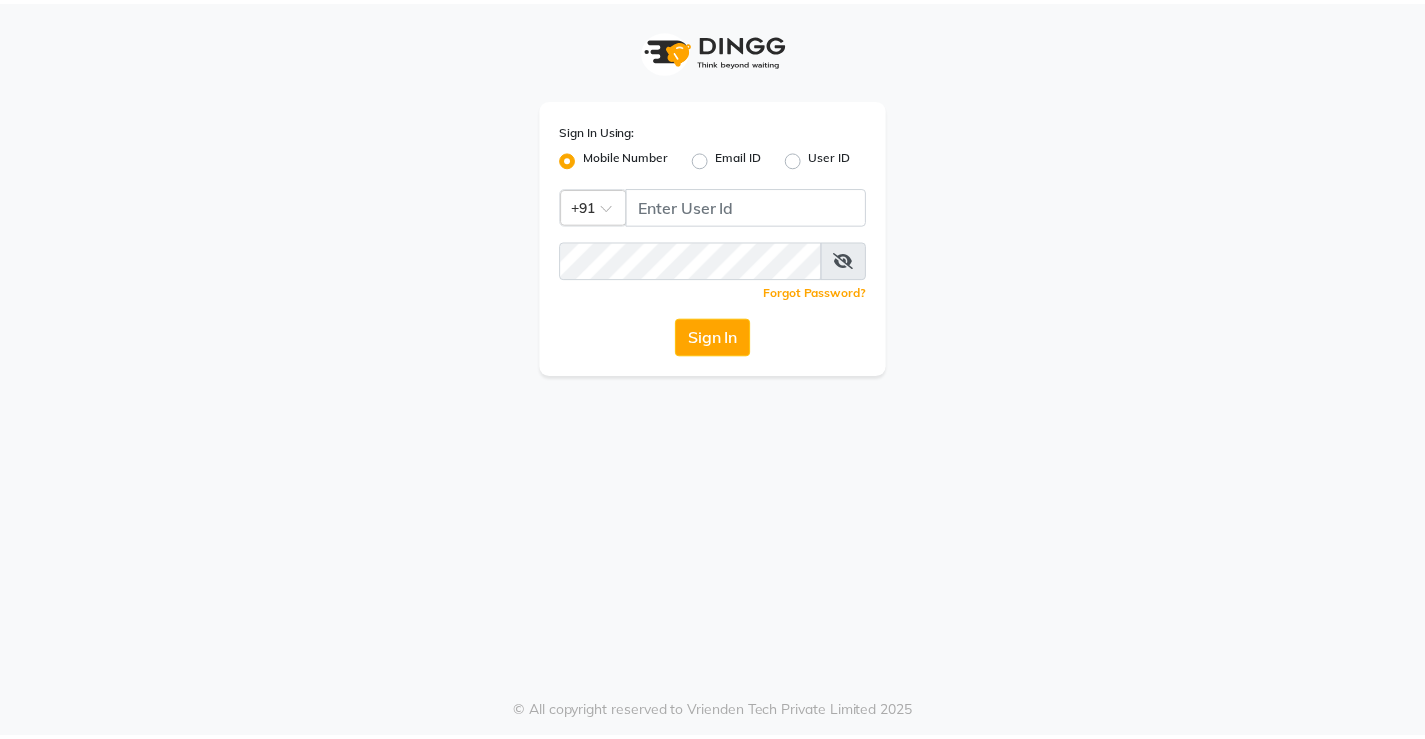 scroll, scrollTop: 0, scrollLeft: 0, axis: both 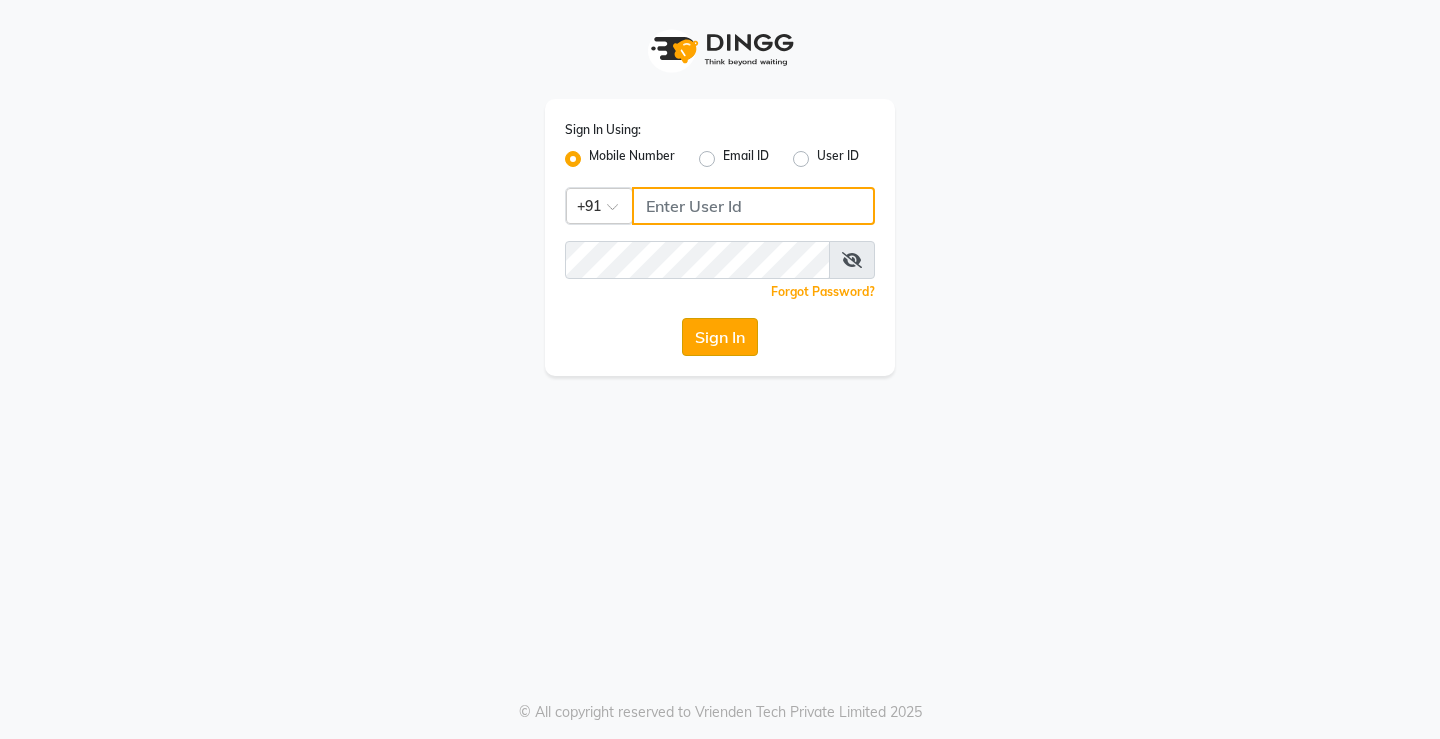 type on "[PHONE]" 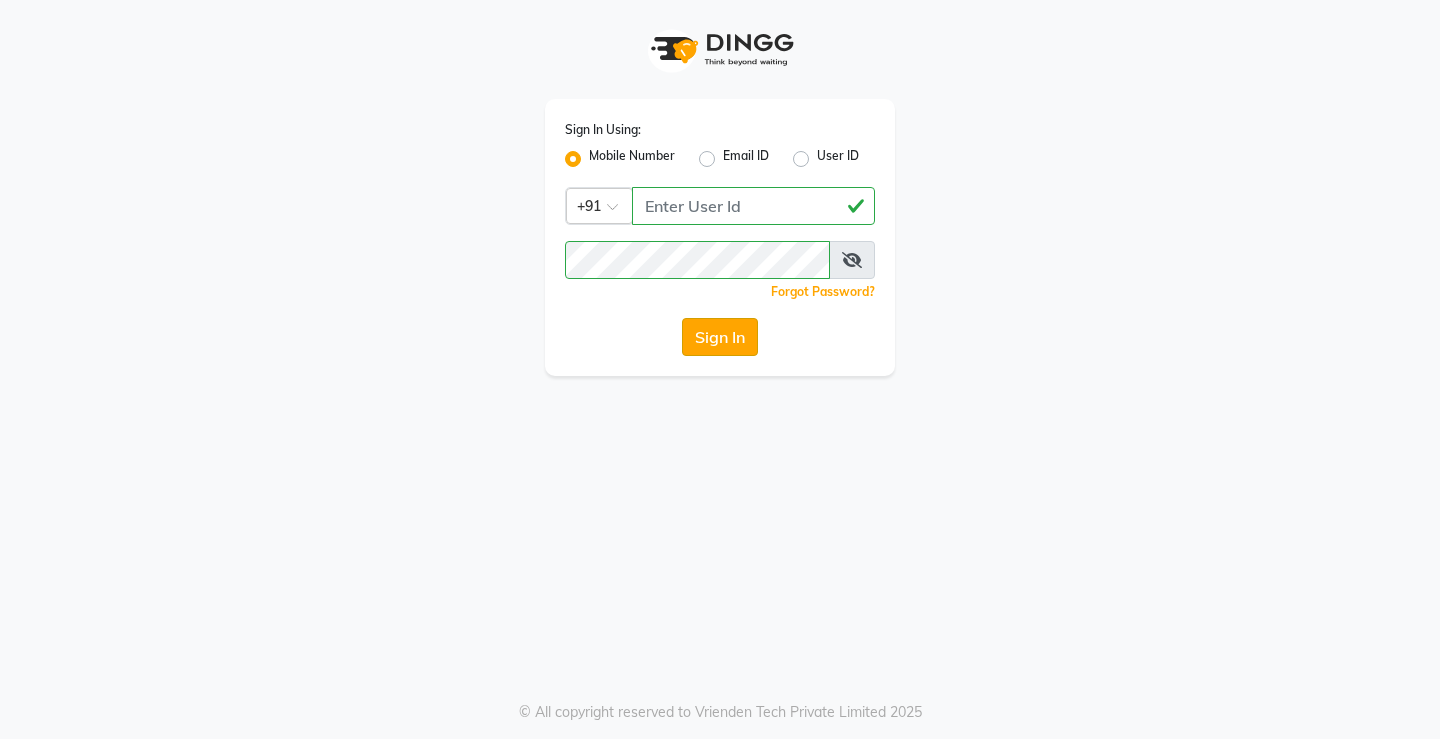 click on "Sign In" 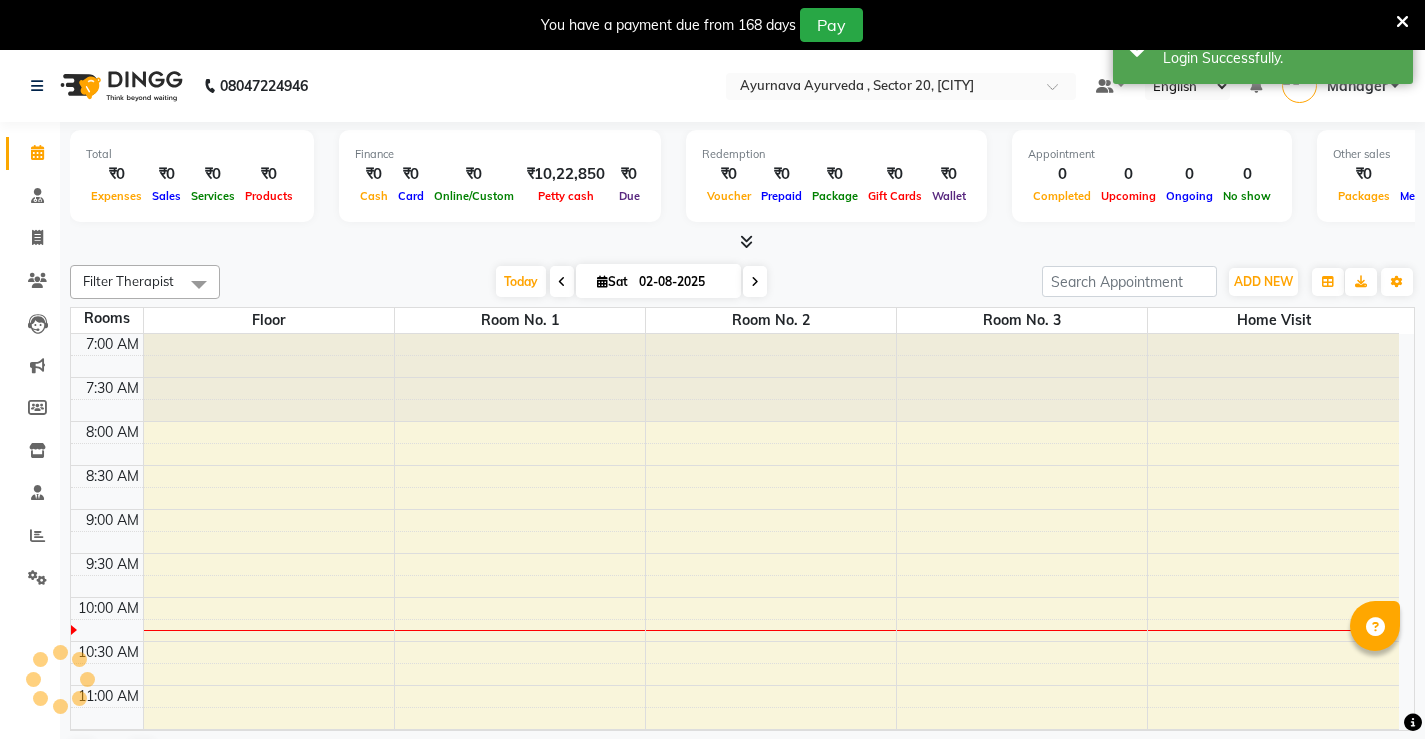 scroll, scrollTop: 0, scrollLeft: 0, axis: both 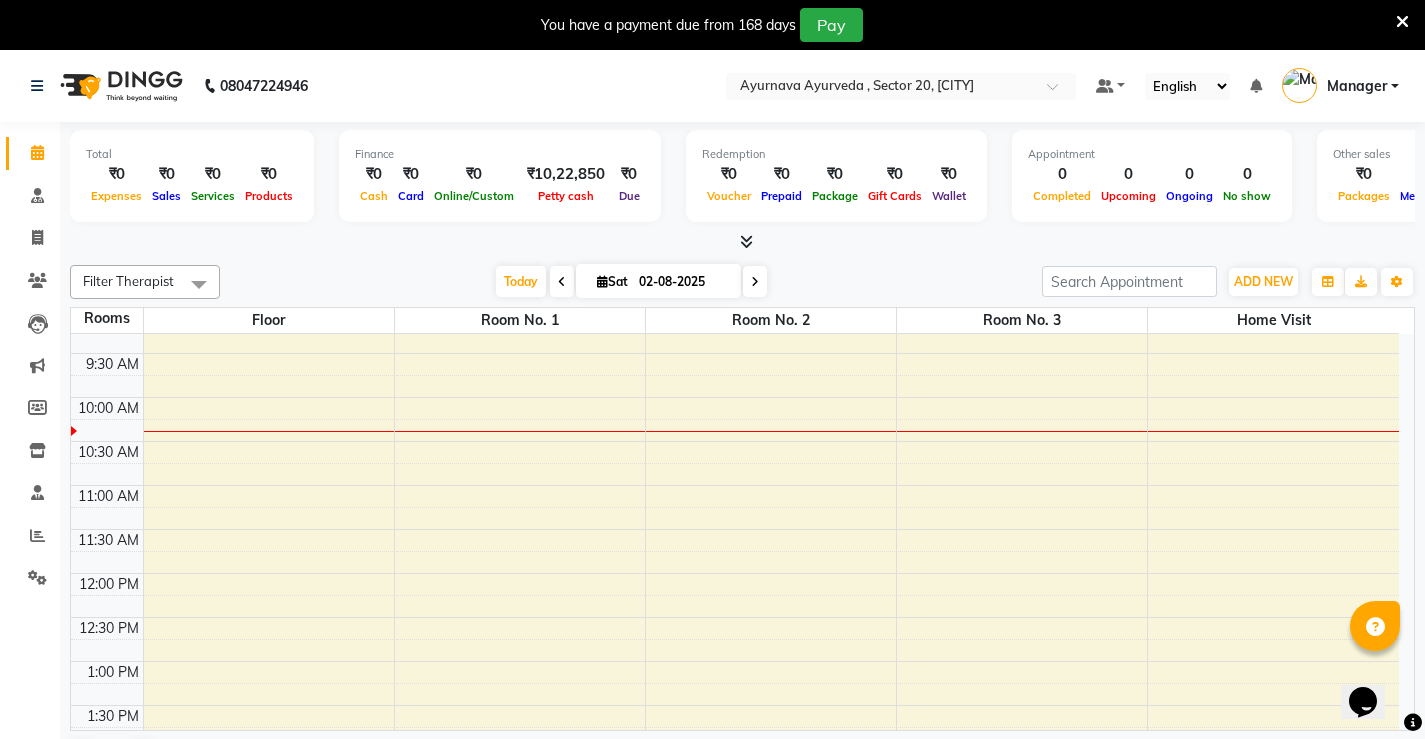 click on "7:00 AM 7:30 AM 8:00 AM 8:30 AM 9:00 AM 9:30 AM 10:00 AM 10:30 AM 11:00 AM 11:30 AM 12:00 PM 12:30 PM 1:00 PM 1:30 PM 2:00 PM 2:30 PM 3:00 PM 3:30 PM 4:00 PM 4:30 PM 5:00 PM 5:30 PM 6:00 PM 6:30 PM 7:00 PM 7:30 PM 8:00 PM 8:30 PM" at bounding box center [735, 749] 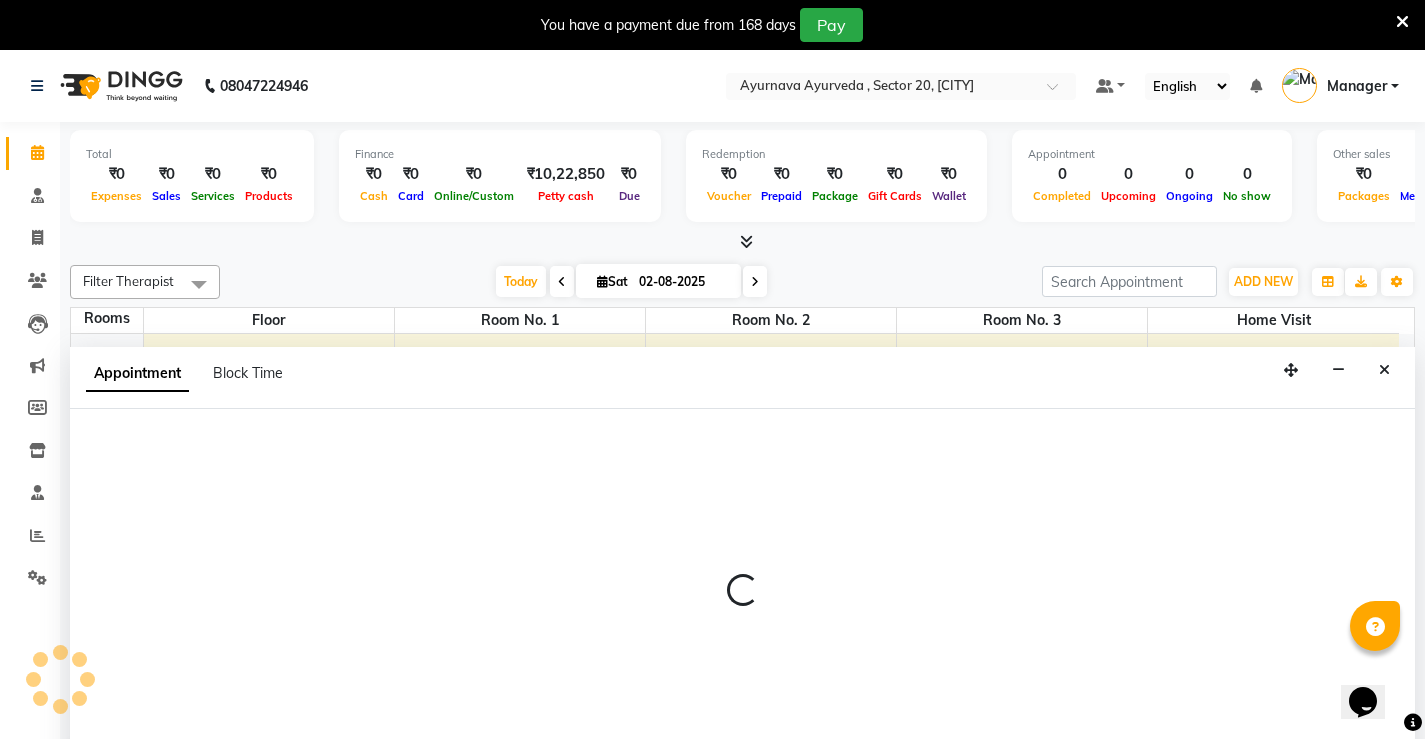 scroll, scrollTop: 51, scrollLeft: 0, axis: vertical 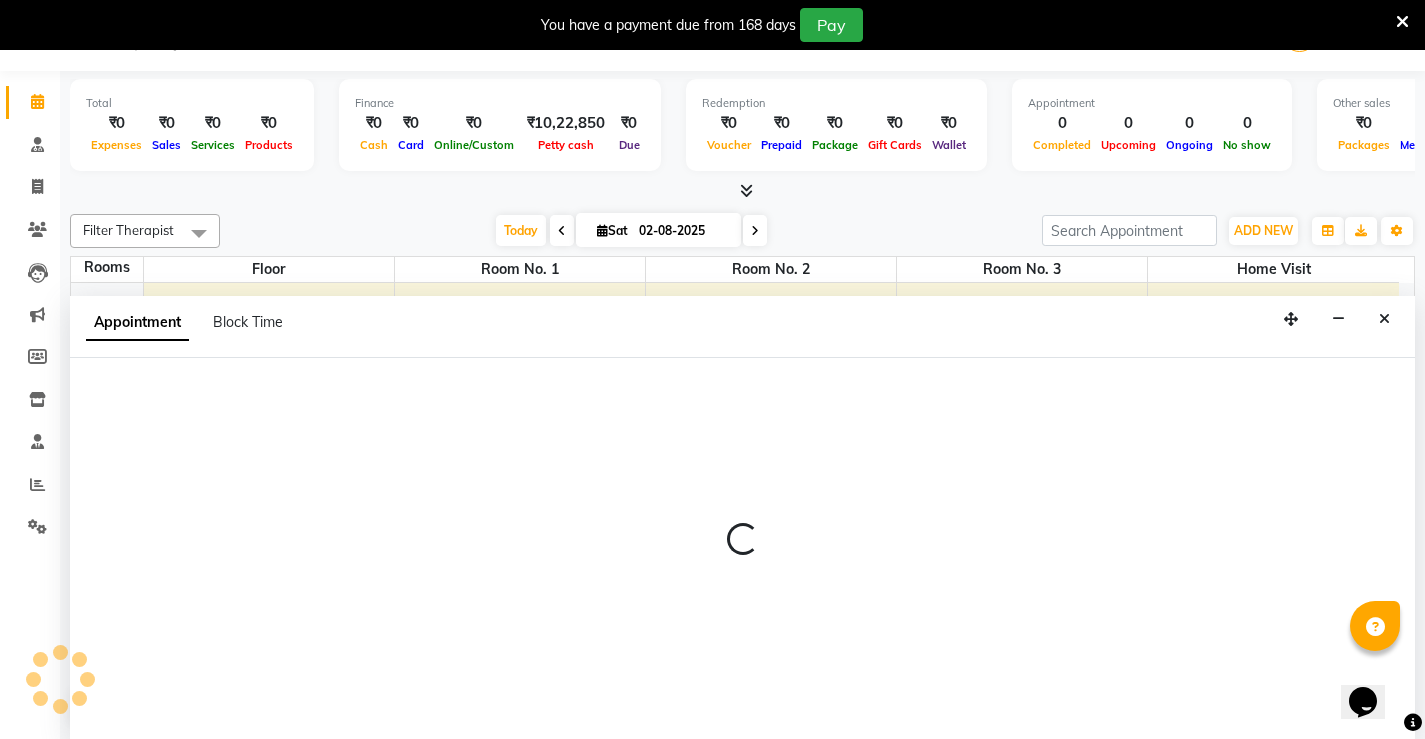 select on "660" 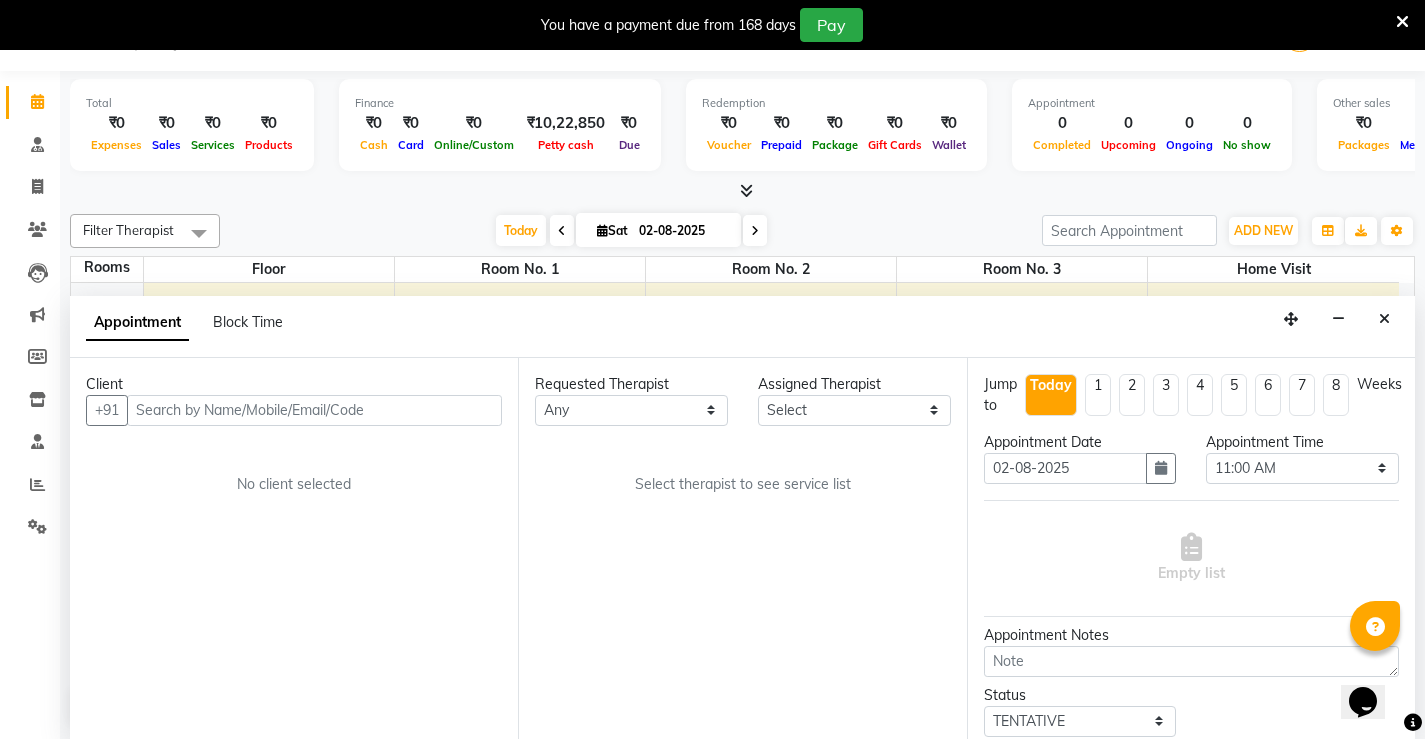 click at bounding box center (314, 410) 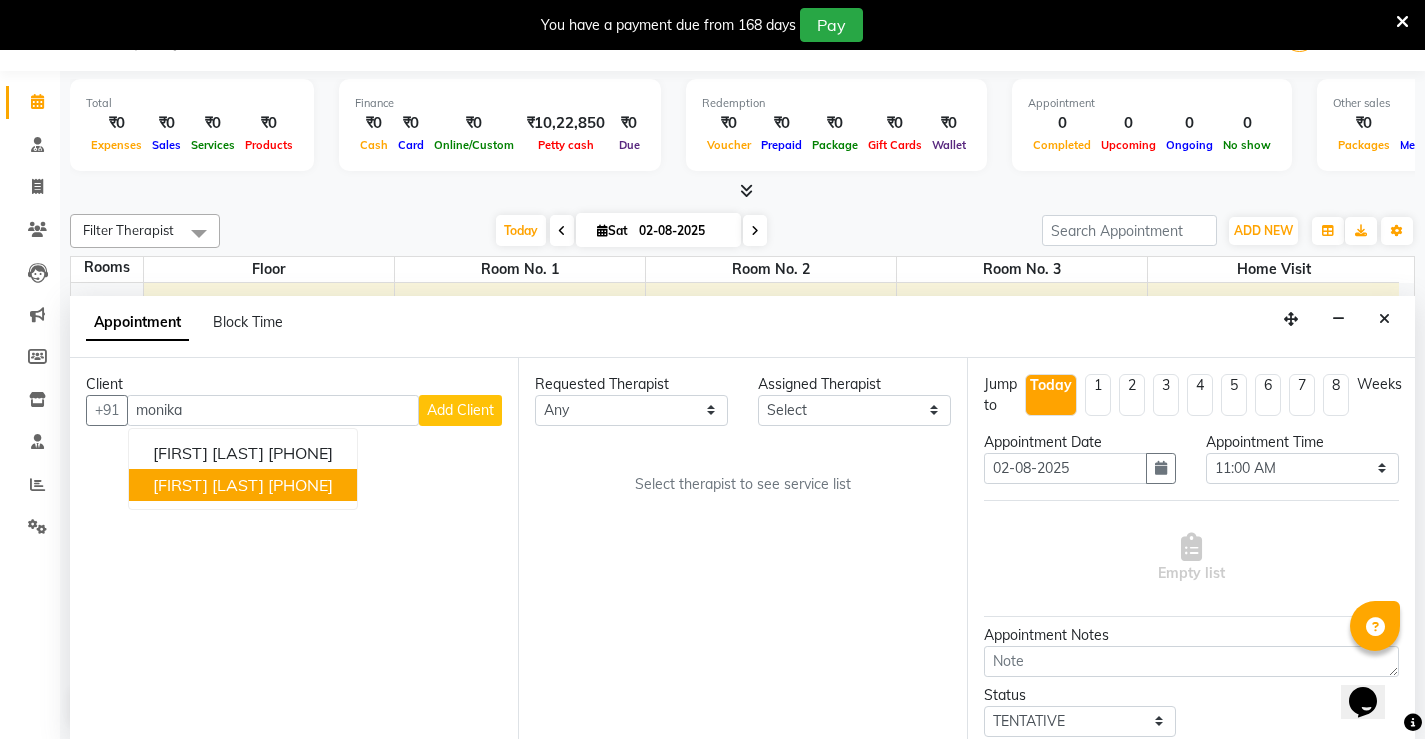 click on "[FIRST] [LAST] [PHONE] [FIRST] [LAST] [PHONE]" at bounding box center [243, 469] 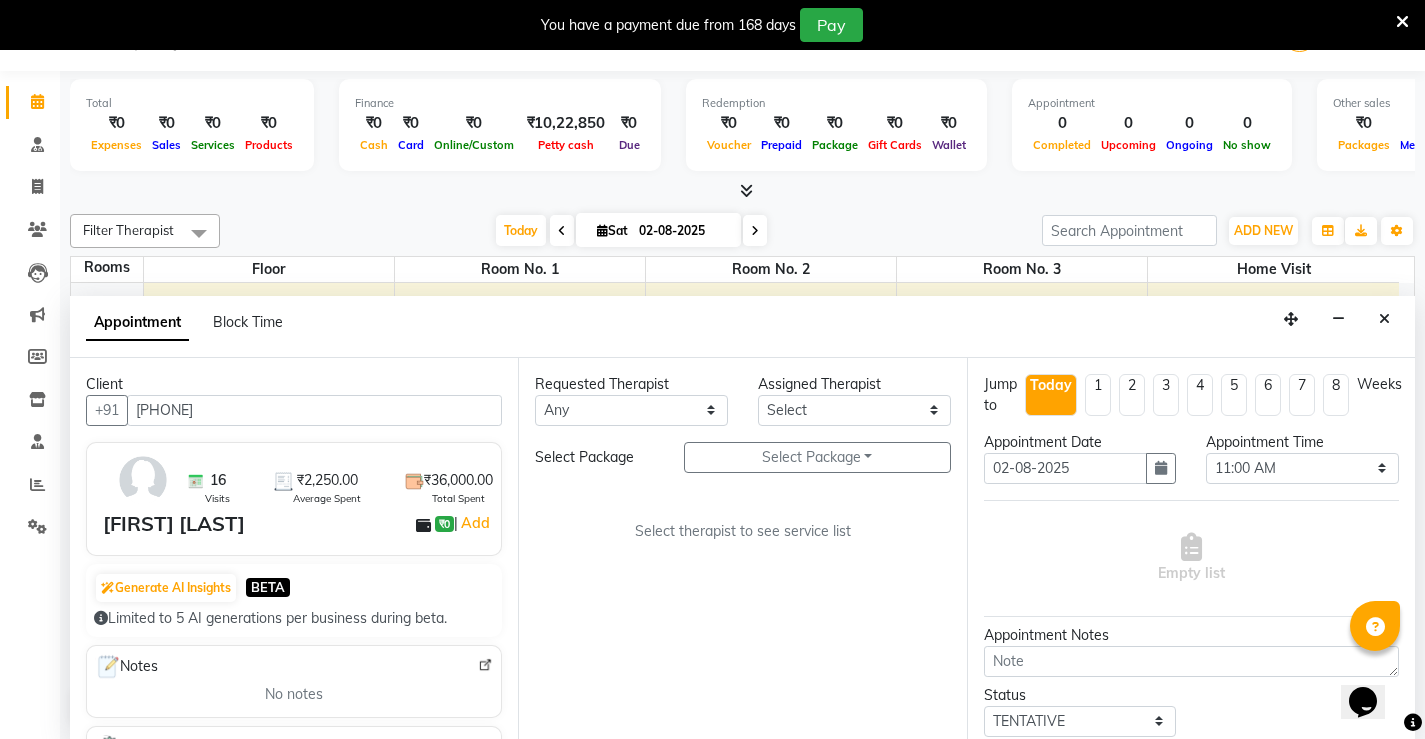 type on "[PHONE]" 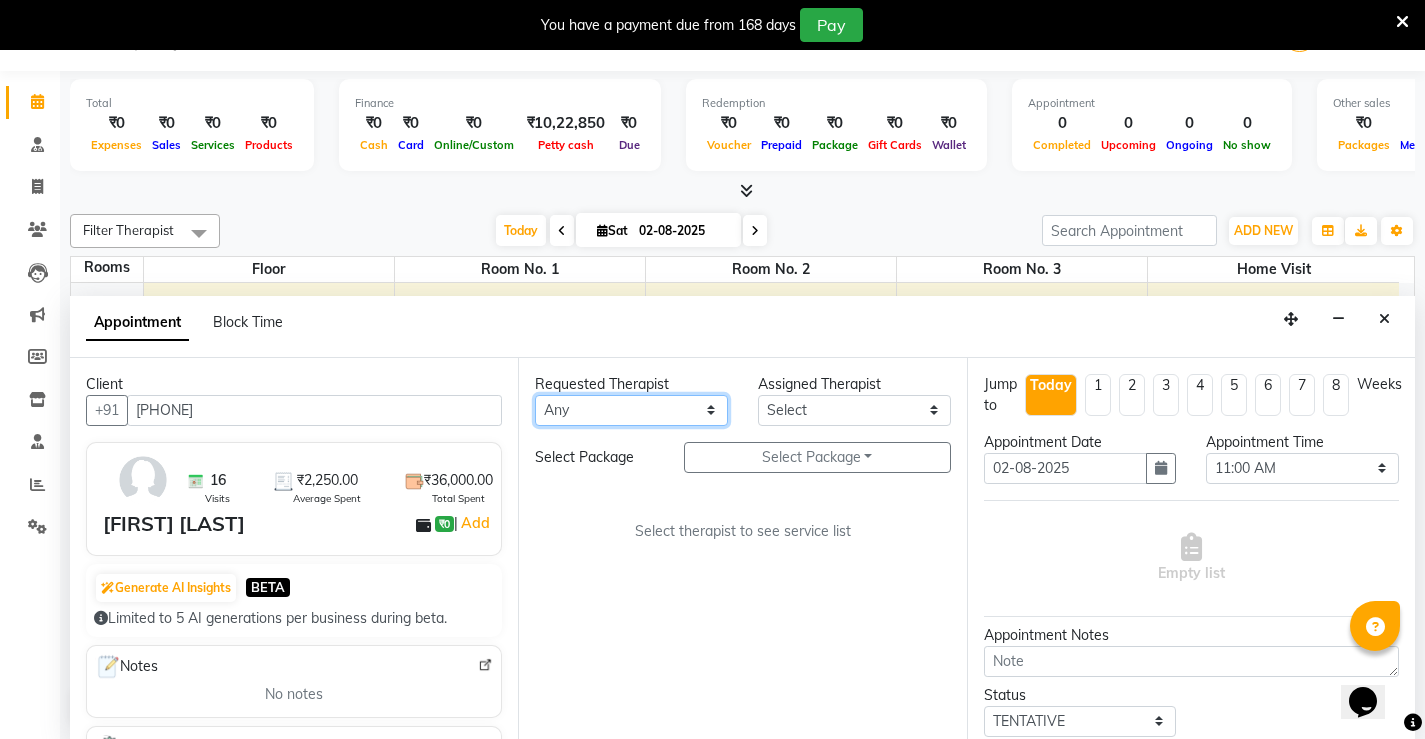 click on "Any [FIRST] [FIRST] [FIRST] [FIRST] [FIRST] [FIRST] [FIRST] [FIRST] [FIRST] [FIRST] [FIRST] [FIRST] [FIRST] [FIRST] [FIRST] [FIRST] [FIRST] [FIRST] [FIRST] [FIRST] [FIRST] [FIRST]" at bounding box center [631, 410] 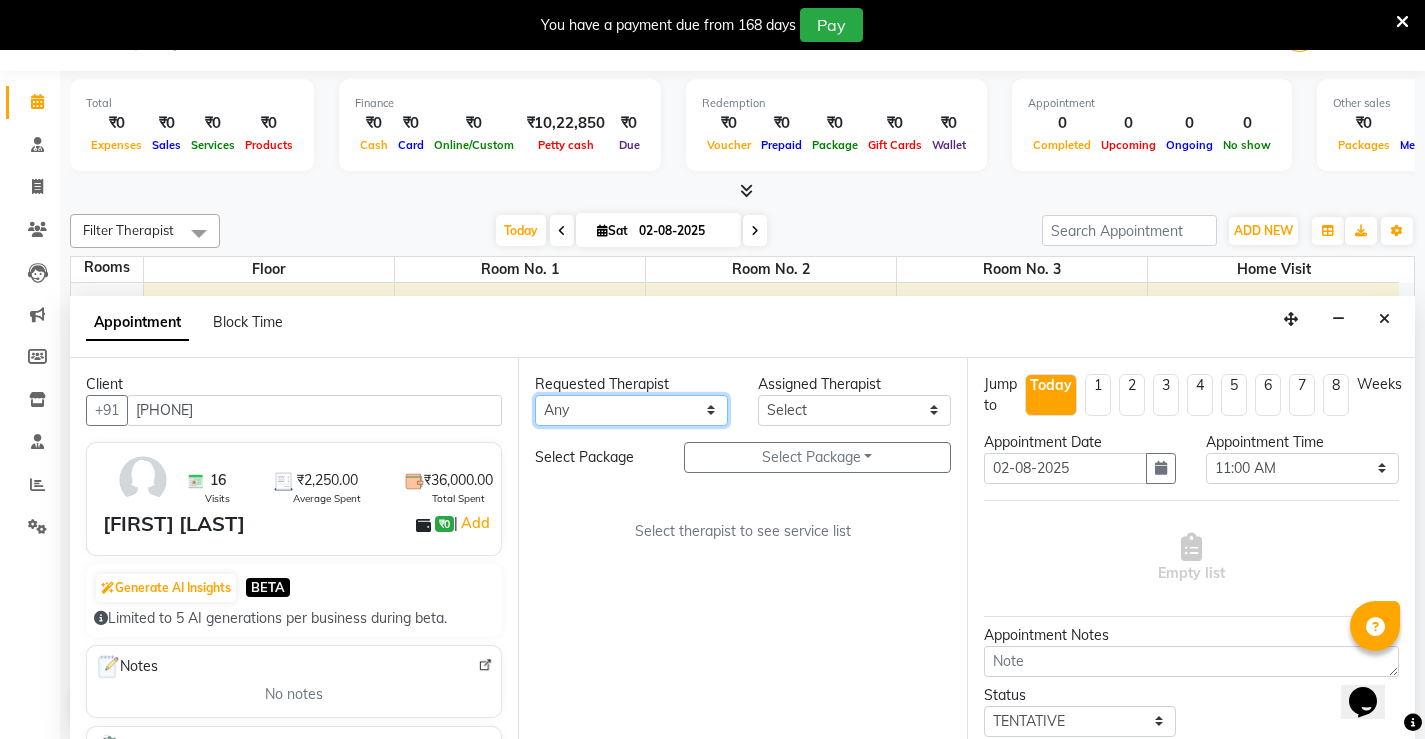 select on "68703" 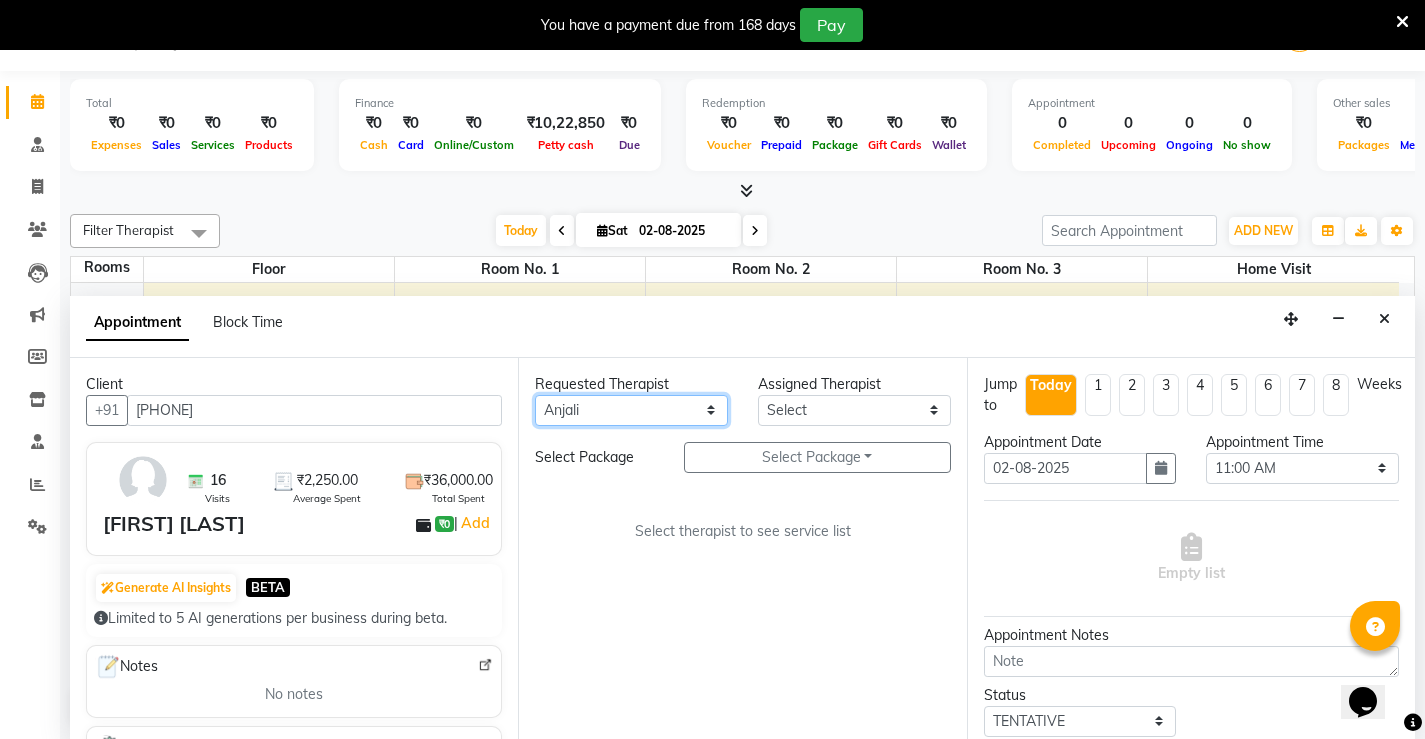 click on "Any [FIRST] [FIRST] [FIRST] [FIRST] [FIRST] [FIRST] [FIRST] [FIRST] [FIRST] [FIRST] [FIRST] [FIRST] [FIRST] [FIRST] [FIRST] [FIRST] [FIRST] [FIRST] [FIRST] [FIRST] [FIRST] [FIRST]" at bounding box center [631, 410] 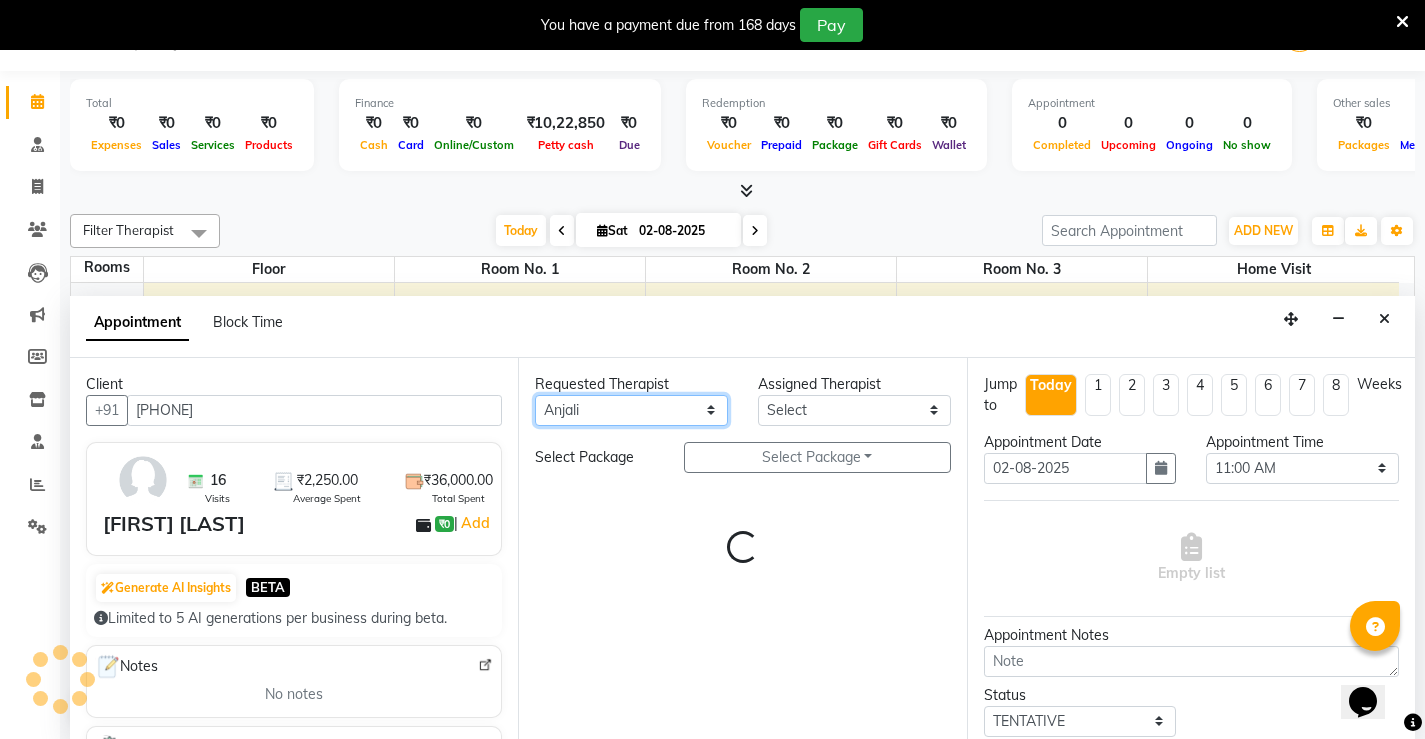select on "68703" 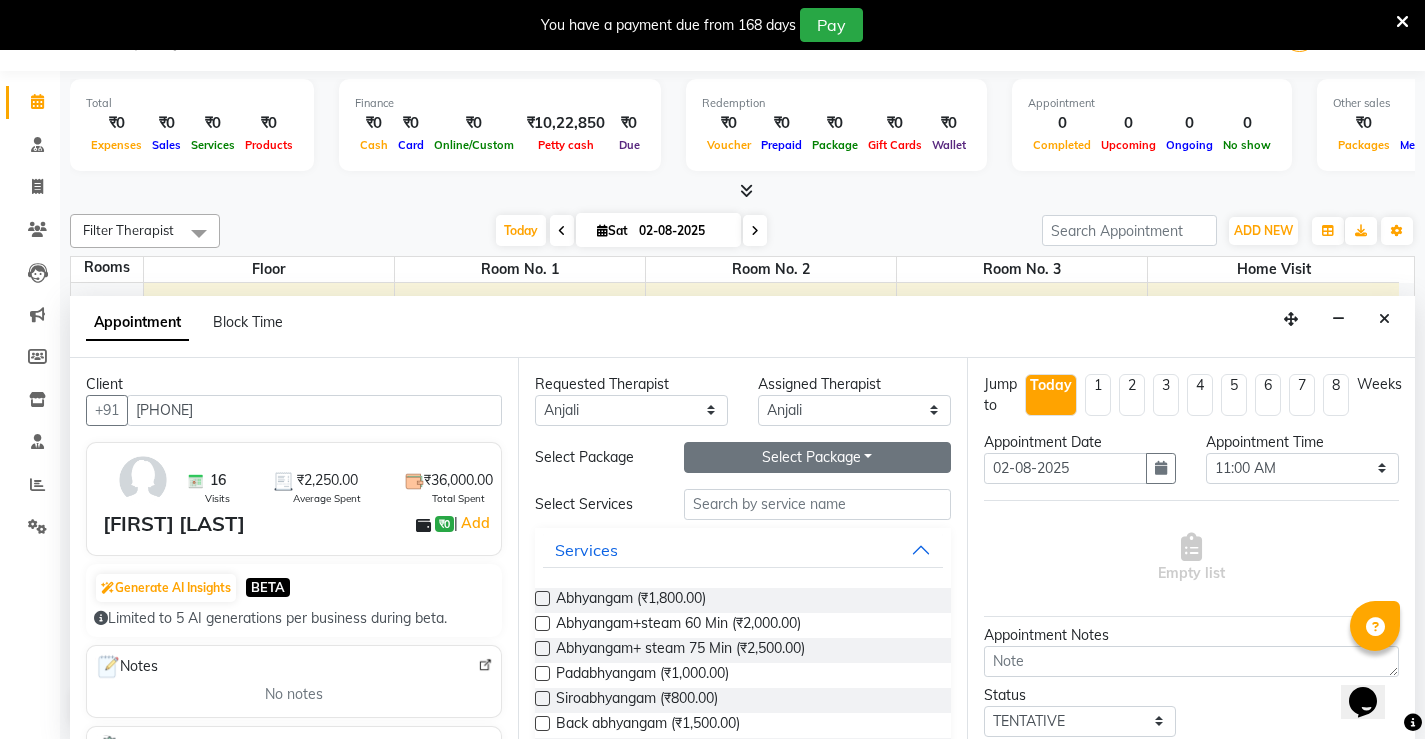 click on "Select Package  Toggle Dropdown" at bounding box center [817, 457] 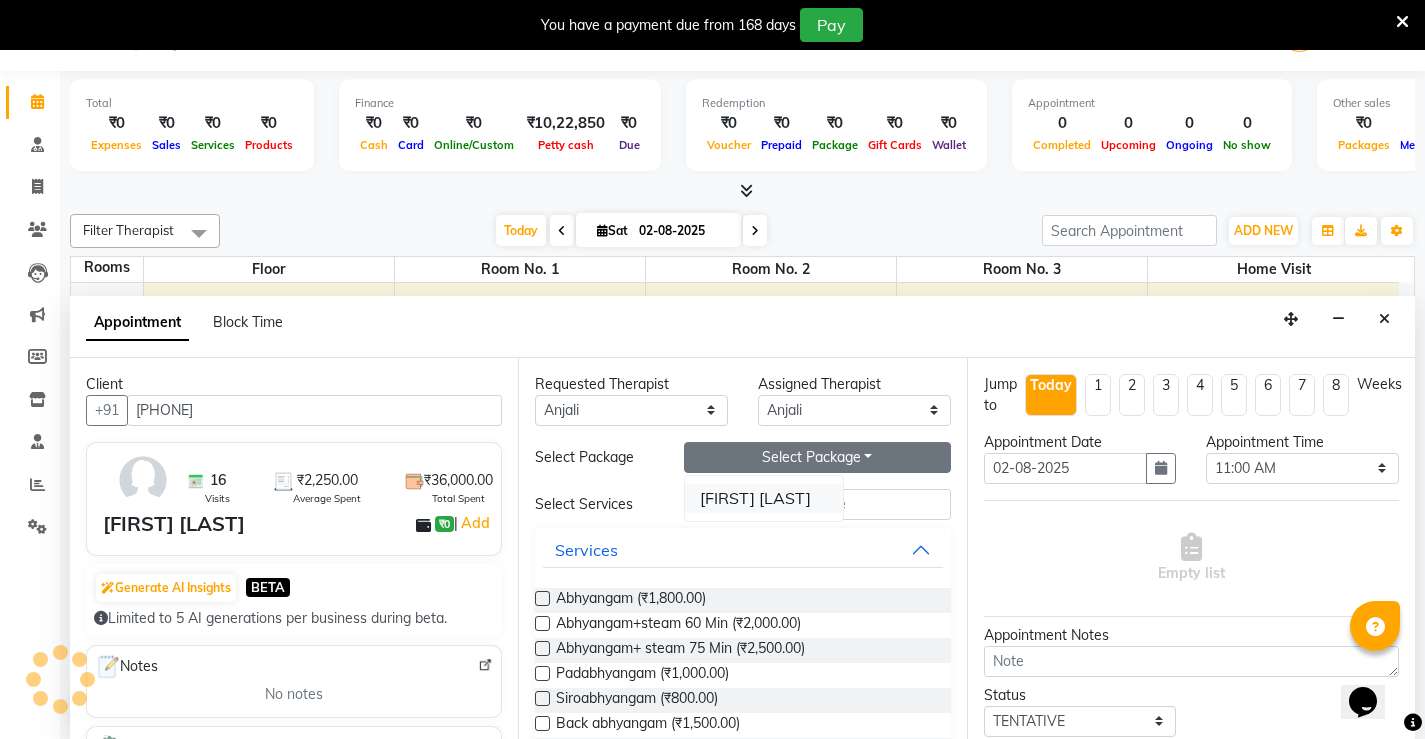 click on "[FIRST] [LAST]" at bounding box center [764, 498] 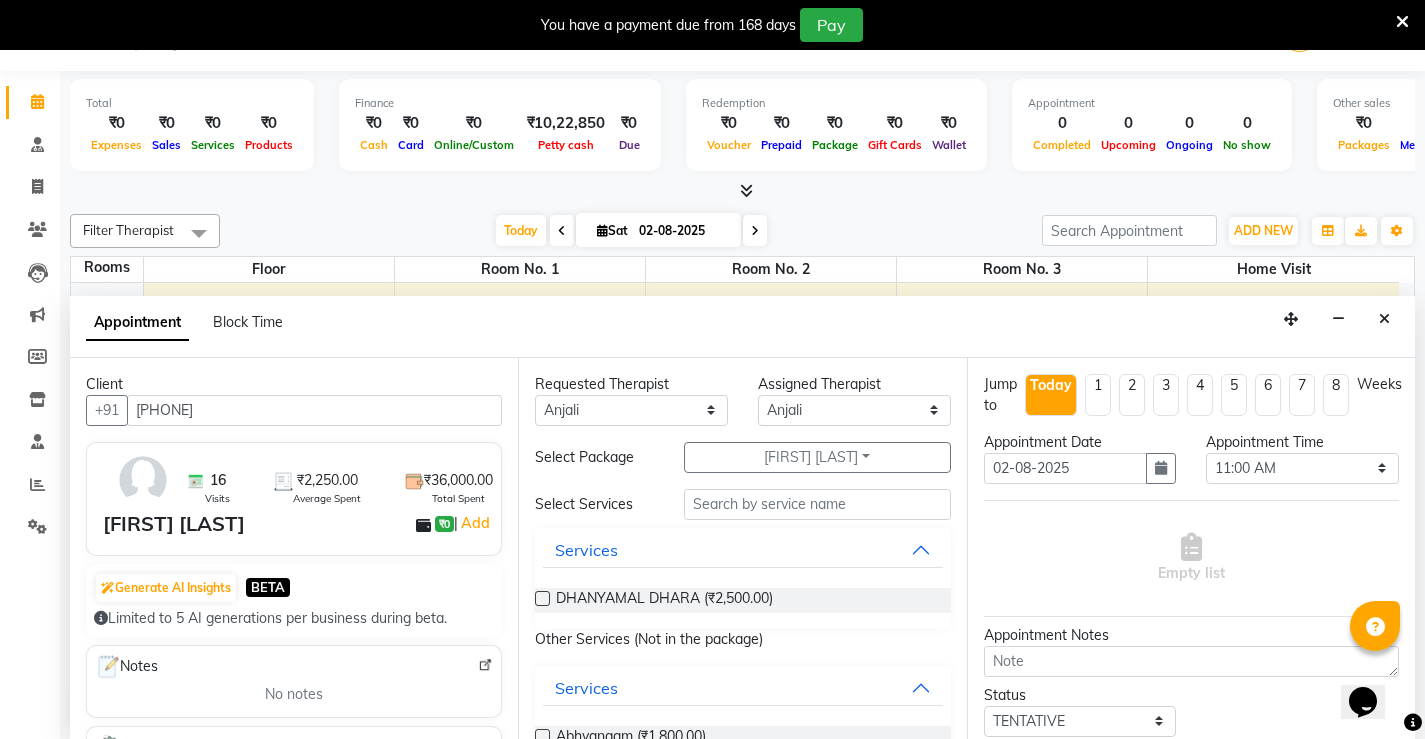 click at bounding box center (542, 598) 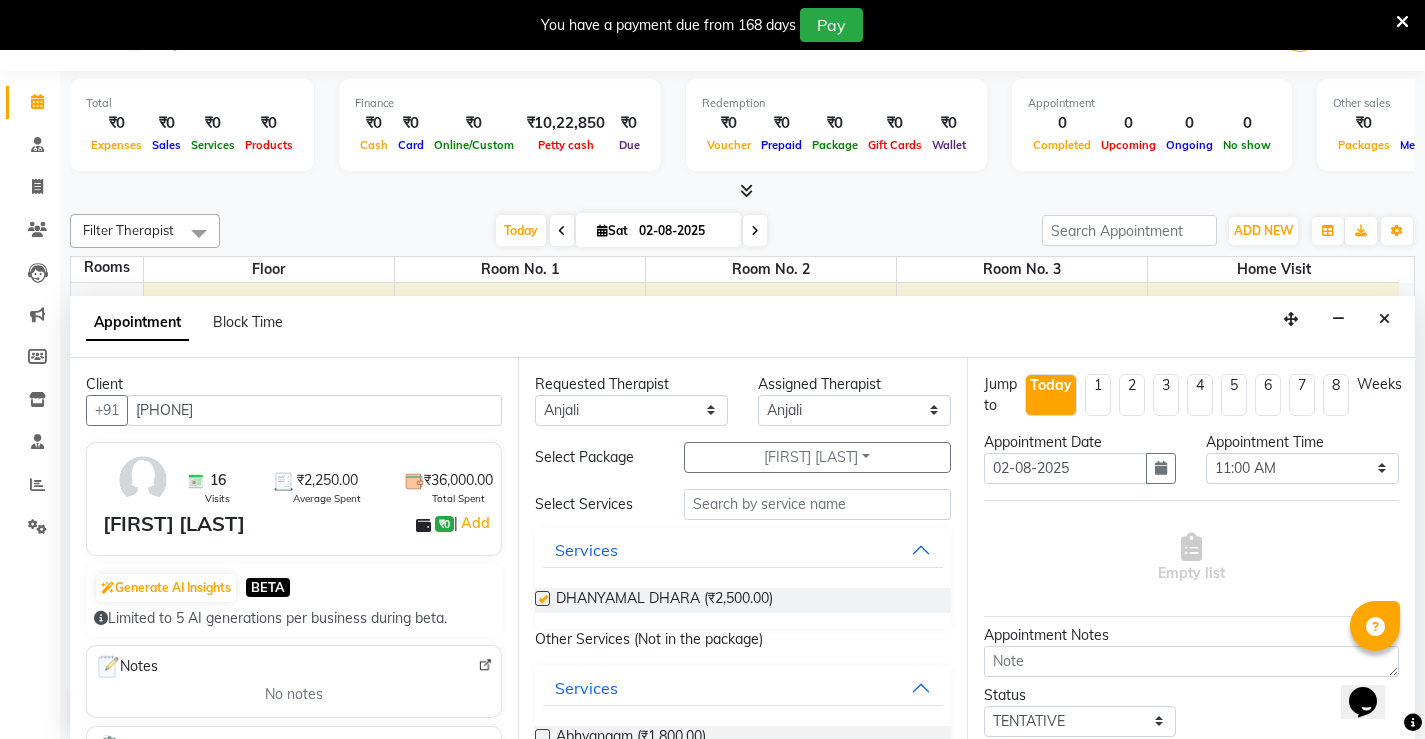 select on "2651" 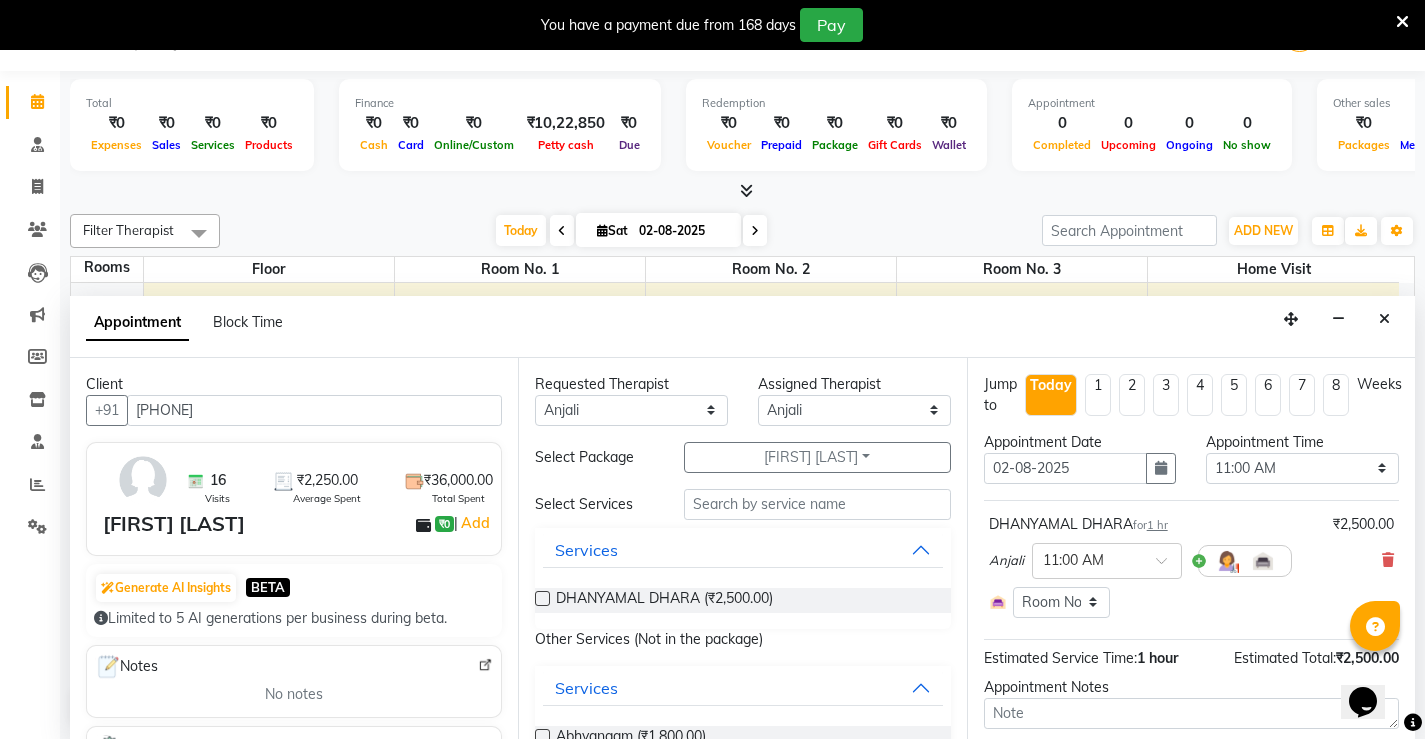 checkbox on "false" 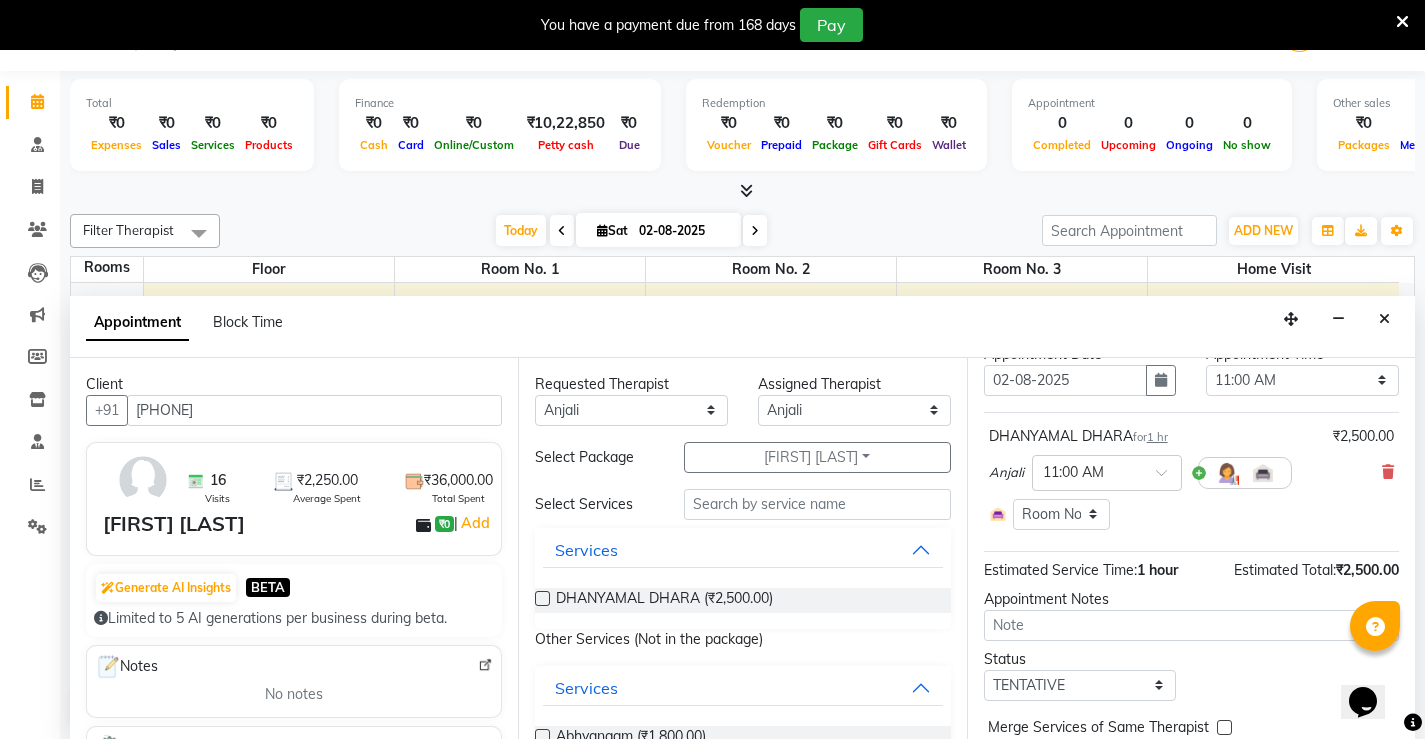 scroll, scrollTop: 176, scrollLeft: 0, axis: vertical 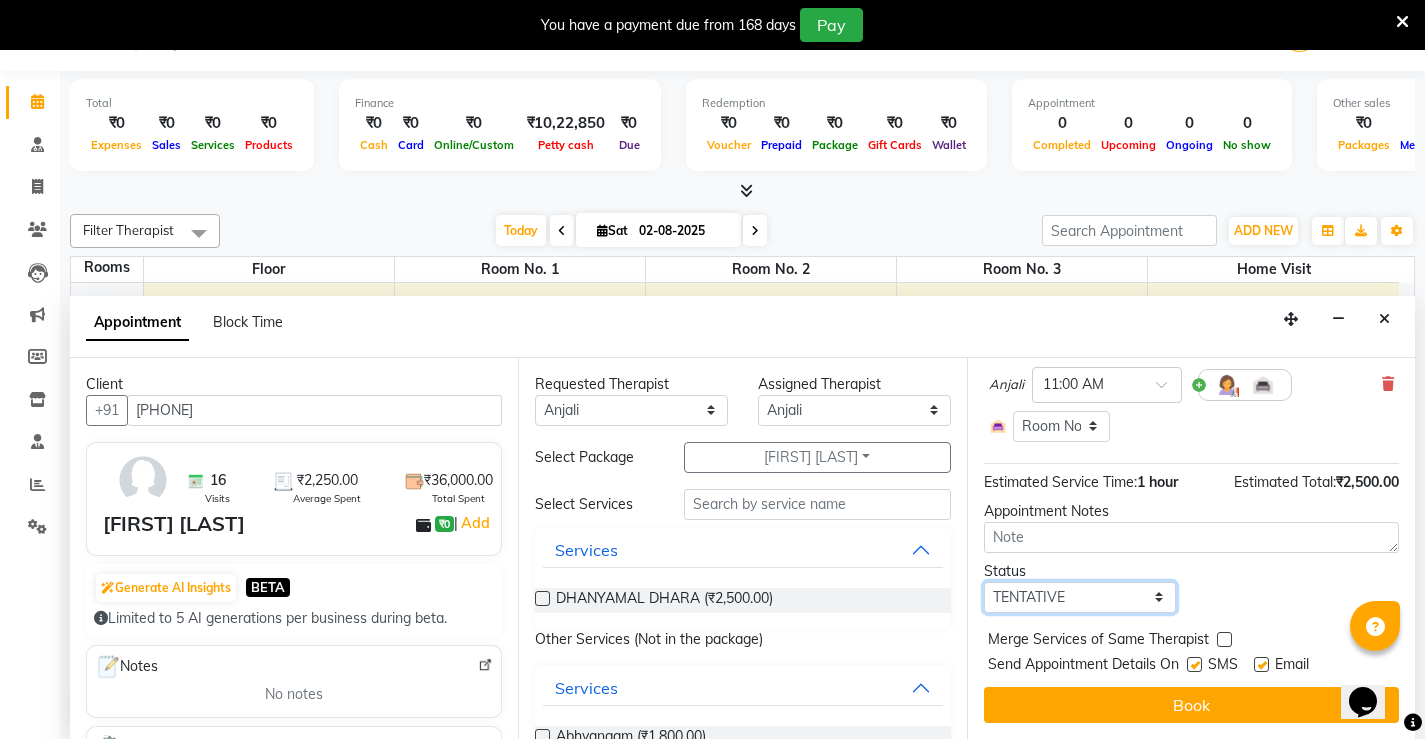 click on "Select TENTATIVE CONFIRM CHECK-IN UPCOMING" at bounding box center [1080, 597] 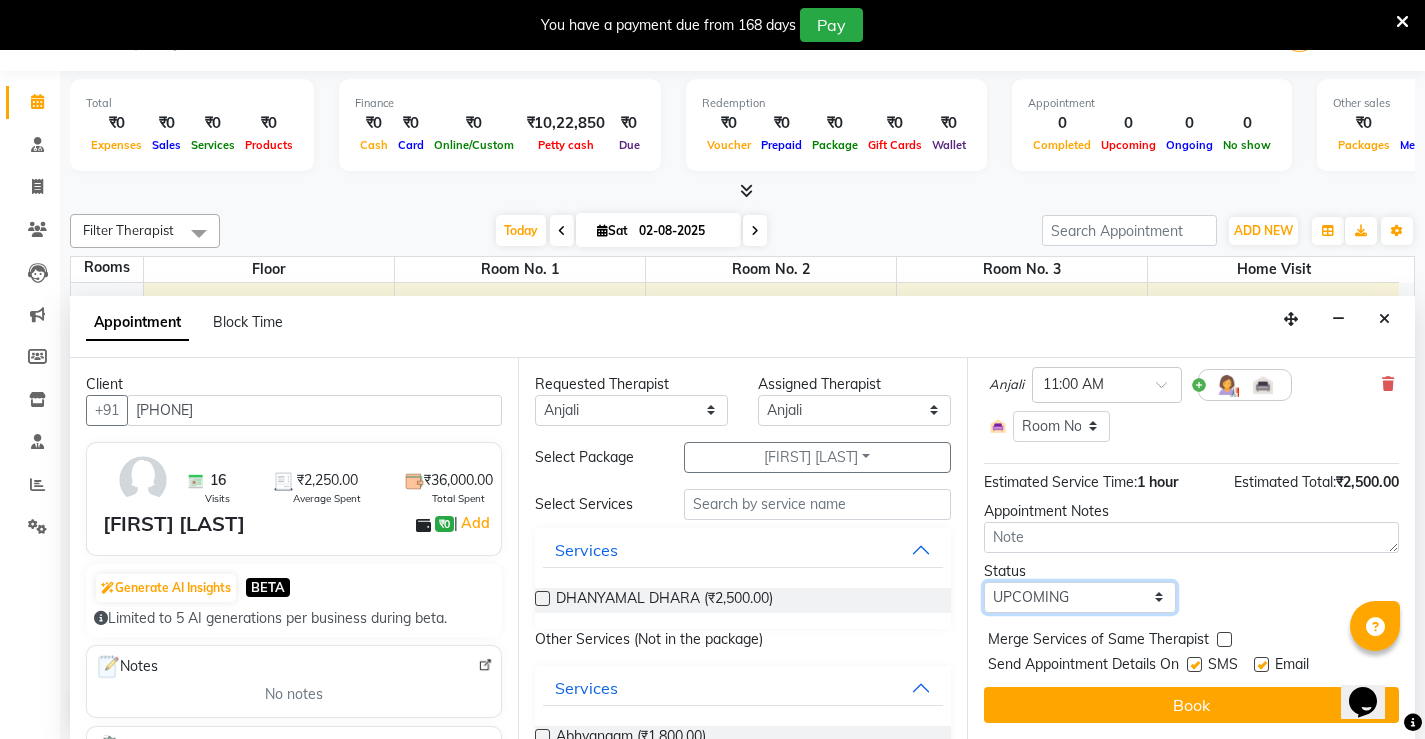 click on "Select TENTATIVE CONFIRM CHECK-IN UPCOMING" at bounding box center [1080, 597] 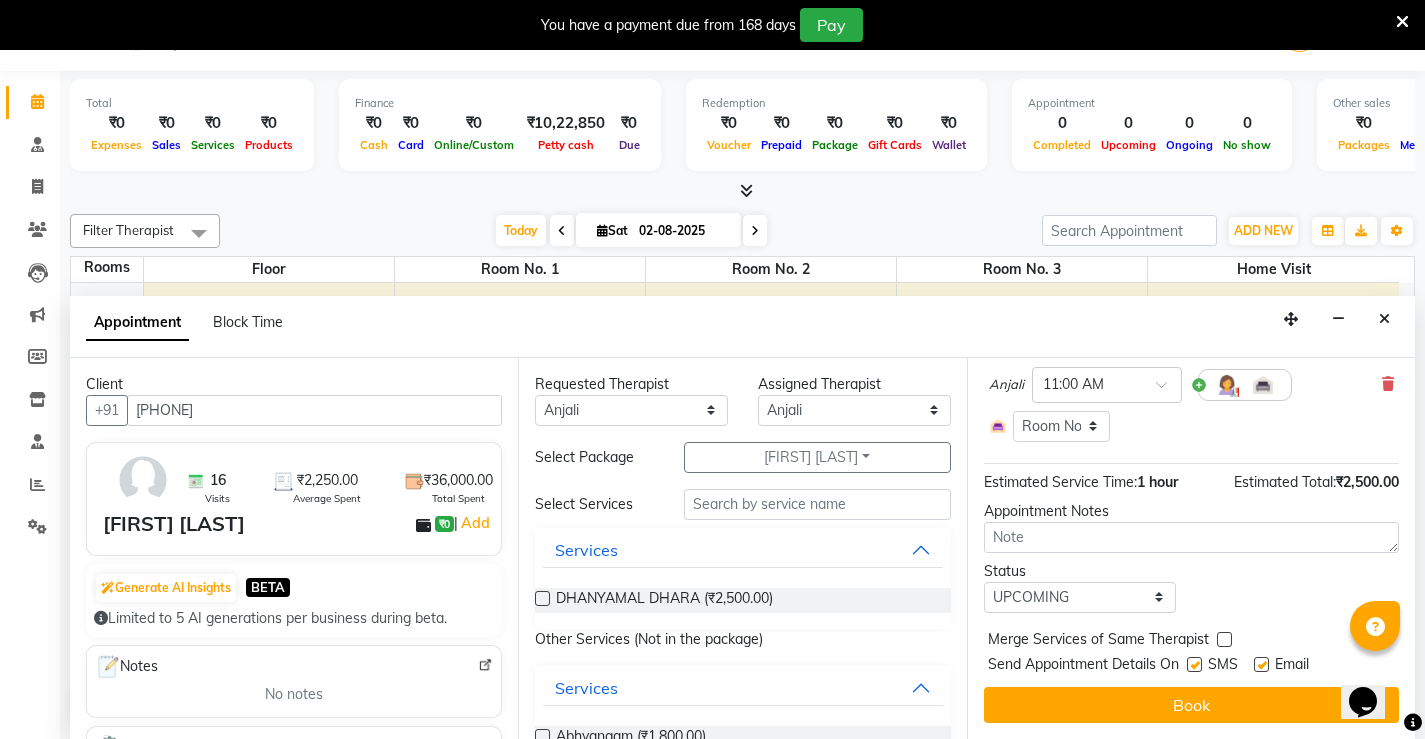 click at bounding box center [1194, 664] 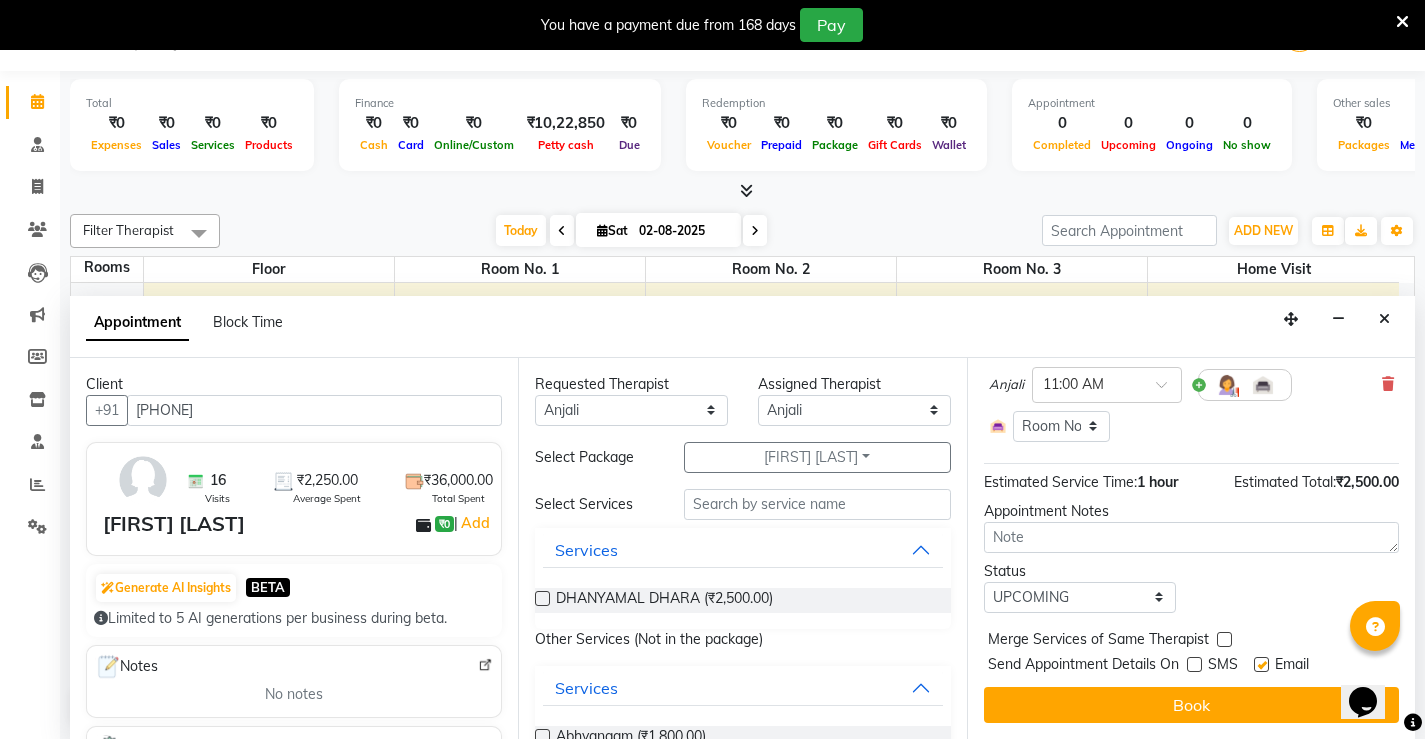 click at bounding box center (1261, 664) 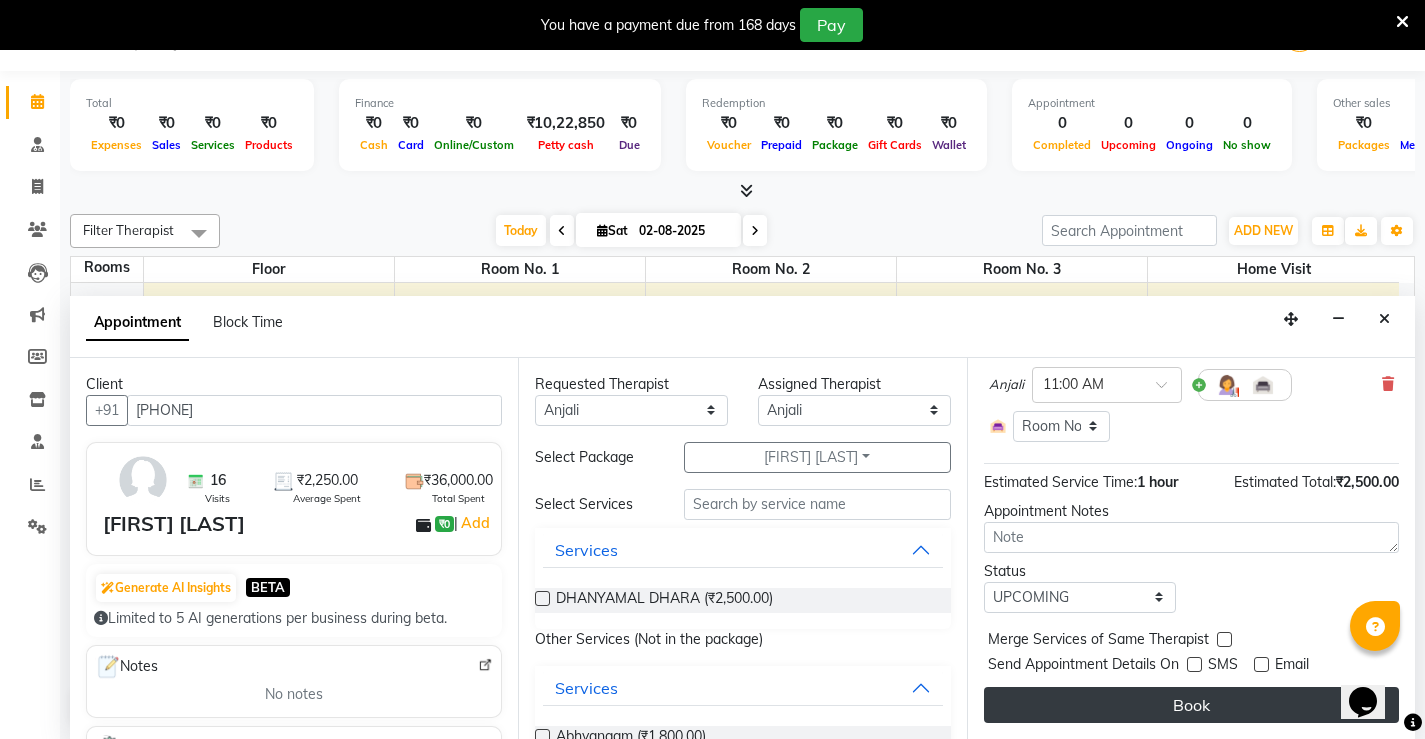 click on "Book" at bounding box center [1191, 705] 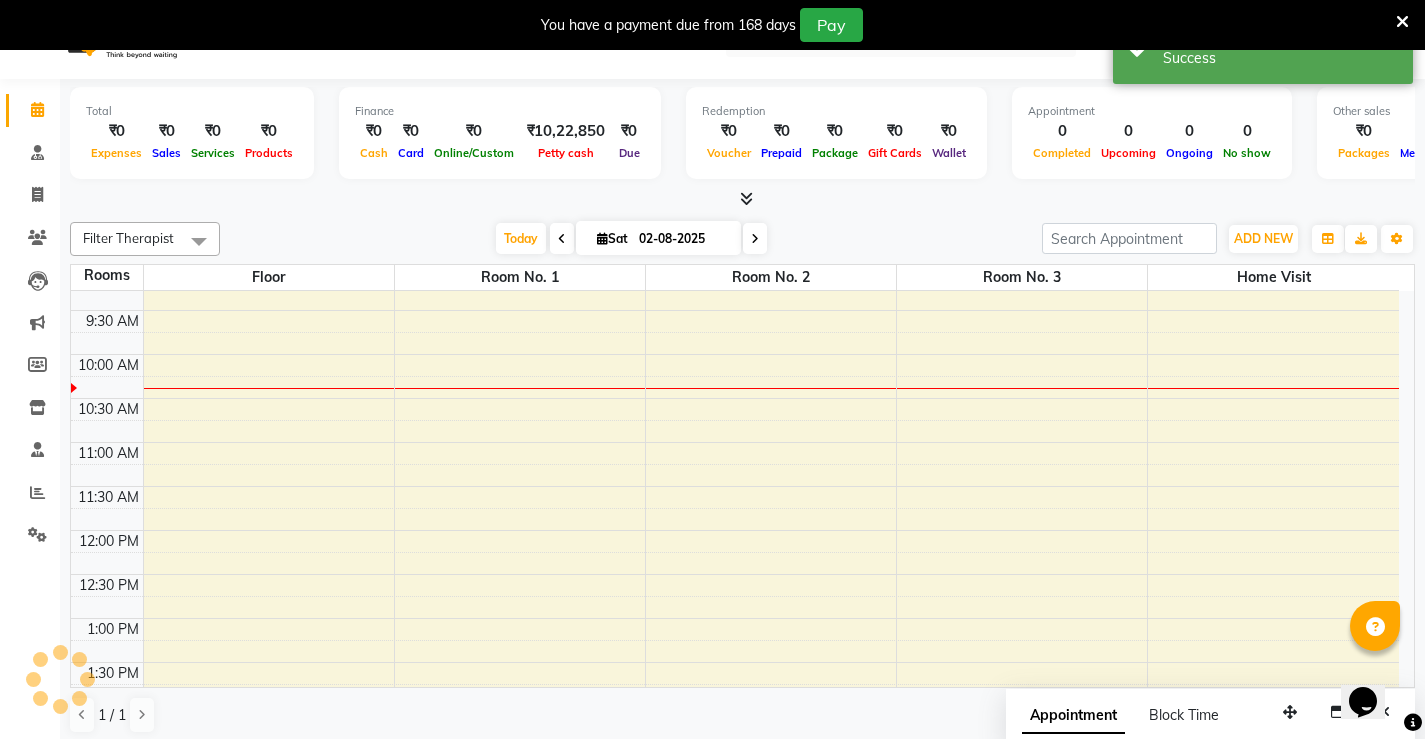 scroll, scrollTop: 0, scrollLeft: 0, axis: both 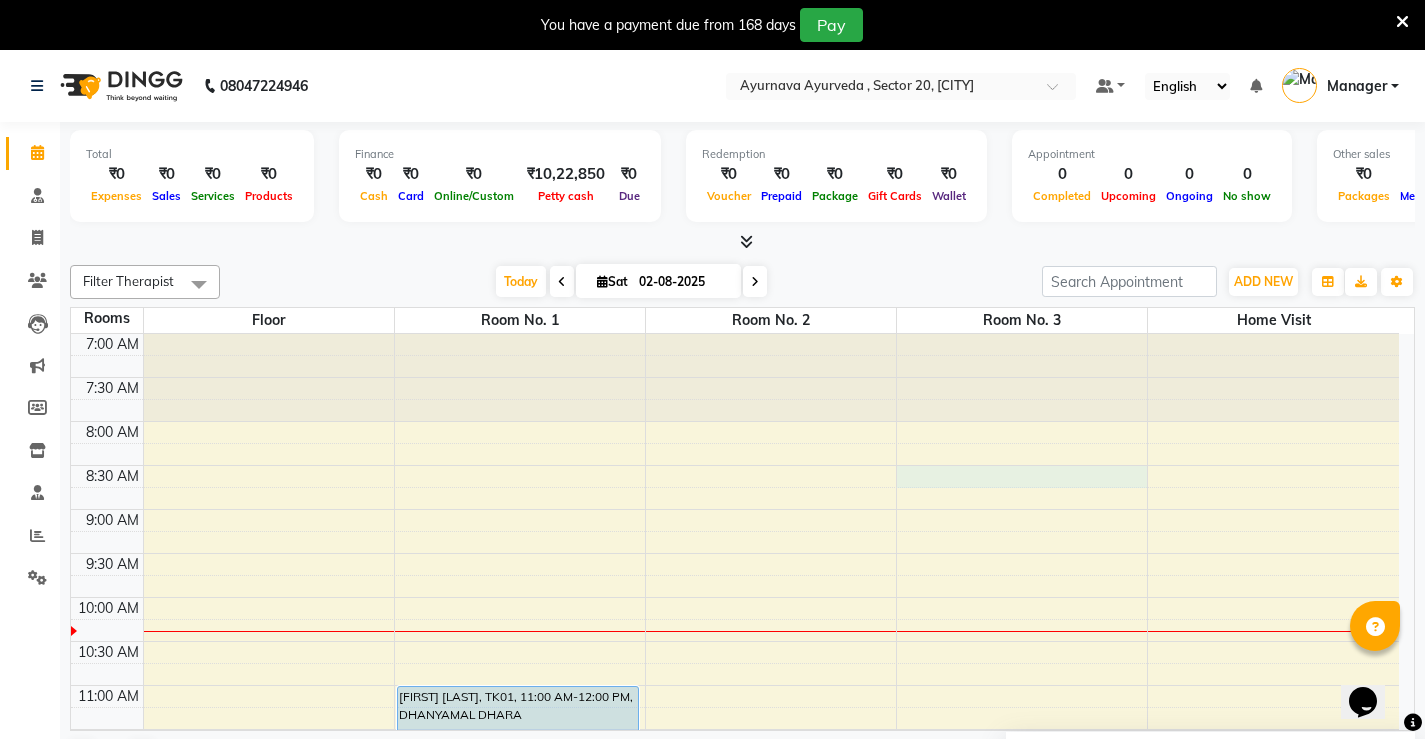 click on "7:00 AM 7:30 AM 8:00 AM 8:30 AM 9:00 AM 9:30 AM 10:00 AM 10:30 AM 11:00 AM 11:30 AM 12:00 PM 12:30 PM 1:00 PM 1:30 PM 2:00 PM 2:30 PM 3:00 PM 3:30 PM 4:00 PM 4:30 PM 5:00 PM 5:30 PM 6:00 PM 6:30 PM 7:00 PM 7:30 PM 8:00 PM 8:30 PM    [FIRST] [LAST], TK01, 11:00 AM-12:00 PM, DHANYAMAL DHARA" at bounding box center (735, 949) 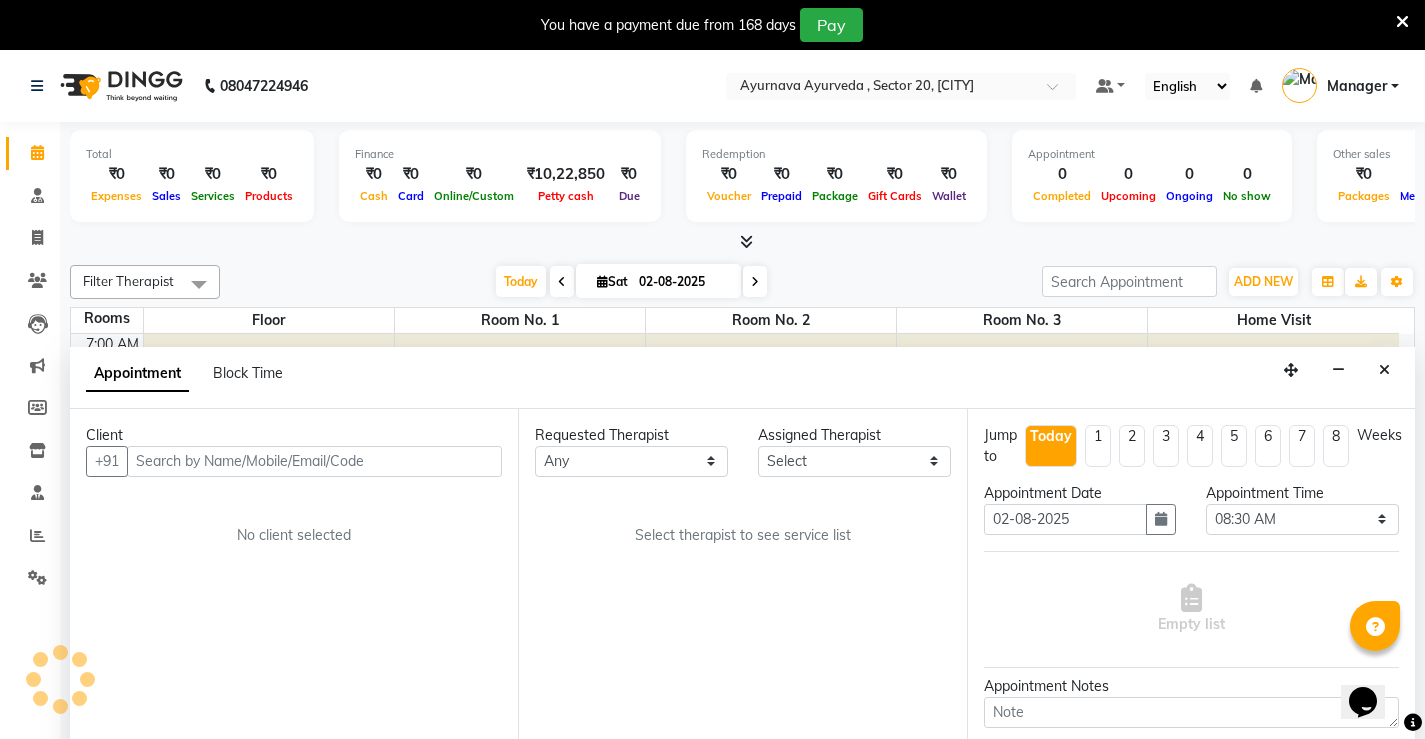scroll, scrollTop: 51, scrollLeft: 0, axis: vertical 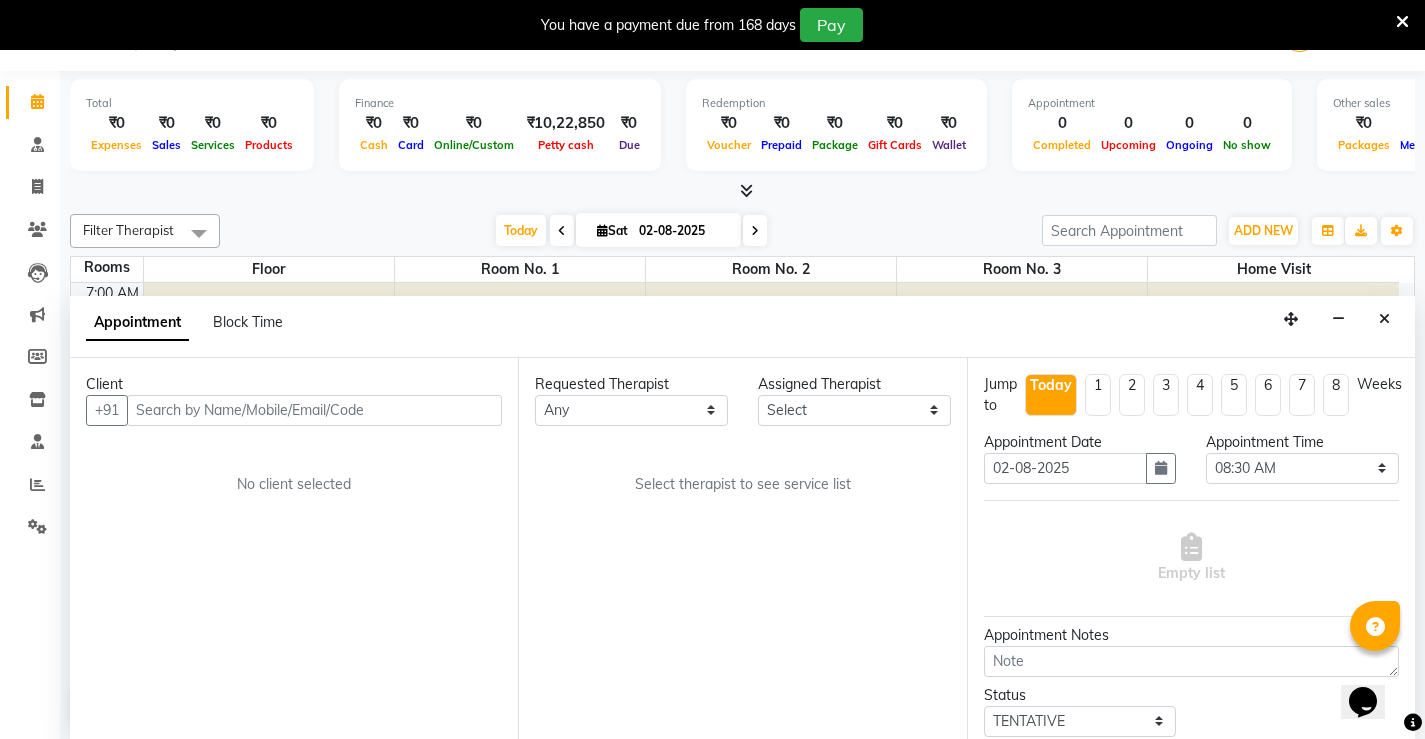 click at bounding box center (314, 410) 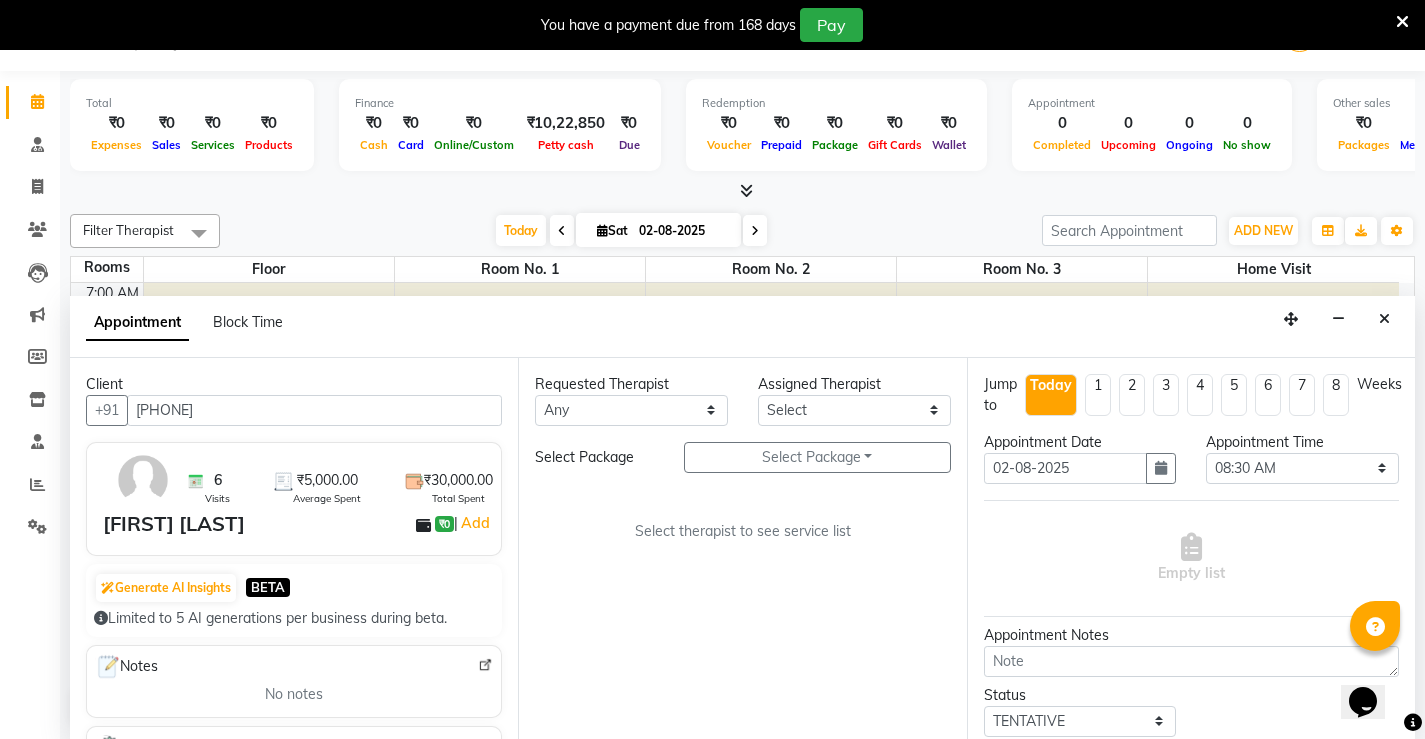 type on "[PHONE]" 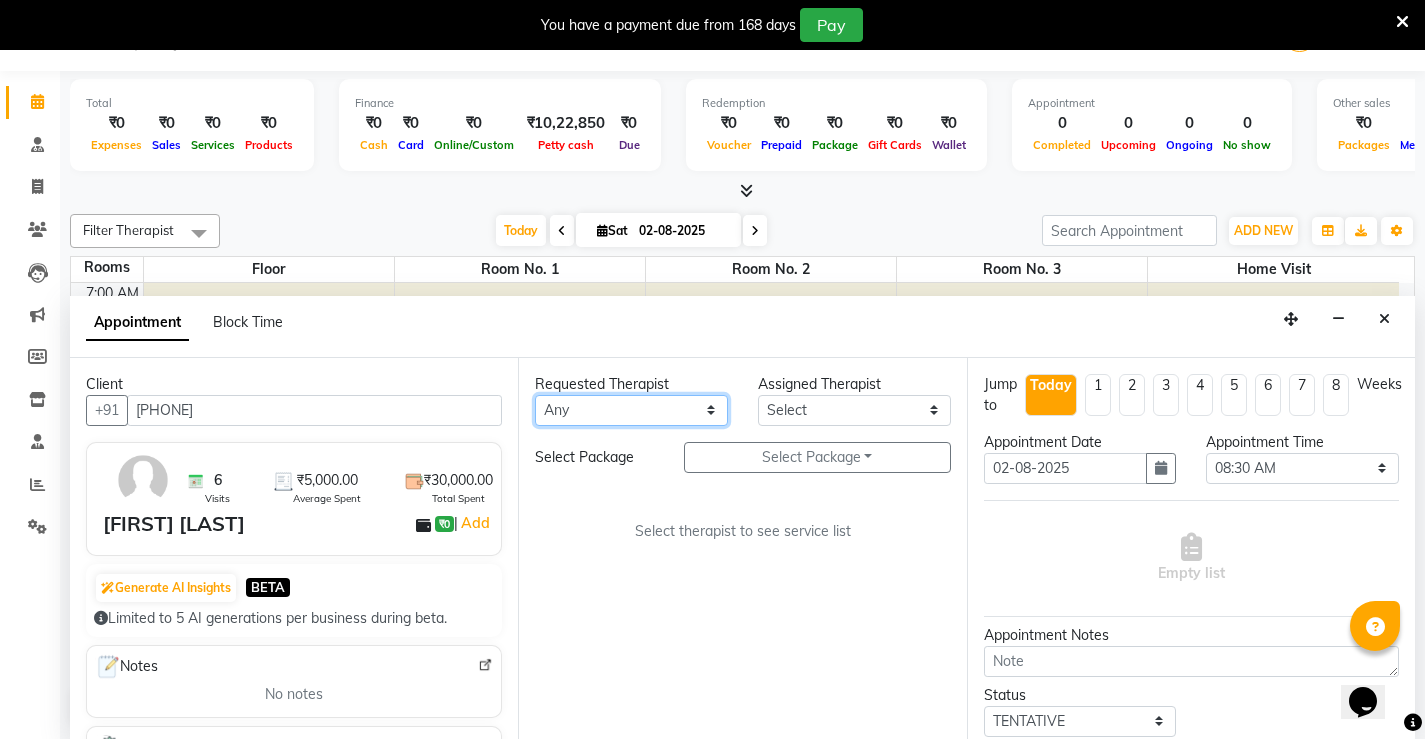 click on "Any [FIRST] [FIRST] [FIRST] [FIRST] [FIRST] [FIRST] [FIRST] [FIRST] [FIRST] [FIRST] [FIRST] [FIRST] [FIRST] [FIRST] [FIRST] [FIRST] [FIRST] [FIRST] [FIRST] [FIRST] [FIRST] [FIRST]" at bounding box center [631, 410] 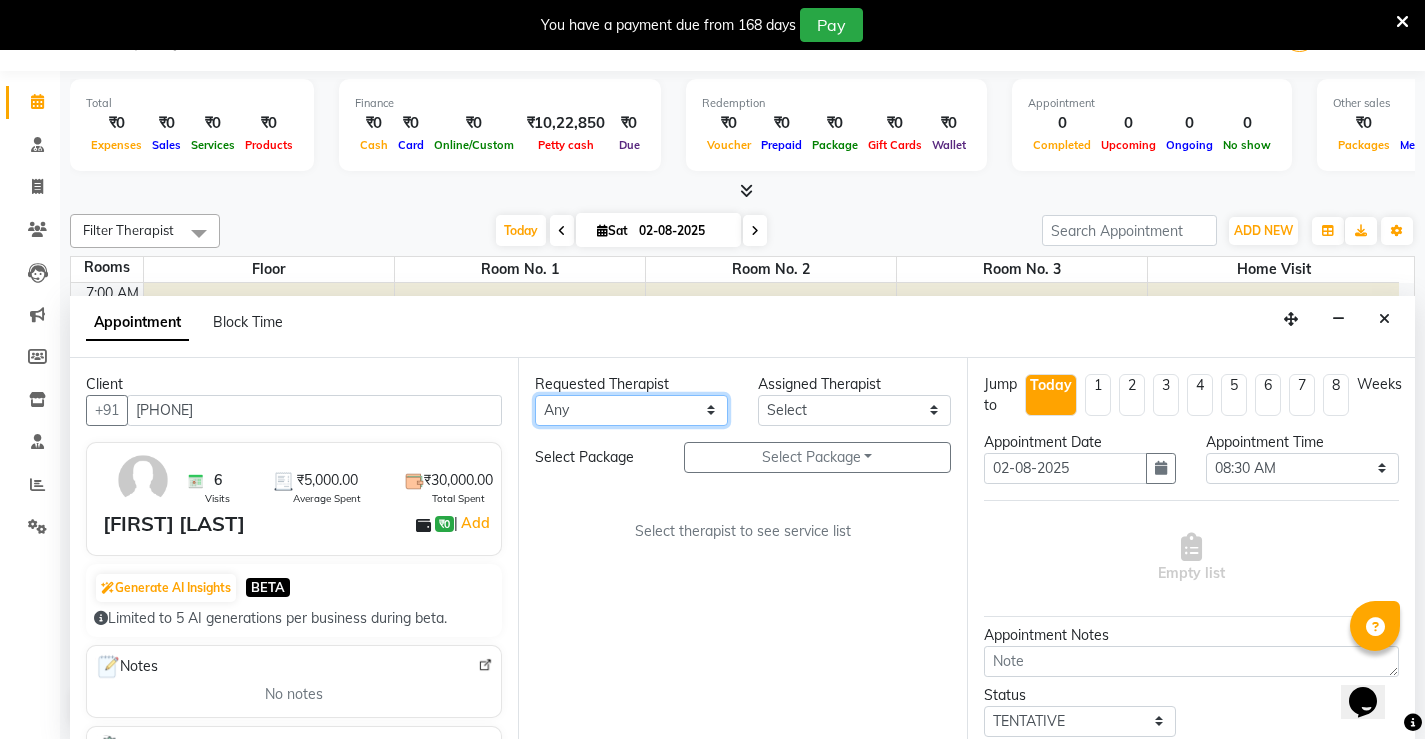 select on "87272" 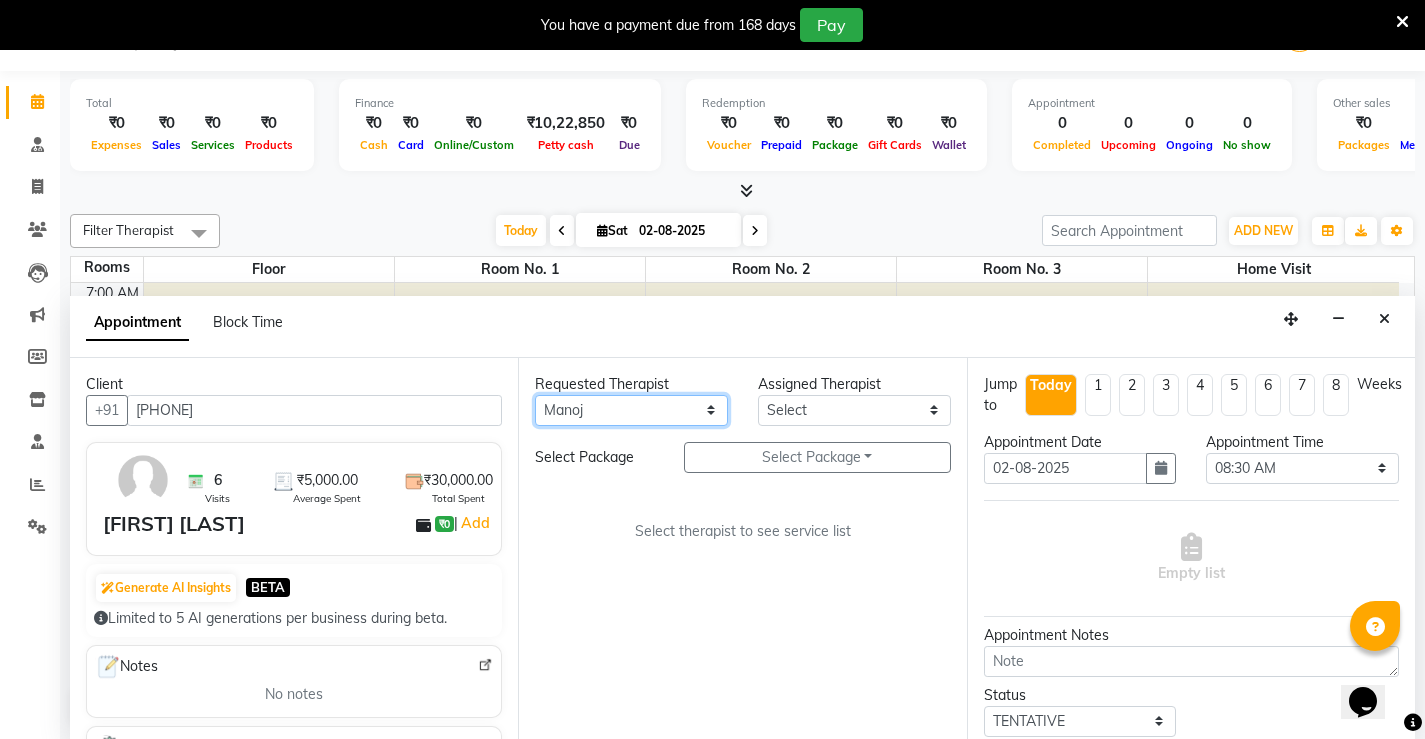 click on "Any [FIRST] [FIRST] [FIRST] [FIRST] [FIRST] [FIRST] [FIRST] [FIRST] [FIRST] [FIRST] [FIRST] [FIRST] [FIRST] [FIRST] [FIRST] [FIRST] [FIRST] [FIRST] [FIRST] [FIRST] [FIRST] [FIRST]" at bounding box center [631, 410] 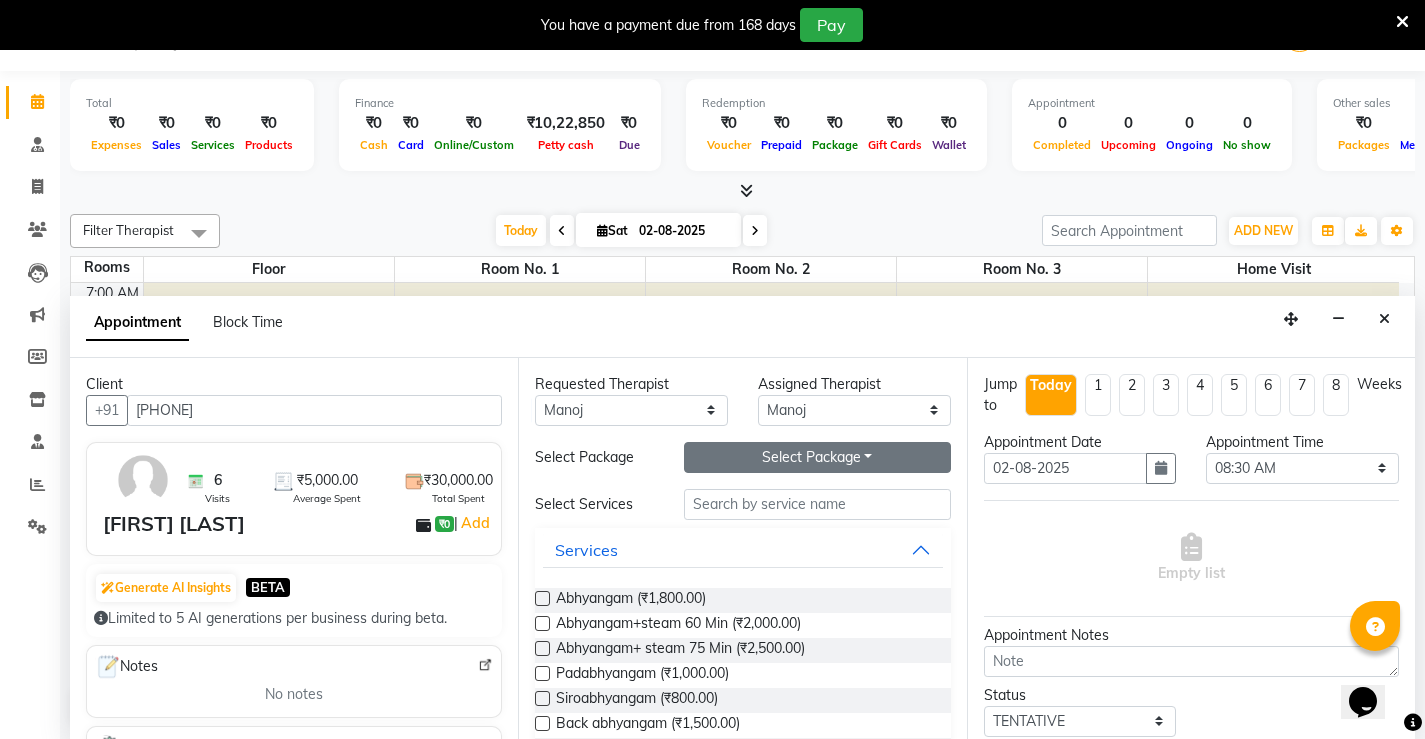 click on "Select Package  Toggle Dropdown" at bounding box center (817, 457) 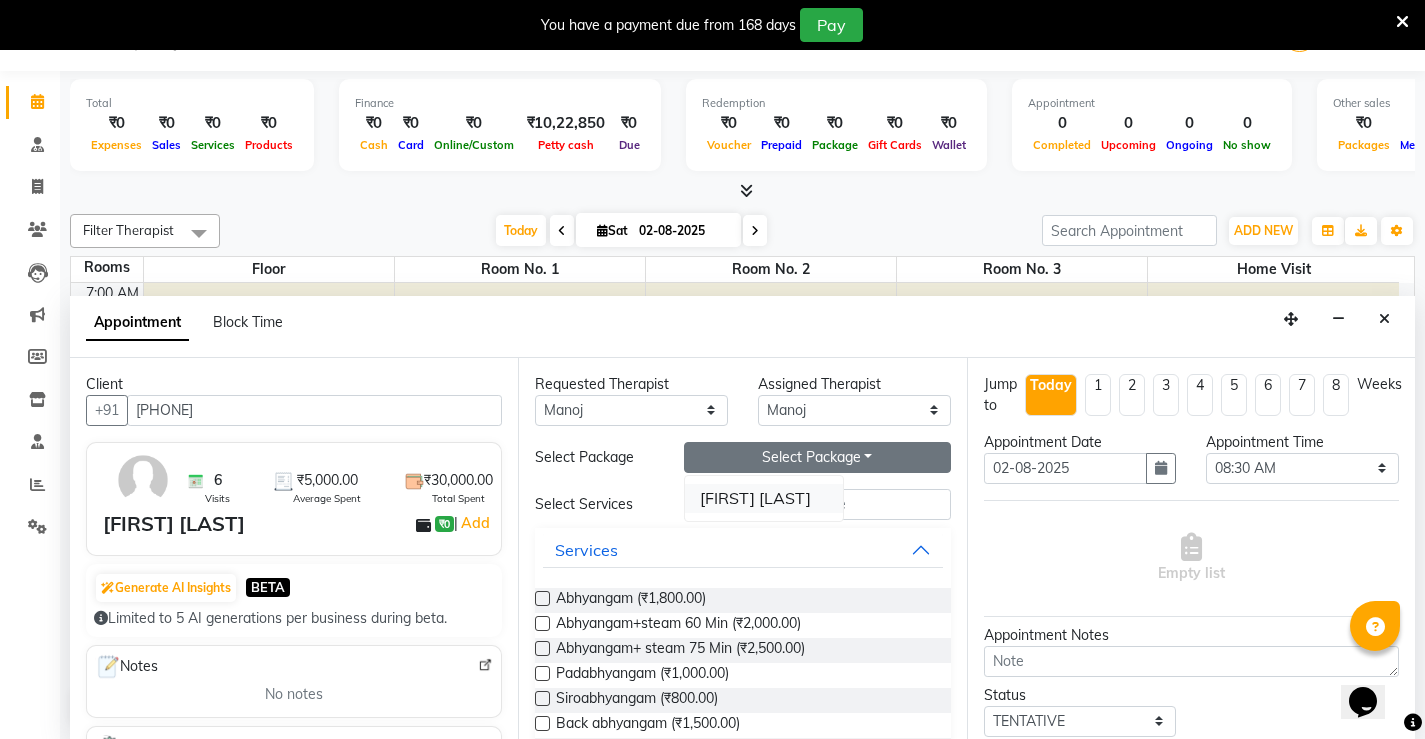 click on "[FIRST] [LAST]" at bounding box center [764, 498] 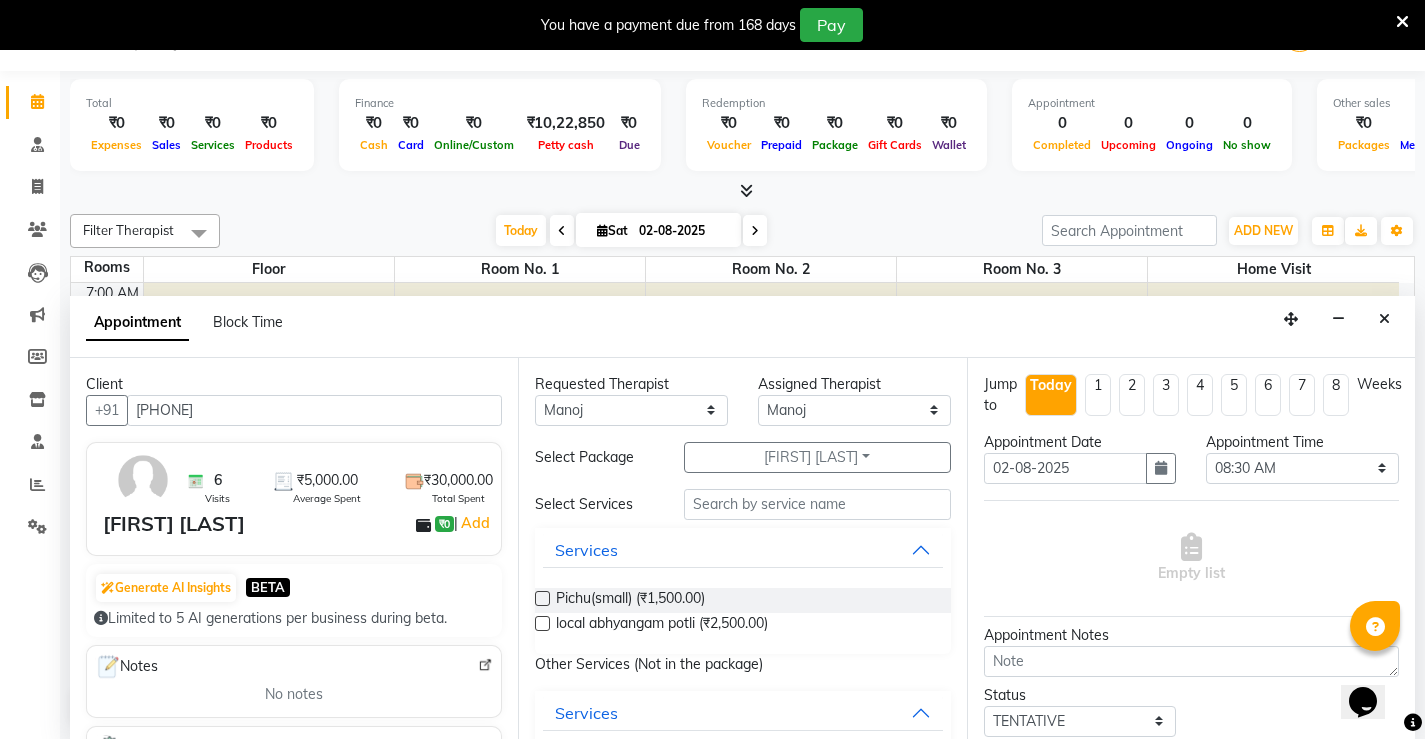 click at bounding box center [542, 598] 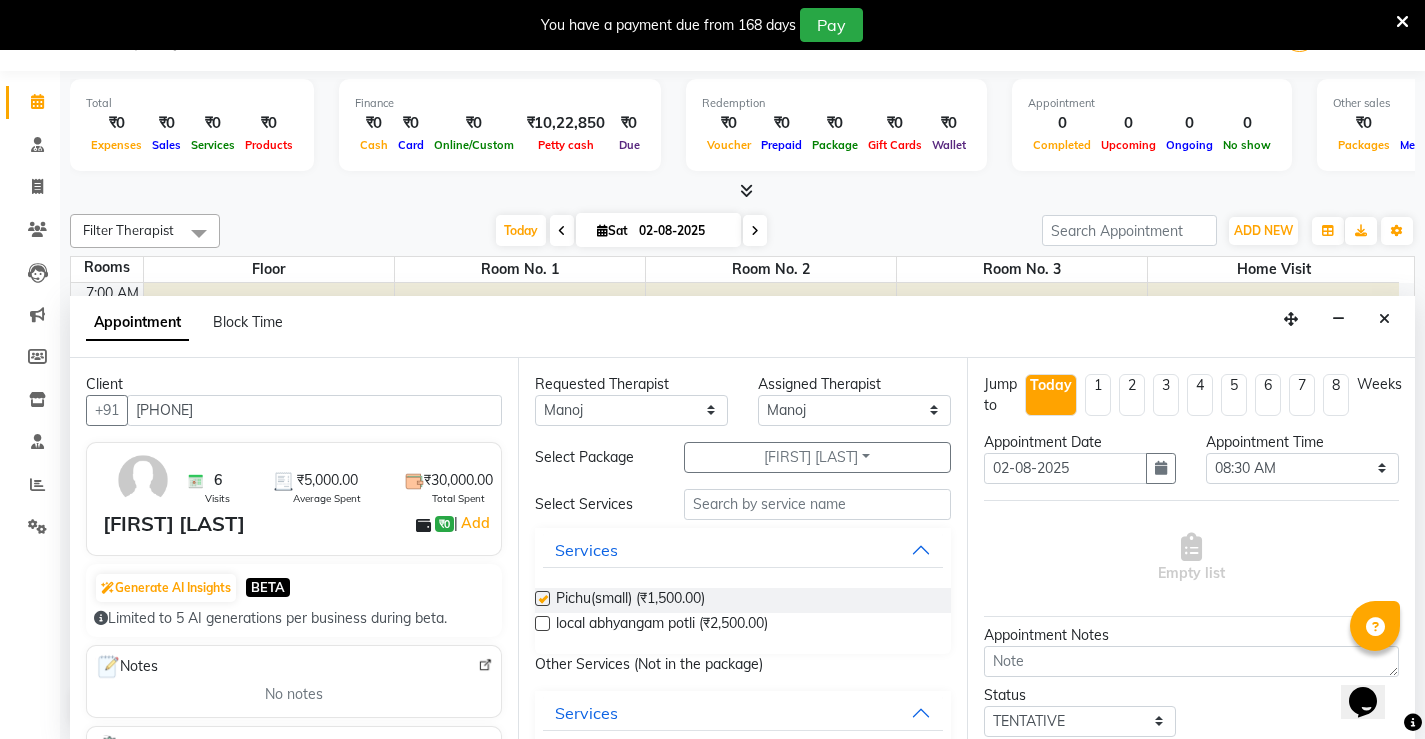 select on "2653" 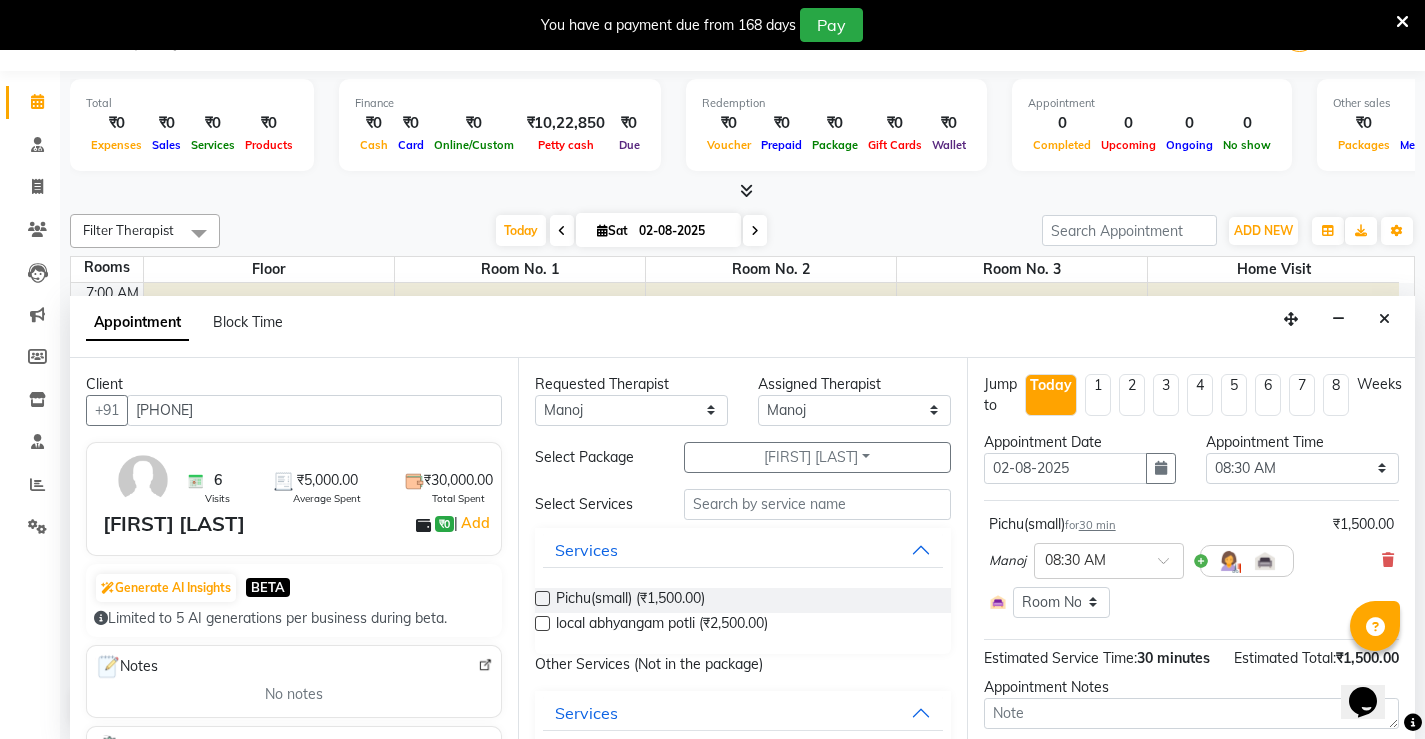 checkbox on "false" 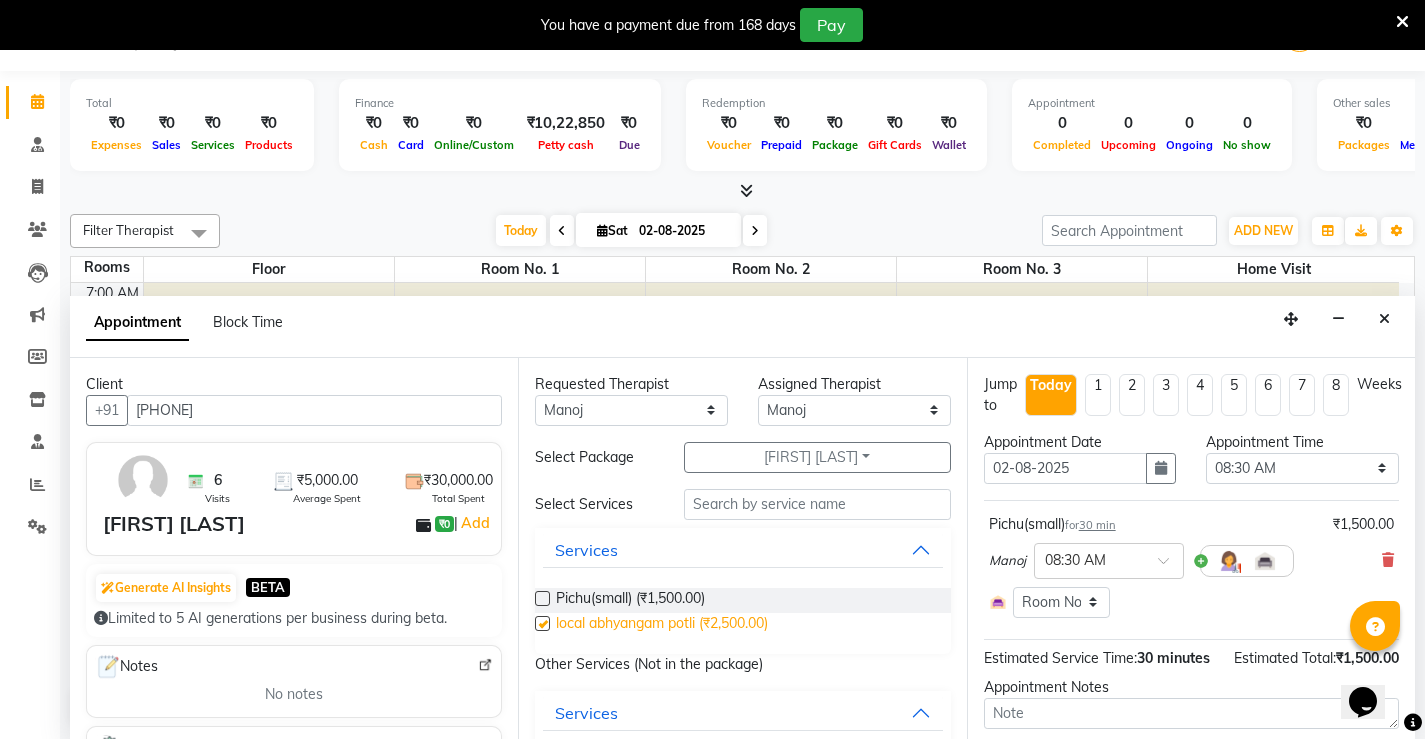 select on "2653" 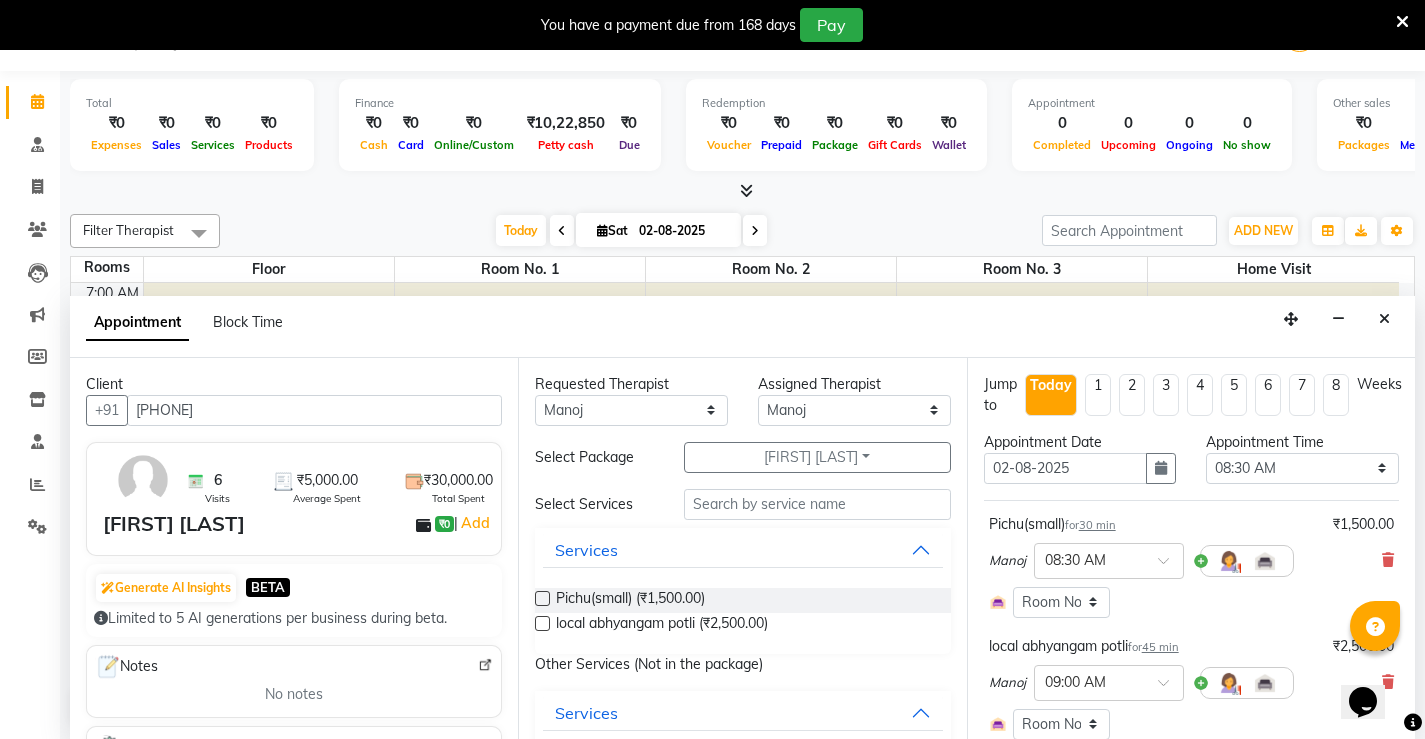 checkbox on "false" 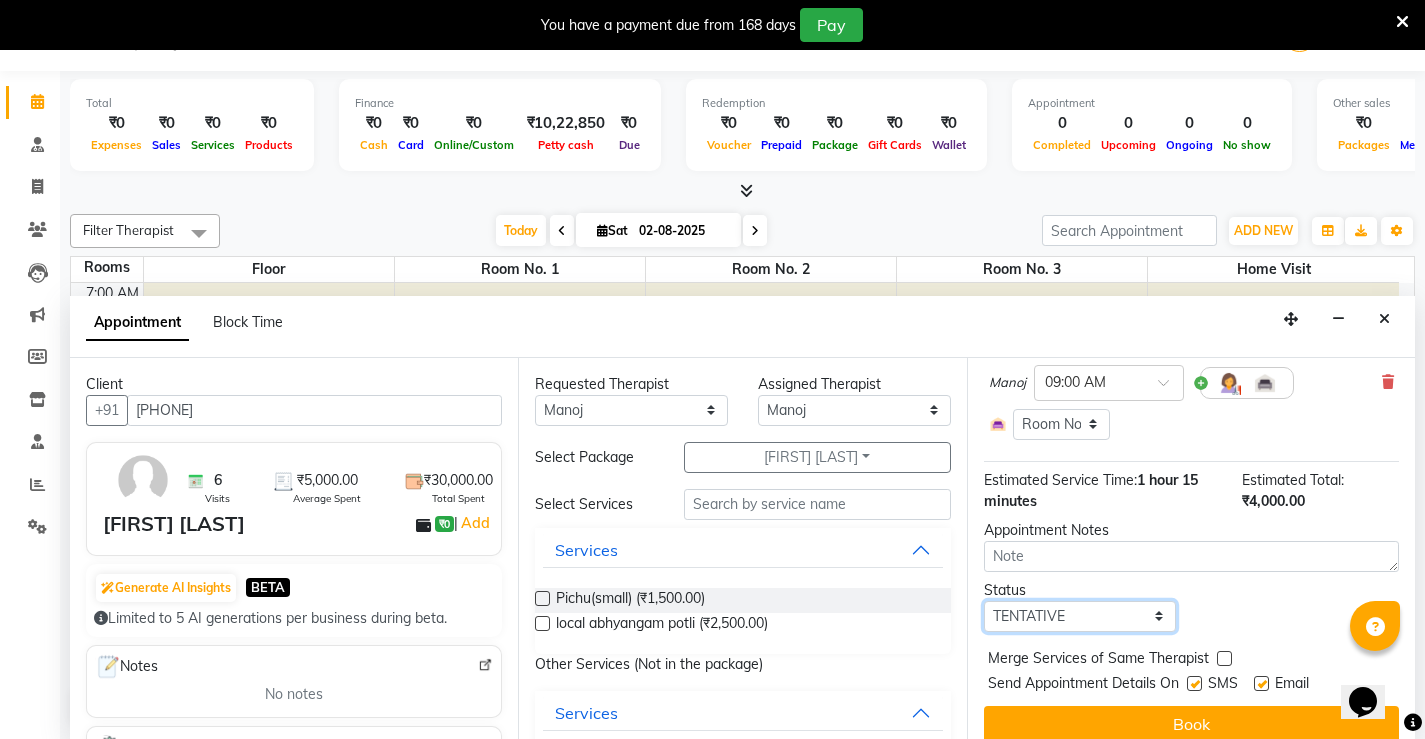 click on "Select TENTATIVE CONFIRM CHECK-IN UPCOMING" at bounding box center (1080, 616) 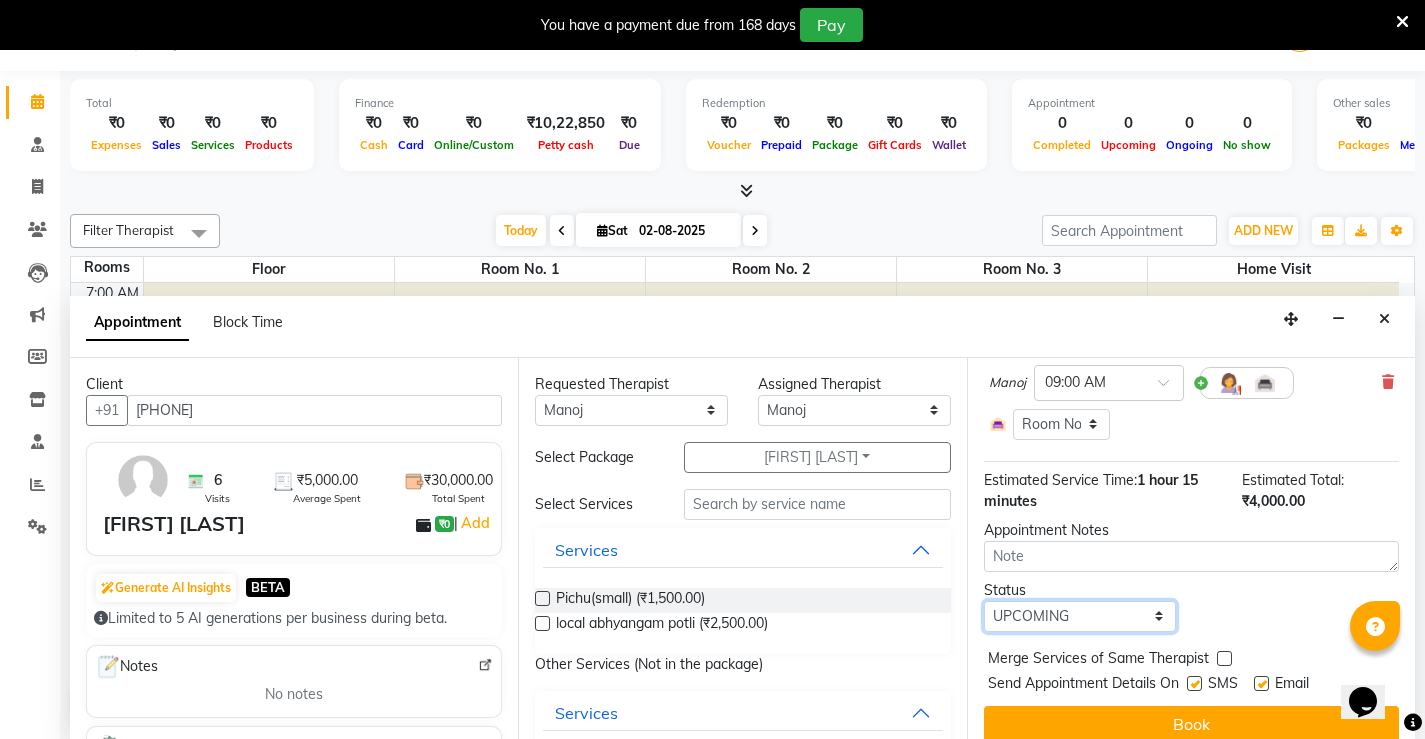 click on "Select TENTATIVE CONFIRM CHECK-IN UPCOMING" at bounding box center [1080, 616] 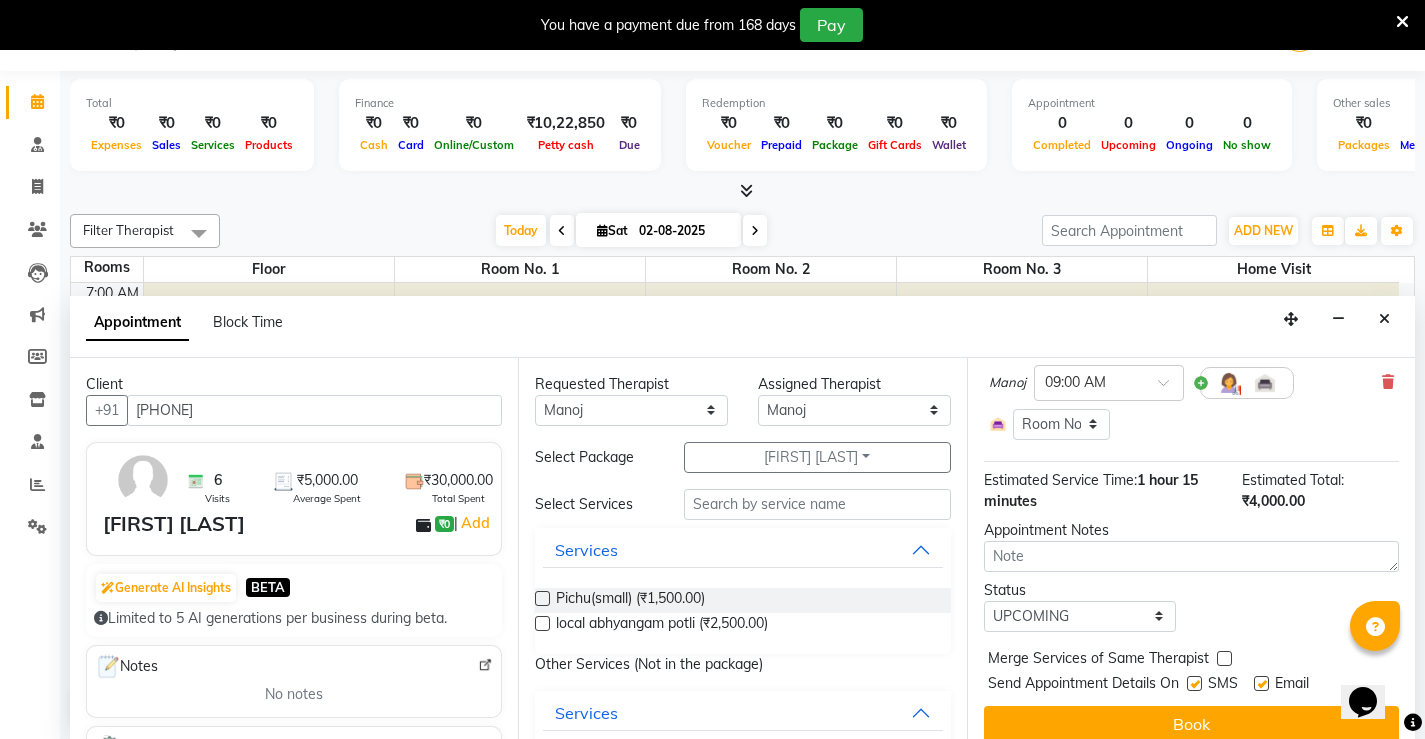 click at bounding box center [1194, 683] 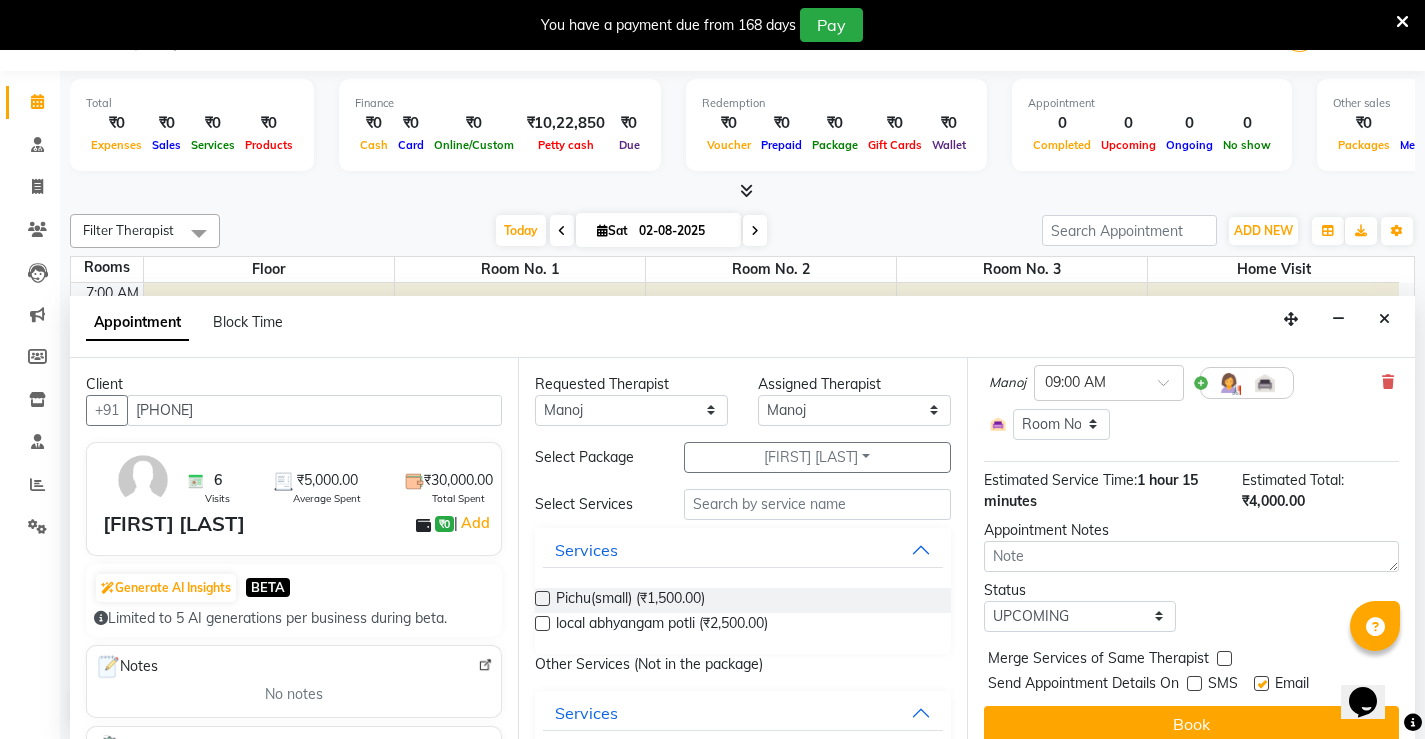 click at bounding box center [1261, 683] 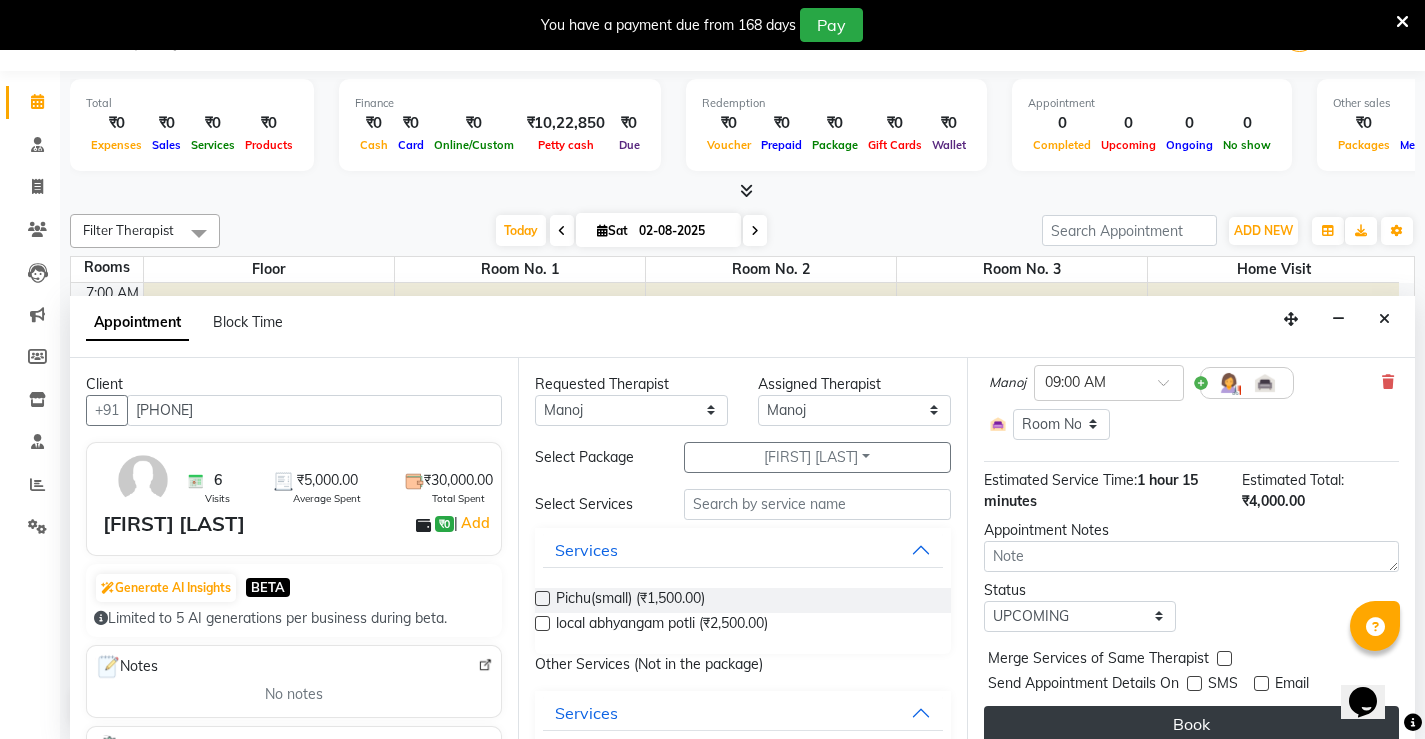 click on "Book" at bounding box center [1191, 724] 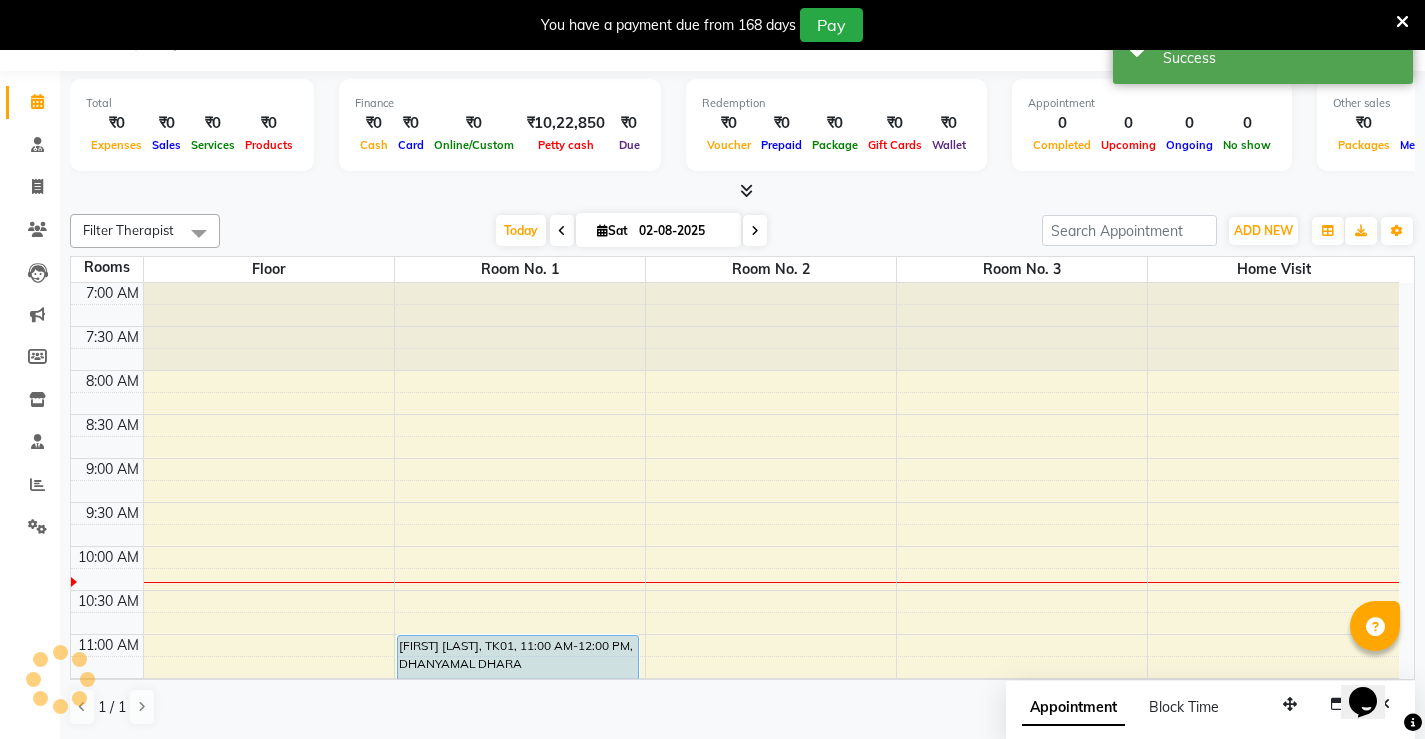 scroll, scrollTop: 0, scrollLeft: 0, axis: both 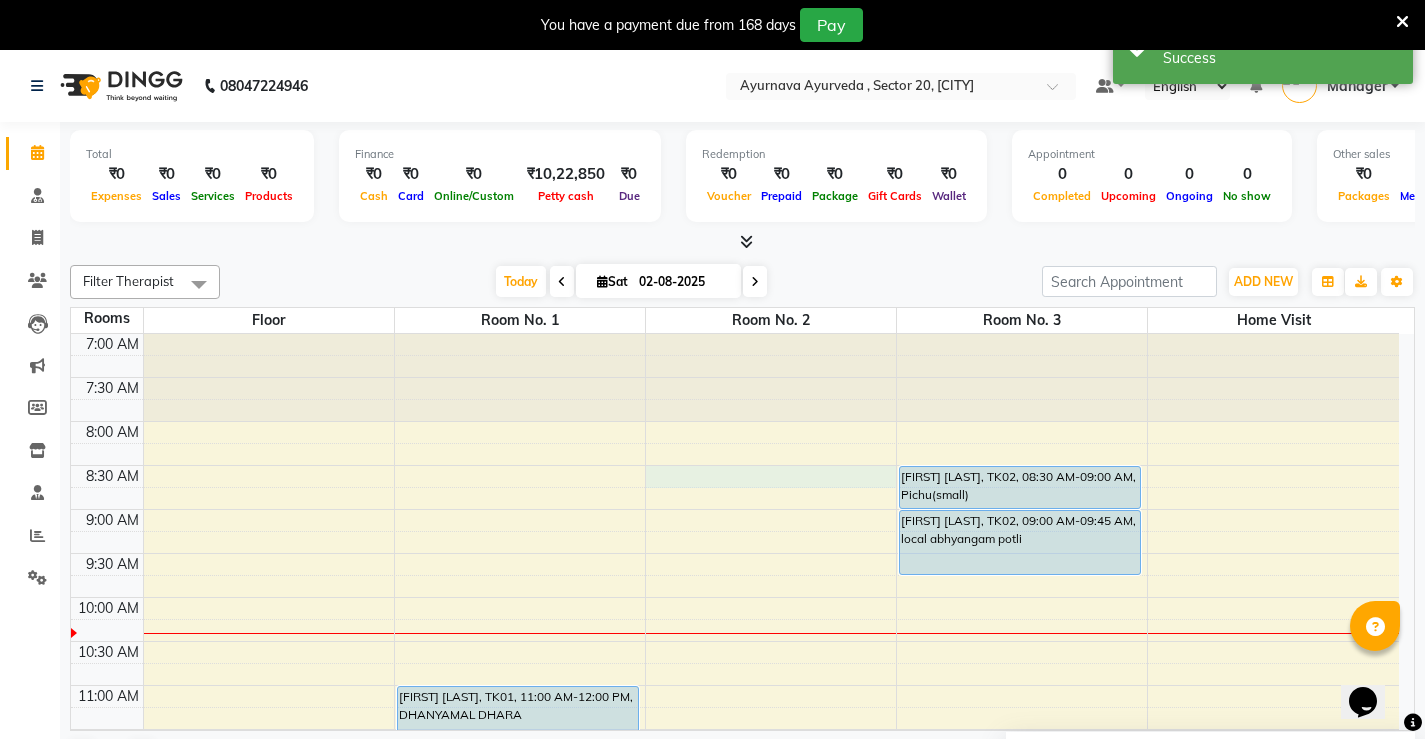 click on "7:00 AM 7:30 AM 8:00 AM 8:30 AM 9:00 AM 9:30 AM 10:00 AM 10:30 AM 11:00 AM 11:30 AM 12:00 PM 12:30 PM 1:00 PM 1:30 PM 2:00 PM 2:30 PM 3:00 PM 3:30 PM 4:00 PM 4:30 PM 5:00 PM 5:30 PM 6:00 PM 6:30 PM 7:00 PM 7:30 PM 8:00 PM 8:30 PM    [FIRST] [LAST], TK01, 11:00 AM-12:00 PM, DHANYAMAL DHARA    [FIRST] [LAST], TK02, 08:30 AM-09:00 AM, Pichu(small)    [FIRST] [LAST], TK02, 09:00 AM-09:45 AM, local abhyangam potli" at bounding box center [735, 949] 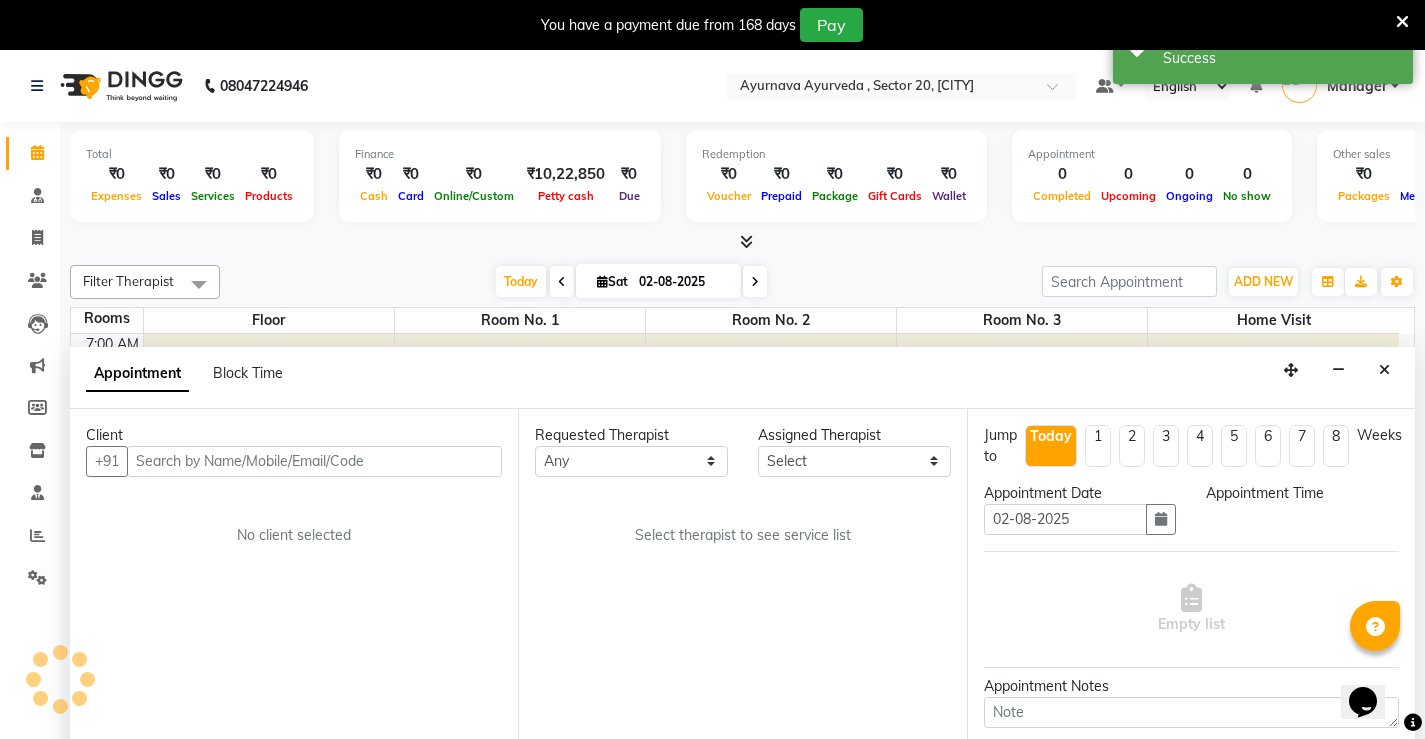 scroll, scrollTop: 51, scrollLeft: 0, axis: vertical 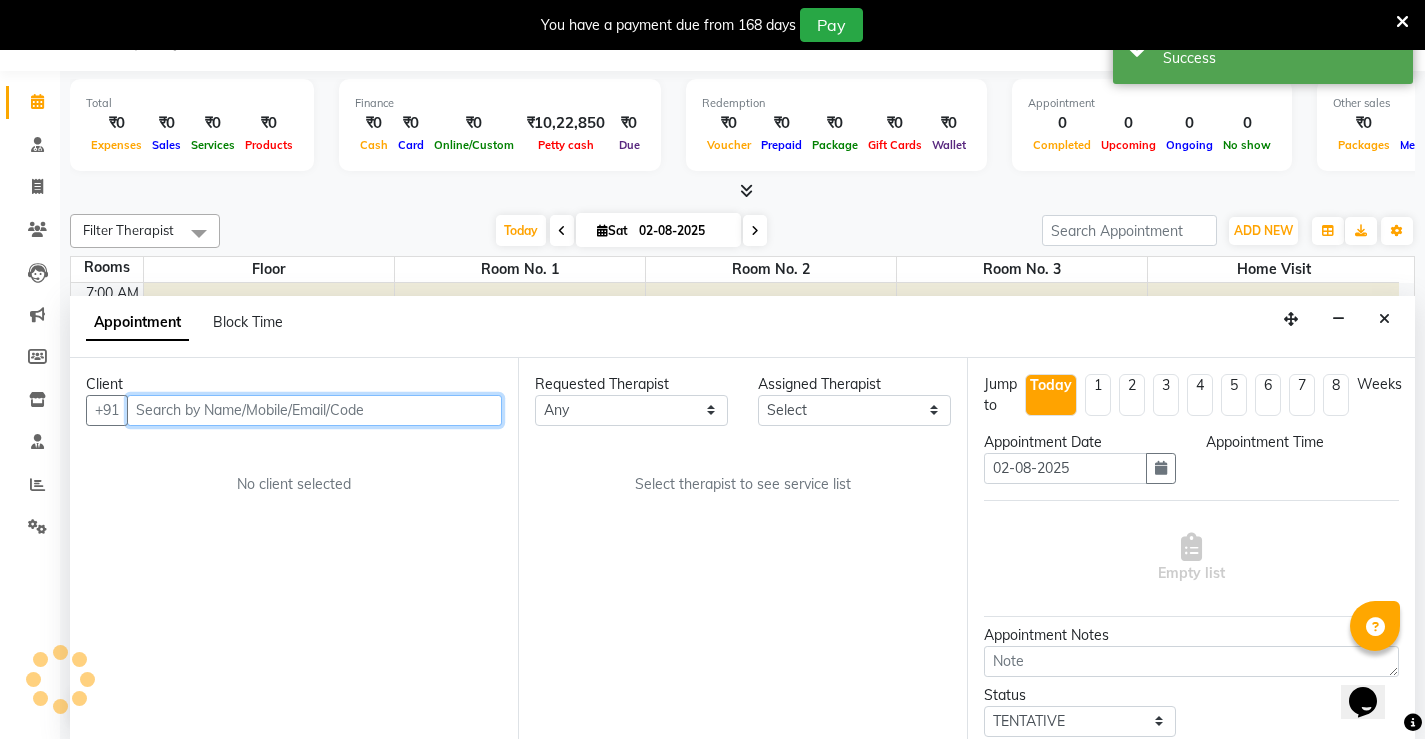 select on "510" 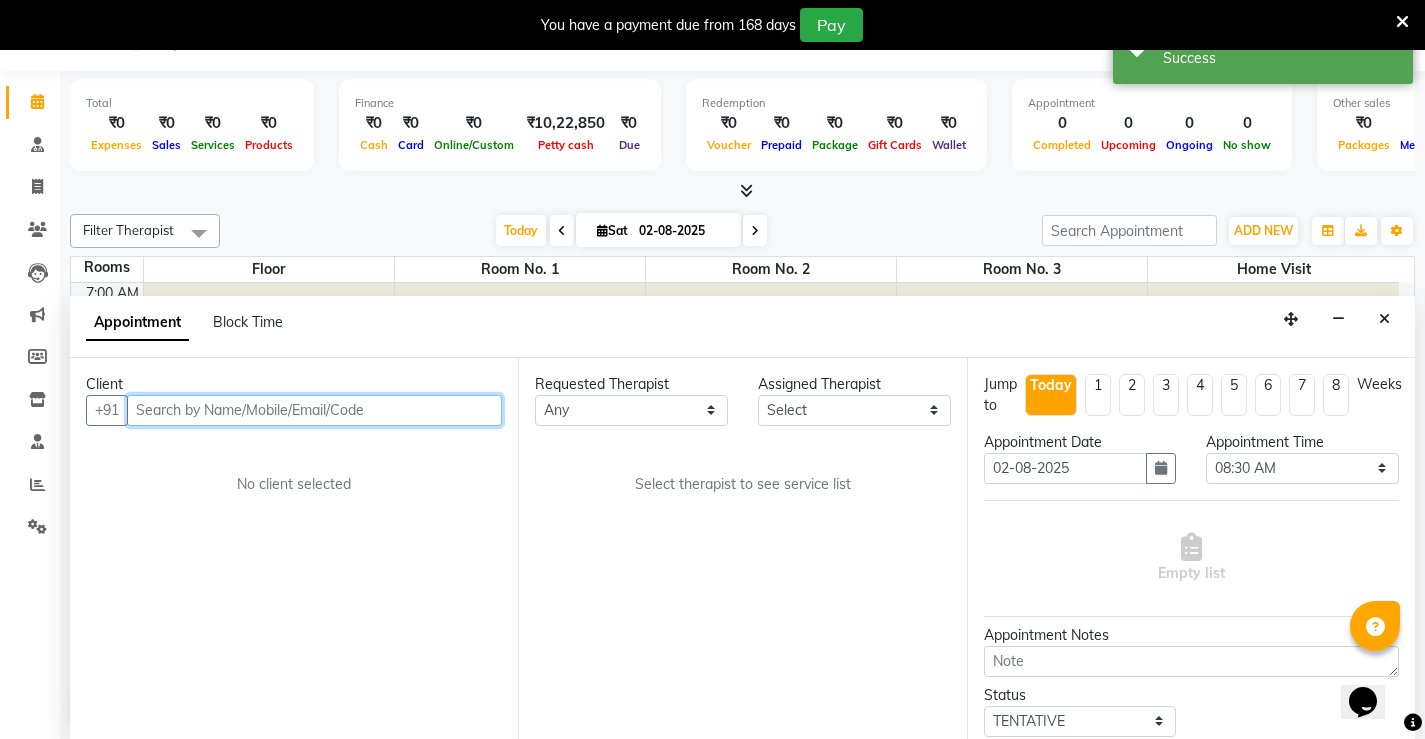 click at bounding box center (314, 410) 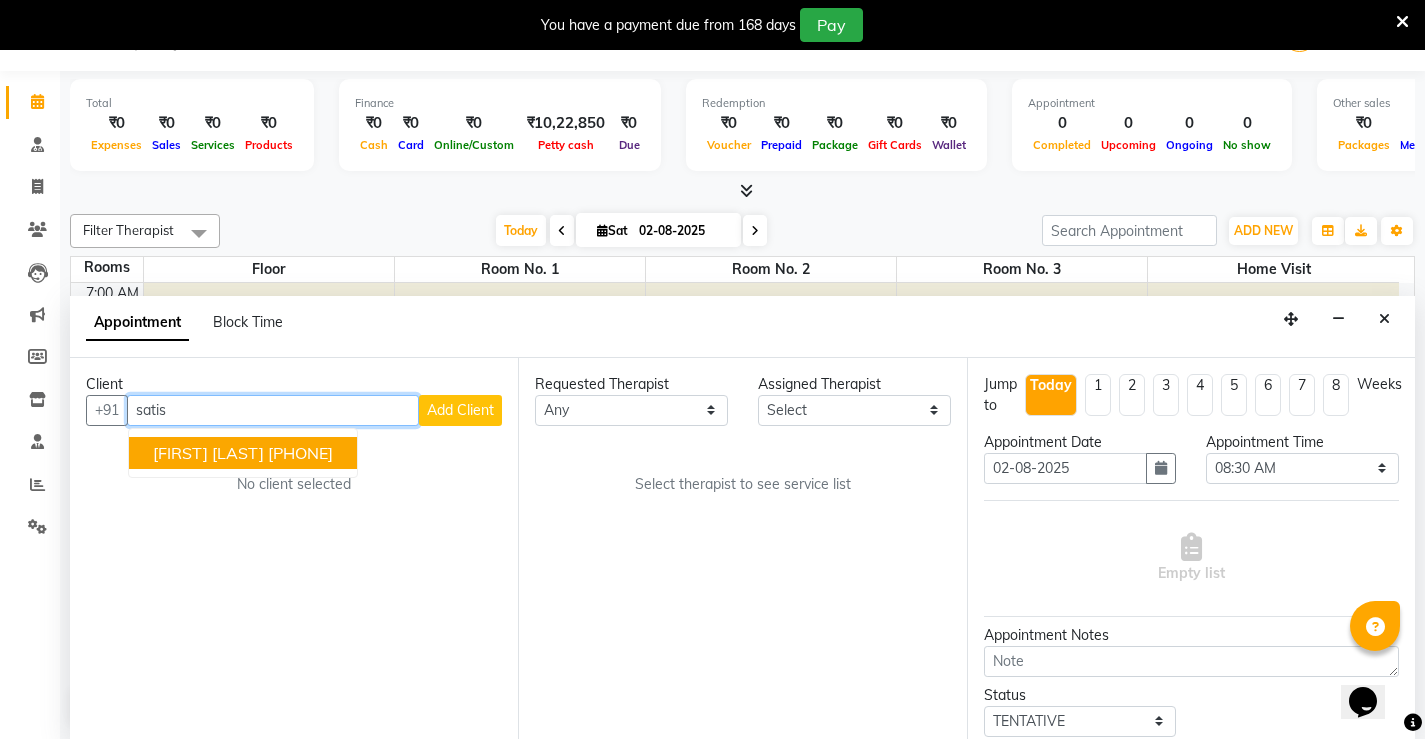 click on "[PHONE]" at bounding box center (300, 453) 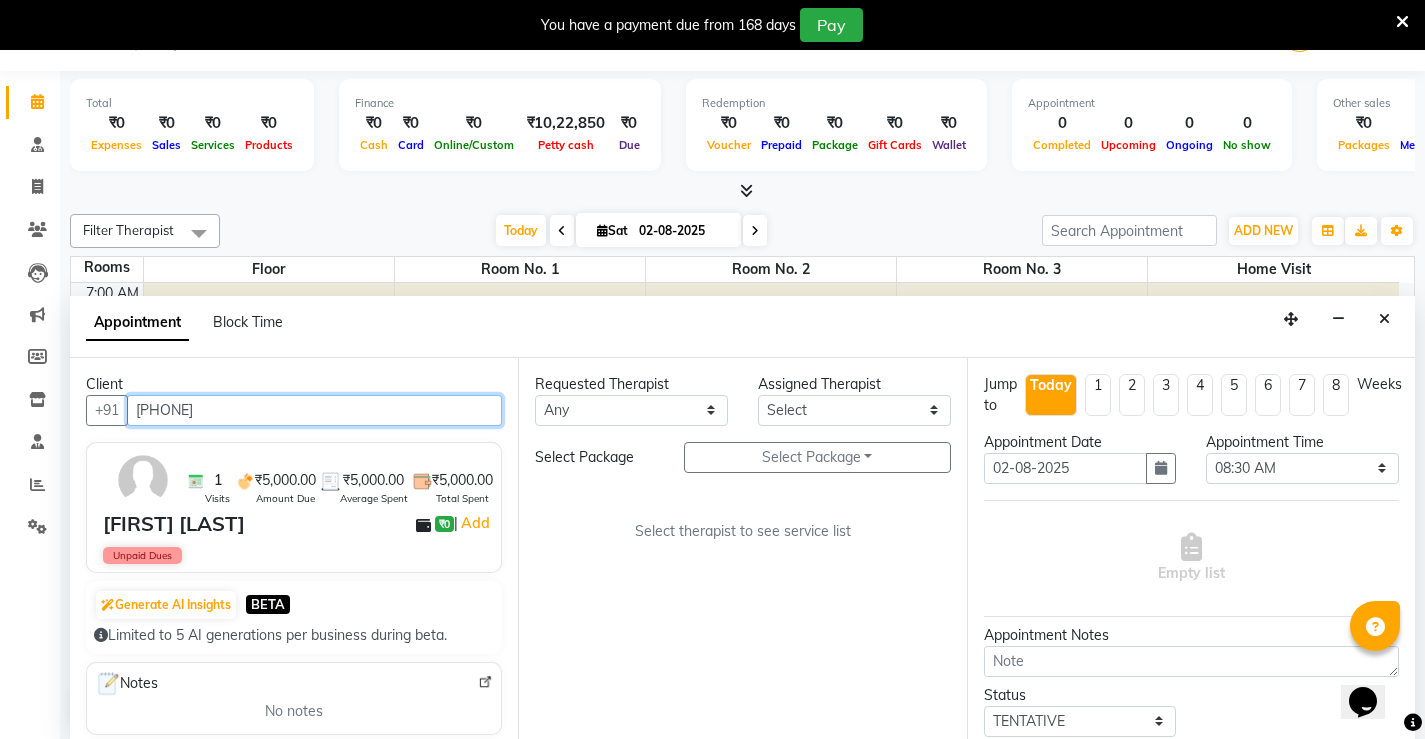 type on "[PHONE]" 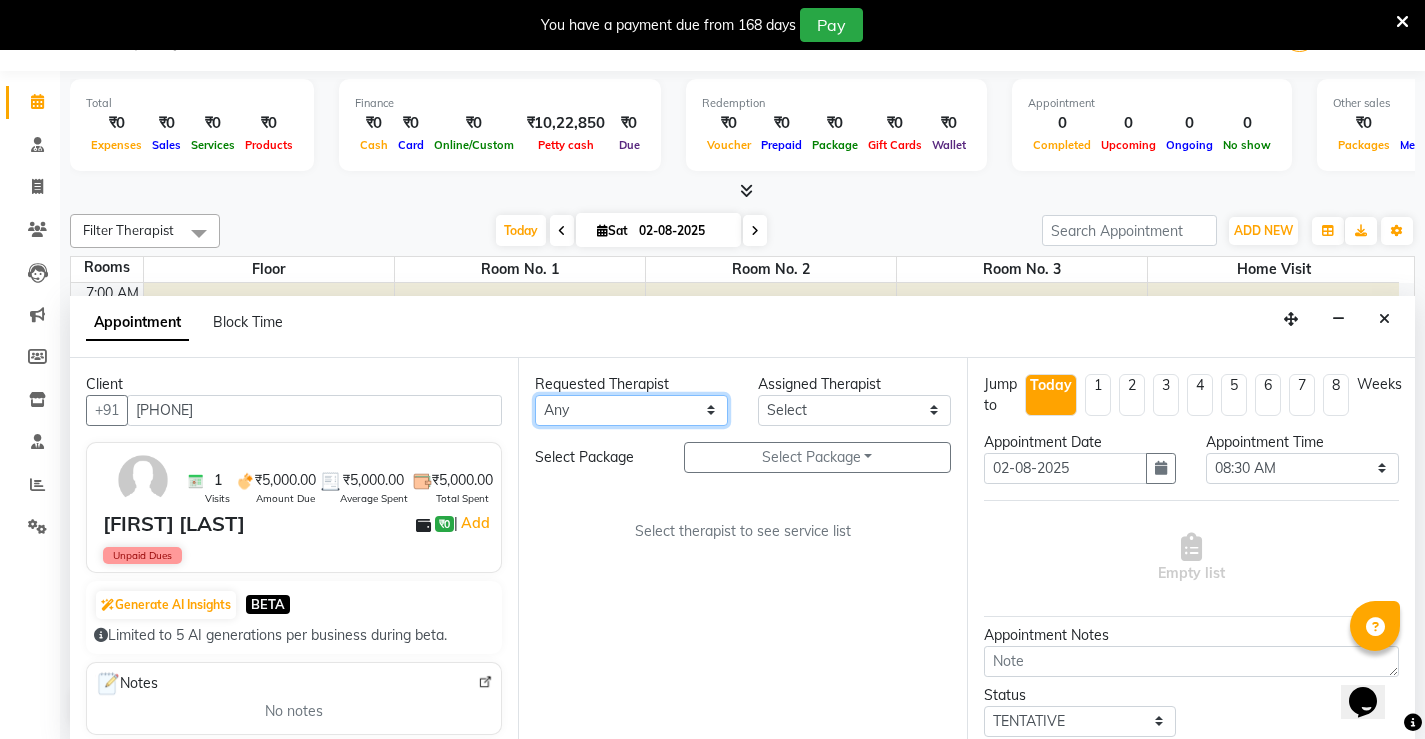 click on "Any [FIRST] [FIRST] [FIRST] [FIRST] [FIRST] [FIRST] [FIRST] [FIRST] [FIRST] [FIRST] [FIRST] [FIRST] [FIRST] [FIRST] [FIRST] [FIRST] [FIRST] [FIRST] [FIRST] [FIRST] [FIRST] [FIRST]" at bounding box center [631, 410] 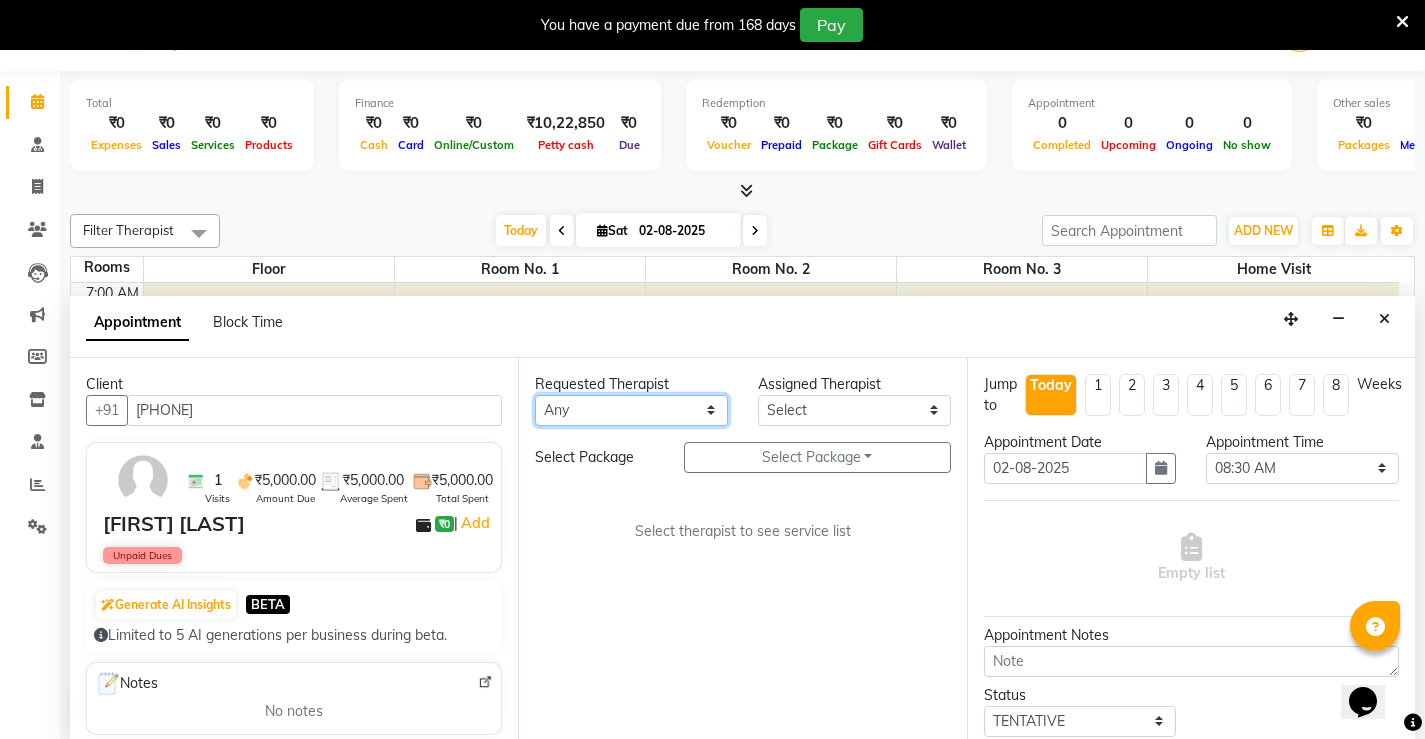 select on "83764" 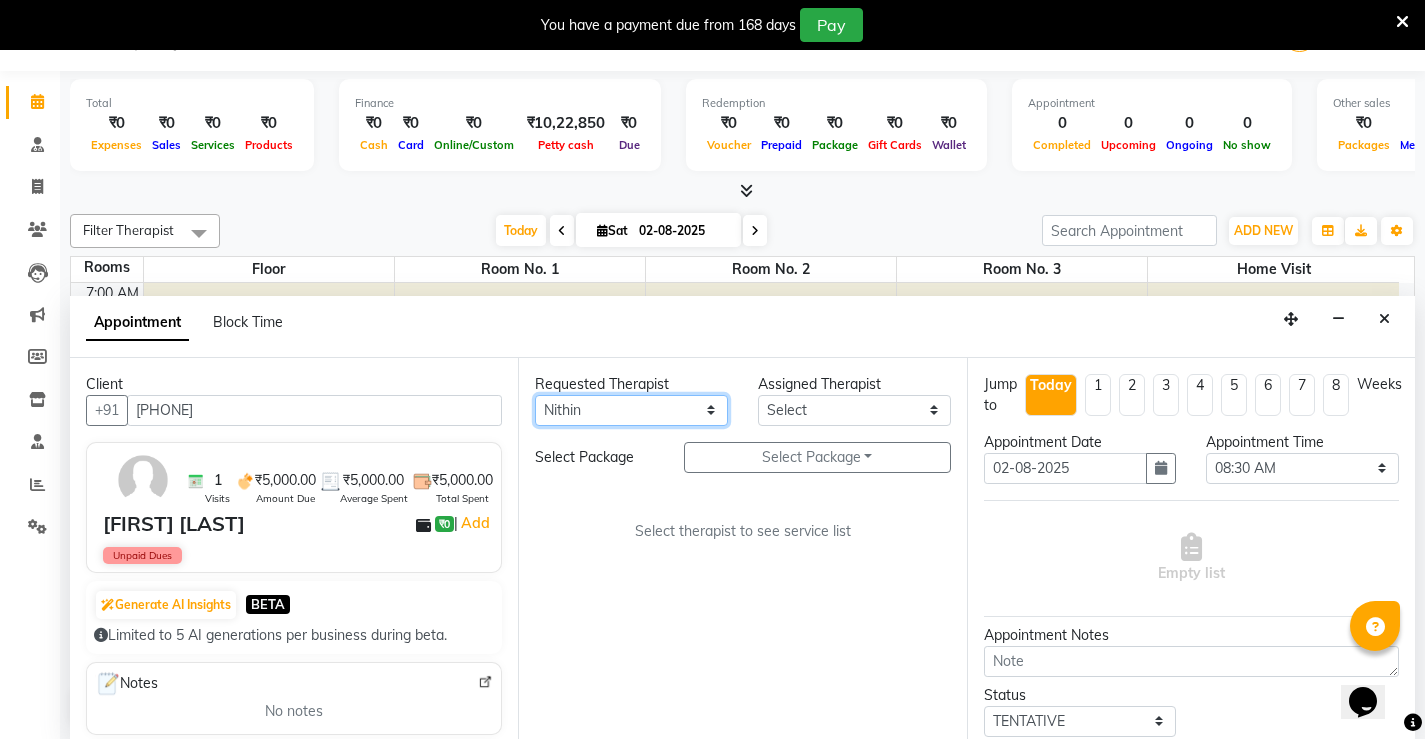 click on "Any [FIRST] [FIRST] [FIRST] [FIRST] [FIRST] [FIRST] [FIRST] [FIRST] [FIRST] [FIRST] [FIRST] [FIRST] [FIRST] [FIRST] [FIRST] [FIRST] [FIRST] [FIRST] [FIRST] [FIRST] [FIRST] [FIRST]" at bounding box center (631, 410) 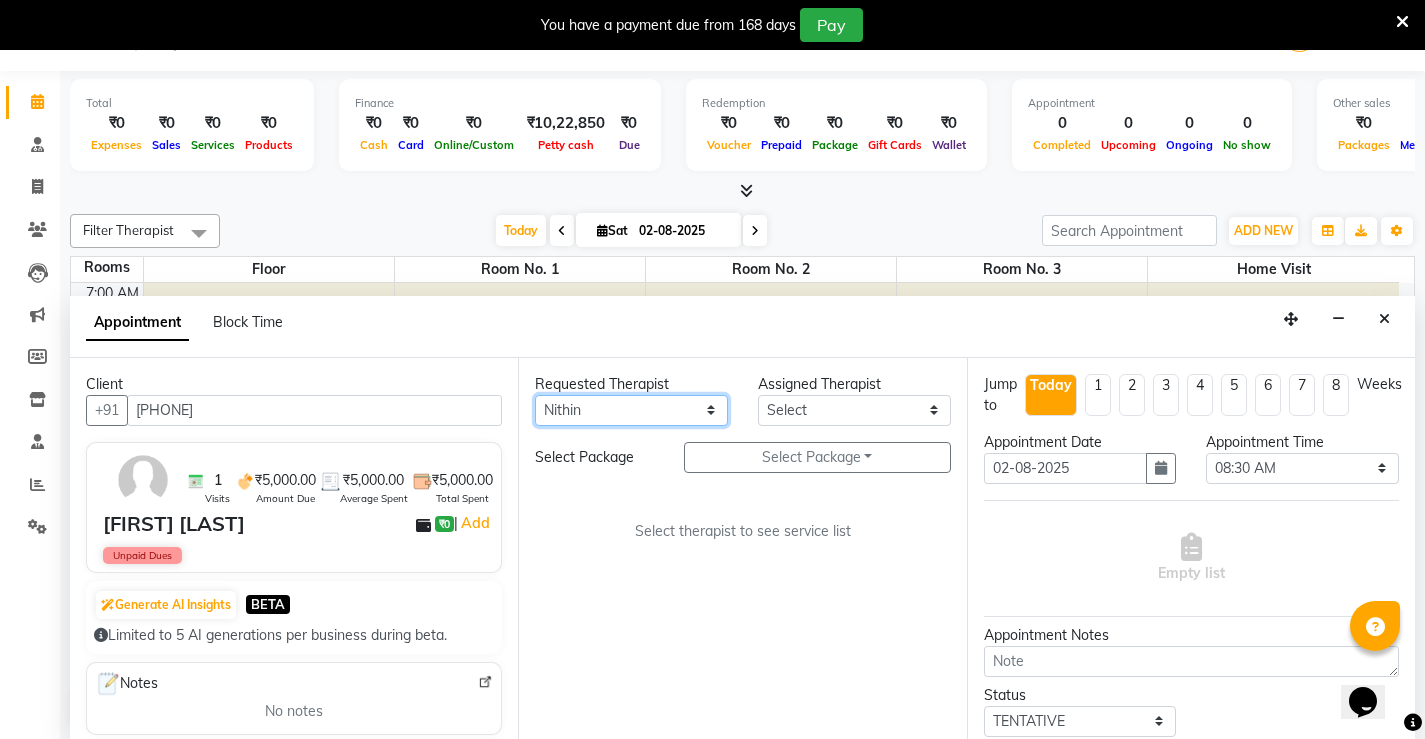 select on "83764" 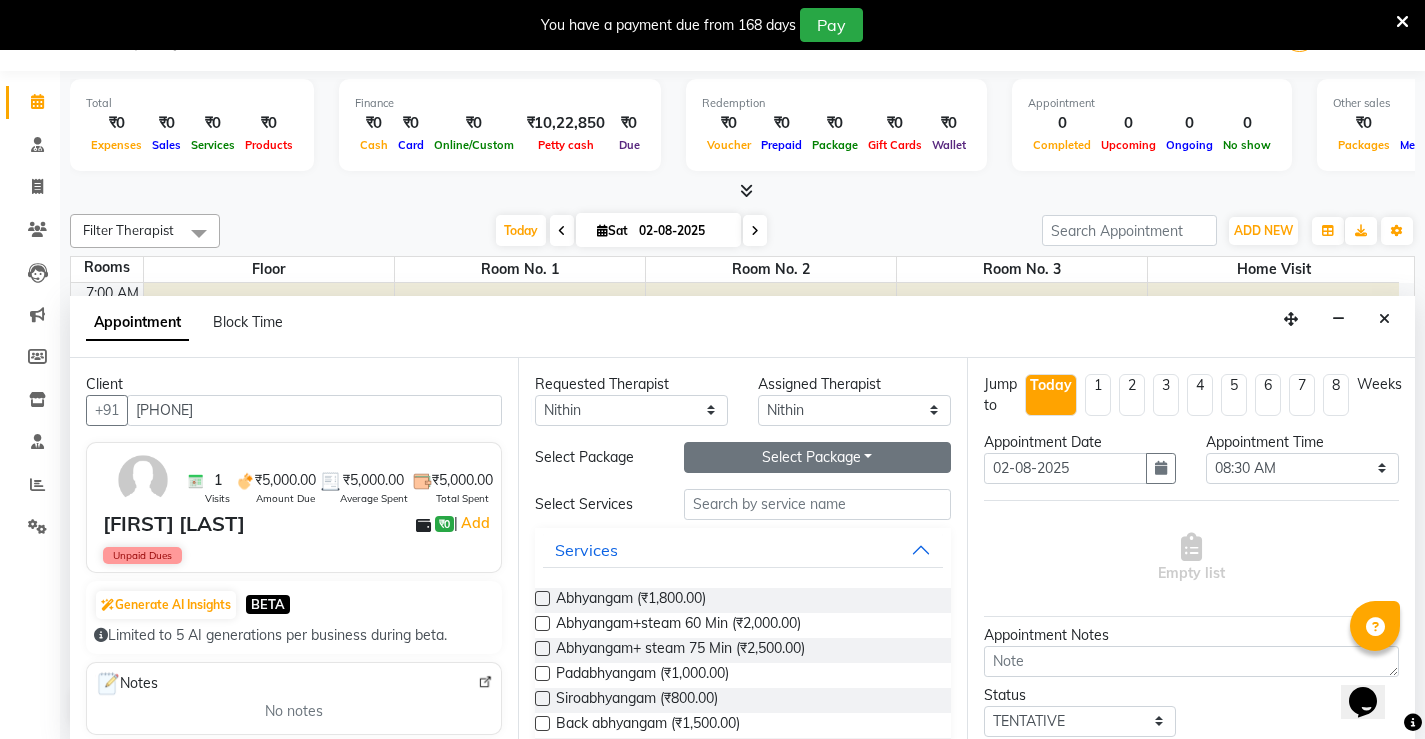 click on "Select Package  Toggle Dropdown" at bounding box center (817, 457) 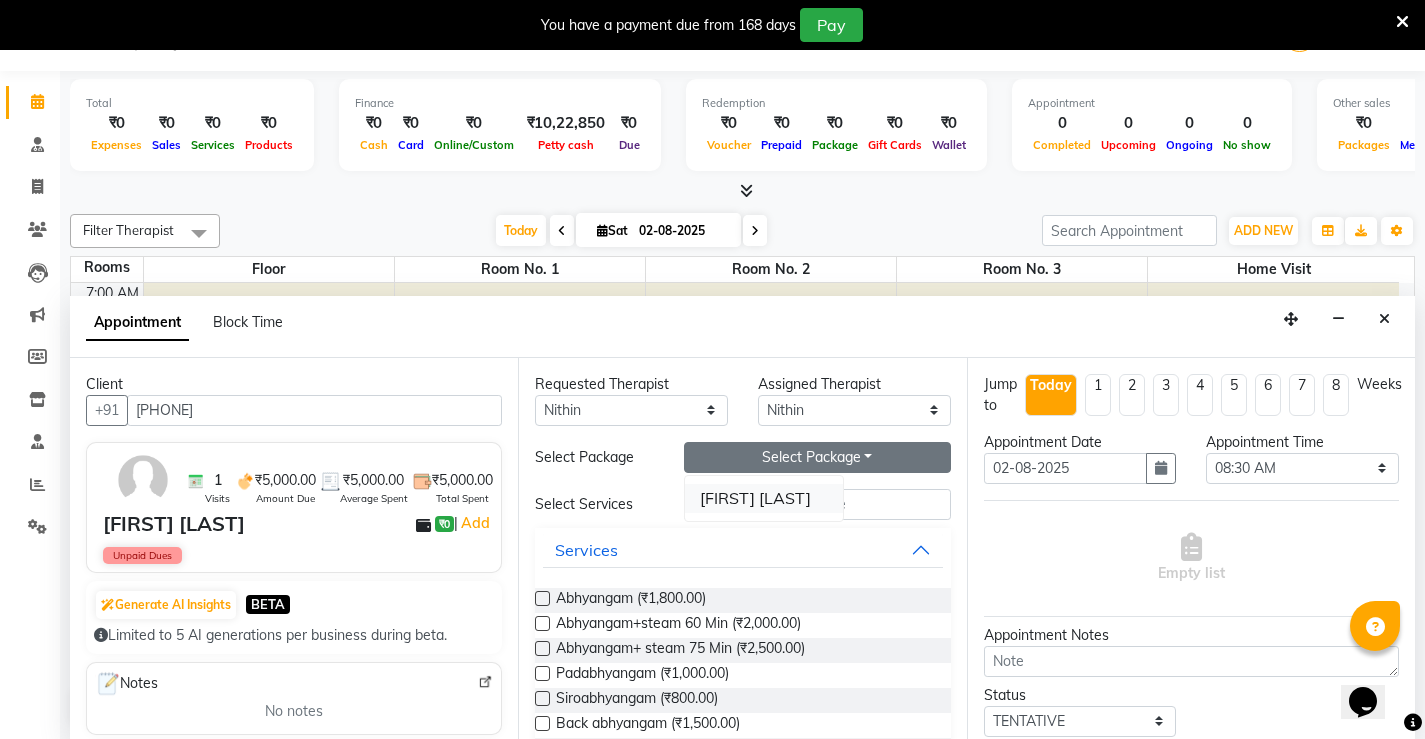 click on "[FIRST] [LAST]" at bounding box center (764, 498) 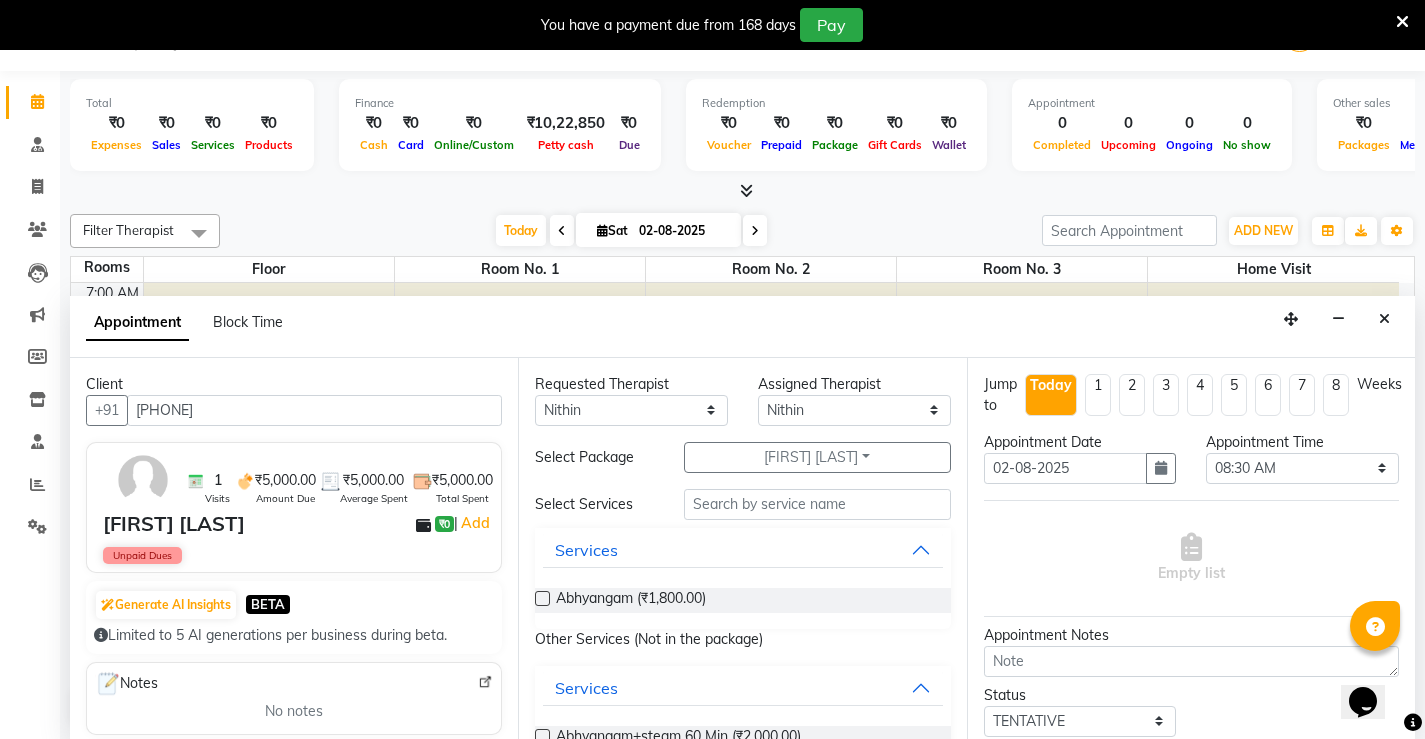 click at bounding box center (542, 598) 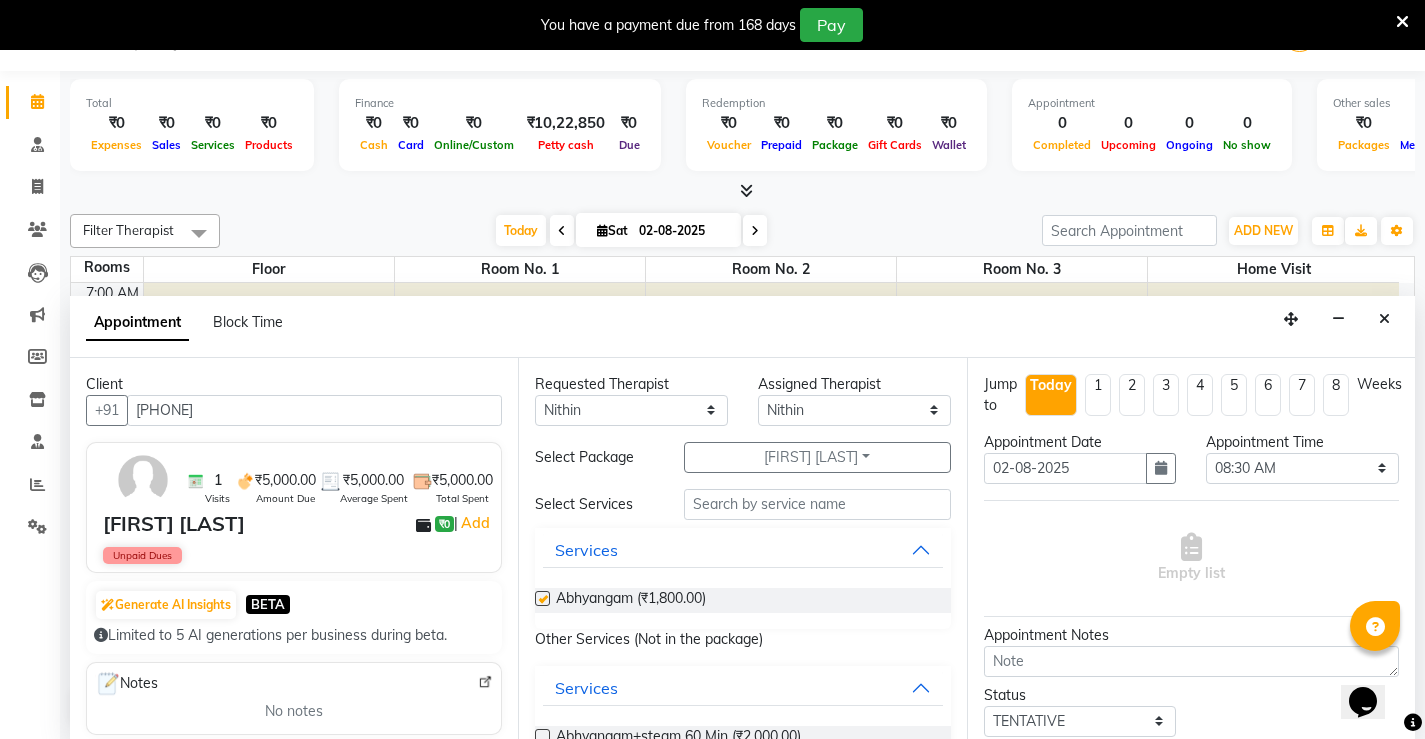 select on "2652" 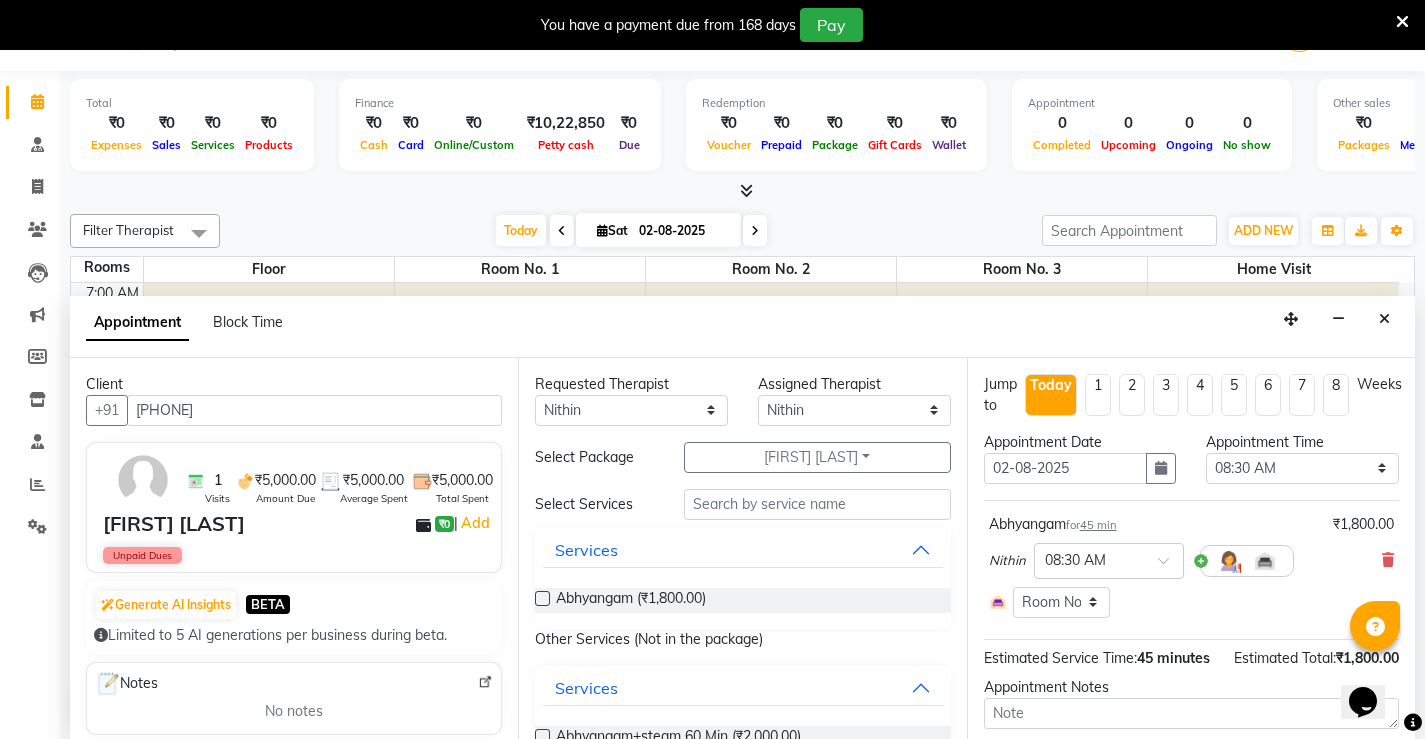 checkbox on "false" 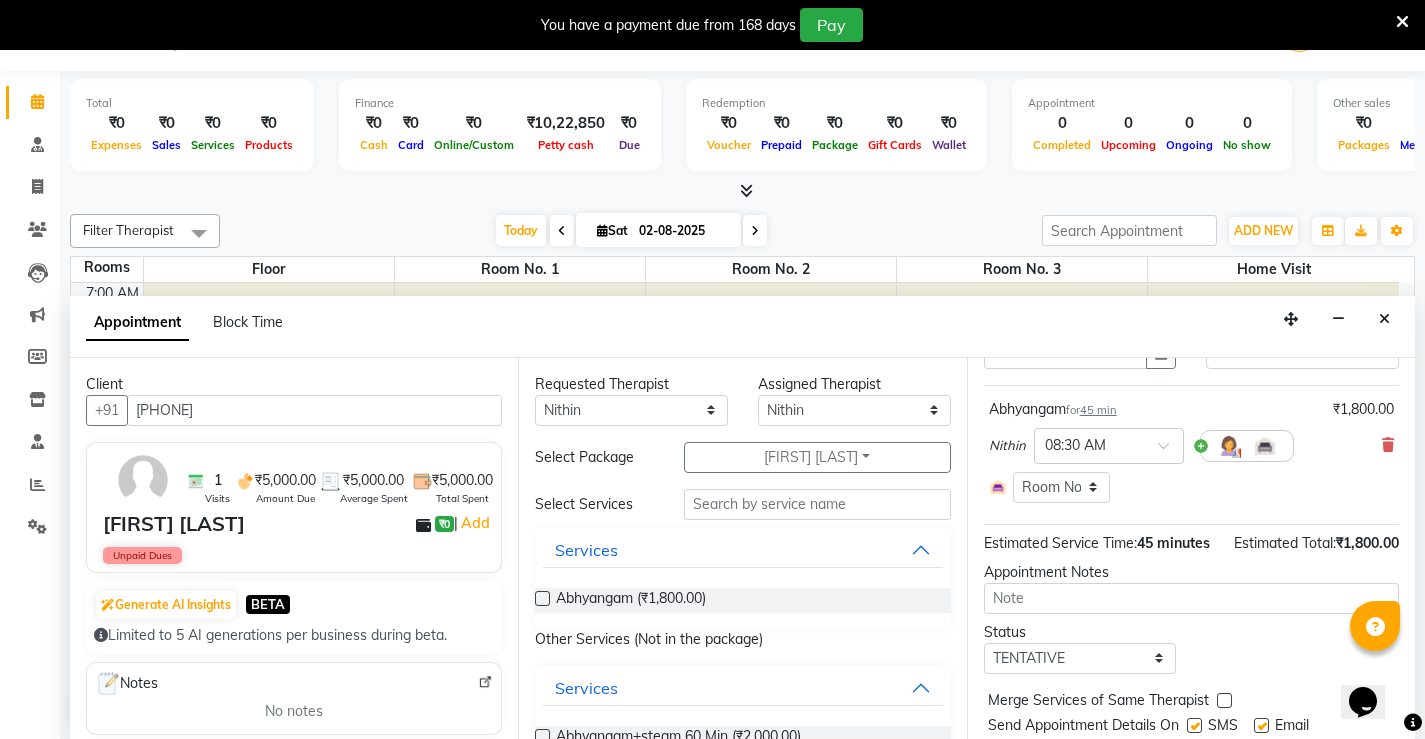 scroll, scrollTop: 197, scrollLeft: 0, axis: vertical 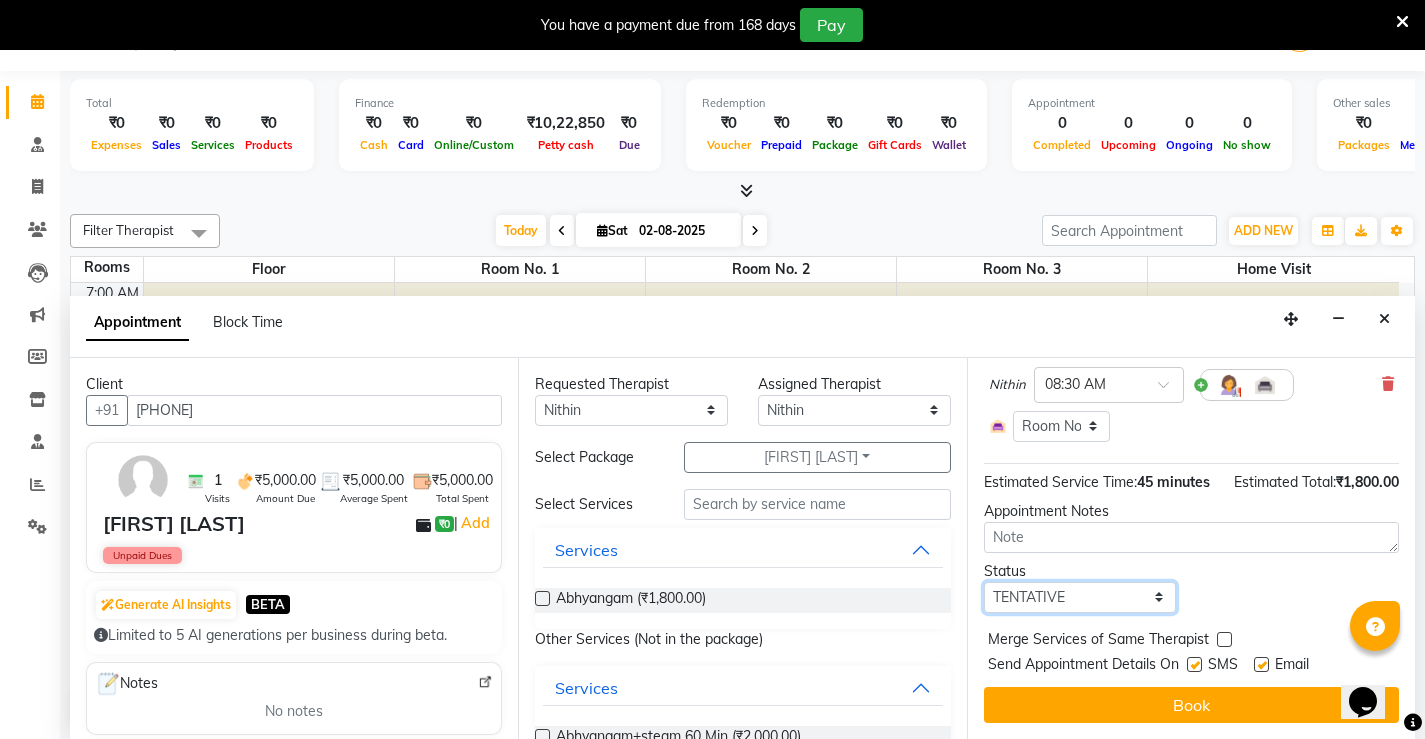 click on "Select TENTATIVE CONFIRM CHECK-IN UPCOMING" at bounding box center (1080, 597) 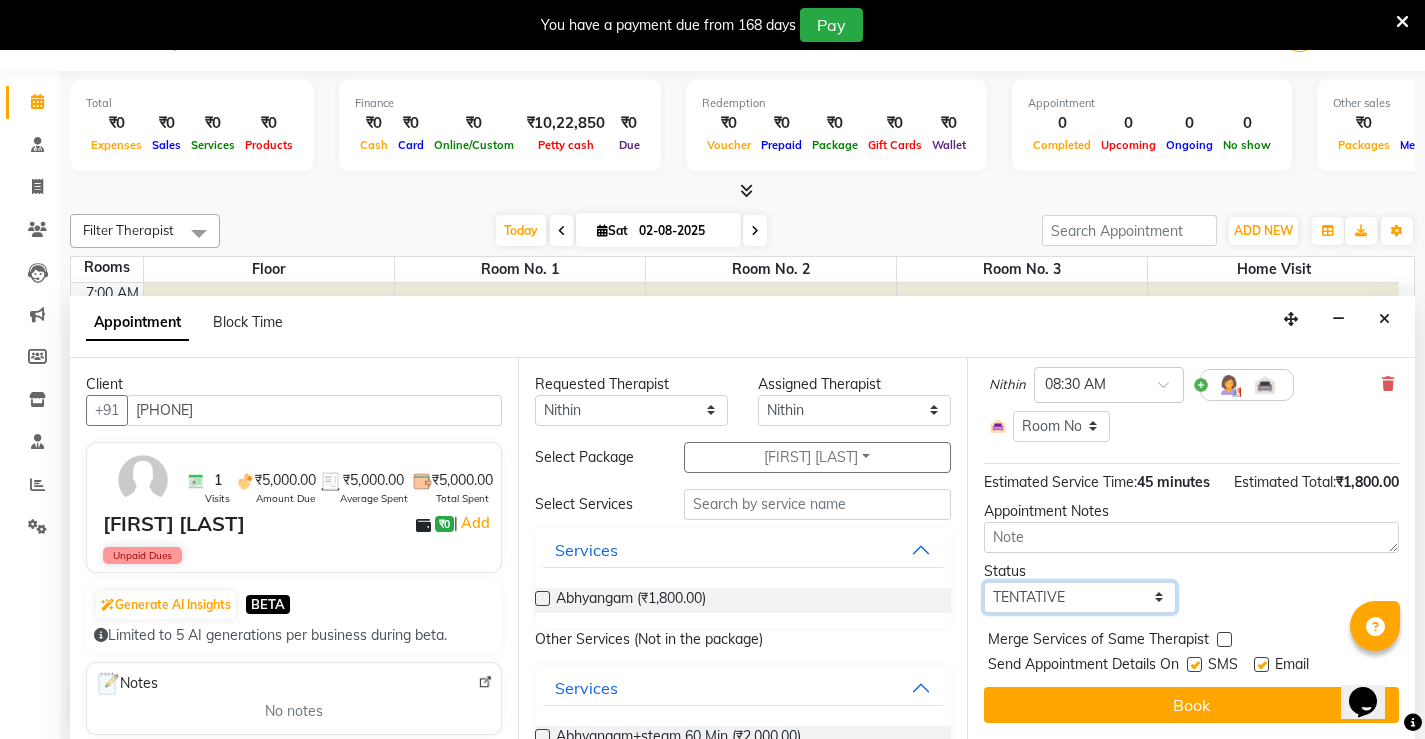 select on "upcoming" 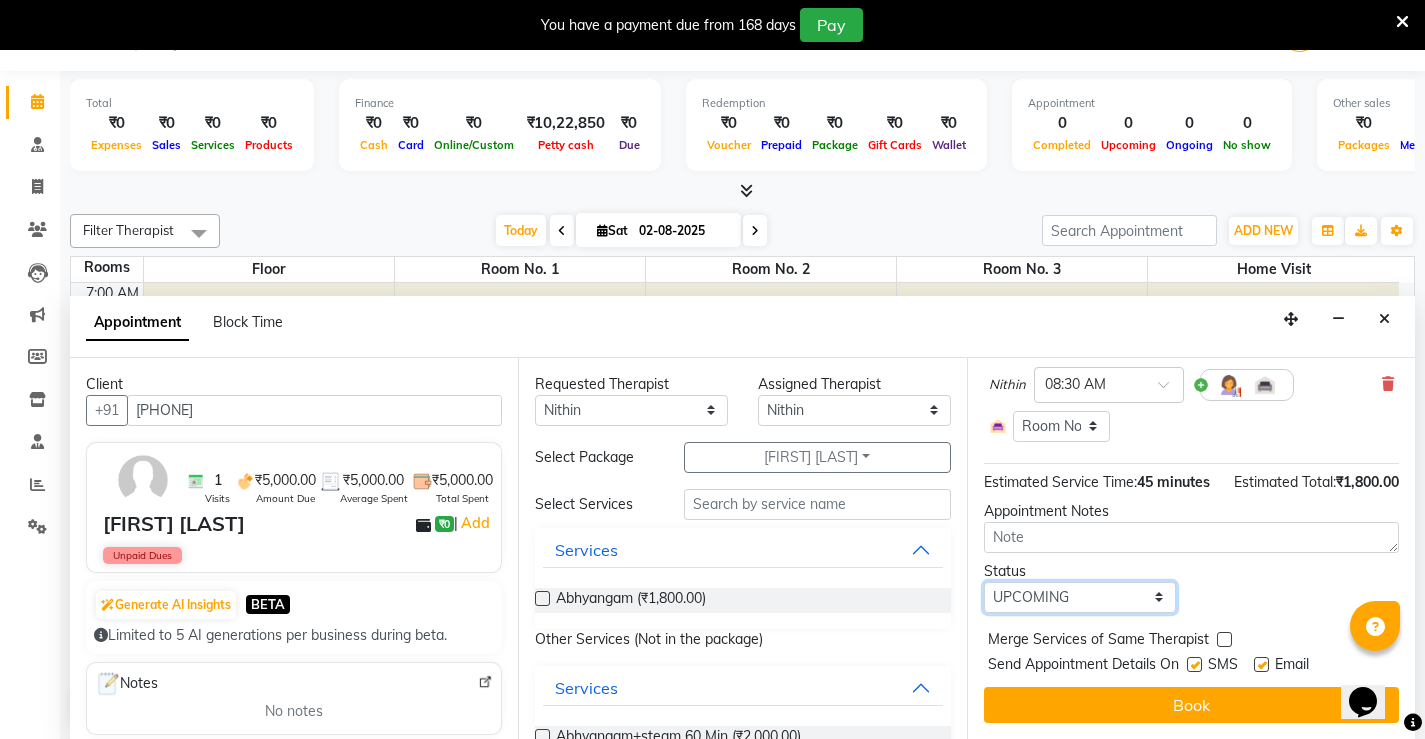 click on "Select TENTATIVE CONFIRM CHECK-IN UPCOMING" at bounding box center (1080, 597) 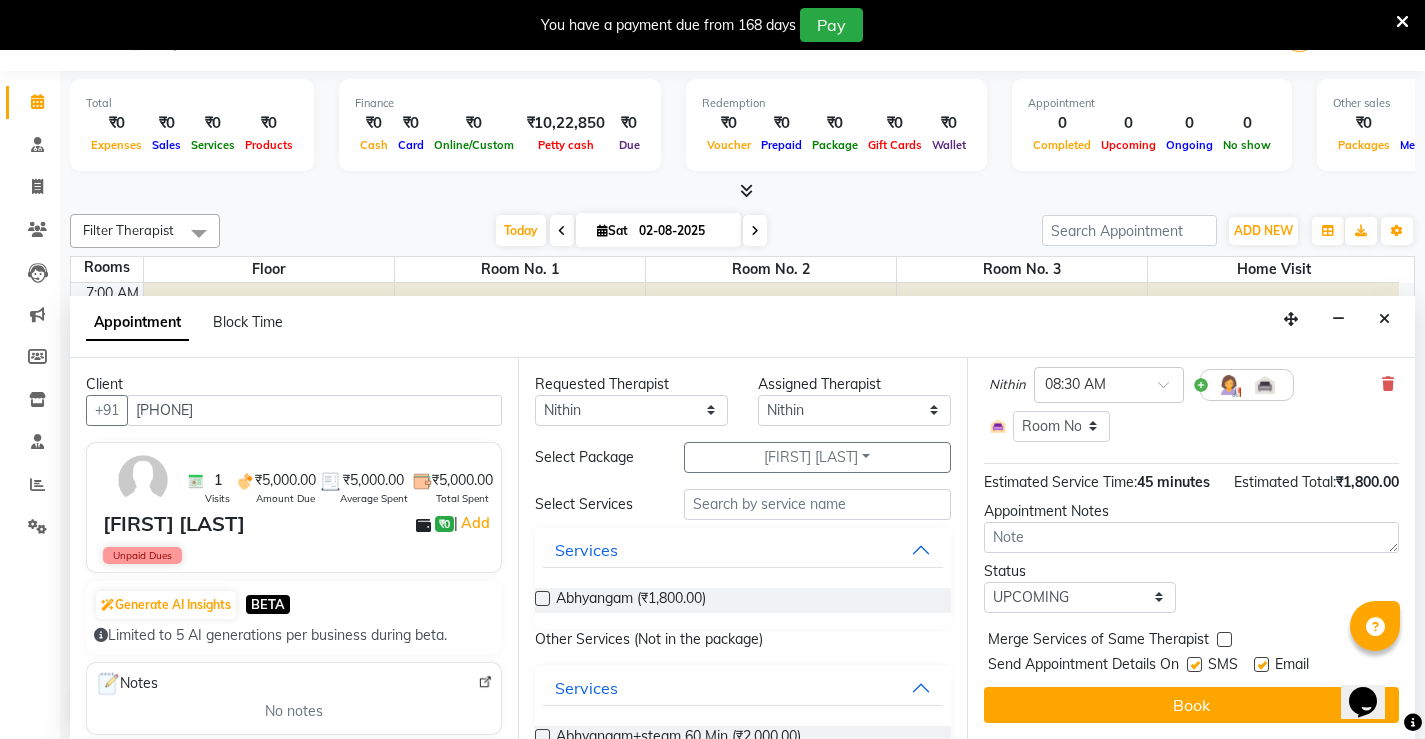 click at bounding box center (1194, 664) 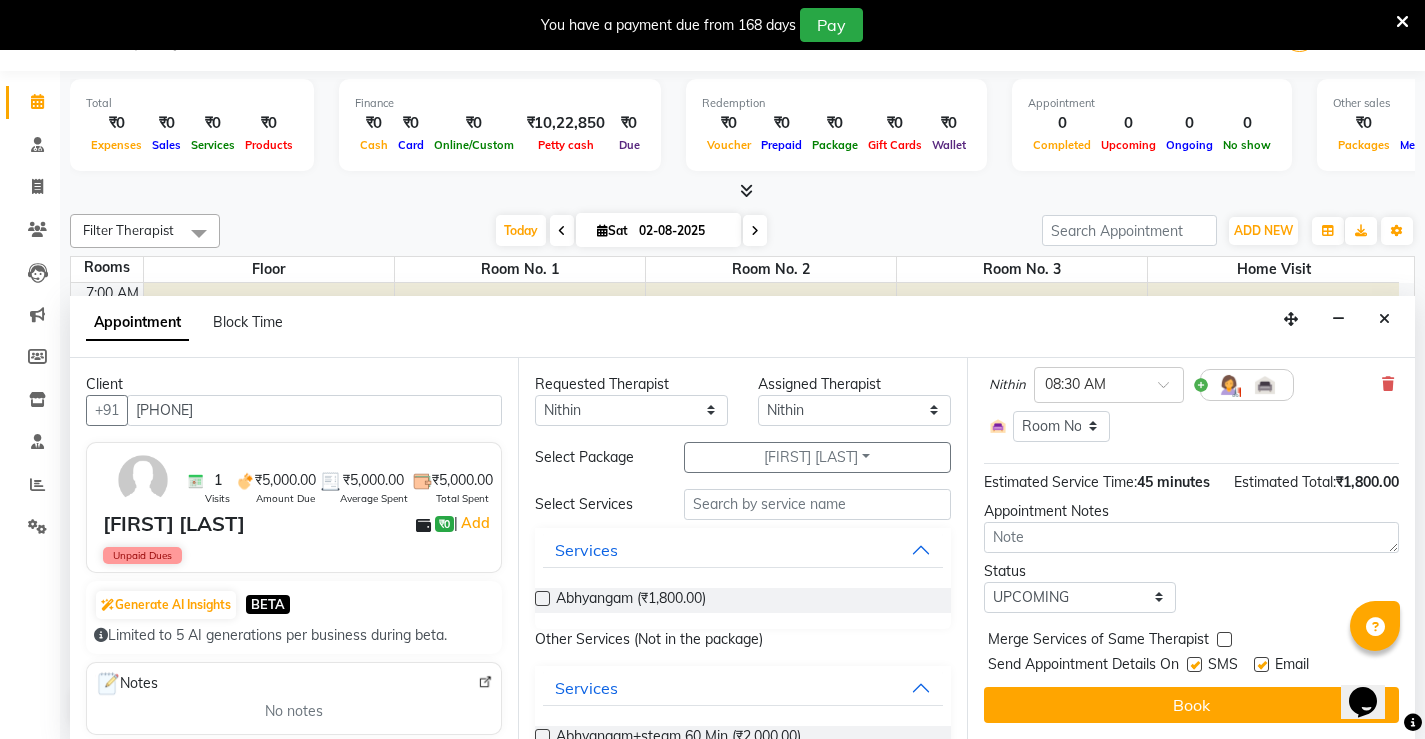 click at bounding box center (1193, 666) 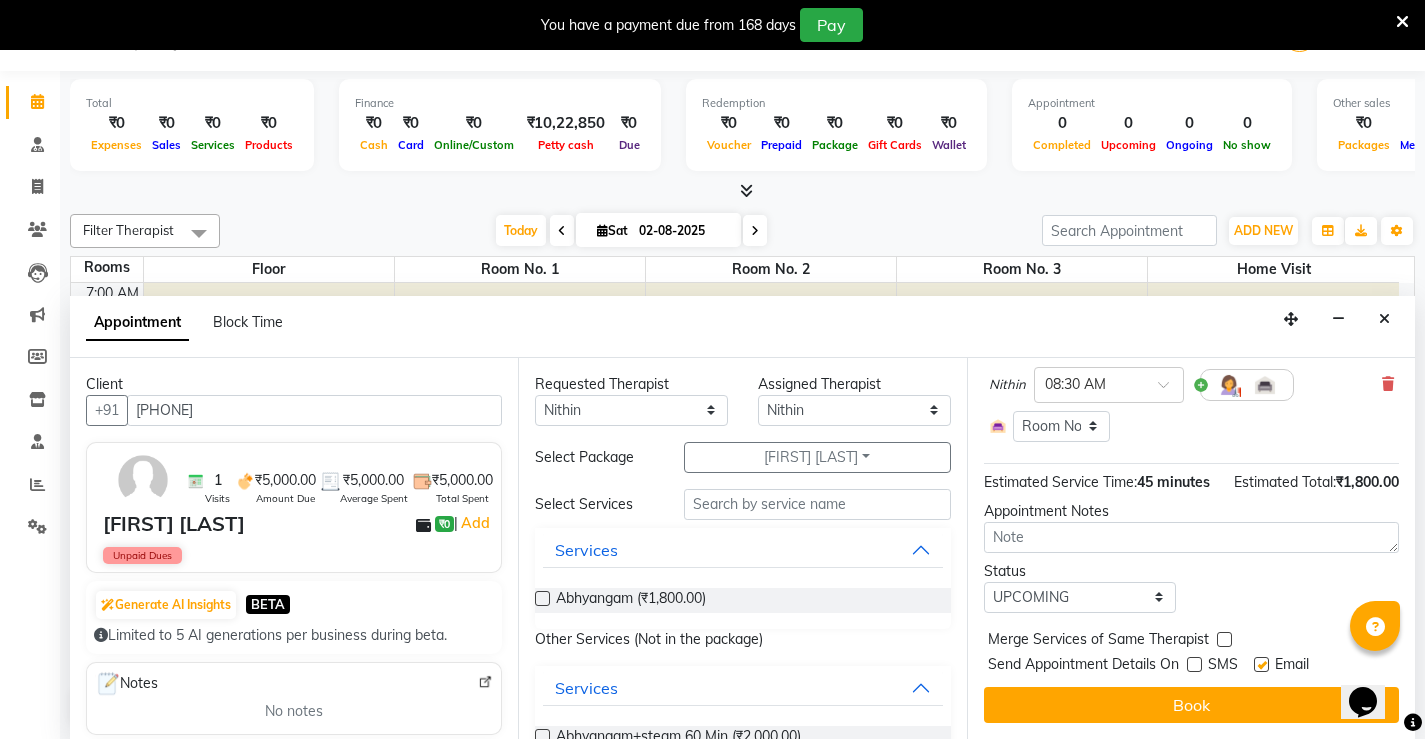 click at bounding box center [1261, 664] 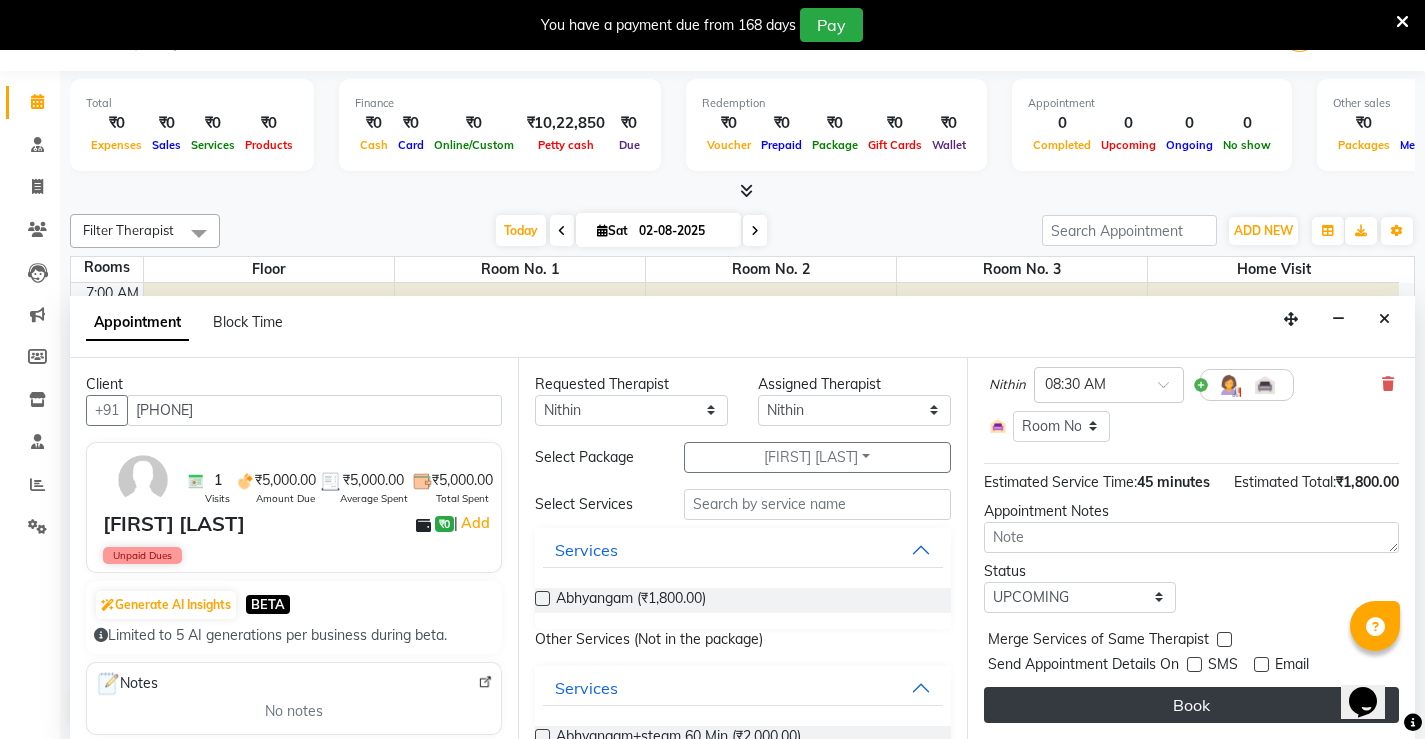 click on "Book" at bounding box center [1191, 705] 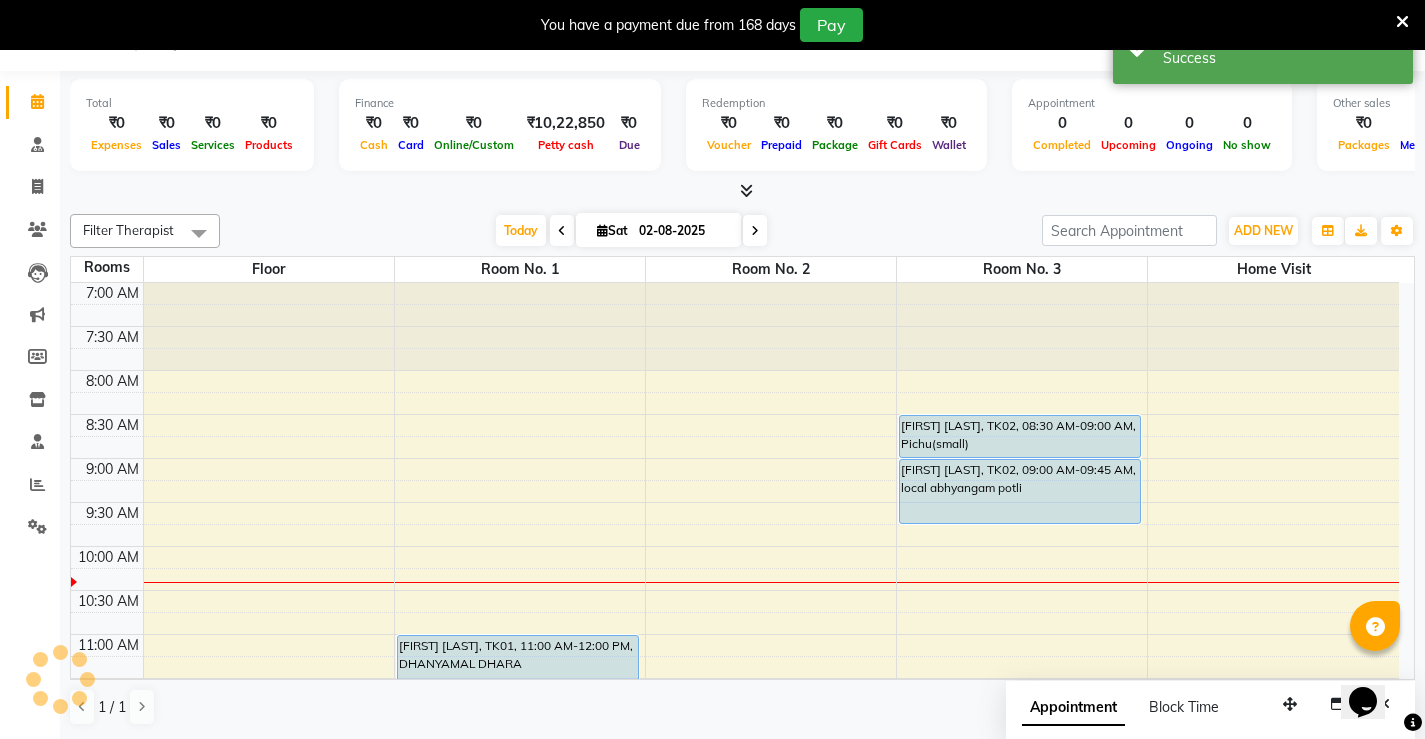 scroll, scrollTop: 0, scrollLeft: 0, axis: both 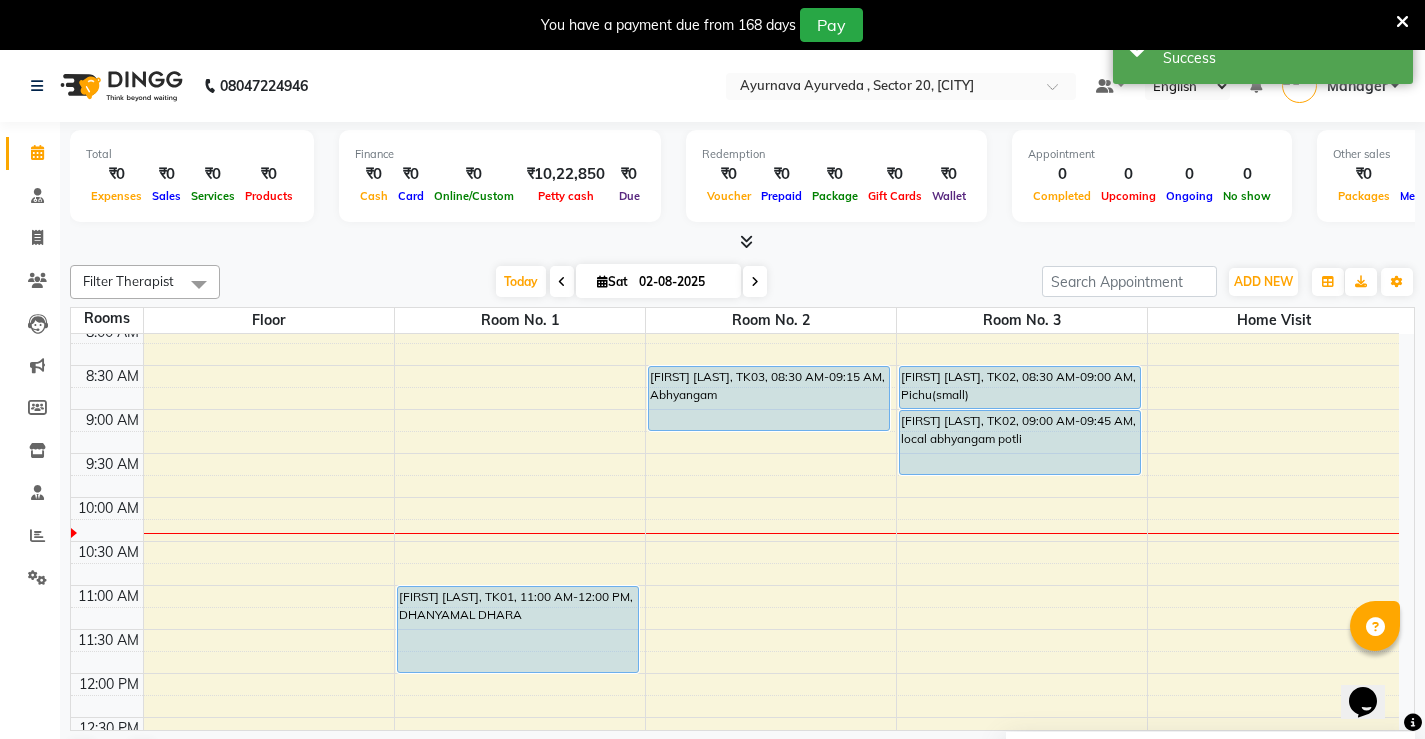 click on "7:00 AM 7:30 AM 8:00 AM 8:30 AM 9:00 AM 9:30 AM 10:00 AM 10:30 AM 11:00 AM 11:30 AM 12:00 PM 12:30 PM 1:00 PM 1:30 PM 2:00 PM 2:30 PM 3:00 PM 3:30 PM 4:00 PM 4:30 PM 5:00 PM 5:30 PM 6:00 PM 6:30 PM 7:00 PM 7:30 PM 8:00 PM 8:30 PM    [FIRST] [LAST], TK01, 11:00 AM-12:00 PM, DHANYAMAL DHARA    [FIRST] [LAST], TK03, 08:30 AM-09:15 AM, Abhyangam    [FIRST] [LAST], TK02, 08:30 AM-09:00 AM, Pichu(small)    [FIRST] [LAST], TK02, 09:00 AM-09:45 AM, local abhyangam potli" at bounding box center (735, 849) 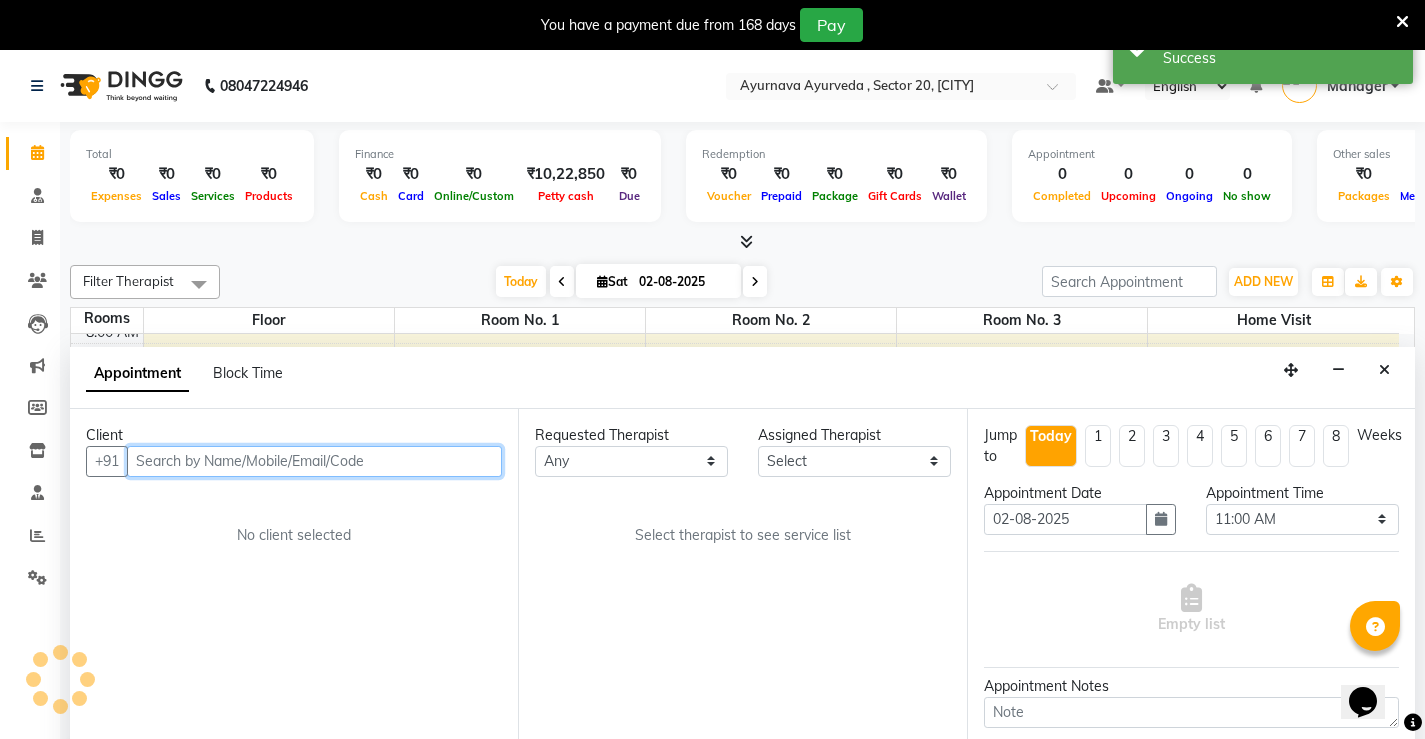 scroll, scrollTop: 51, scrollLeft: 0, axis: vertical 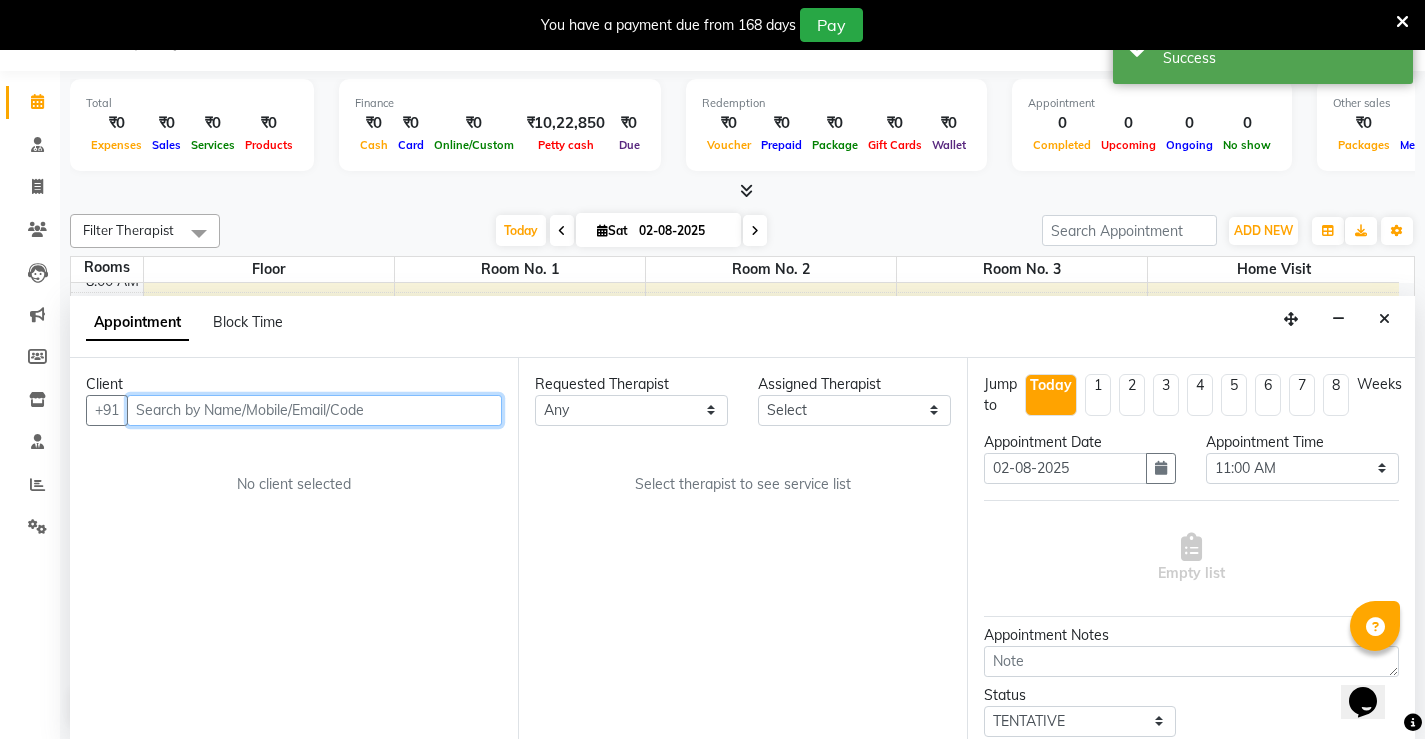 click at bounding box center (314, 410) 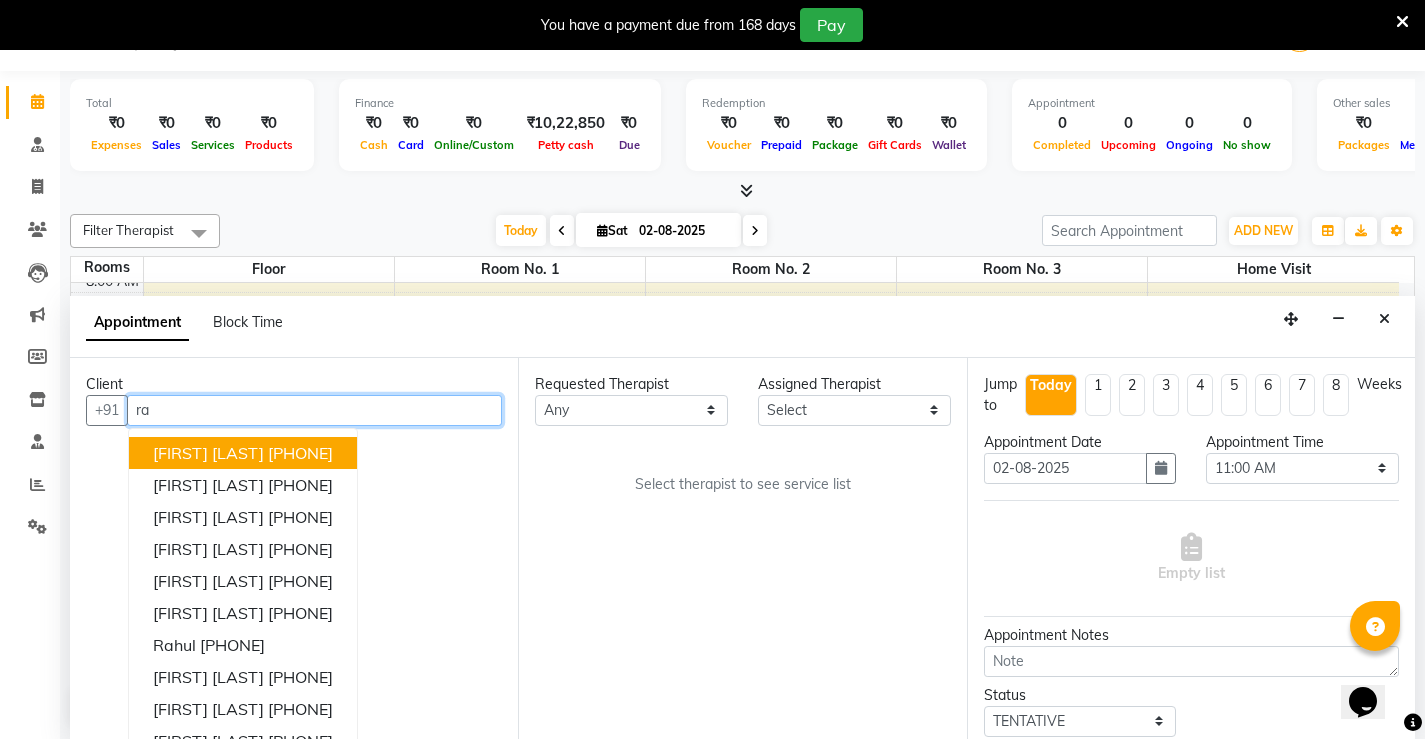 type on "r" 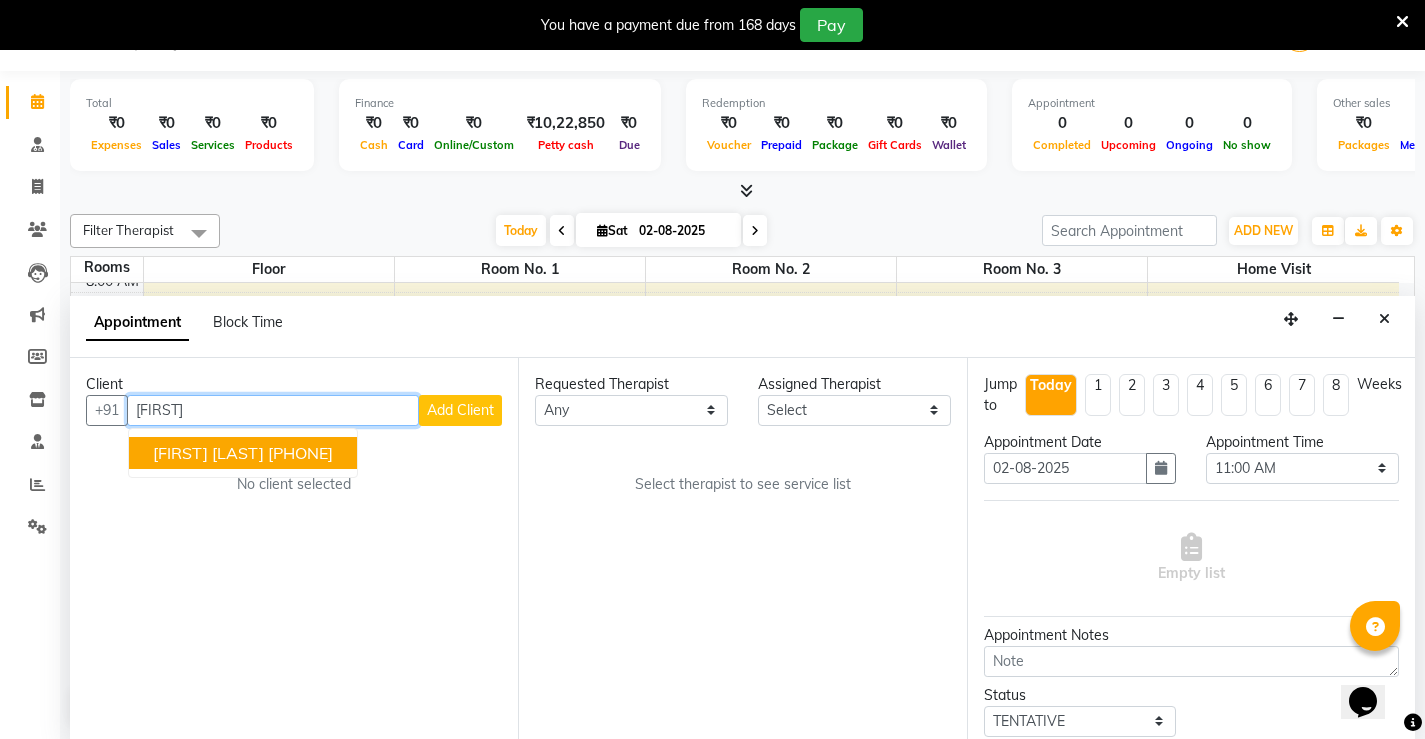 click on "[FIRST] [LAST]" at bounding box center [208, 453] 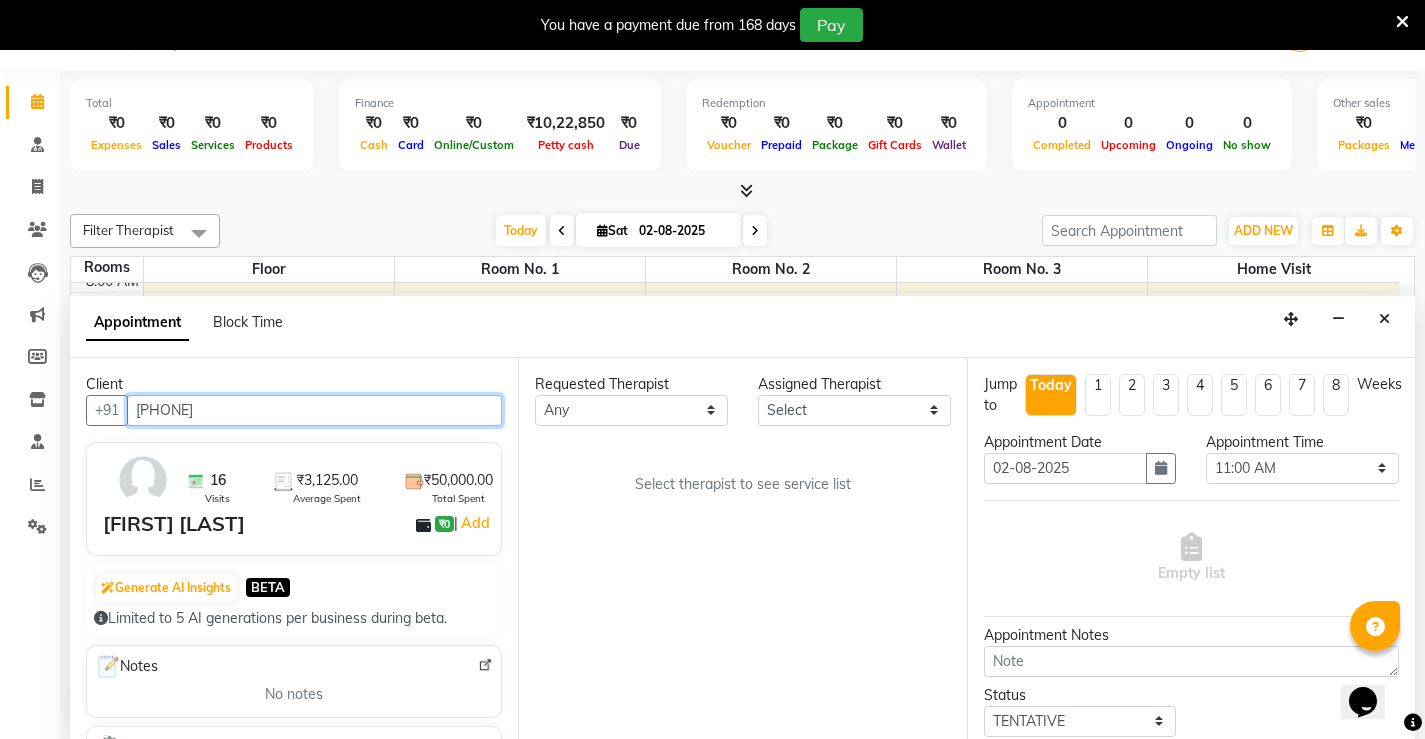 type on "[PHONE]" 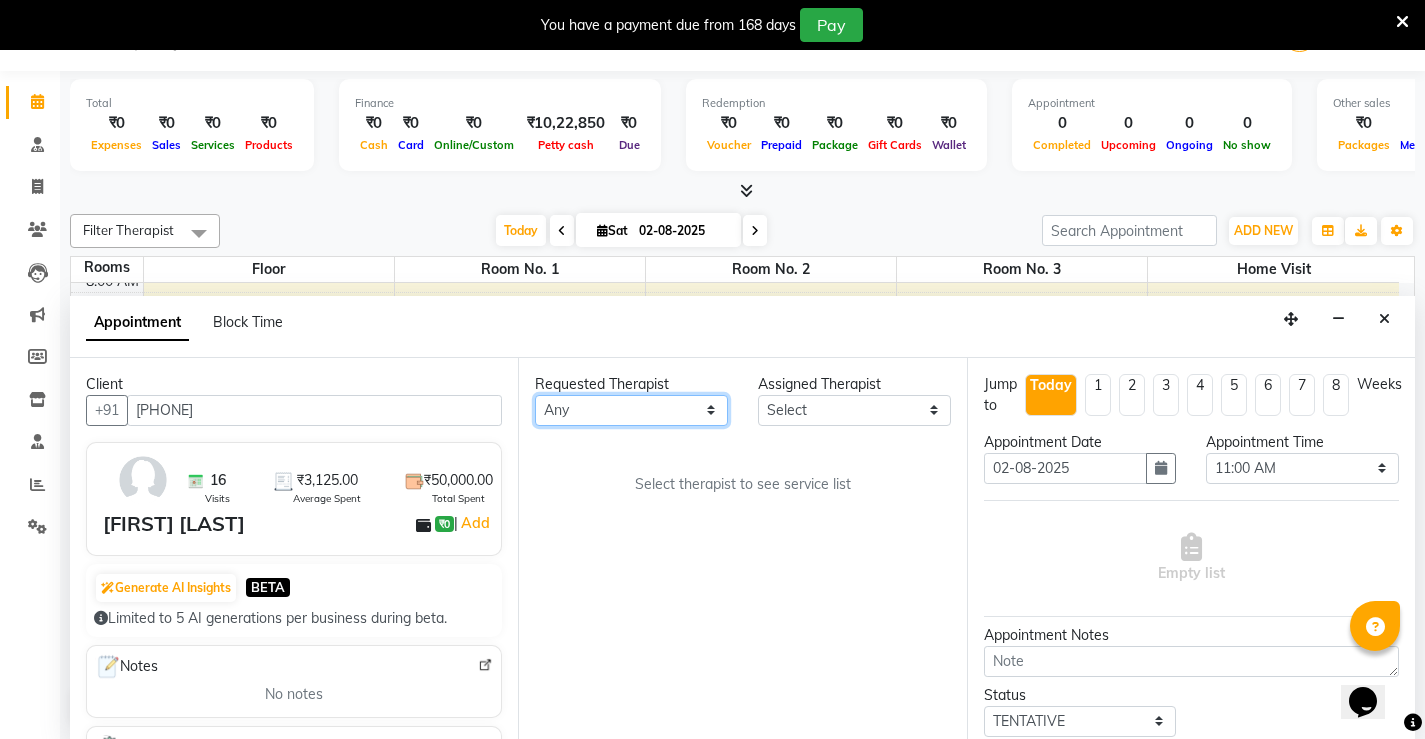 click on "Any [FIRST] [FIRST] [FIRST] [FIRST] [FIRST] [FIRST] [FIRST] [FIRST] [FIRST] [FIRST] [FIRST] [FIRST] [FIRST] [FIRST] [FIRST] [FIRST] [FIRST] [FIRST] [FIRST] [FIRST] [FIRST] [FIRST]" at bounding box center (631, 410) 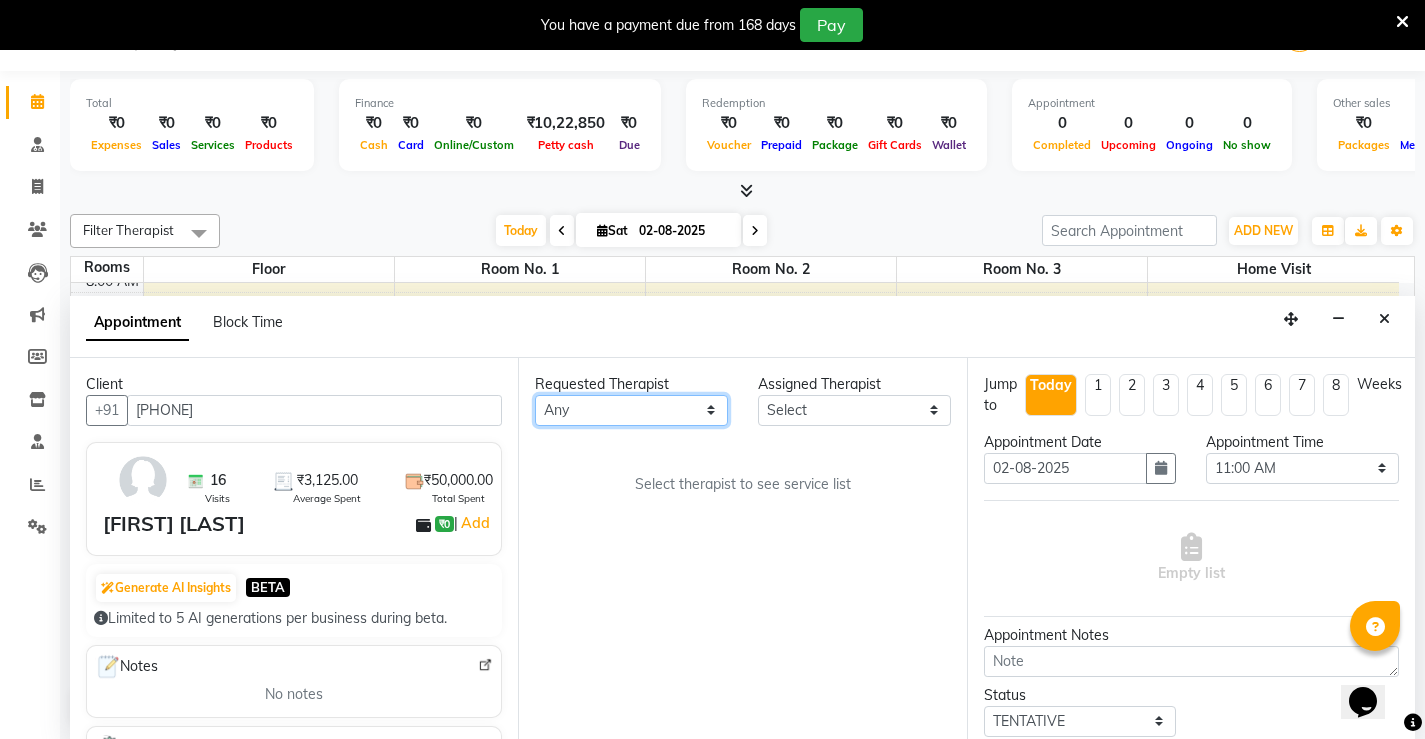 select on "62346" 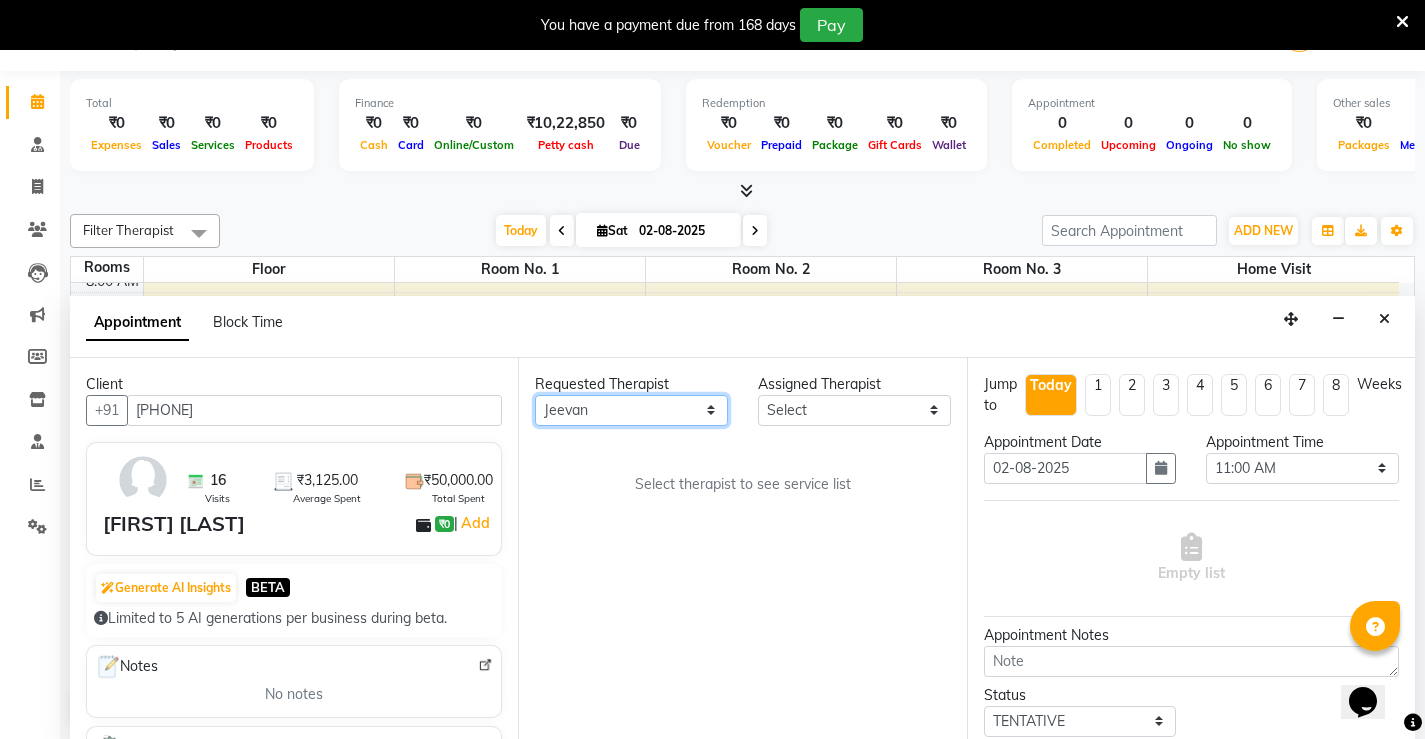 click on "Any [FIRST] [FIRST] [FIRST] [FIRST] [FIRST] [FIRST] [FIRST] [FIRST] [FIRST] [FIRST] [FIRST] [FIRST] [FIRST] [FIRST] [FIRST] [FIRST] [FIRST] [FIRST] [FIRST] [FIRST] [FIRST] [FIRST]" at bounding box center (631, 410) 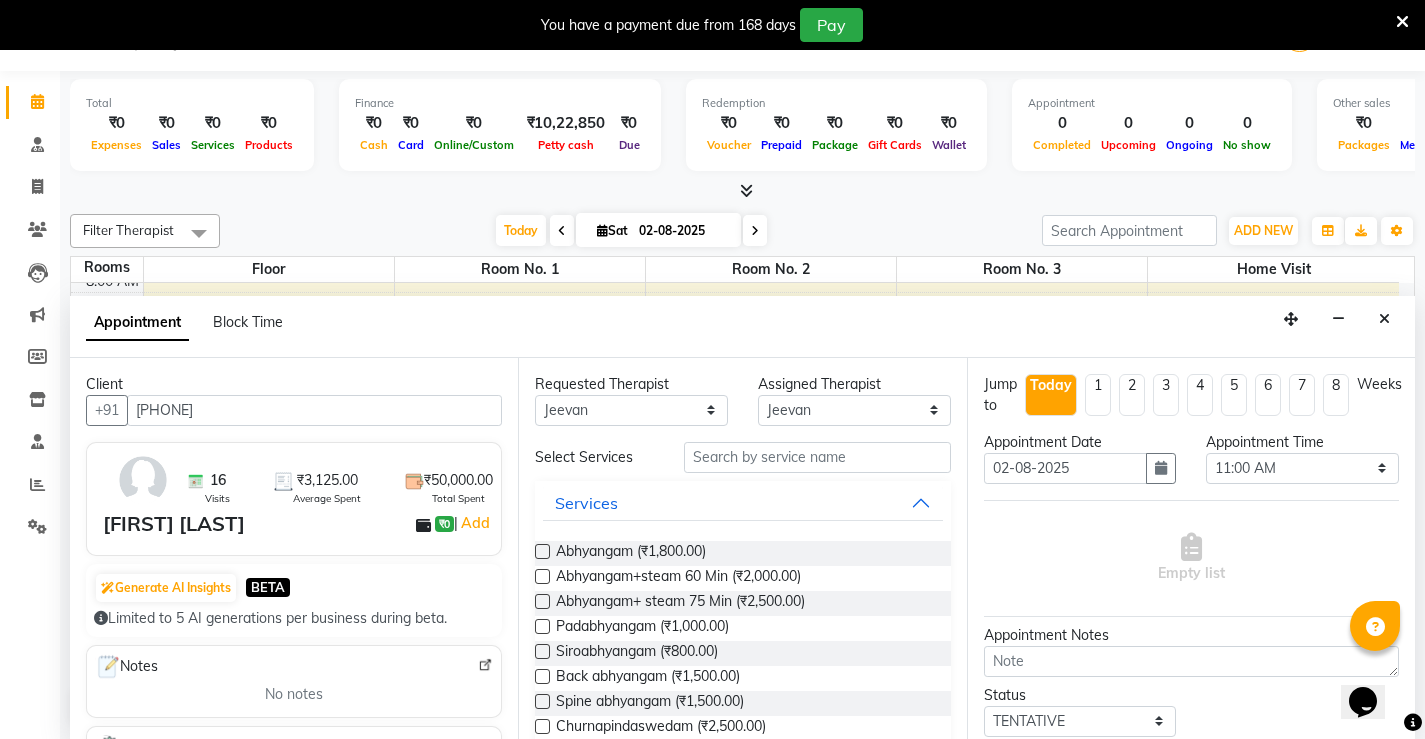 click at bounding box center [542, 576] 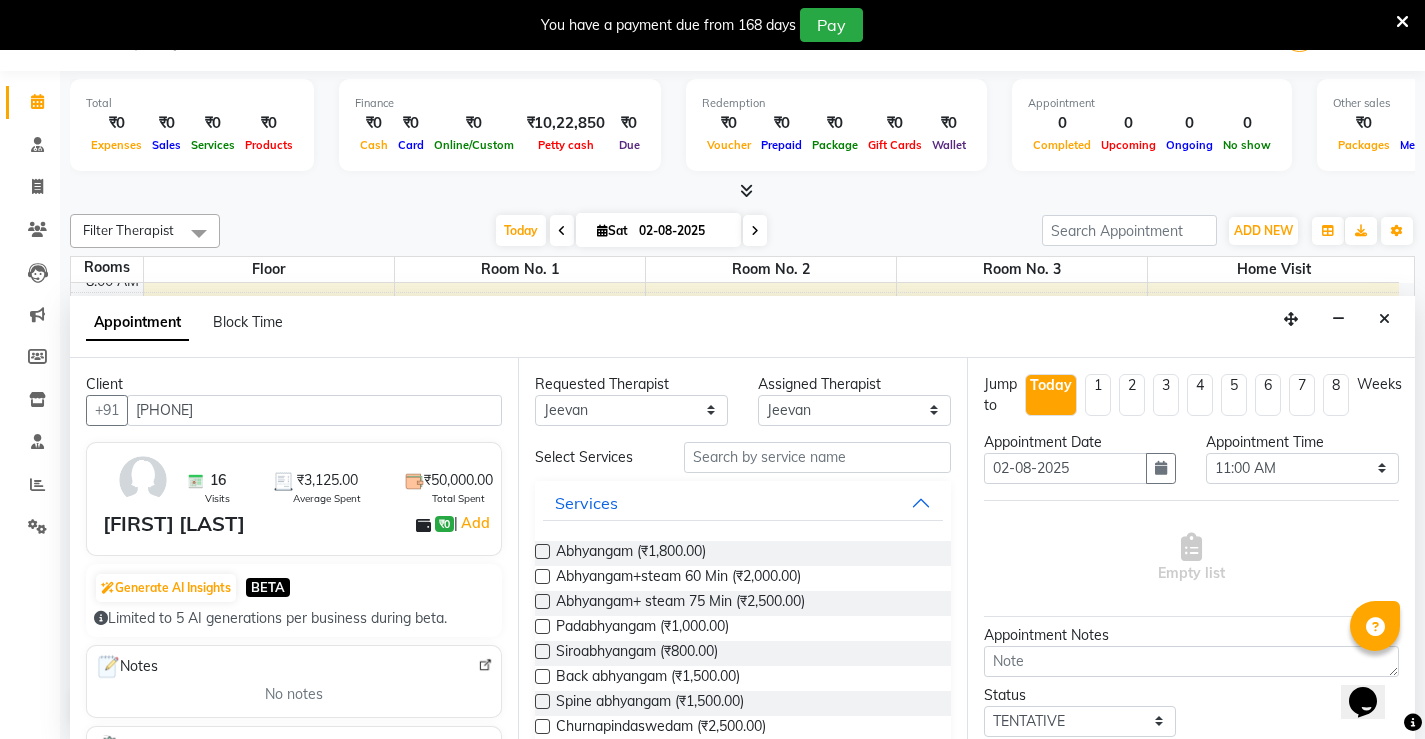 click at bounding box center (541, 578) 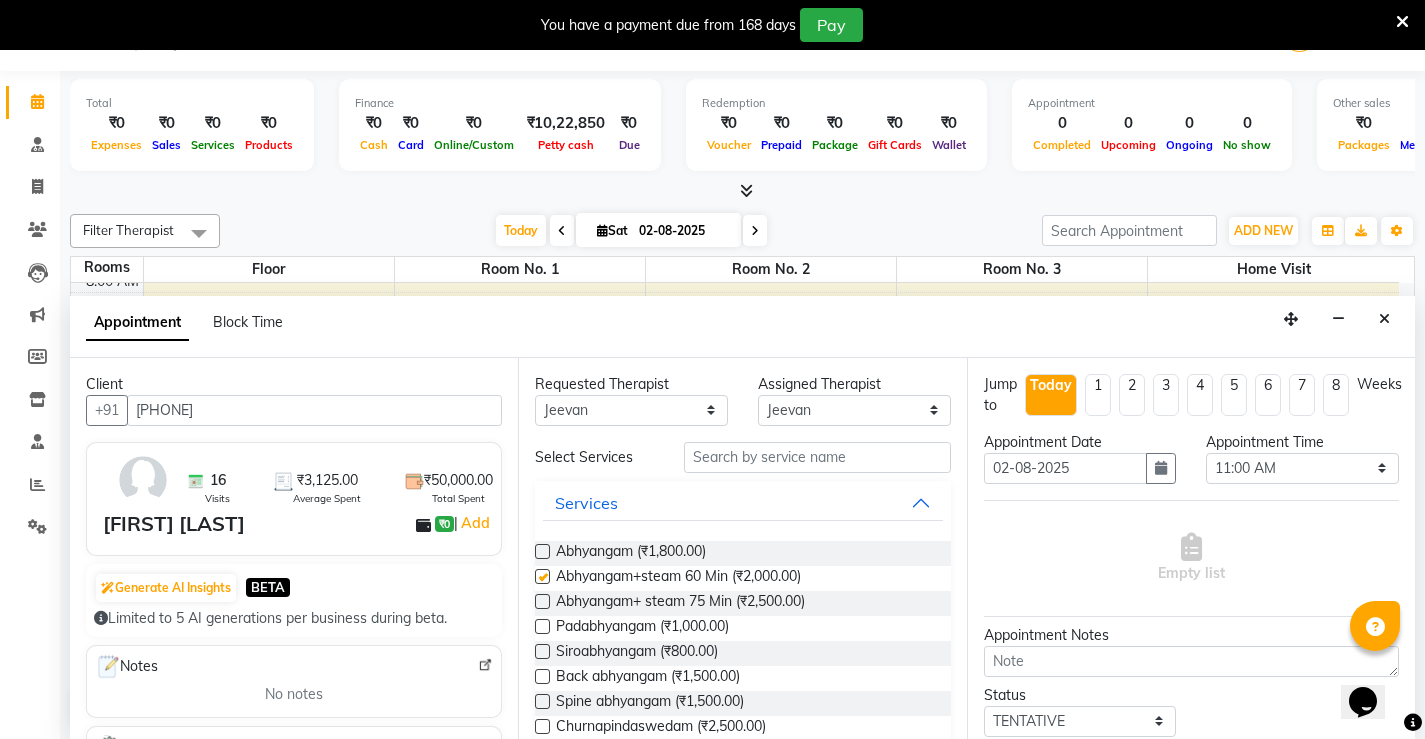 select on "2652" 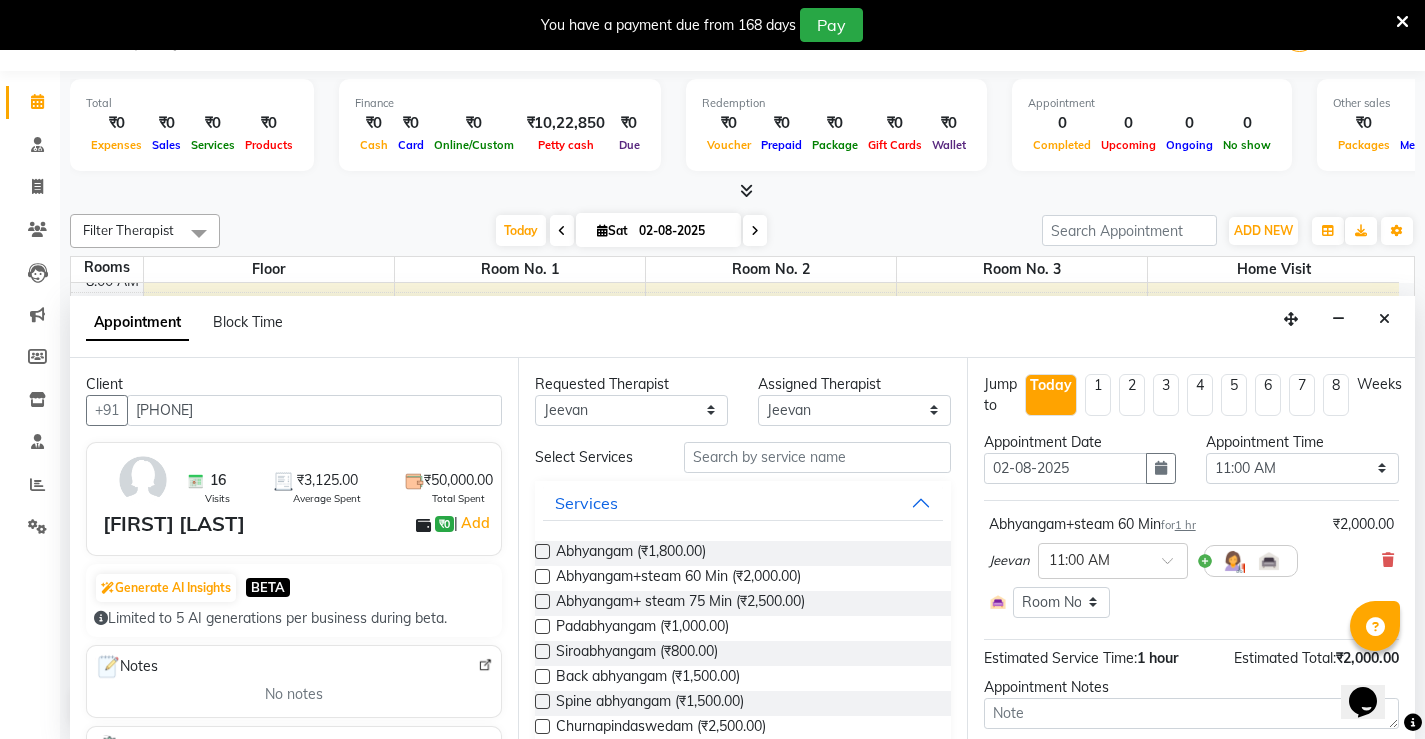 checkbox on "false" 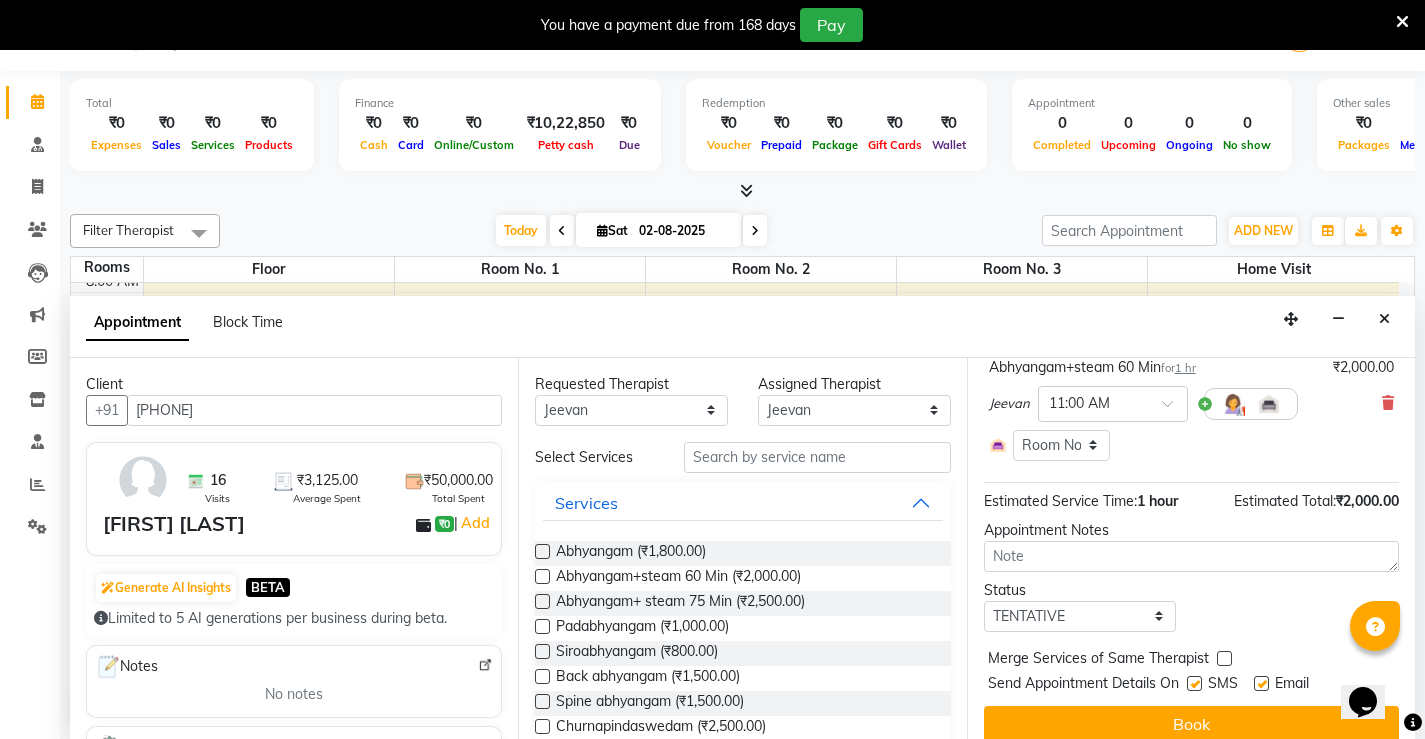 scroll, scrollTop: 176, scrollLeft: 0, axis: vertical 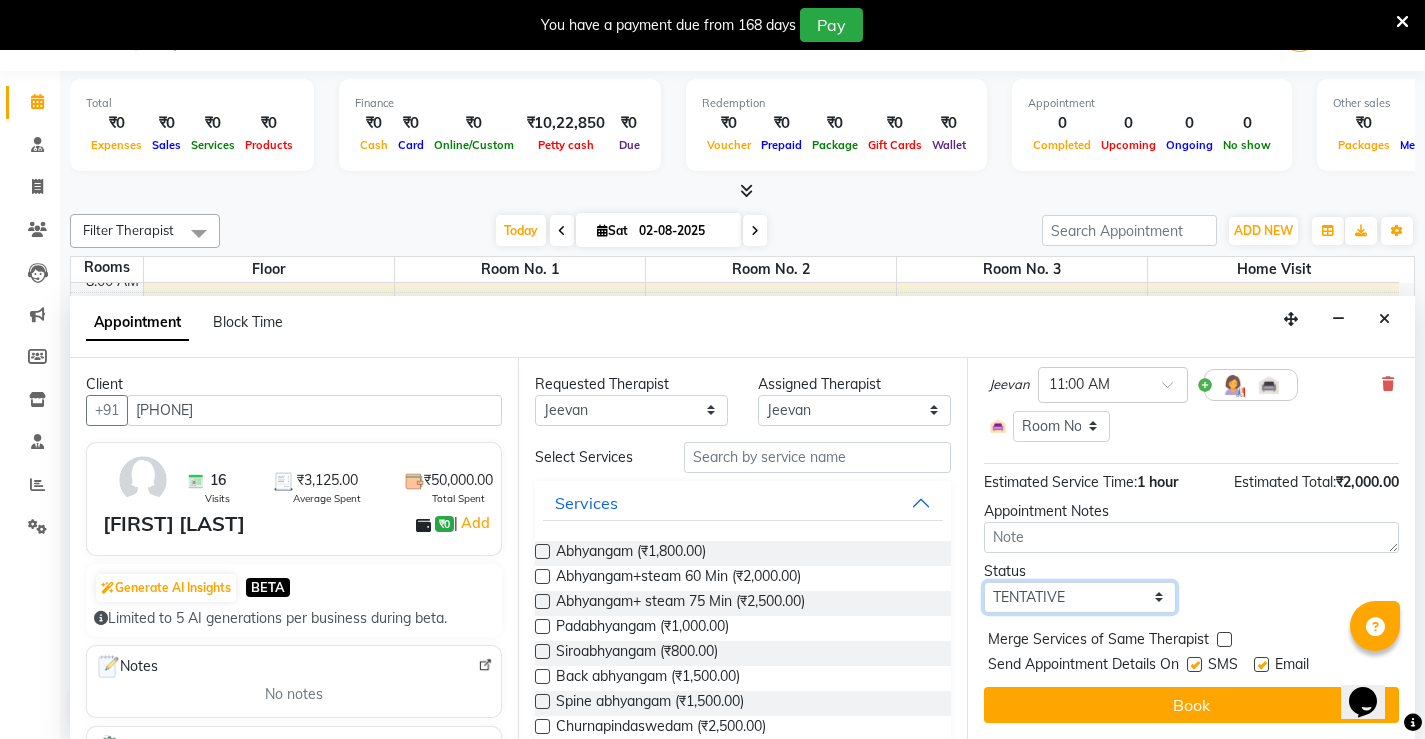 click on "Select TENTATIVE CONFIRM CHECK-IN UPCOMING" at bounding box center [1080, 597] 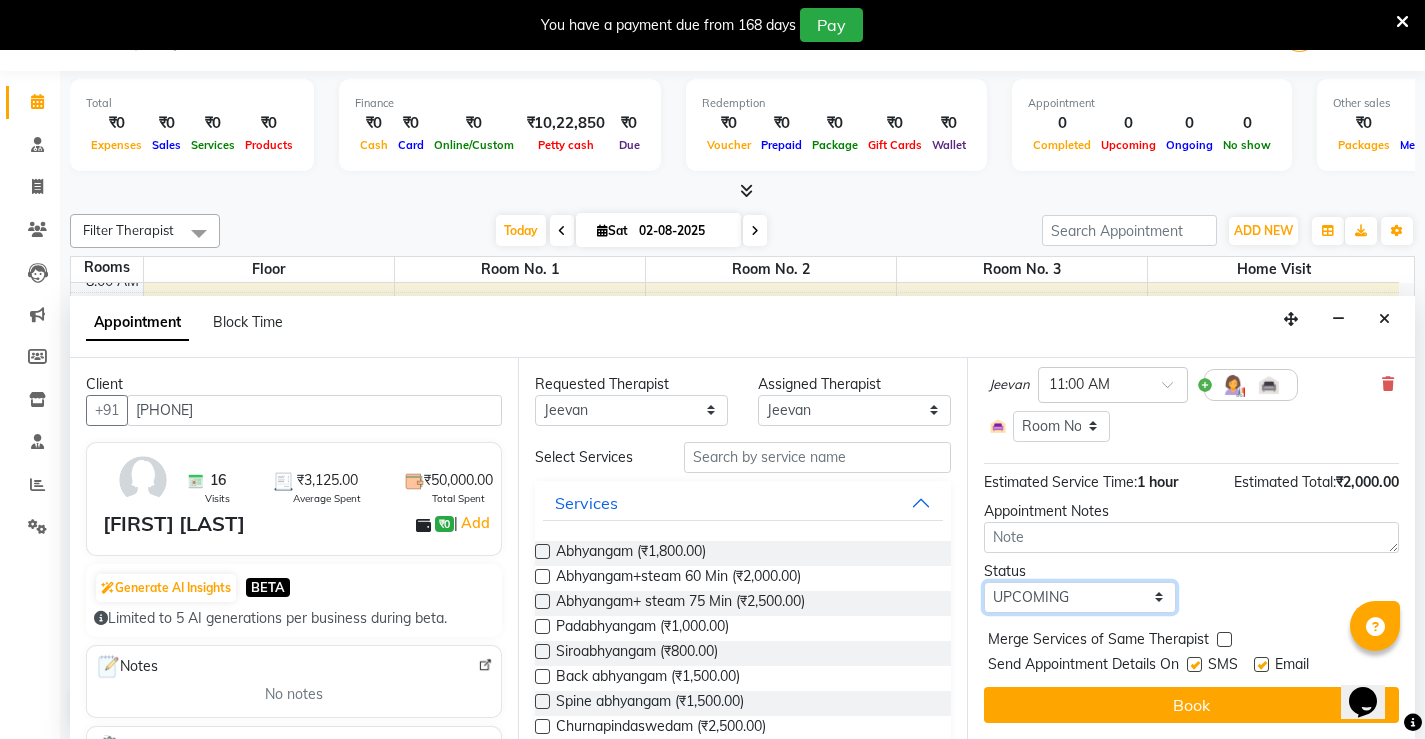 click on "Select TENTATIVE CONFIRM CHECK-IN UPCOMING" at bounding box center (1080, 597) 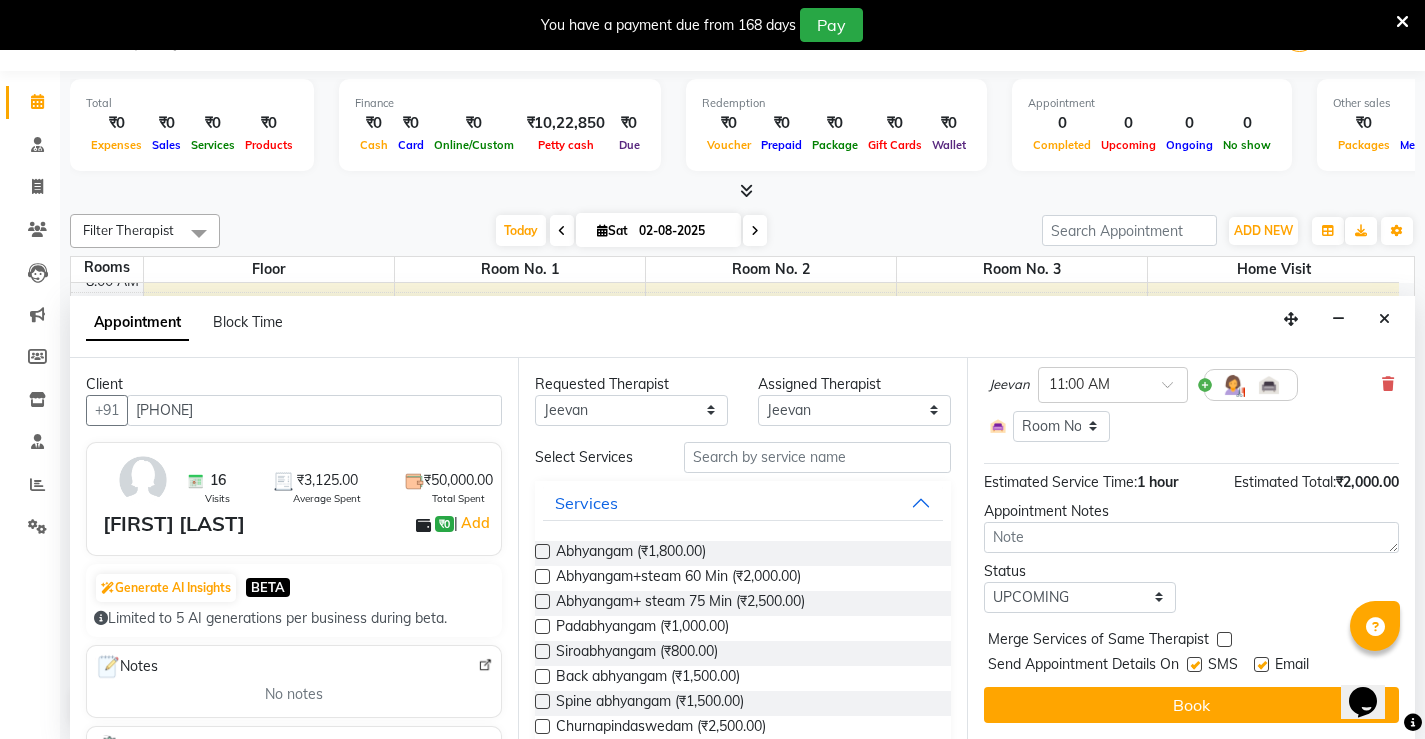 click at bounding box center [1194, 664] 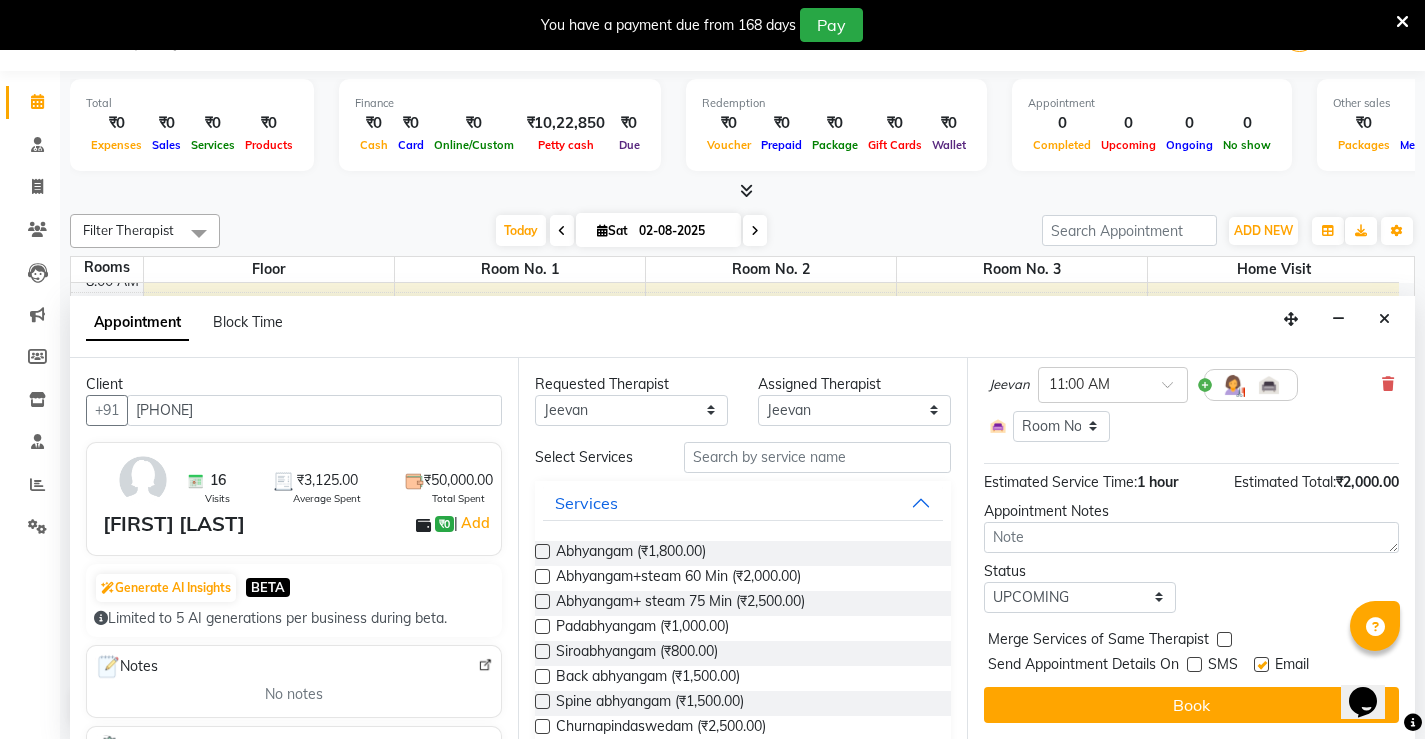 click at bounding box center [1261, 664] 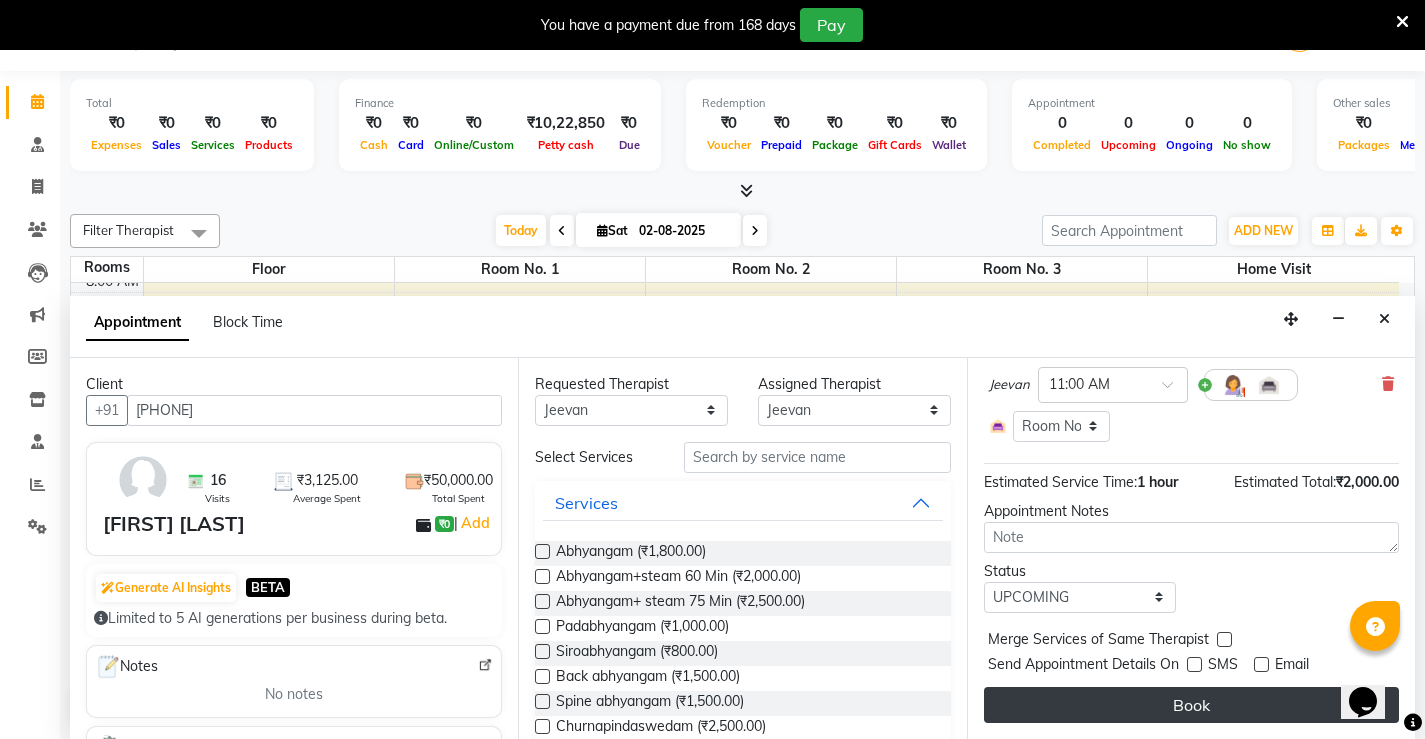 click on "Book" at bounding box center (1191, 705) 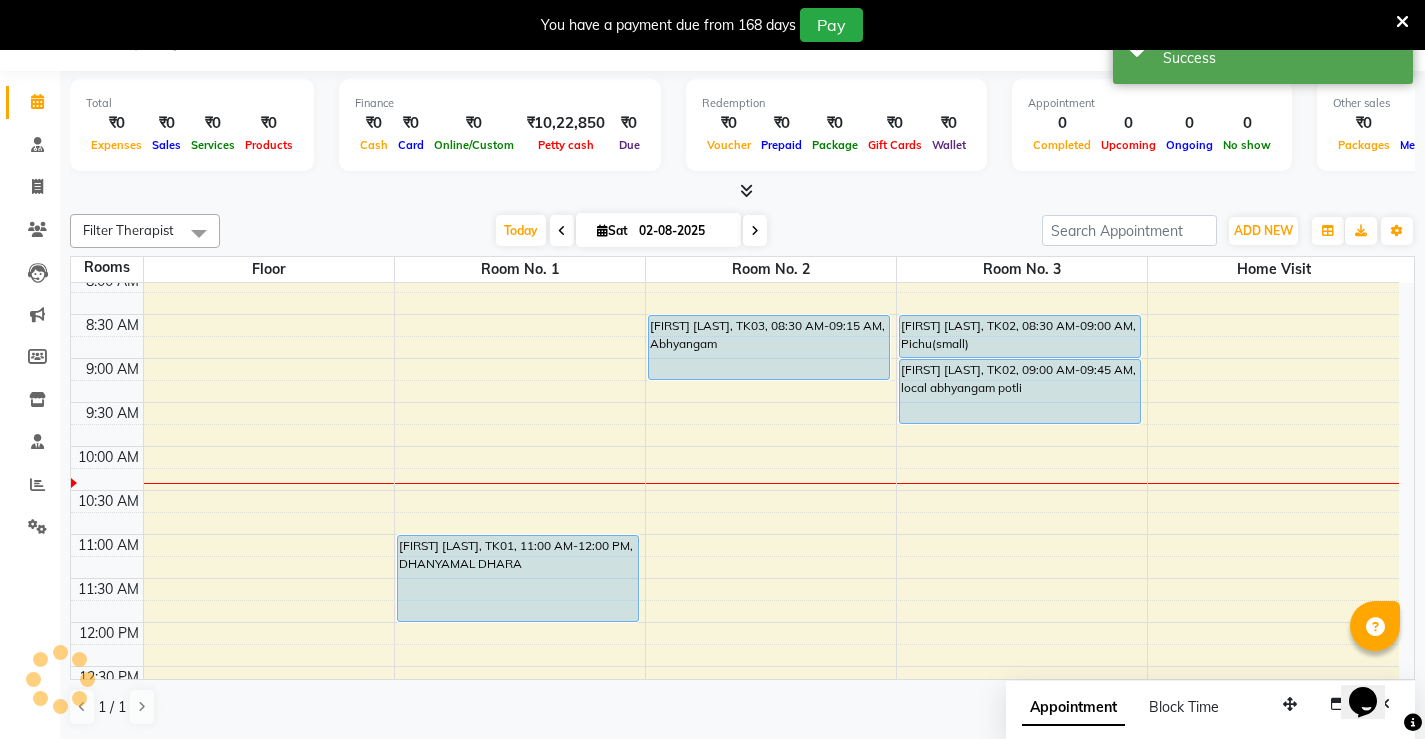 scroll, scrollTop: 0, scrollLeft: 0, axis: both 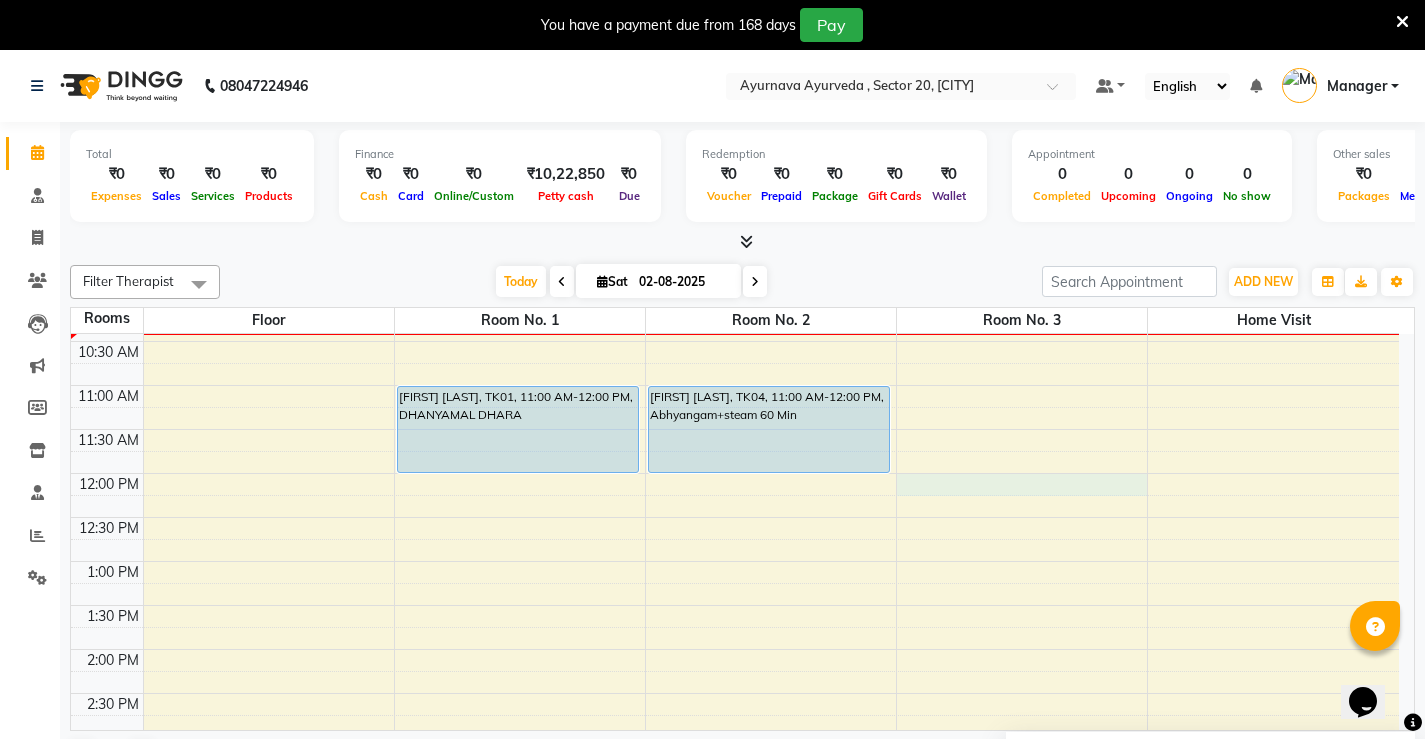 click on "7:00 AM 7:30 AM 8:00 AM 8:30 AM 9:00 AM 9:30 AM 10:00 AM 10:30 AM 11:00 AM 11:30 AM 12:00 PM 12:30 PM 1:00 PM 1:30 PM 2:00 PM 2:30 PM 3:00 PM 3:30 PM 4:00 PM 4:30 PM 5:00 PM 5:30 PM 6:00 PM 6:30 PM 7:00 PM 7:30 PM 8:00 PM 8:30 PM    [FIRST] [LAST], TK01, 11:00 AM-12:00 PM, DHANYAMAL DHARA    [FIRST] [LAST], TK03, 08:30 AM-09:15 AM, Abhyangam    [FIRST] [LAST], TK04, 11:00 AM-12:00 PM, Abhyangam+steam 60 Min    [FIRST] [LAST], TK02, 08:30 AM-09:00 AM, Pichu(small)    [FIRST] [LAST], TK02, 09:00 AM-09:45 AM, local abhyangam potli" at bounding box center [735, 649] 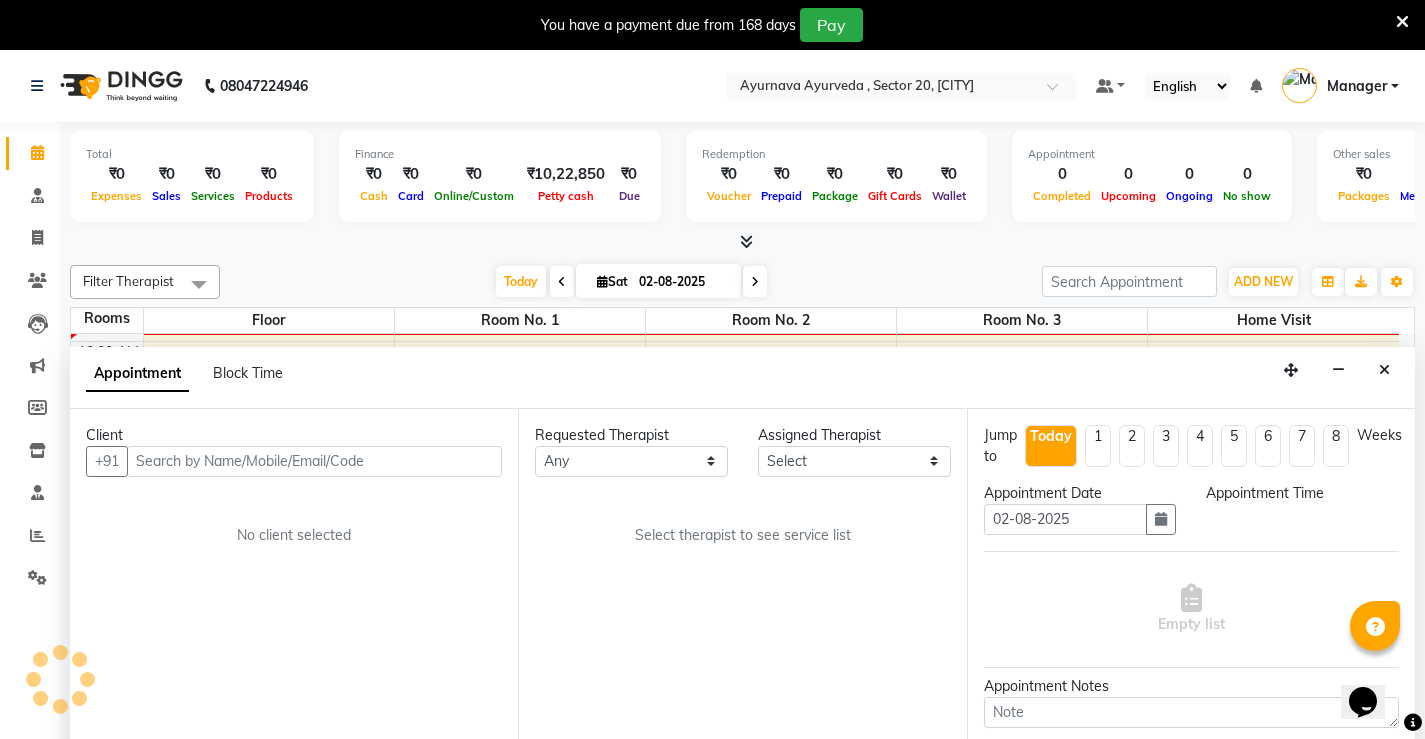 scroll, scrollTop: 51, scrollLeft: 0, axis: vertical 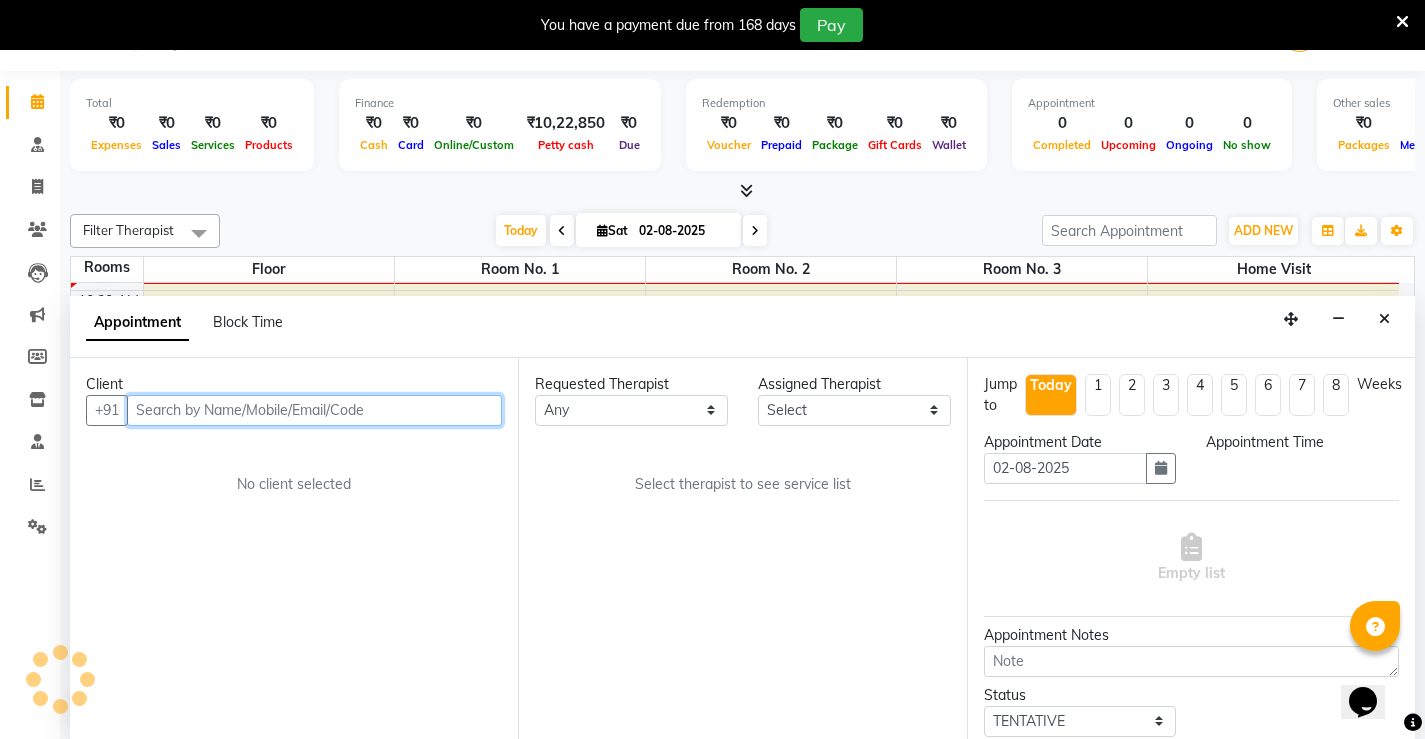 select on "720" 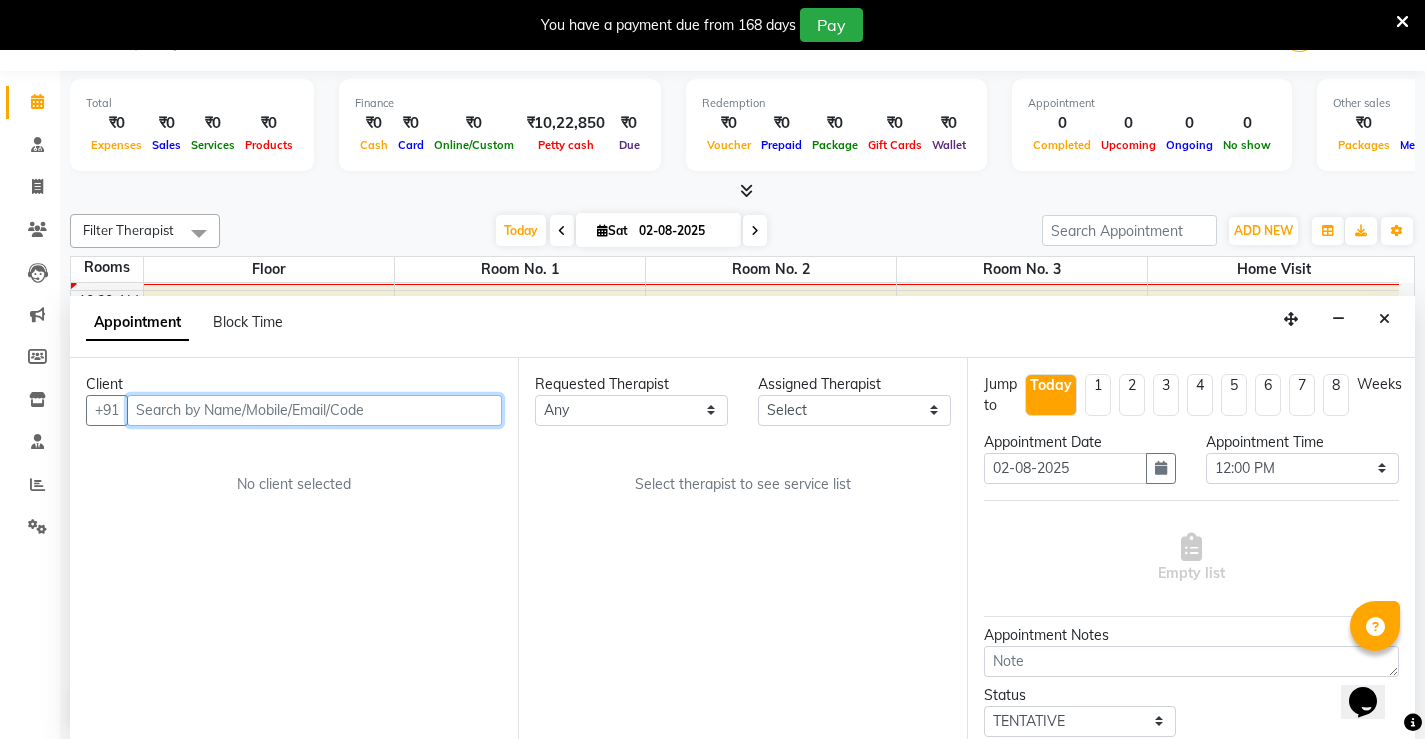 click at bounding box center (314, 410) 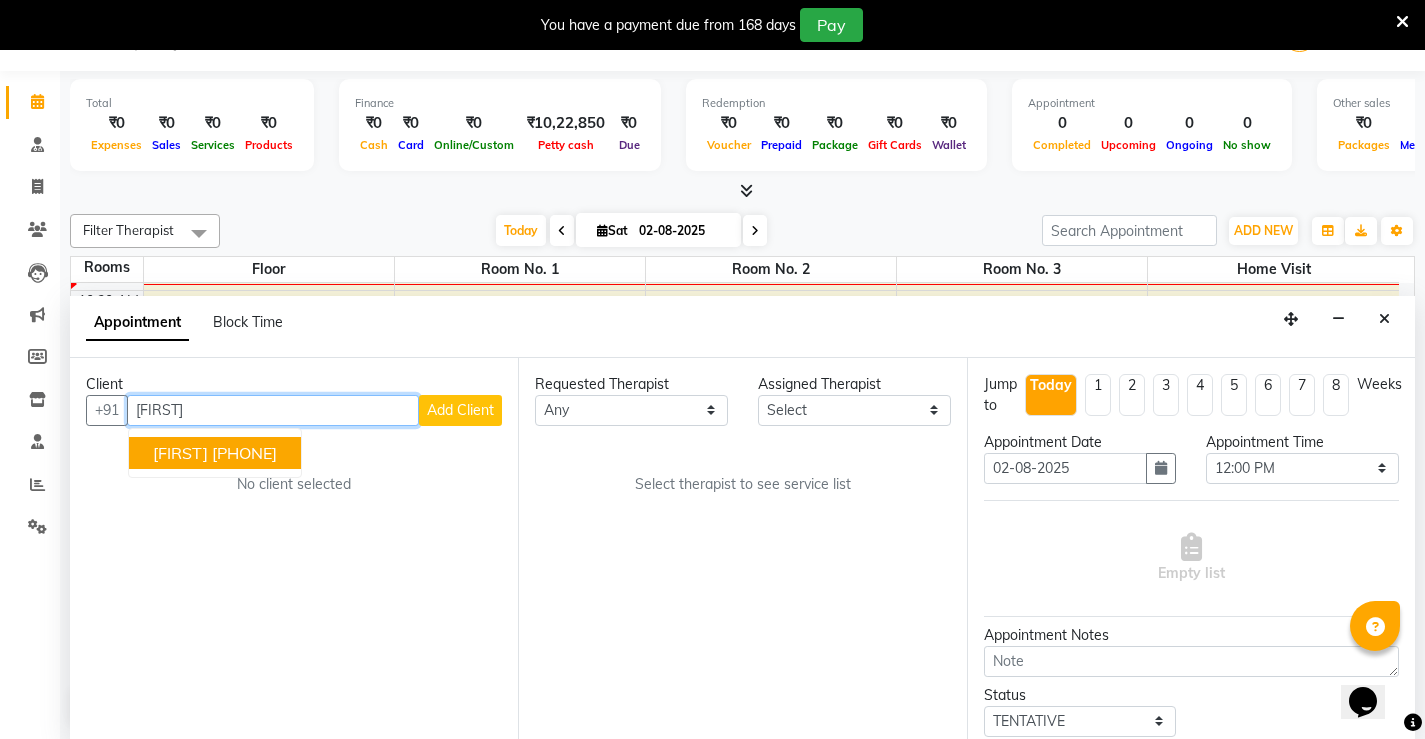 click on "[PHONE]" at bounding box center [244, 453] 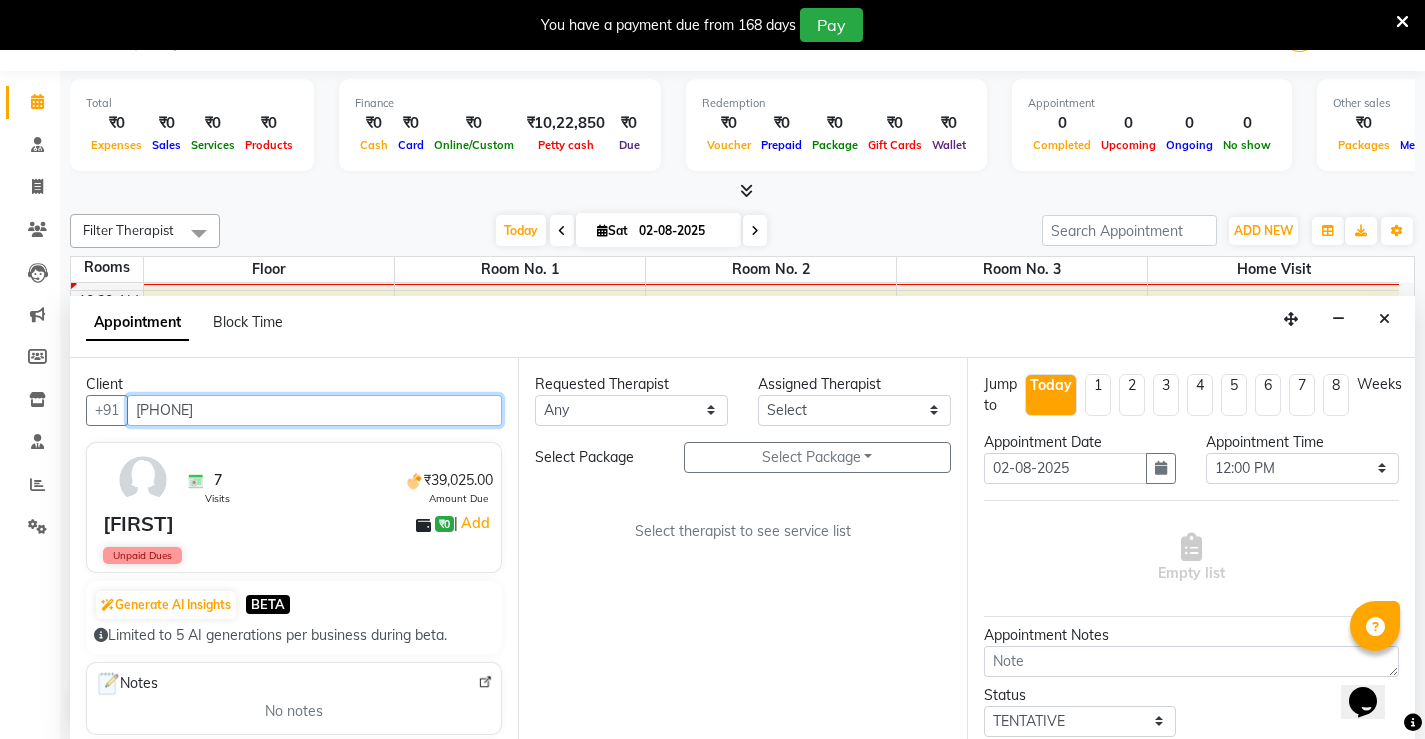 type on "[PHONE]" 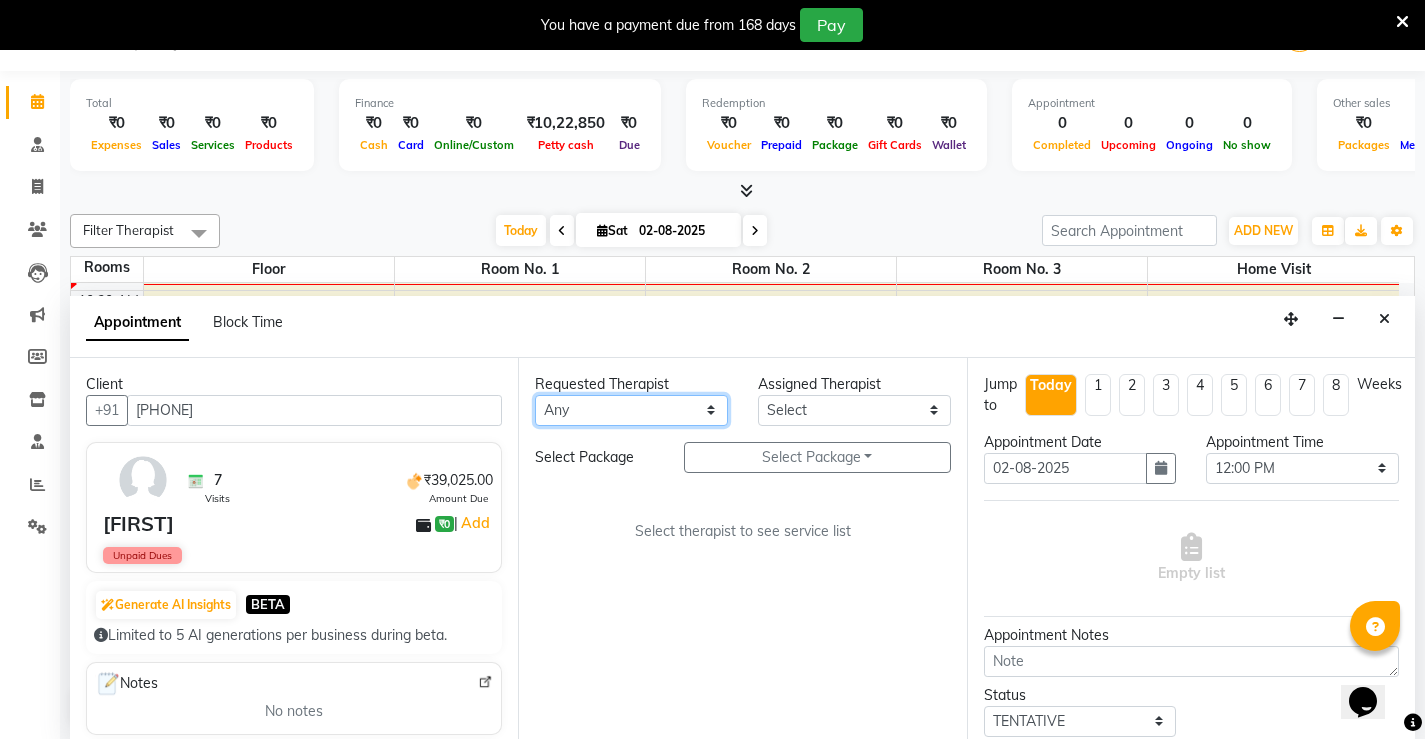 click on "Any [FIRST] [FIRST] [FIRST] [FIRST] [FIRST] [FIRST] [FIRST] [FIRST] [FIRST] [FIRST] [FIRST] [FIRST] [FIRST] [FIRST] [FIRST] [FIRST] [FIRST] [FIRST] [FIRST] [FIRST] [FIRST] [FIRST]" at bounding box center [631, 410] 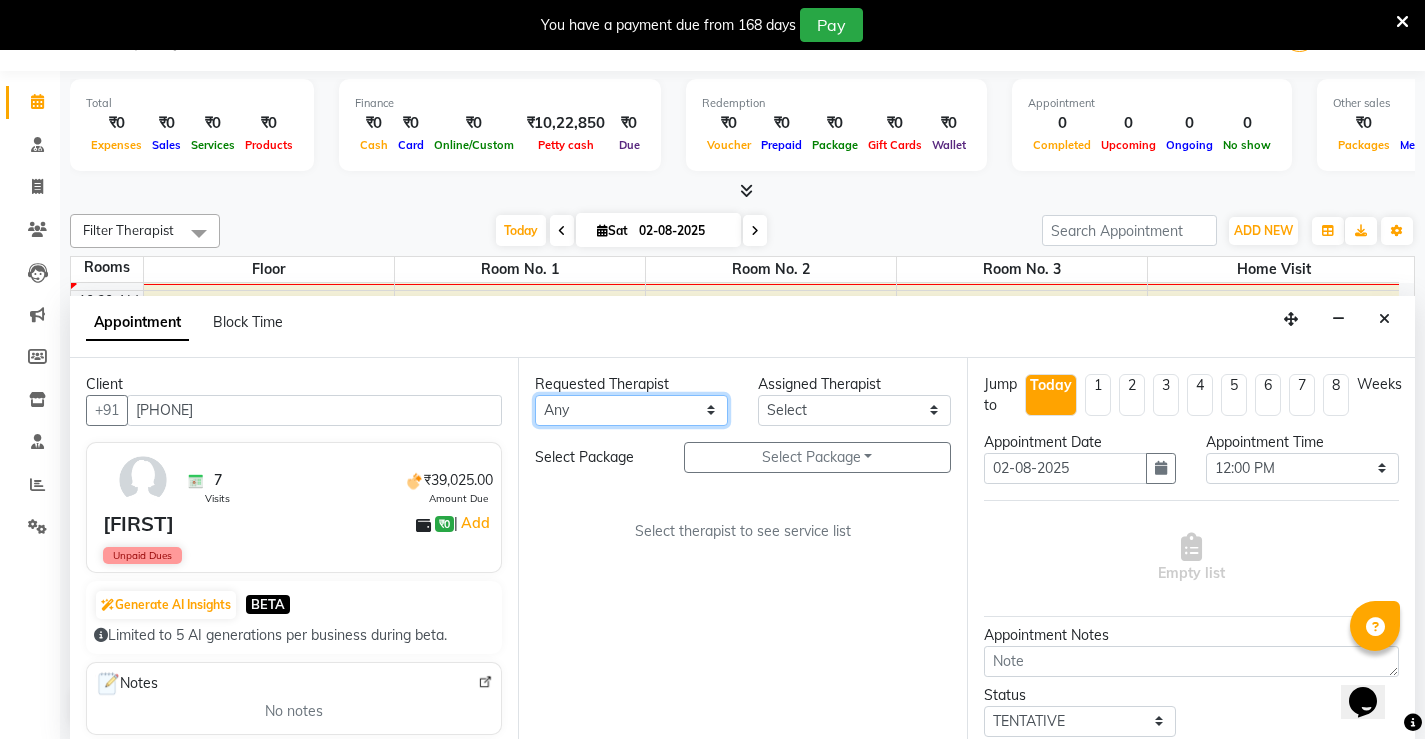 select on "83763" 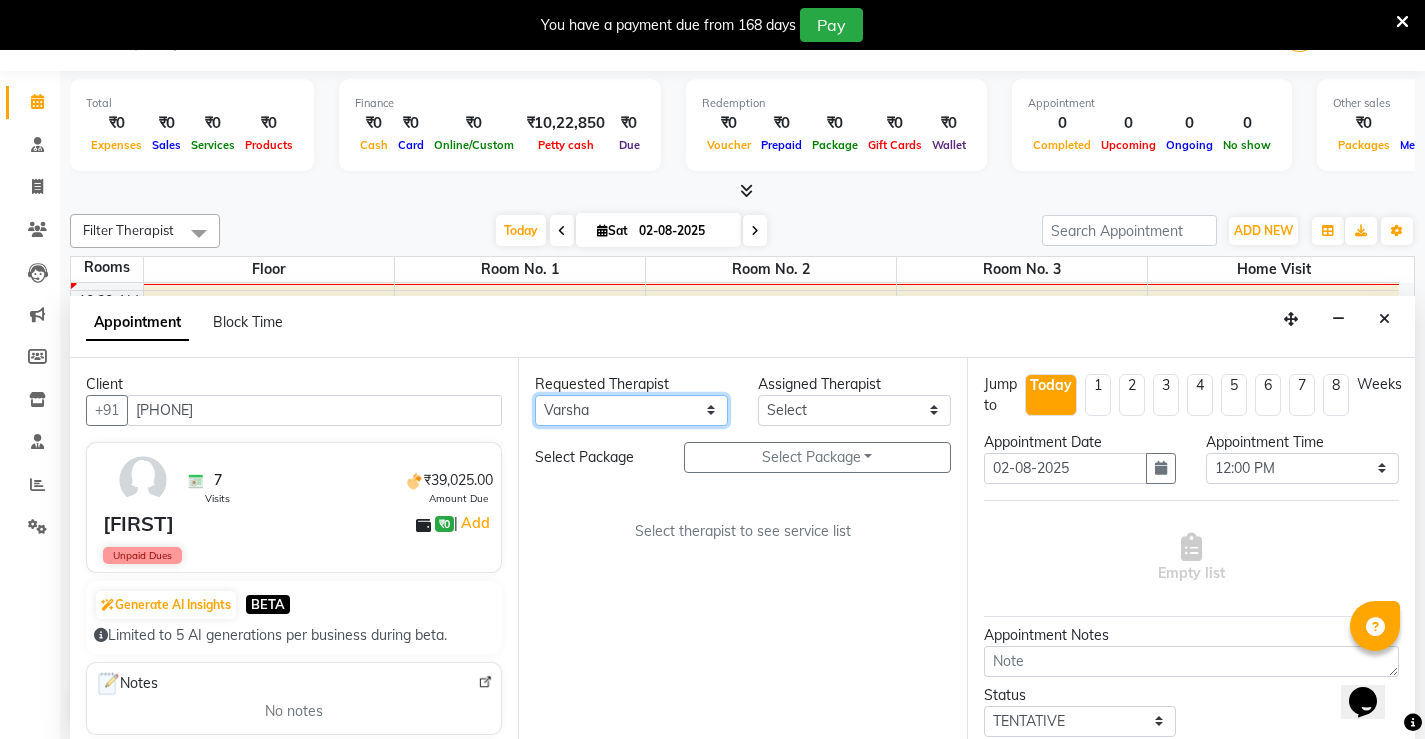 click on "Any [FIRST] [FIRST] [FIRST] [FIRST] [FIRST] [FIRST] [FIRST] [FIRST] [FIRST] [FIRST] [FIRST] [FIRST] [FIRST] [FIRST] [FIRST] [FIRST] [FIRST] [FIRST] [FIRST] [FIRST] [FIRST] [FIRST]" at bounding box center [631, 410] 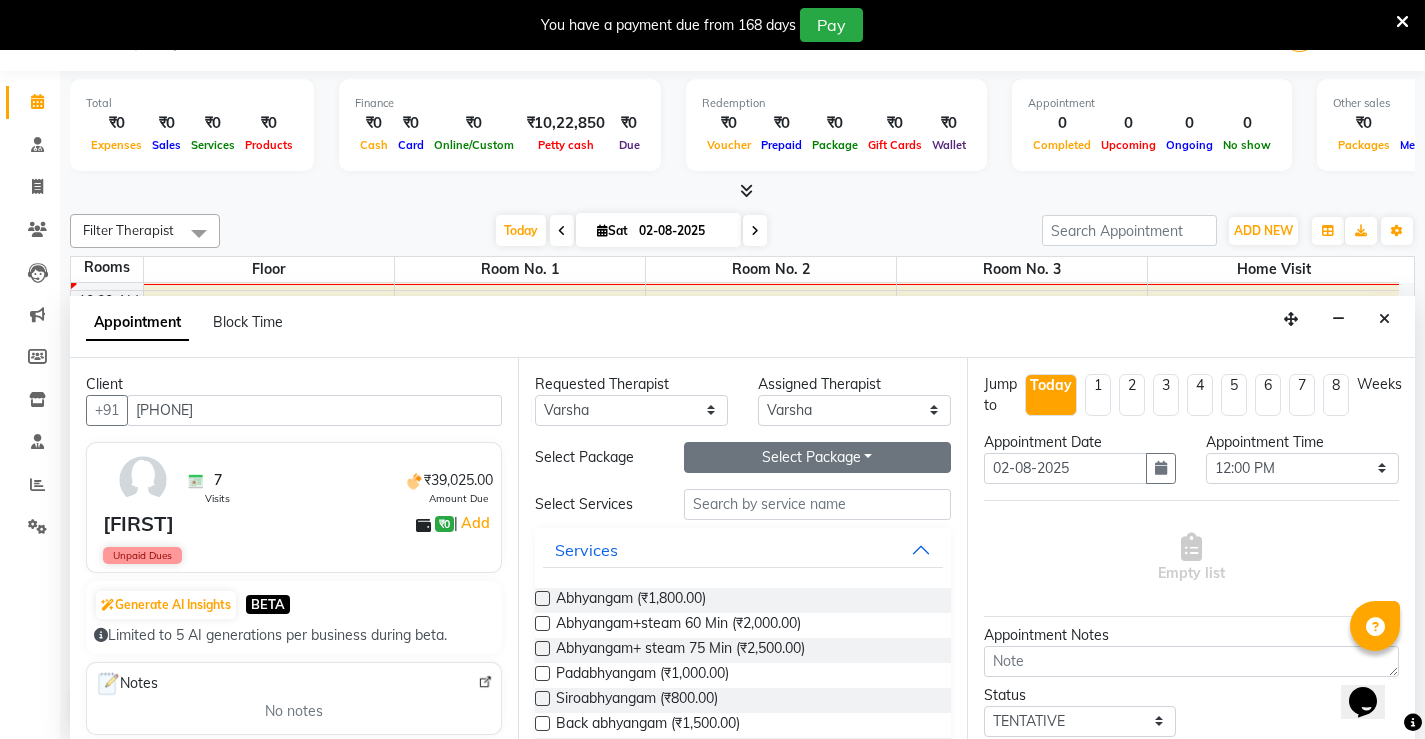click on "Select Package  Toggle Dropdown" at bounding box center [817, 457] 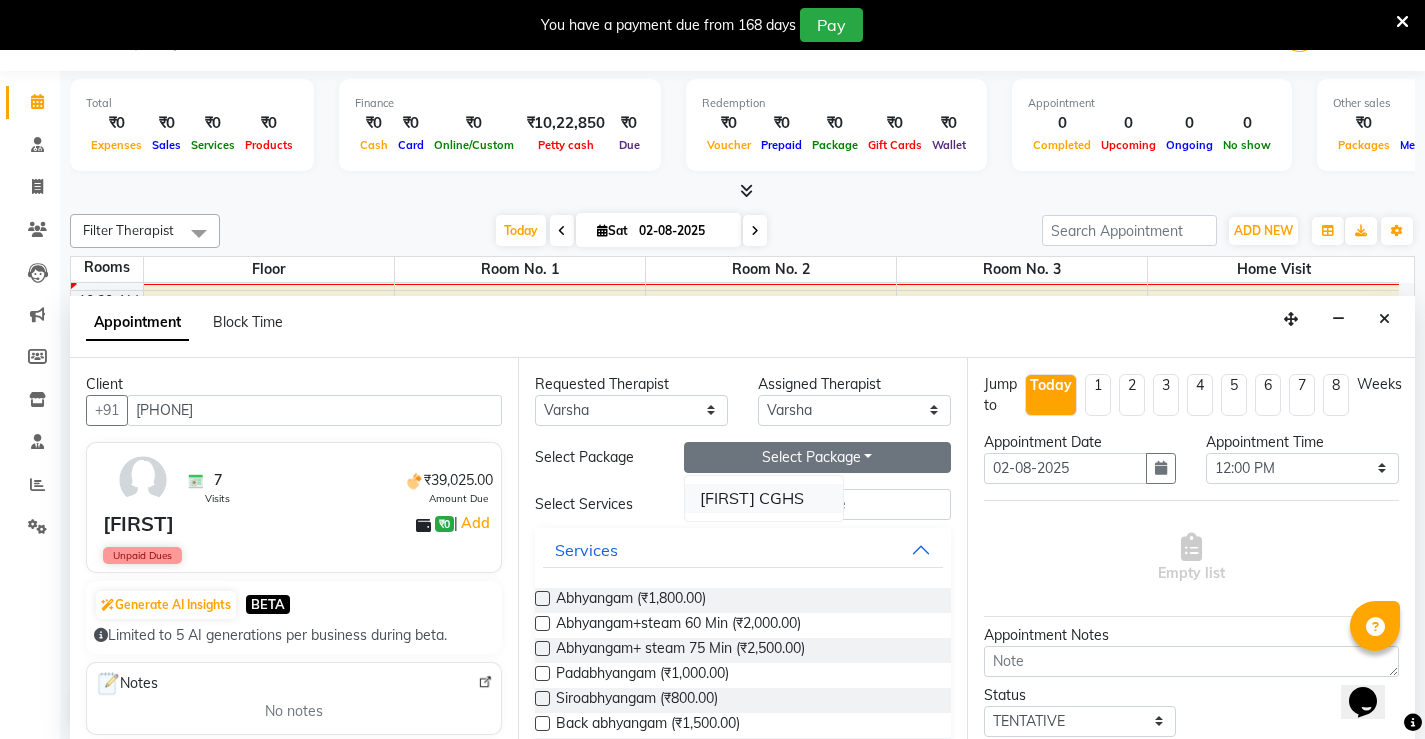 click on "[FIRST] CGHS" at bounding box center (764, 498) 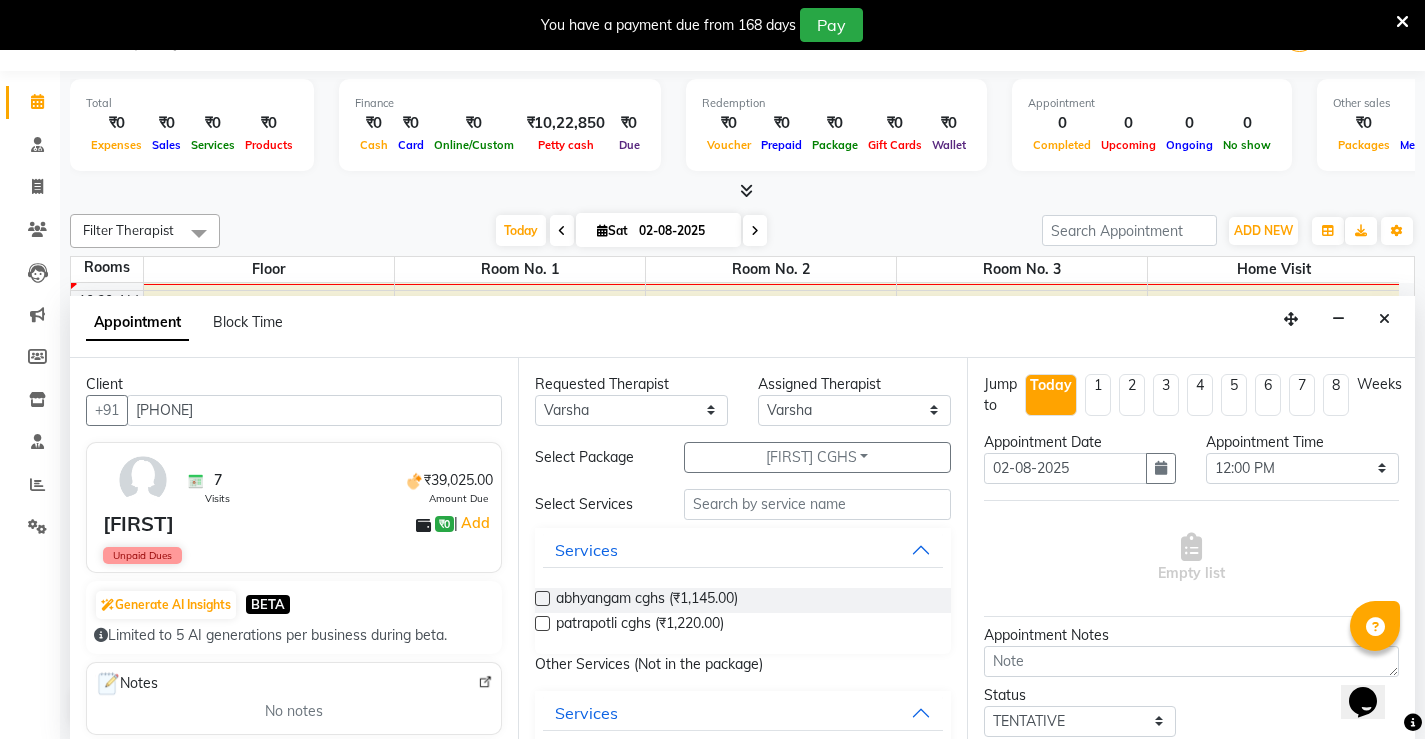 click at bounding box center (542, 598) 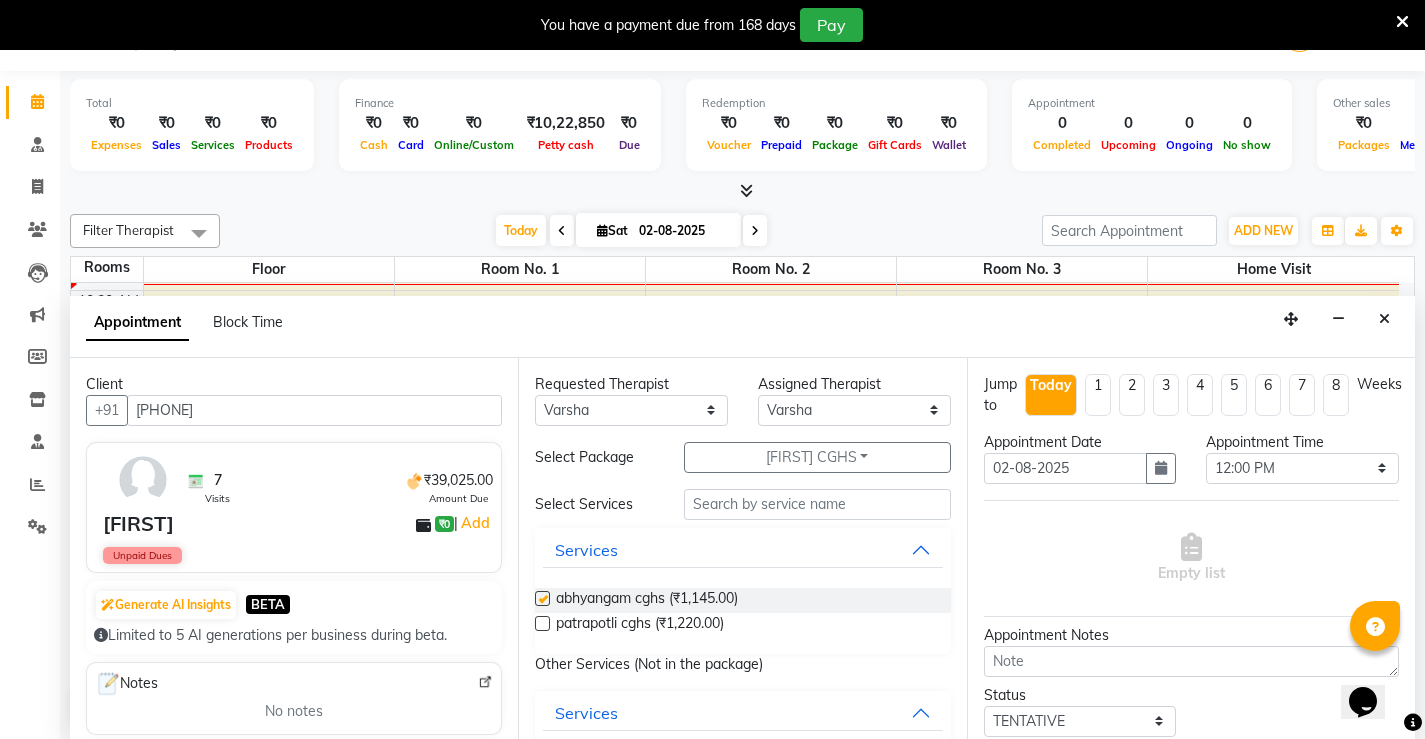 select 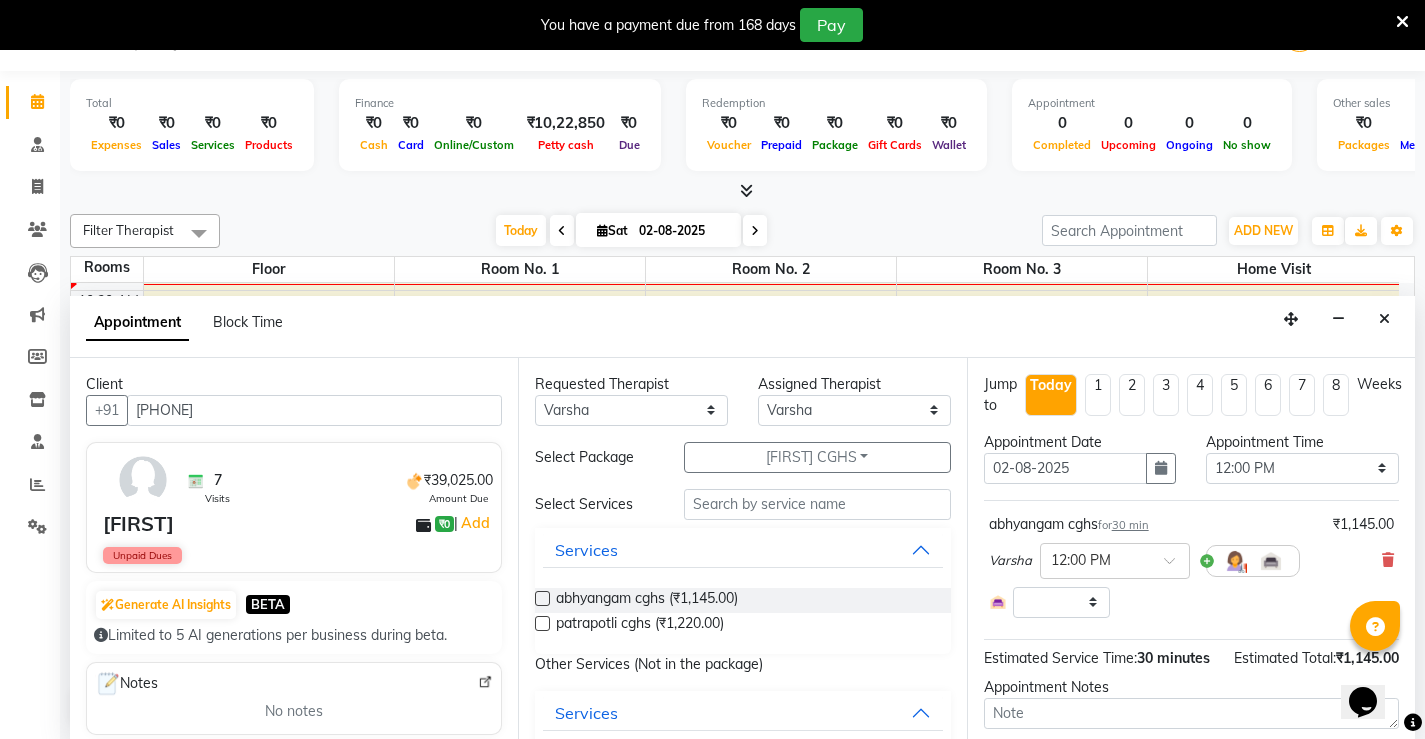 checkbox on "false" 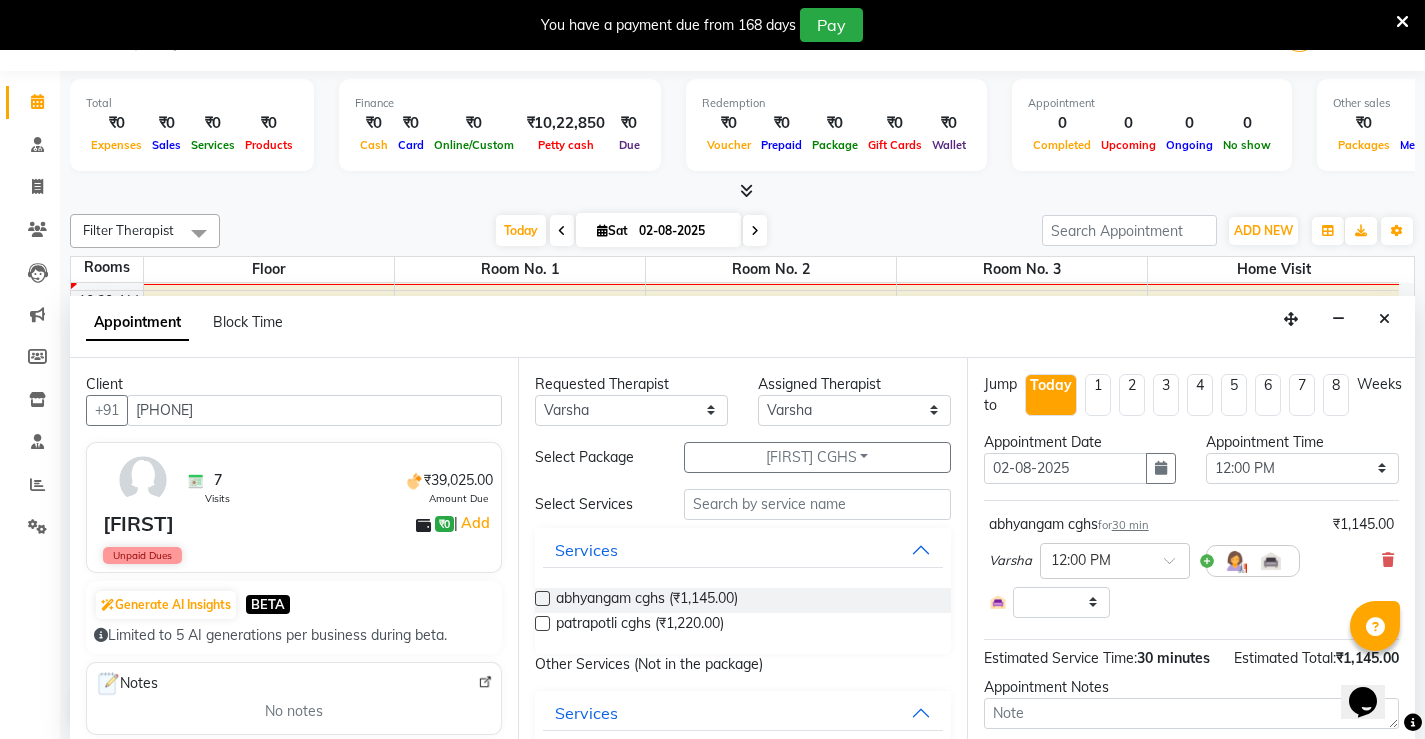 click at bounding box center [542, 623] 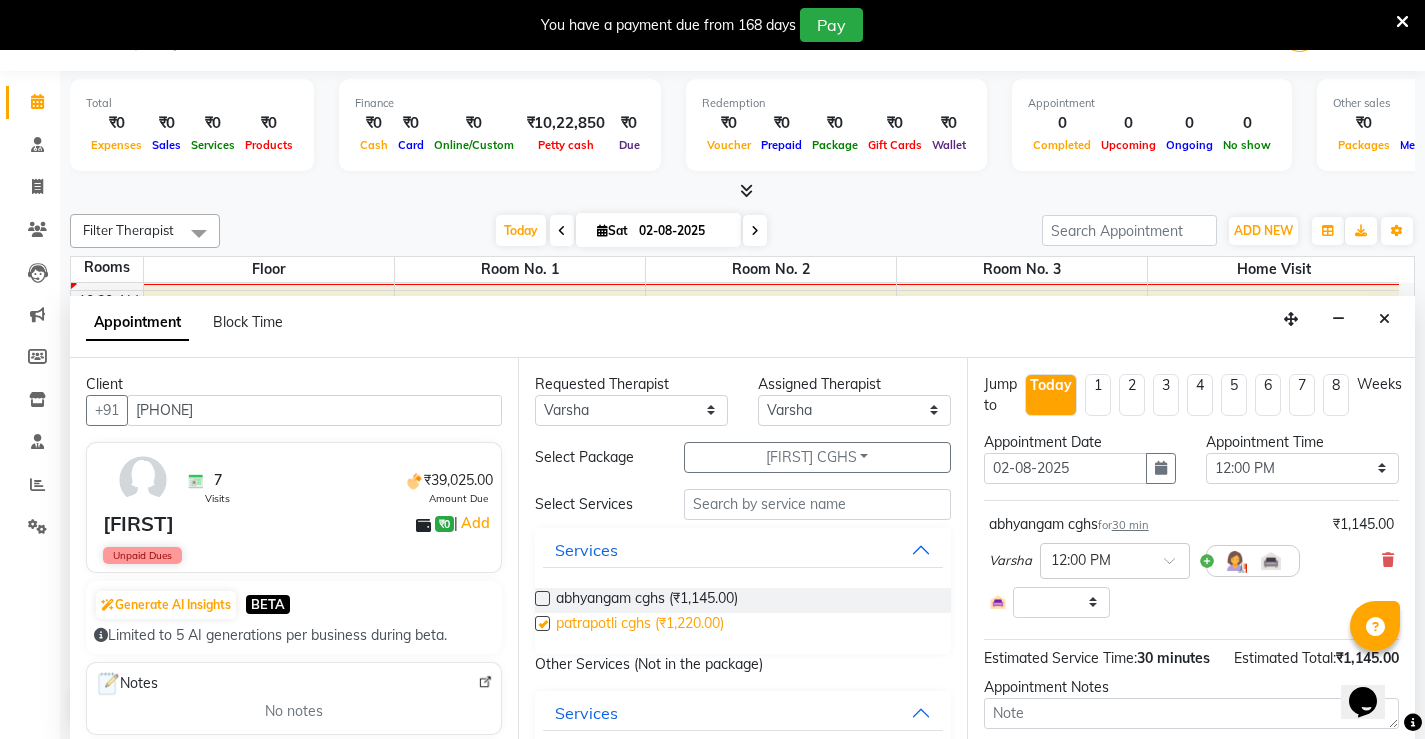 select 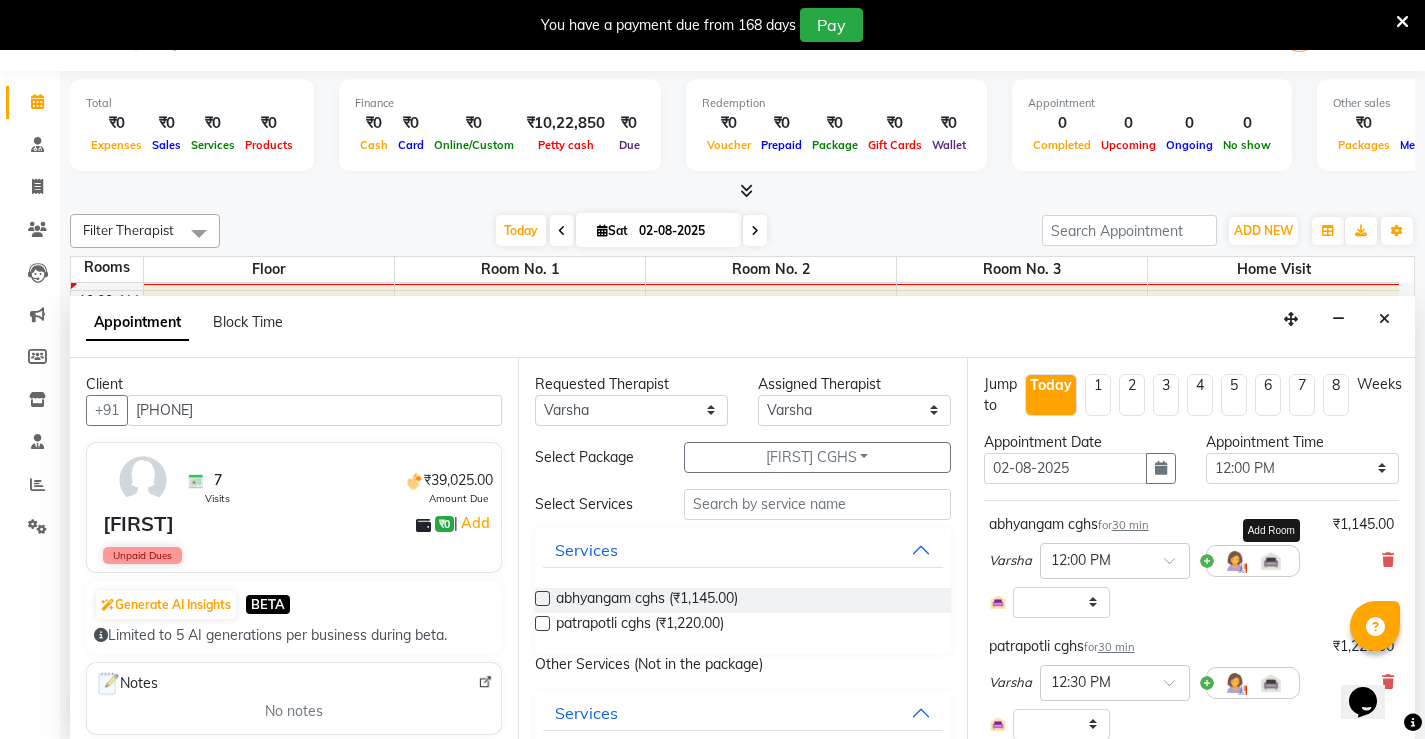 checkbox on "false" 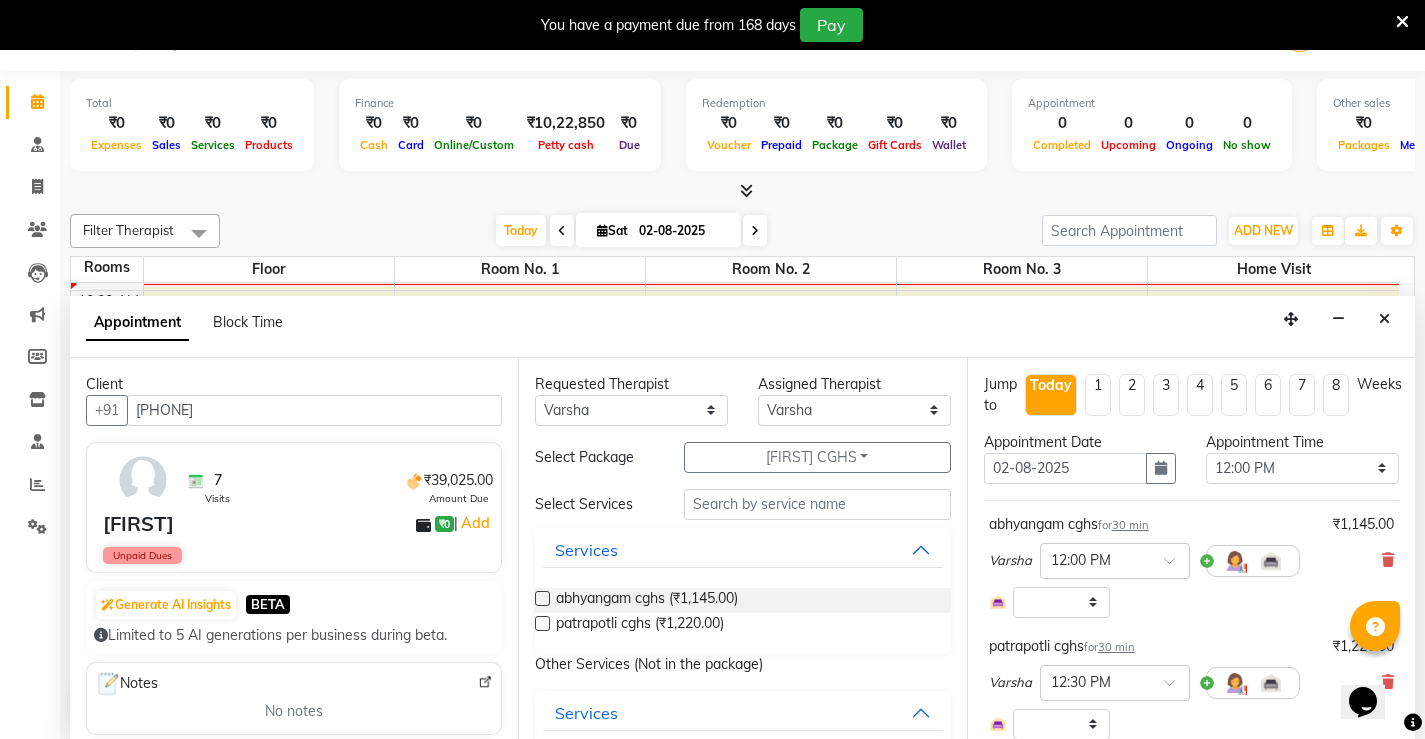 scroll, scrollTop: 298, scrollLeft: 0, axis: vertical 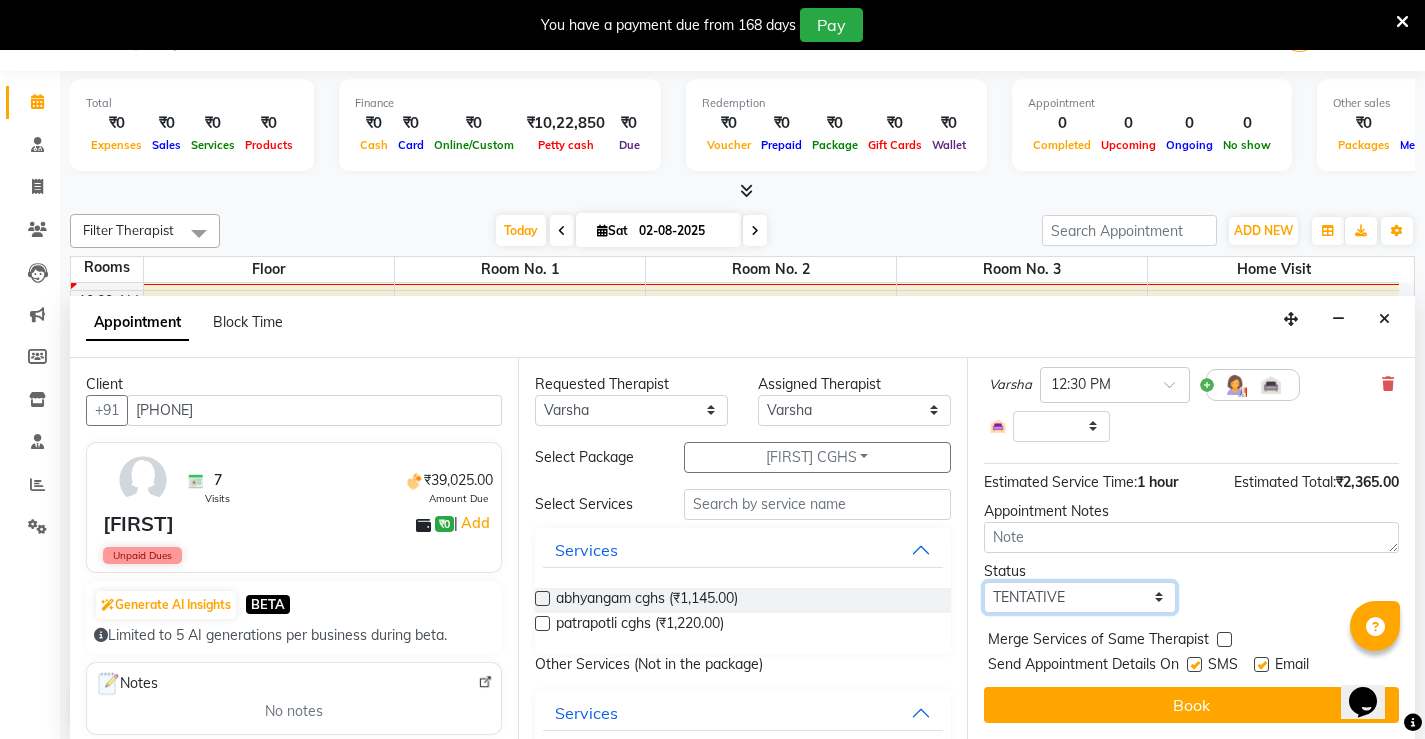 click on "Select TENTATIVE CONFIRM CHECK-IN UPCOMING" at bounding box center (1080, 597) 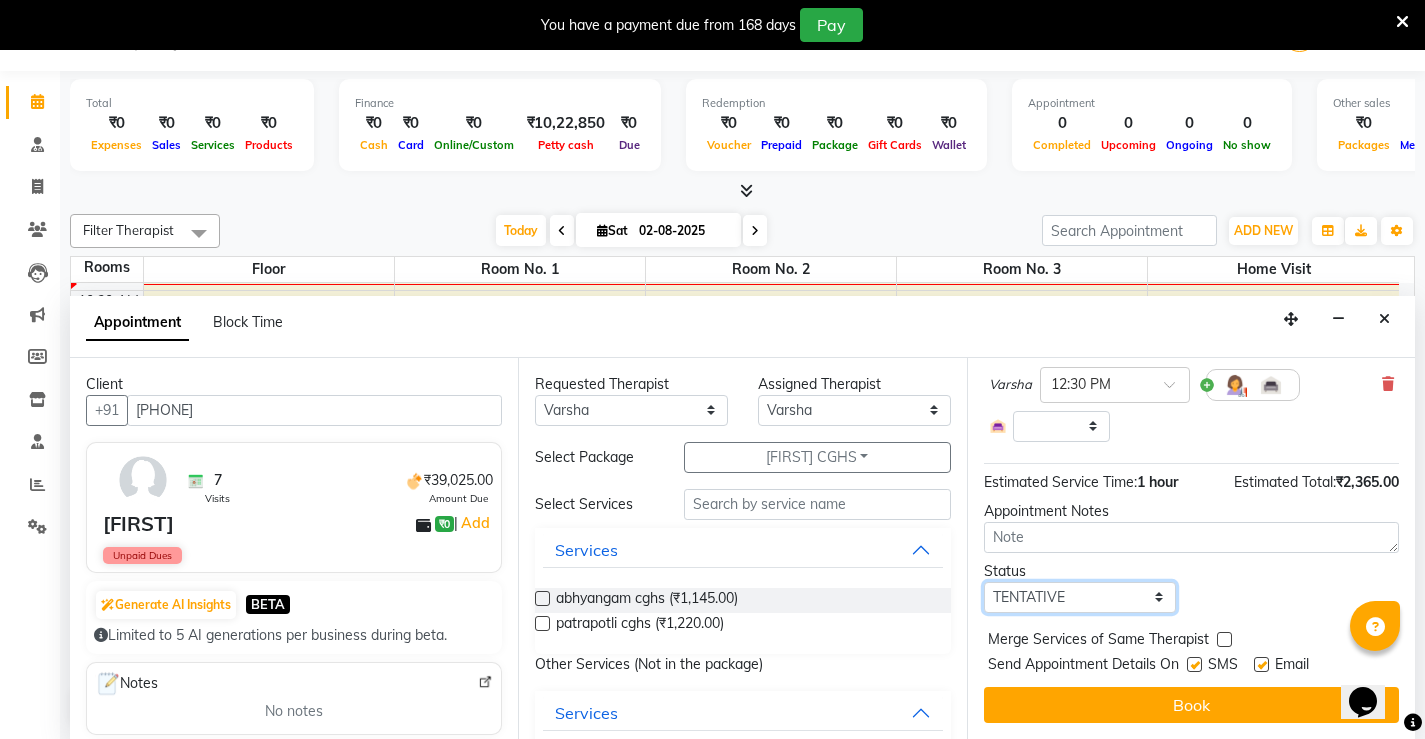 select on "upcoming" 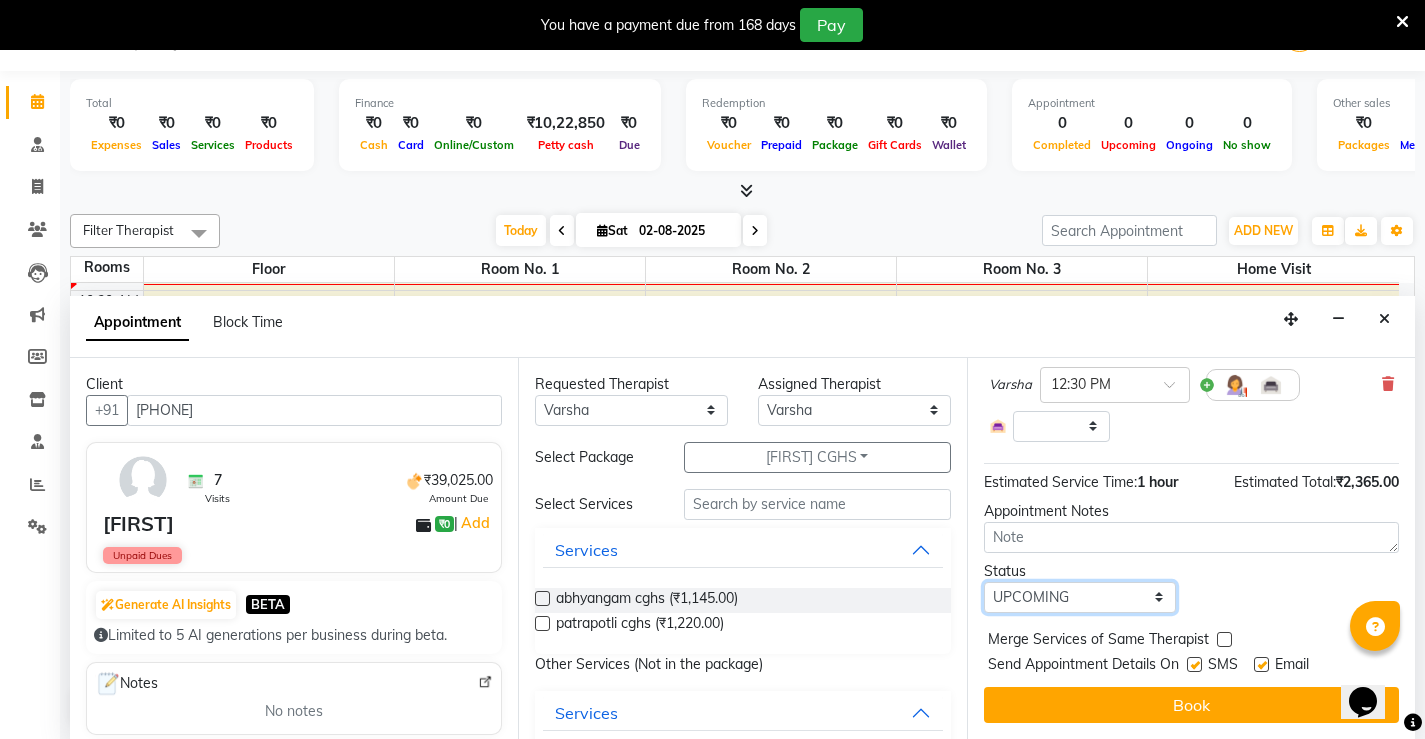 click on "Select TENTATIVE CONFIRM CHECK-IN UPCOMING" at bounding box center [1080, 597] 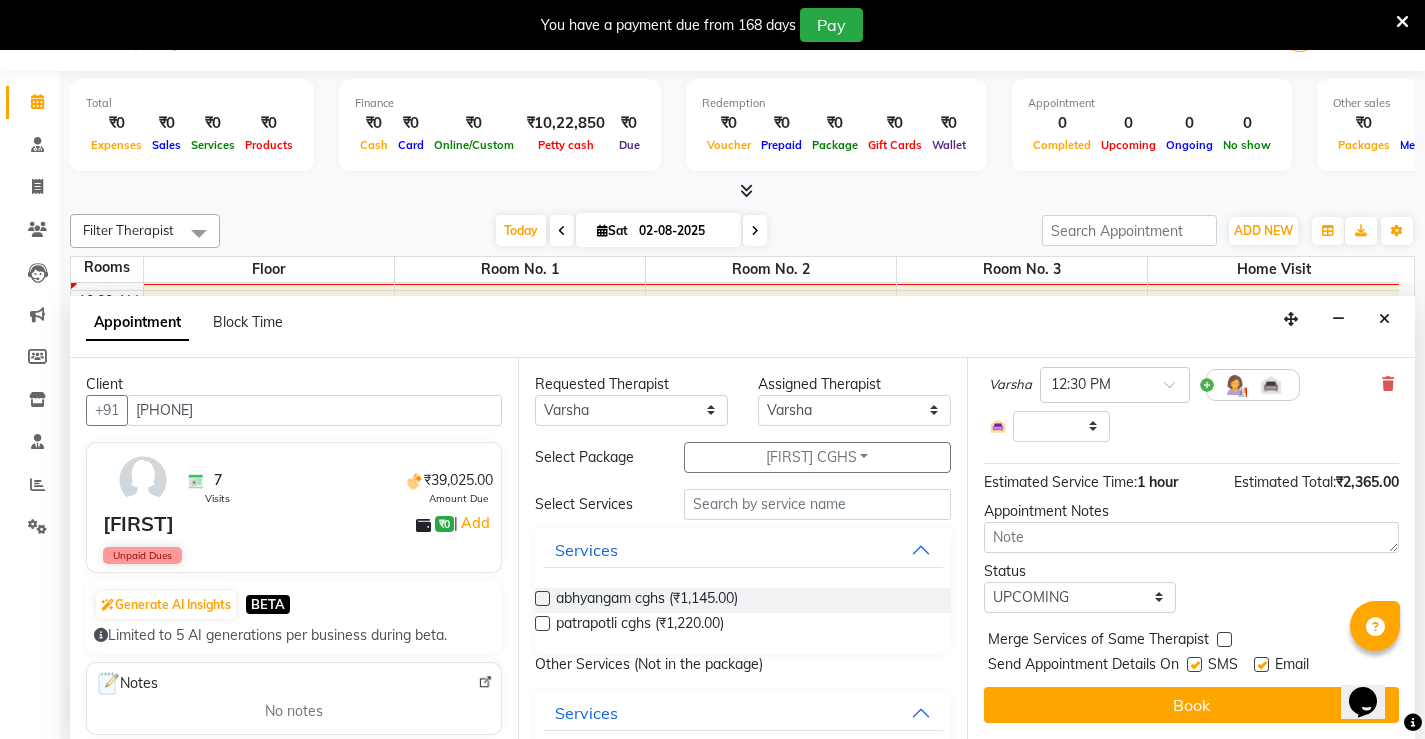 click at bounding box center [1194, 664] 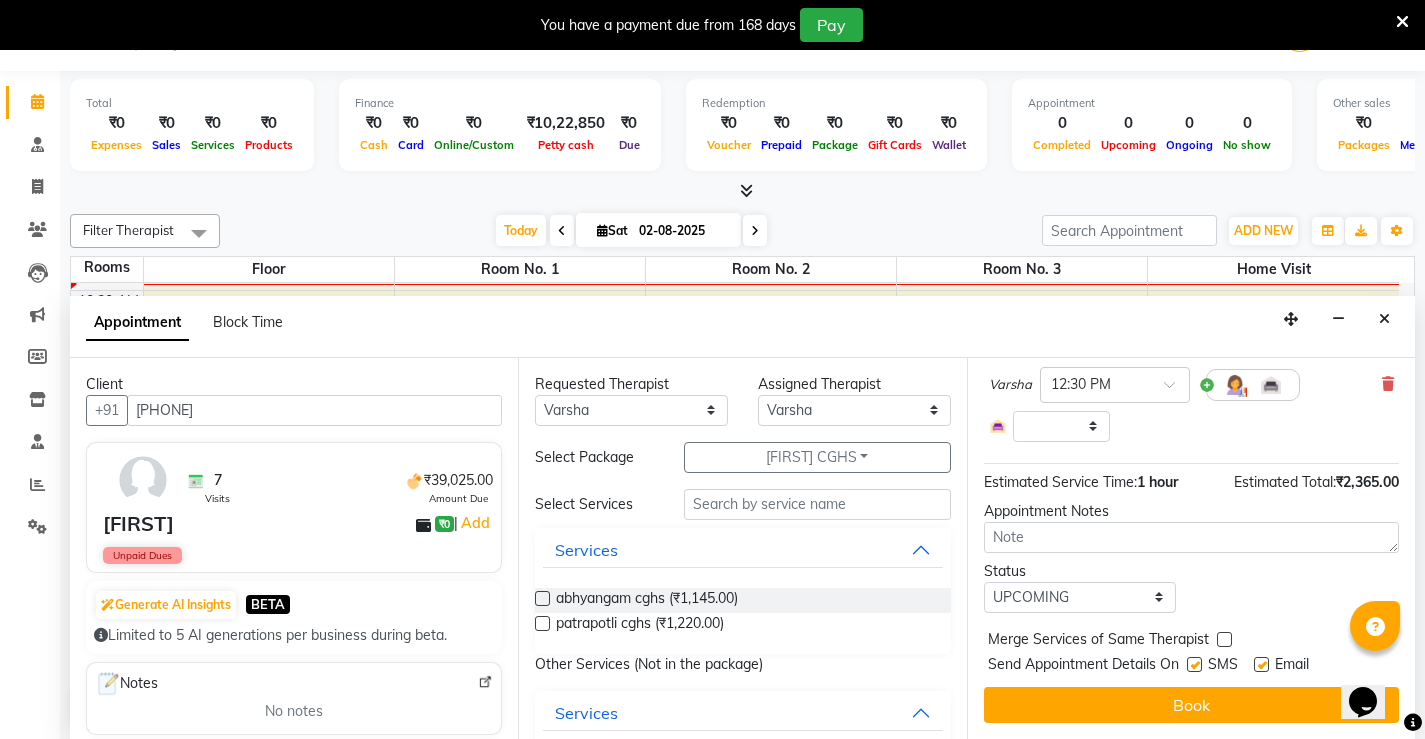 click at bounding box center (1193, 666) 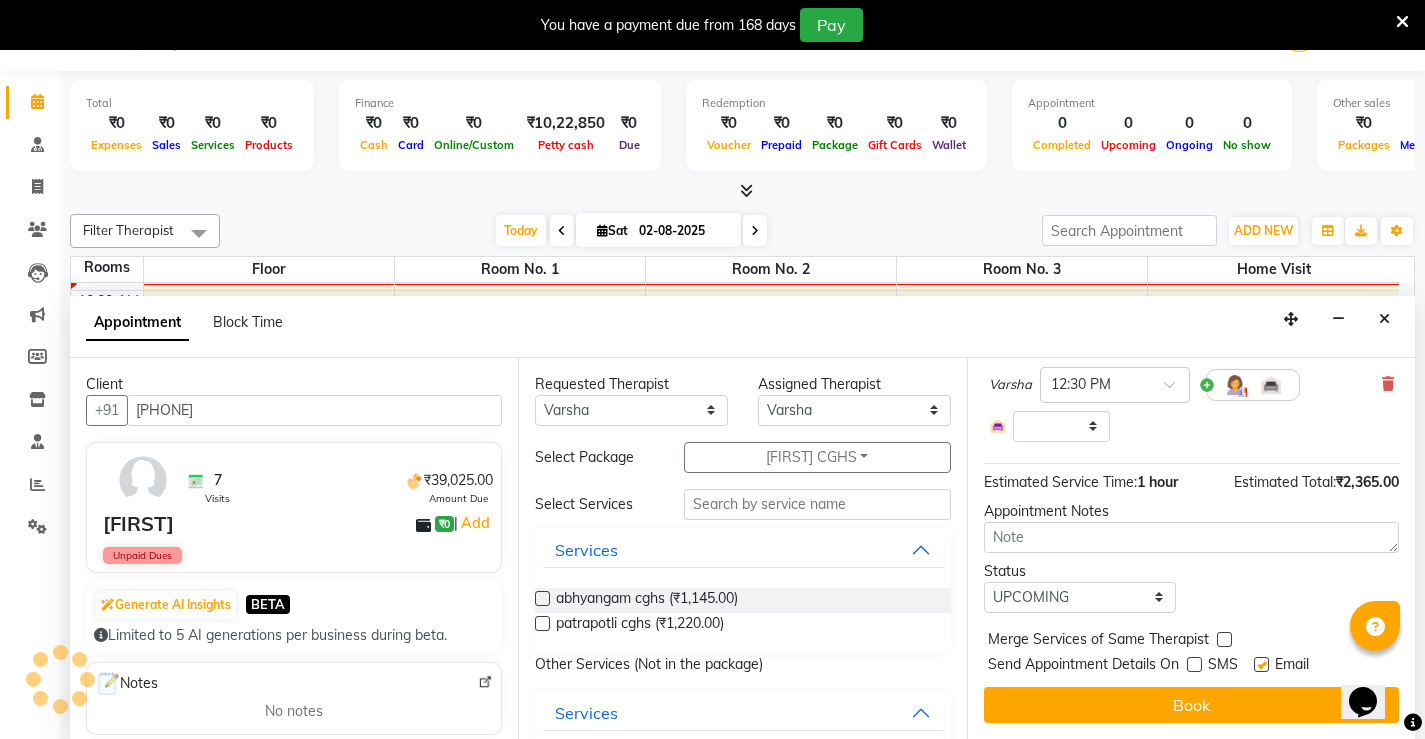 click at bounding box center [1261, 664] 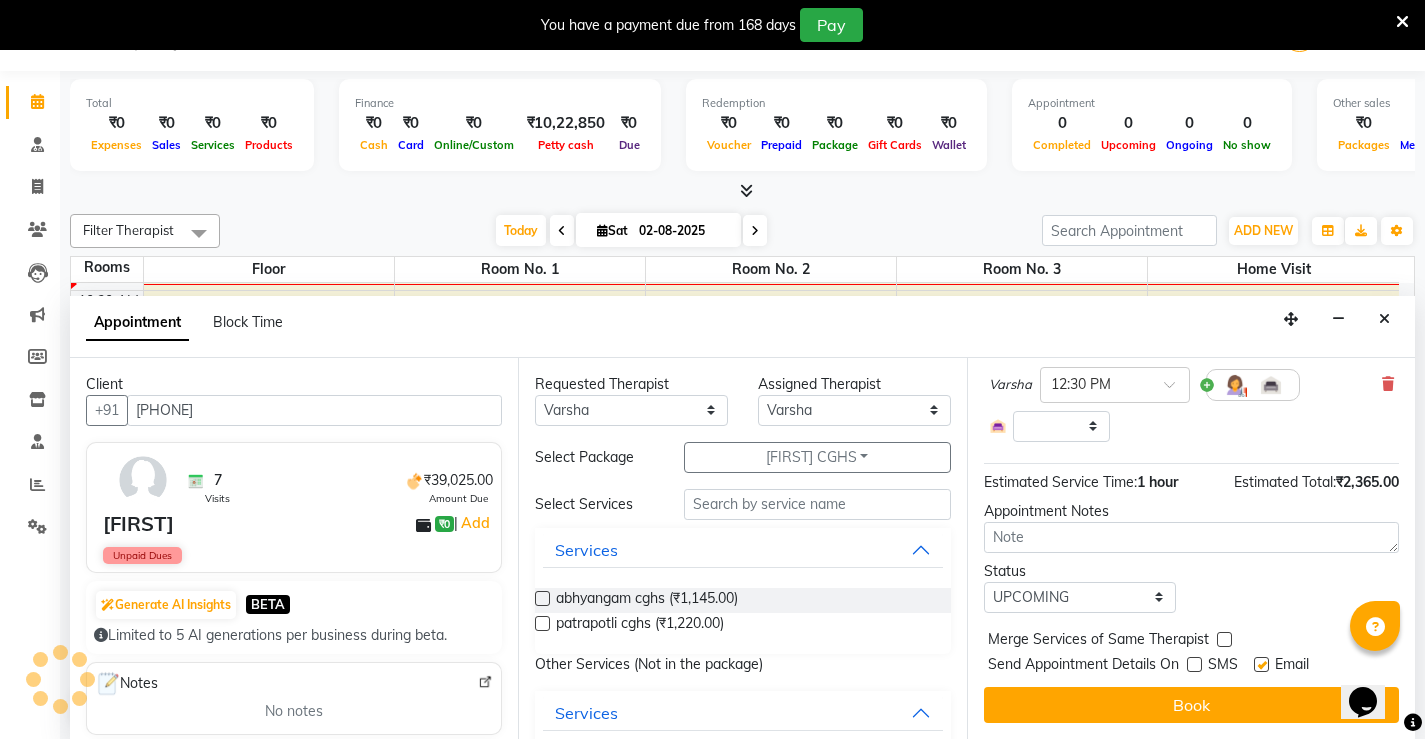click at bounding box center (1260, 666) 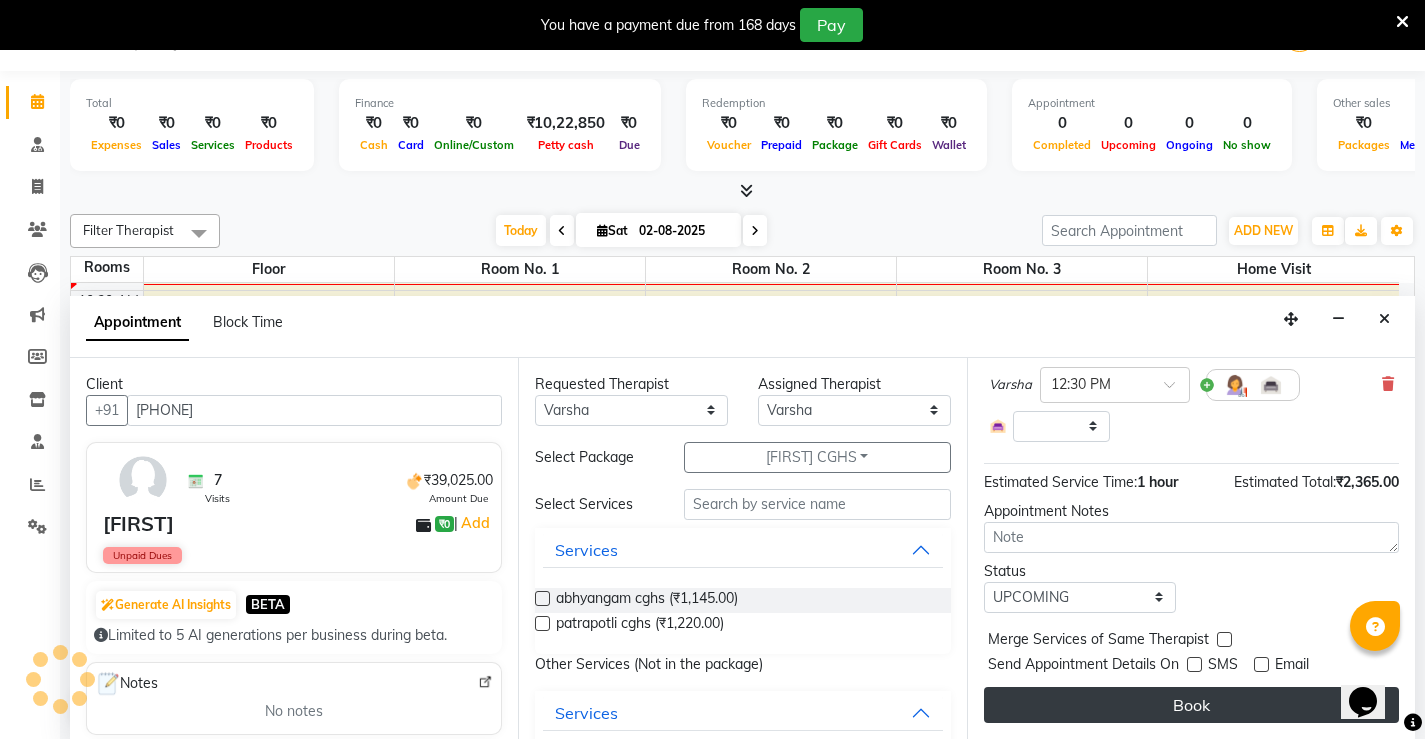 click on "Book" at bounding box center [1191, 705] 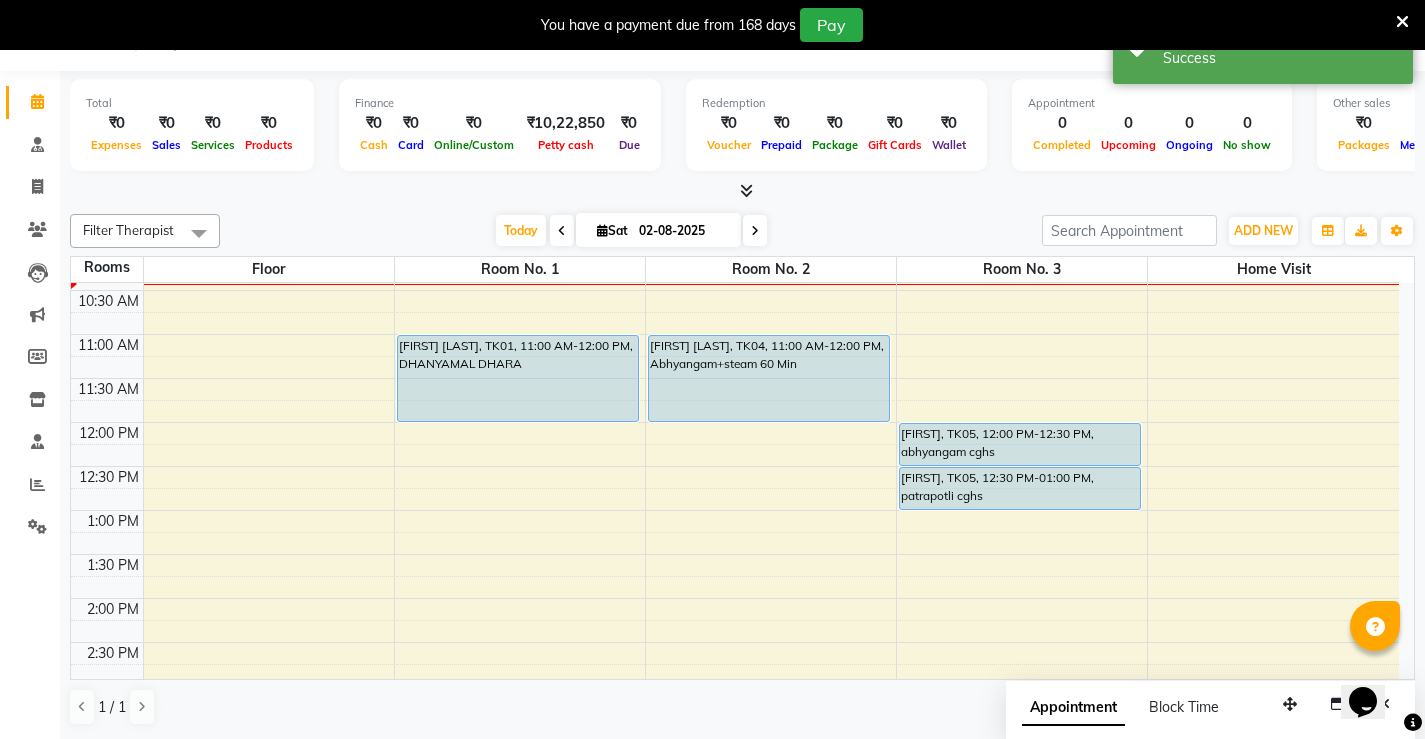 scroll, scrollTop: 0, scrollLeft: 0, axis: both 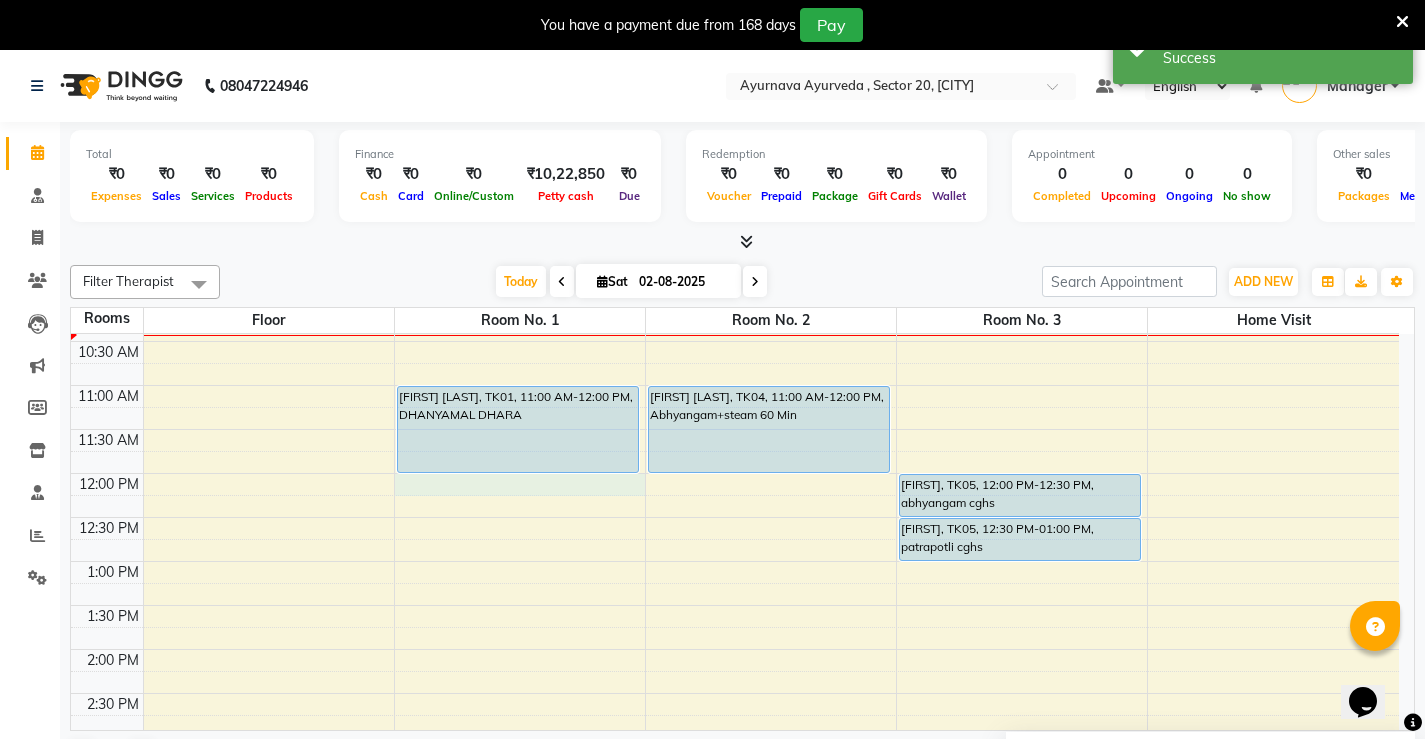 click on "7:00 AM 7:30 AM 8:00 AM 8:30 AM 9:00 AM 9:30 AM 10:00 AM 10:30 AM 11:00 AM 11:30 AM 12:00 PM 12:30 PM 1:00 PM 1:30 PM 2:00 PM 2:30 PM 3:00 PM 3:30 PM 4:00 PM 4:30 PM 5:00 PM 5:30 PM 6:00 PM 6:30 PM 7:00 PM 7:30 PM 8:00 PM 8:30 PM    [FIRST] [LAST], TK01, 11:00 AM-12:00 PM, DHANYAMAL DHARA    [FIRST] [LAST], TK03, 08:30 AM-09:15 AM, Abhyangam    [FIRST] [LAST], TK04, 11:00 AM-12:00 PM, Abhyangam+steam 60 Min    [FIRST] [LAST], TK02, 08:30 AM-09:00 AM, Pichu(small)    [FIRST] [LAST], TK02, 09:00 AM-09:45 AM, local abhyangam potli    [FIRST], TK05, 12:00 PM-12:30 PM, abhyangam cghs    [FIRST], TK05, 12:30 PM-01:00 PM, patrapotli cghs" at bounding box center [735, 649] 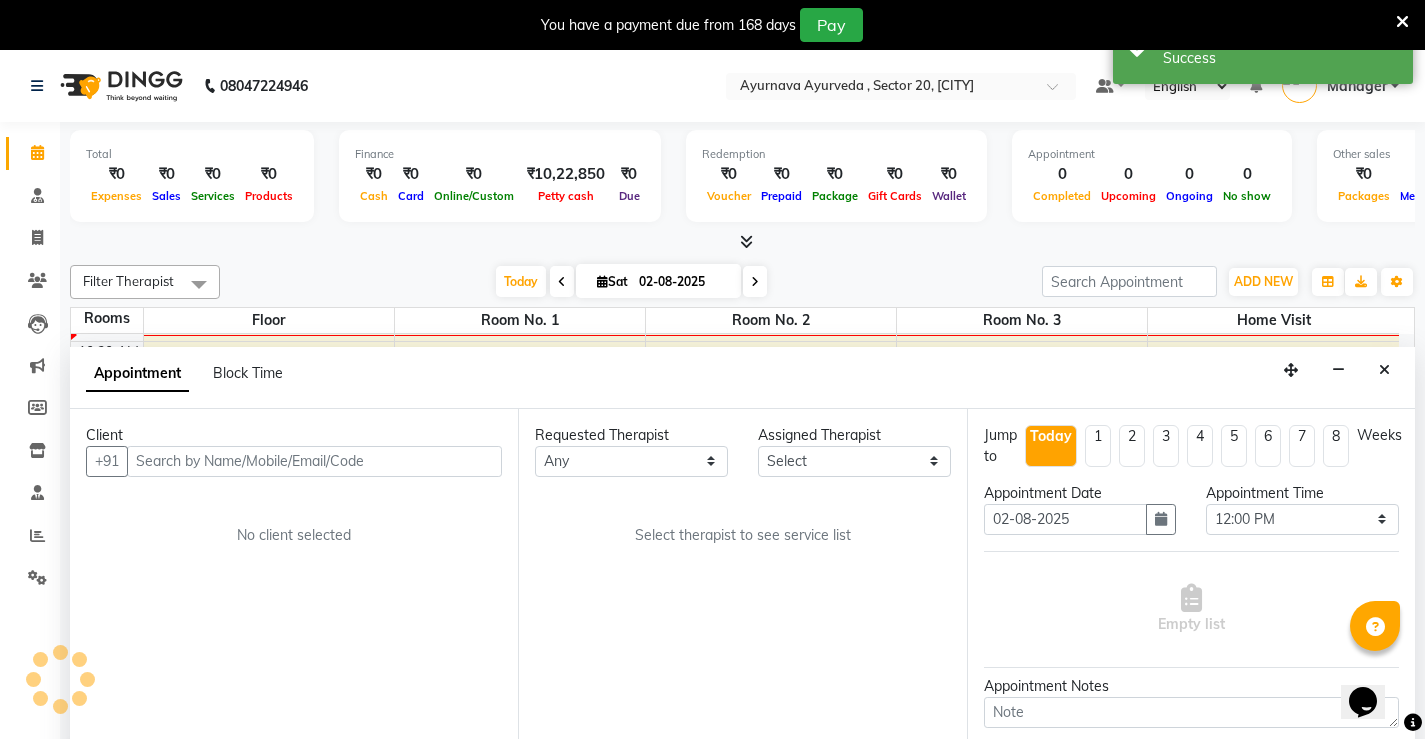 scroll, scrollTop: 51, scrollLeft: 0, axis: vertical 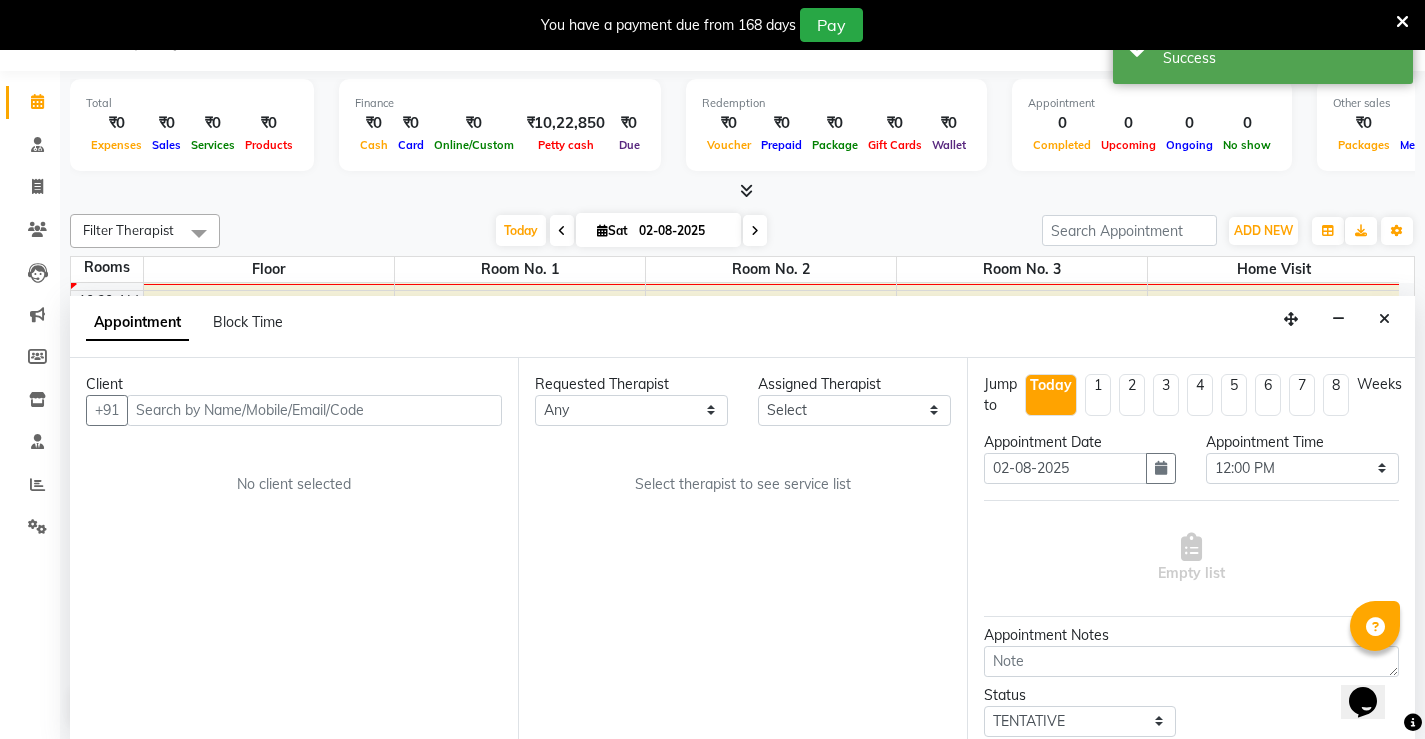 click at bounding box center (314, 410) 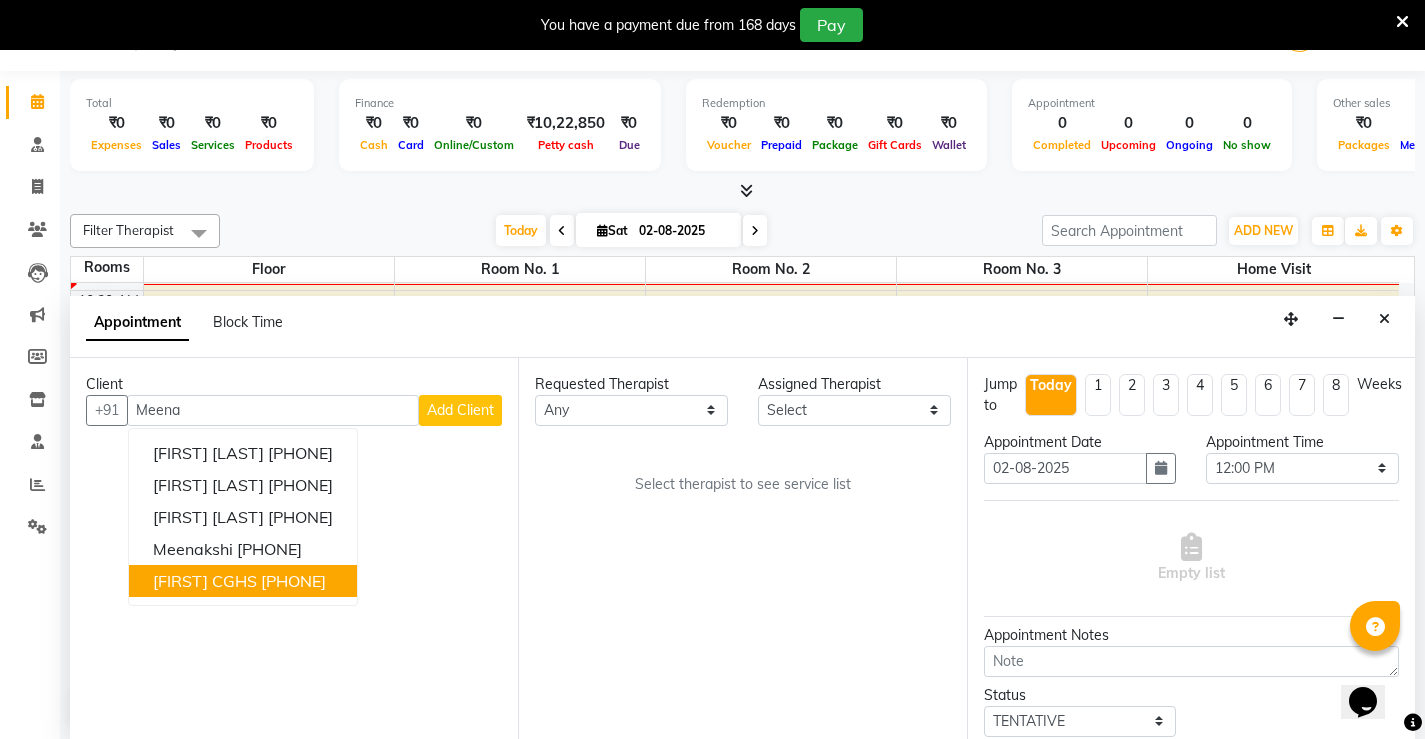 click on "[PHONE]" at bounding box center (293, 581) 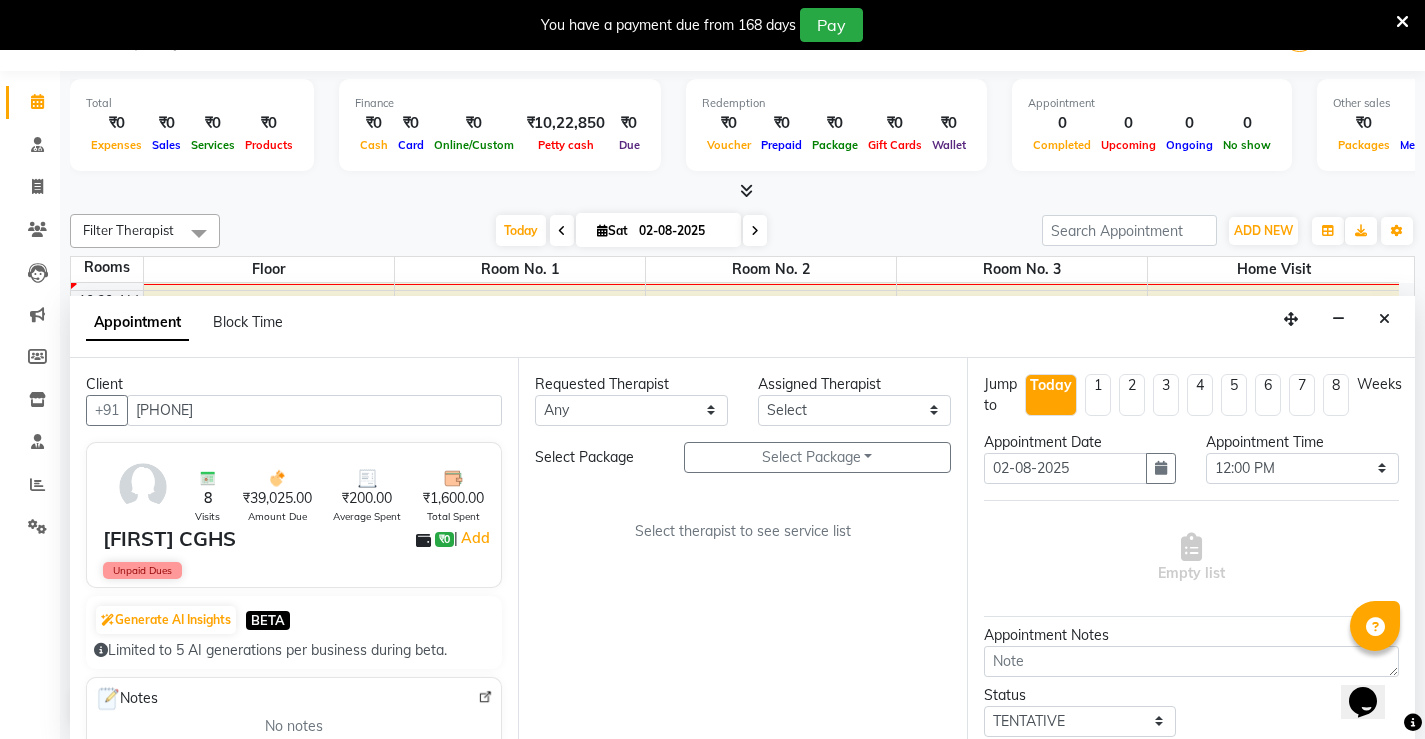 type on "[PHONE]" 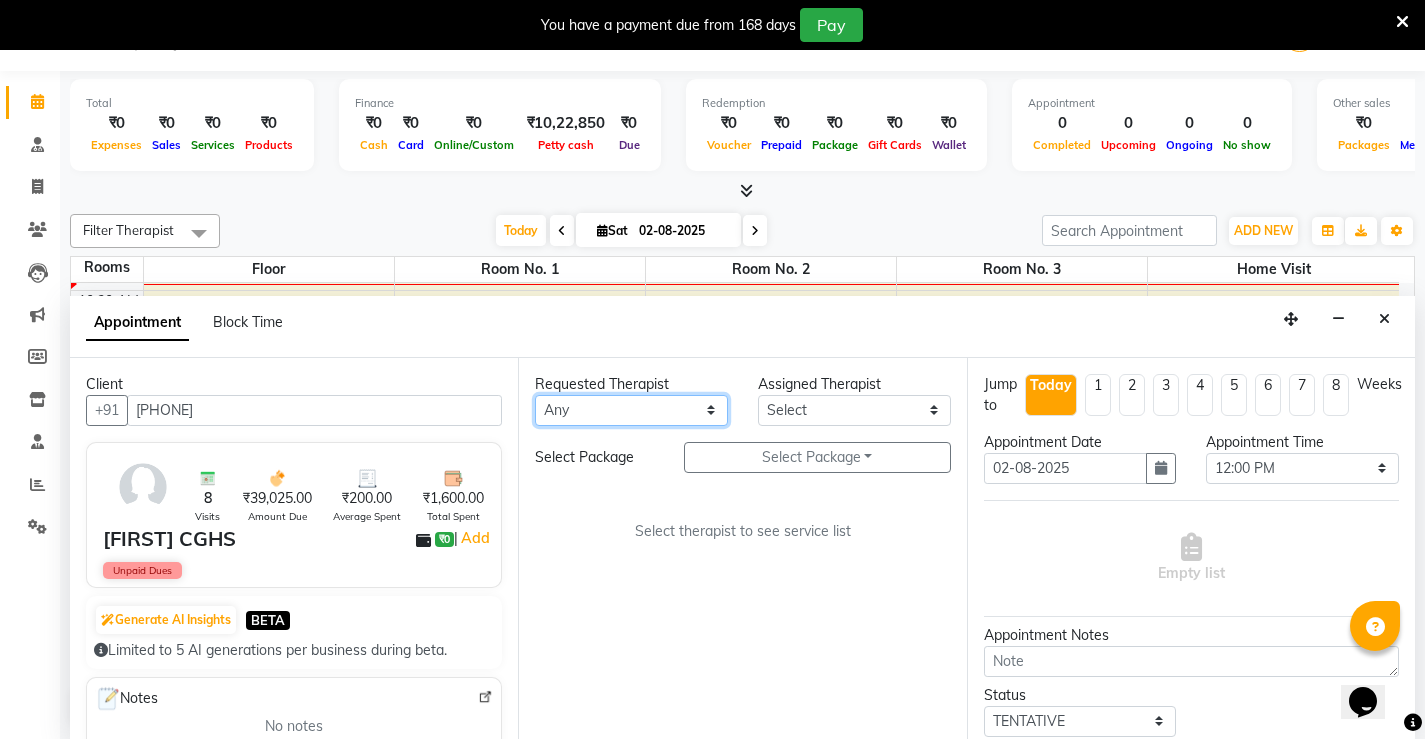 click on "Any [FIRST] [FIRST] [FIRST] [FIRST] [FIRST] [FIRST] [FIRST] [FIRST] [FIRST] [FIRST] [FIRST] [FIRST] [FIRST] [FIRST] [FIRST] [FIRST] [FIRST] [FIRST] [FIRST] [FIRST] [FIRST] [FIRST]" at bounding box center (631, 410) 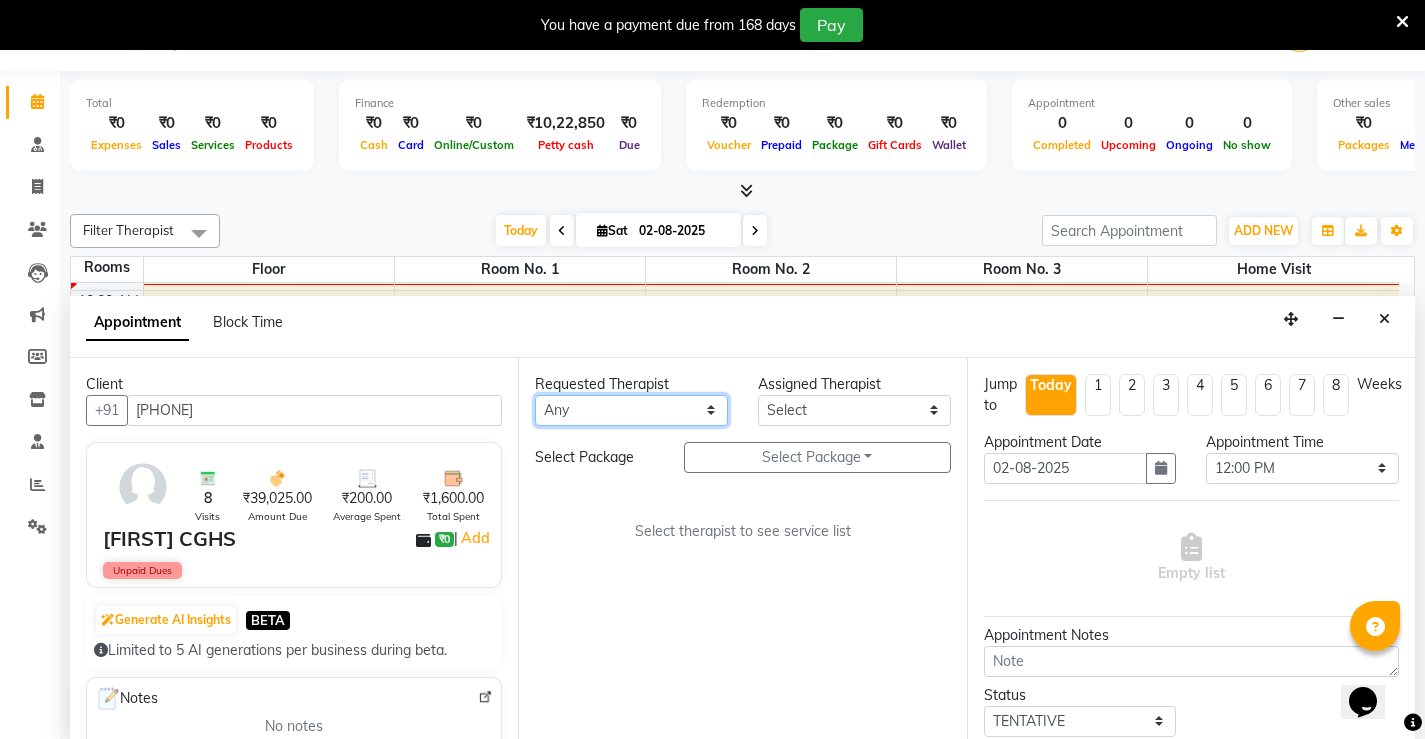 select on "68703" 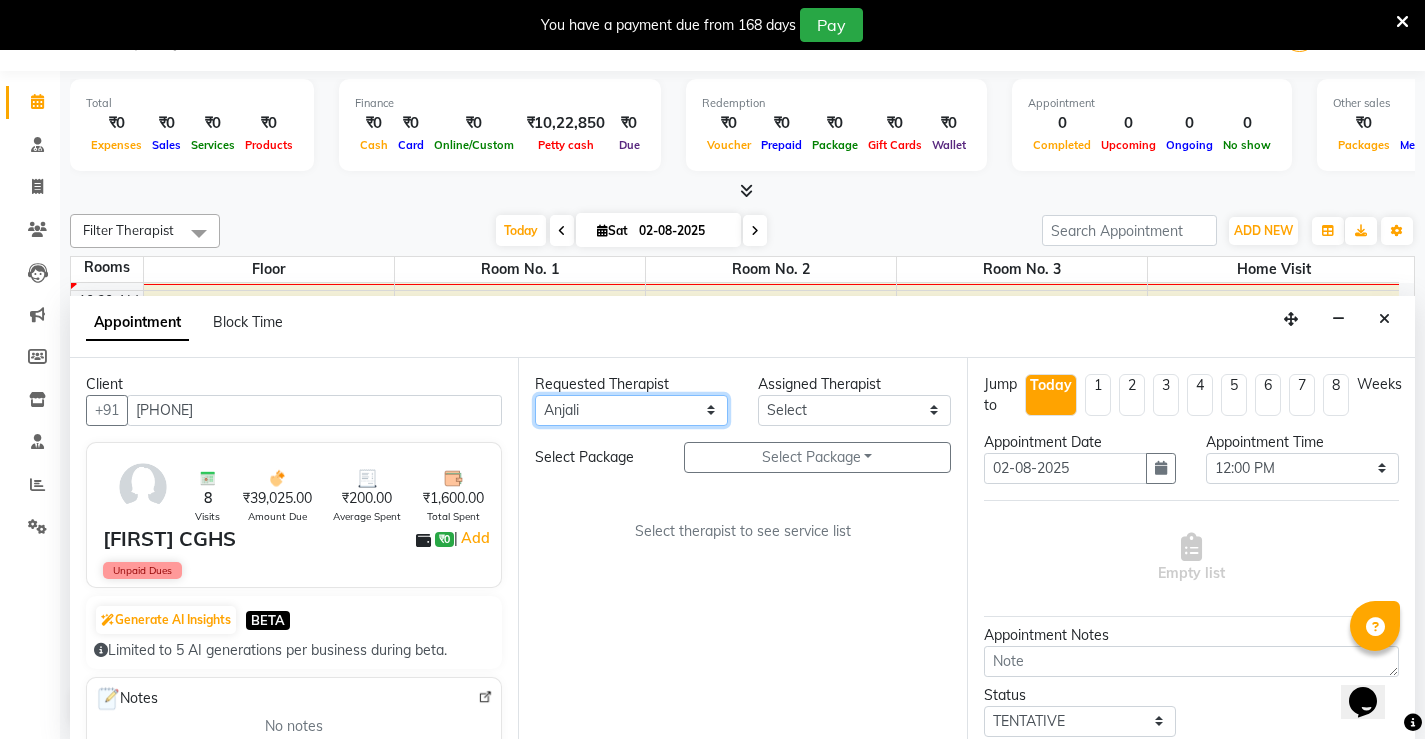 click on "Any [FIRST] [FIRST] [FIRST] [FIRST] [FIRST] [FIRST] [FIRST] [FIRST] [FIRST] [FIRST] [FIRST] [FIRST] [FIRST] [FIRST] [FIRST] [FIRST] [FIRST] [FIRST] [FIRST] [FIRST] [FIRST] [FIRST]" at bounding box center [631, 410] 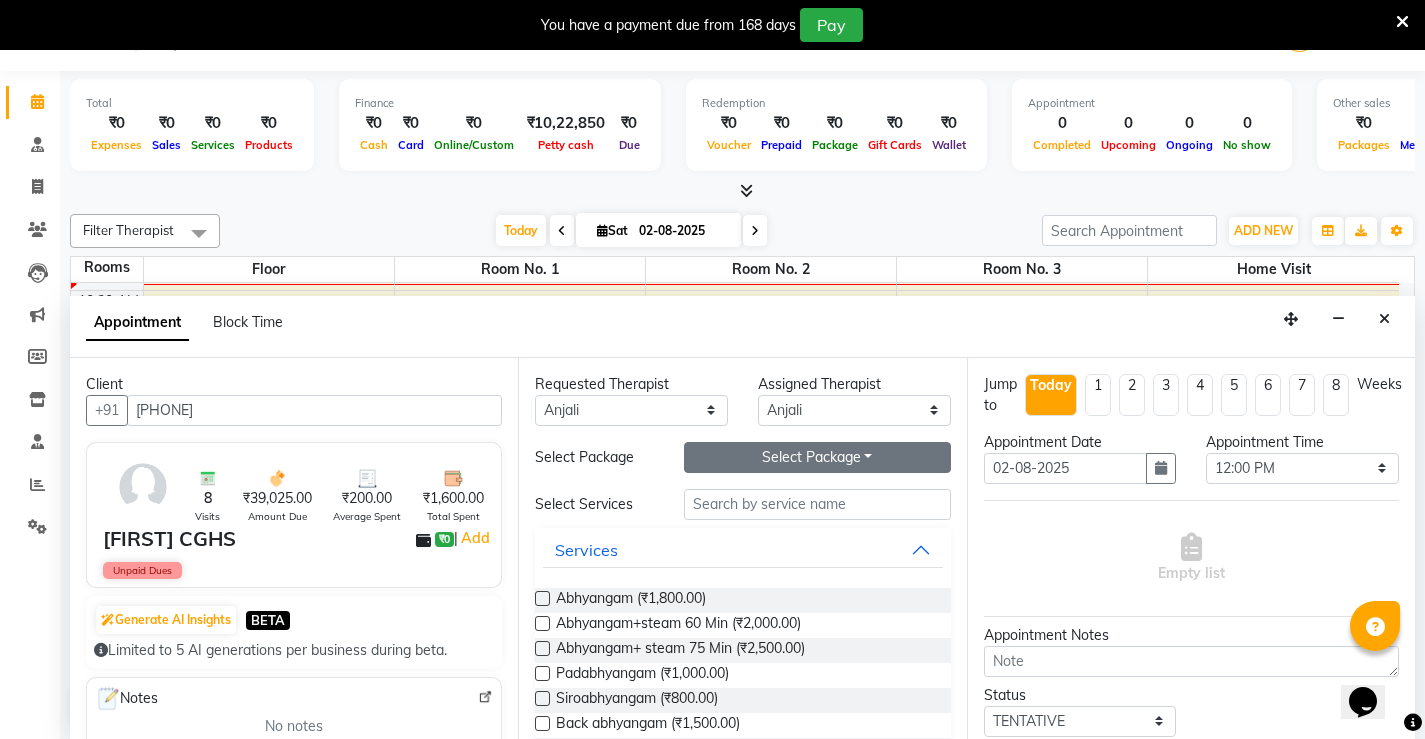 click on "Select Package  Toggle Dropdown" at bounding box center (817, 457) 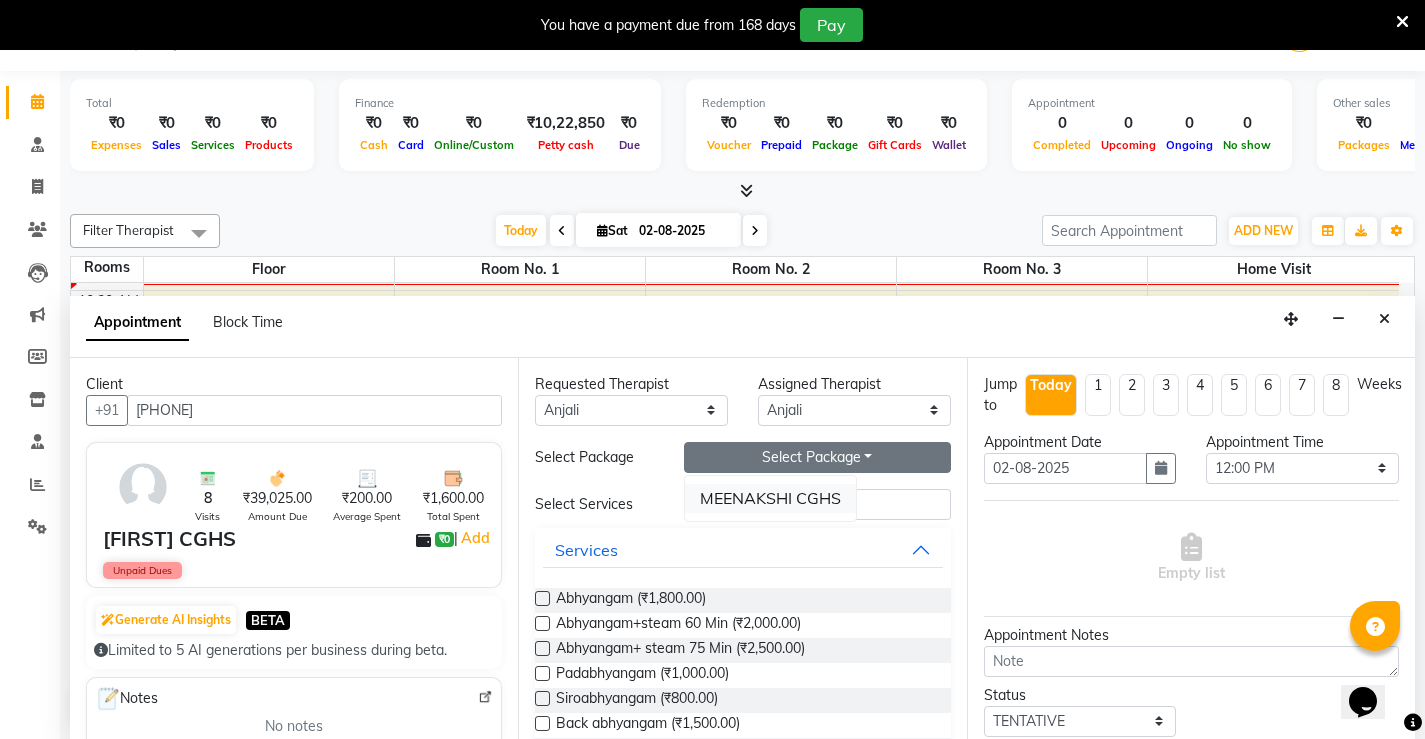 click on "MEENAKSHI CGHS" at bounding box center (770, 498) 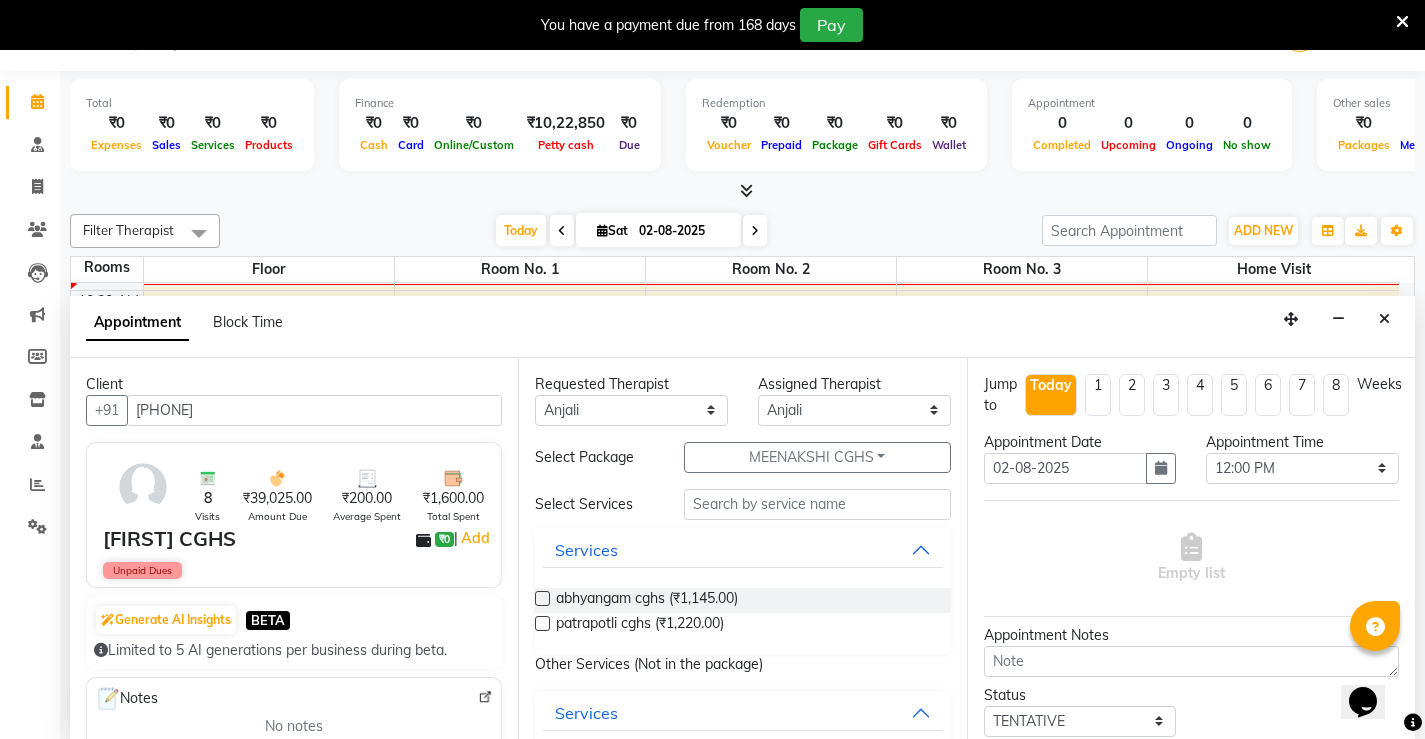 click at bounding box center [542, 598] 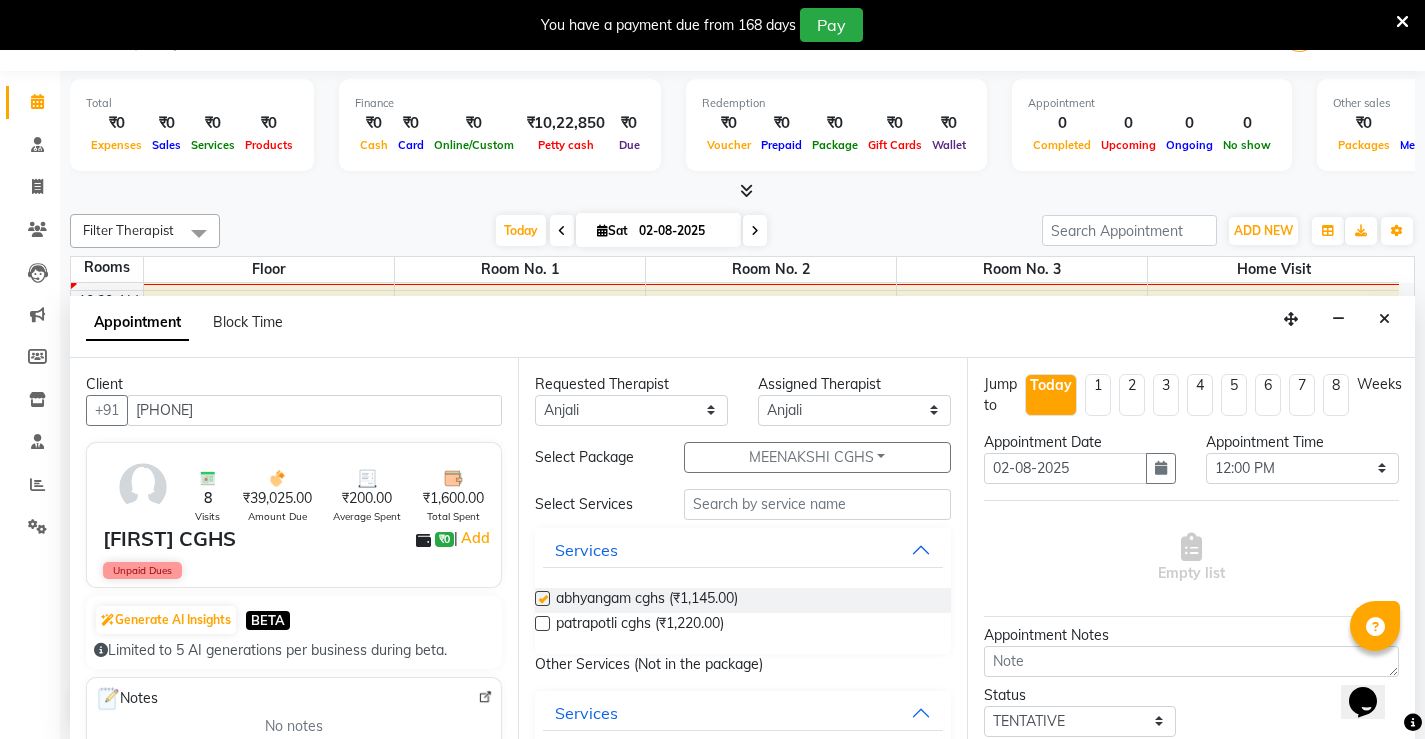 select on "2651" 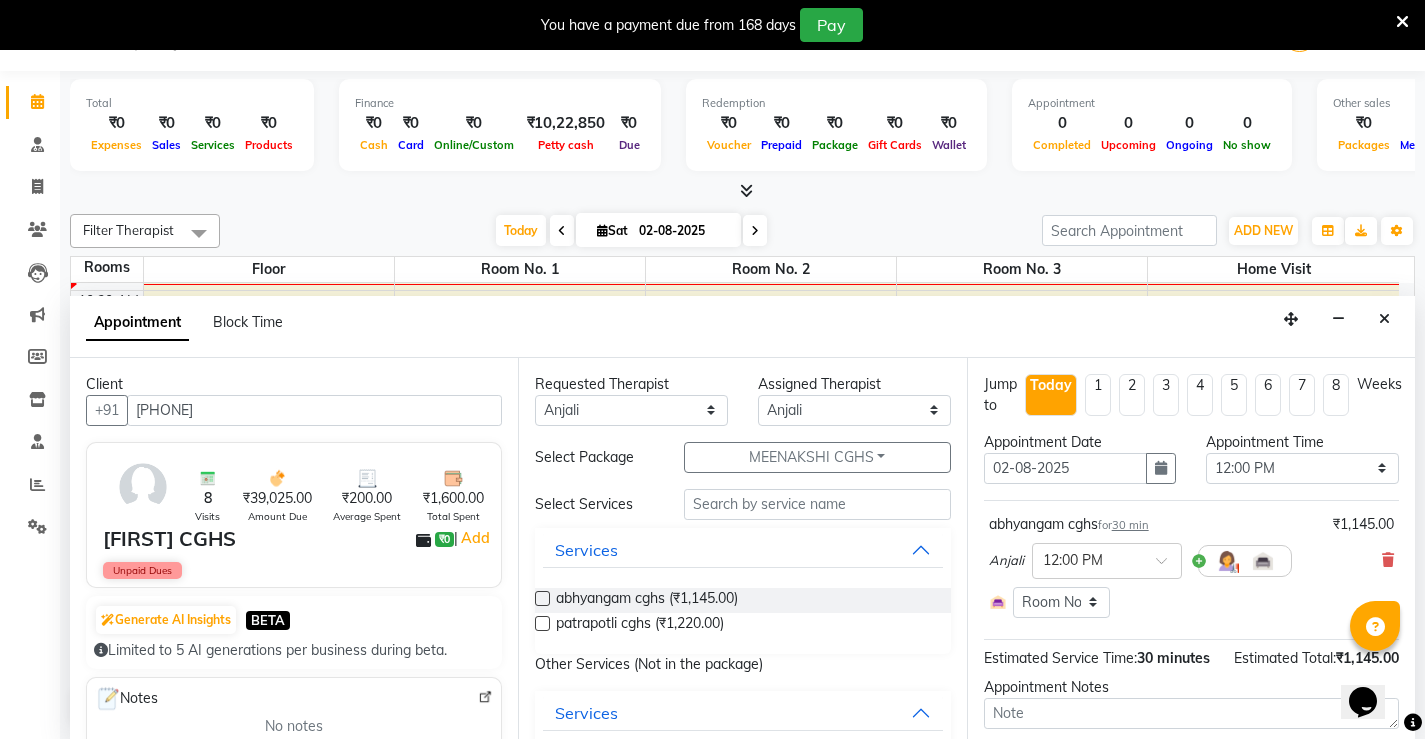 checkbox on "false" 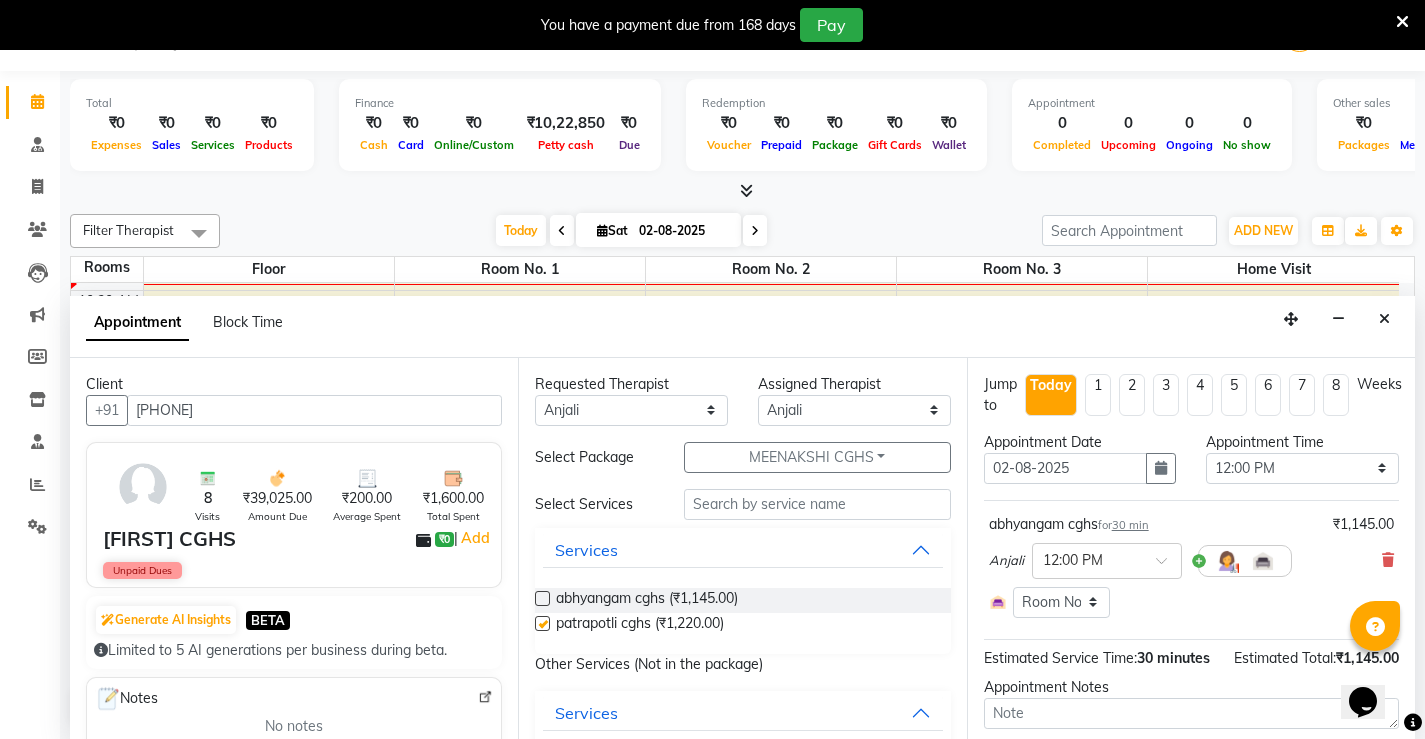 select on "2651" 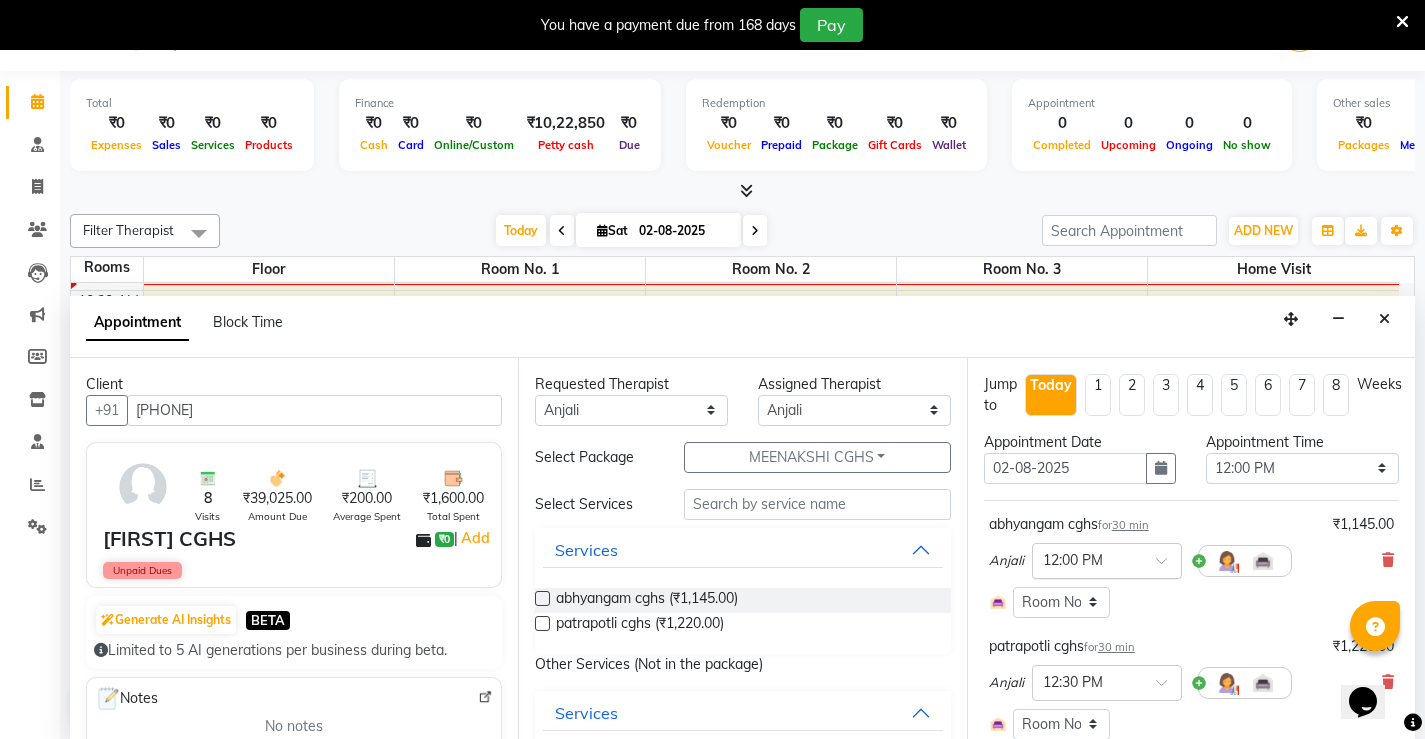 checkbox on "false" 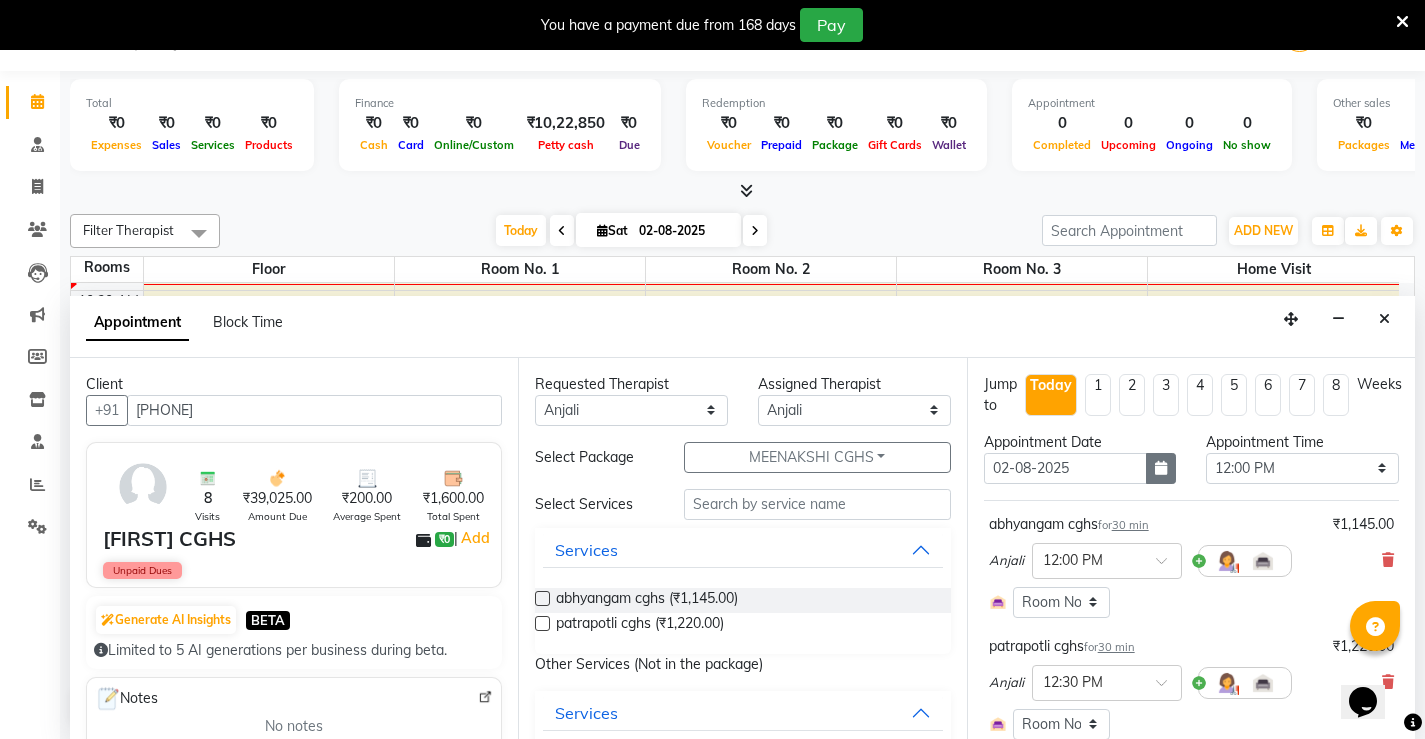 scroll, scrollTop: 298, scrollLeft: 0, axis: vertical 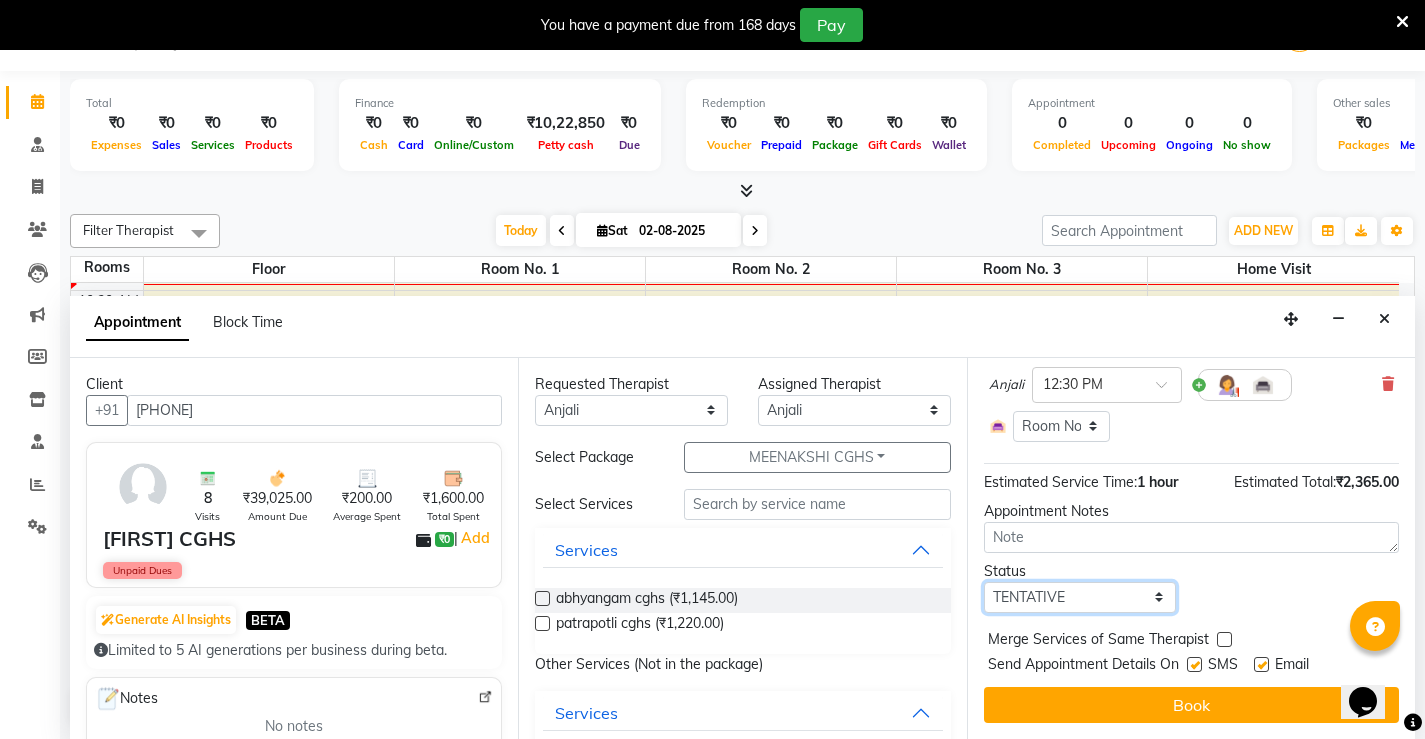 click on "Select TENTATIVE CONFIRM CHECK-IN UPCOMING" at bounding box center [1080, 597] 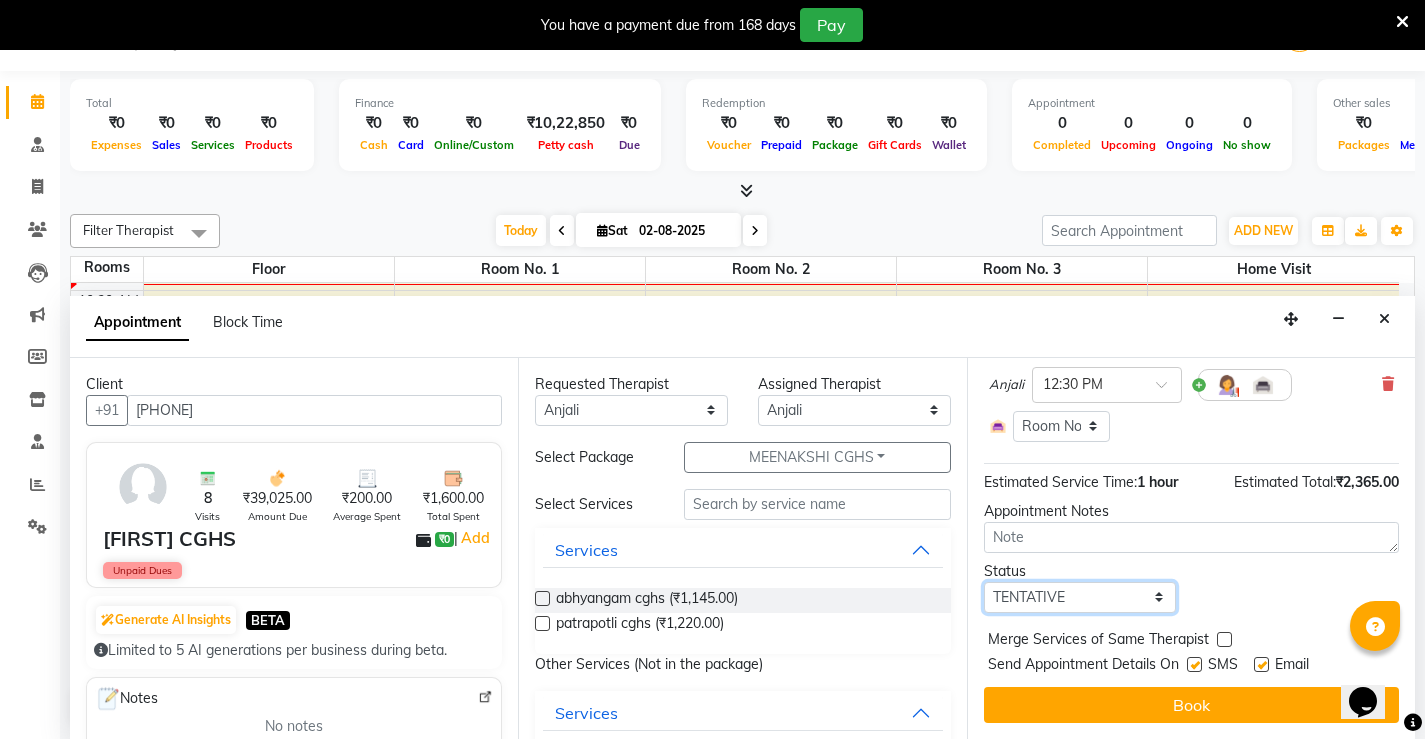 select on "upcoming" 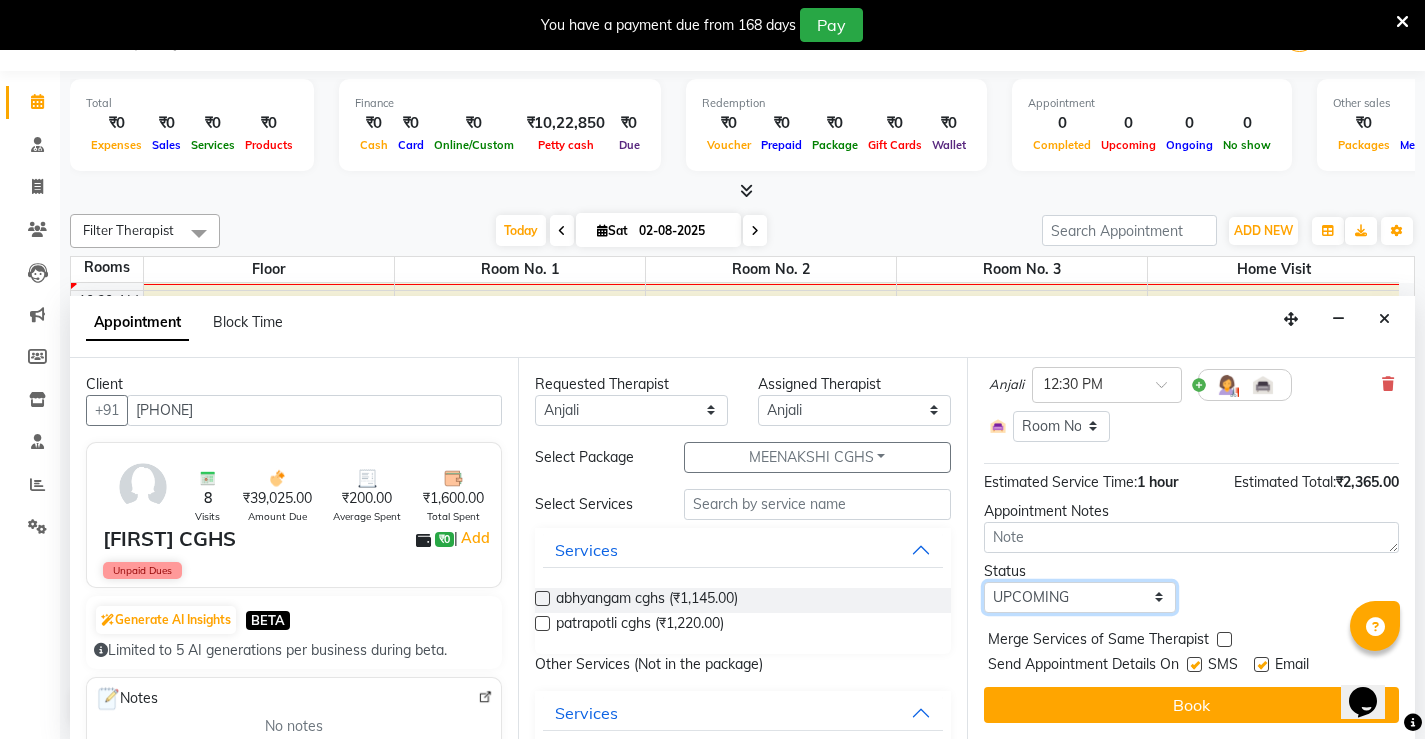 click on "Select TENTATIVE CONFIRM CHECK-IN UPCOMING" at bounding box center (1080, 597) 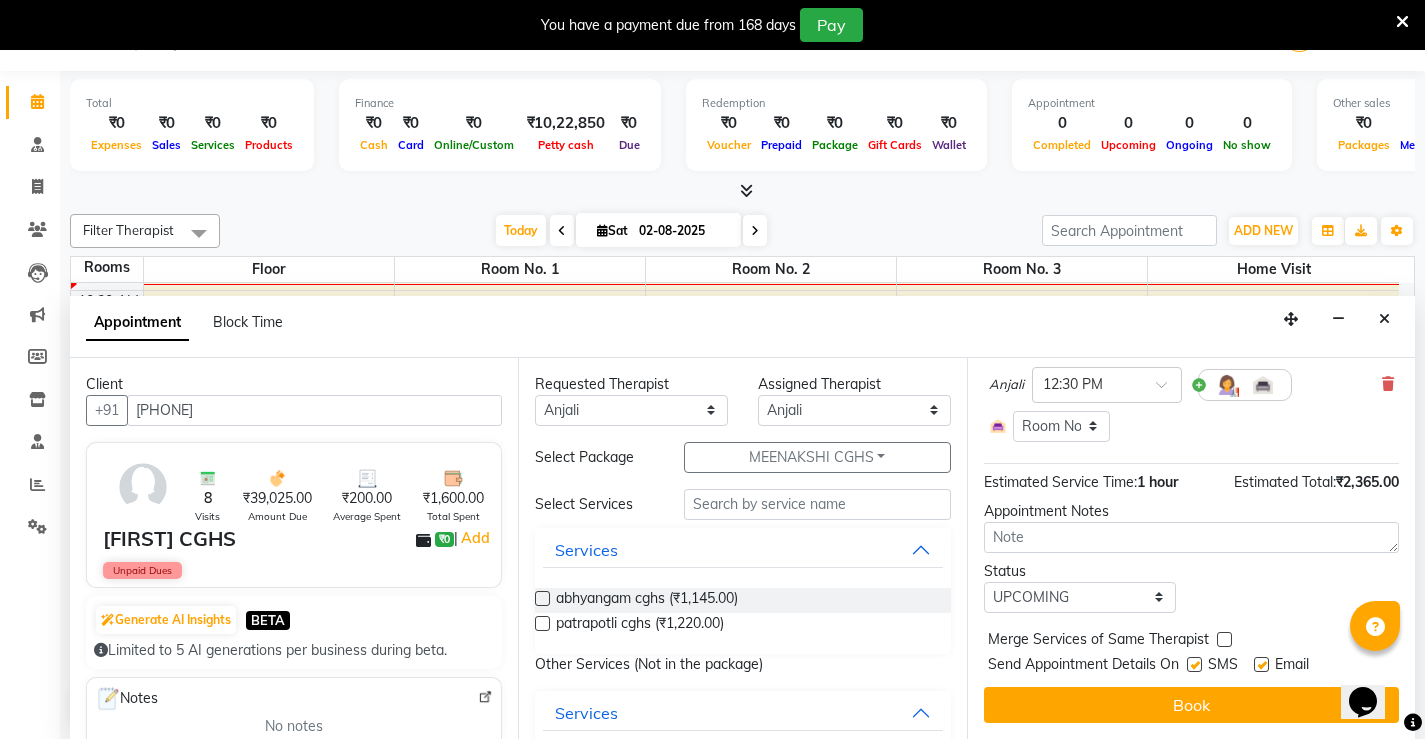 click at bounding box center (1194, 664) 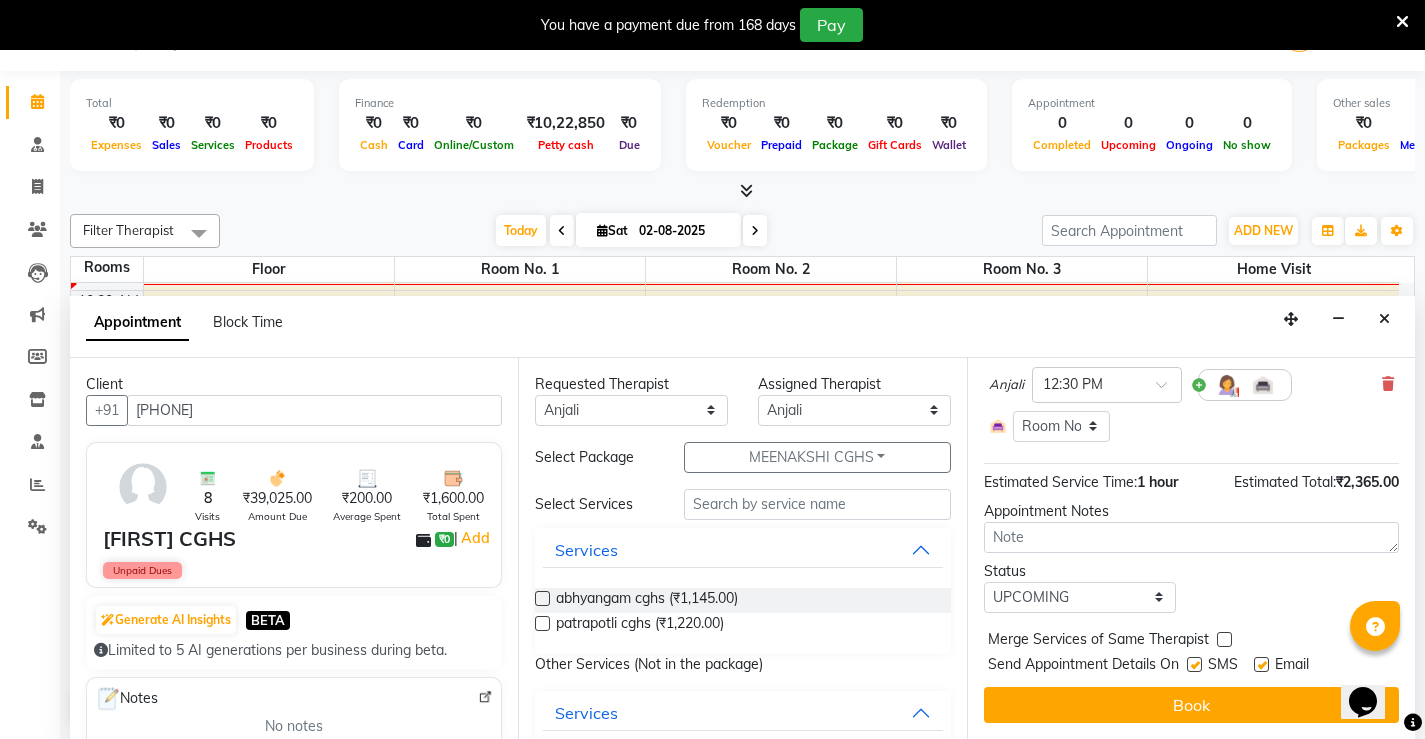 click at bounding box center (1193, 666) 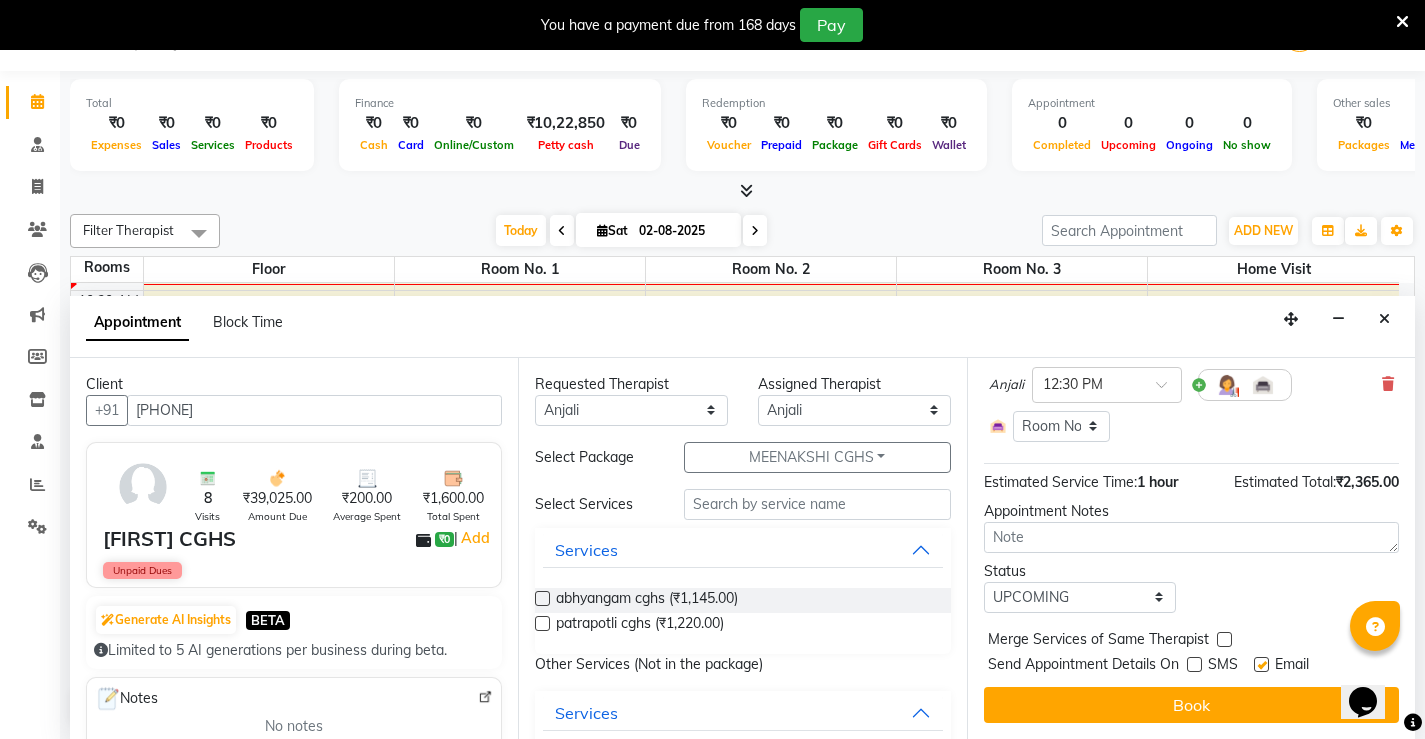 click at bounding box center [1261, 664] 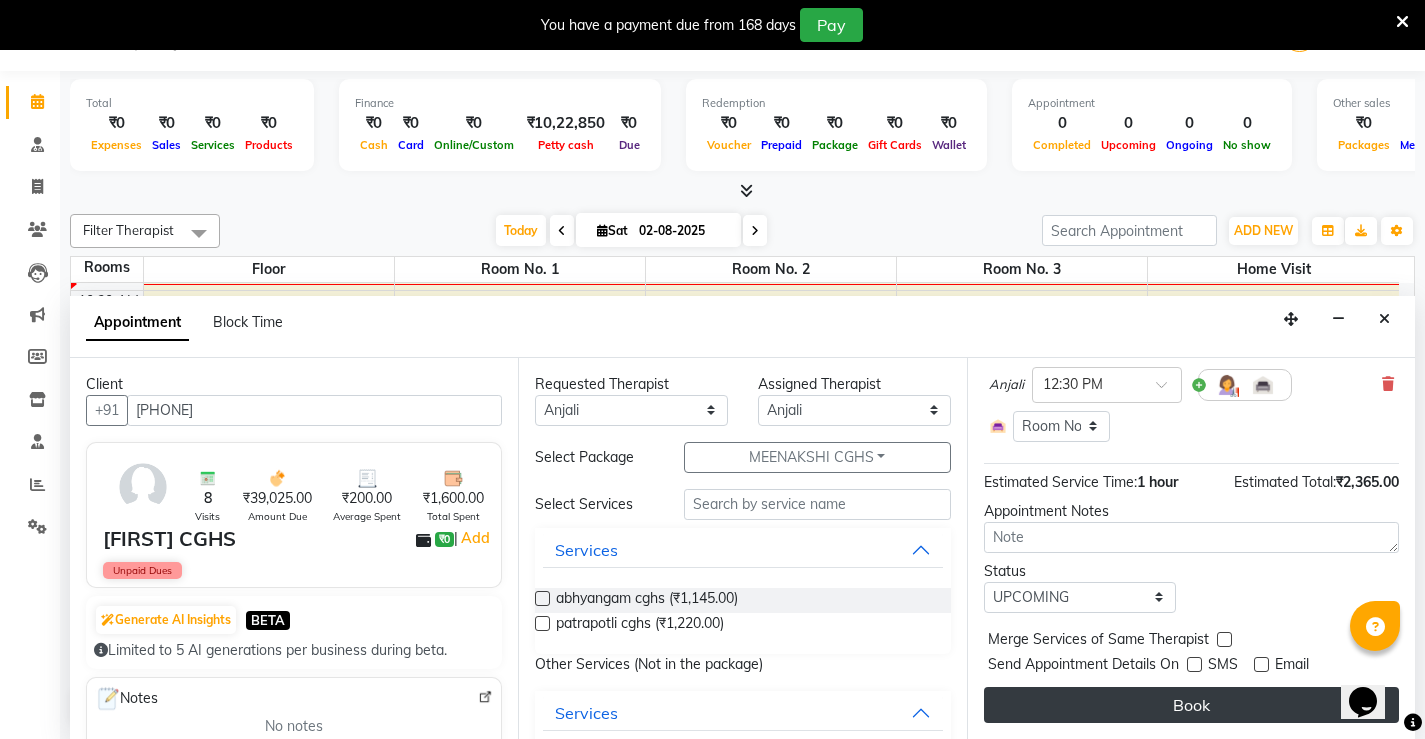 click on "Book" at bounding box center (1191, 705) 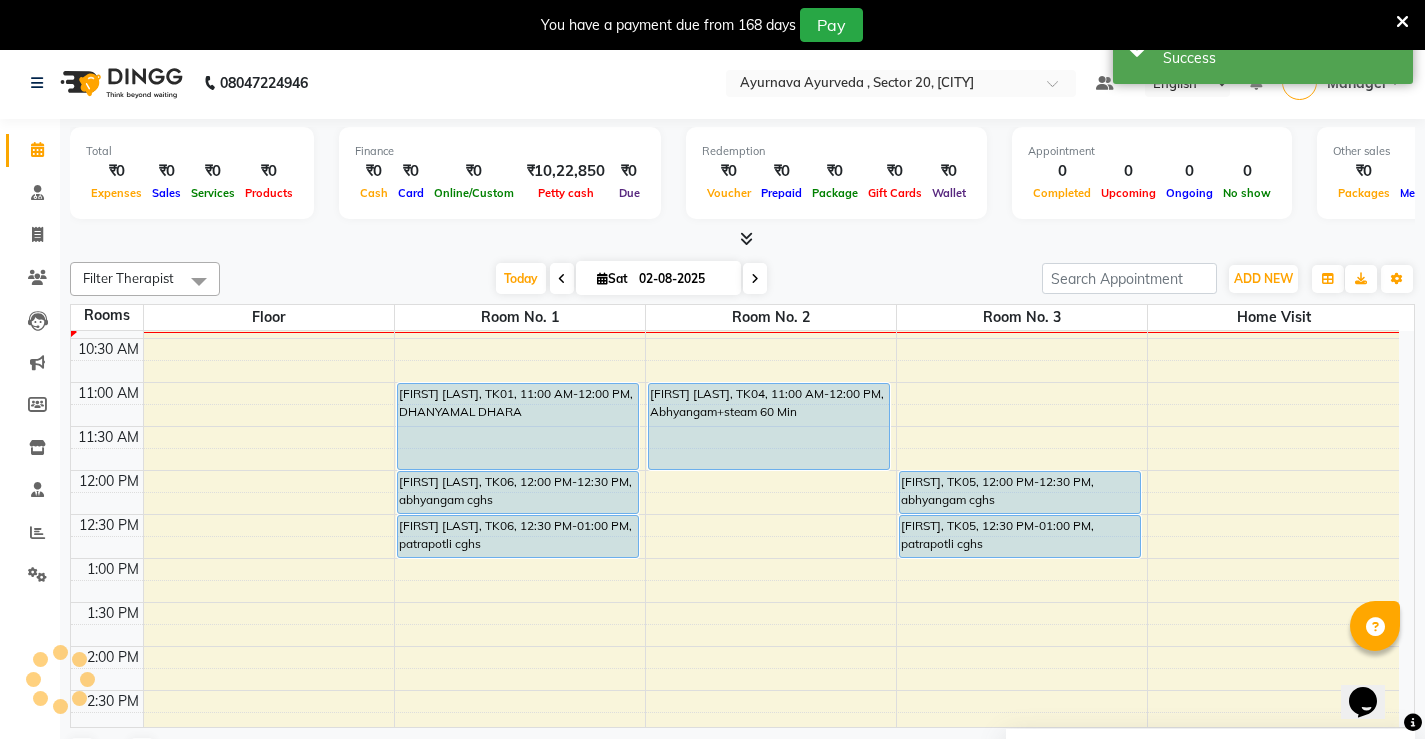 scroll, scrollTop: 0, scrollLeft: 0, axis: both 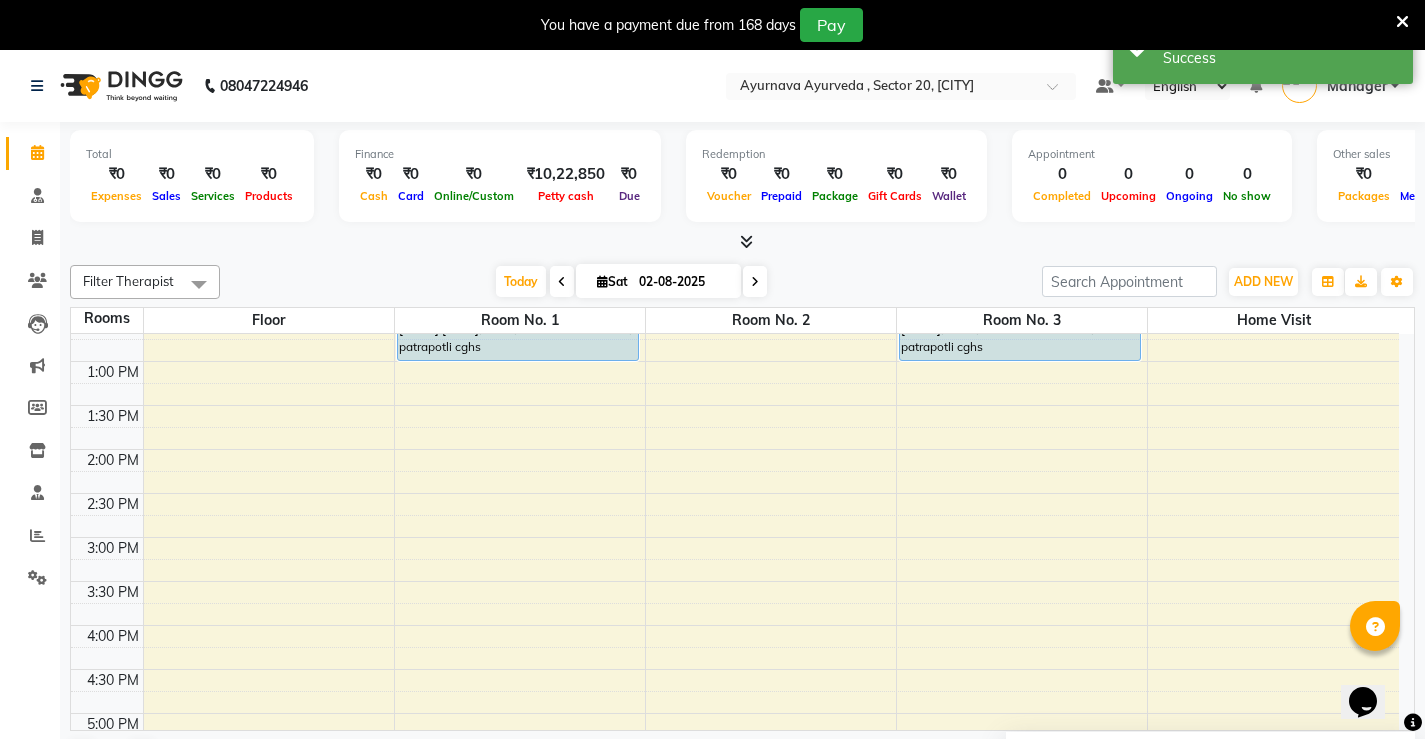 click on "7:00 AM 7:30 AM 8:00 AM 8:30 AM 9:00 AM 9:30 AM 10:00 AM 10:30 AM 11:00 AM 11:30 AM 12:00 PM 12:30 PM 1:00 PM 1:30 PM 2:00 PM 2:30 PM 3:00 PM 3:30 PM 4:00 PM 4:30 PM 5:00 PM 5:30 PM 6:00 PM 6:30 PM 7:00 PM 7:30 PM 8:00 PM 8:30 PM    [FIRST] [LAST], TK01, 11:00 AM-12:00 PM, DHANYAMAL DHARA    [FIRST] [LAST], TK06, 12:00 PM-12:30 PM, abhyangam cghs    [FIRST] [LAST], TK06, 12:30 PM-01:00 PM, patrapotli cghs    [FIRST] [LAST], TK03, 08:30 AM-09:15 AM, Abhyangam    [FIRST] [LAST], TK04, 11:00 AM-12:00 PM, Abhyangam+steam 60 Min    [FIRST] [LAST], TK02, 08:30 AM-09:00 AM, Pichu(small)    [FIRST] [LAST], TK02, 09:00 AM-09:45 AM, local abhyangam potli    [FIRST], TK05, 12:00 PM-12:30 PM, abhyangam cghs    [FIRST], TK05, 12:30 PM-01:00 PM, patrapotli cghs" at bounding box center (735, 449) 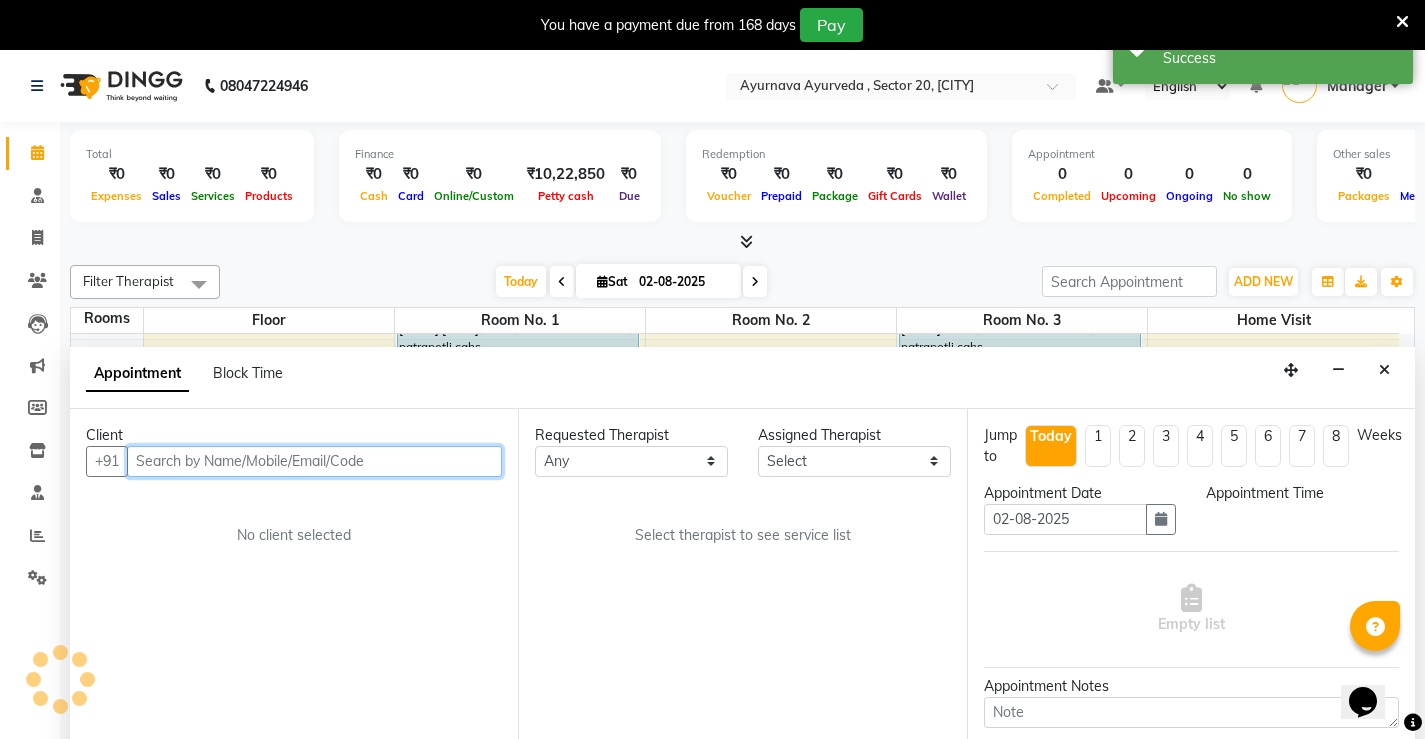 scroll, scrollTop: 51, scrollLeft: 0, axis: vertical 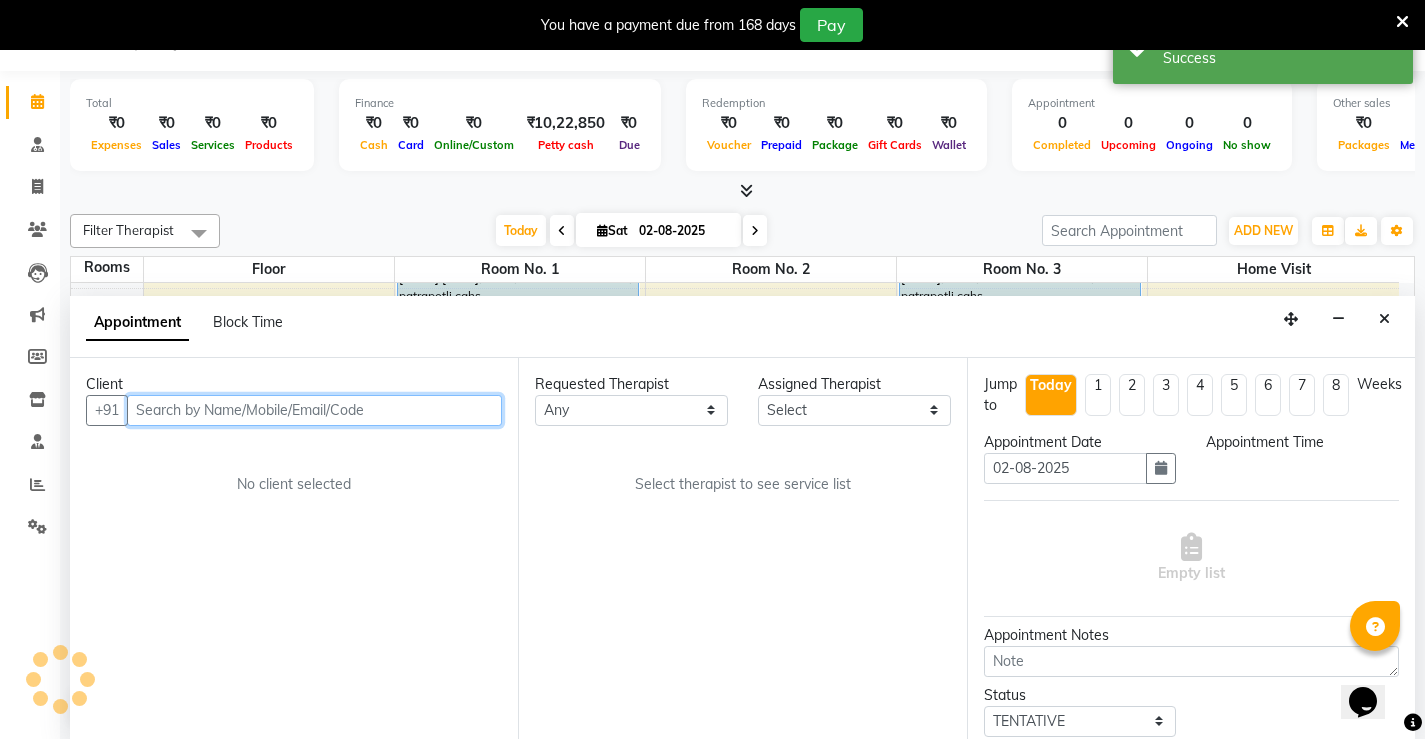 select on "870" 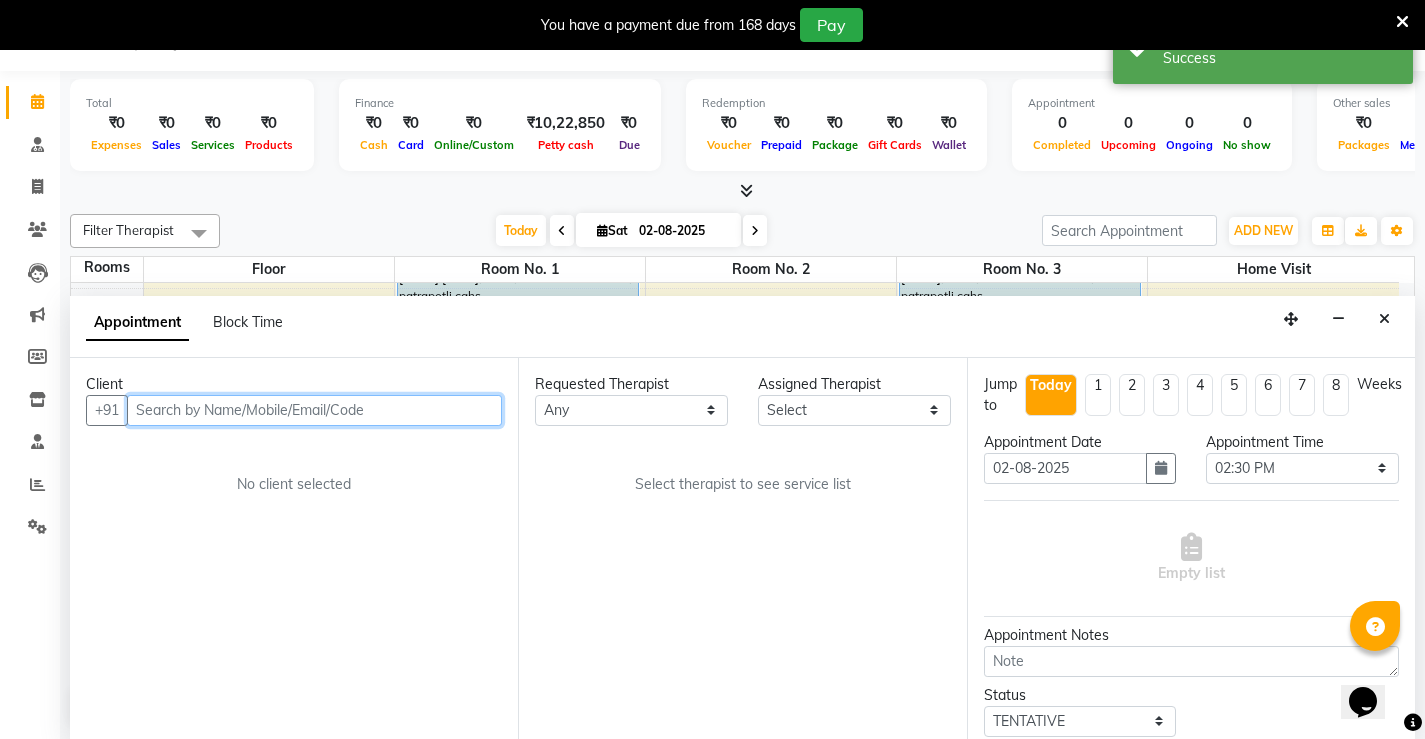 click at bounding box center (314, 410) 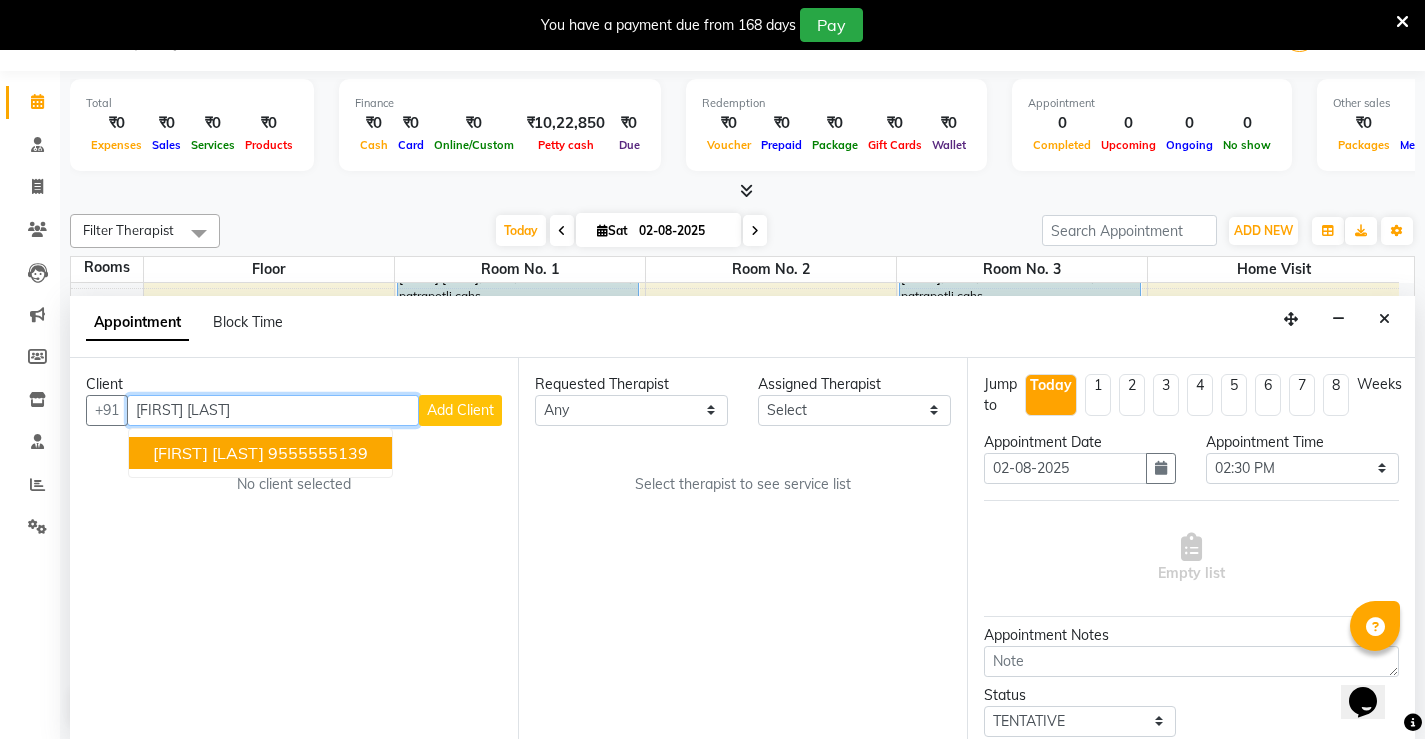 click on "[FIRST] [LAST]" at bounding box center (208, 453) 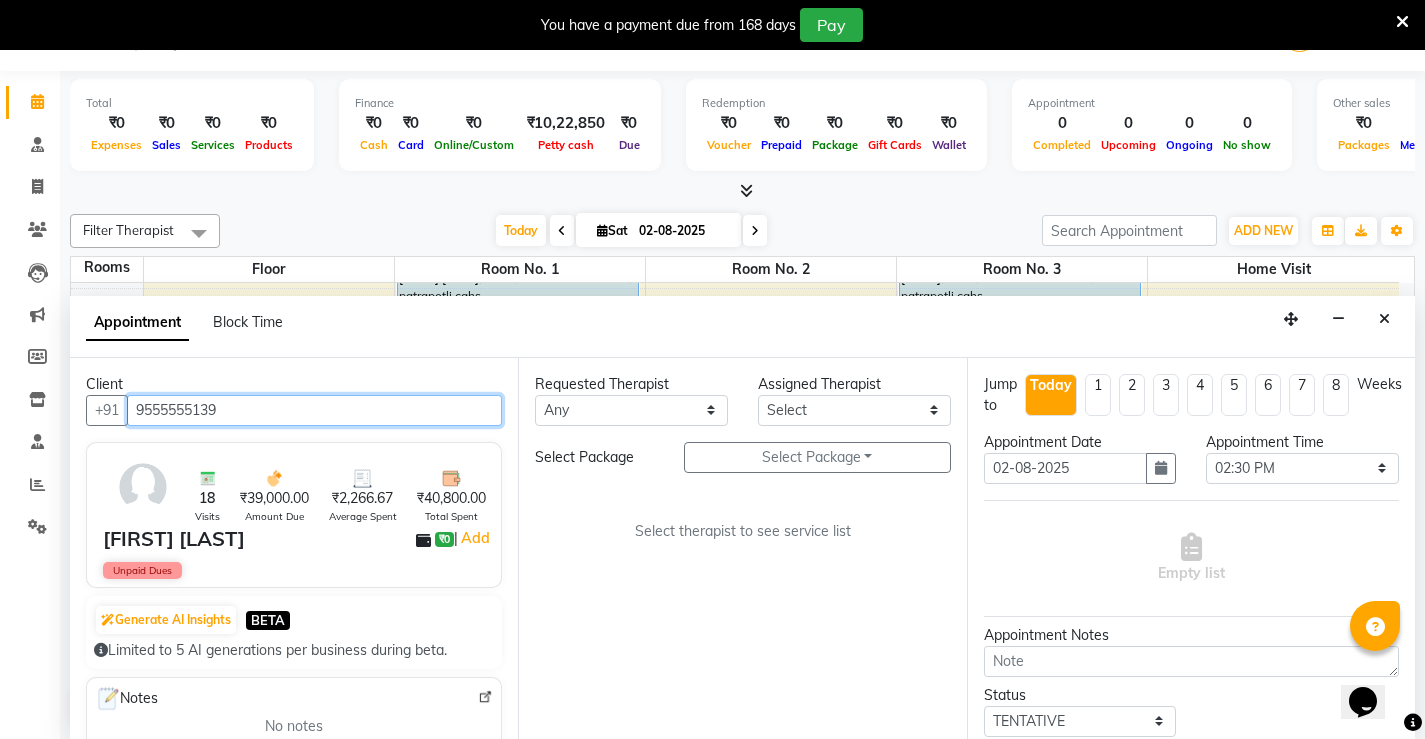 type on "9555555139" 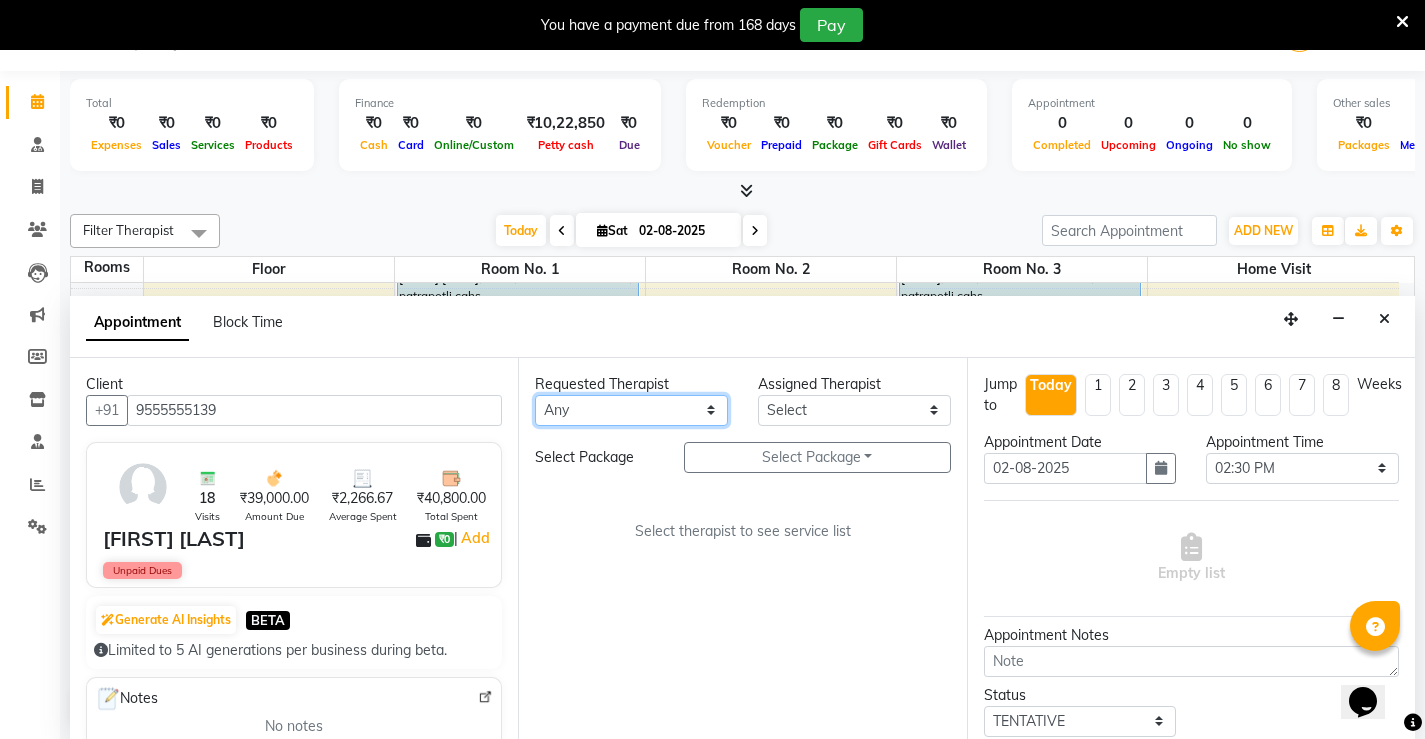 click on "Any [FIRST] [FIRST] [FIRST] [FIRST] [FIRST] [FIRST] [FIRST] [FIRST] [FIRST] [FIRST] [FIRST] [FIRST] [FIRST] [FIRST] [FIRST] [FIRST] [FIRST] [FIRST] [FIRST] [FIRST] [FIRST] [FIRST]" at bounding box center [631, 410] 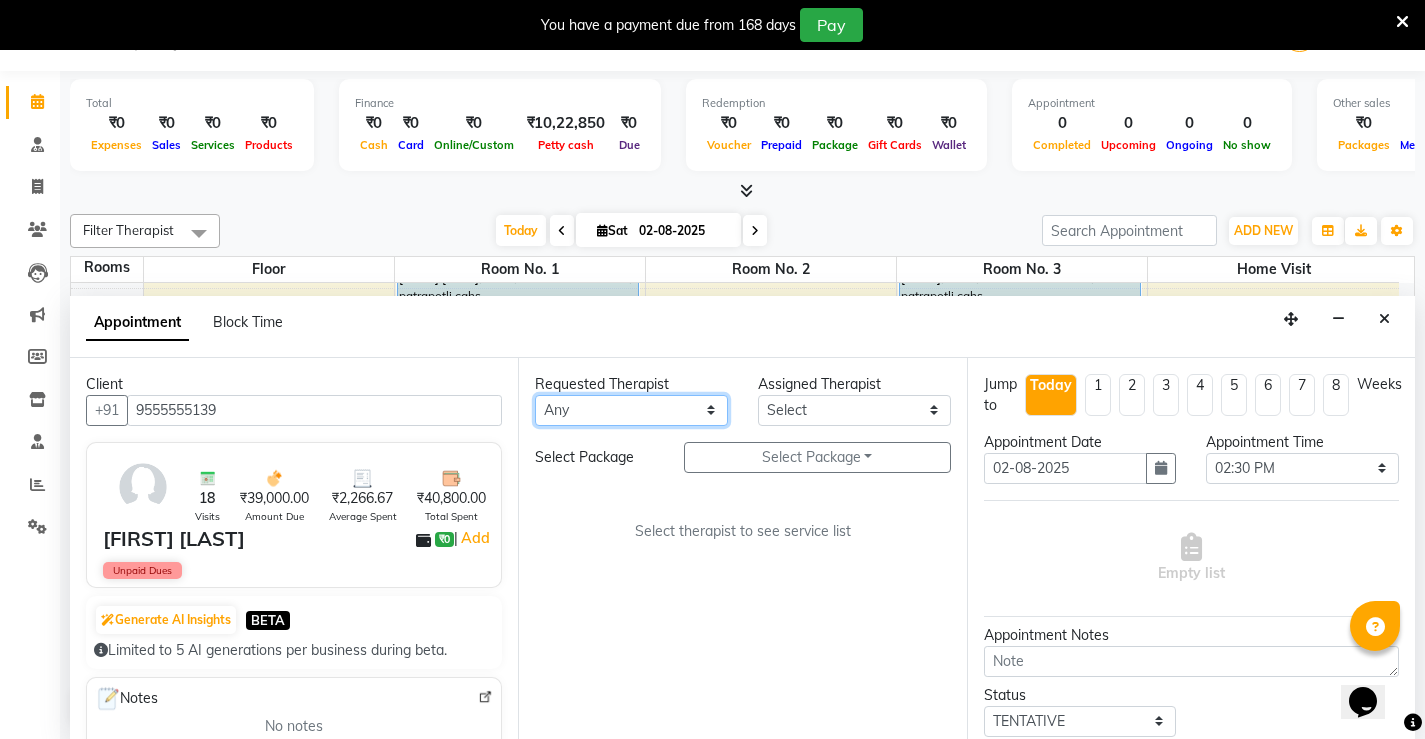 select on "68703" 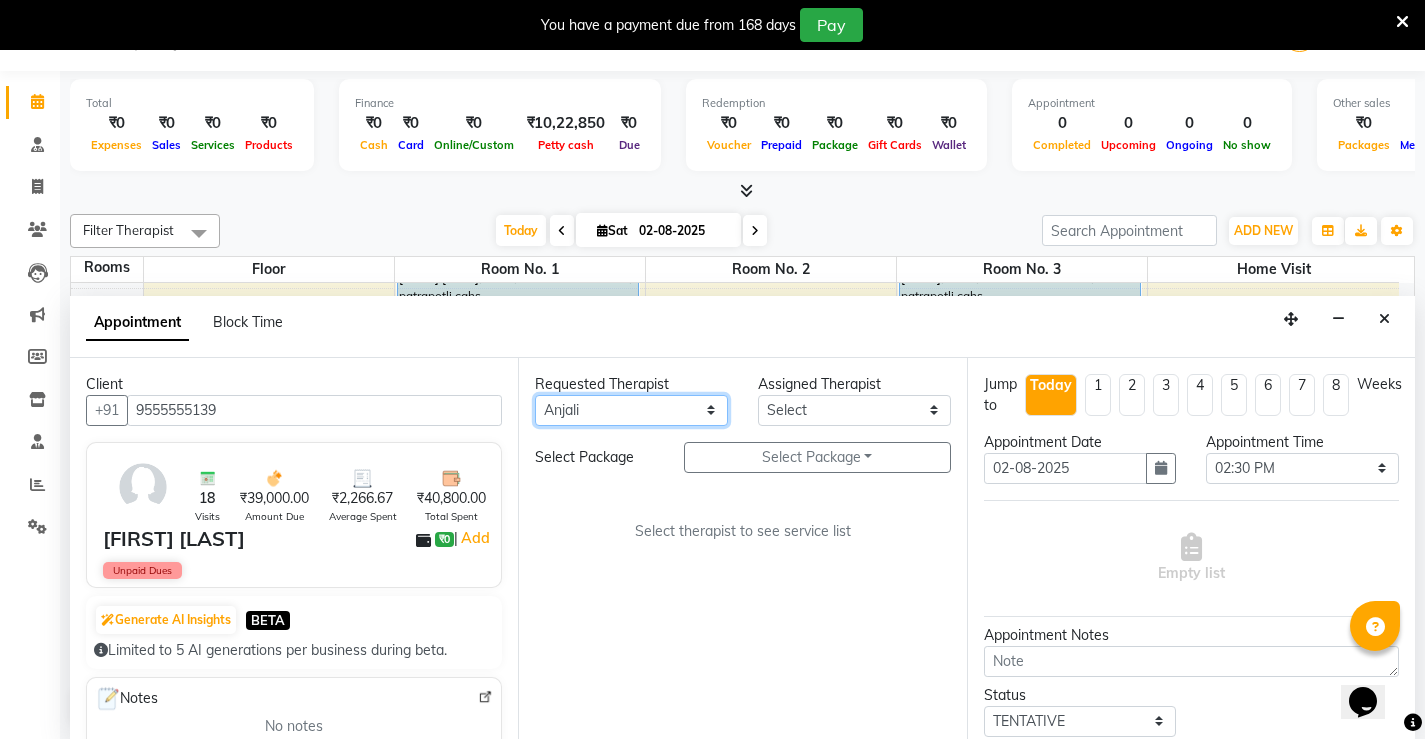 click on "Any [FIRST] [FIRST] [FIRST] [FIRST] [FIRST] [FIRST] [FIRST] [FIRST] [FIRST] [FIRST] [FIRST] [FIRST] [FIRST] [FIRST] [FIRST] [FIRST] [FIRST] [FIRST] [FIRST] [FIRST] [FIRST] [FIRST]" at bounding box center (631, 410) 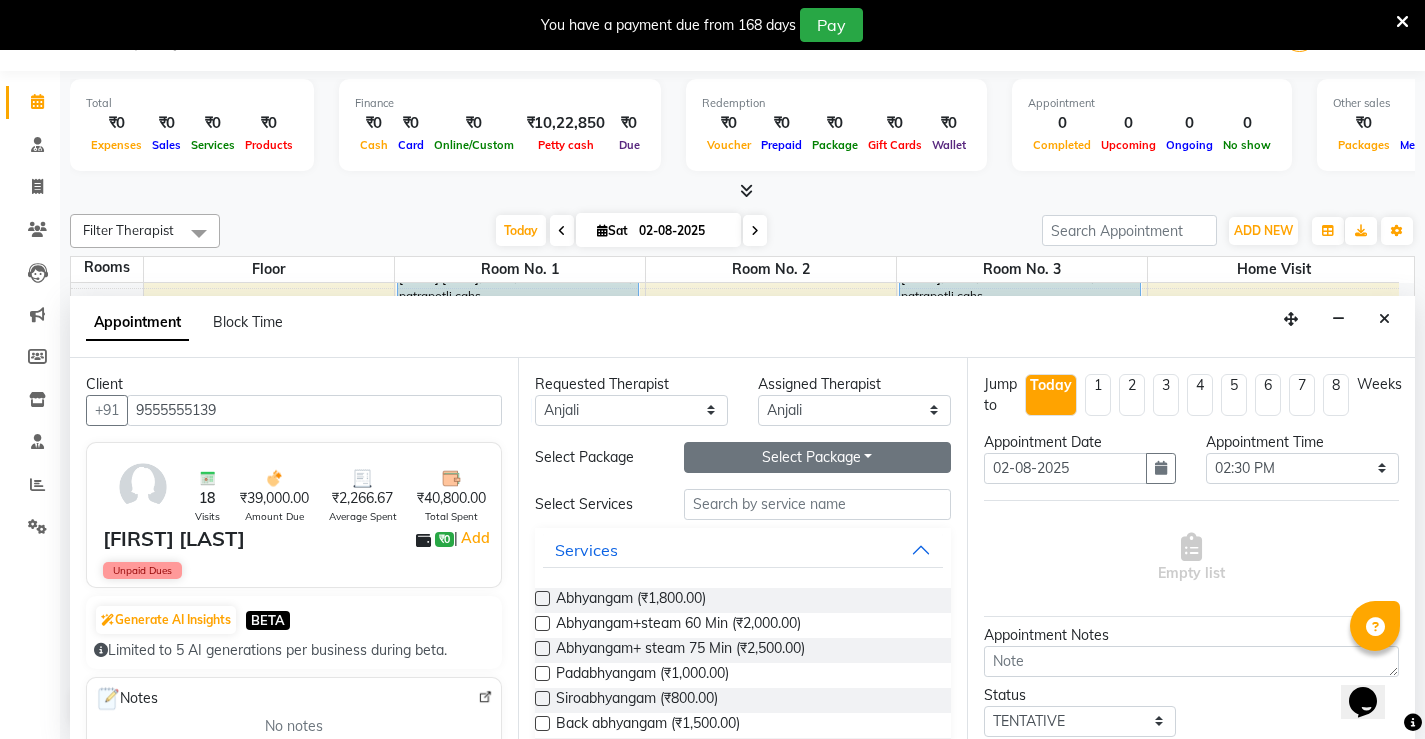 click on "Select Package  Toggle Dropdown" at bounding box center [817, 457] 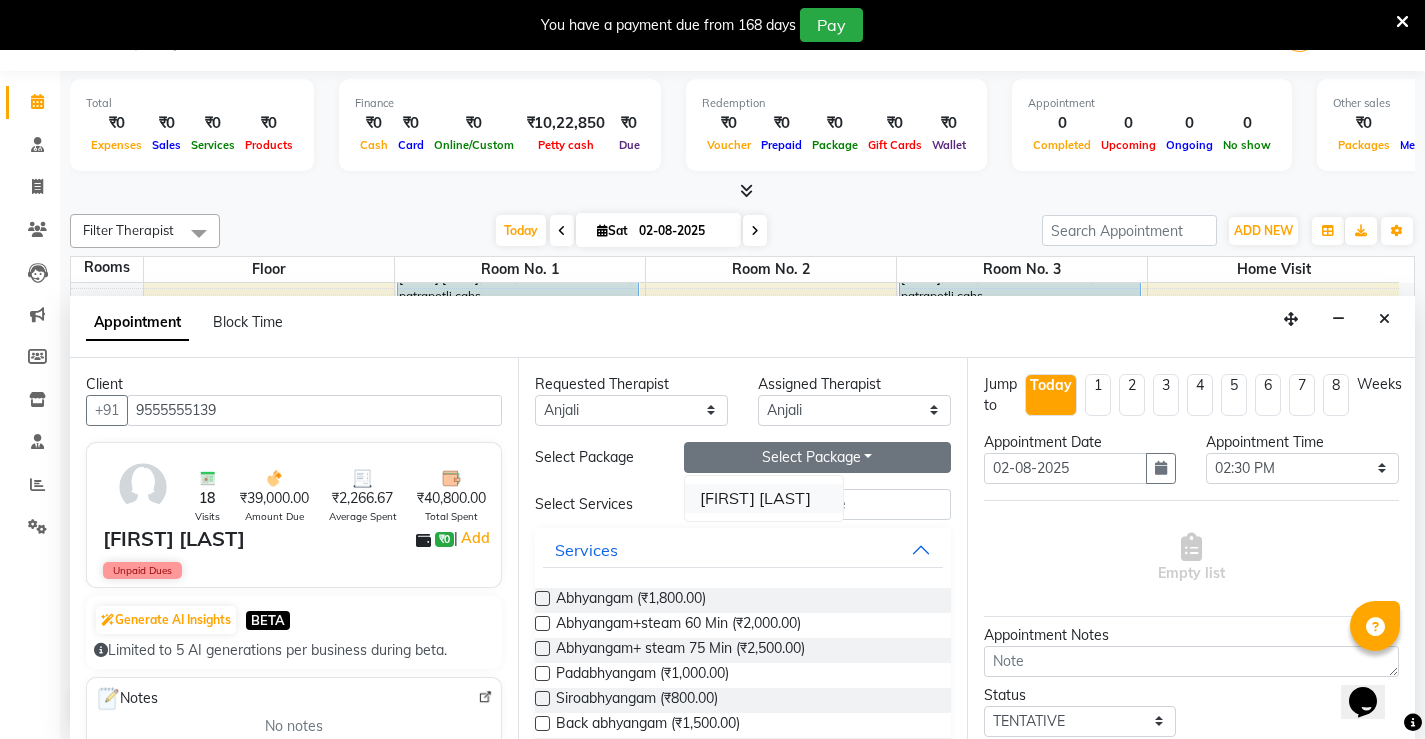 click on "[FIRST] [LAST]" at bounding box center [764, 498] 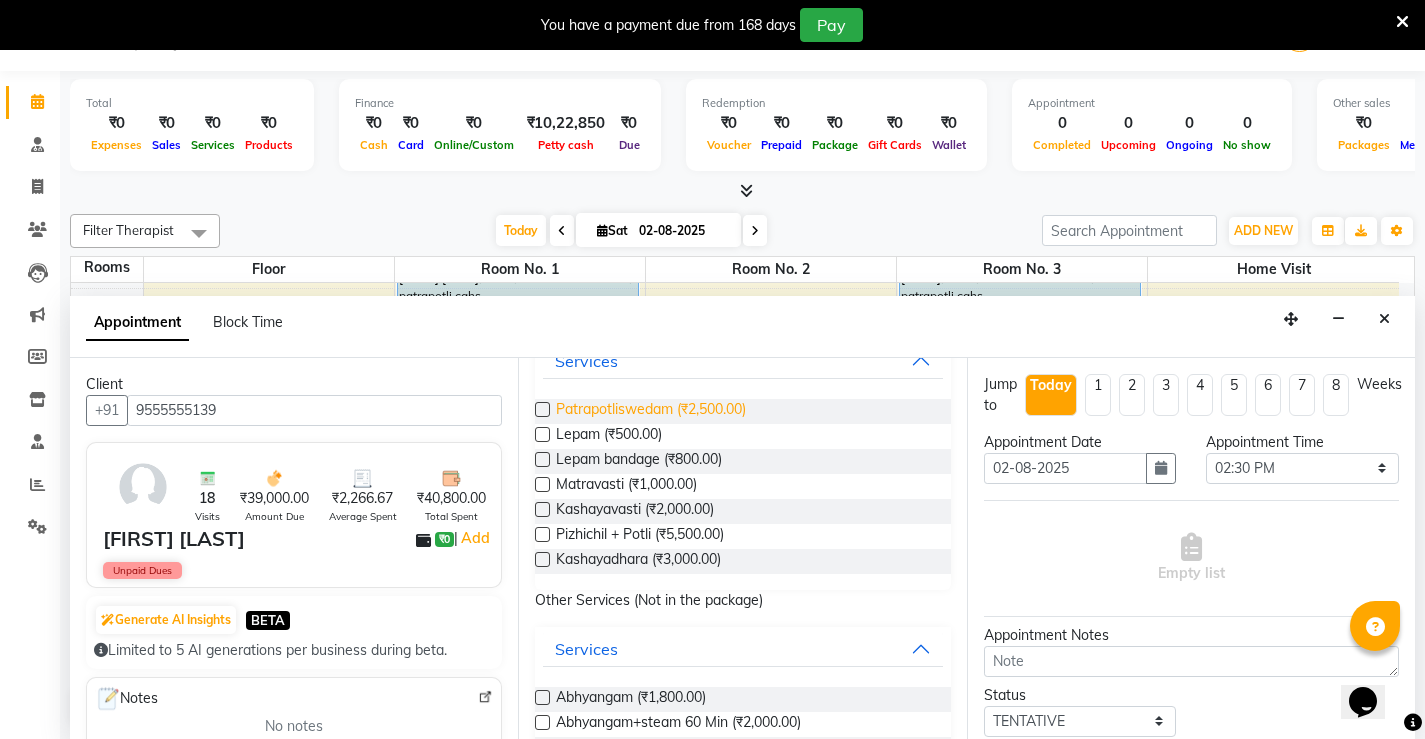 scroll, scrollTop: 200, scrollLeft: 0, axis: vertical 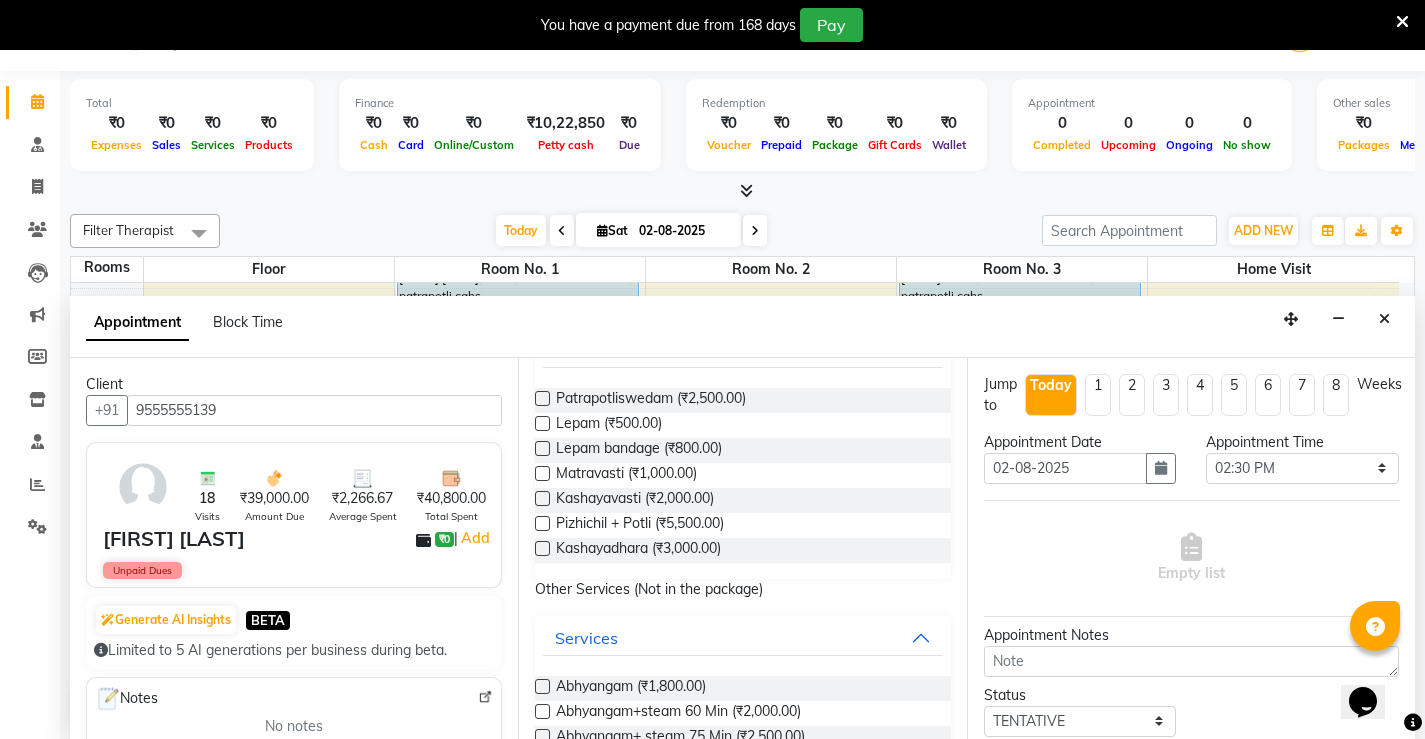 click at bounding box center [542, 423] 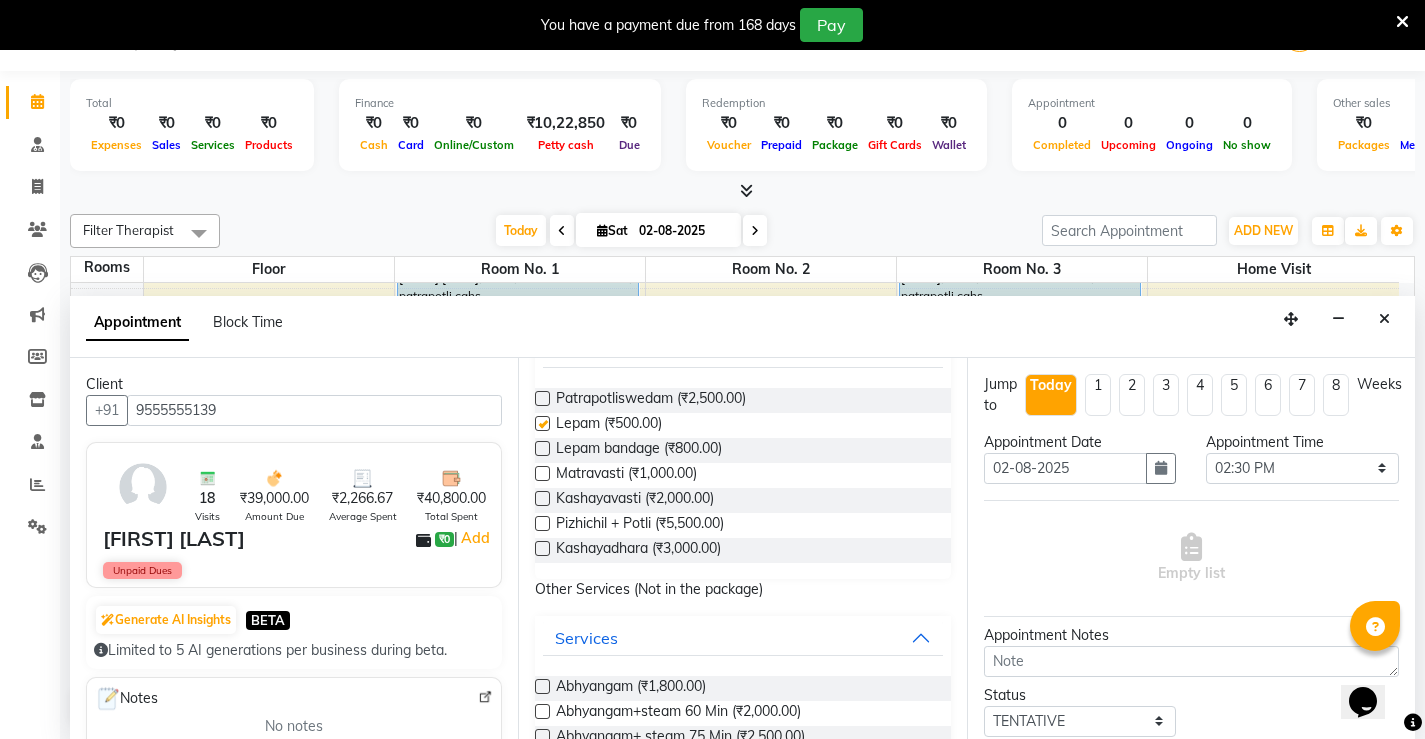 select on "2651" 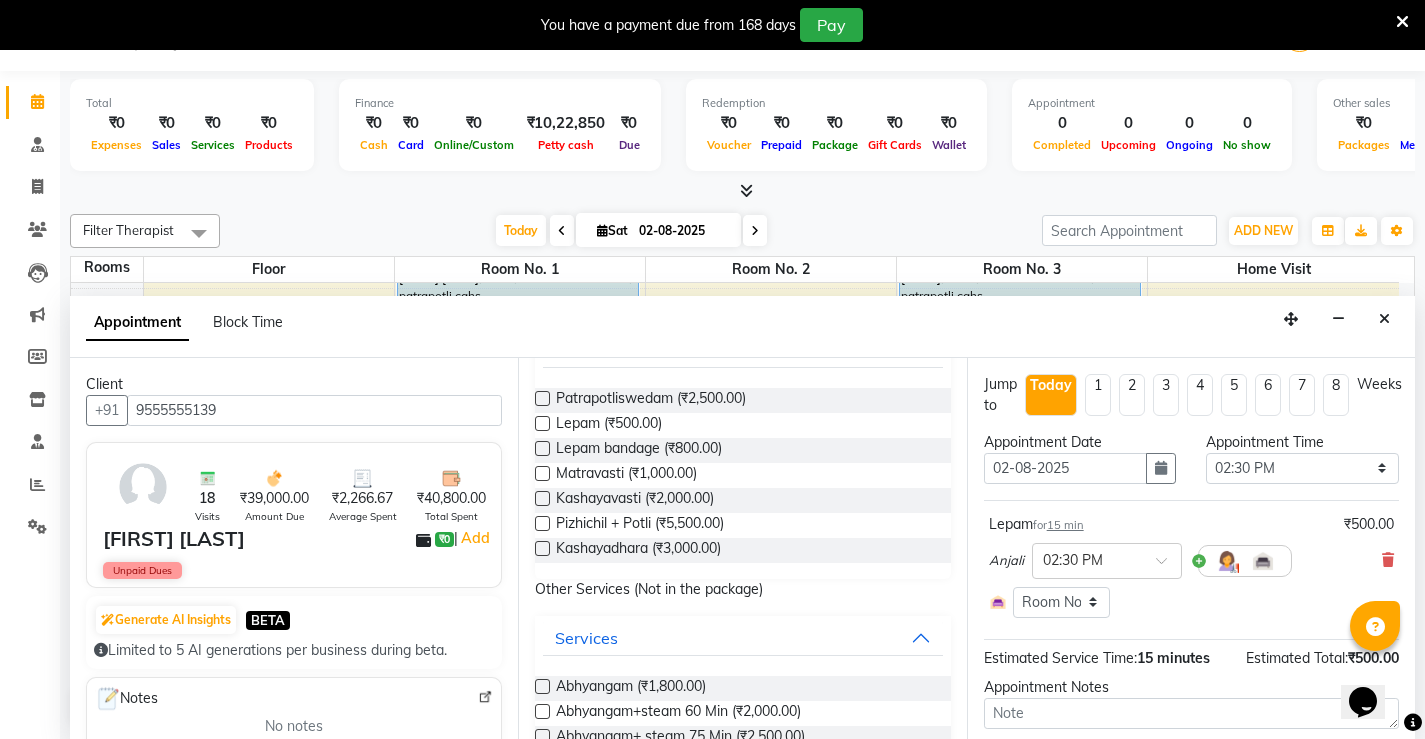 checkbox on "false" 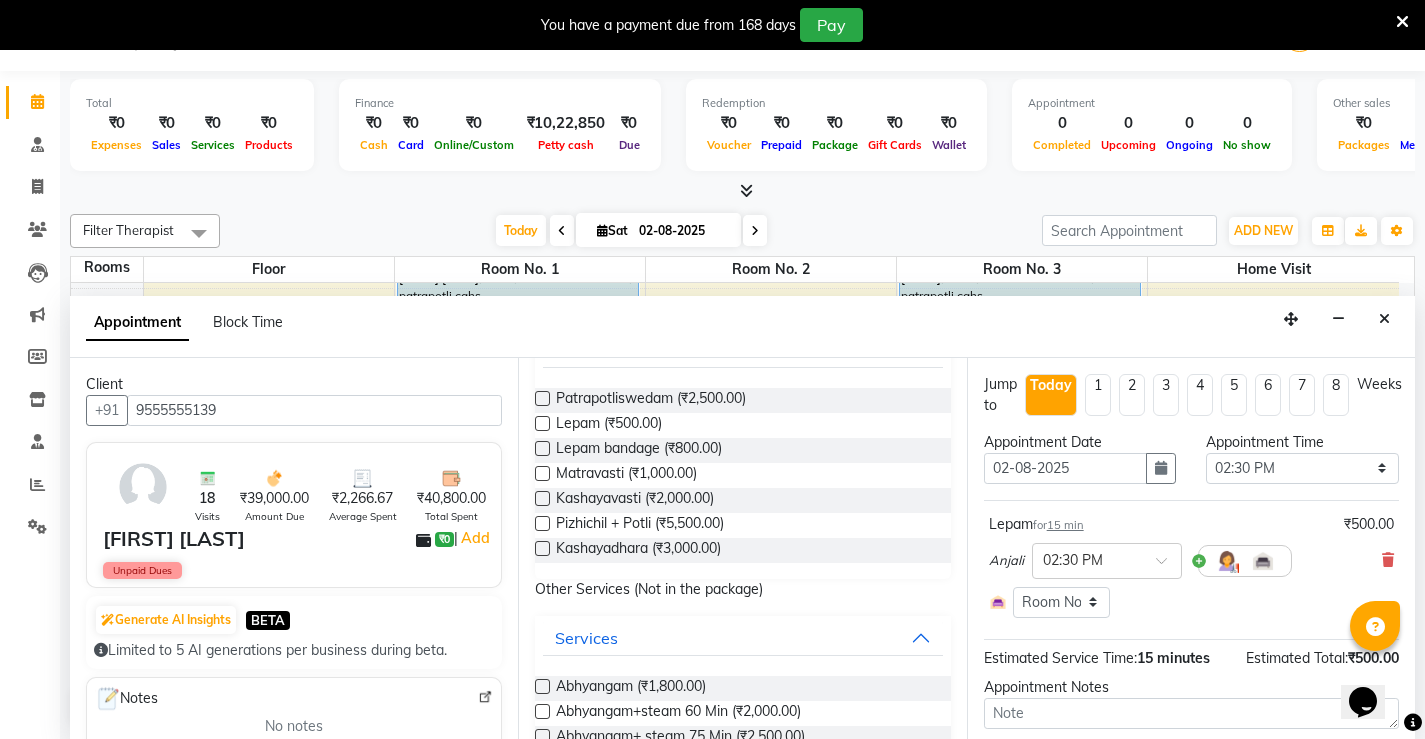 click at bounding box center (542, 448) 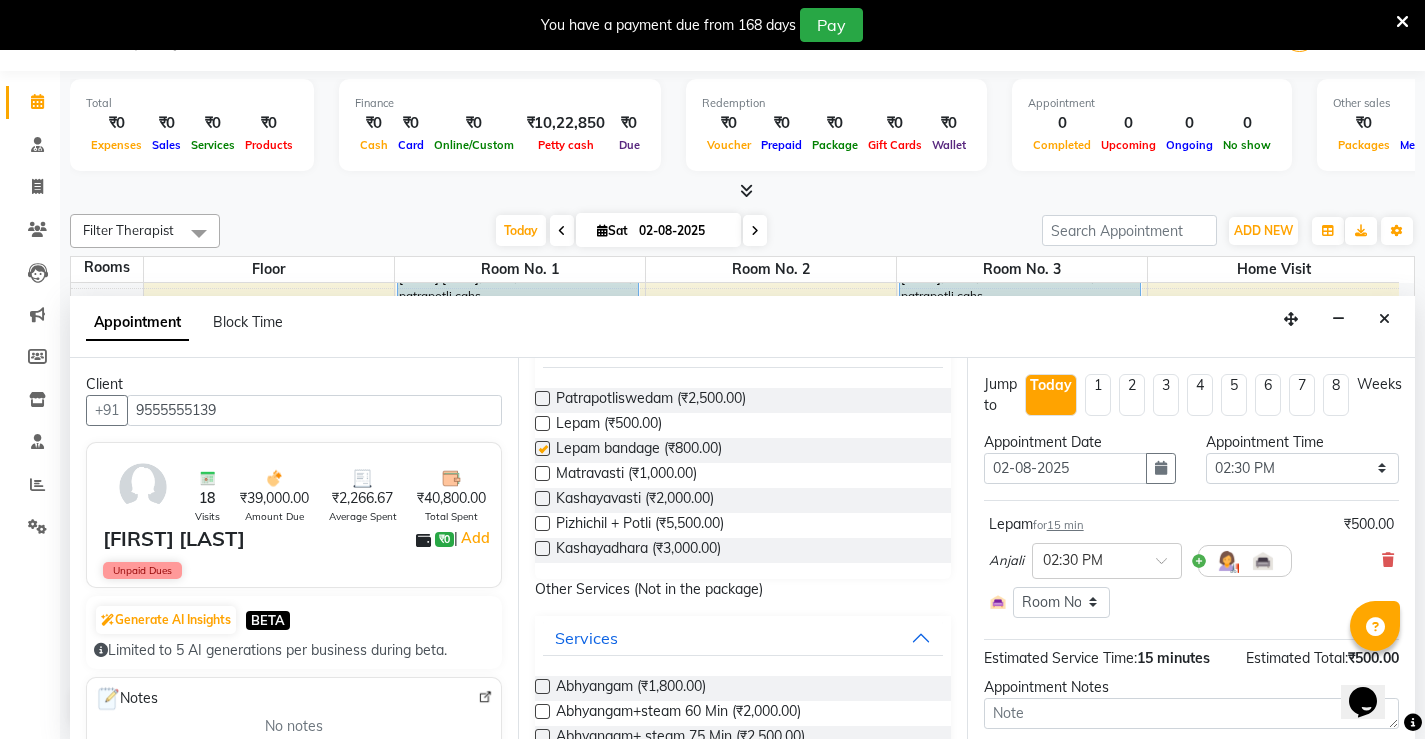 select on "2651" 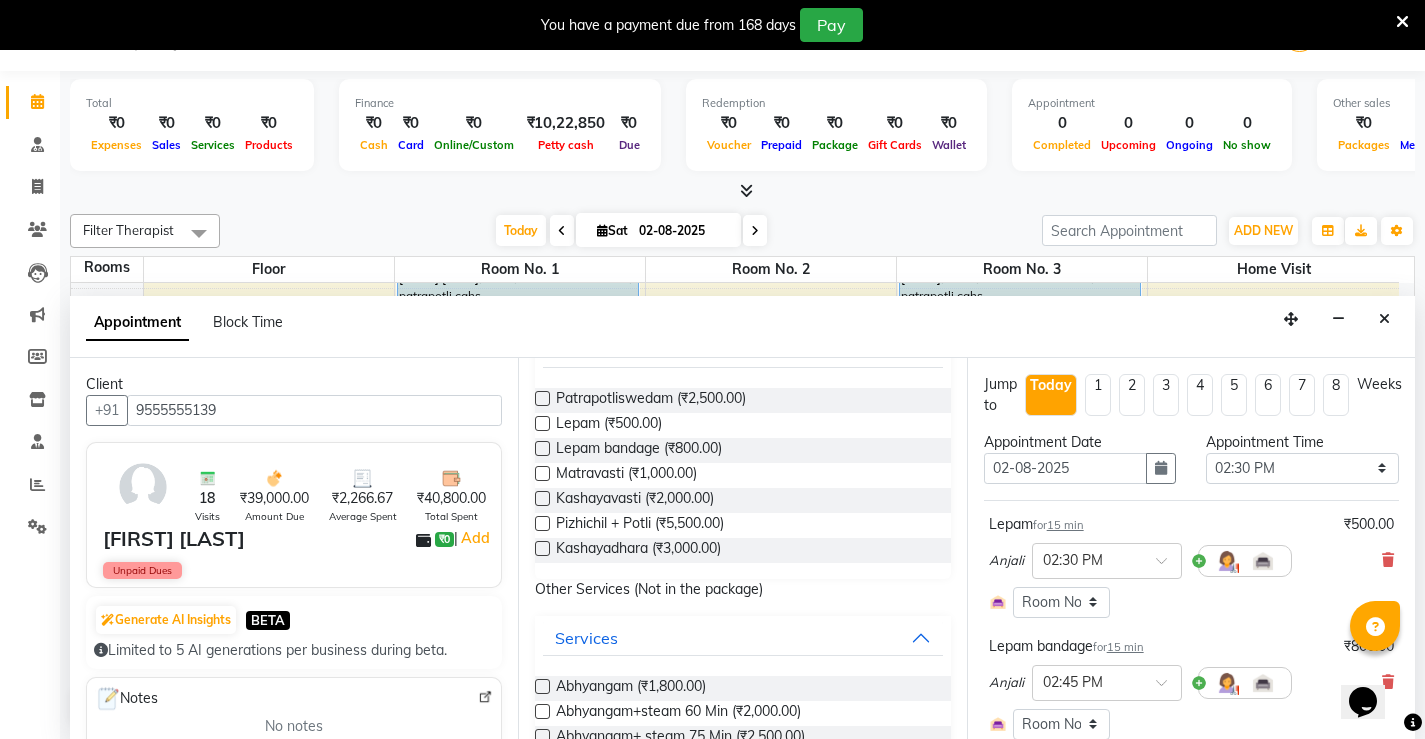 checkbox on "false" 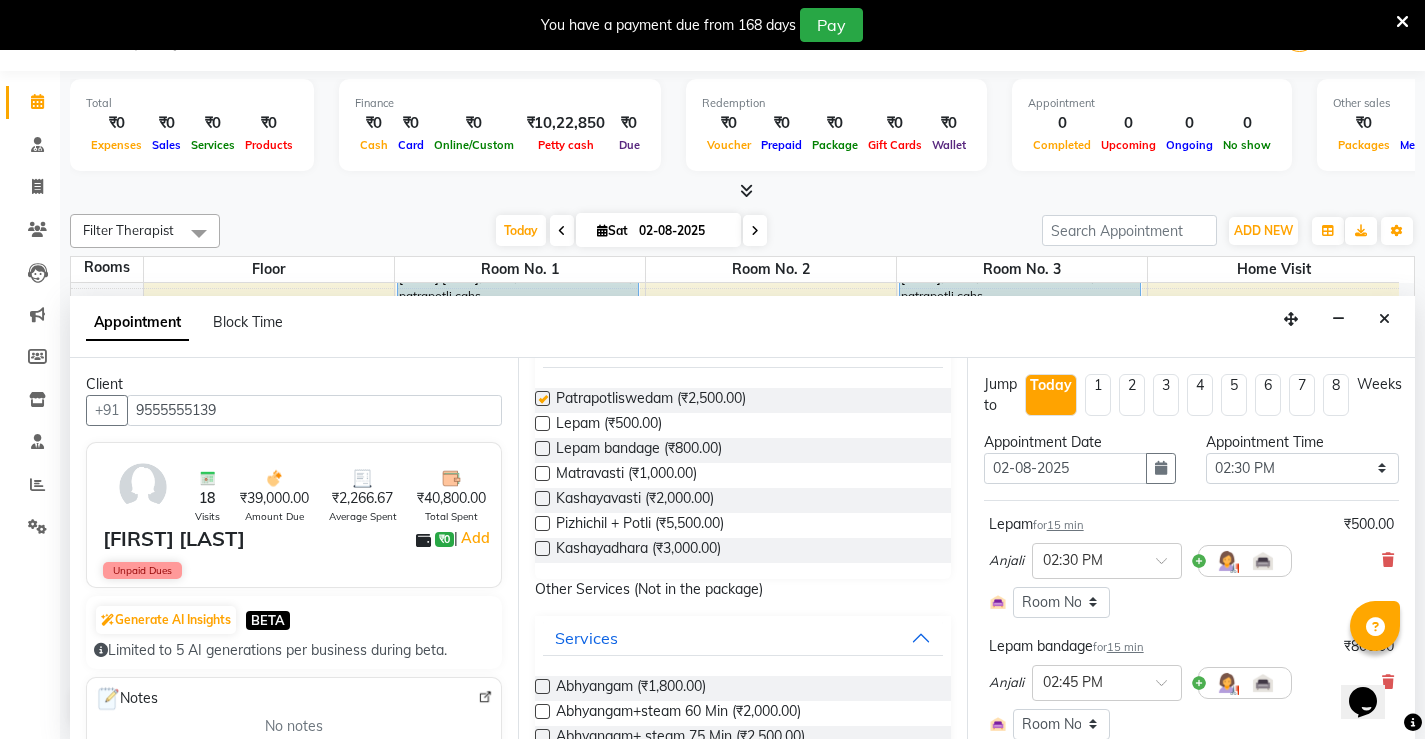 select on "2651" 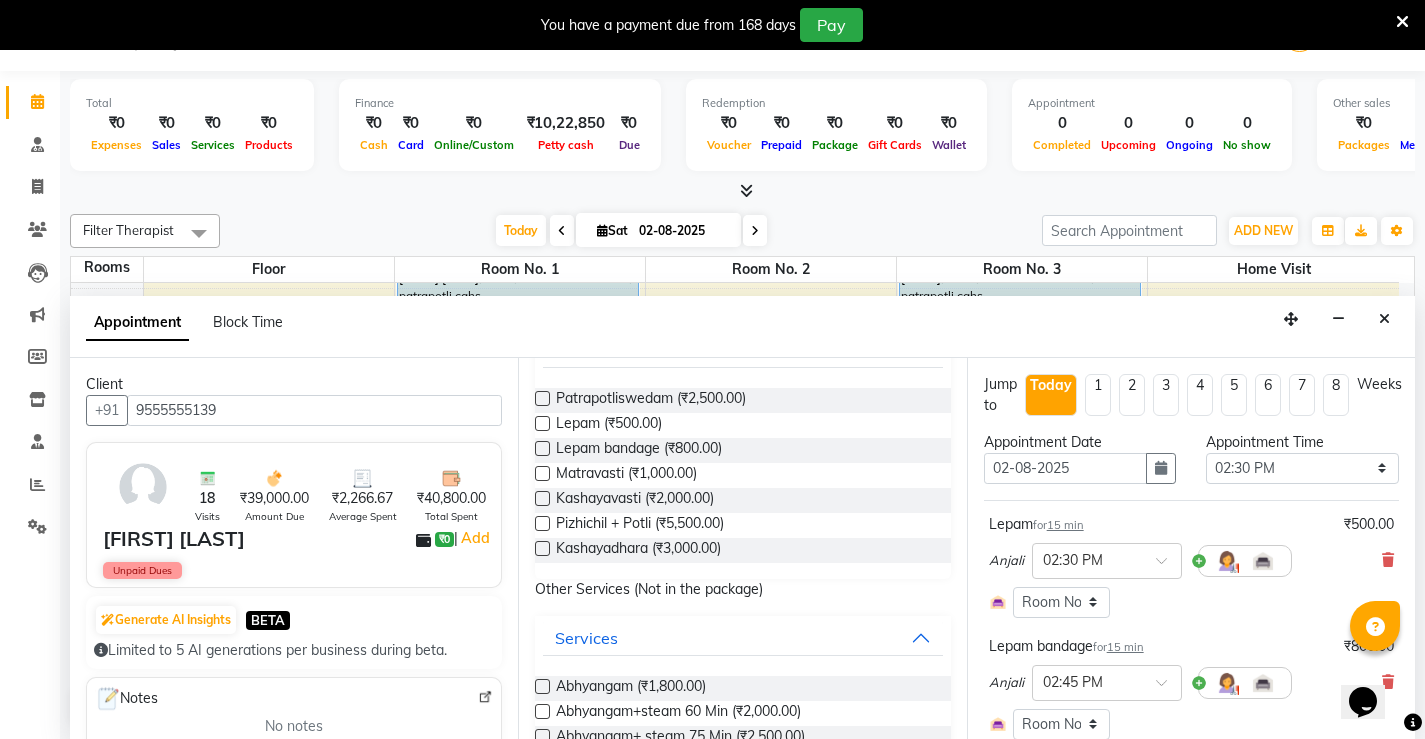 checkbox on "false" 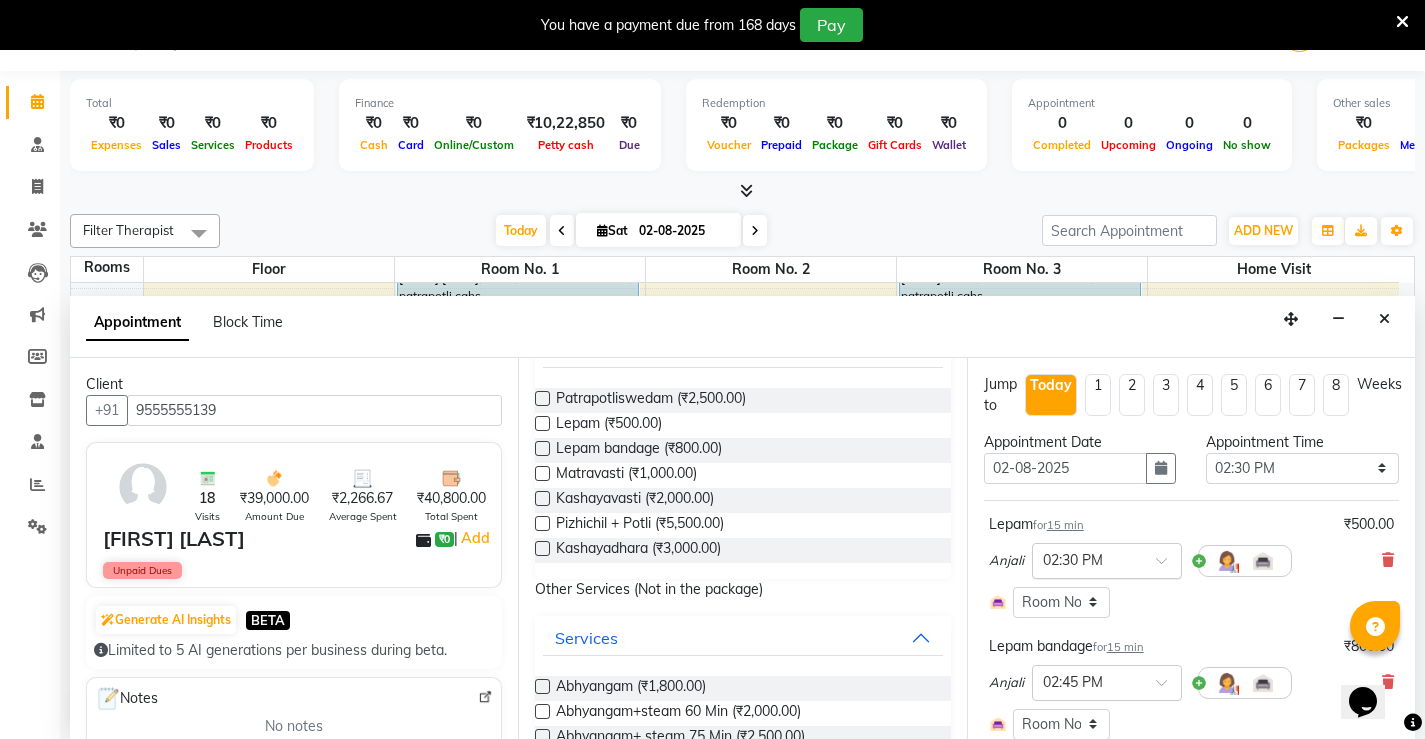 scroll, scrollTop: 400, scrollLeft: 0, axis: vertical 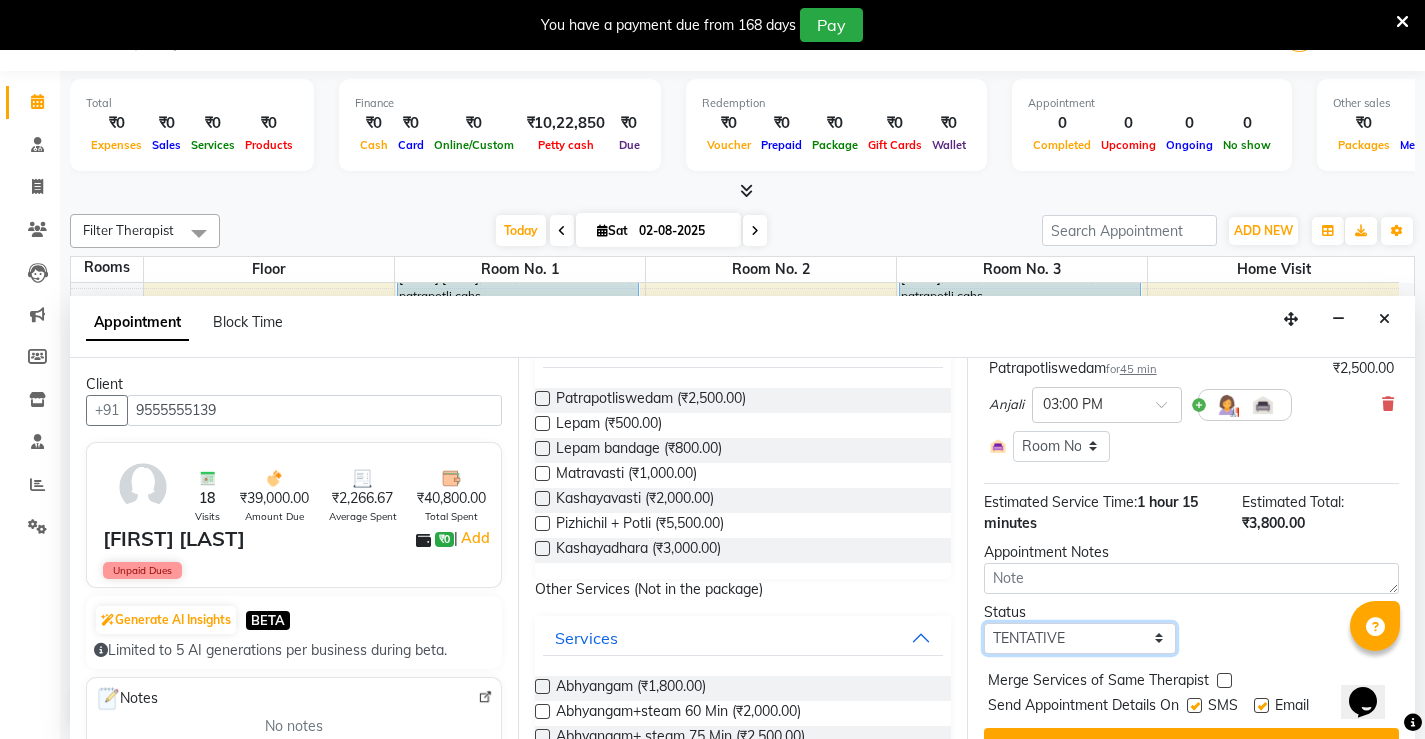 click on "Select TENTATIVE CONFIRM CHECK-IN UPCOMING" at bounding box center (1080, 638) 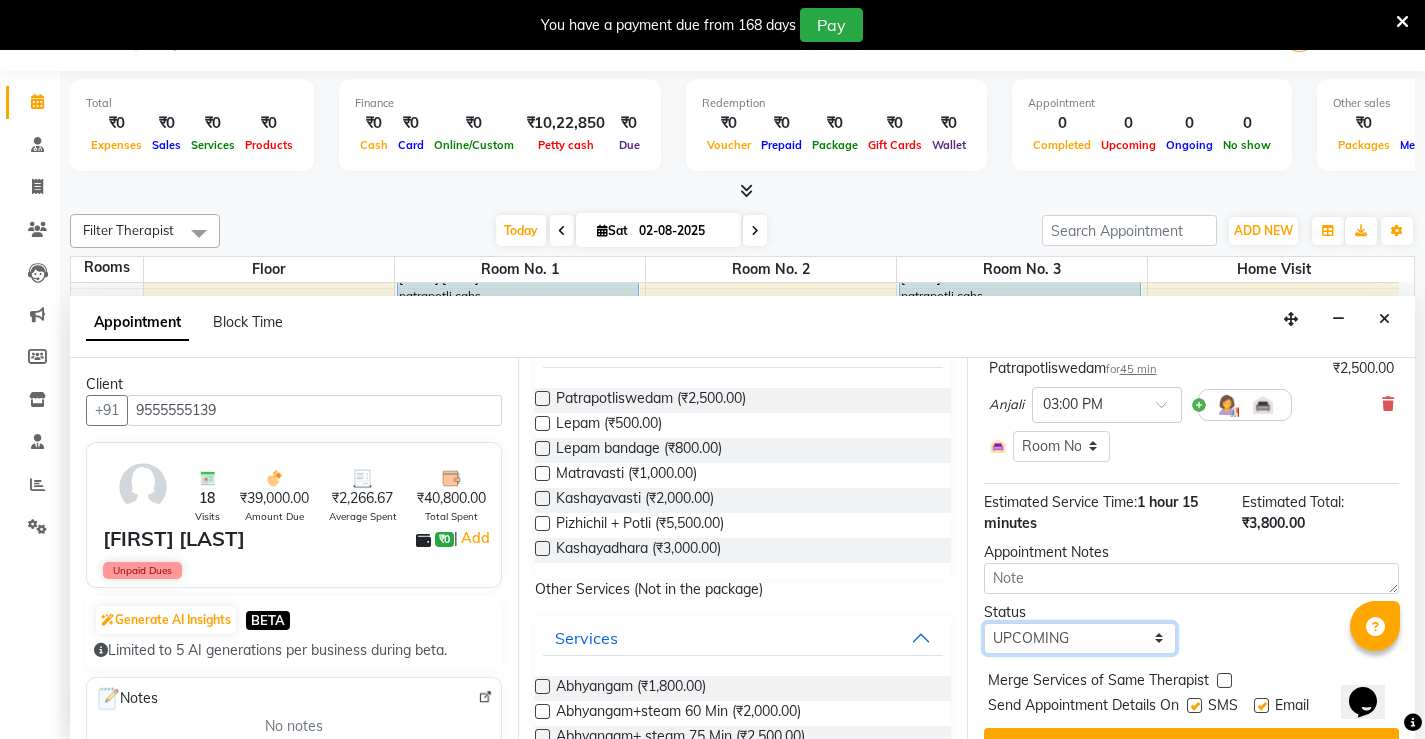 click on "Select TENTATIVE CONFIRM CHECK-IN UPCOMING" at bounding box center [1080, 638] 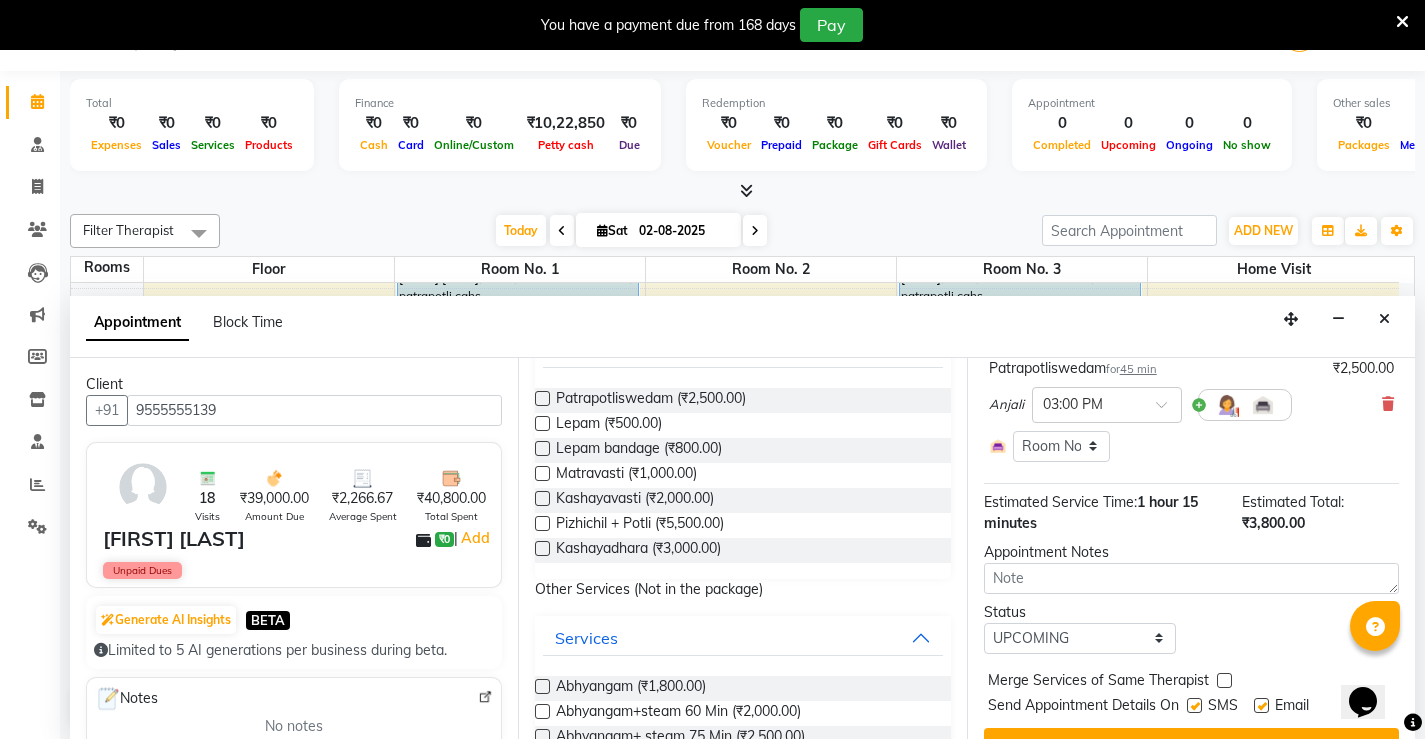 click at bounding box center [1194, 705] 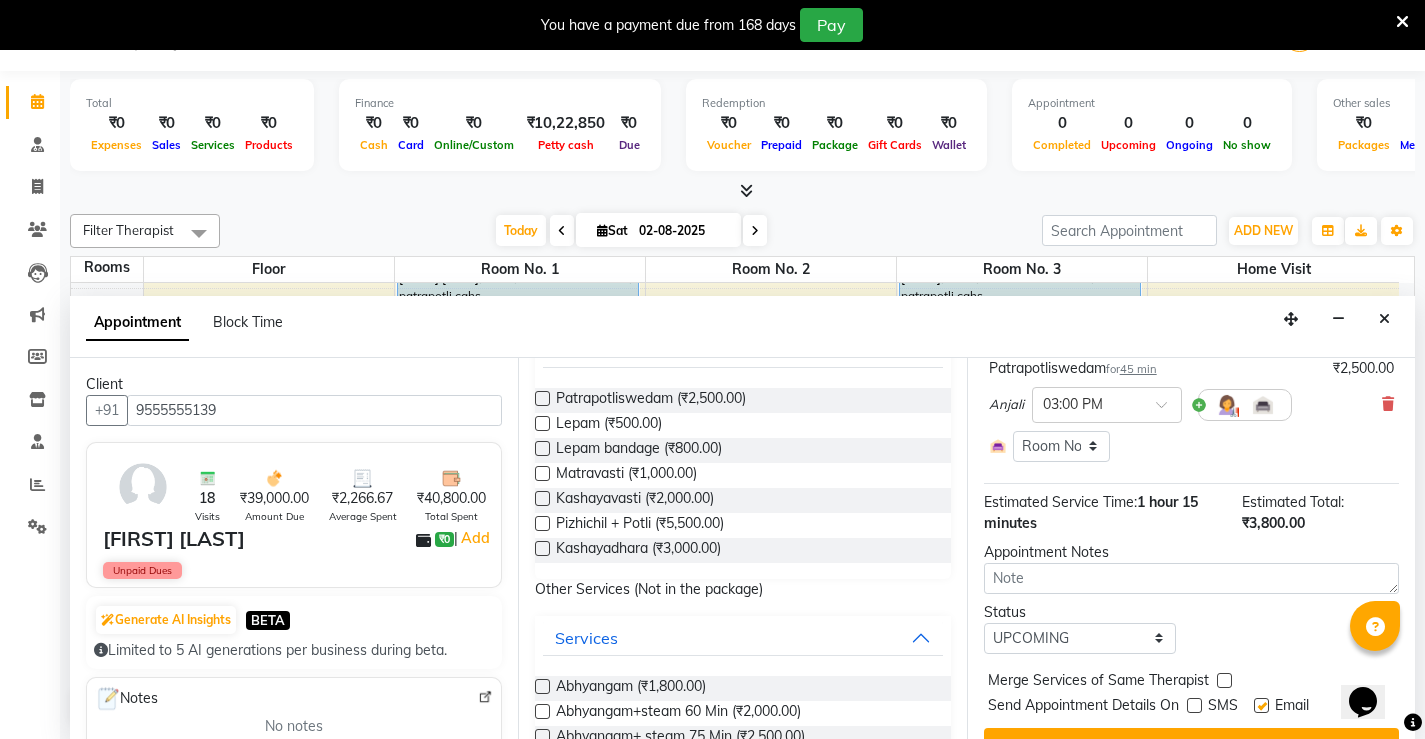 click at bounding box center (1261, 705) 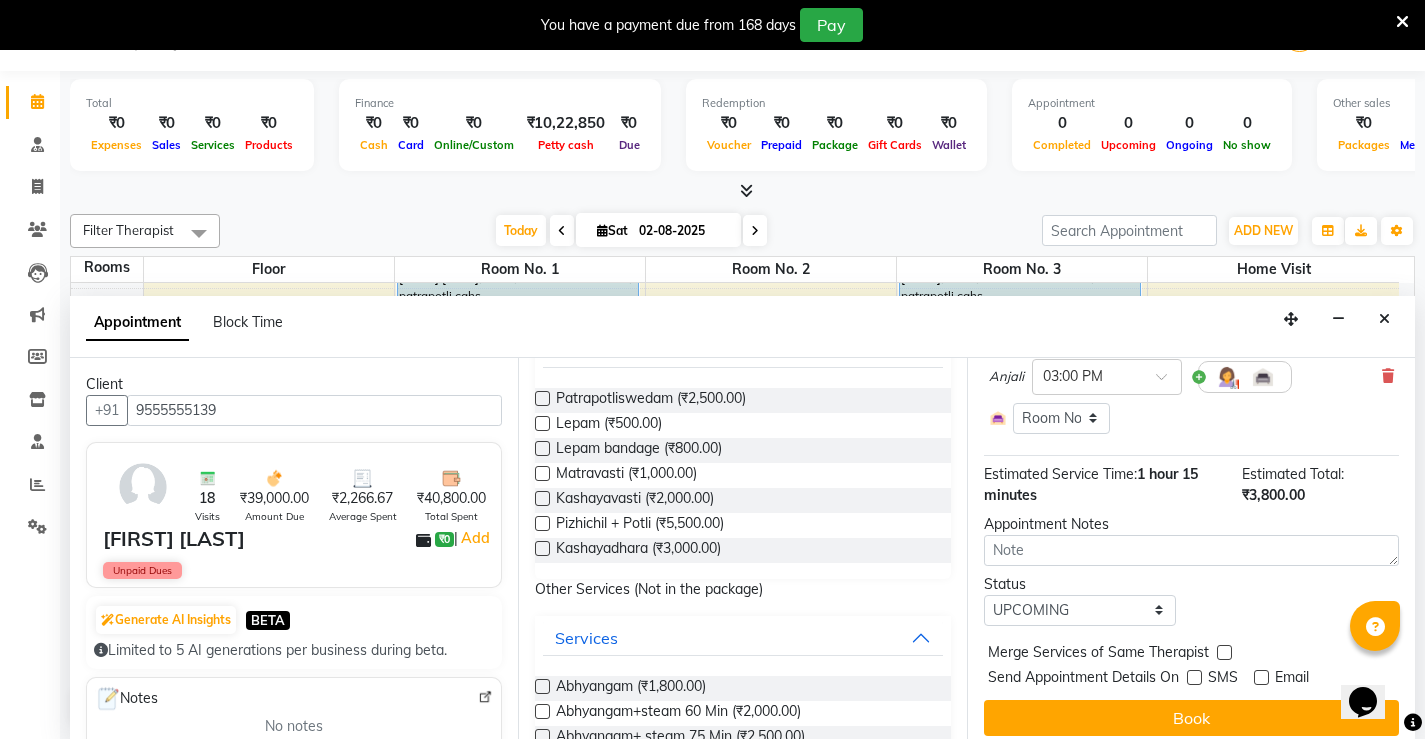 scroll, scrollTop: 441, scrollLeft: 0, axis: vertical 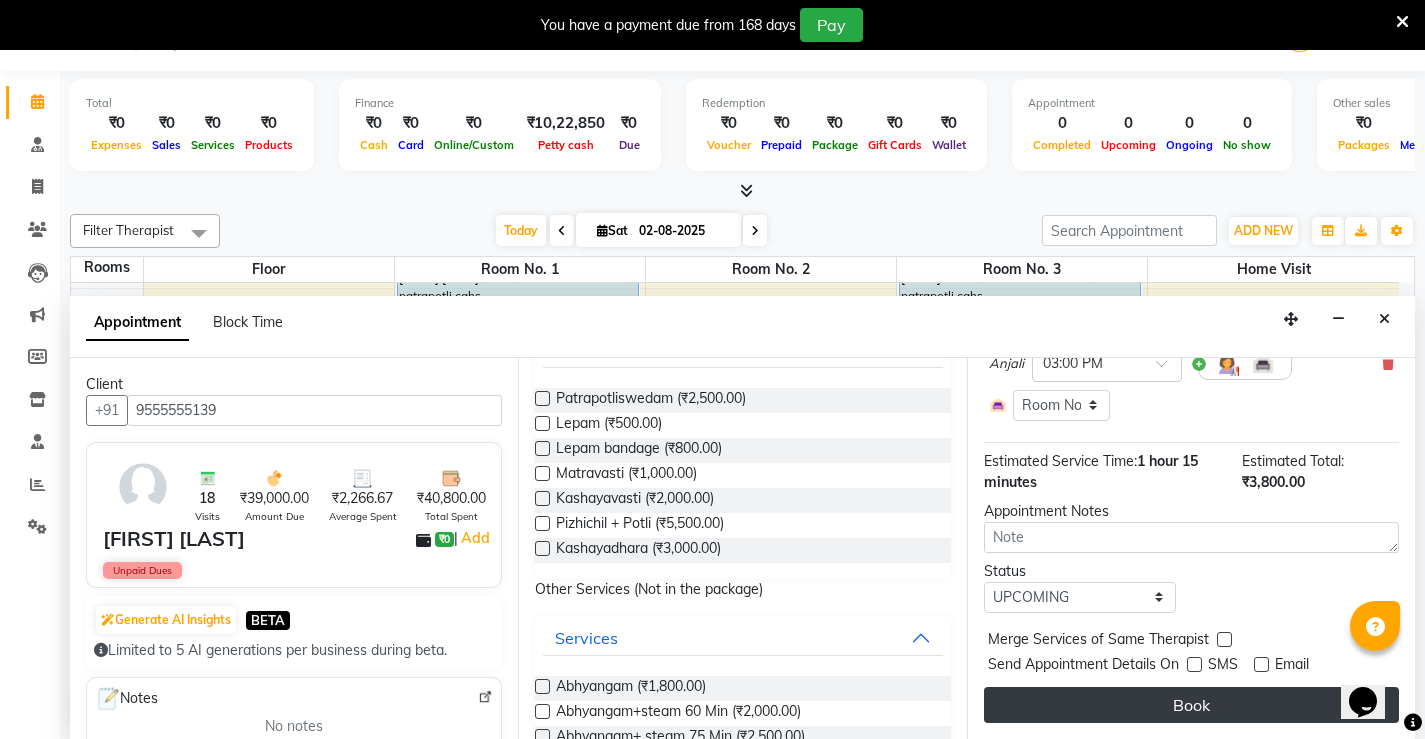 click on "Book" at bounding box center (1191, 705) 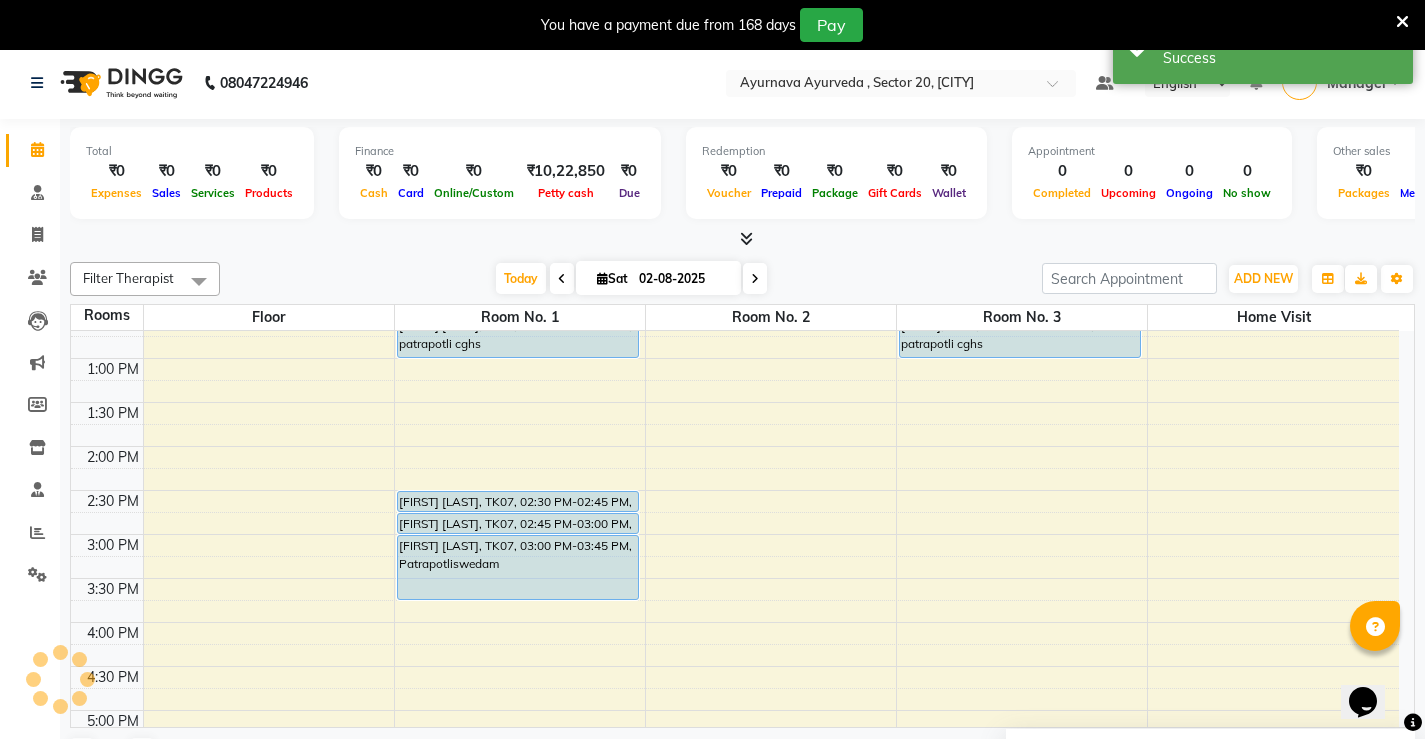 scroll, scrollTop: 0, scrollLeft: 0, axis: both 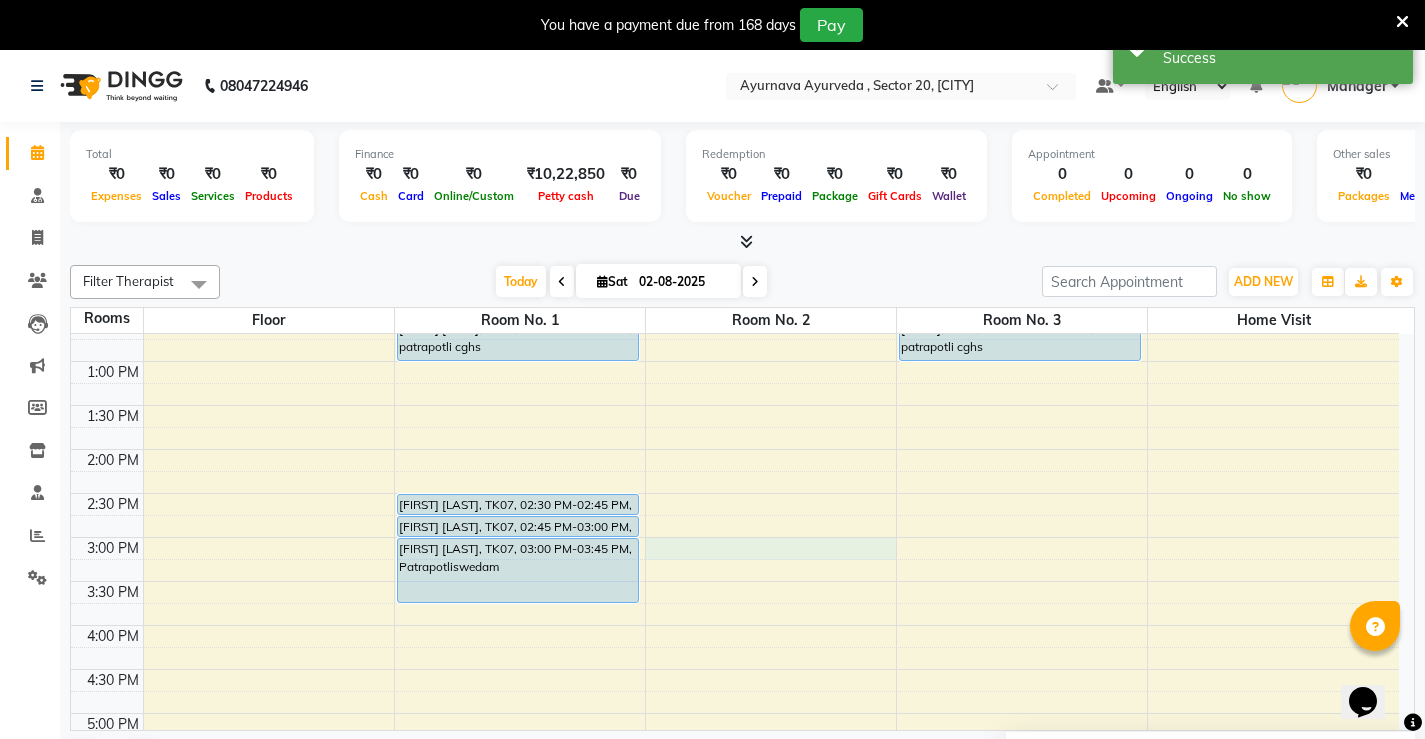click on "7:00 AM 7:30 AM 8:00 AM 8:30 AM 9:00 AM 9:30 AM 10:00 AM 10:30 AM 11:00 AM 11:30 AM 12:00 PM 12:30 PM 1:00 PM 1:30 PM 2:00 PM 2:30 PM 3:00 PM 3:30 PM 4:00 PM 4:30 PM 5:00 PM 5:30 PM 6:00 PM 6:30 PM 7:00 PM 7:30 PM 8:00 PM 8:30 PM    [FIRST] [LAST], TK01, 11:00 AM-12:00 PM, DHANYAMAL DHARA    [FIRST] [LAST], TK06, 12:00 PM-12:30 PM, abhyangam cghs    [FIRST] [LAST], TK06, 12:30 PM-01:00 PM, patrapotli cghs    [FIRST] [LAST], TK07, 02:30 PM-02:45 PM, Lepam    [FIRST] [LAST], TK07, 02:45 PM-03:00 PM, Lepam bandage    [FIRST] [LAST], TK07, 03:00 PM-03:45 PM, Patrapotliswedam    [FIRST] [LAST], TK03, 08:30 AM-09:15 AM, Abhyangam    [FIRST] [LAST], TK04, 11:00 AM-12:00 PM, Abhyangam+steam 60 Min    [FIRST] [LAST], TK02, 08:30 AM-09:00 AM, Pichu(small)    [FIRST] [LAST], TK02, 09:00 AM-09:45 AM, local abhyangam potli    [FIRST], TK05, 12:00 PM-12:30 PM, abhyangam cghs    [FIRST], TK05, 12:30 PM-01:00 PM, patrapotli cghs" at bounding box center [735, 449] 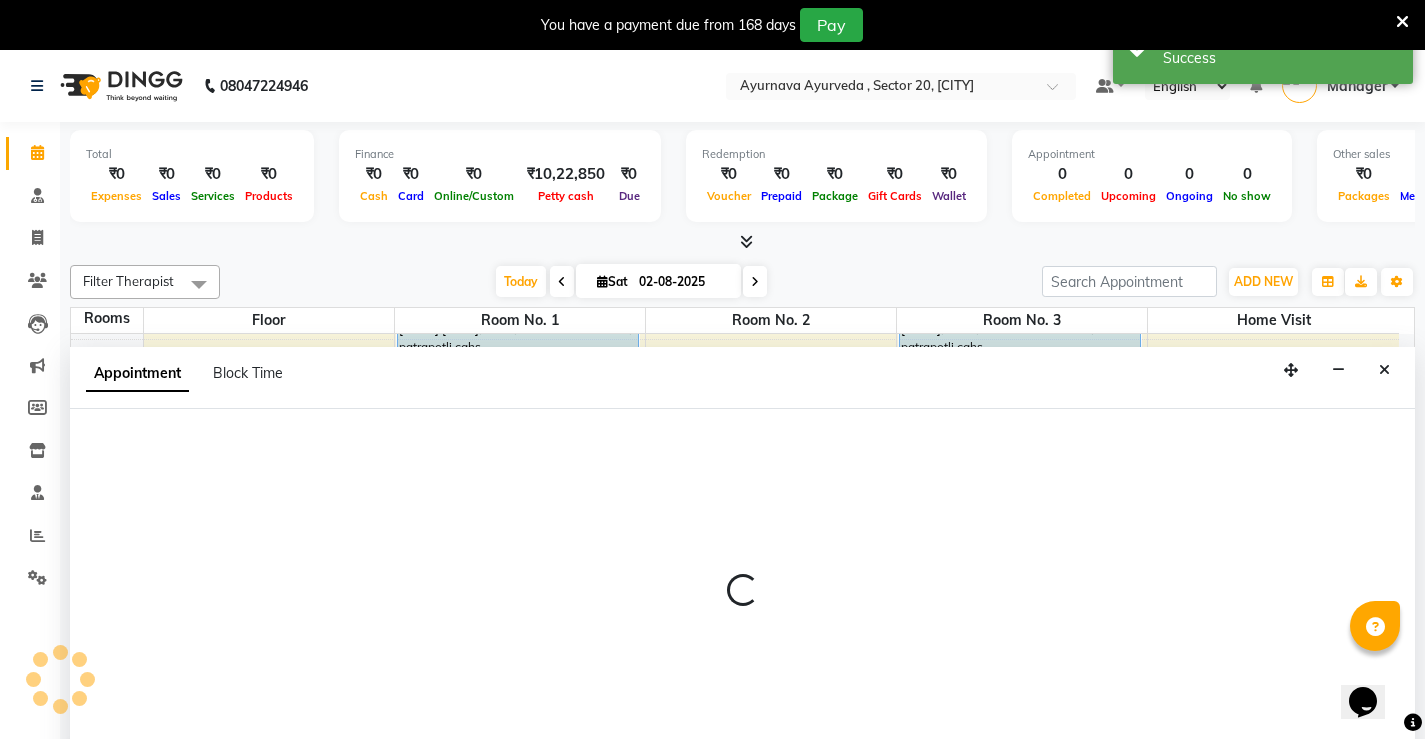 scroll, scrollTop: 51, scrollLeft: 0, axis: vertical 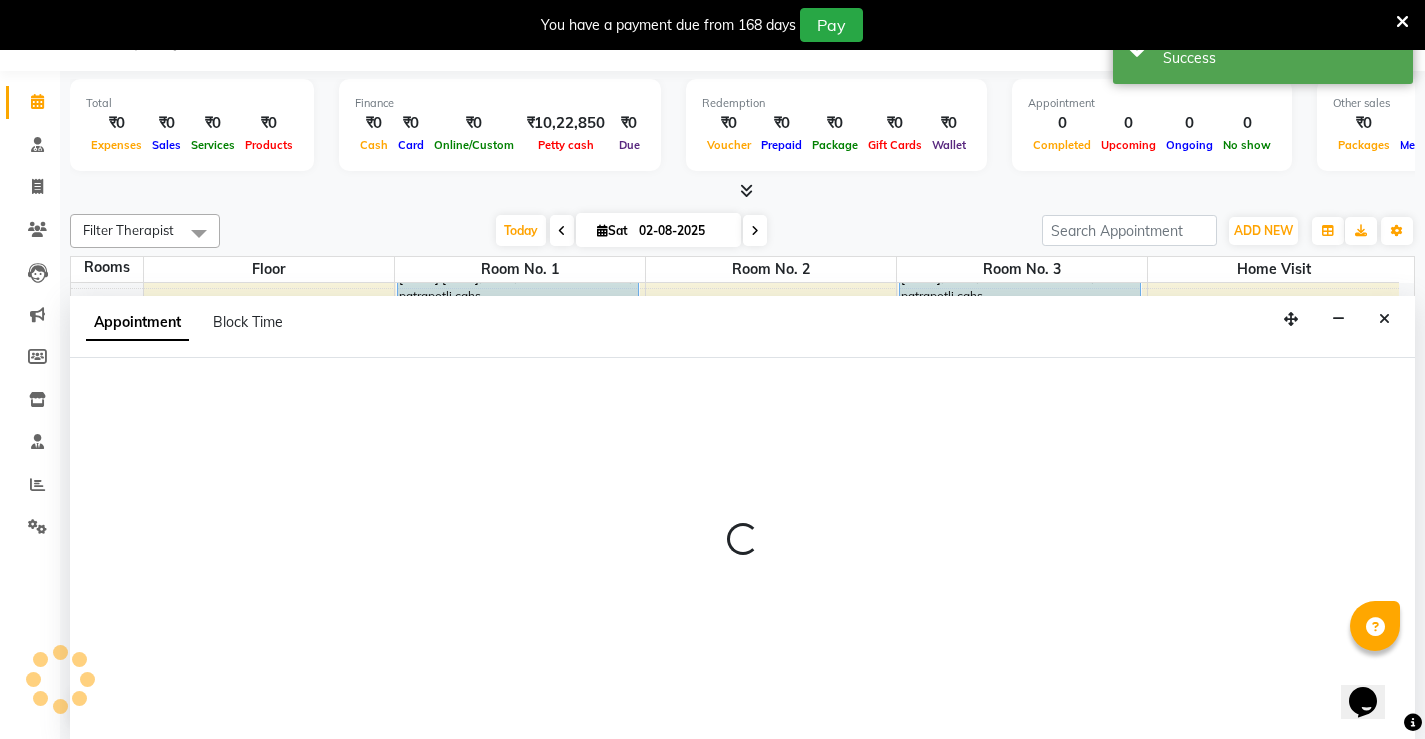 select on "900" 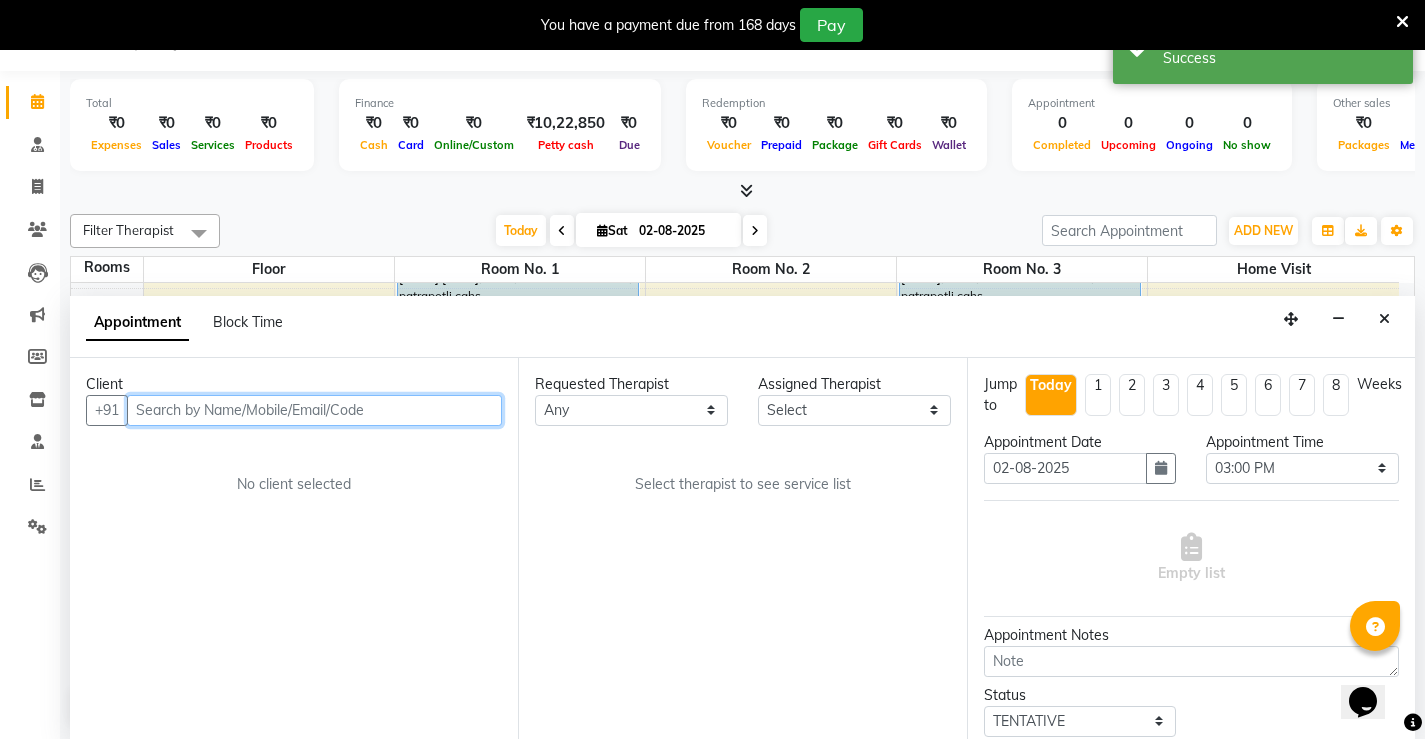 click at bounding box center [314, 410] 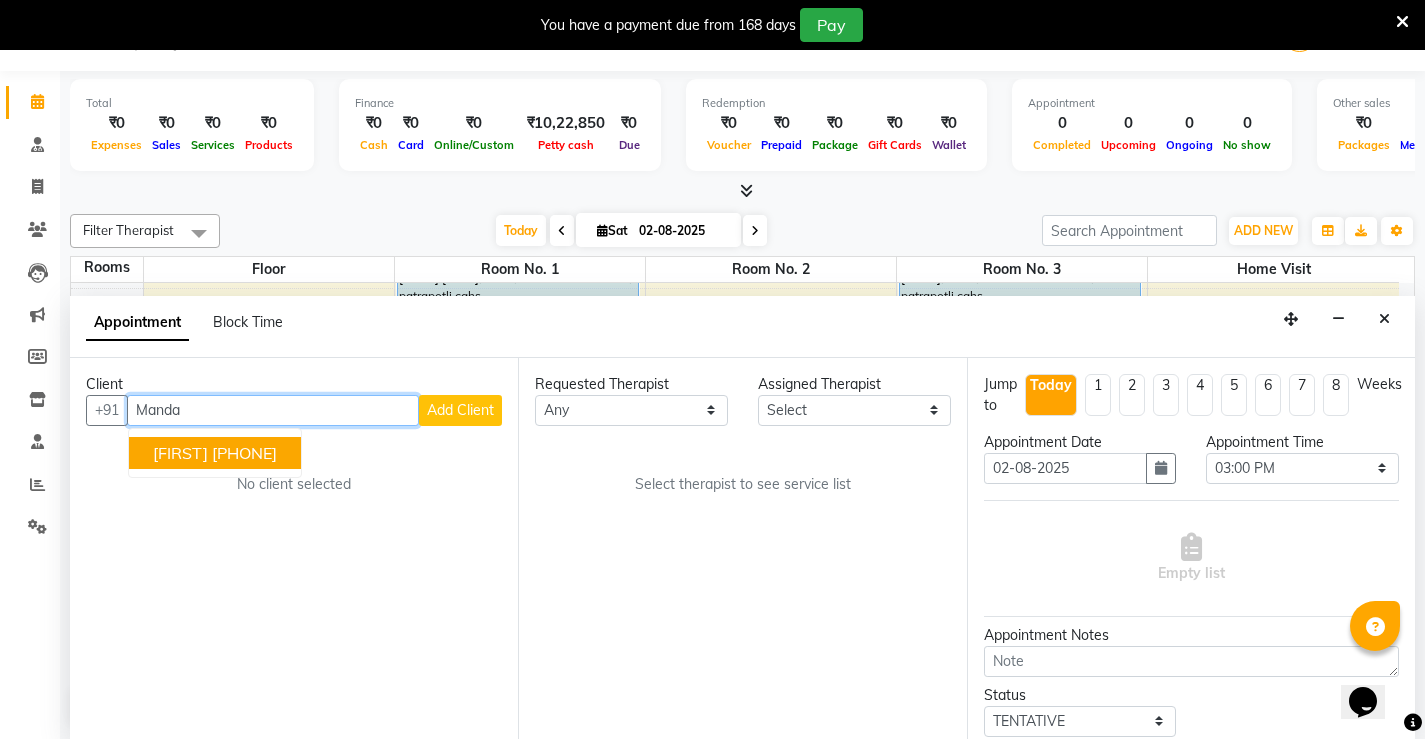 click on "[FIRST] [PHONE]" at bounding box center [215, 453] 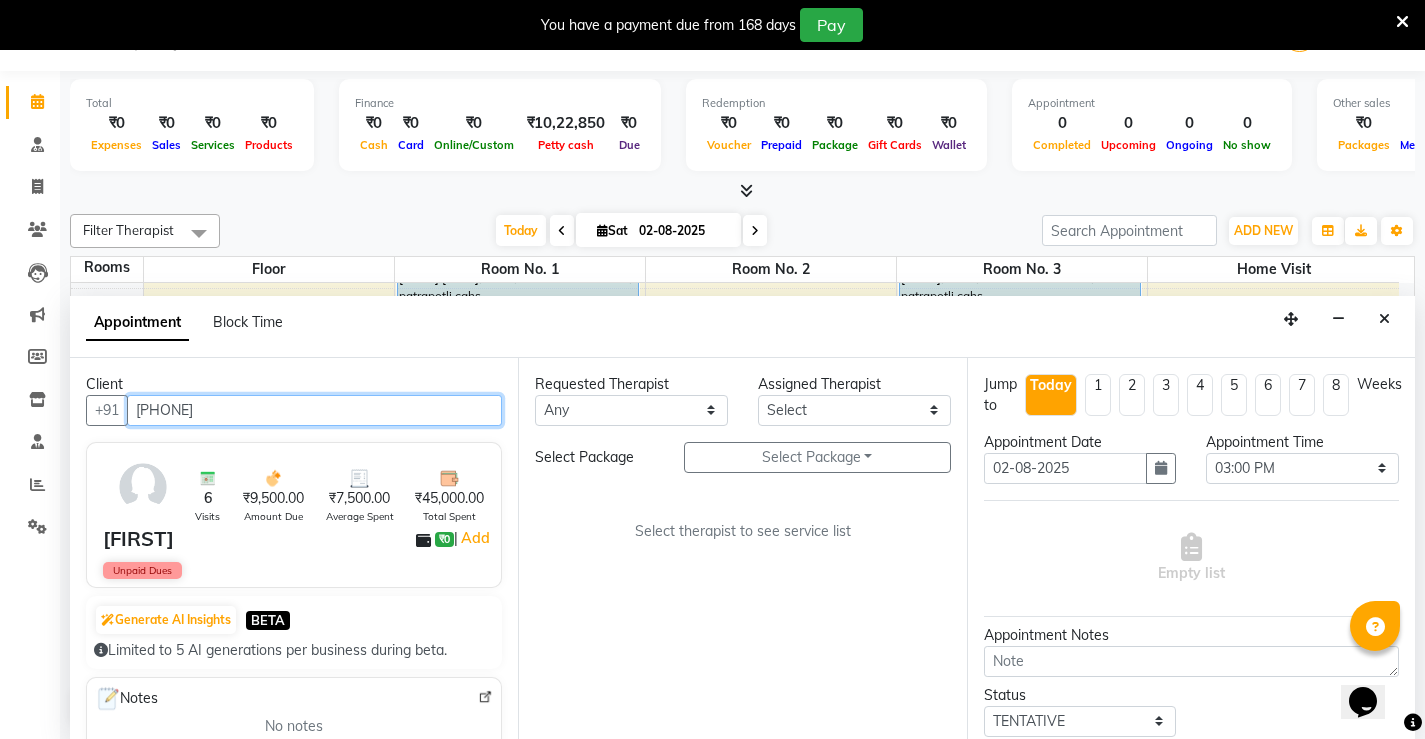 type on "[PHONE]" 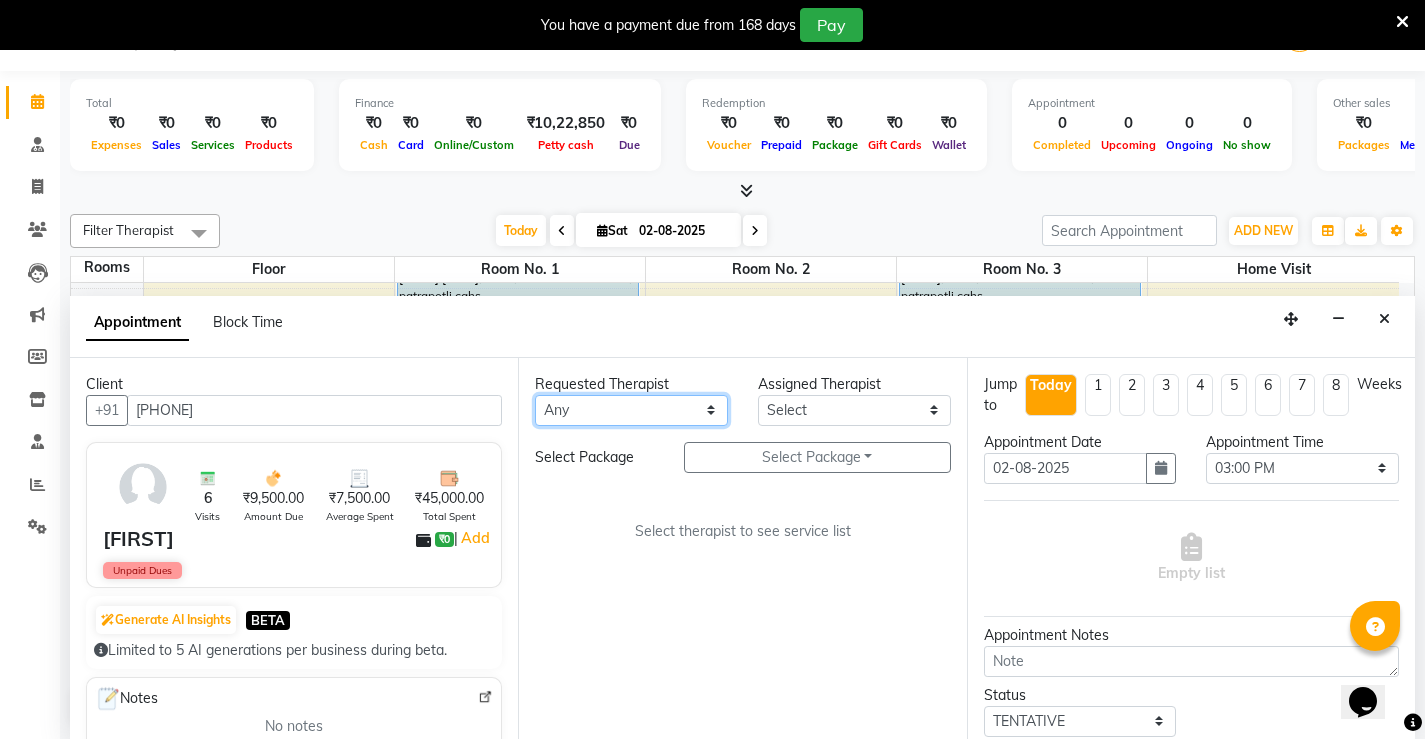 click on "Any [FIRST] [FIRST] [FIRST] [FIRST] [FIRST] [FIRST] [FIRST] [FIRST] [FIRST] [FIRST] [FIRST] [FIRST] [FIRST] [FIRST] [FIRST] [FIRST] [FIRST] [FIRST] [FIRST] [FIRST] [FIRST] [FIRST]" at bounding box center (631, 410) 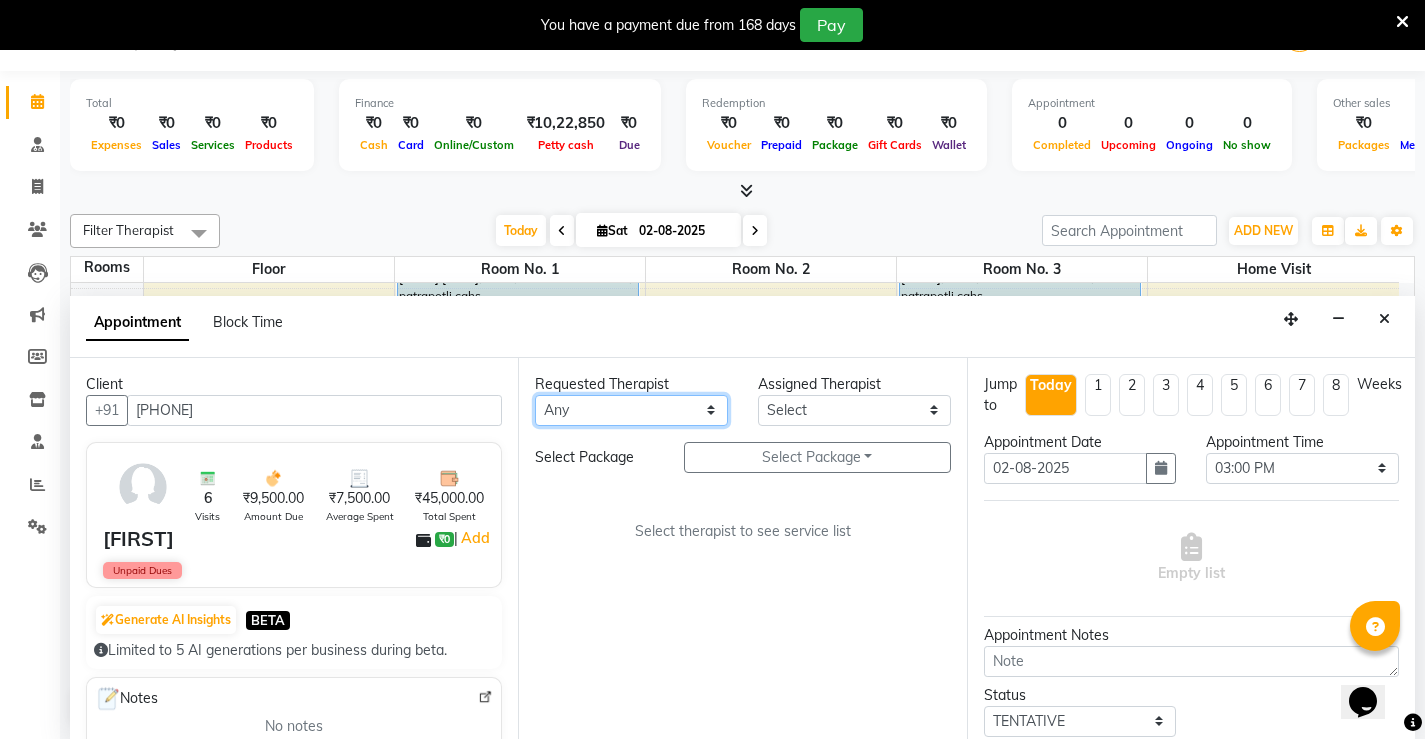 select on "83763" 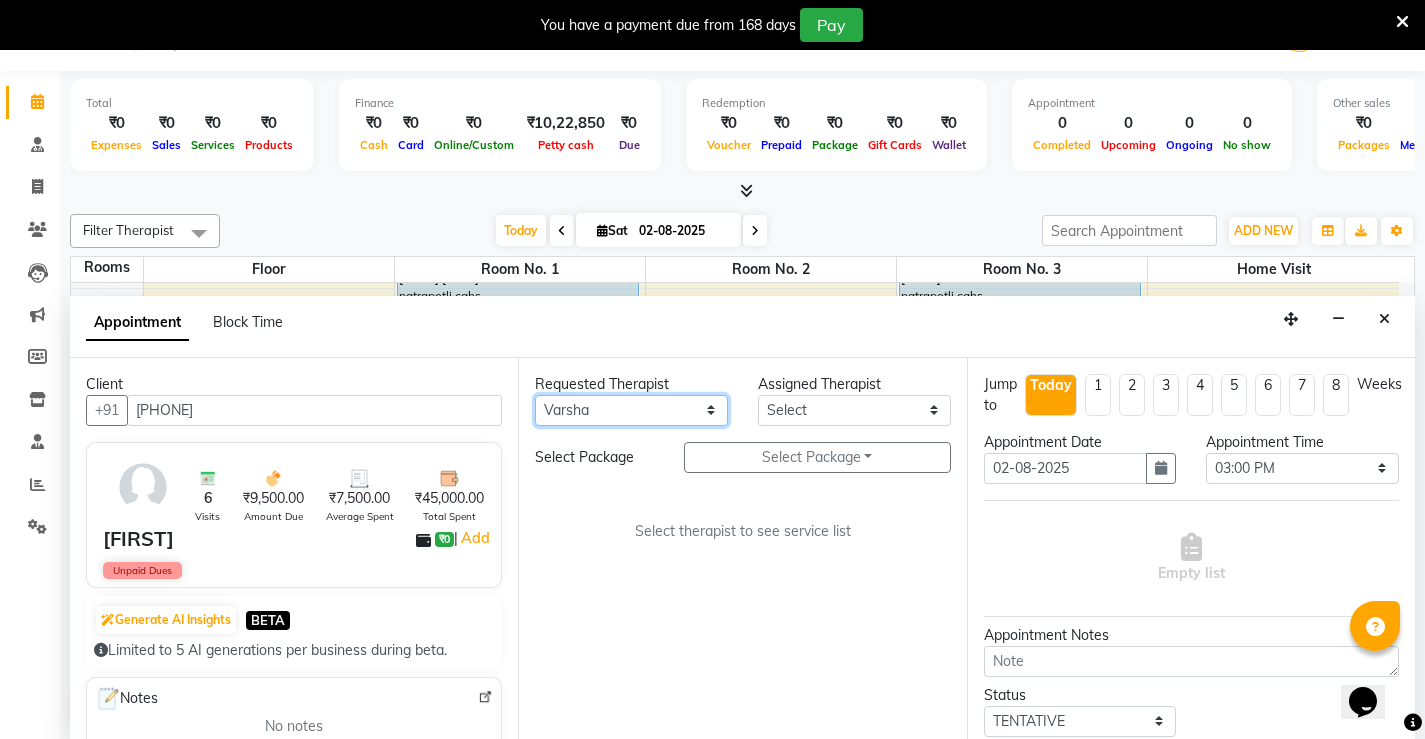 click on "Any [FIRST] [FIRST] [FIRST] [FIRST] [FIRST] [FIRST] [FIRST] [FIRST] [FIRST] [FIRST] [FIRST] [FIRST] [FIRST] [FIRST] [FIRST] [FIRST] [FIRST] [FIRST] [FIRST] [FIRST] [FIRST] [FIRST]" at bounding box center (631, 410) 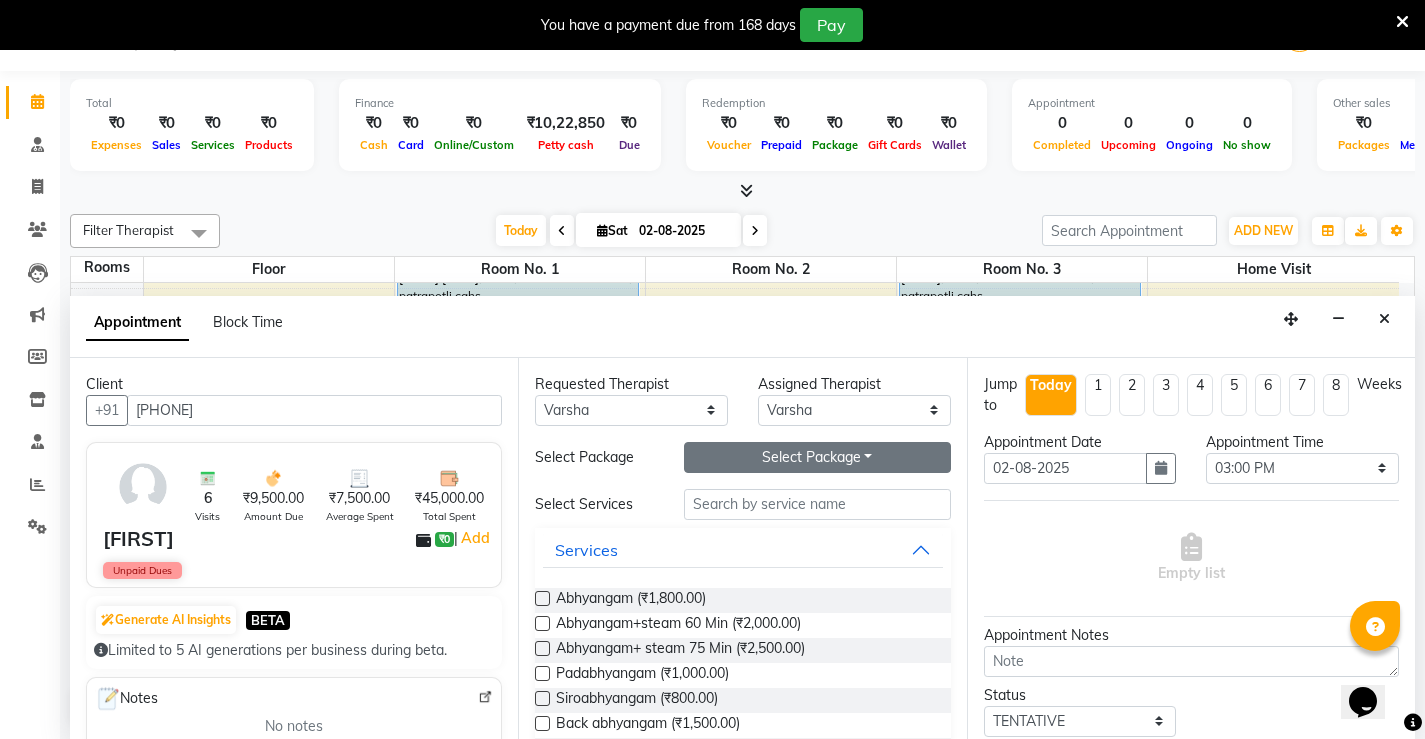 click on "Select Package  Toggle Dropdown" at bounding box center (817, 457) 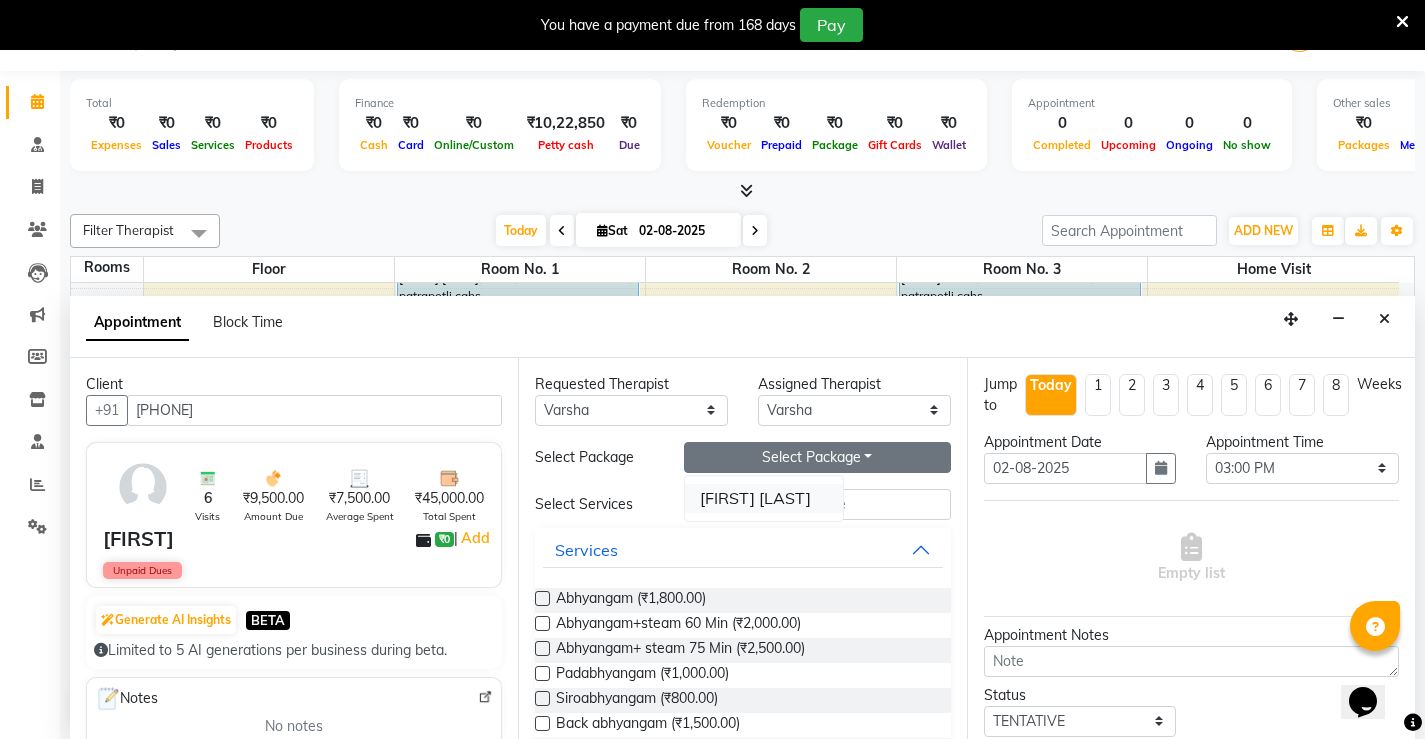 click on "[FIRST] [LAST]" at bounding box center (764, 498) 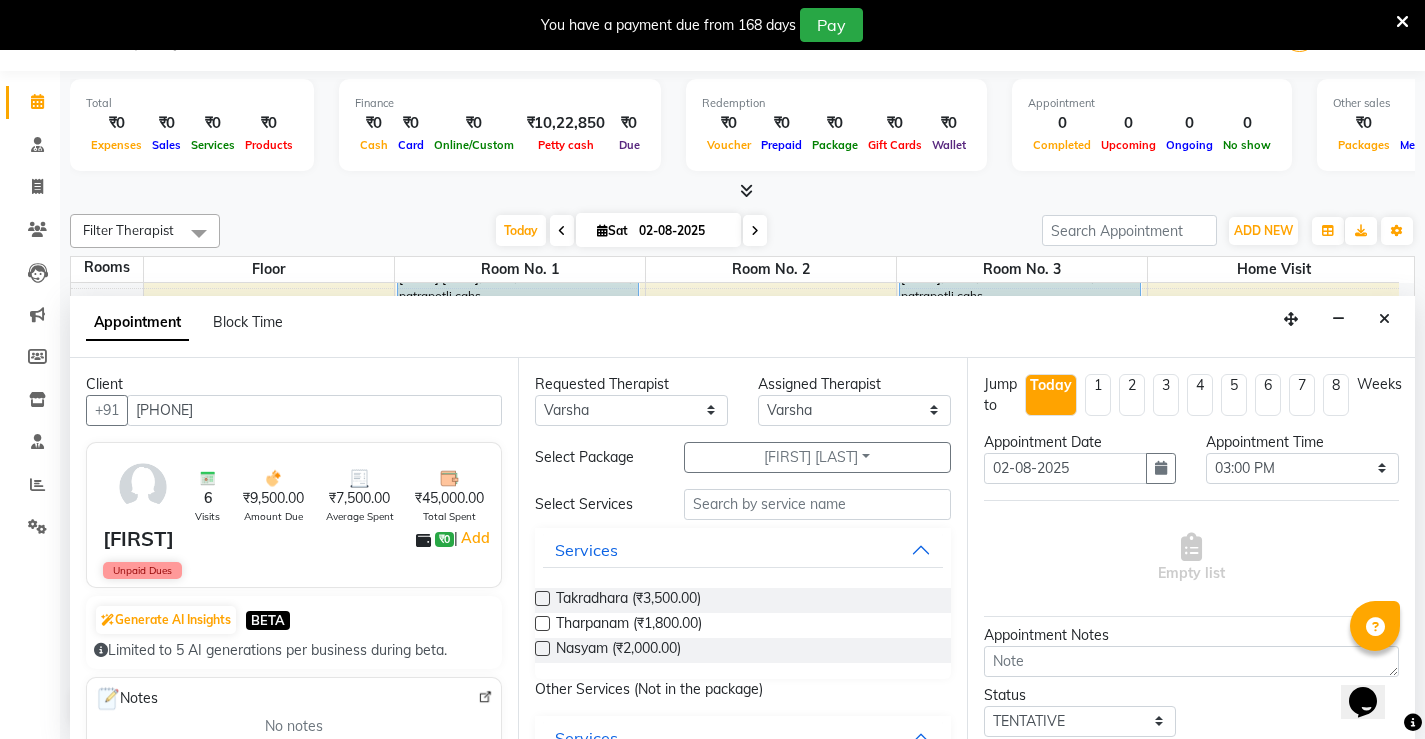 click at bounding box center (542, 648) 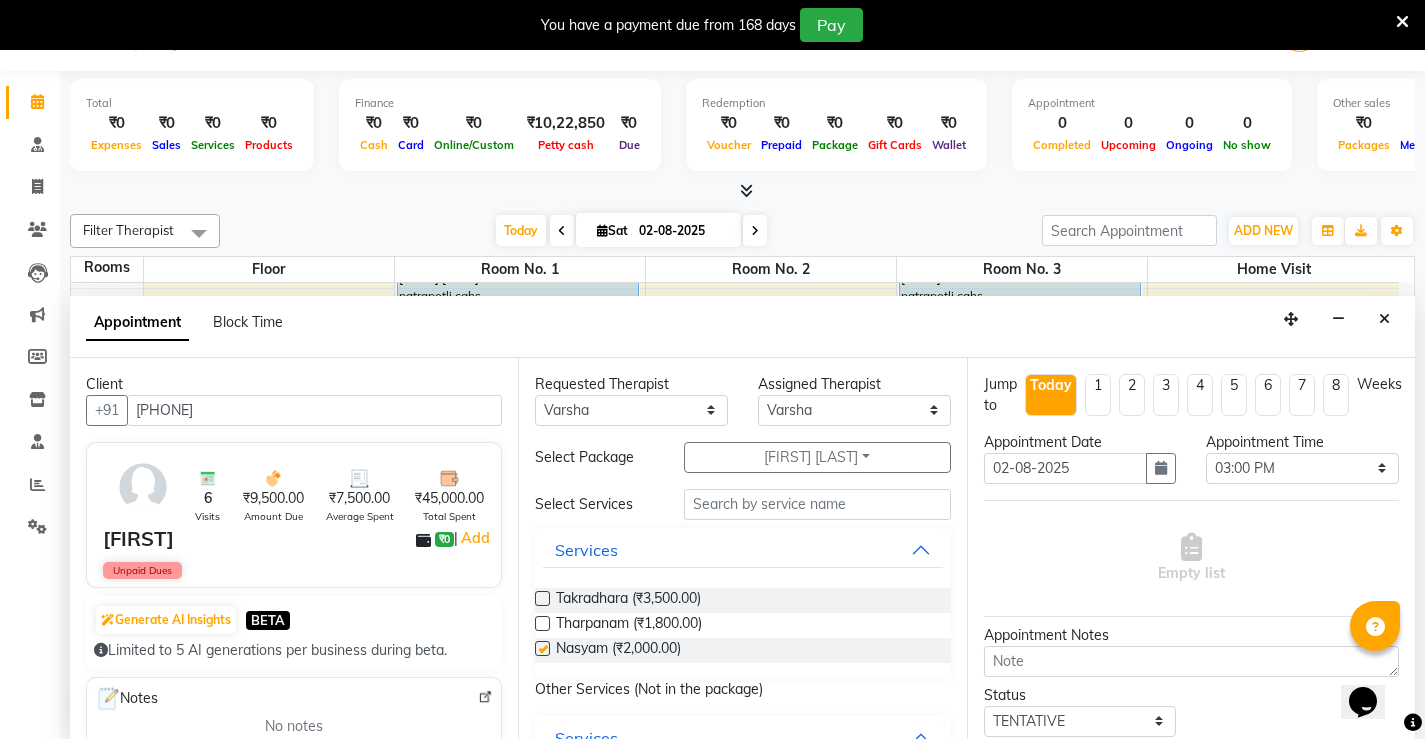 select on "2652" 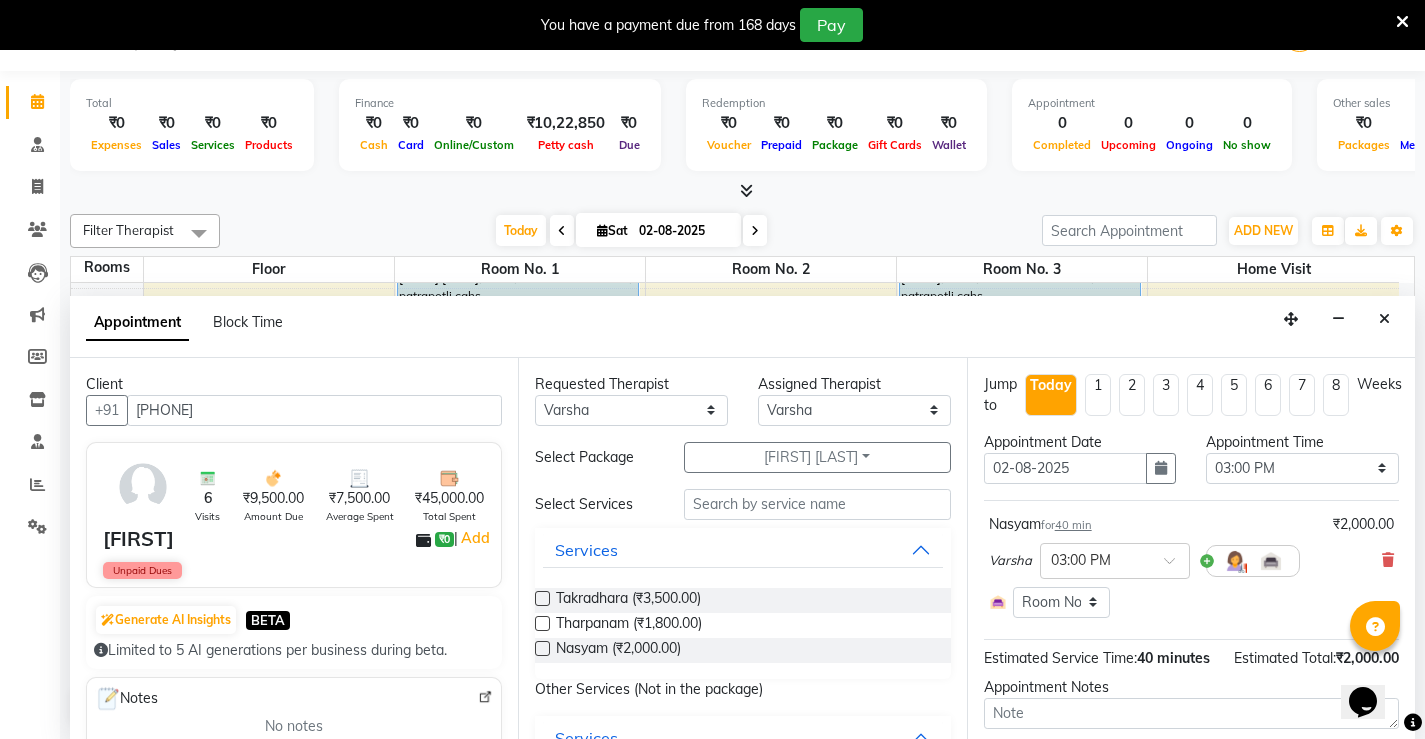 checkbox on "false" 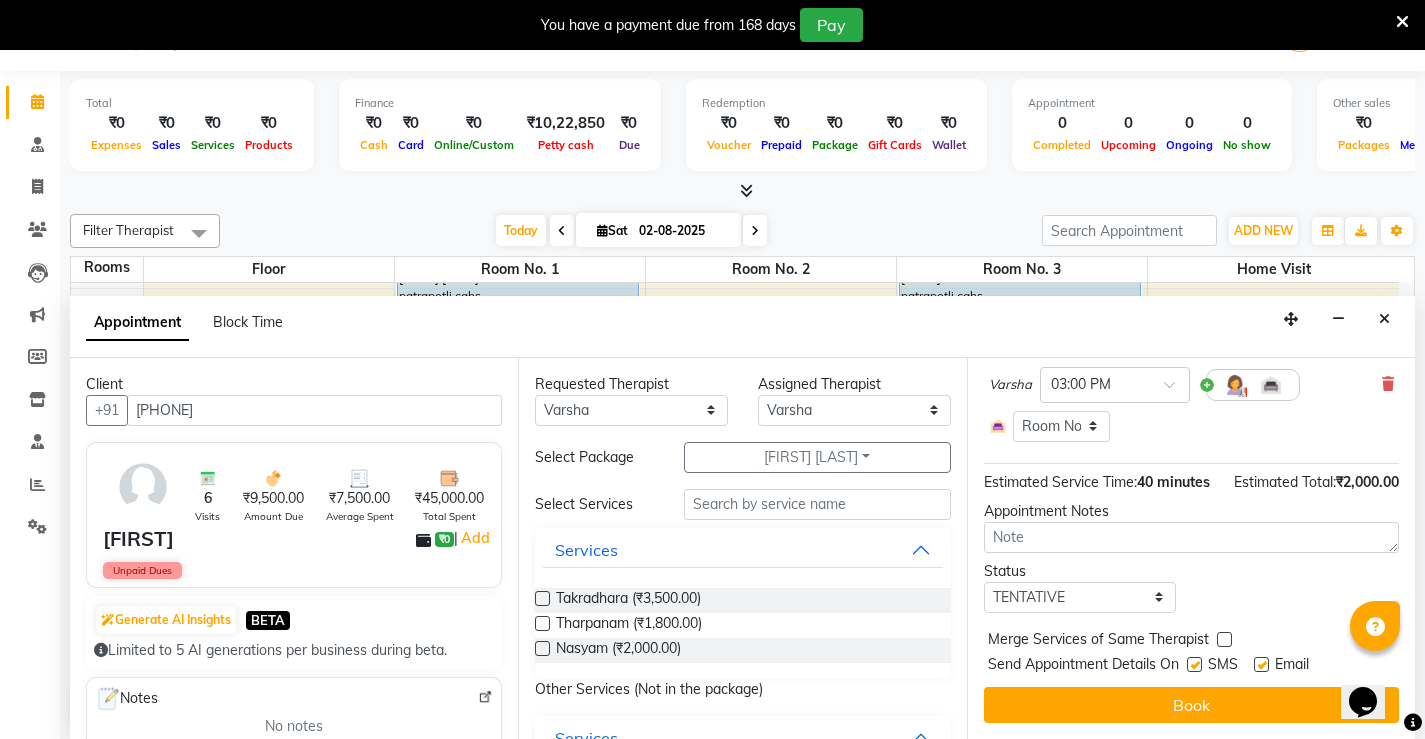 scroll, scrollTop: 197, scrollLeft: 0, axis: vertical 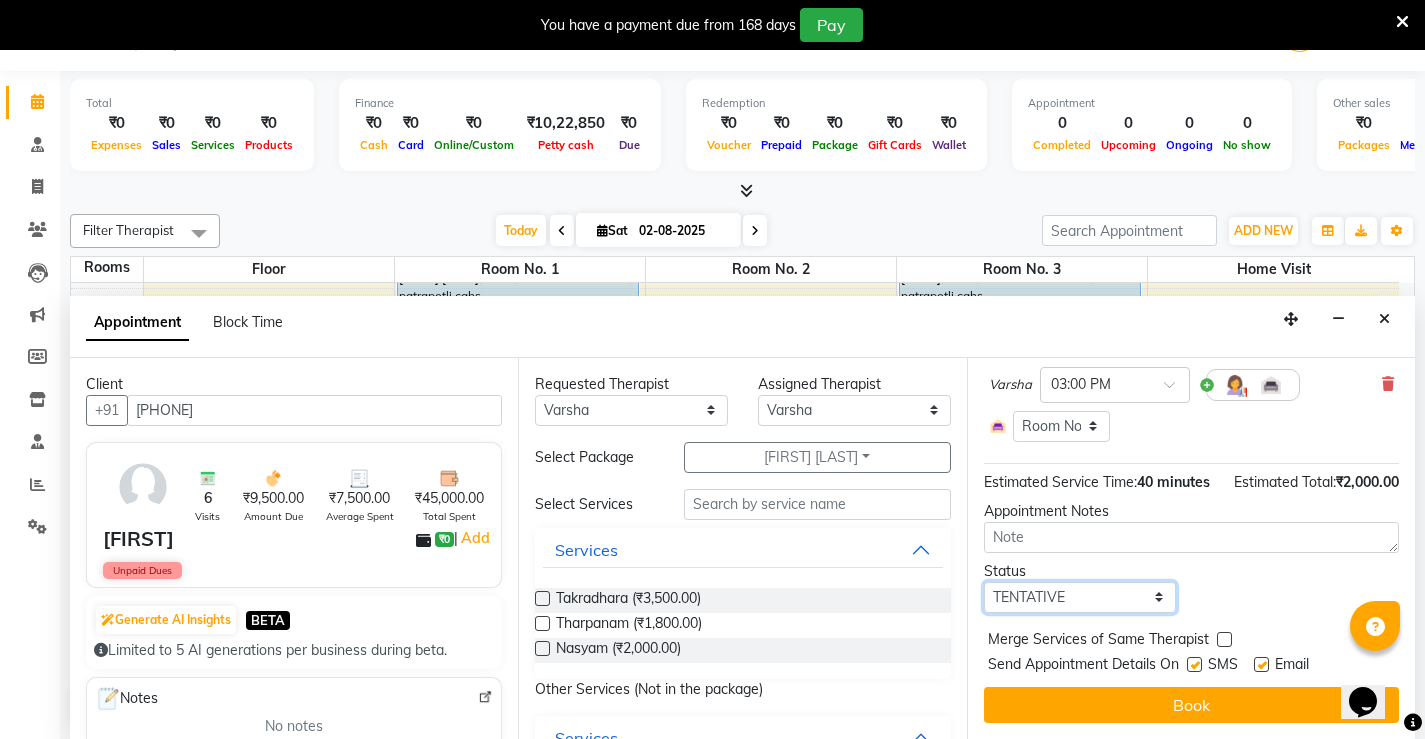 click on "Select TENTATIVE CONFIRM CHECK-IN UPCOMING" at bounding box center (1080, 597) 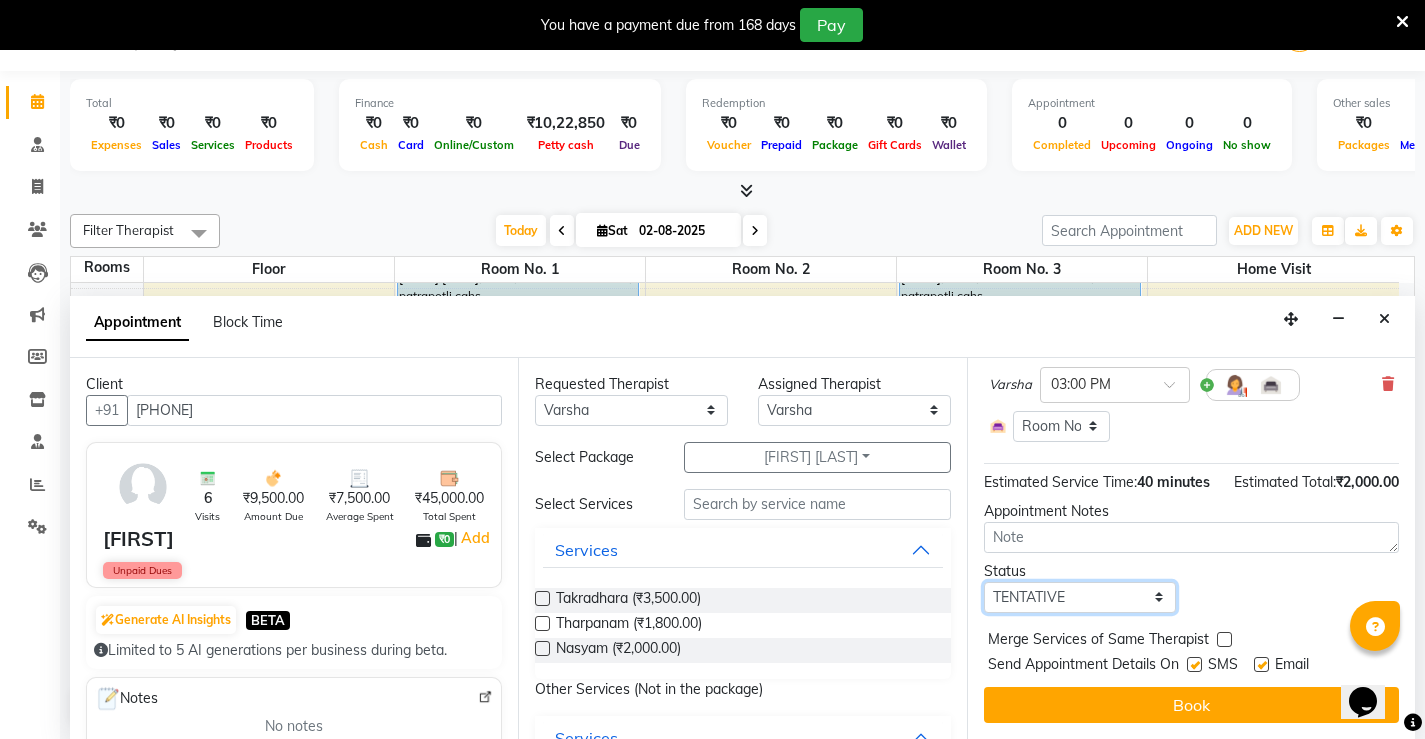 select on "upcoming" 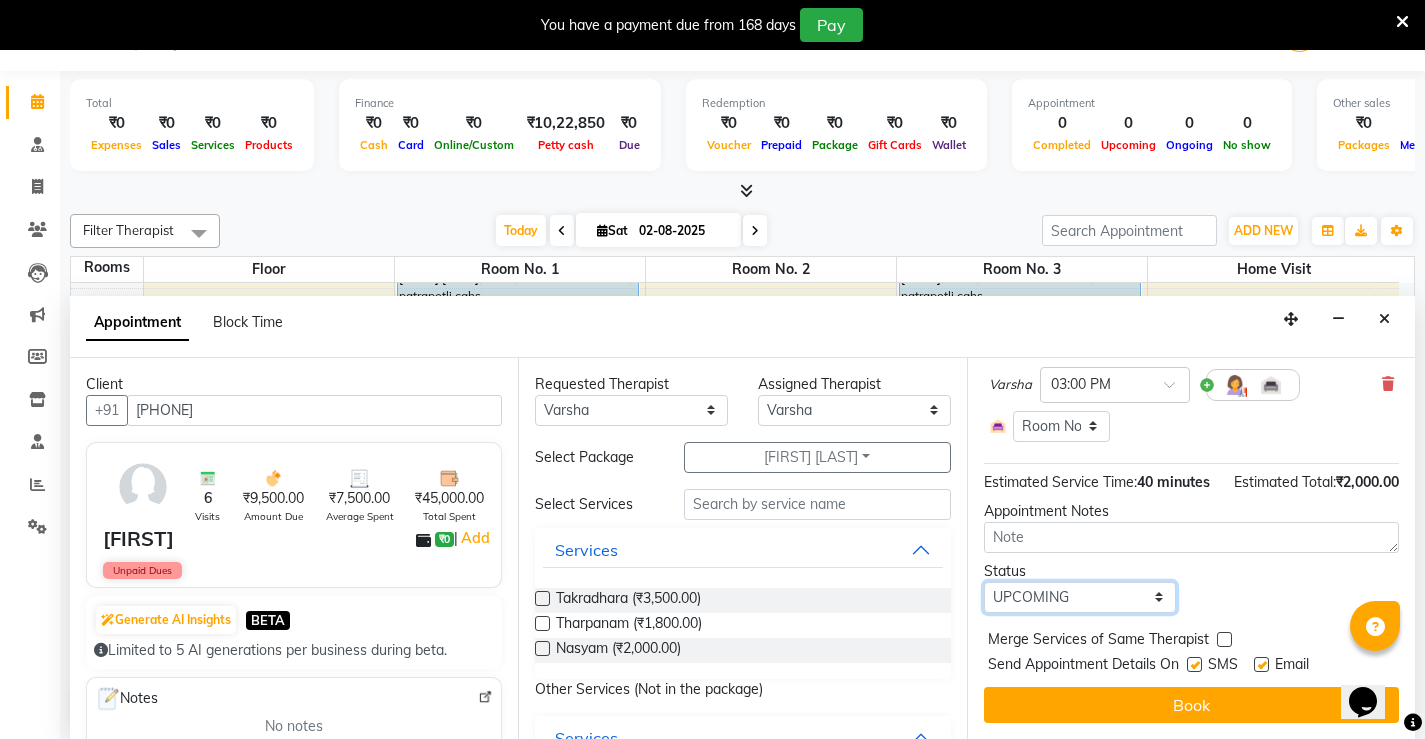 click on "Select TENTATIVE CONFIRM CHECK-IN UPCOMING" at bounding box center (1080, 597) 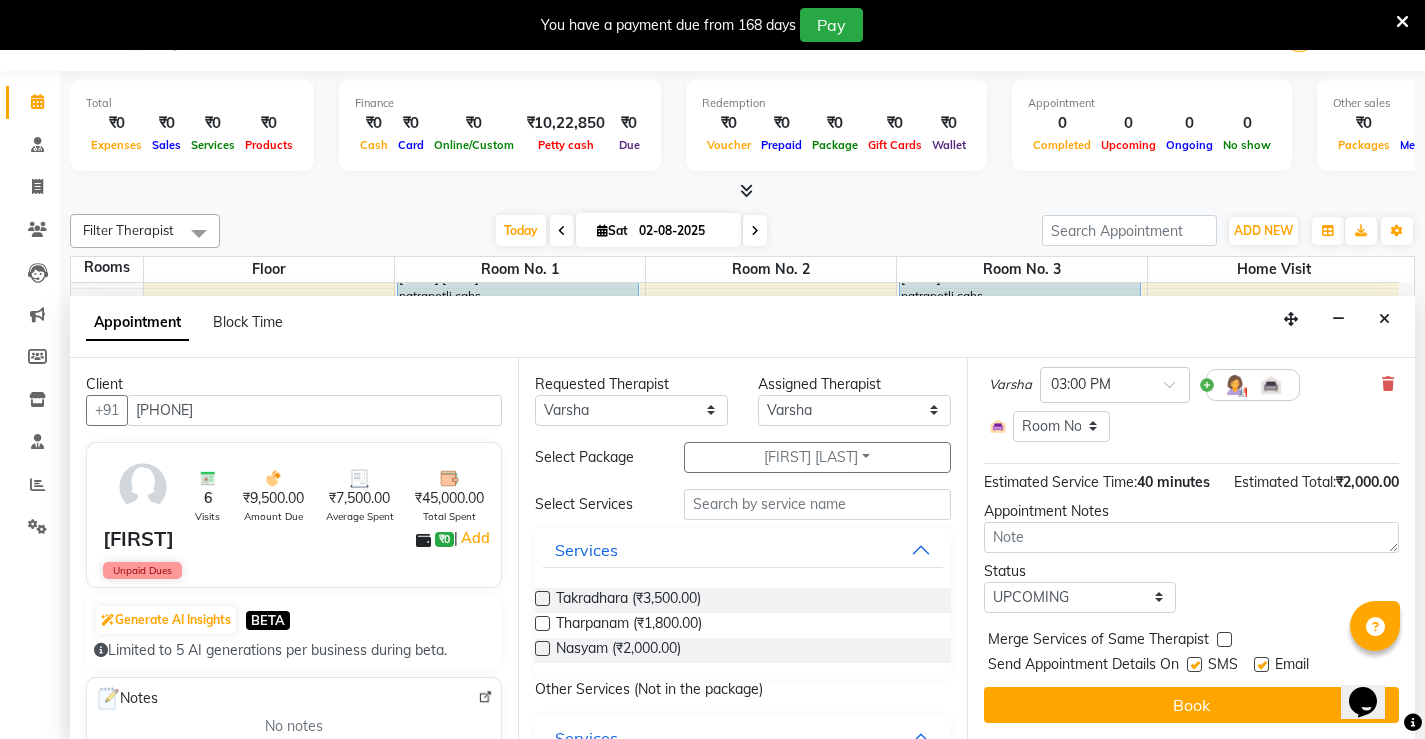 click at bounding box center (1194, 664) 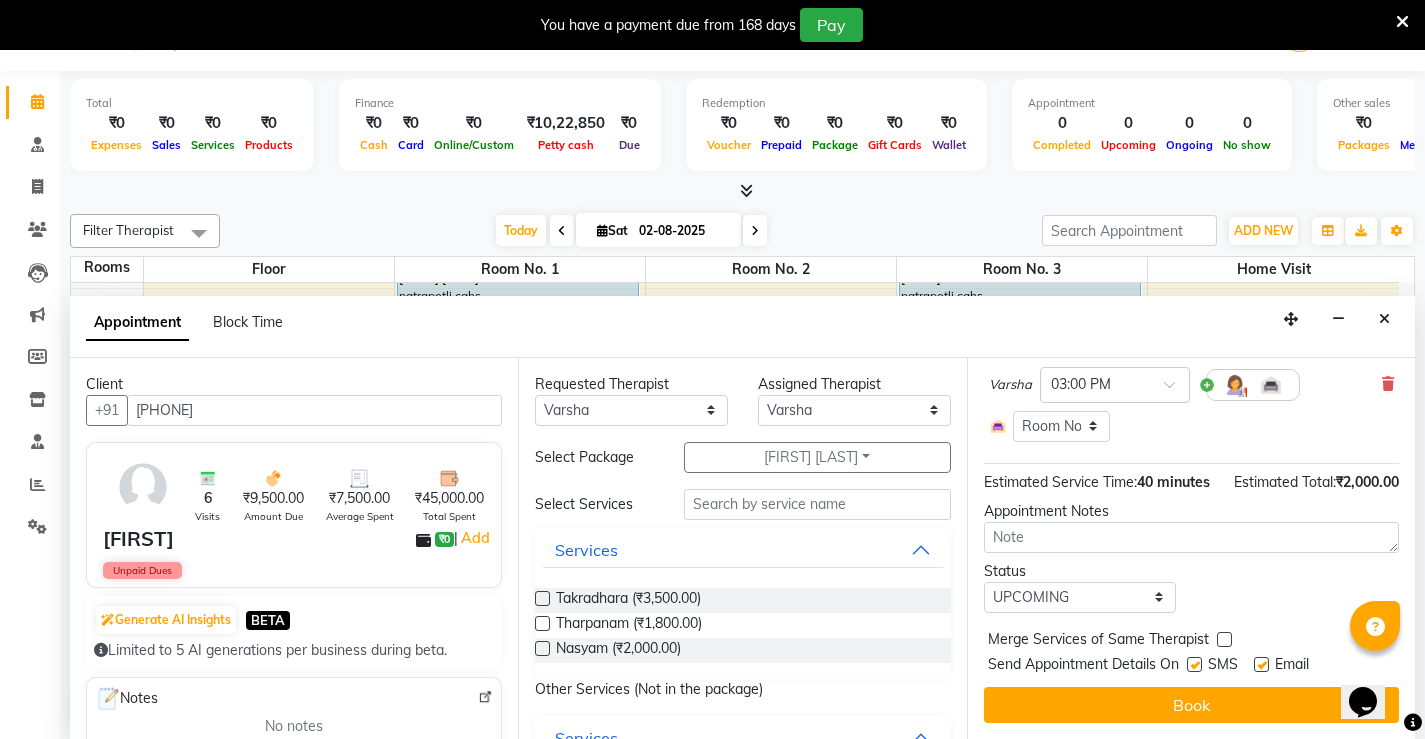 click at bounding box center (1193, 666) 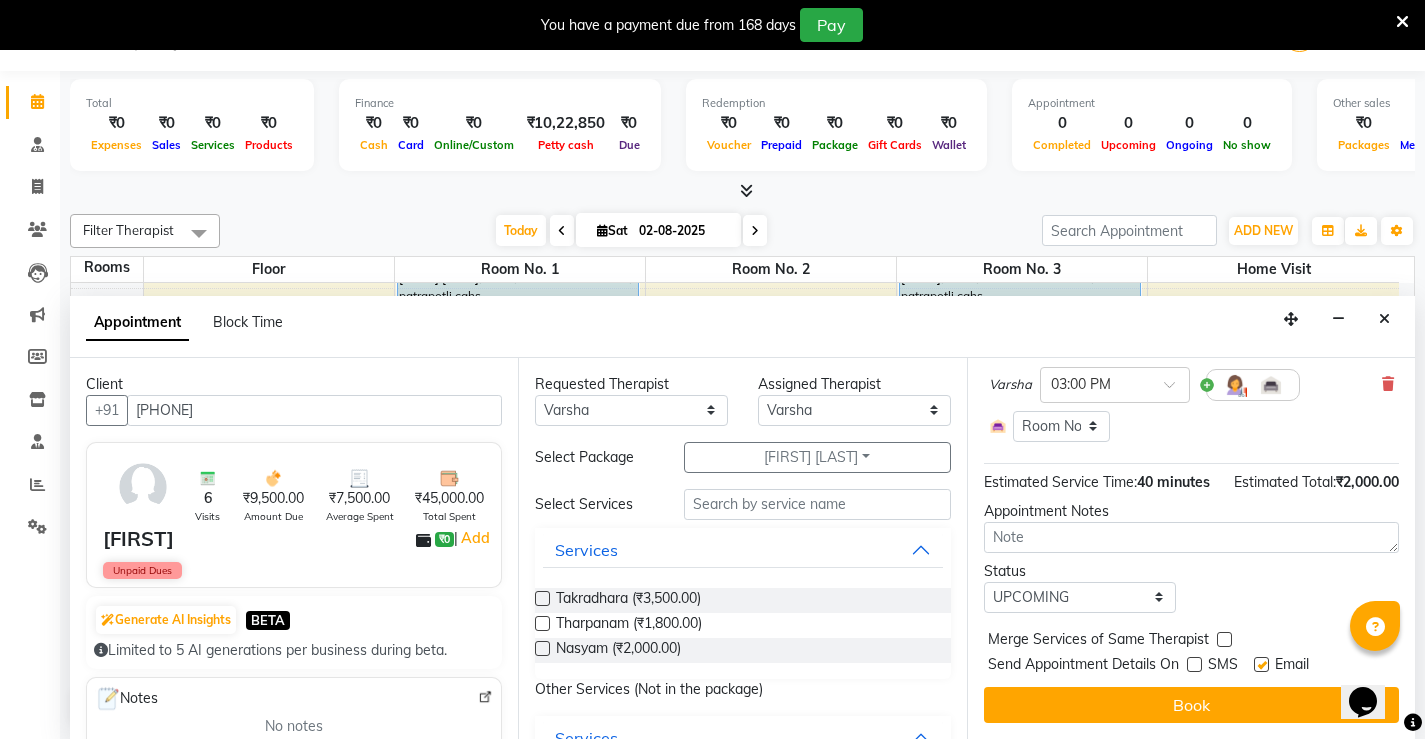 click at bounding box center (1261, 664) 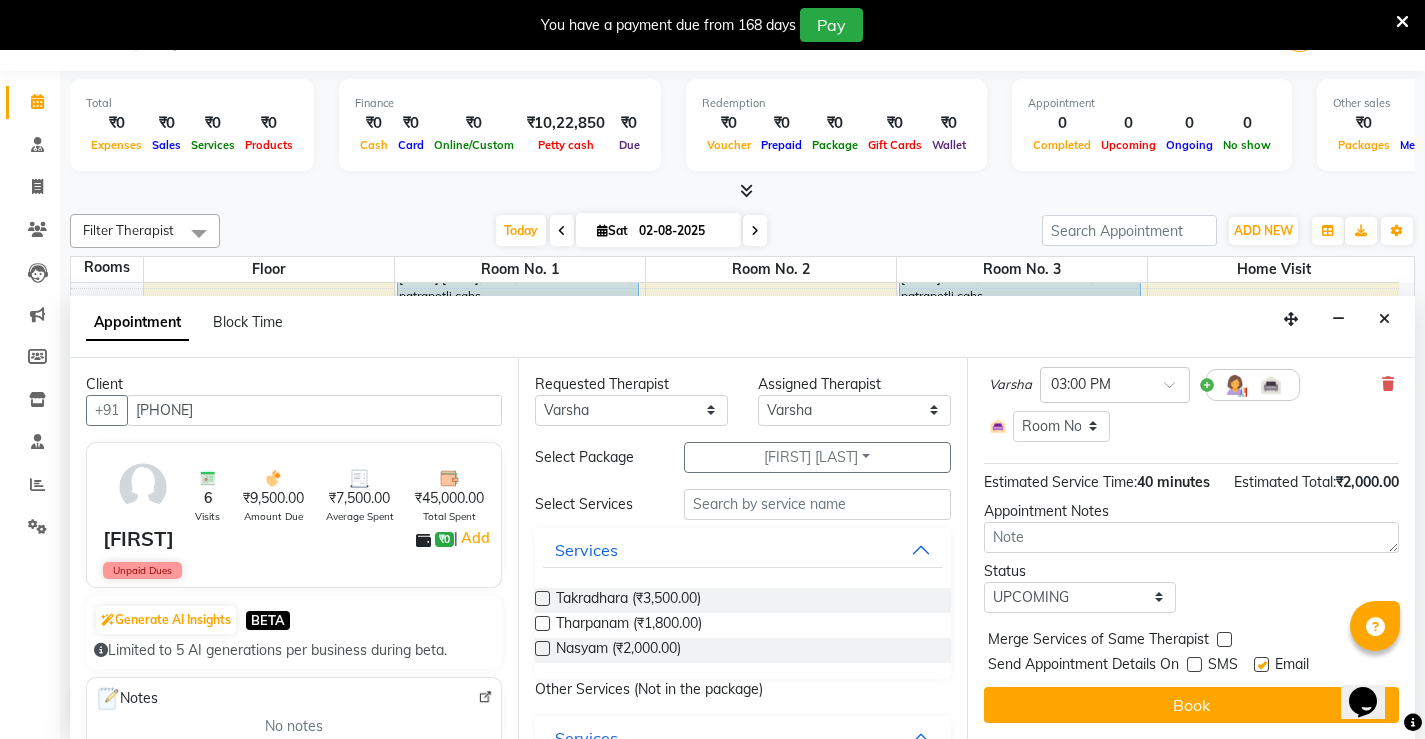 click at bounding box center [1260, 666] 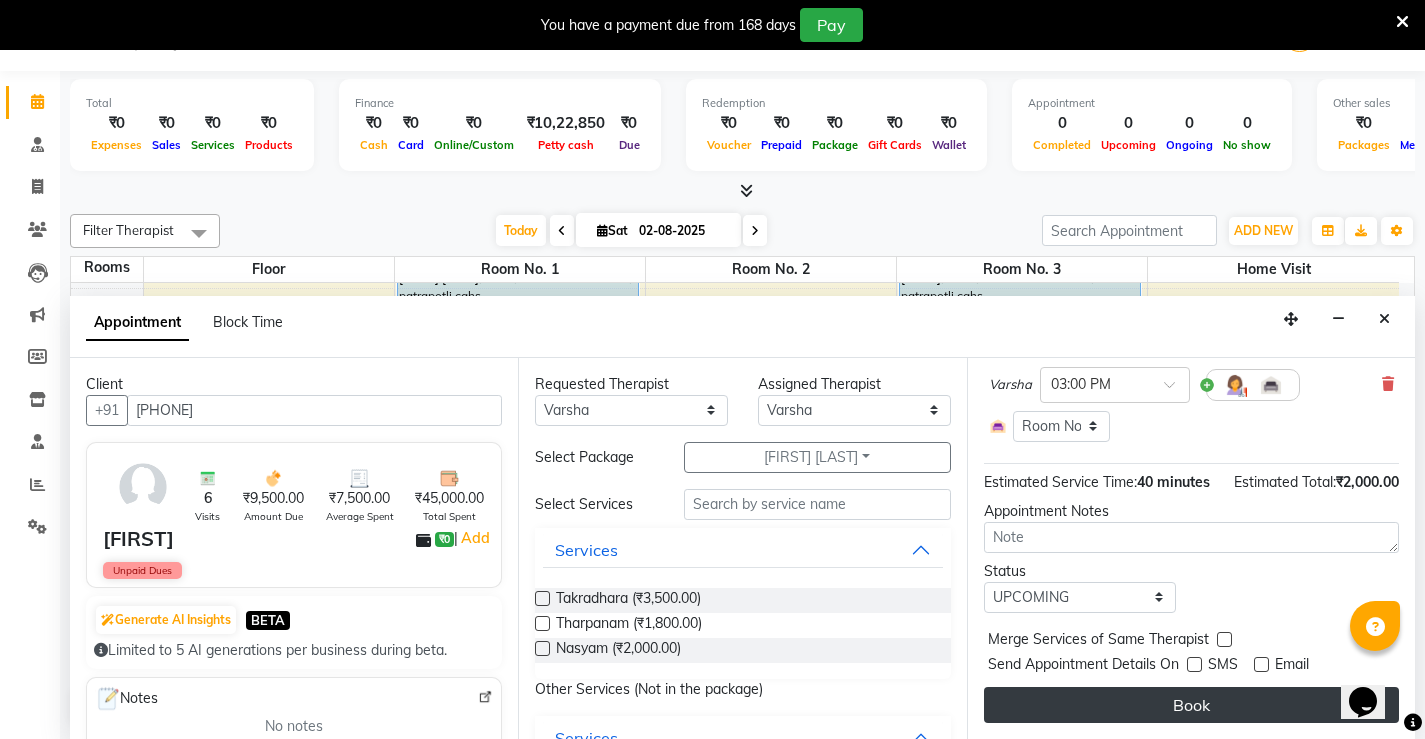 click on "Book" at bounding box center [1191, 705] 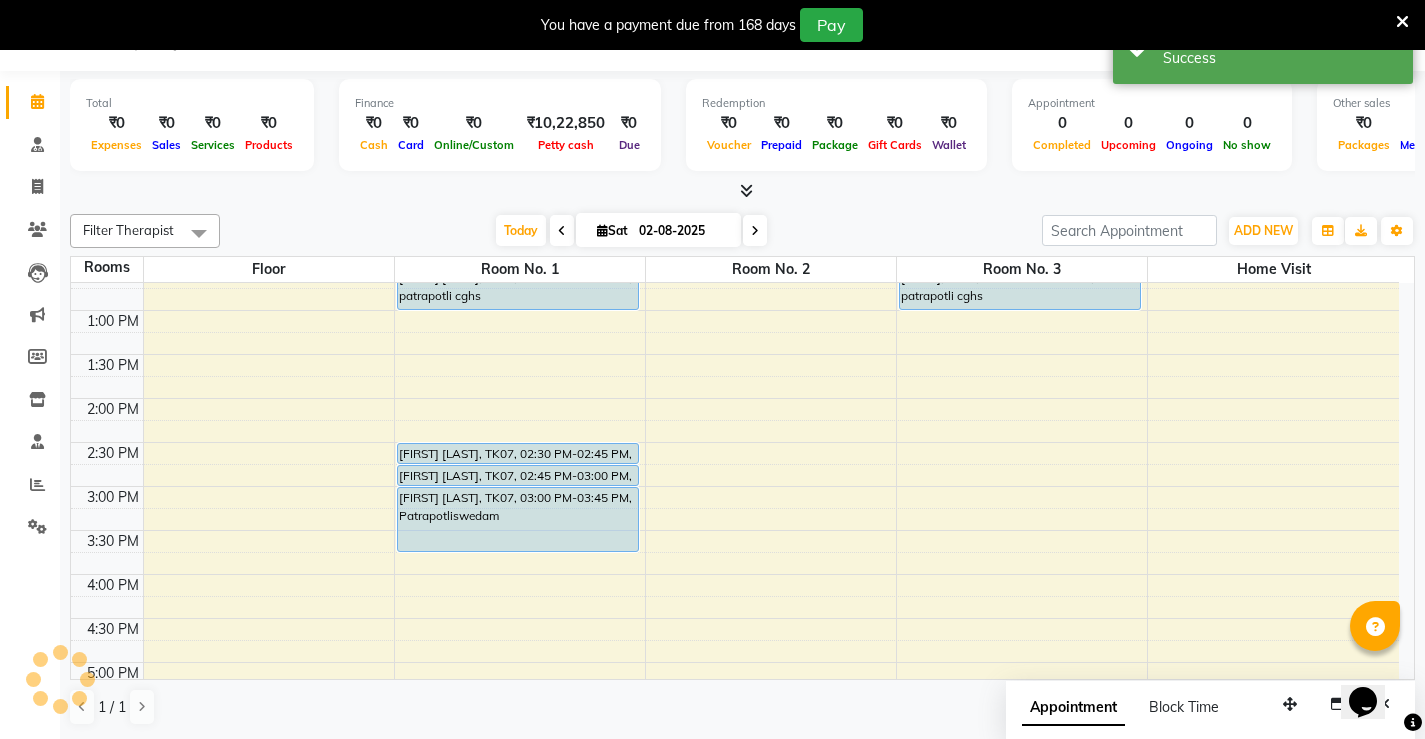 scroll, scrollTop: 0, scrollLeft: 0, axis: both 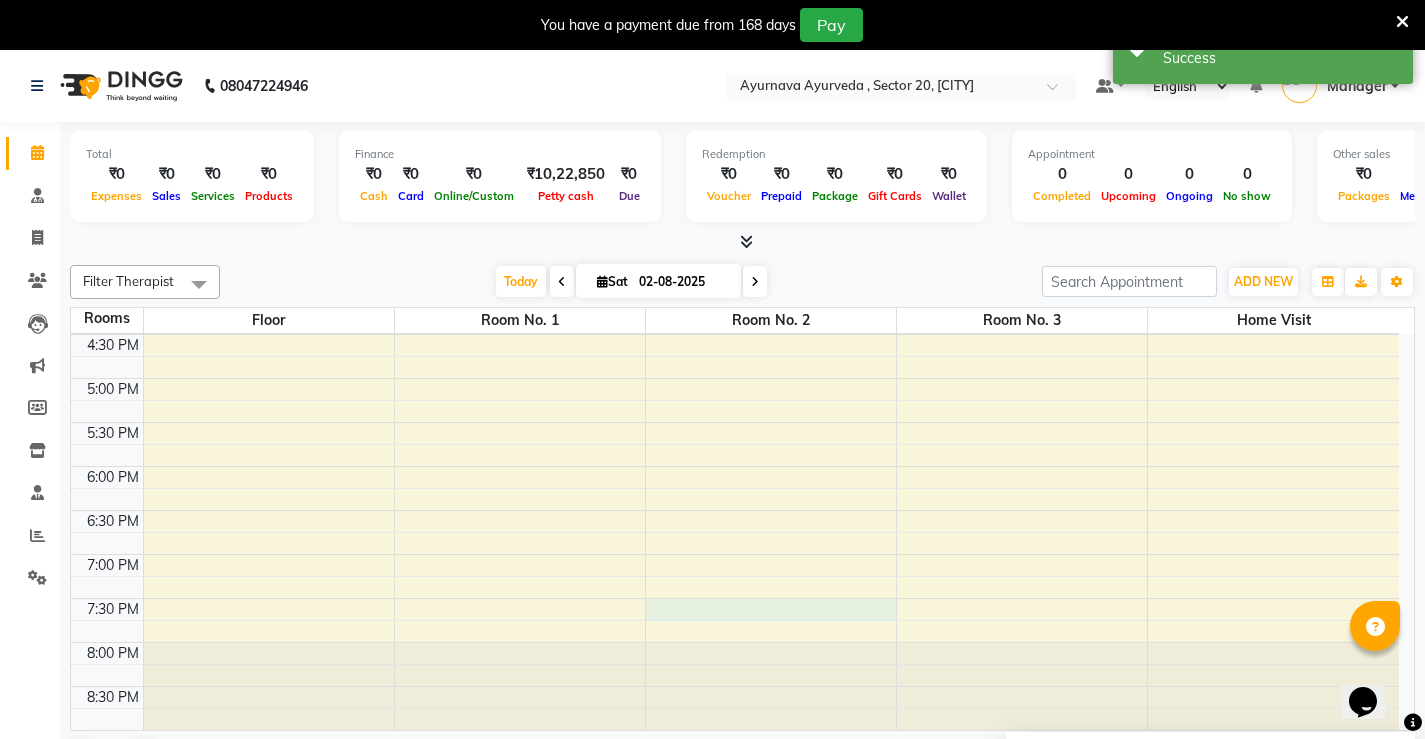 click on "7:00 AM 7:30 AM 8:00 AM 8:30 AM 9:00 AM 9:30 AM 10:00 AM 10:30 AM 11:00 AM 11:30 AM 12:00 PM 12:30 PM 1:00 PM 1:30 PM 2:00 PM 2:30 PM 3:00 PM 3:30 PM 4:00 PM 4:30 PM 5:00 PM 5:30 PM 6:00 PM 6:30 PM 7:00 PM 7:30 PM 8:00 PM 8:30 PM    [FIRST] [LAST], TK01, 11:00 AM-12:00 PM, DHANYAMAL DHARA    [FIRST] [LAST], TK06, 12:00 PM-12:30 PM, abhyangam cghs    [FIRST] [LAST], TK06, 12:30 PM-01:00 PM, patrapotli cghs    [FIRST] [LAST], TK07, 02:30 PM-02:45 PM, Lepam    [FIRST] [LAST], TK07, 02:45 PM-03:00 PM, Lepam bandage    [FIRST] [LAST], TK07, 03:00 PM-03:45 PM, Patrapotliswedam    [FIRST] [LAST], TK03, 08:30 AM-09:15 AM, Abhyangam    [FIRST] [LAST], TK04, 11:00 AM-12:00 PM, Abhyangam+steam 60 Min    [FIRST], TK08, 03:00 PM-03:40 PM, Nasyam    [FIRST] [LAST], TK02, 08:30 AM-09:00 AM, Pichu(small)    [FIRST] [LAST], TK02, 09:00 AM-09:45 AM, local abhyangam potli    [FIRST], TK05, 12:00 PM-12:30 PM, abhyangam cghs    [FIRST], TK05, 12:30 PM-01:00 PM, patrapotli cghs" at bounding box center (735, 114) 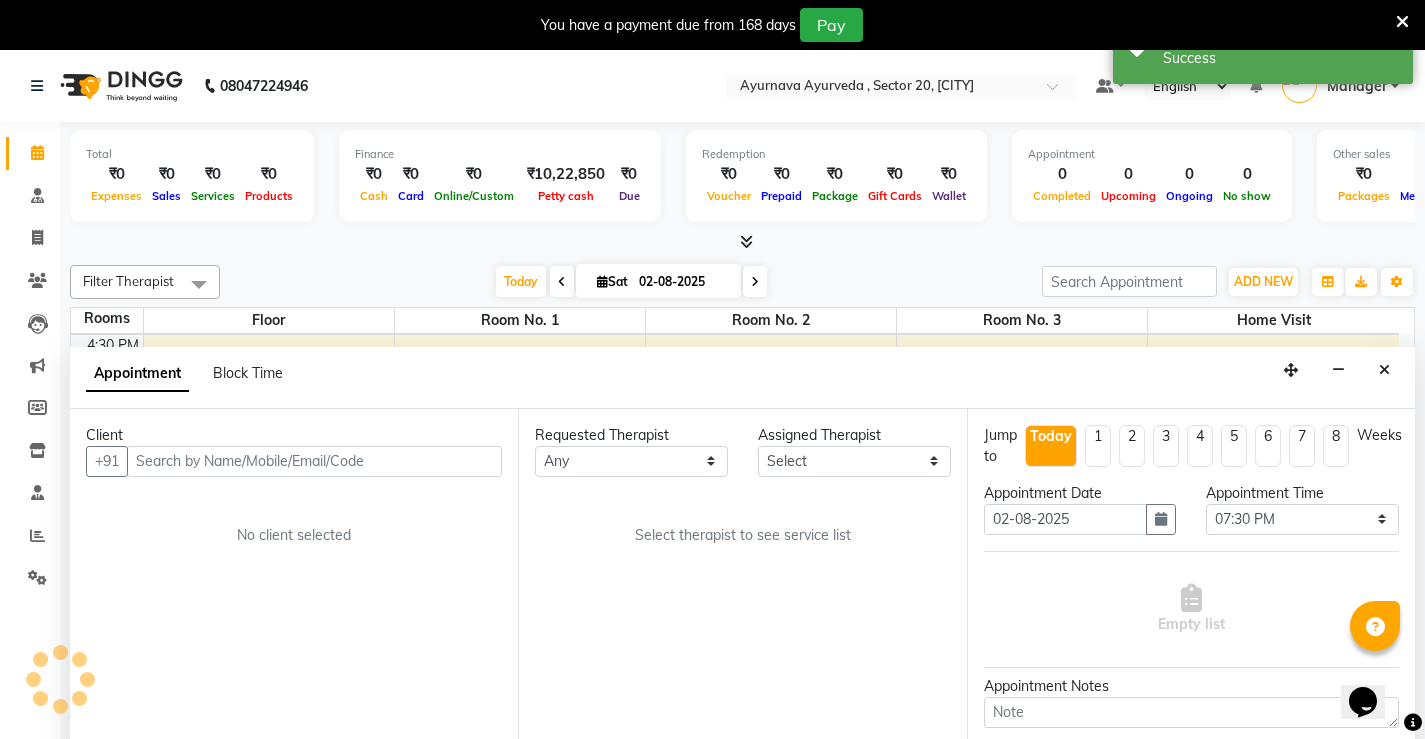 scroll, scrollTop: 51, scrollLeft: 0, axis: vertical 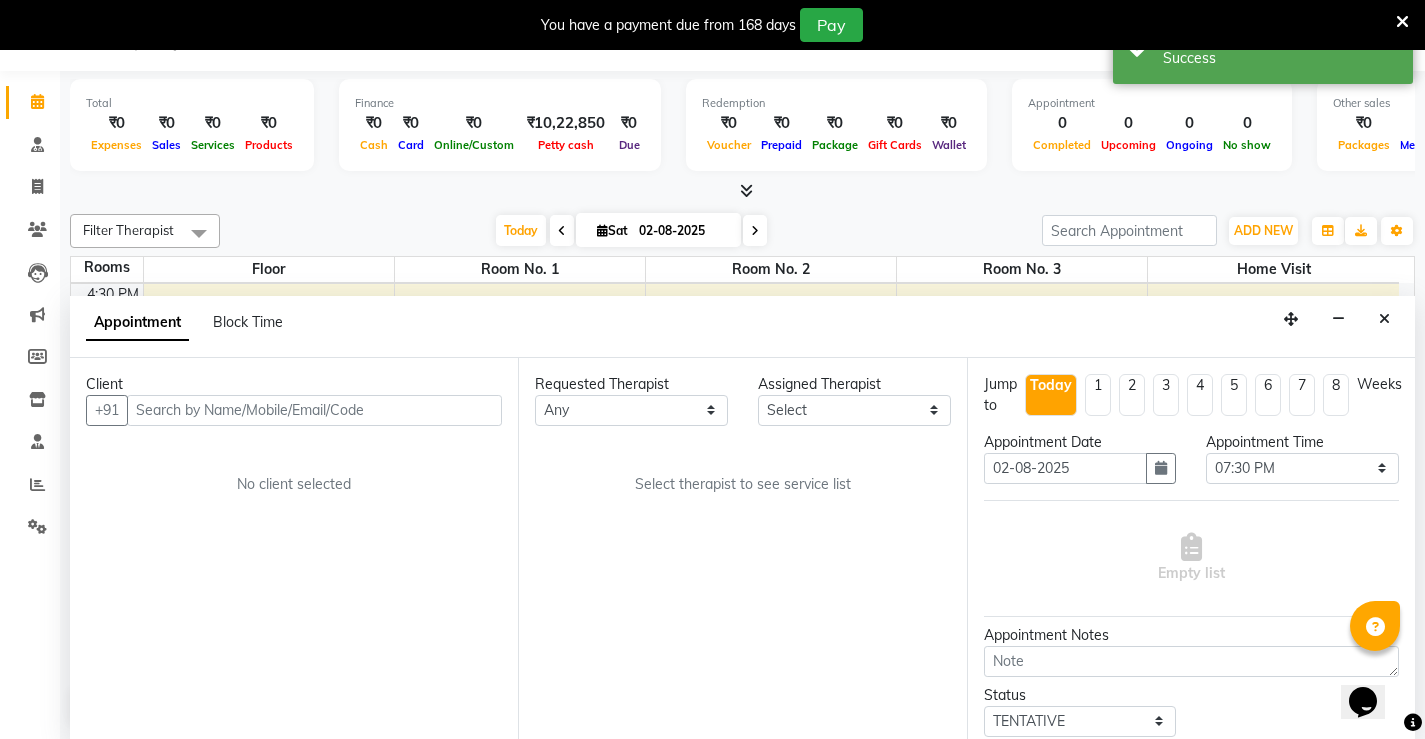 click at bounding box center (314, 410) 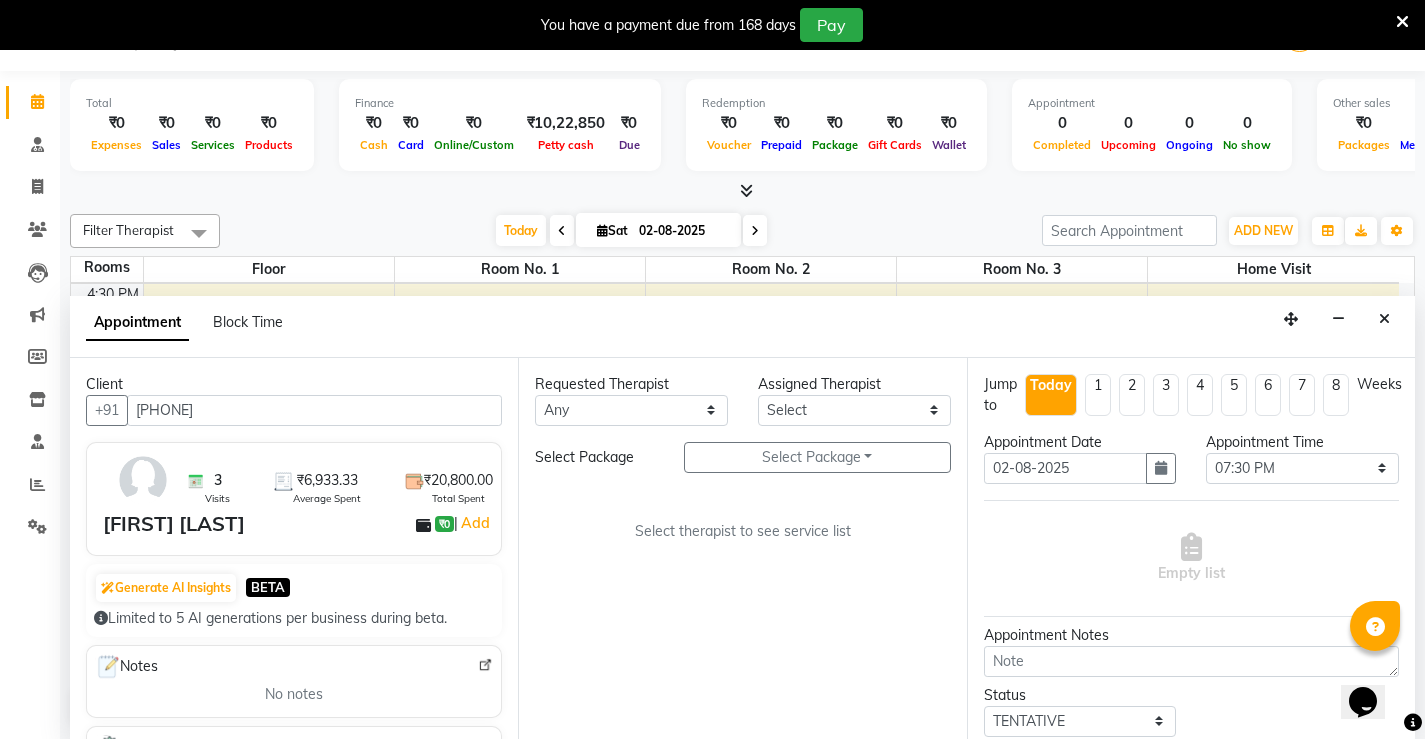 type on "[PHONE]" 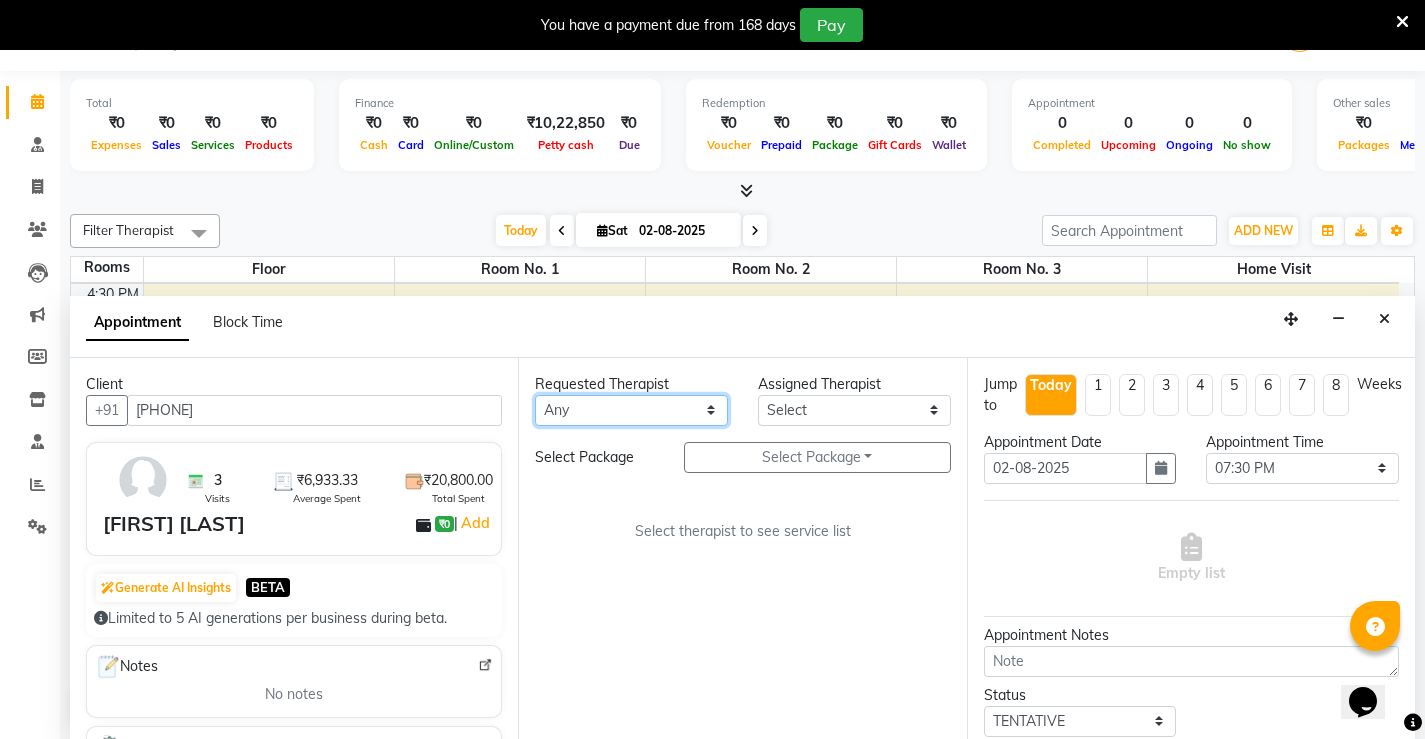click on "Any [FIRST] [FIRST] [FIRST] [FIRST] [FIRST] [FIRST] [FIRST] [FIRST] [FIRST] [FIRST] [FIRST] [FIRST] [FIRST] [FIRST] [FIRST] [FIRST] [FIRST] [FIRST] [FIRST] [FIRST] [FIRST] [FIRST]" at bounding box center (631, 410) 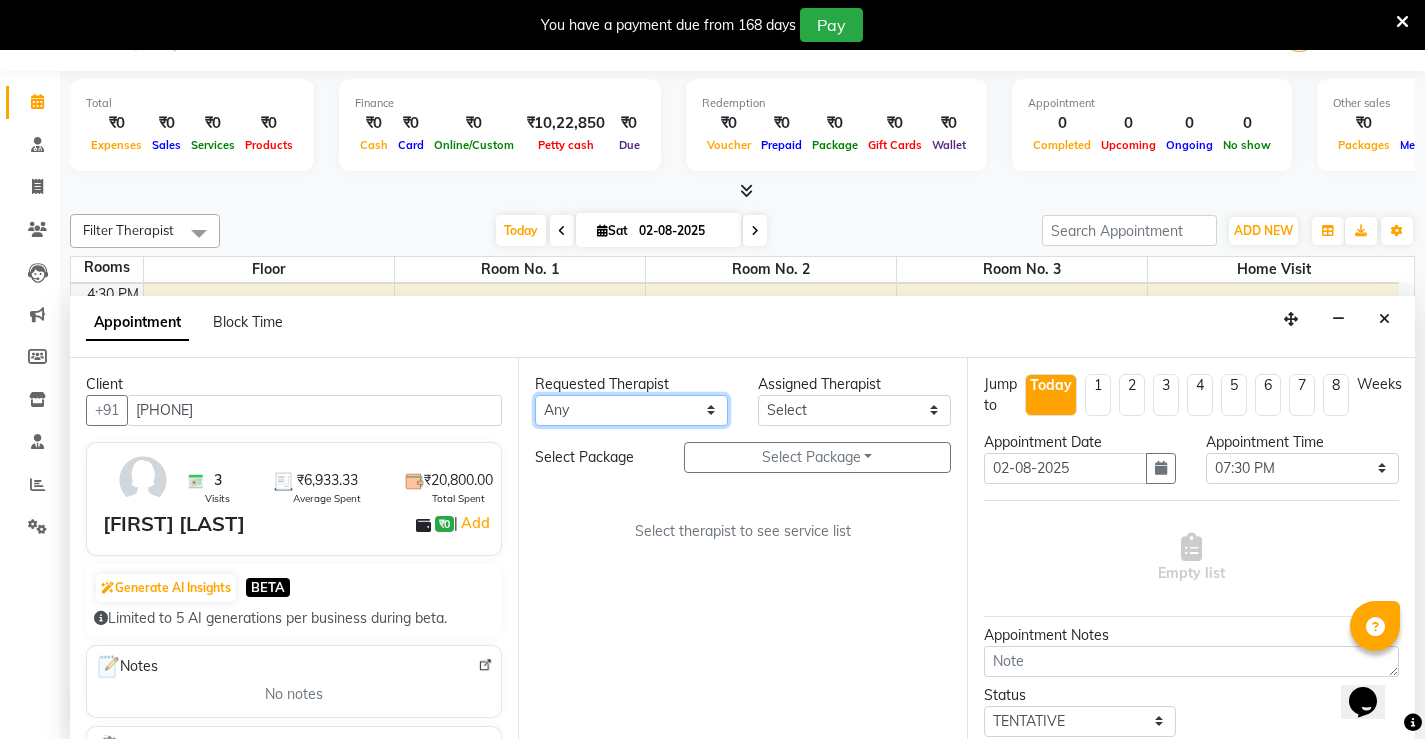 select on "83763" 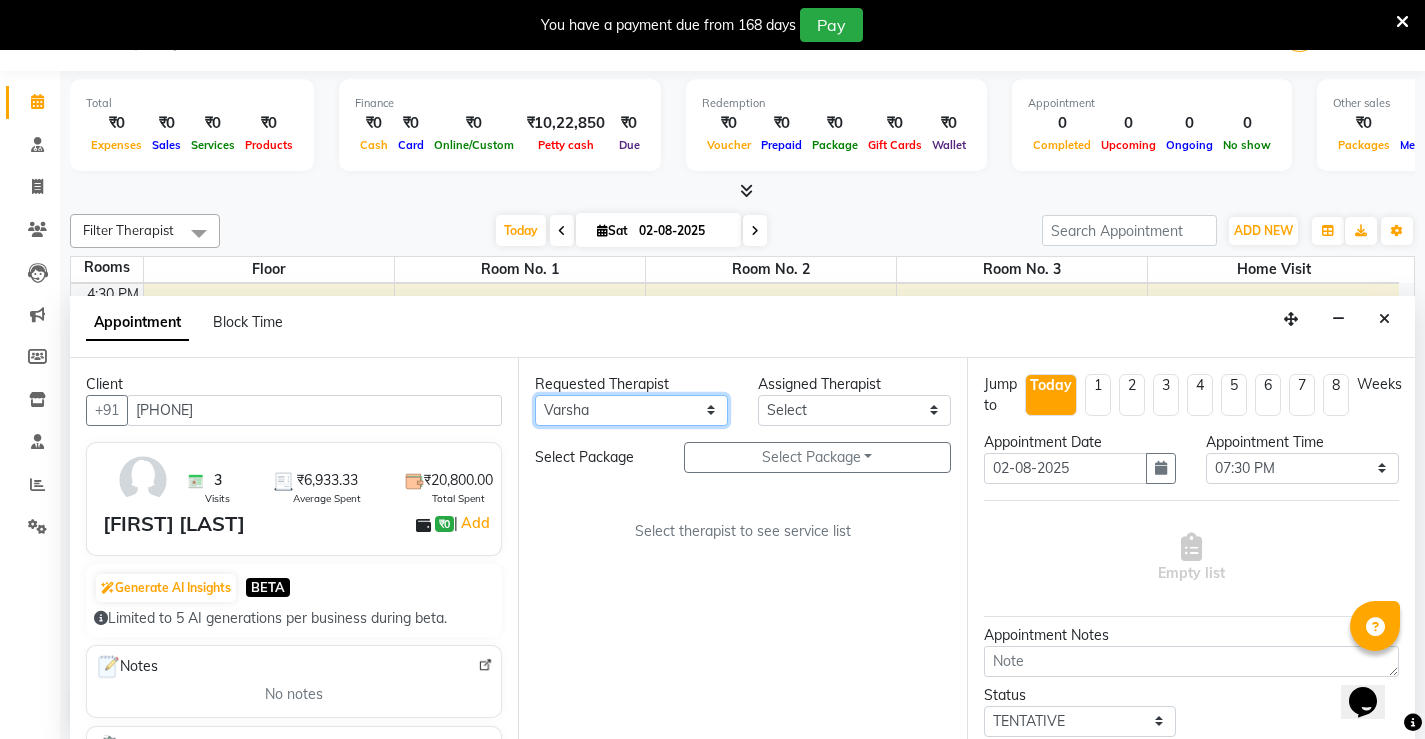 click on "Any [FIRST] [FIRST] [FIRST] [FIRST] [FIRST] [FIRST] [FIRST] [FIRST] [FIRST] [FIRST] [FIRST] [FIRST] [FIRST] [FIRST] [FIRST] [FIRST] [FIRST] [FIRST] [FIRST] [FIRST] [FIRST] [FIRST]" at bounding box center [631, 410] 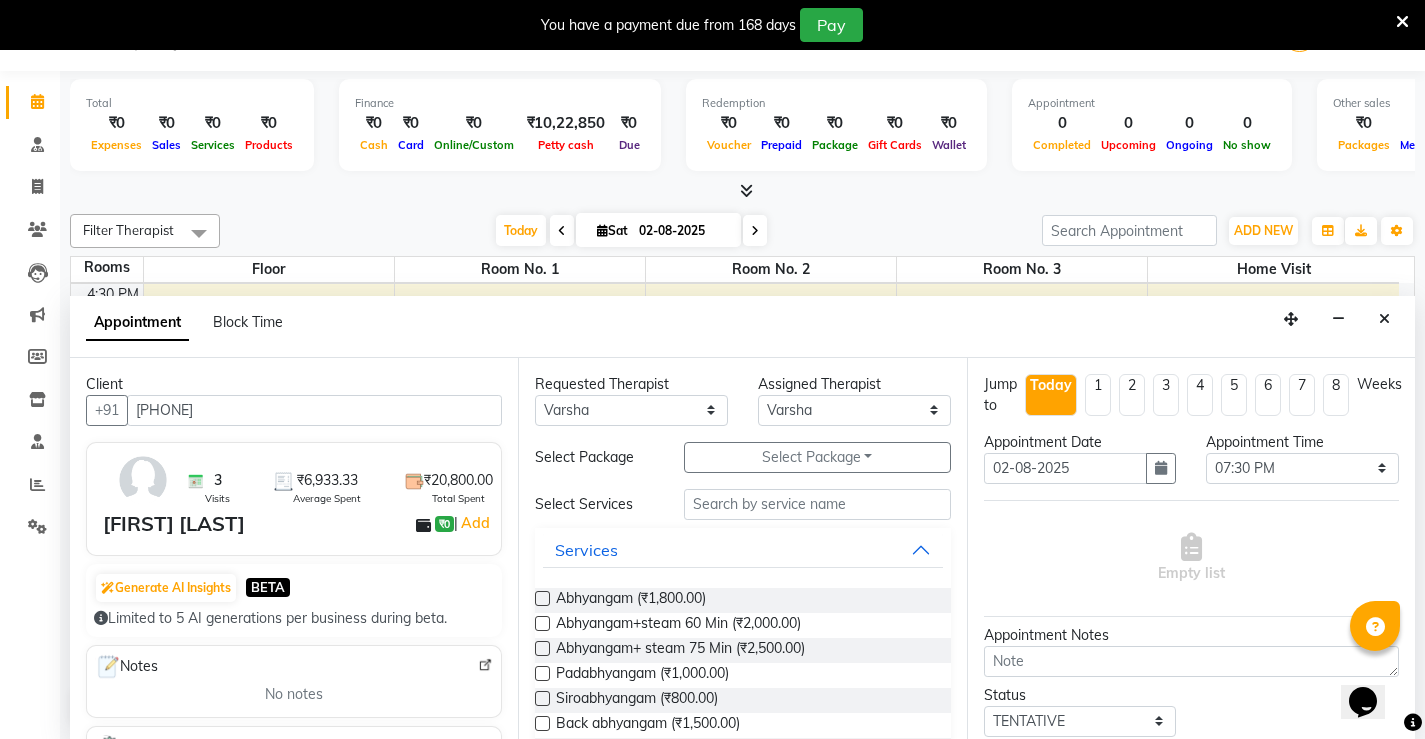 click on "Requested Therapist Any [FIRST] [FIRST] [FIRST] [FIRST] [FIRST] [FIRST] [FIRST] [FIRST] [FIRST] [FIRST] [FIRST] [FIRST] [FIRST] [FIRST] [FIRST] [FIRST] [FIRST] [FIRST] [FIRST] [FIRST] [FIRST] [FIRST] Select Package Select Package  Toggle Dropdown [FIRST] [LAST] Select Services    Services Abhyangam (₹1,800.00) Abhyangam+steam 60 Min (₹2,000.00) Abhyangam+ steam 75 Min (₹2,500.00) Padabhyangam (₹1,000.00) Siroabhyangam (₹800.00) Back abhyangam (₹1,500.00) Spine abhyangam (₹1,500.00) Churnapindaswedam (₹2,500.00) Patrapotliswedam (₹2,500.00) Abhyangampotli steam (₹3,500.00) Njavarapotli massage (₹3,300.00) Sirodhara (₹3,300.00) Abhyangam sirodhara (₹4,500.00) Takradhara (₹3,500.00) Pizhichil (₹5,000.00) Kati vasti (₹2,000.00) Januvasti (single) (₹2,000.00) Januvasti(both) (₹3,000.00) Greeva vasti (₹2,000.00) Urovasti (₹2,000.00)" at bounding box center (742, 548) 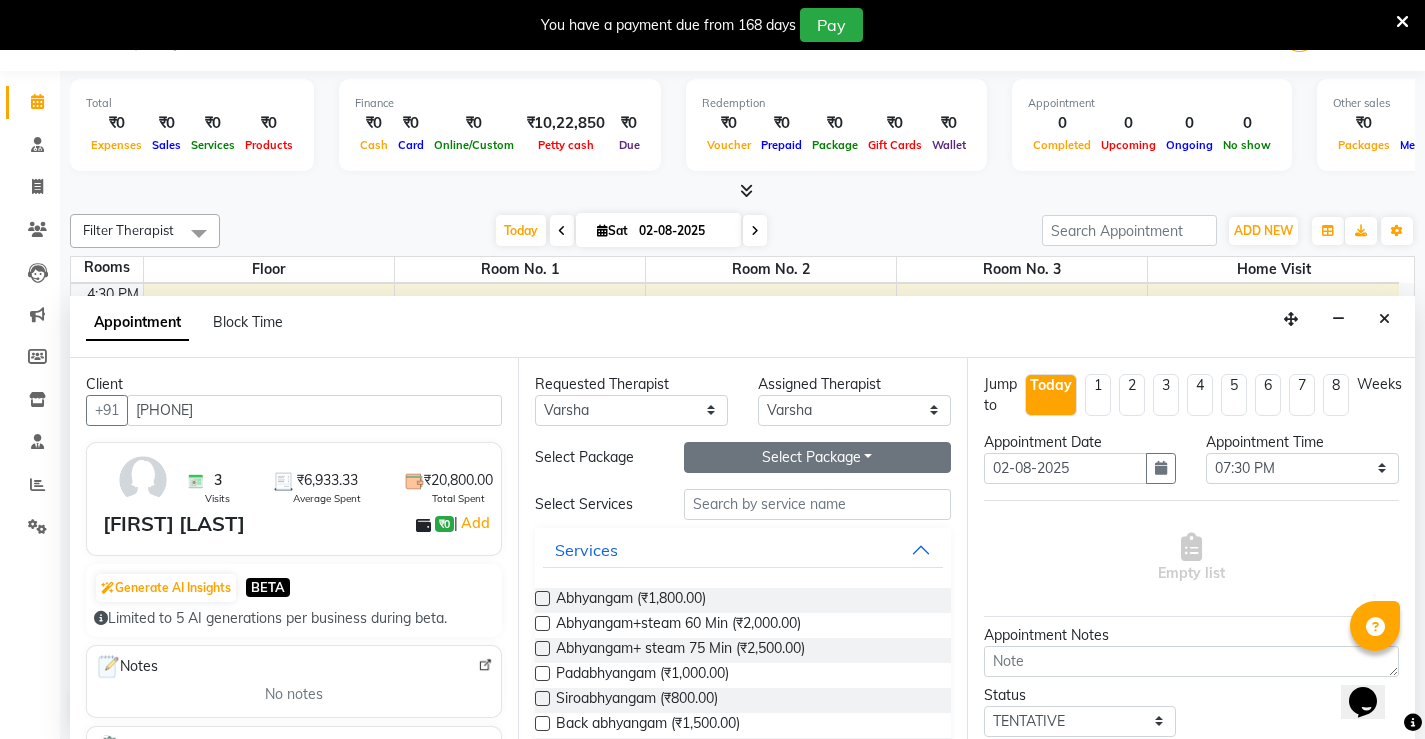 click on "Select Package  Toggle Dropdown" at bounding box center (817, 457) 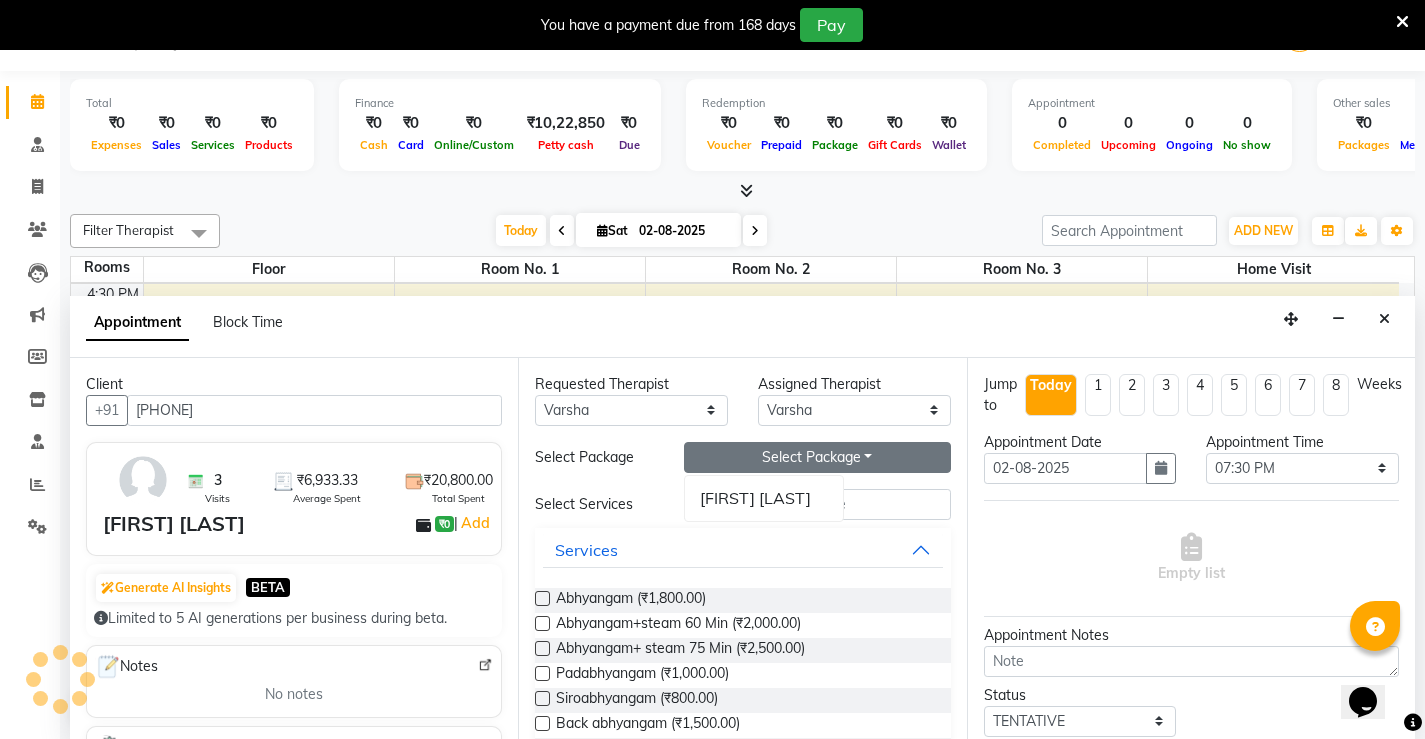 click on "[FIRST] [LAST]" at bounding box center [764, 498] 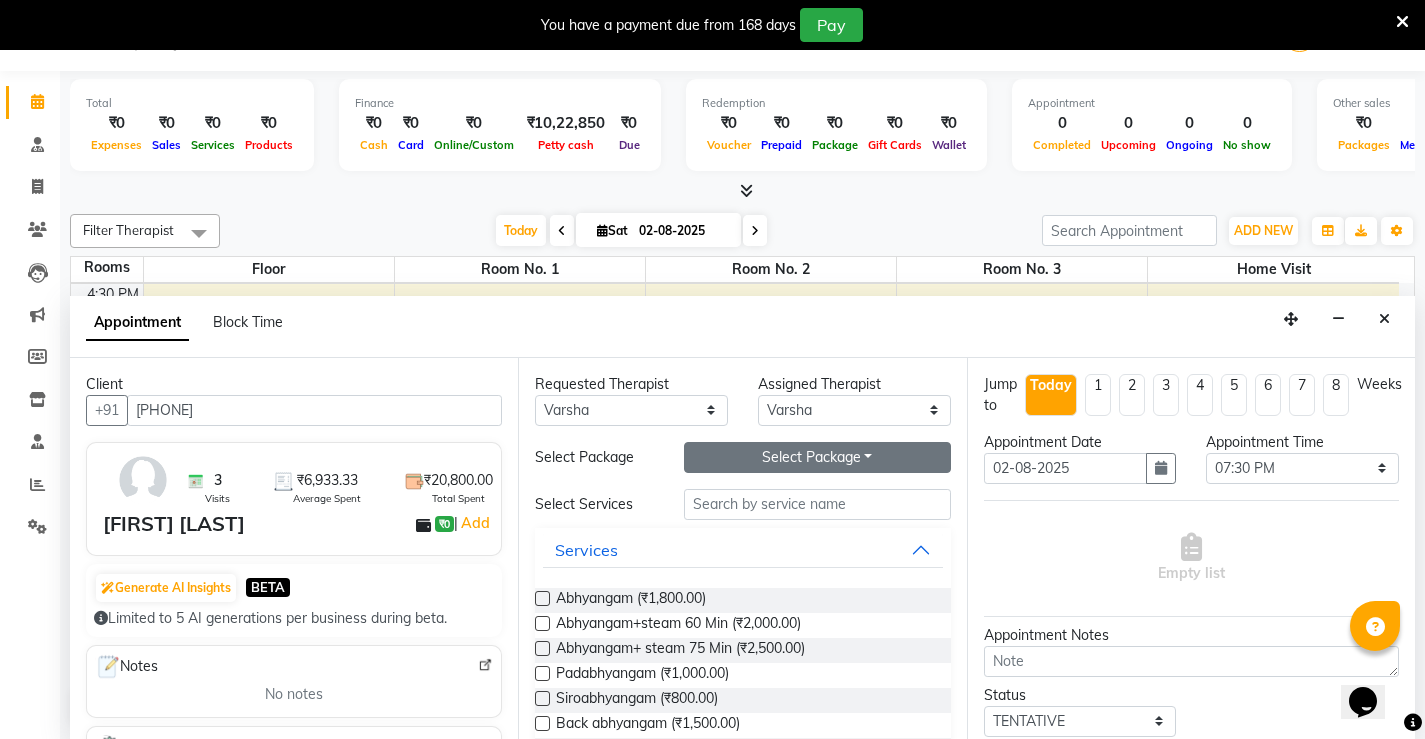click on "Select Package  Toggle Dropdown" at bounding box center [817, 457] 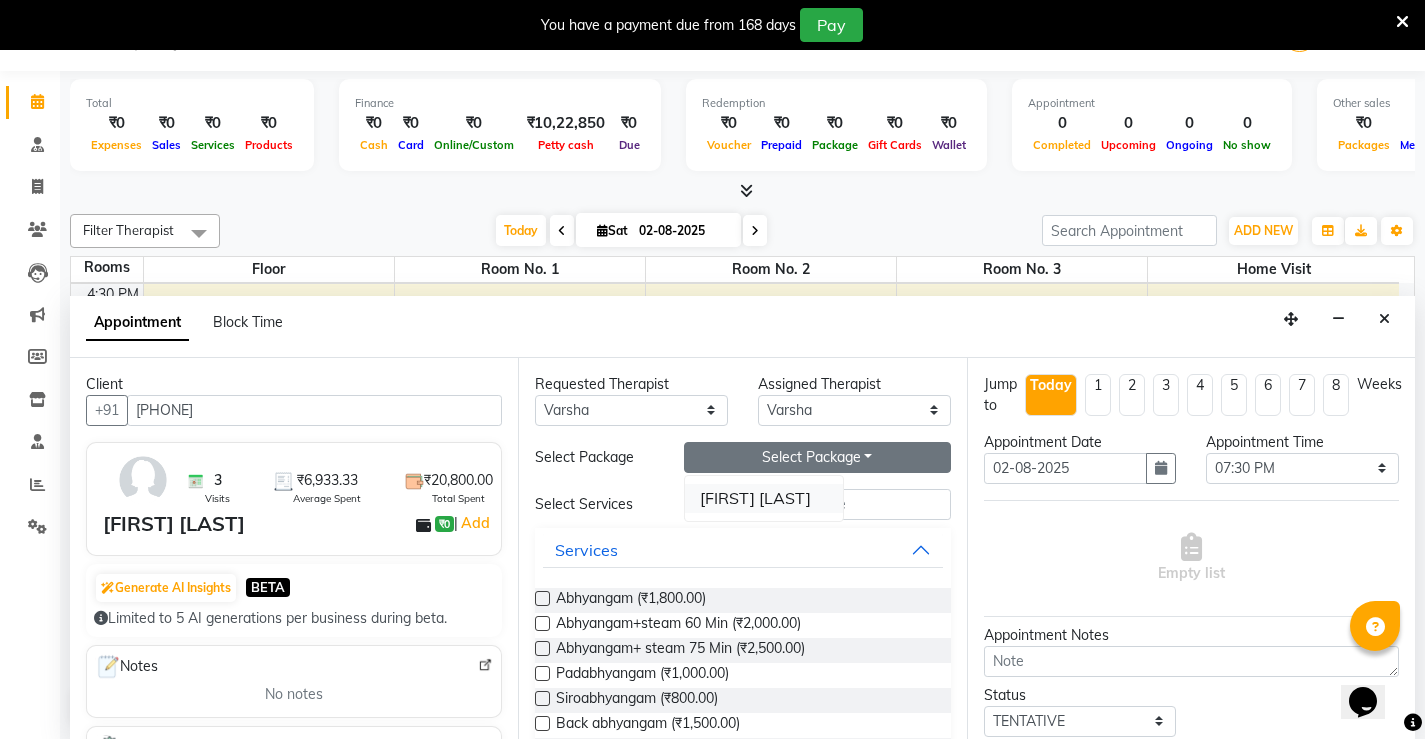 click on "[FIRST] [LAST]" at bounding box center (764, 498) 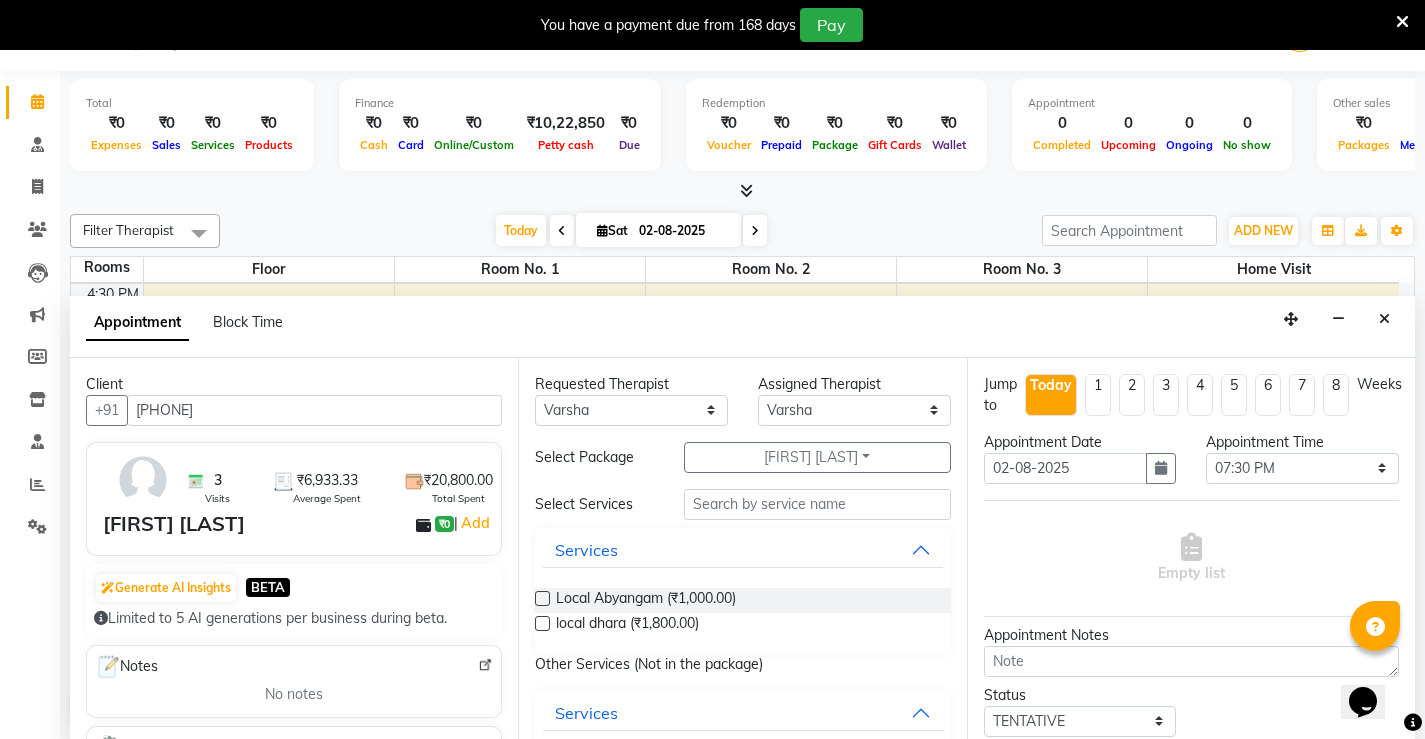 click at bounding box center (542, 598) 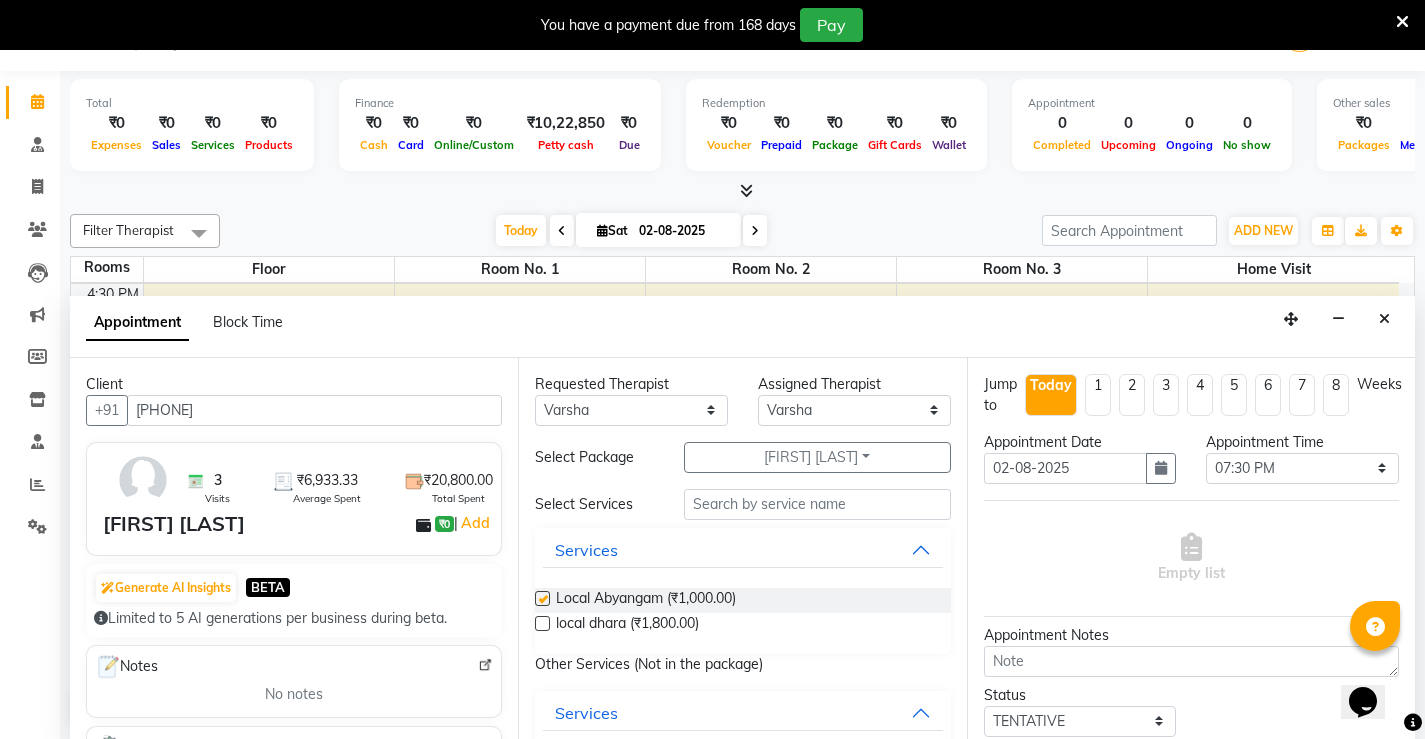 select on "2652" 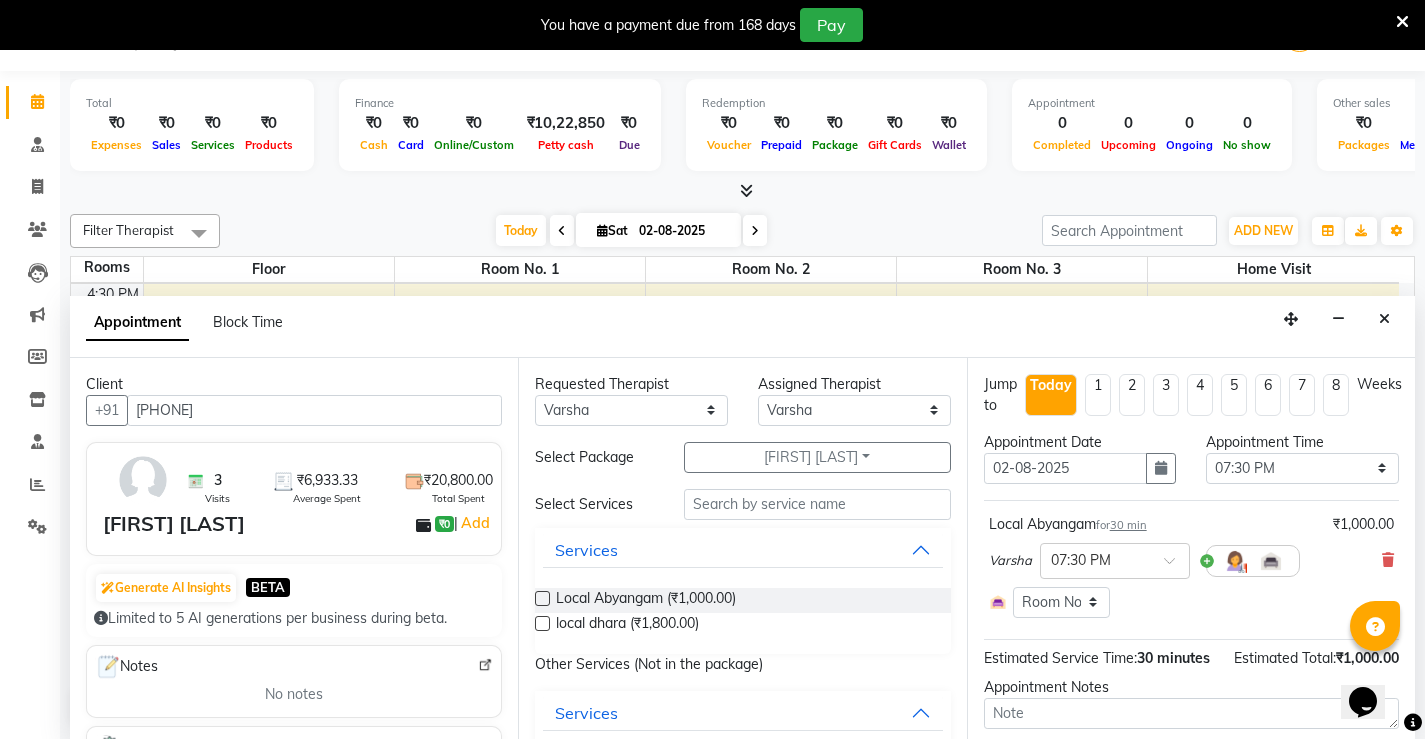 checkbox on "false" 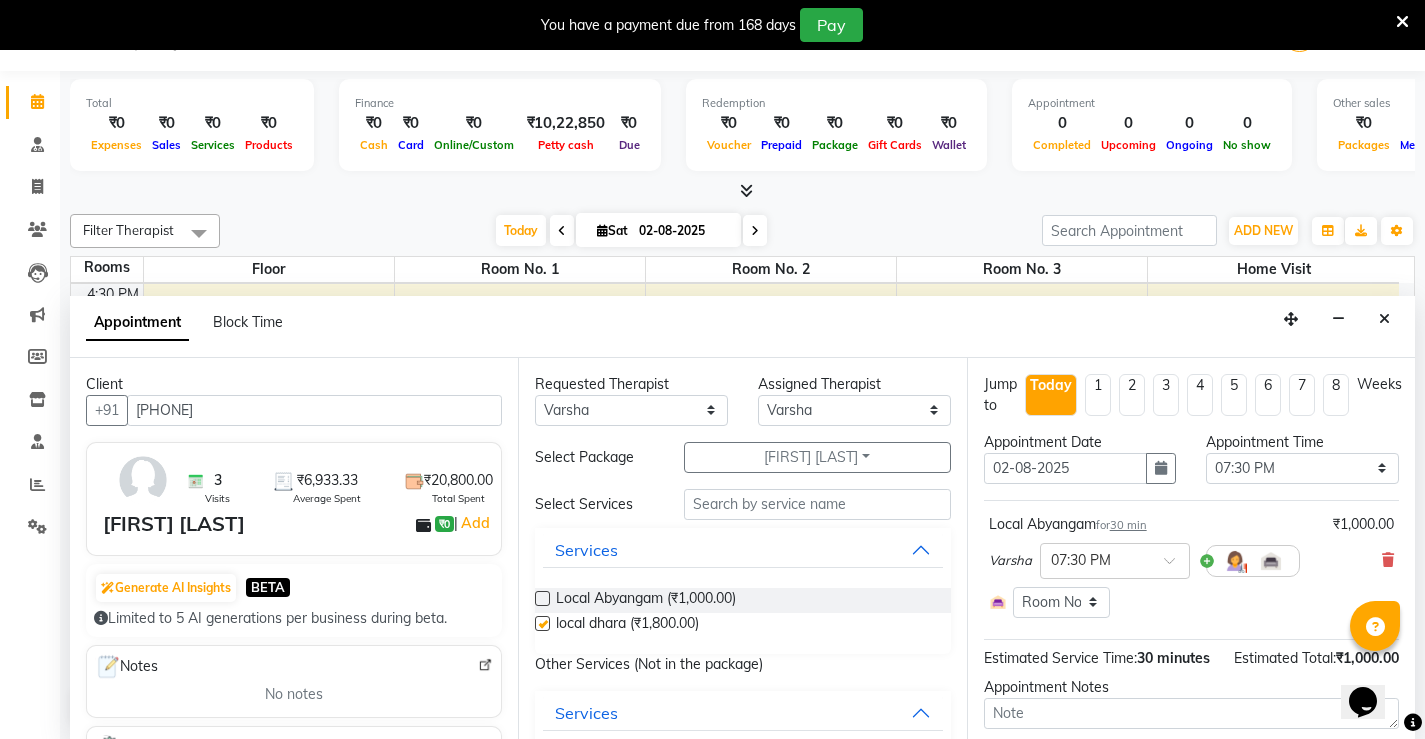 select on "2652" 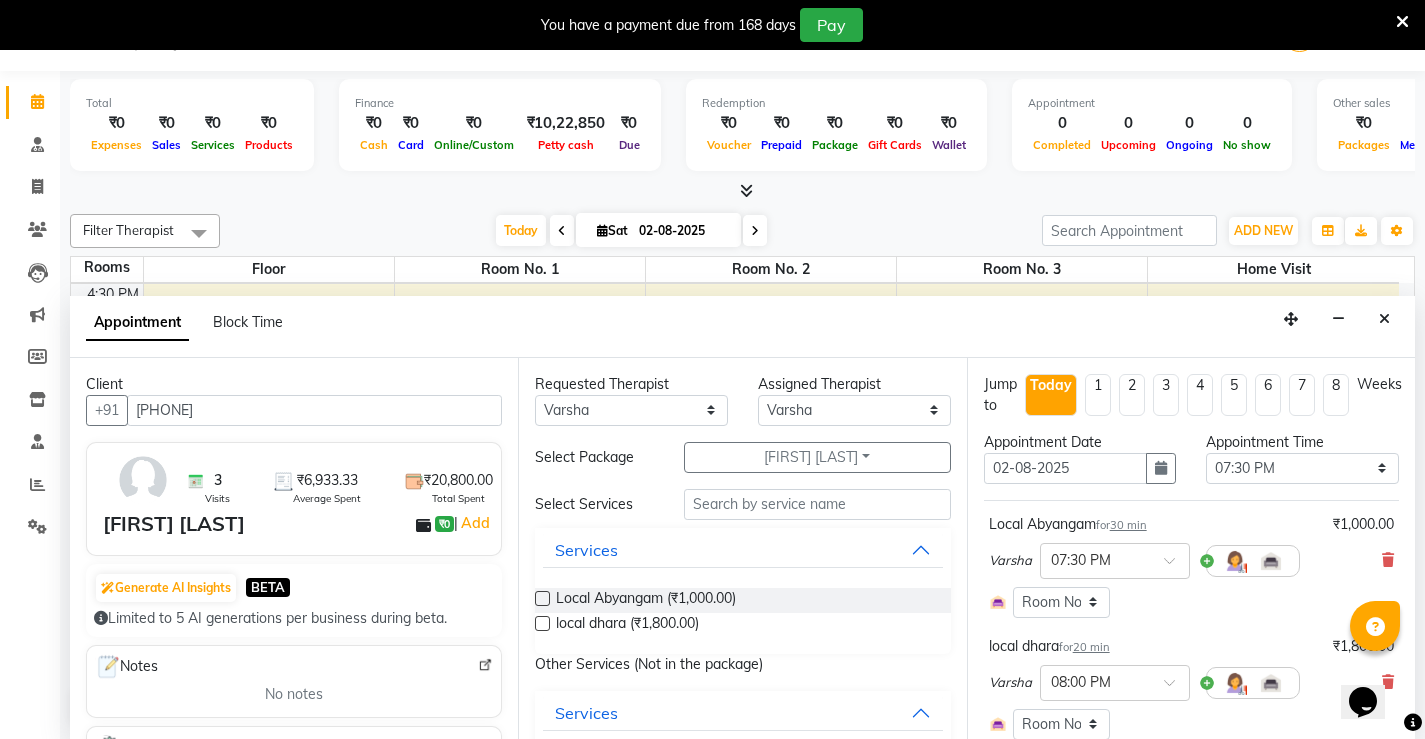 checkbox on "false" 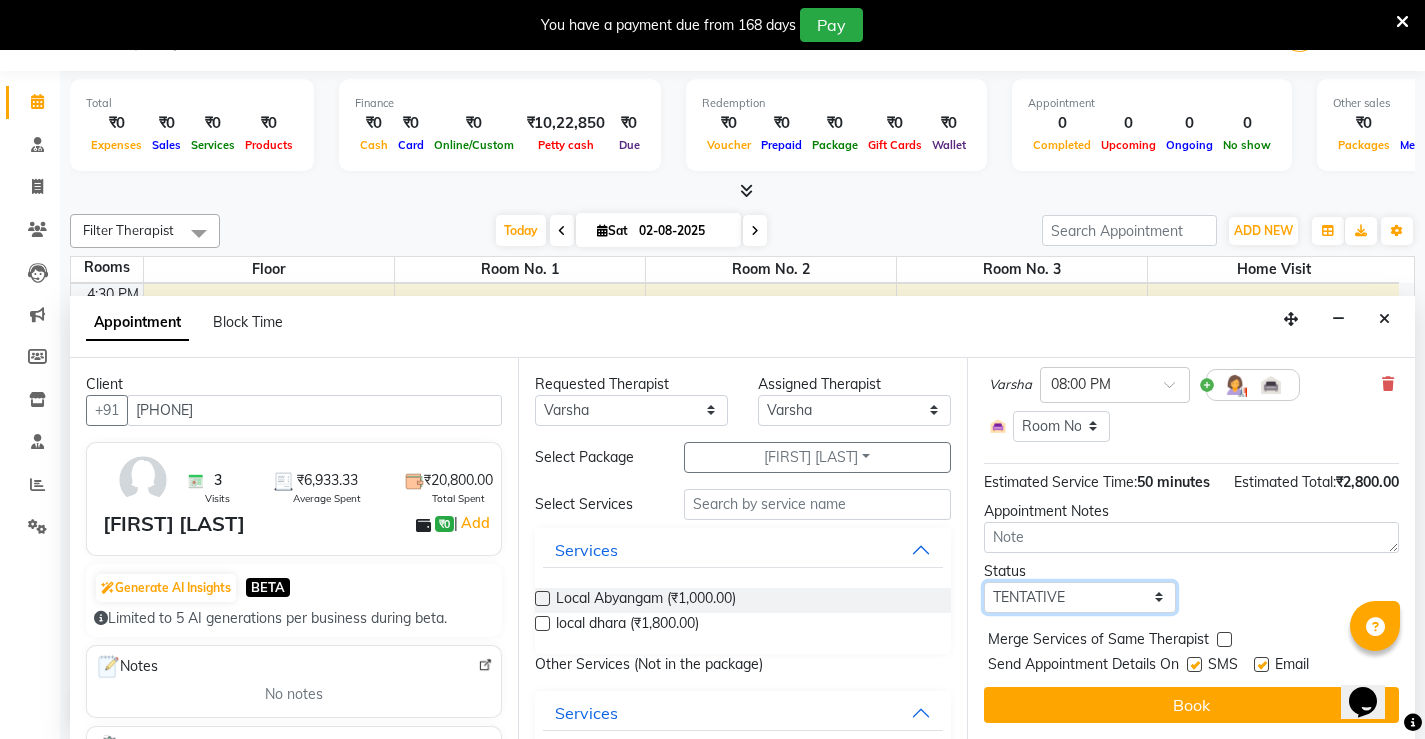 click on "Select TENTATIVE CONFIRM CHECK-IN UPCOMING" at bounding box center [1080, 597] 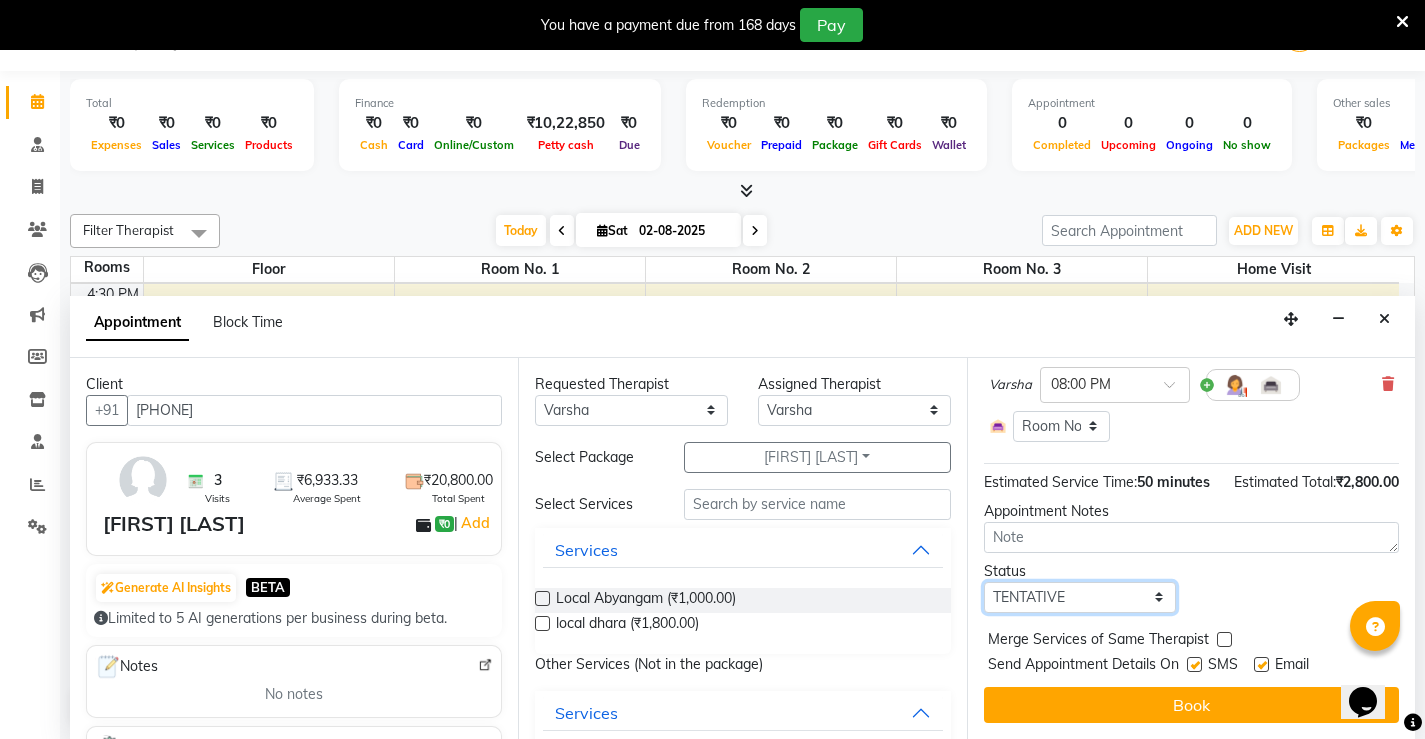 select on "upcoming" 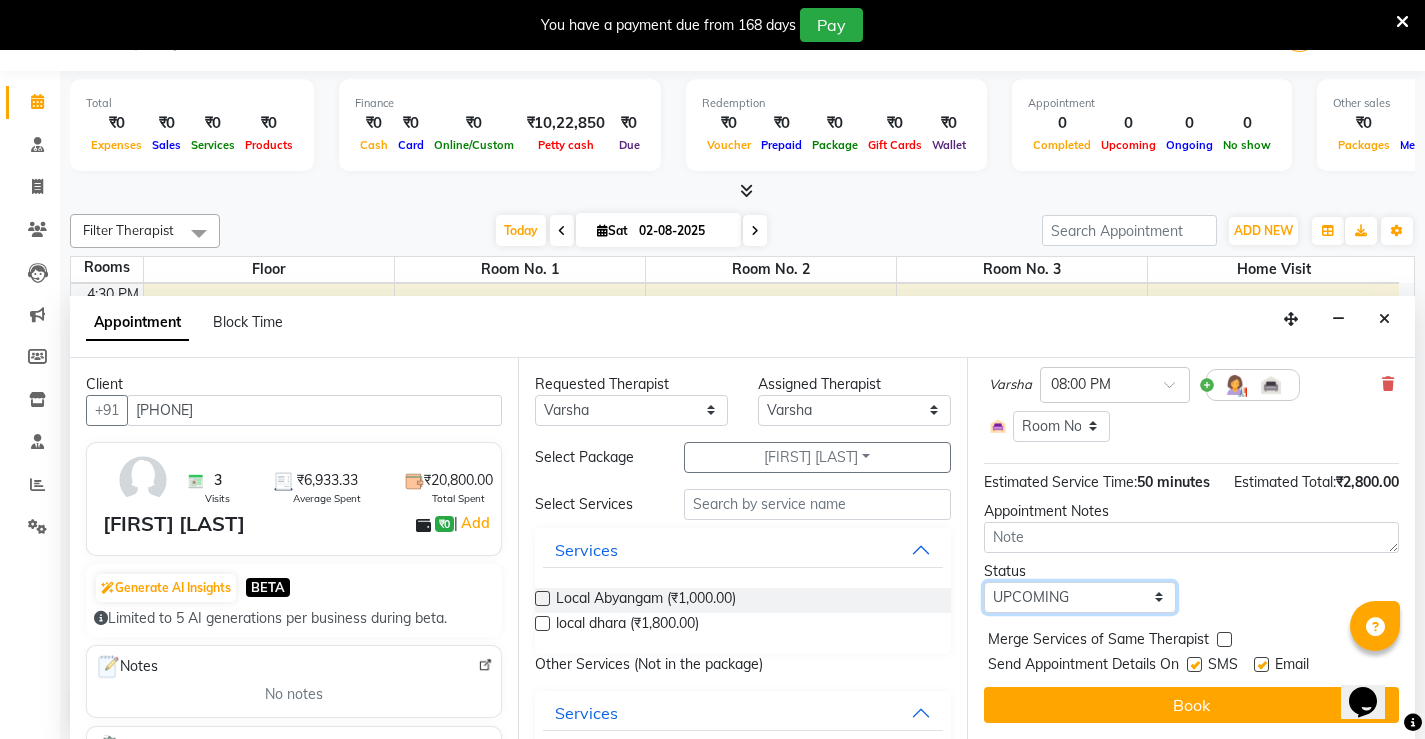 click on "Select TENTATIVE CONFIRM CHECK-IN UPCOMING" at bounding box center [1080, 597] 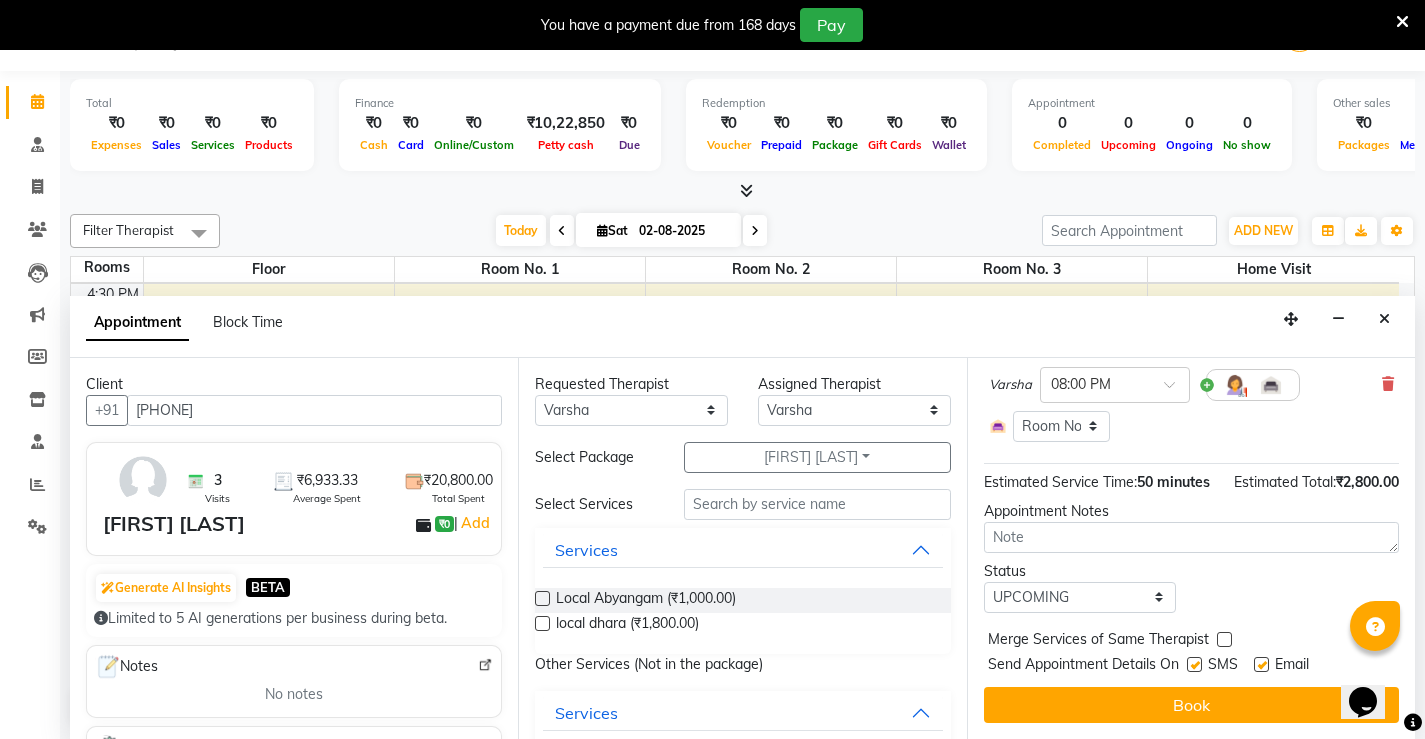 click at bounding box center [1194, 664] 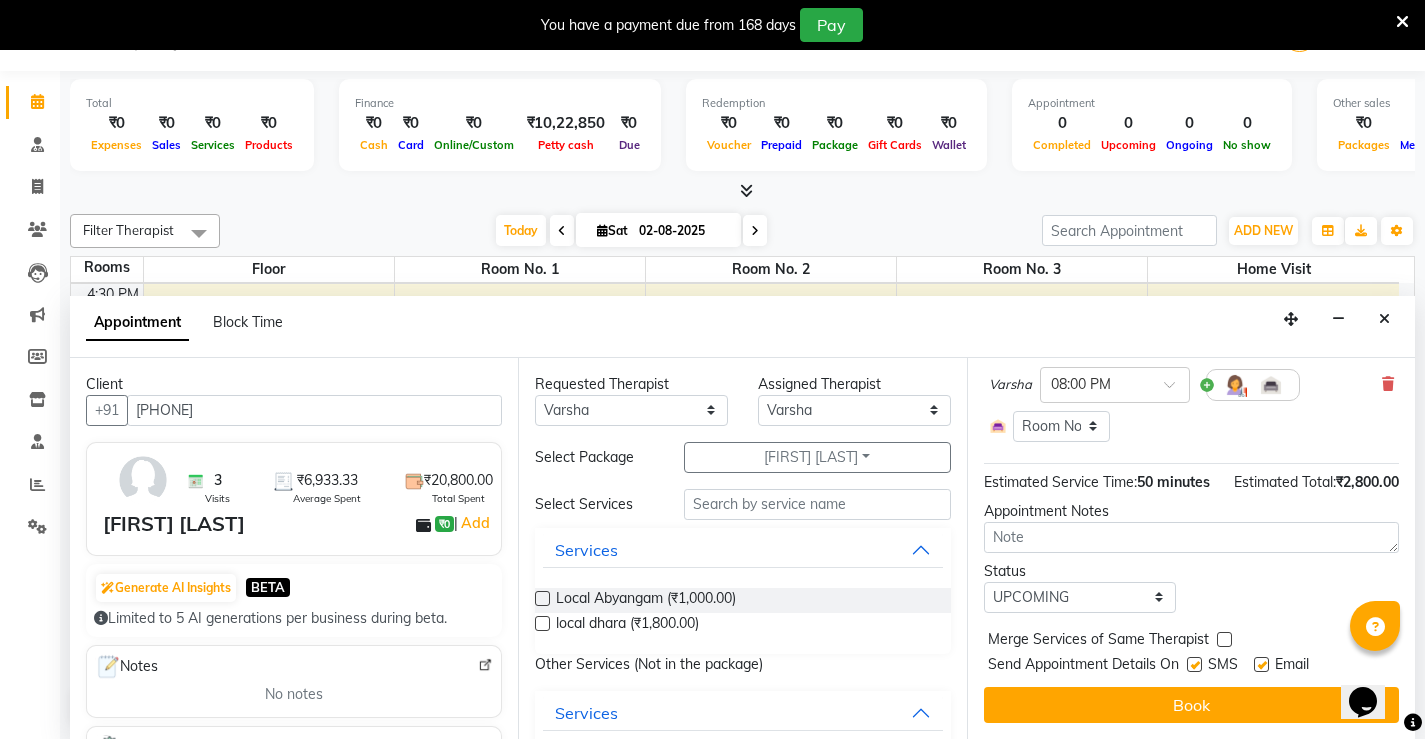 click at bounding box center [1193, 666] 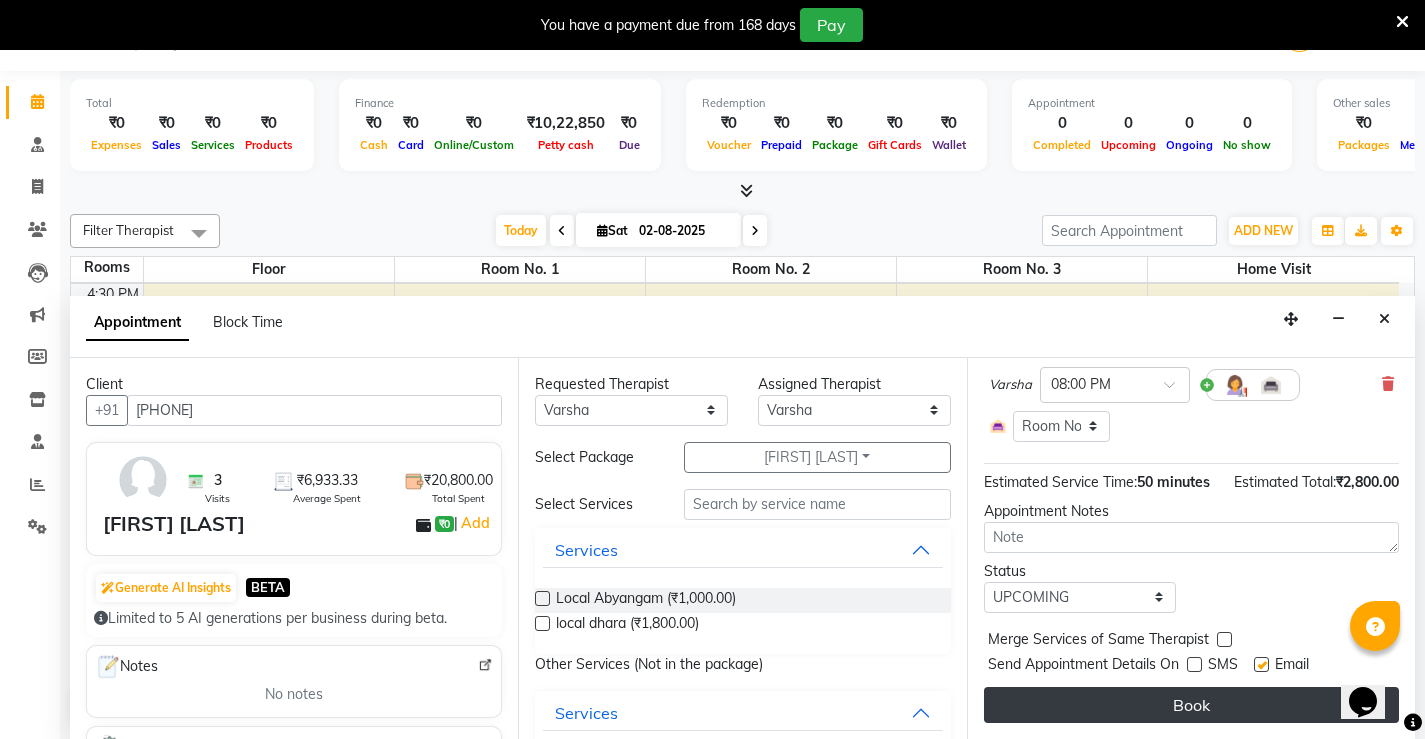 drag, startPoint x: 1263, startPoint y: 662, endPoint x: 1249, endPoint y: 697, distance: 37.696156 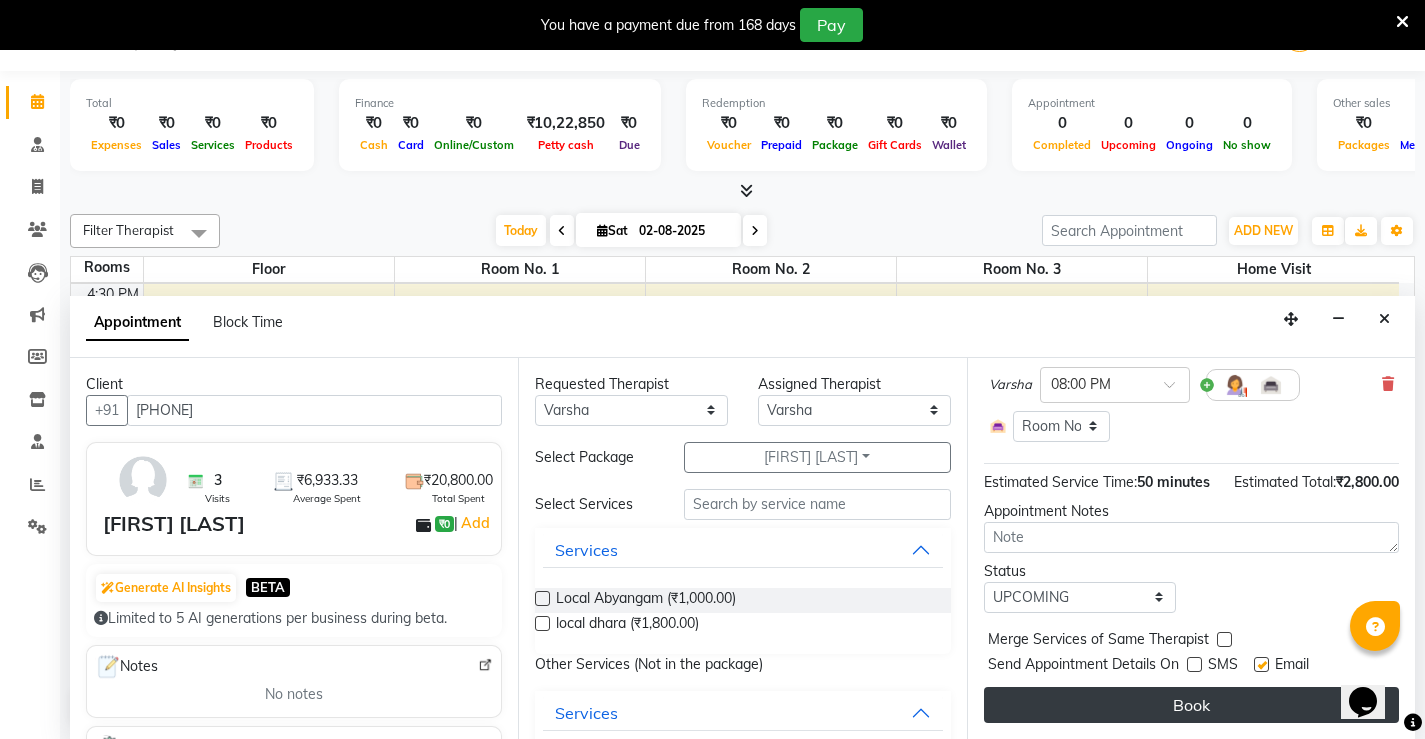 click at bounding box center [1261, 664] 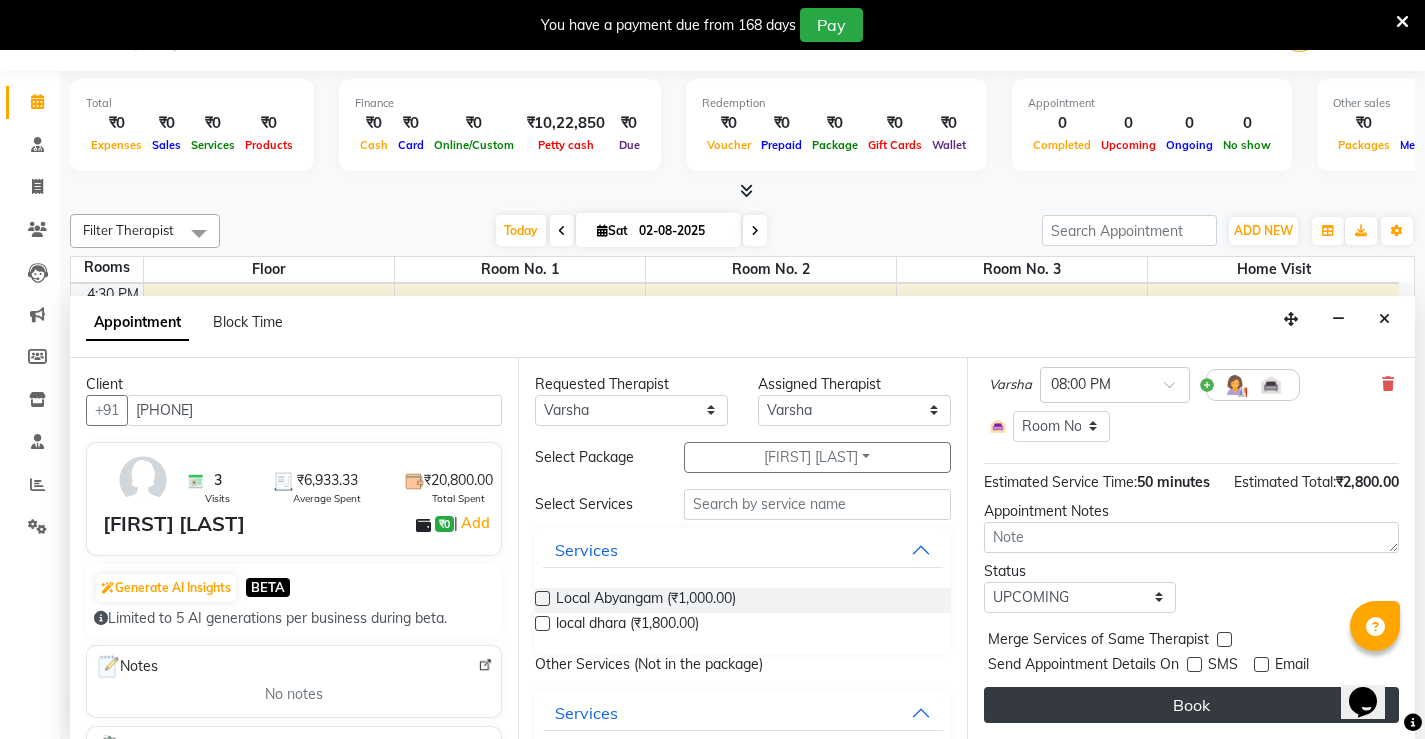 click on "Book" at bounding box center (1191, 705) 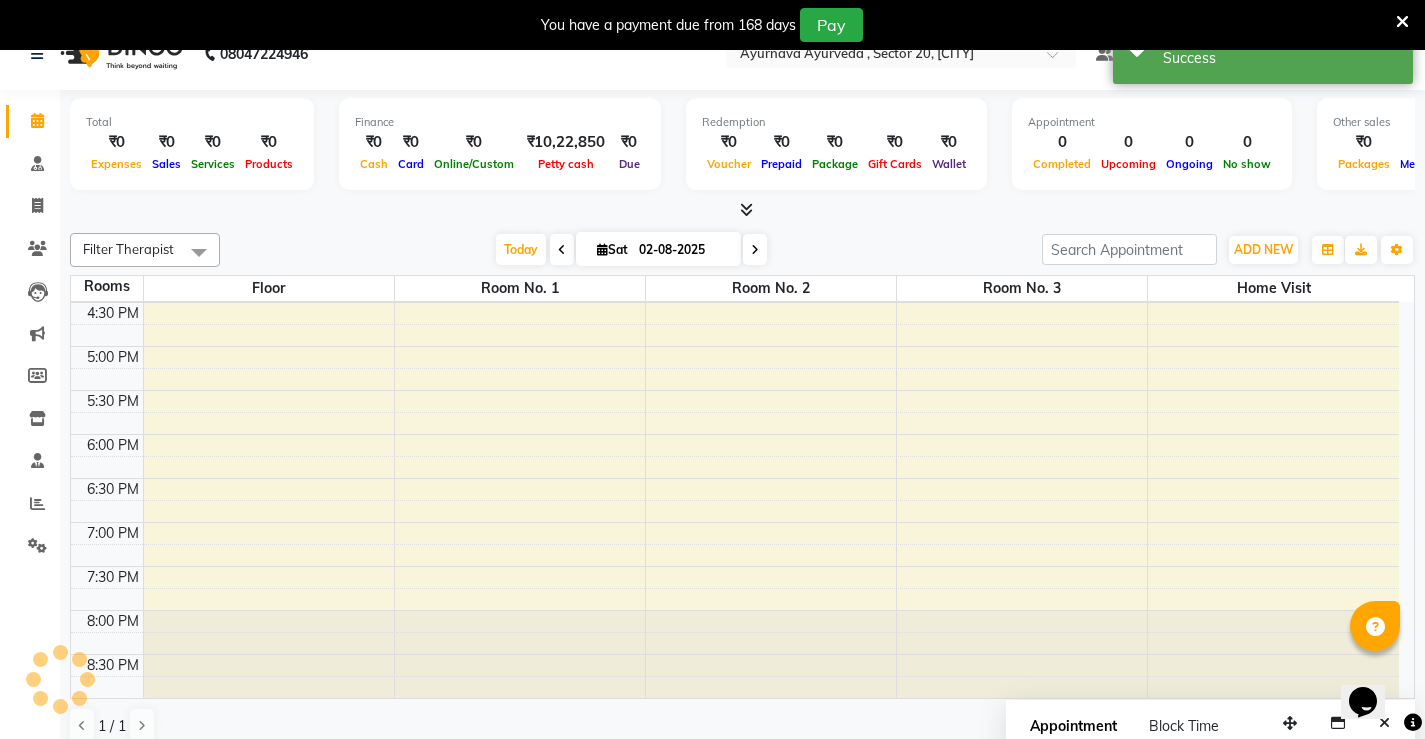 scroll, scrollTop: 0, scrollLeft: 0, axis: both 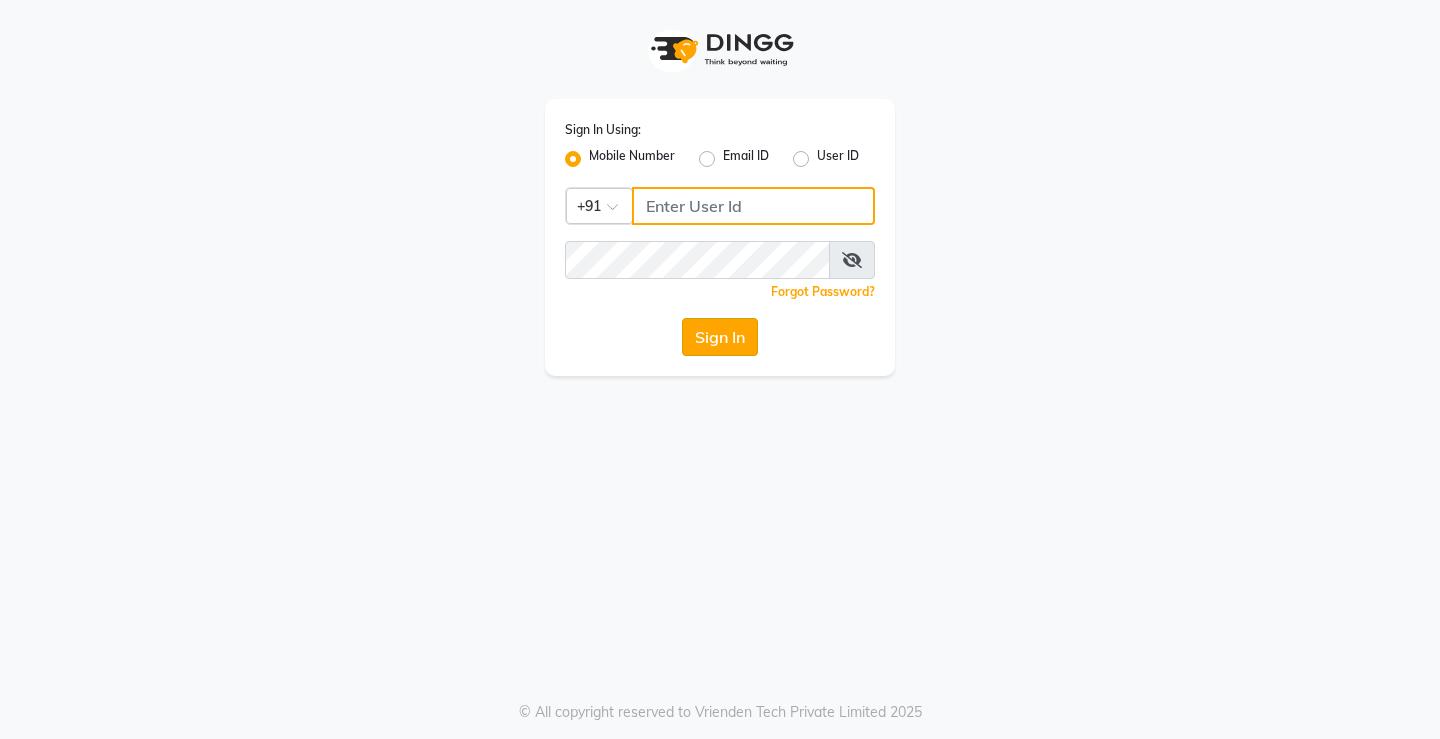 type on "[PHONE]" 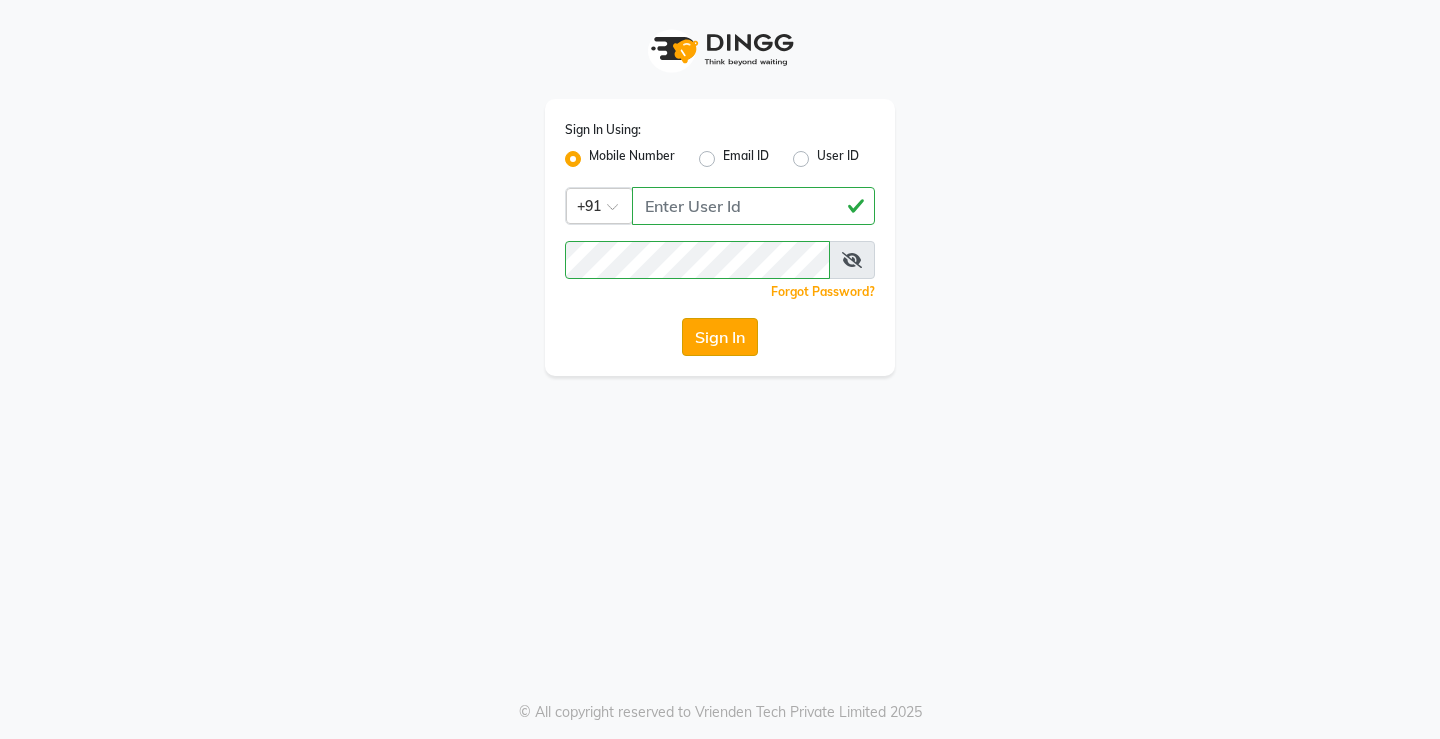 click on "Sign In" 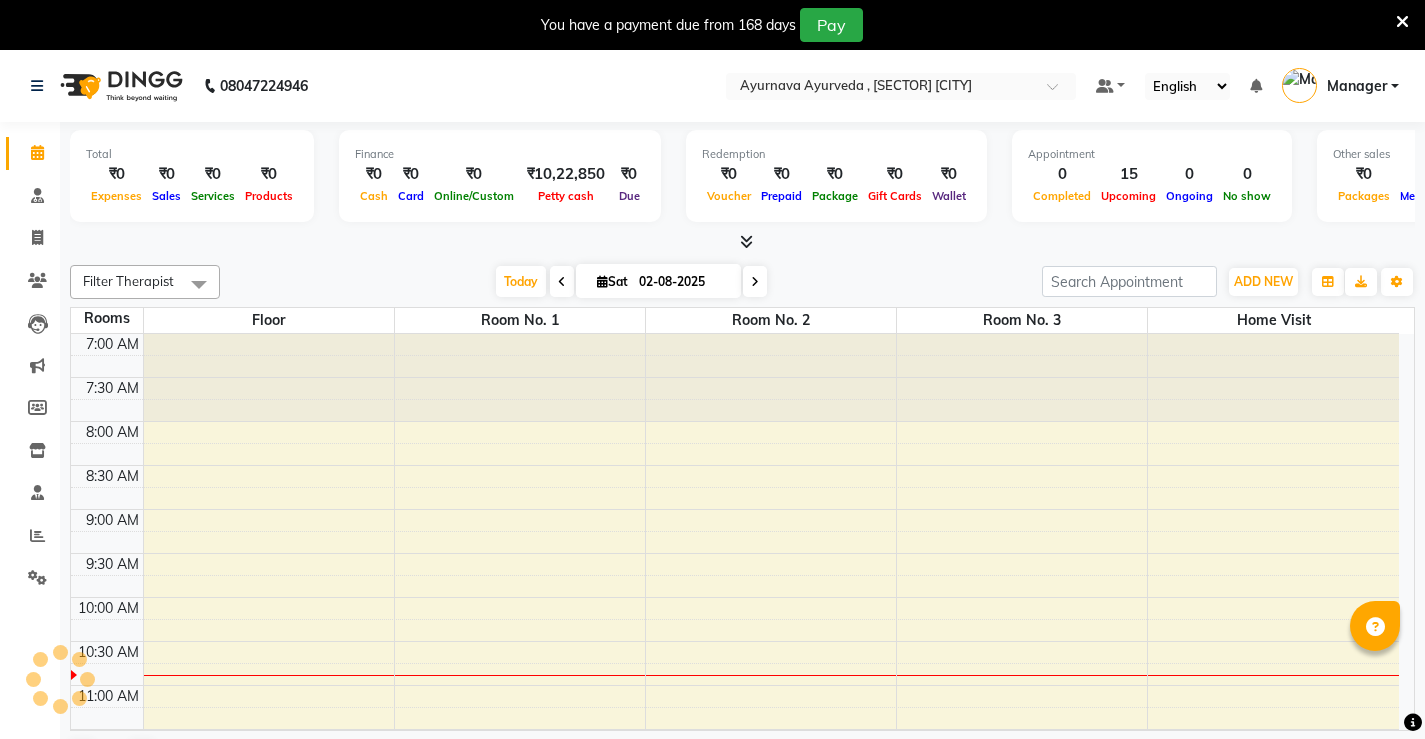 scroll, scrollTop: 0, scrollLeft: 0, axis: both 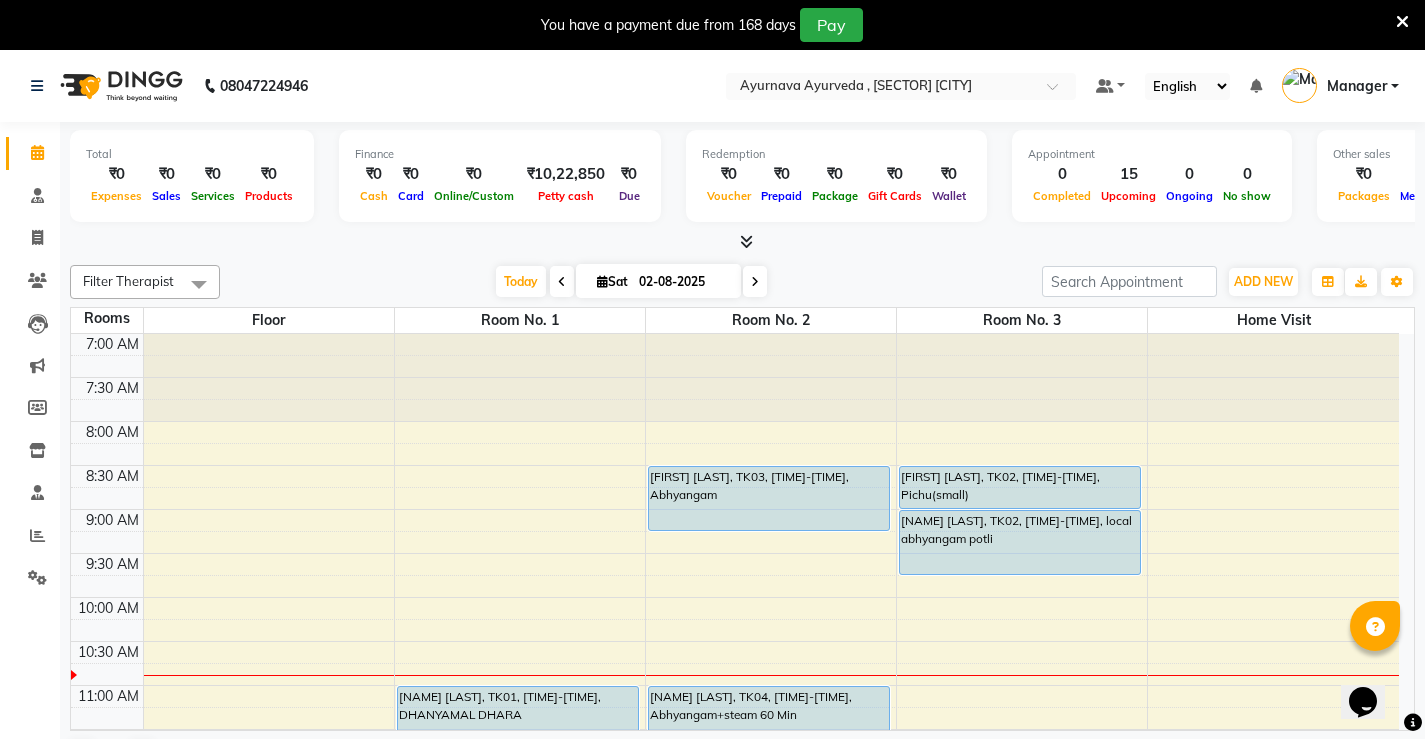 click at bounding box center (562, 282) 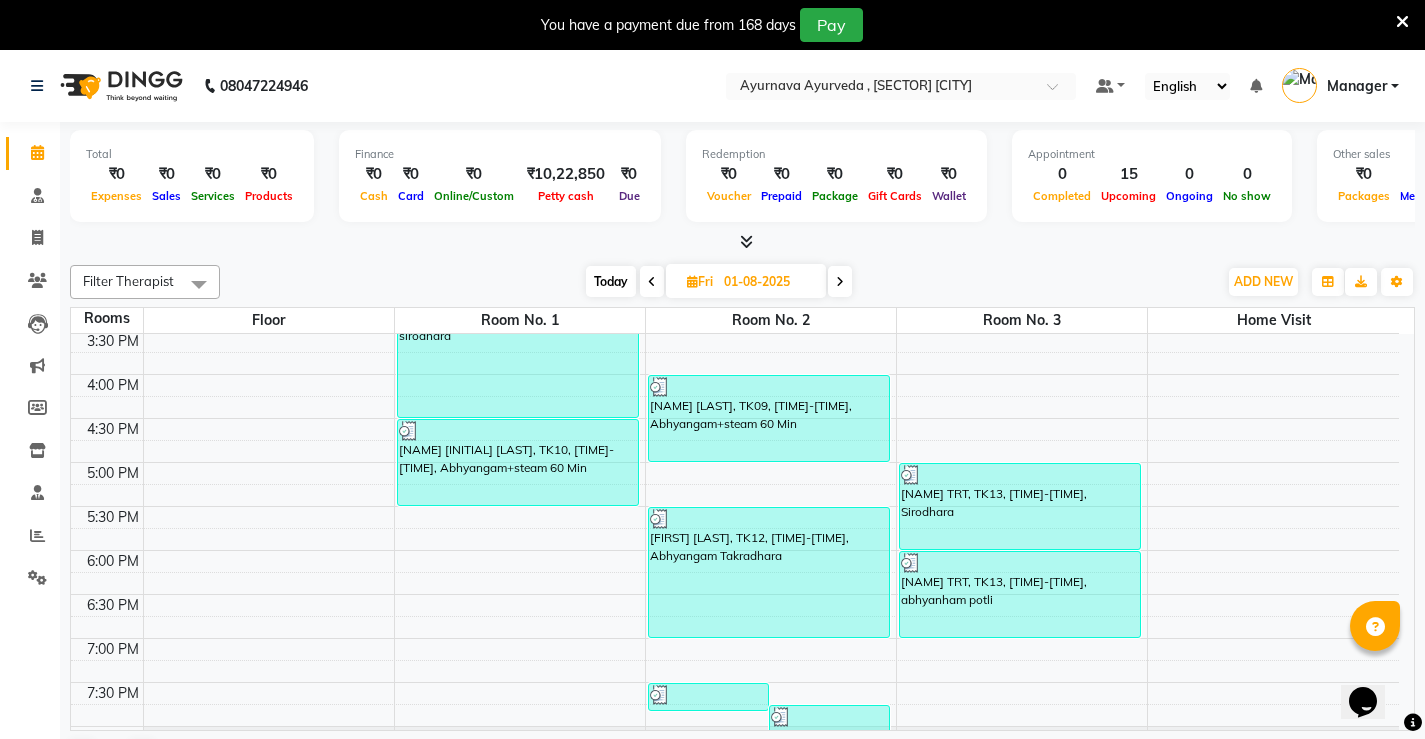 scroll, scrollTop: 835, scrollLeft: 0, axis: vertical 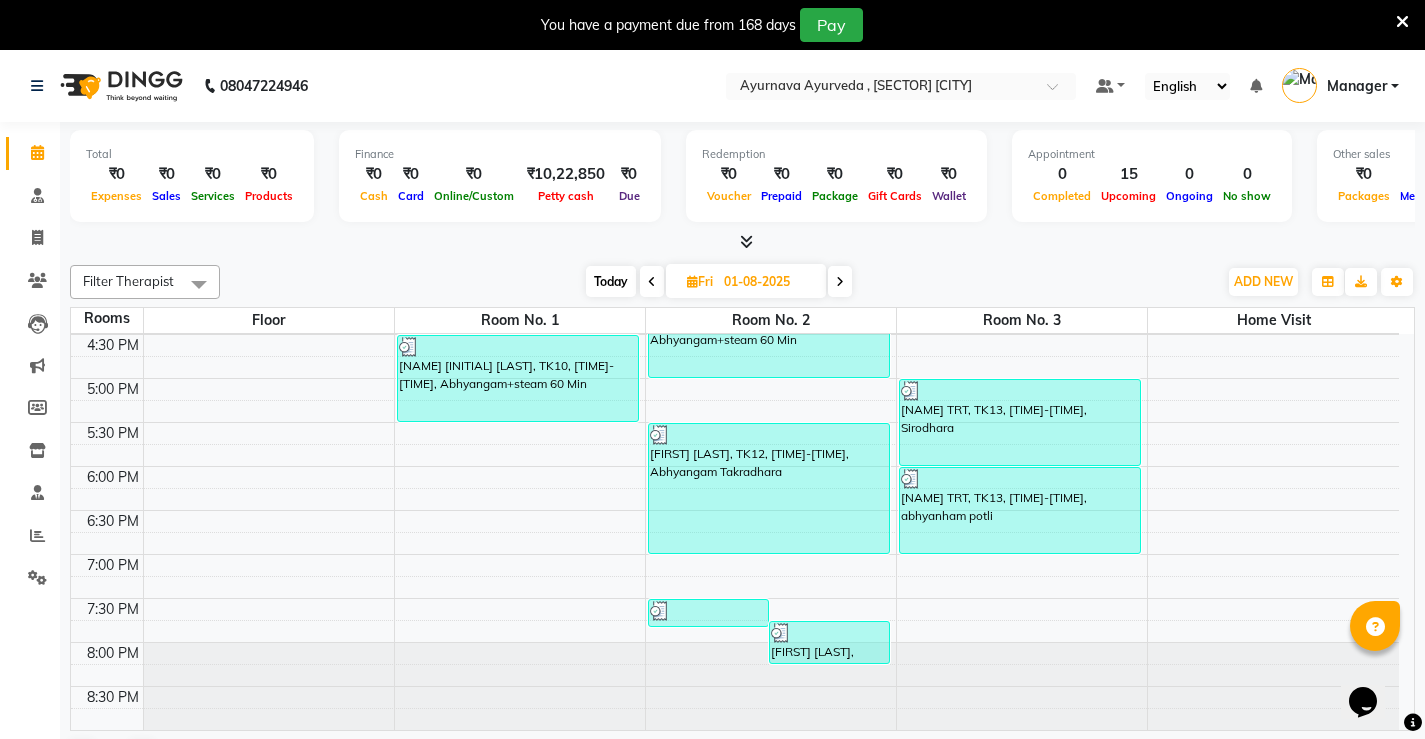 click at bounding box center [840, 282] 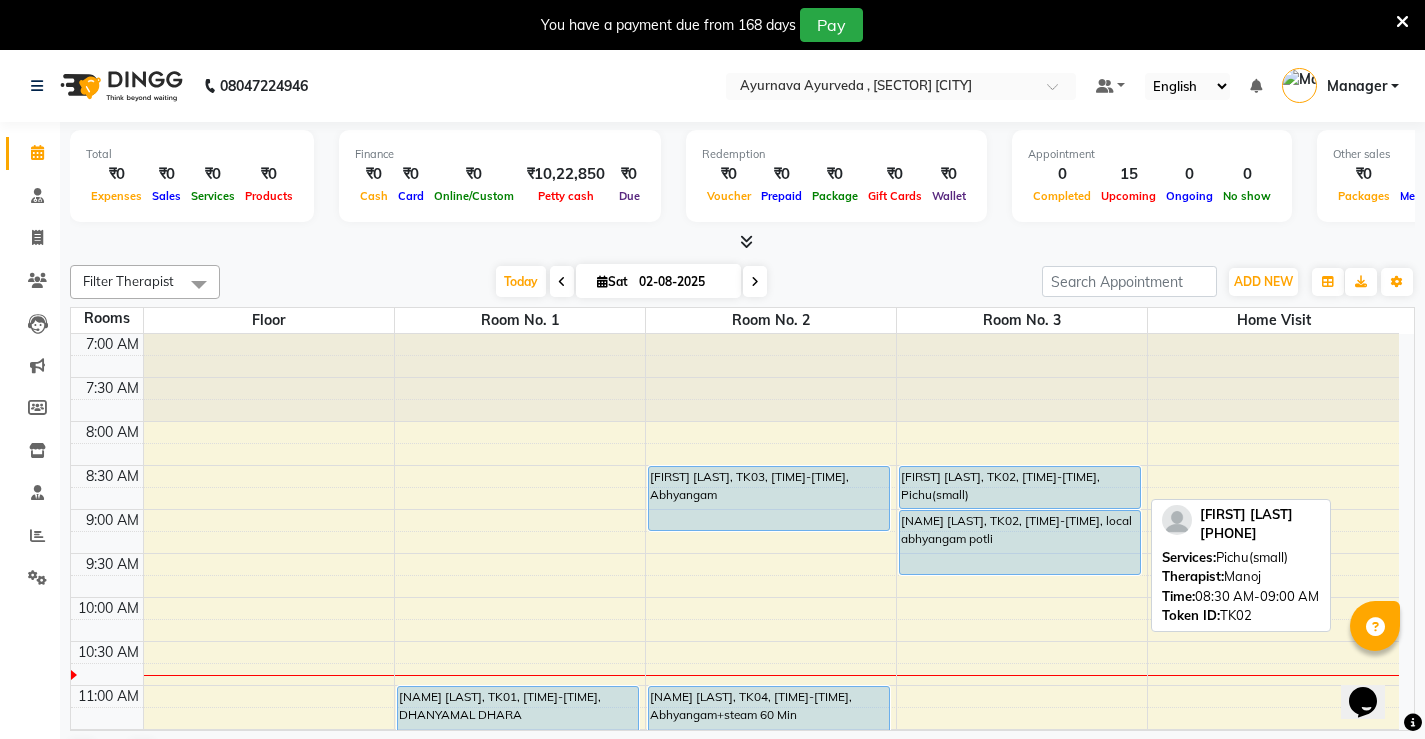 scroll, scrollTop: 400, scrollLeft: 0, axis: vertical 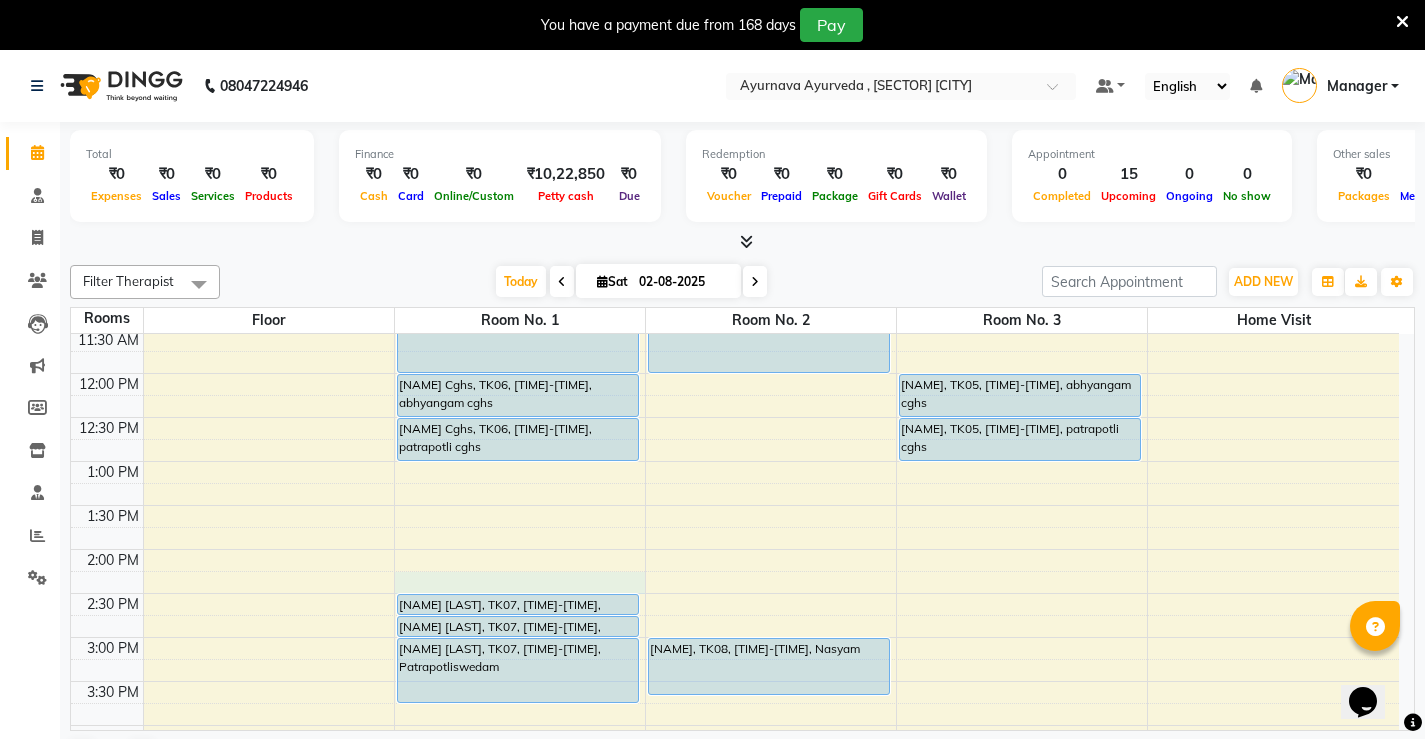 click on "7:00 AM 7:30 AM 8:00 AM 8:30 AM 9:00 AM 9:30 AM 10:00 AM 10:30 AM 11:00 AM 11:30 AM 12:00 PM 12:30 PM 1:00 PM 1:30 PM 2:00 PM 2:30 PM 3:00 PM 3:30 PM 4:00 PM 4:30 PM 5:00 PM 5:30 PM 6:00 PM 6:30 PM 7:00 PM 7:30 PM 8:00 PM 8:30 PM    Monika Bhatt, TK01, 11:00 AM-12:00 PM, DHANYAMAL DHARA    Meenakshi Cghs, TK06, 12:00 PM-12:30 PM, abhyangam cghs    Meenakshi Cghs, TK06, 12:30 PM-01:00 PM, patrapotli cghs    Soni Mishra, TK07, 02:30 PM-02:45 PM, Lepam    Soni Mishra, TK07, 02:45 PM-03:00 PM, Lepam bandage    Soni Mishra, TK07, 03:00 PM-03:45 PM, Patrapotliswedam    SATIS SHARMA, TK03, 08:30 AM-09:15 AM, Abhyangam    Aartee Agarwal, TK04, 11:00 AM-12:00 PM, Abhyangam+steam 60 Min    mandakini, TK08, 03:00 PM-03:40 PM, Nasyam    Bini Mathew, TK09, 07:30 PM-08:00 PM, Local Abyangam    Bini Mathew, TK09, 08:00 PM-08:20 PM, local dhara    SAYAD MARSOOK, TK02, 08:30 AM-09:00 AM, Pichu(small)    SAYAD MARSOOK, TK02, 09:00 AM-09:45 AM, local abhyangam potli    VIMALA, TK05, 12:00 PM-12:30 PM, abhyangam cghs" at bounding box center [735, 549] 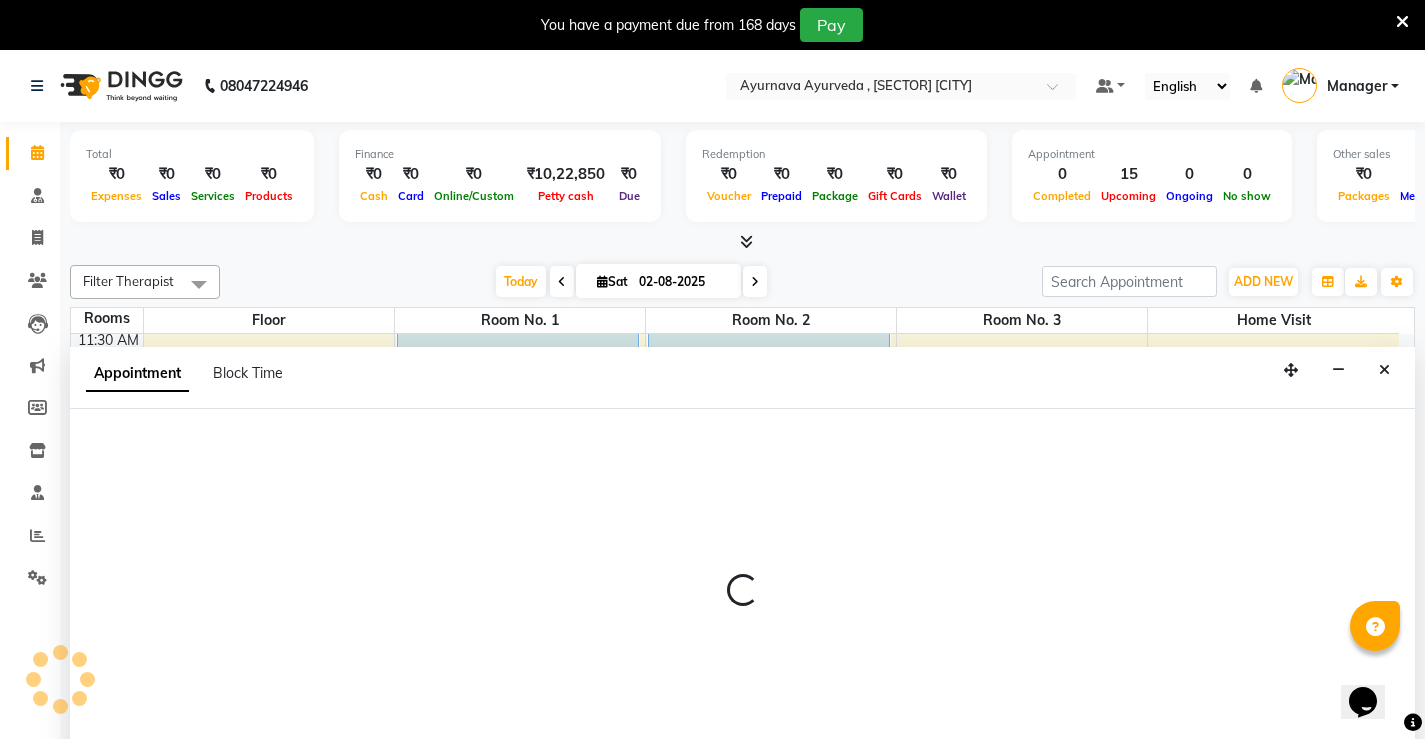 select on "855" 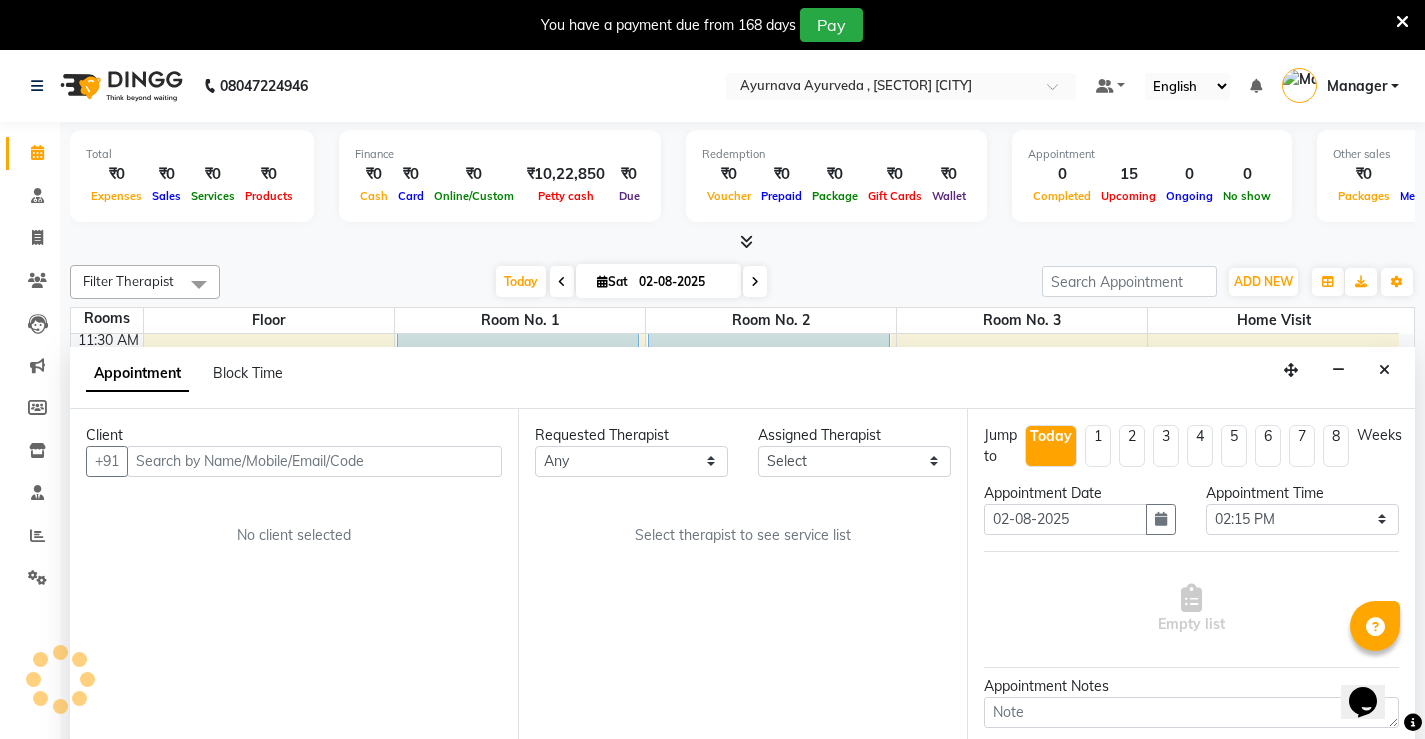 scroll, scrollTop: 51, scrollLeft: 0, axis: vertical 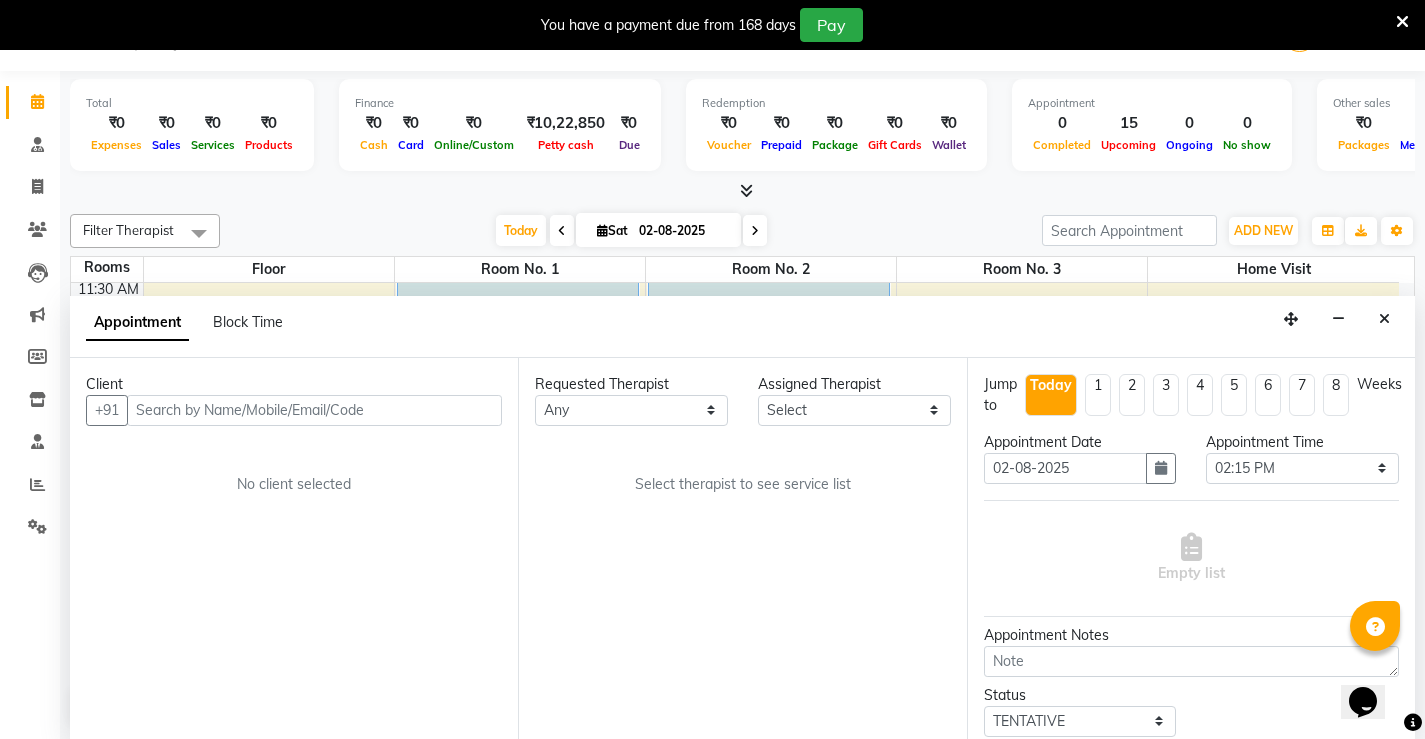 click on "Client +91  No client selected" at bounding box center [294, 548] 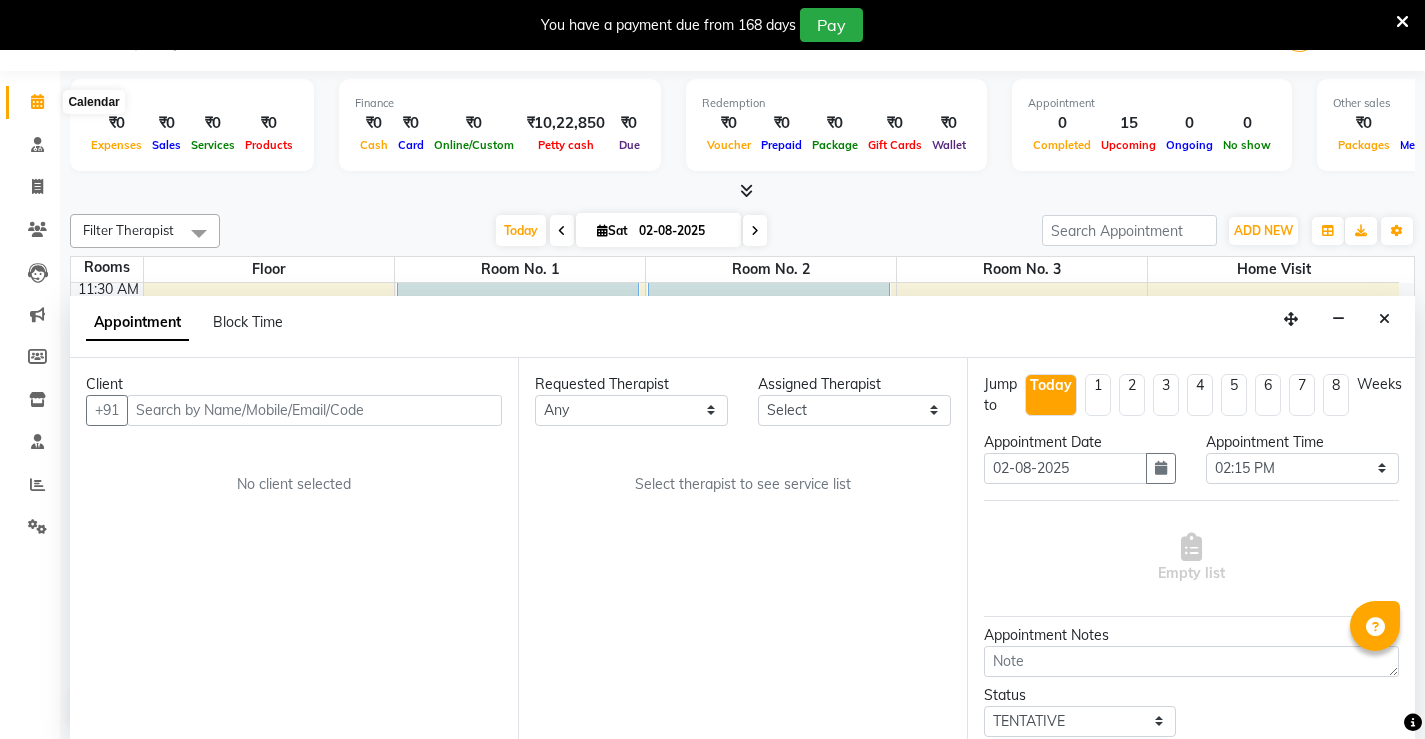click 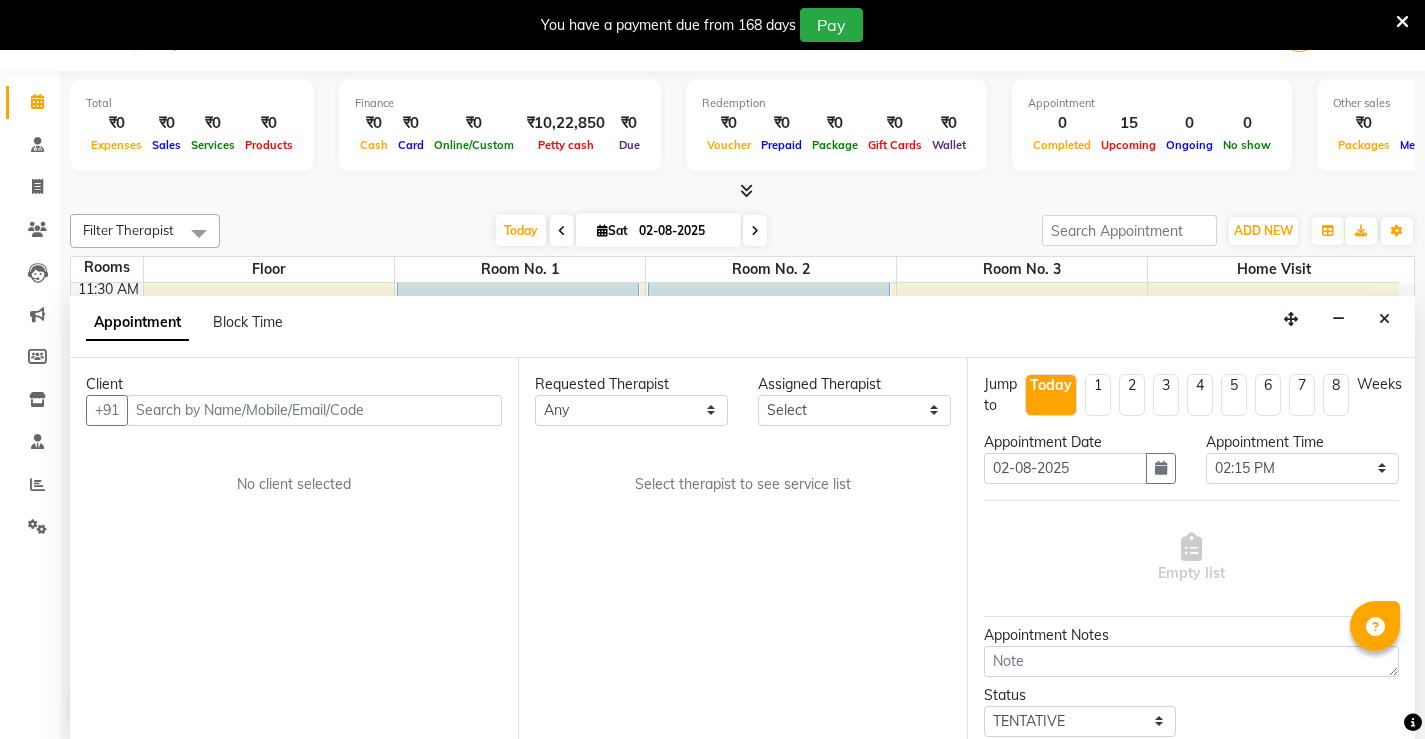 click 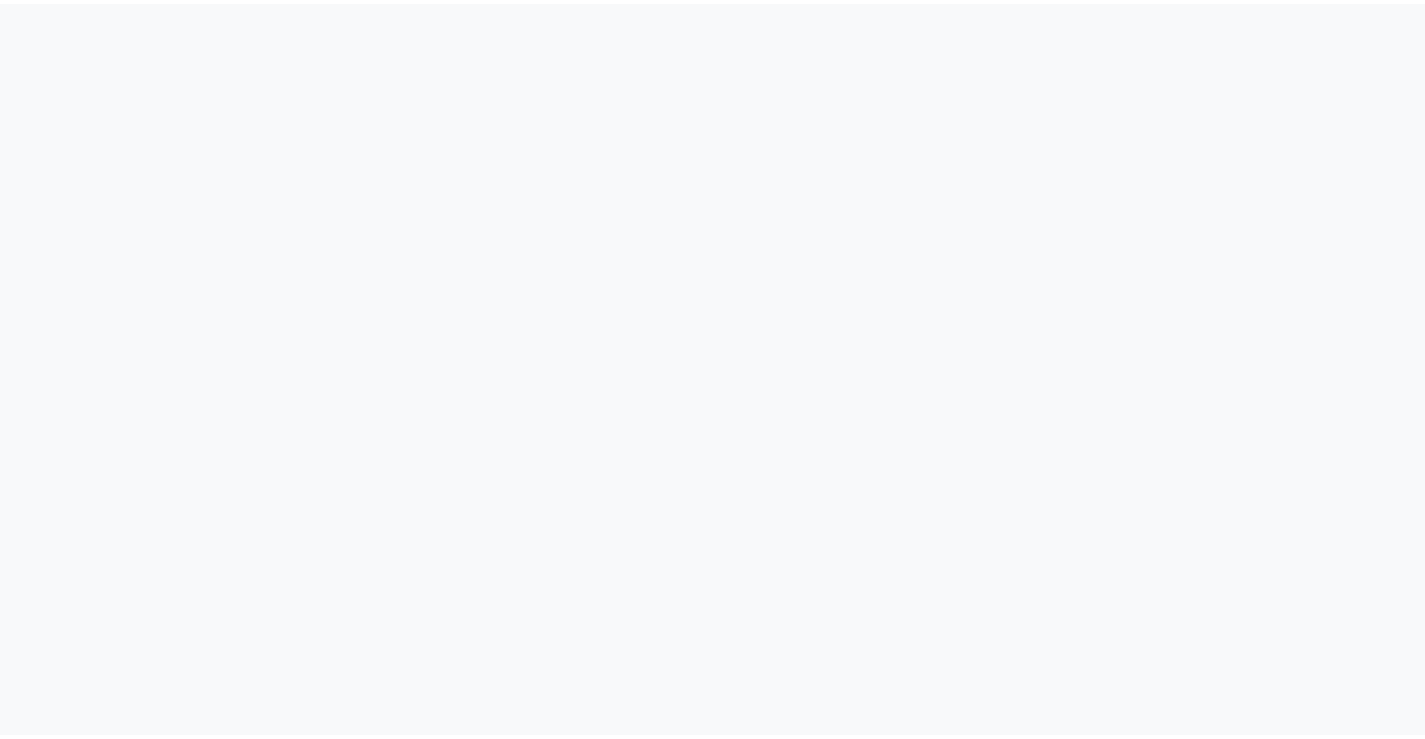 scroll, scrollTop: 0, scrollLeft: 0, axis: both 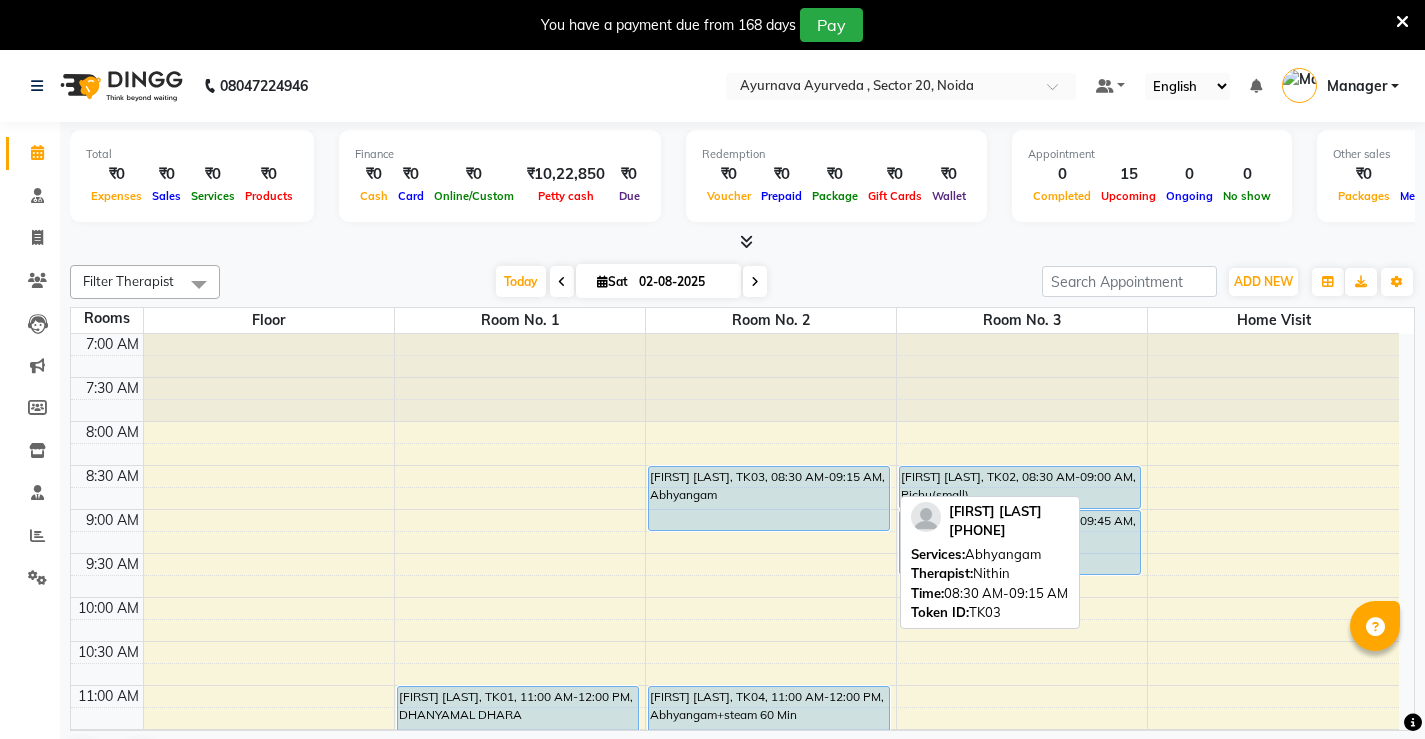 click on "[FIRST] [LAST], TK03, 08:30 AM-09:15 AM, Abhyangam" at bounding box center (769, 498) 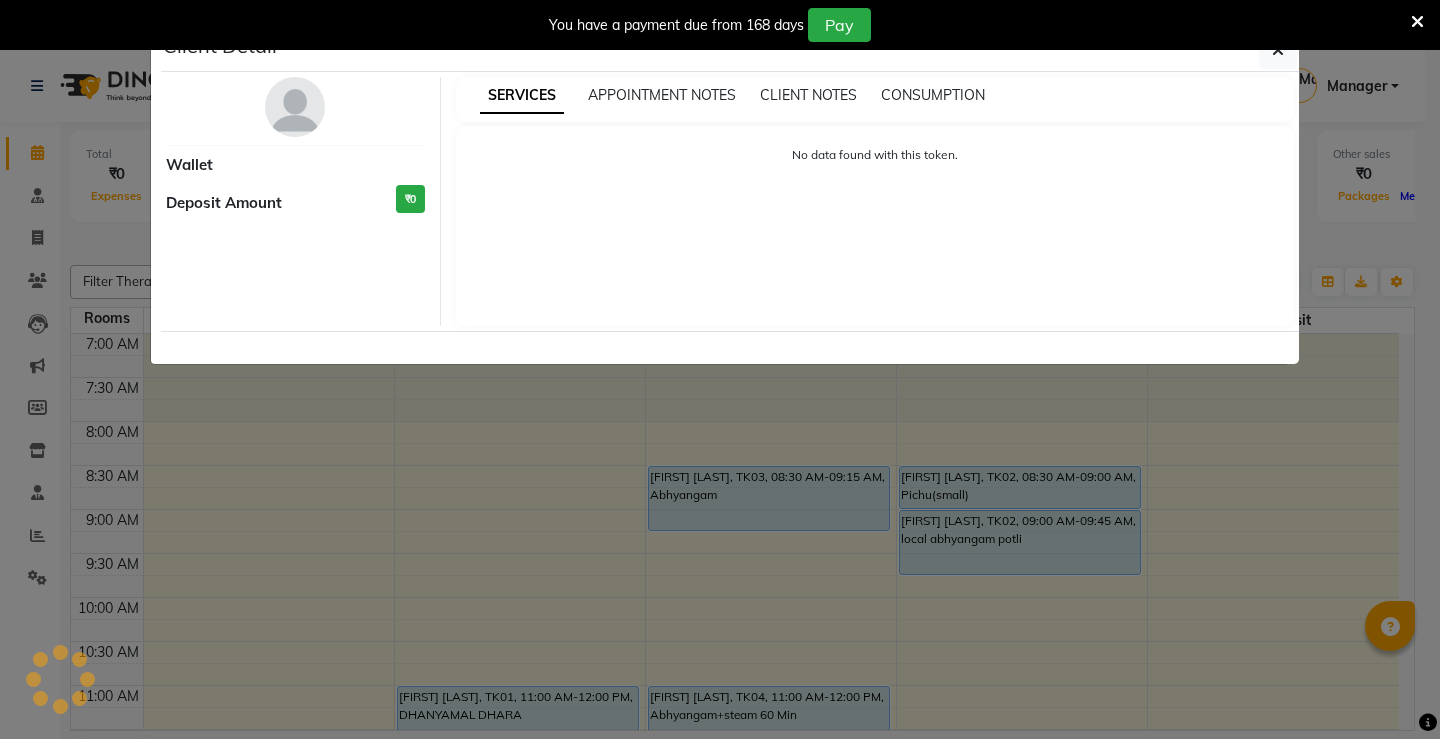 select on "5" 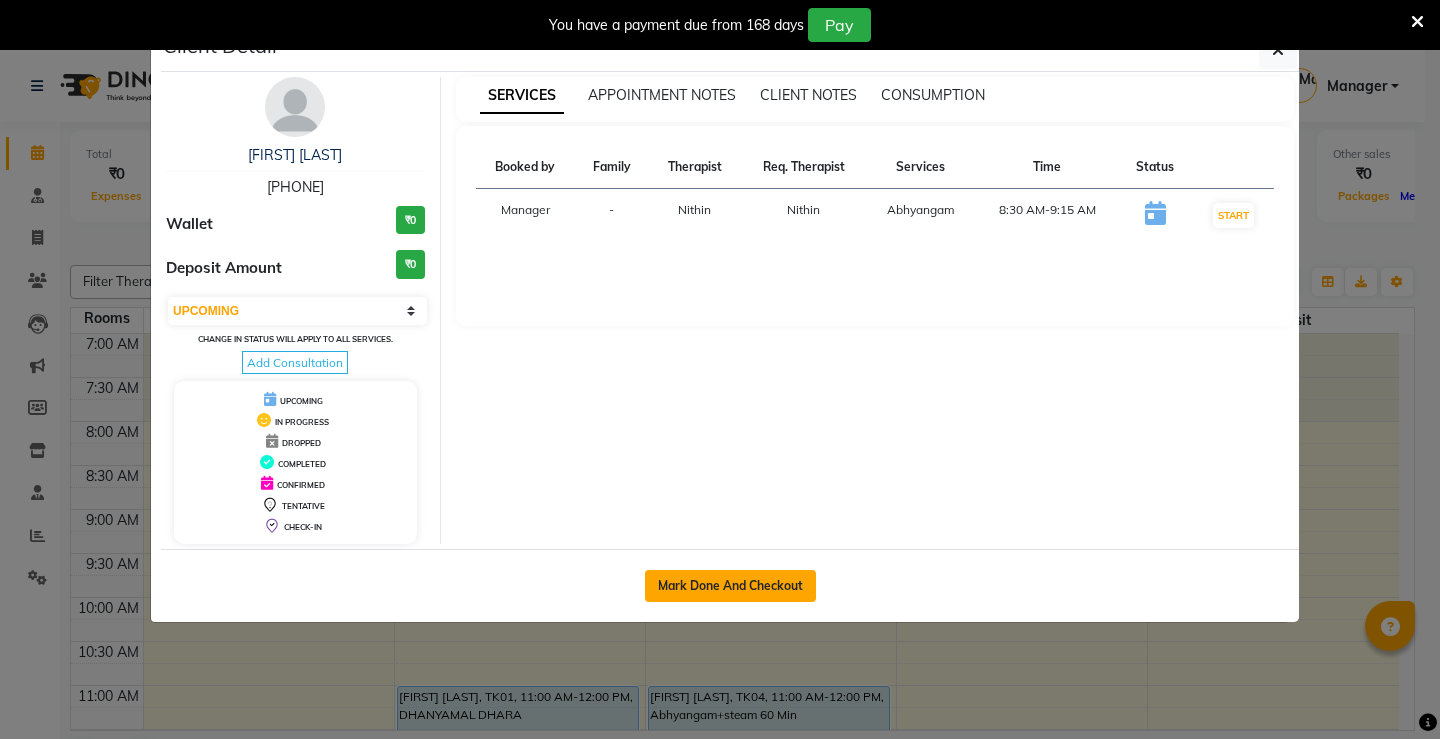 click on "Mark Done And Checkout" 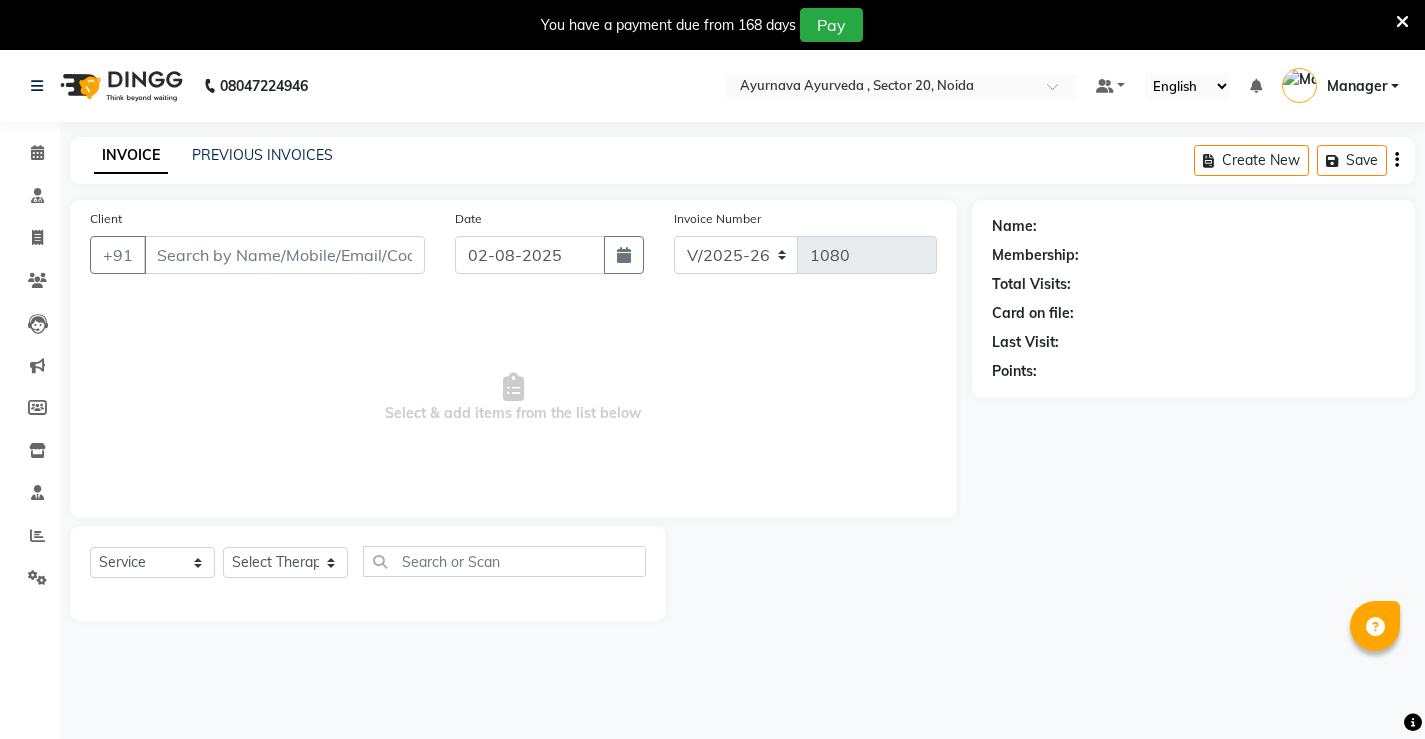 type on "[PHONE]" 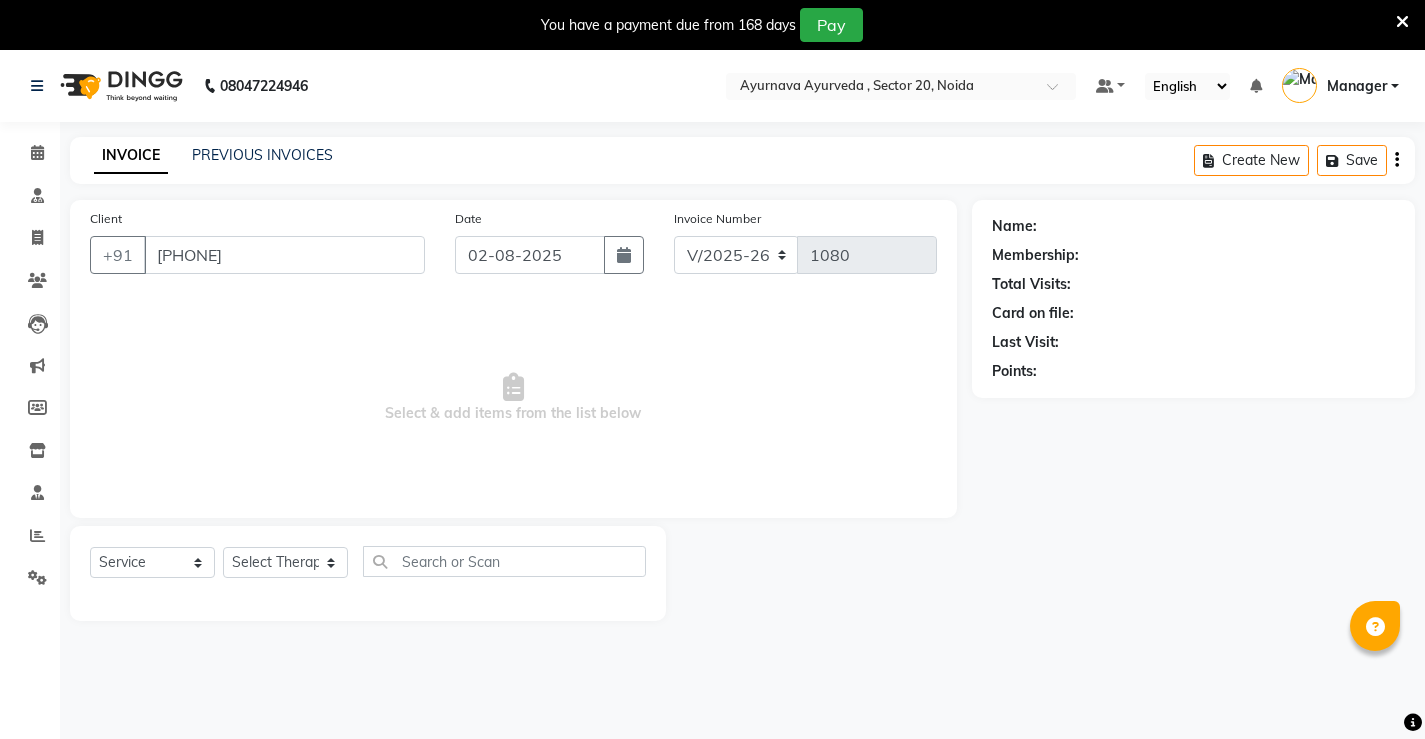 select on "83764" 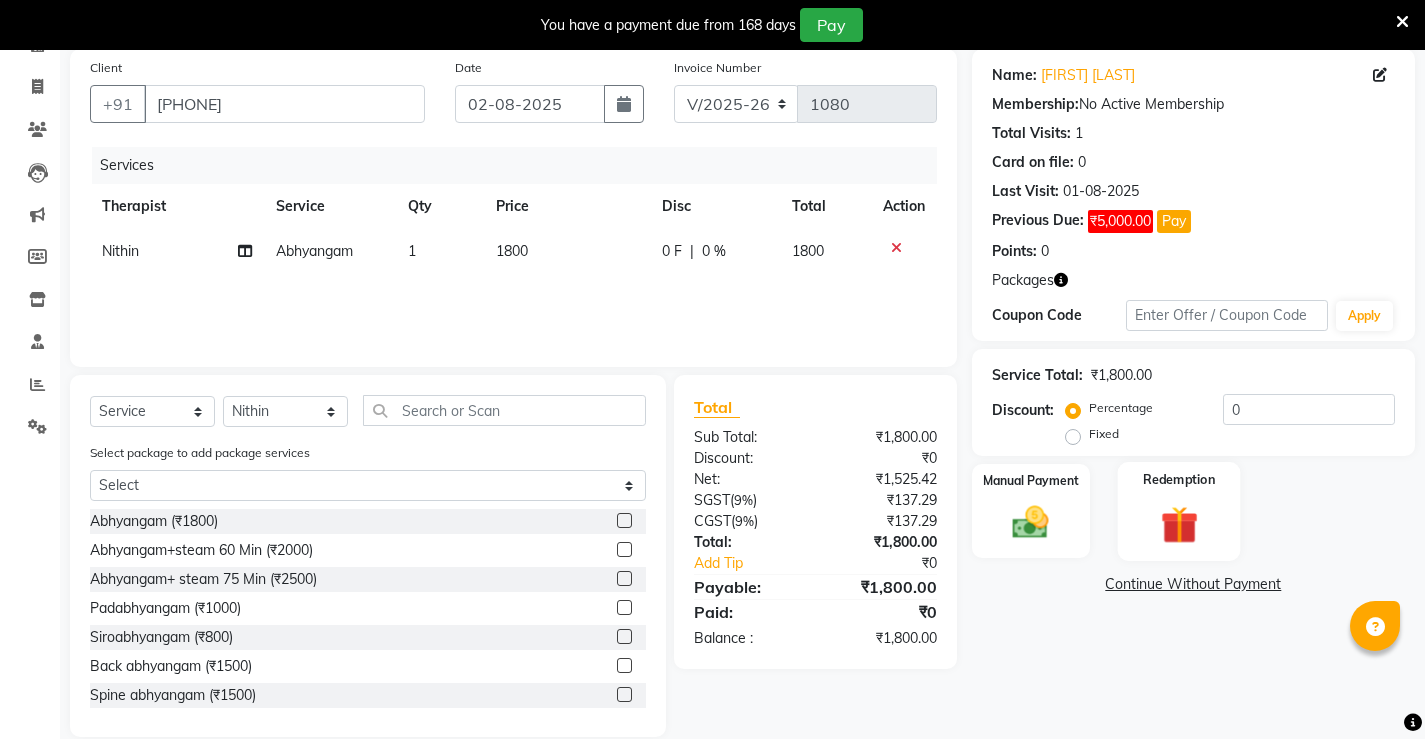 scroll, scrollTop: 179, scrollLeft: 0, axis: vertical 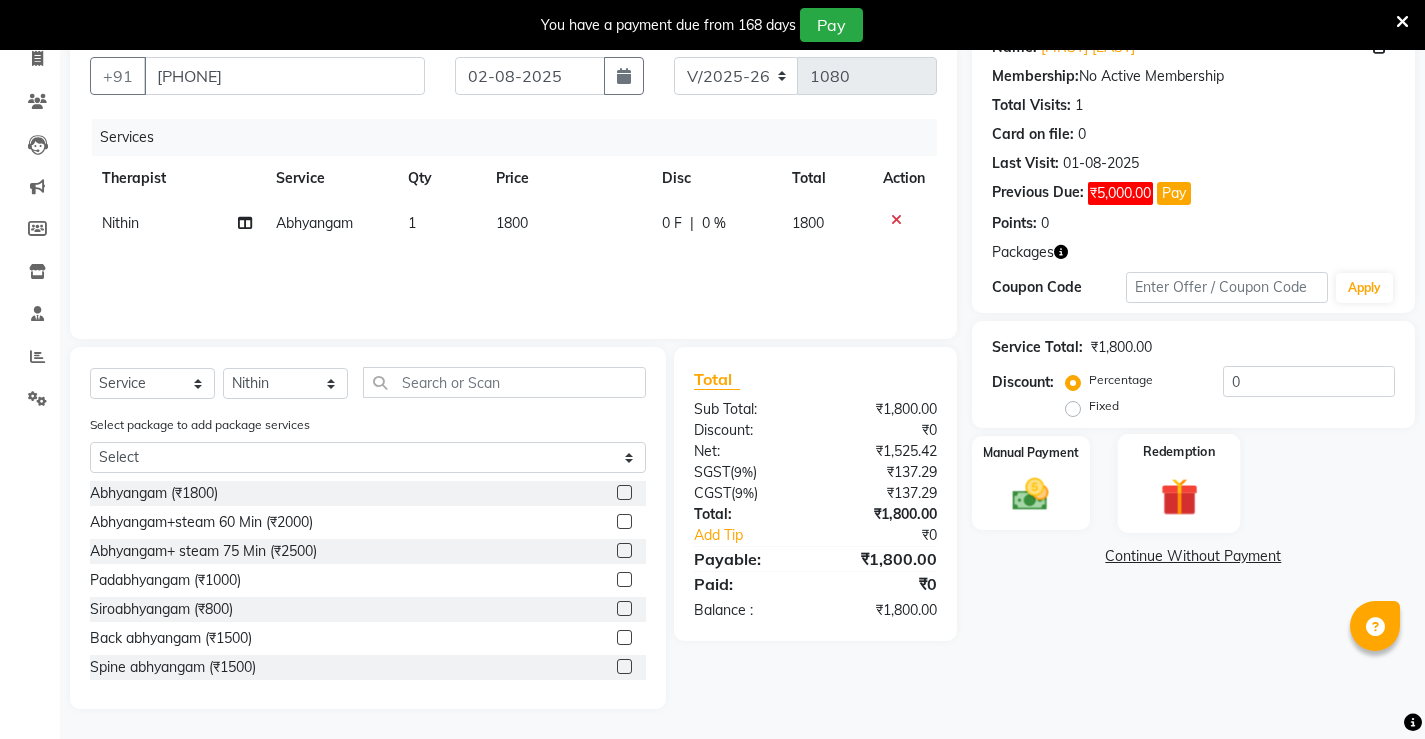 click 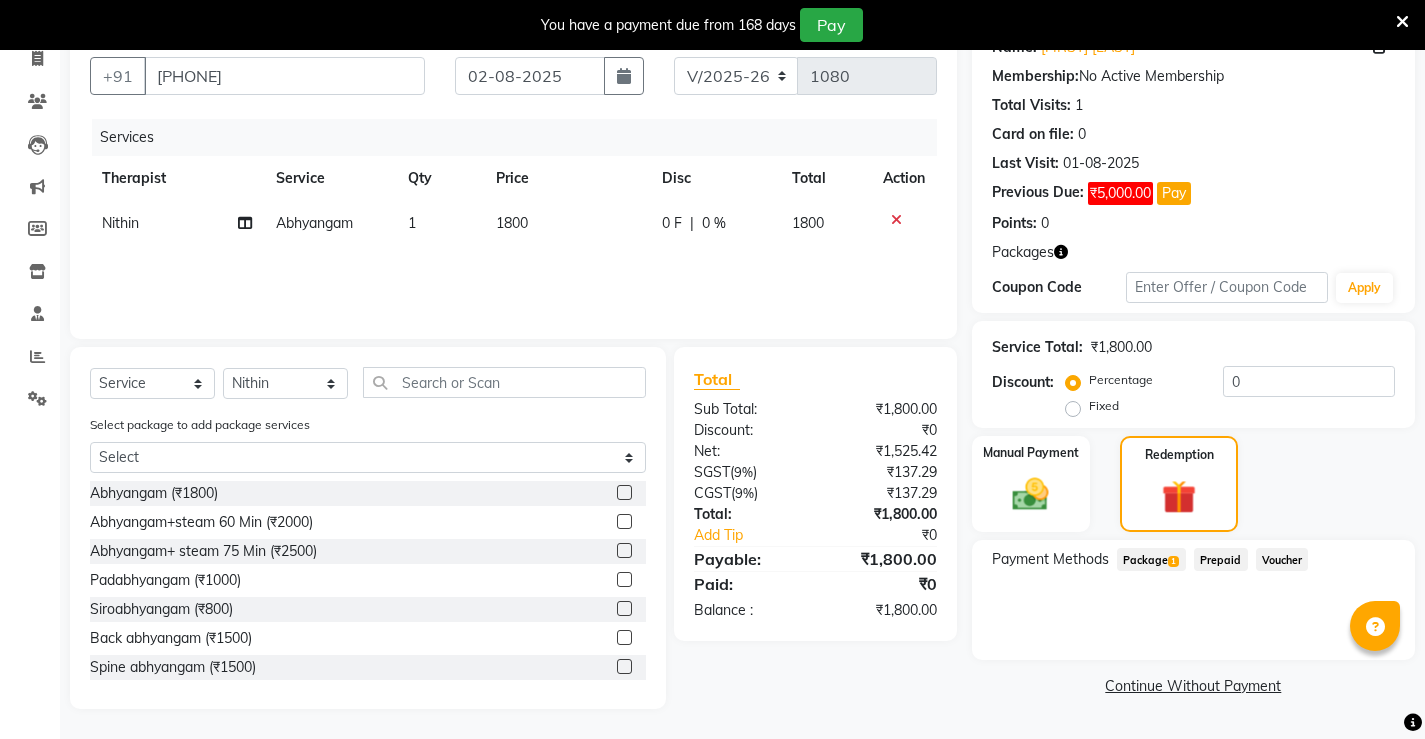 click on "Package  1" 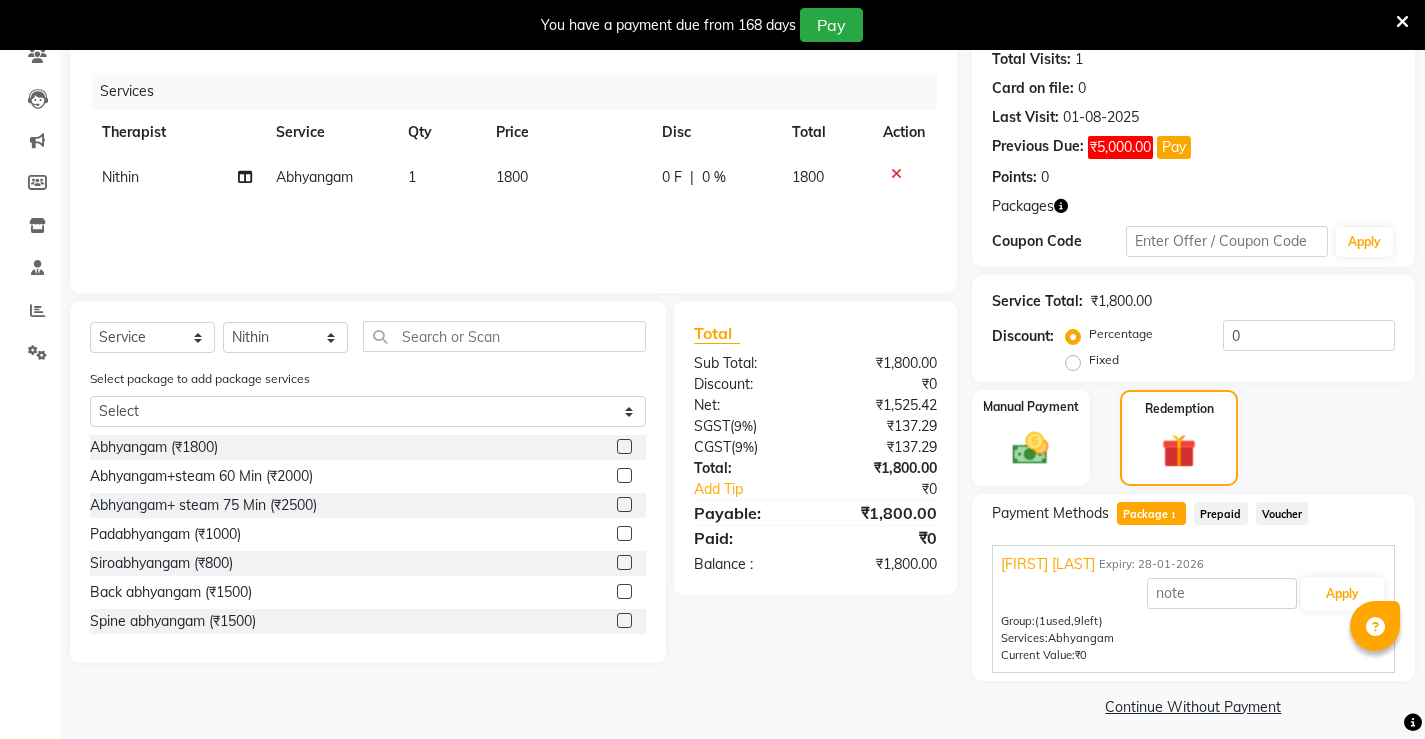 scroll, scrollTop: 238, scrollLeft: 0, axis: vertical 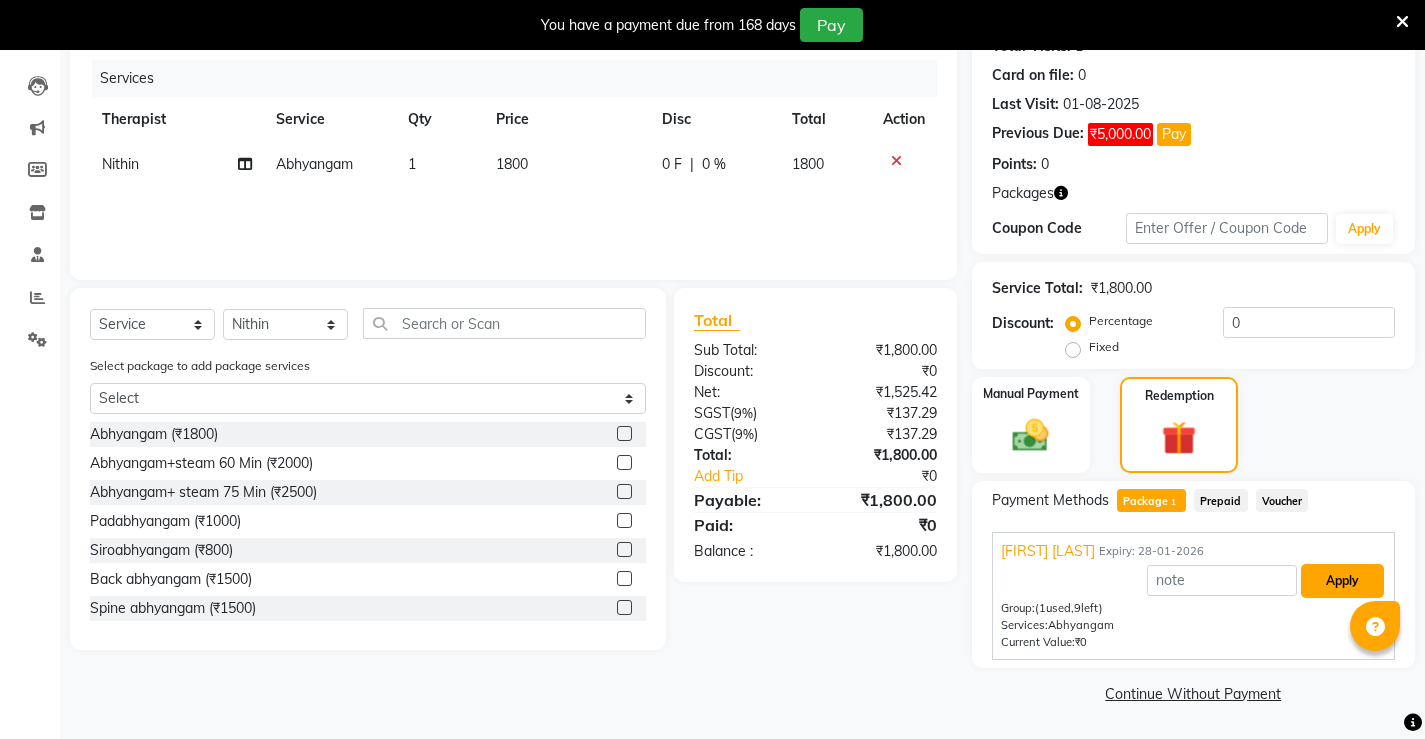 click on "Apply" at bounding box center (1342, 581) 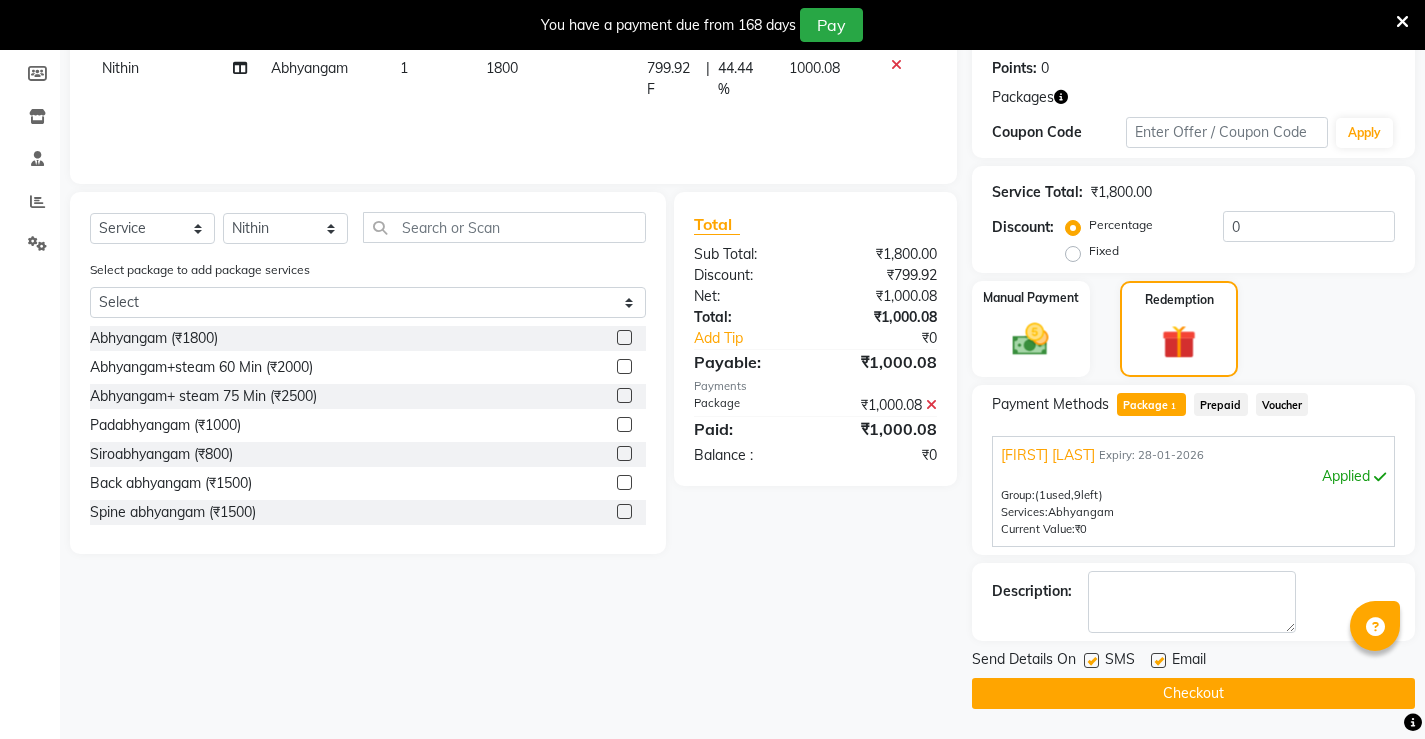 scroll, scrollTop: 0, scrollLeft: 0, axis: both 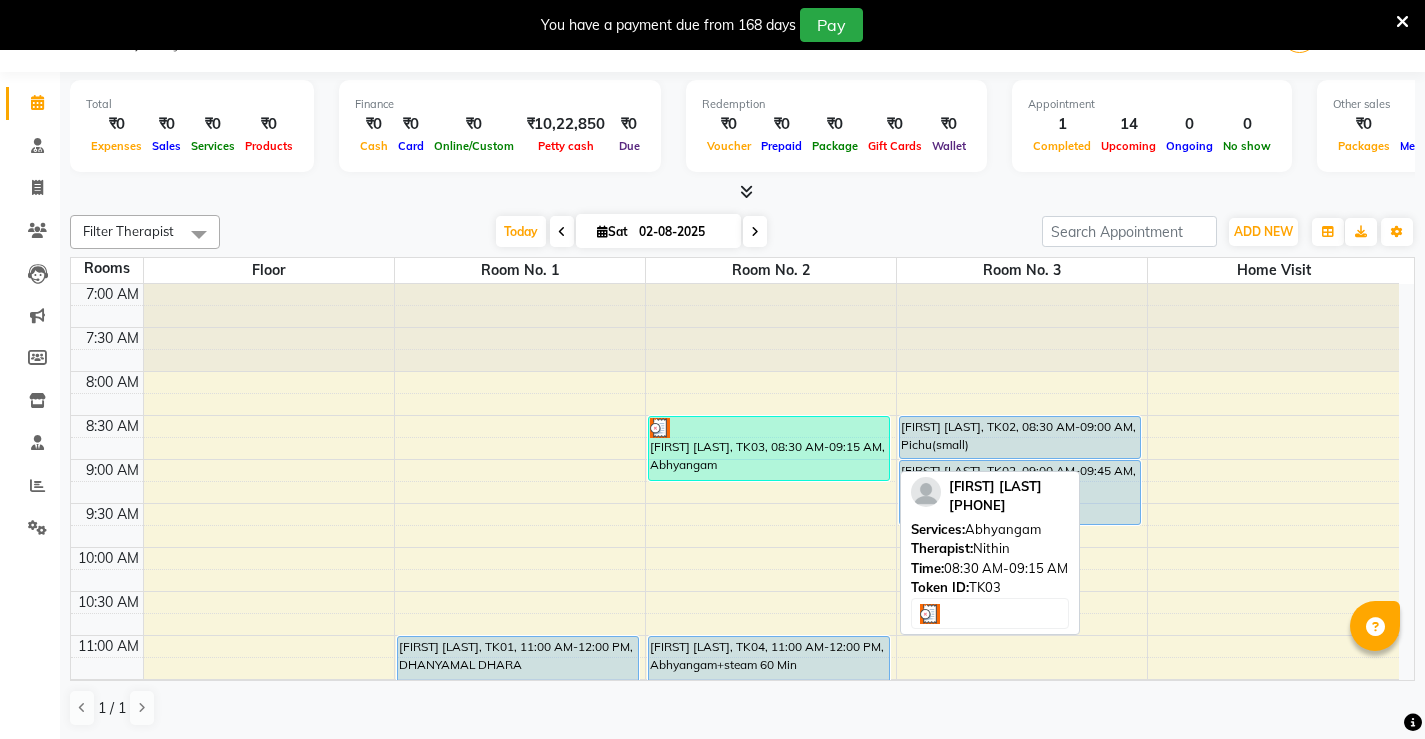 click on "[FIRST] [LAST], TK03, 08:30 AM-09:15 AM, Abhyangam" at bounding box center (769, 448) 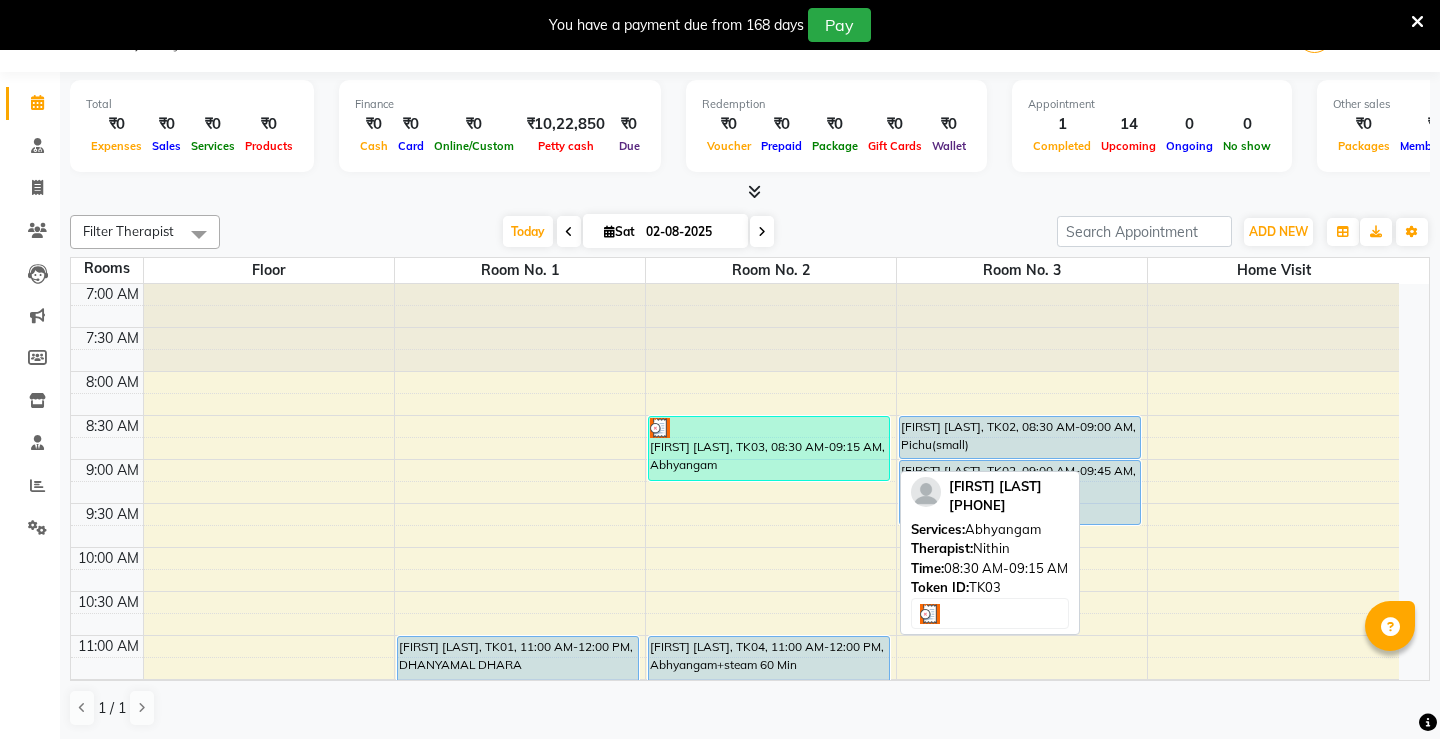 select on "3" 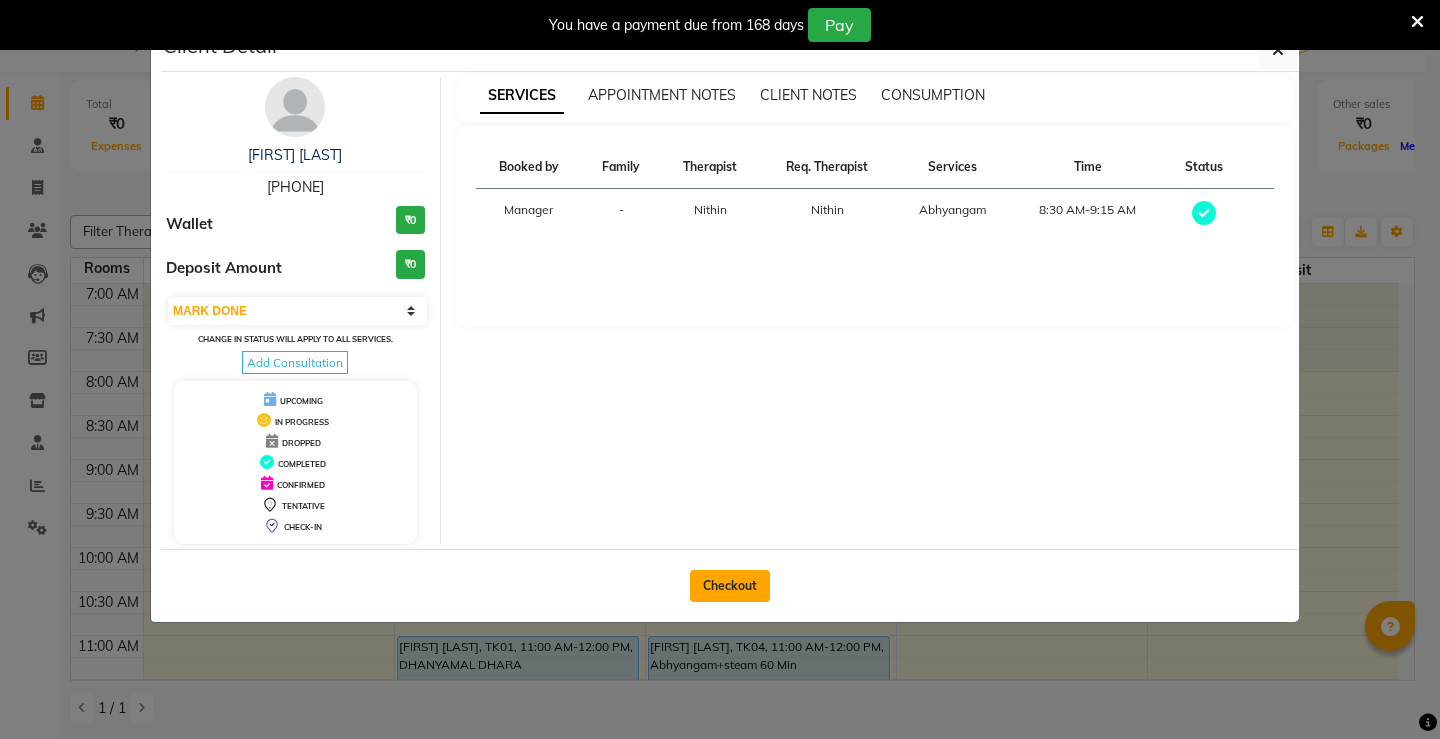 click on "Checkout" 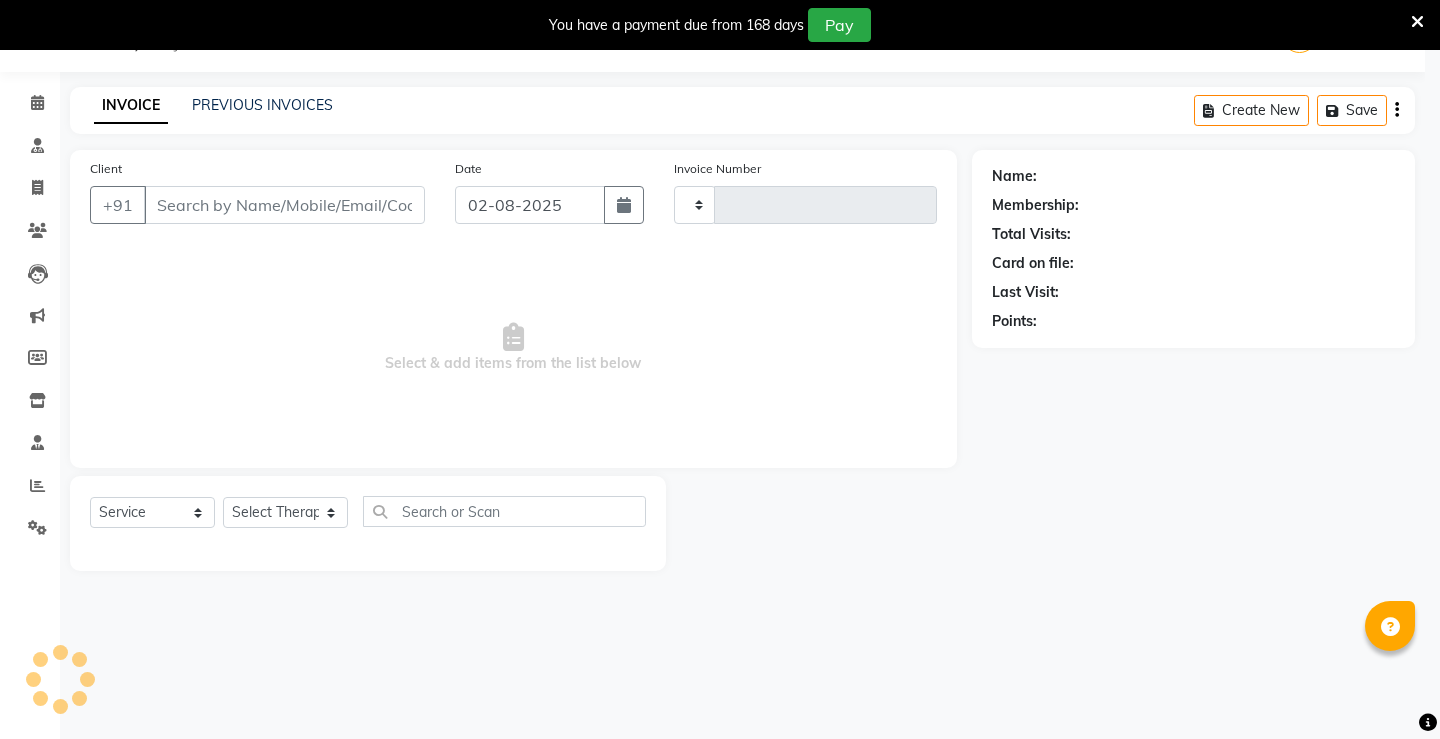 type on "1080" 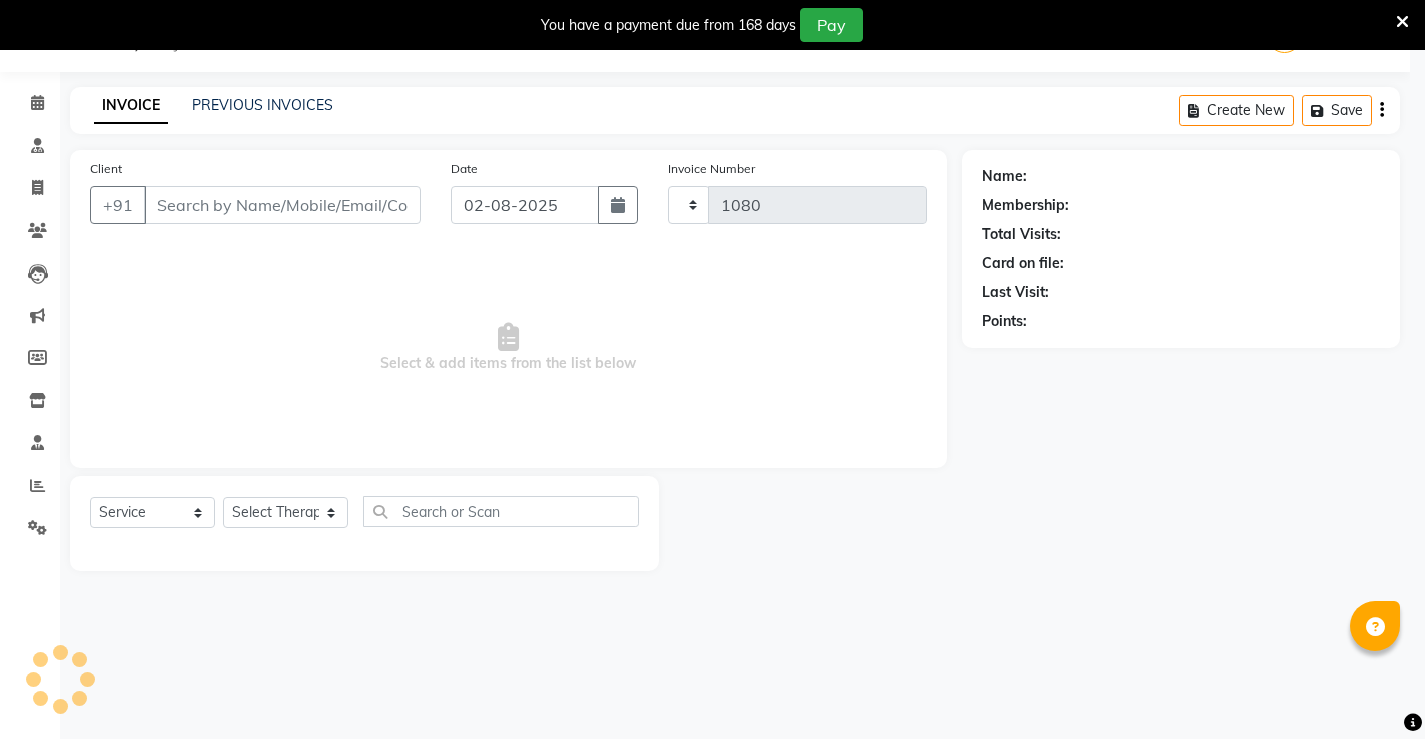 select on "5587" 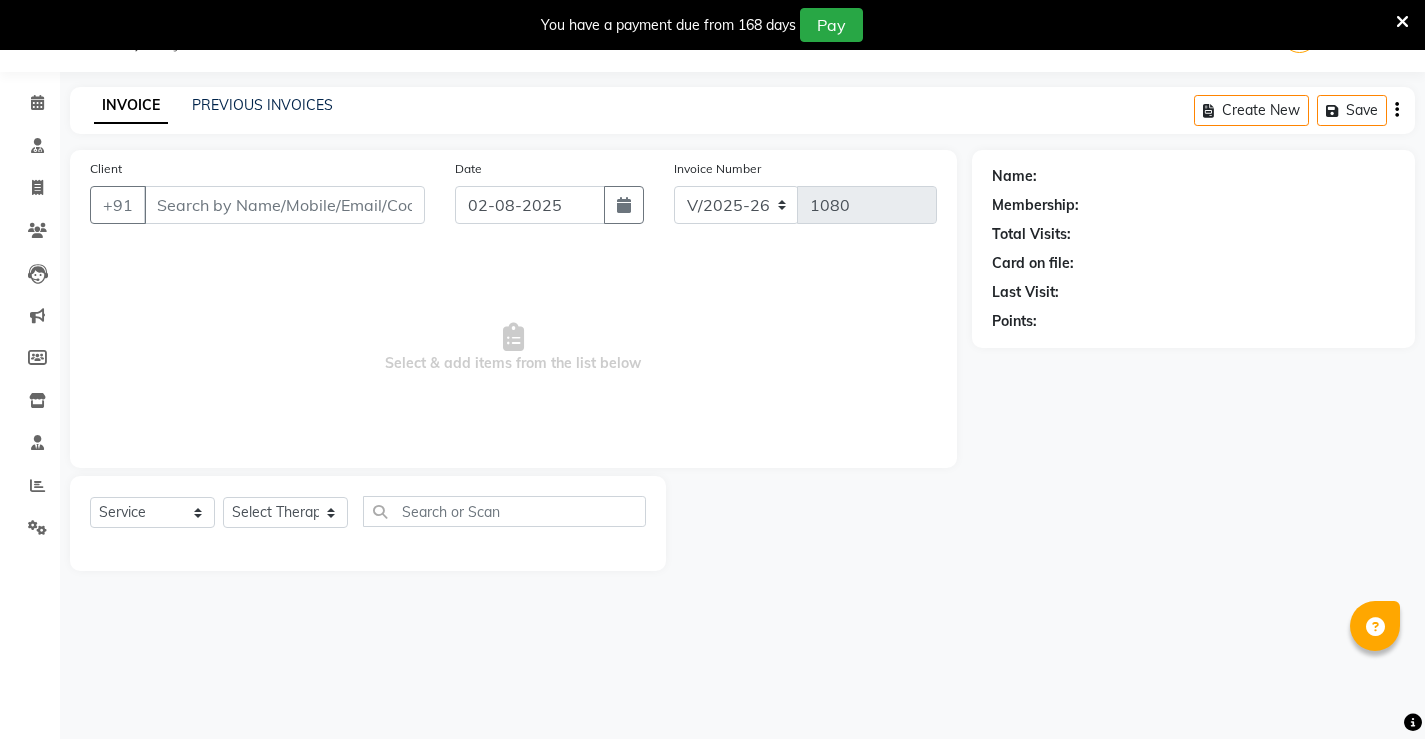 type on "[PHONE]" 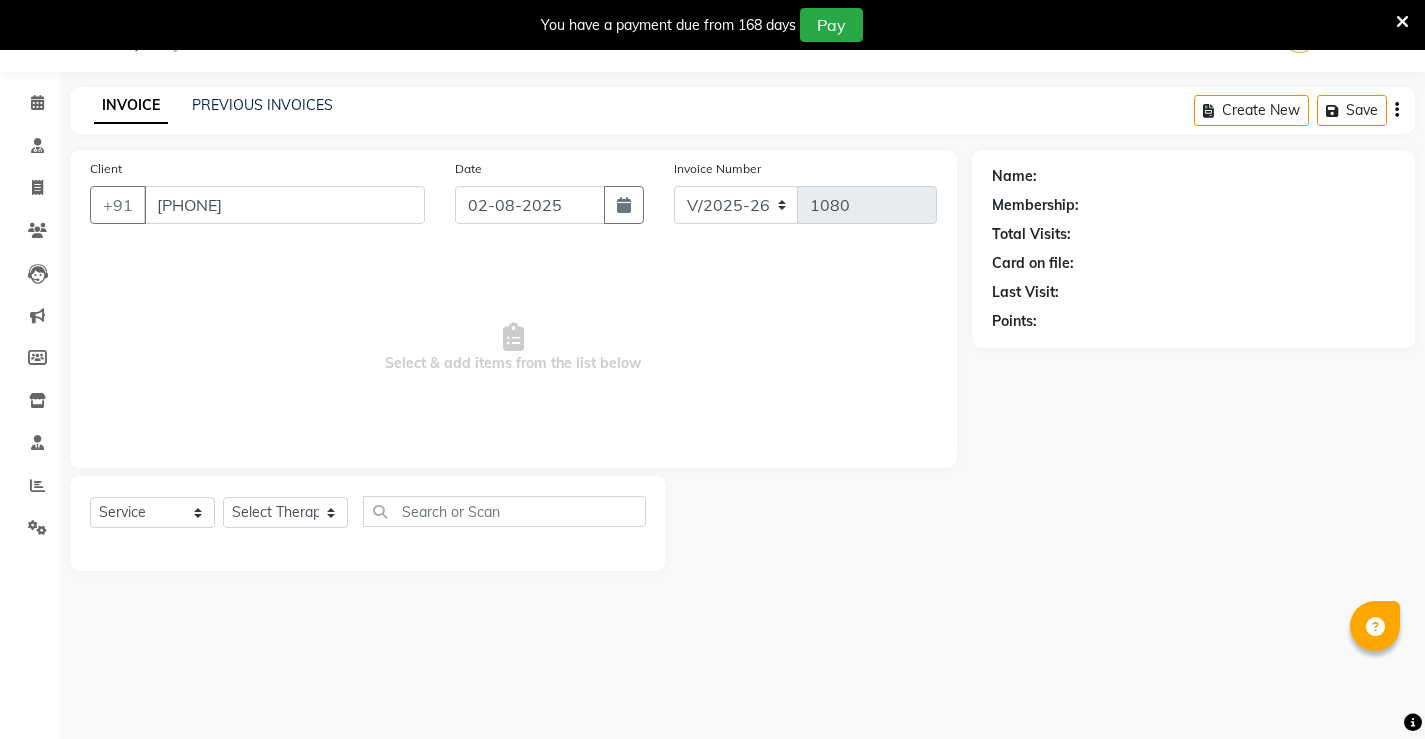 select on "83764" 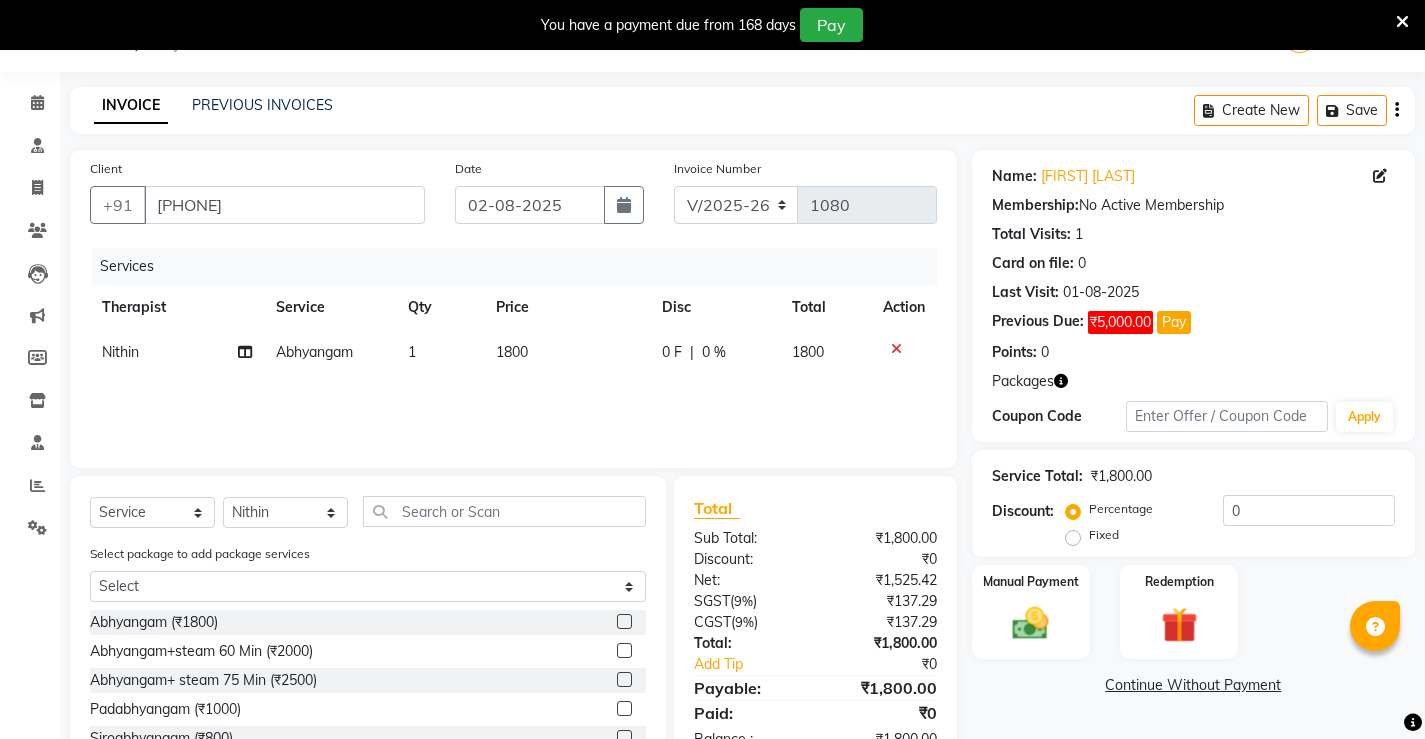 scroll, scrollTop: 112, scrollLeft: 0, axis: vertical 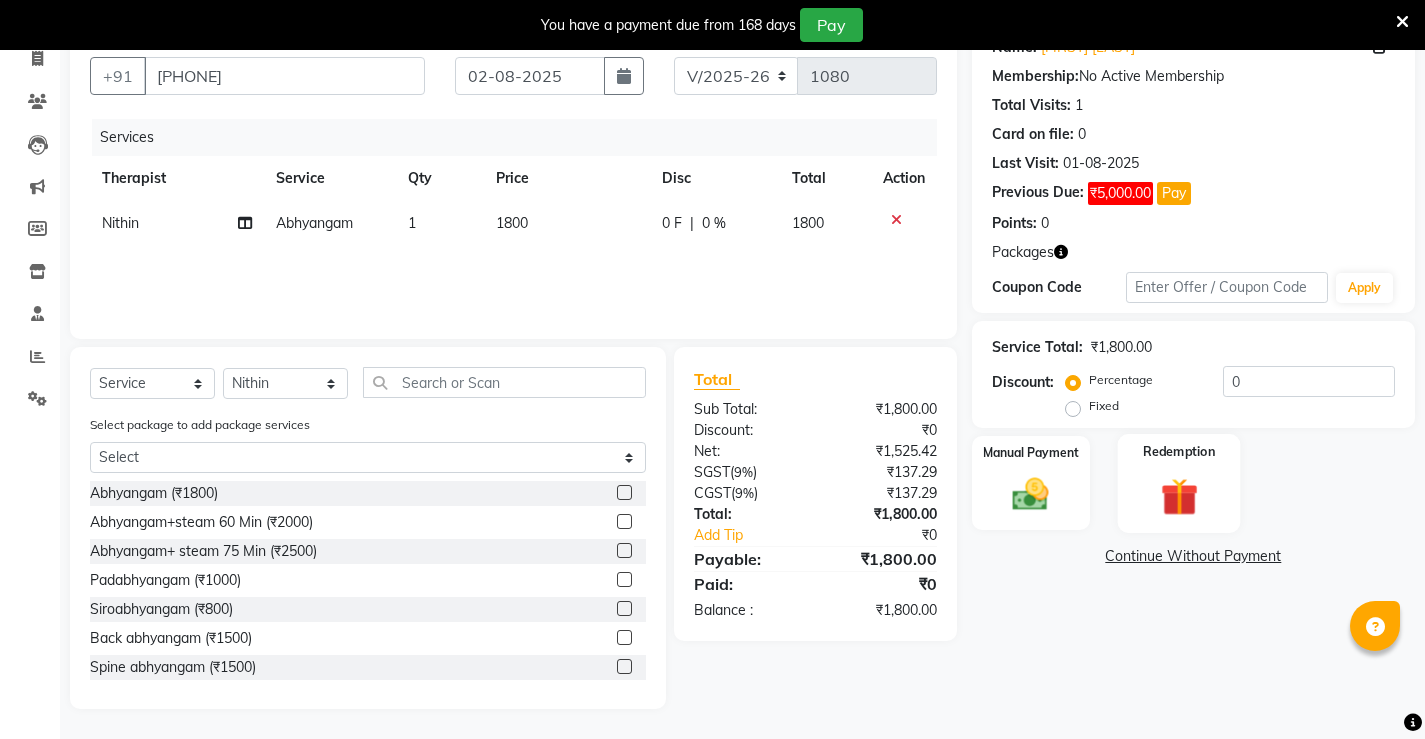 click on "Continue Without Payment" 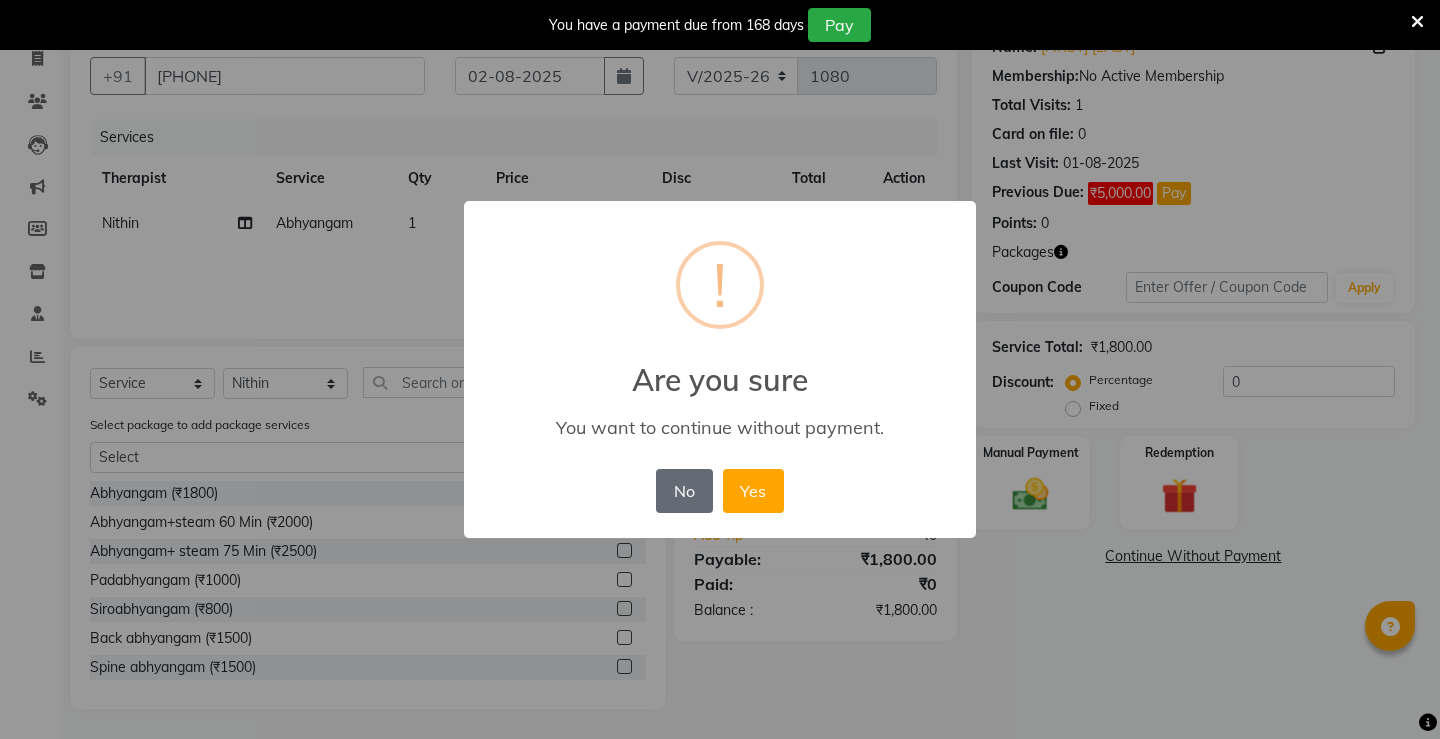 click on "No" at bounding box center [684, 491] 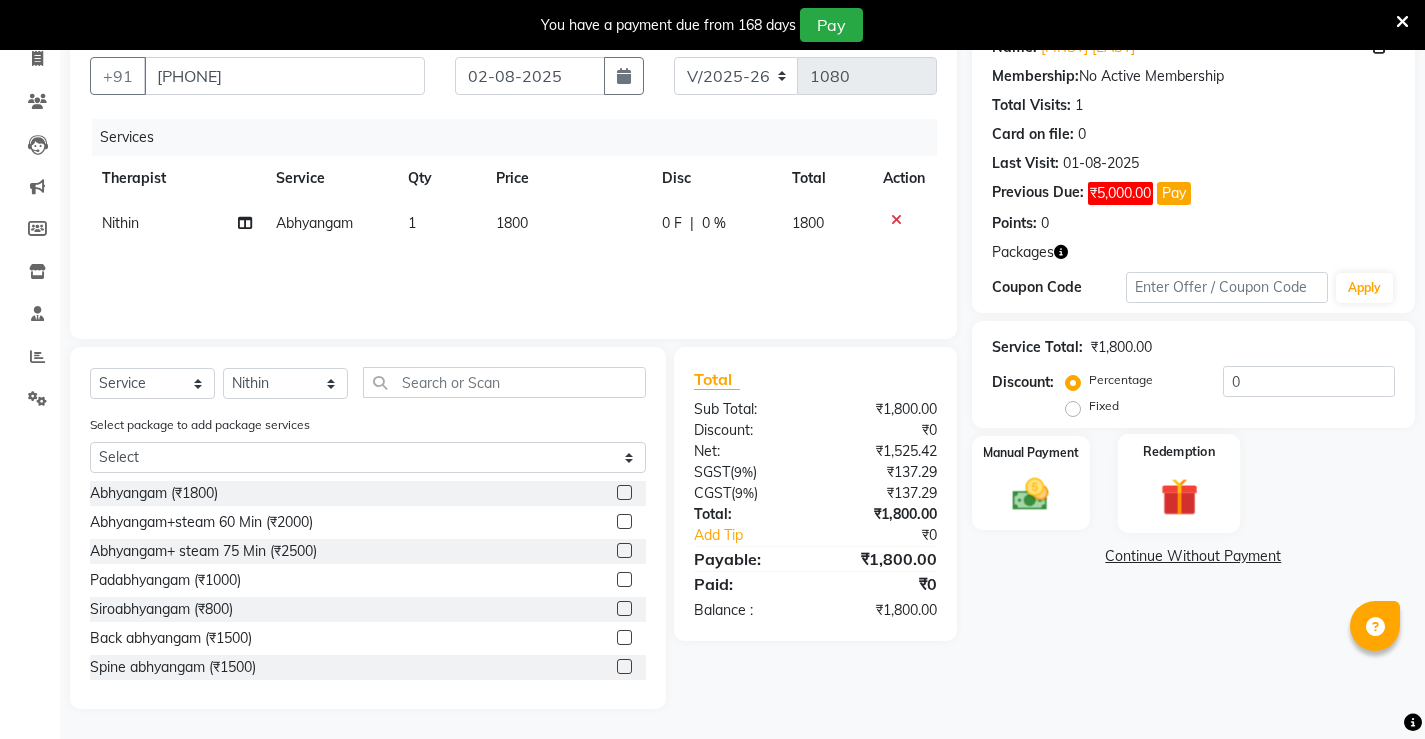 click 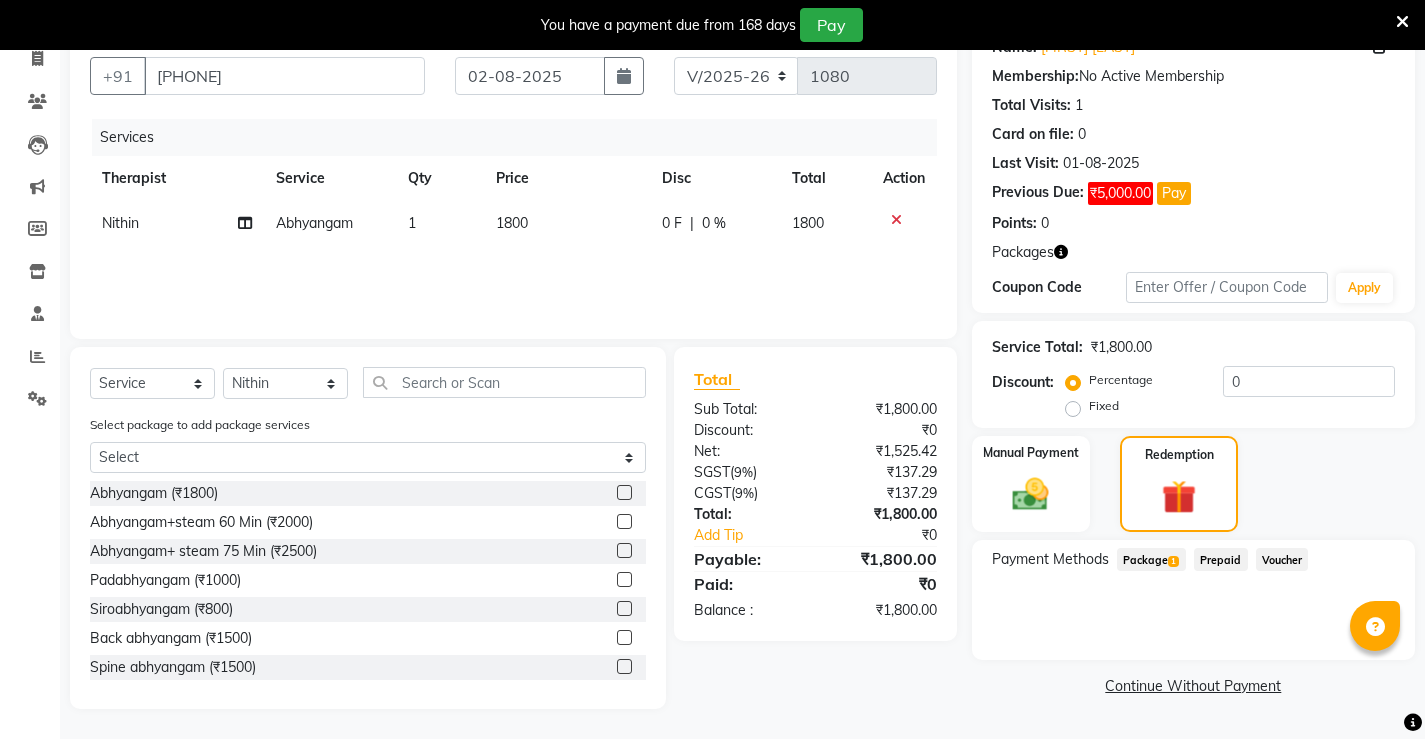 click on "Package  1" 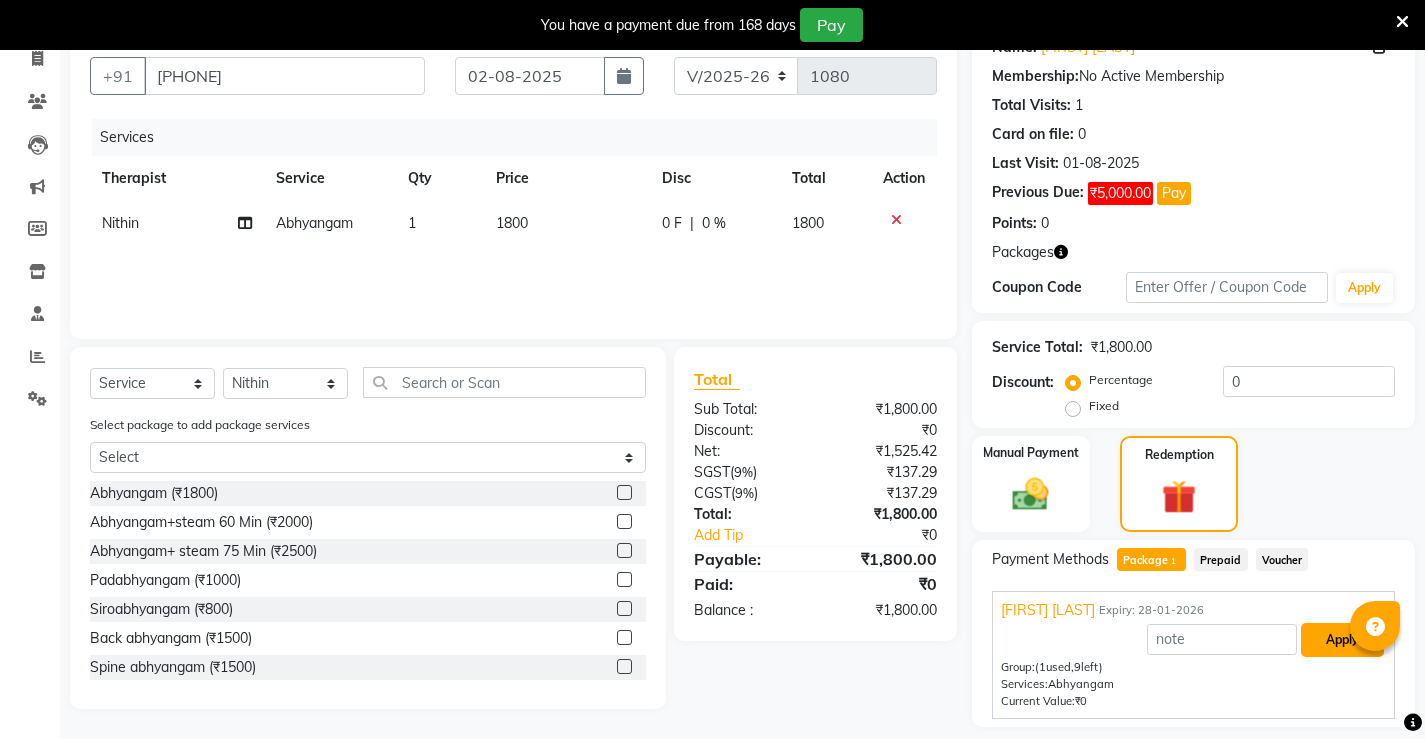 click on "Apply" at bounding box center (1342, 640) 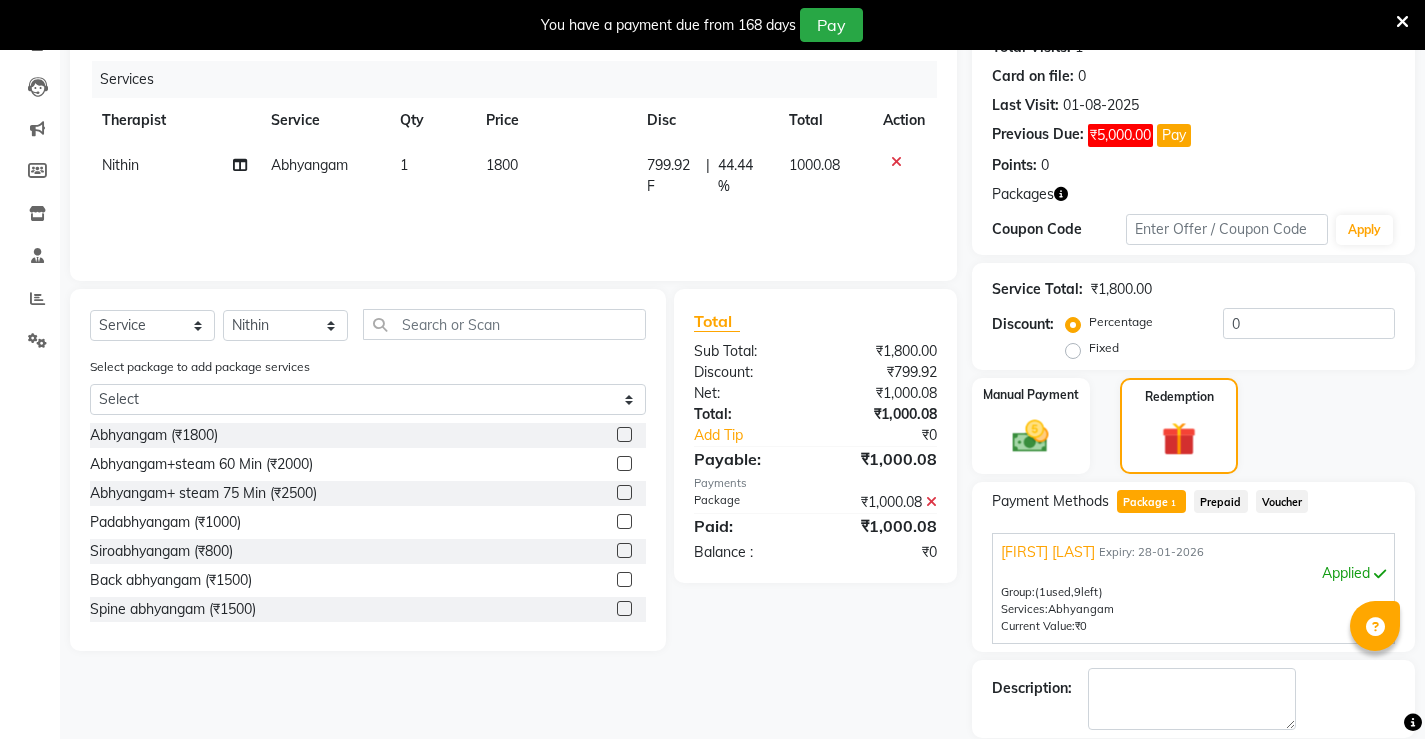 scroll, scrollTop: 334, scrollLeft: 0, axis: vertical 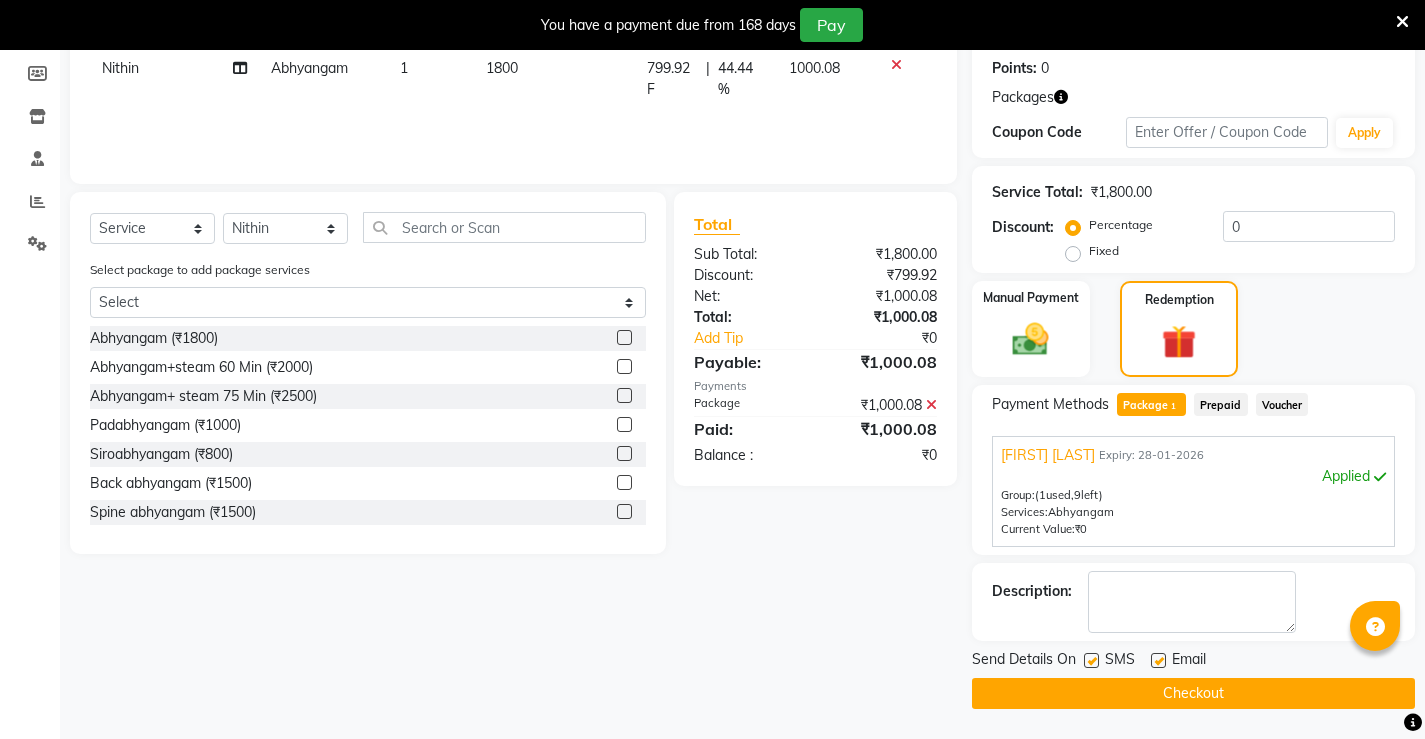 click 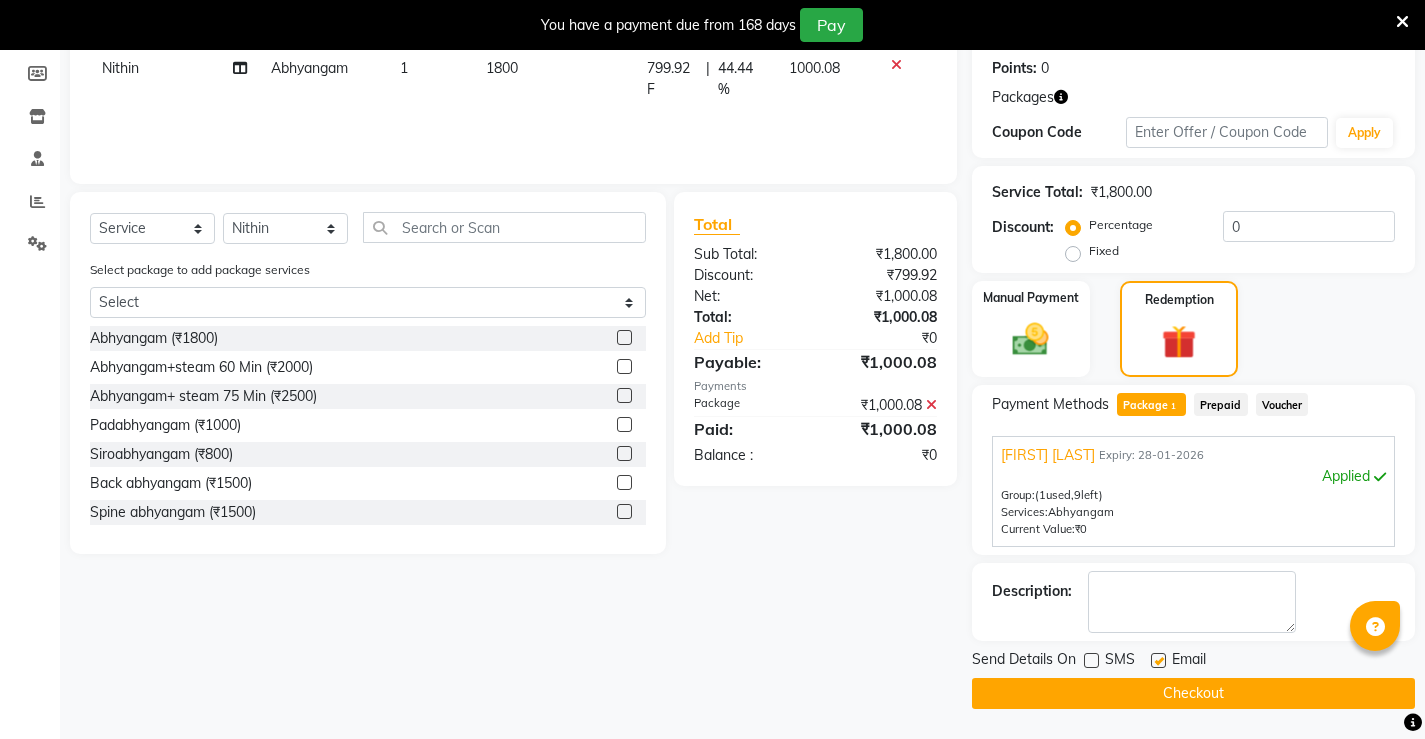 click 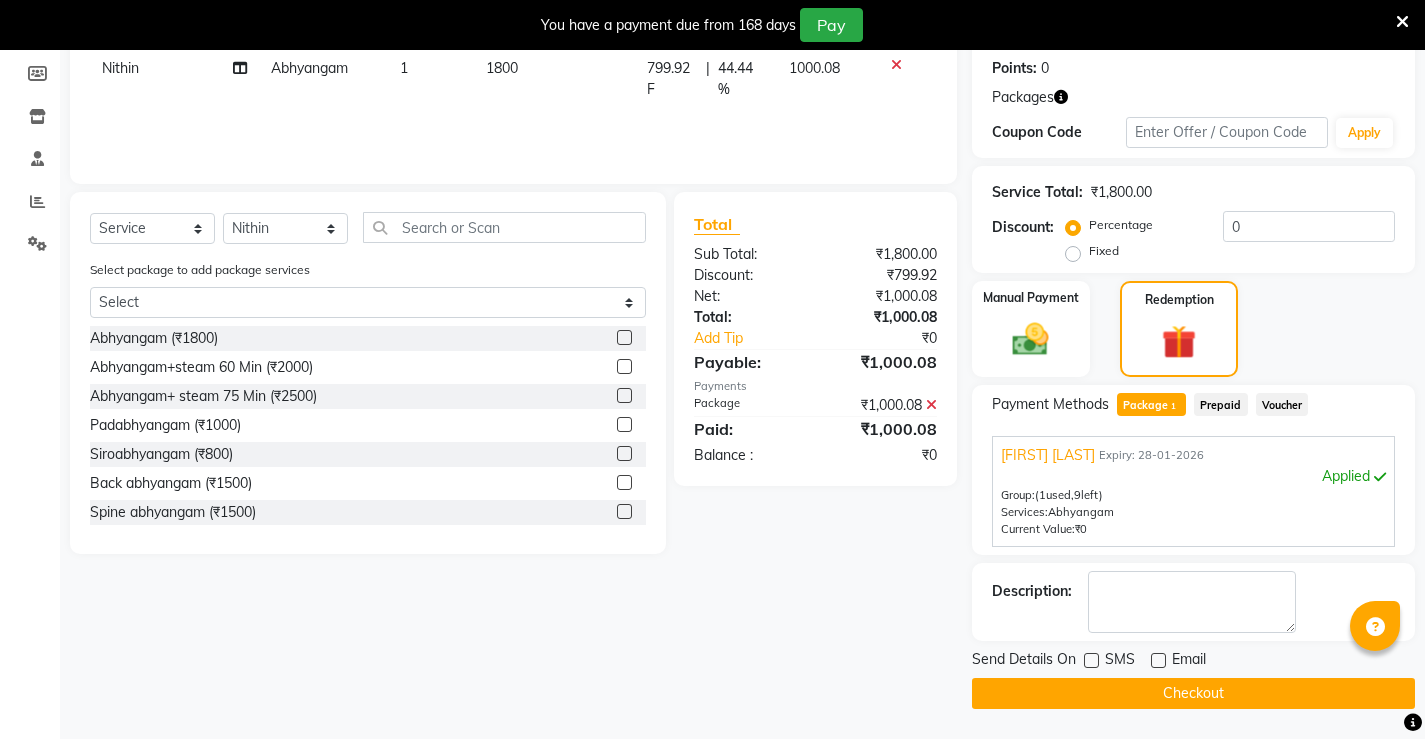 click on "Checkout" 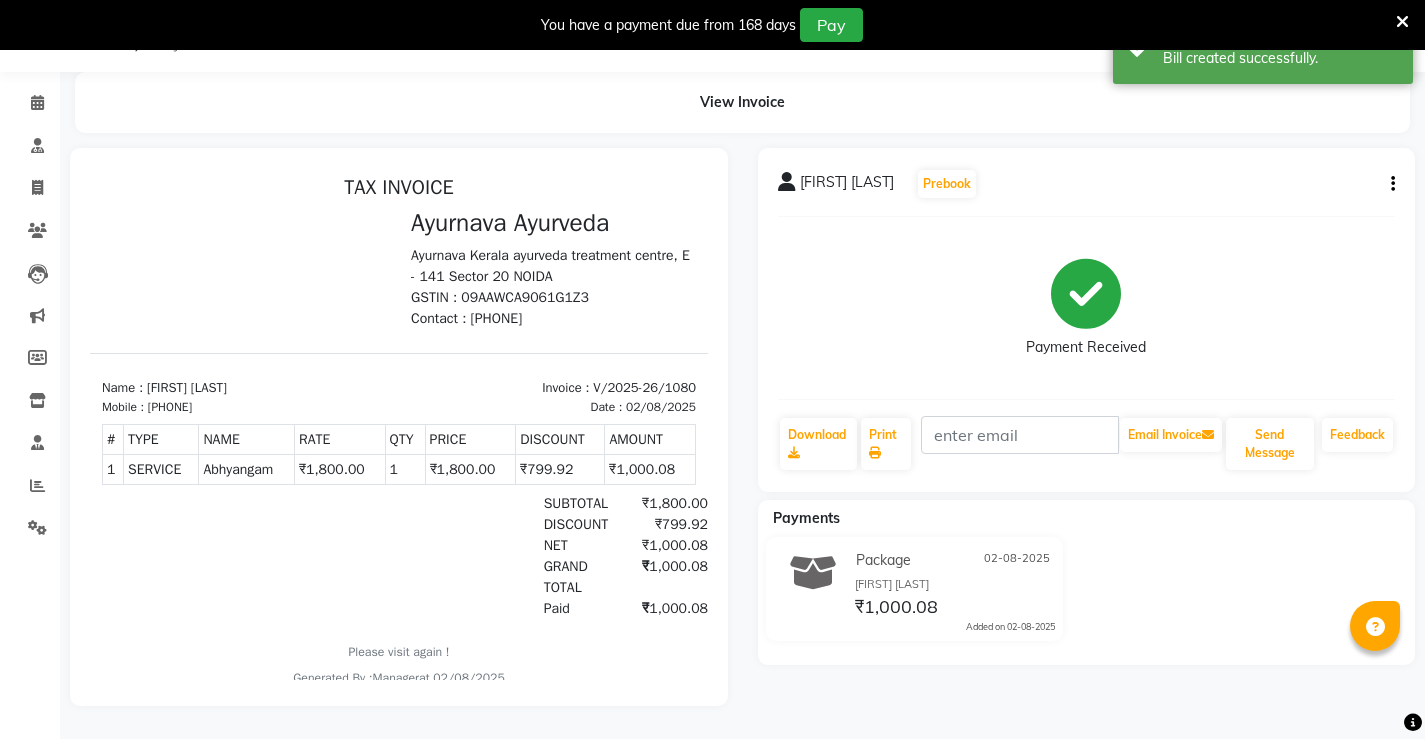 scroll, scrollTop: 0, scrollLeft: 0, axis: both 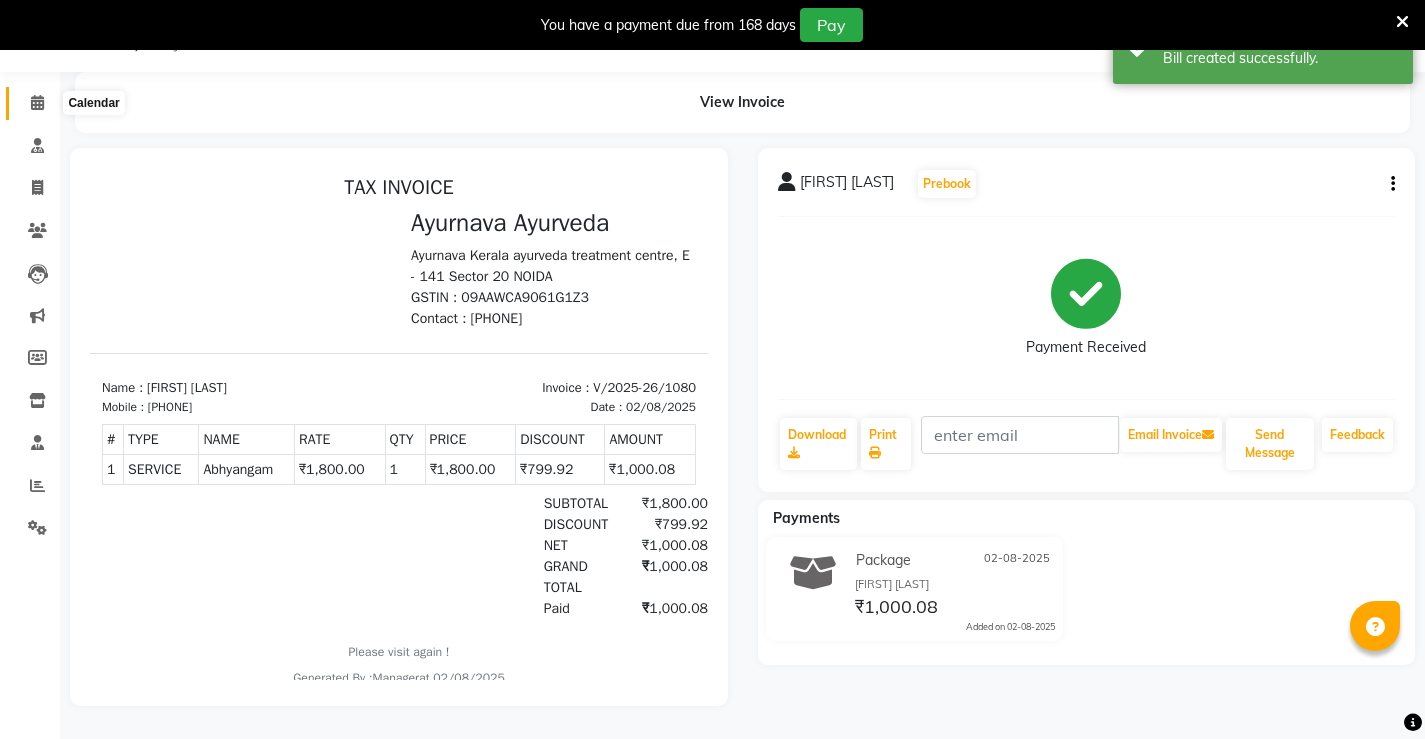 click 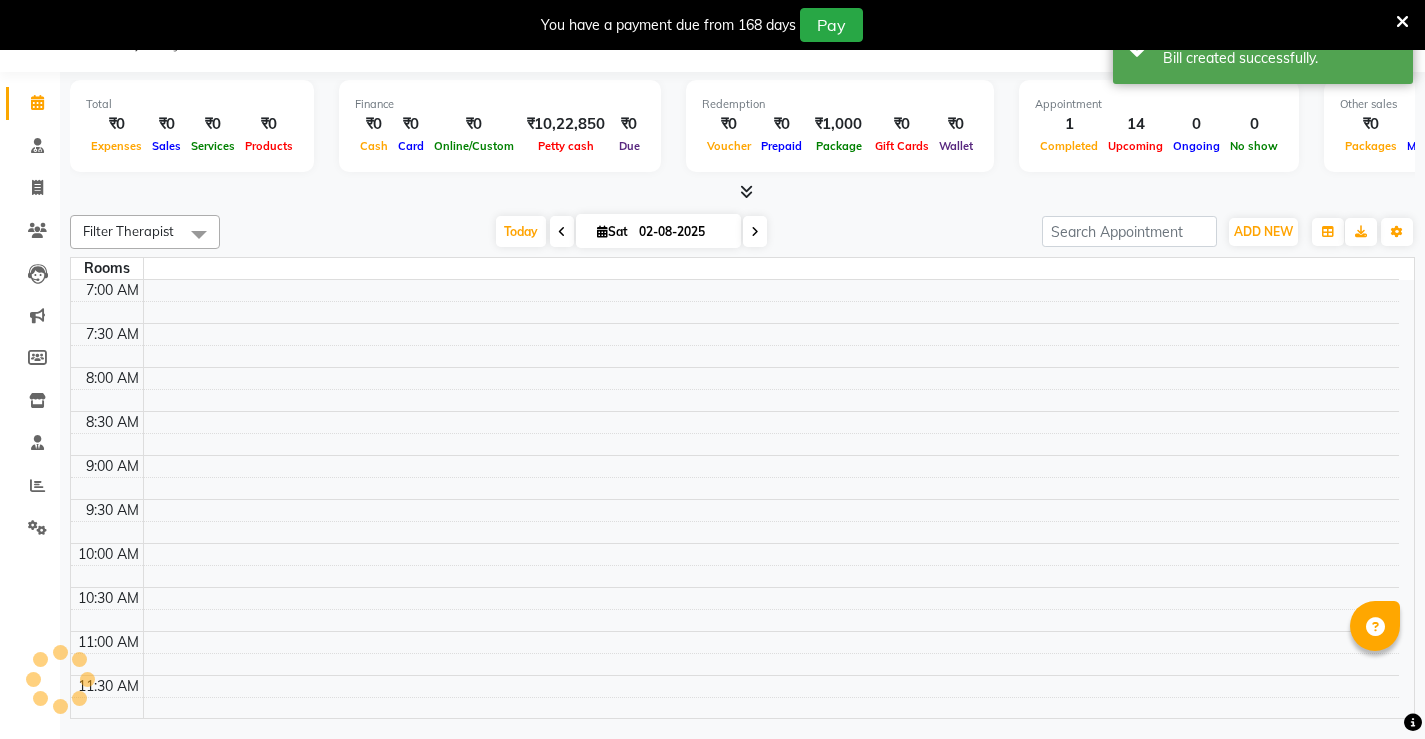 scroll, scrollTop: 50, scrollLeft: 0, axis: vertical 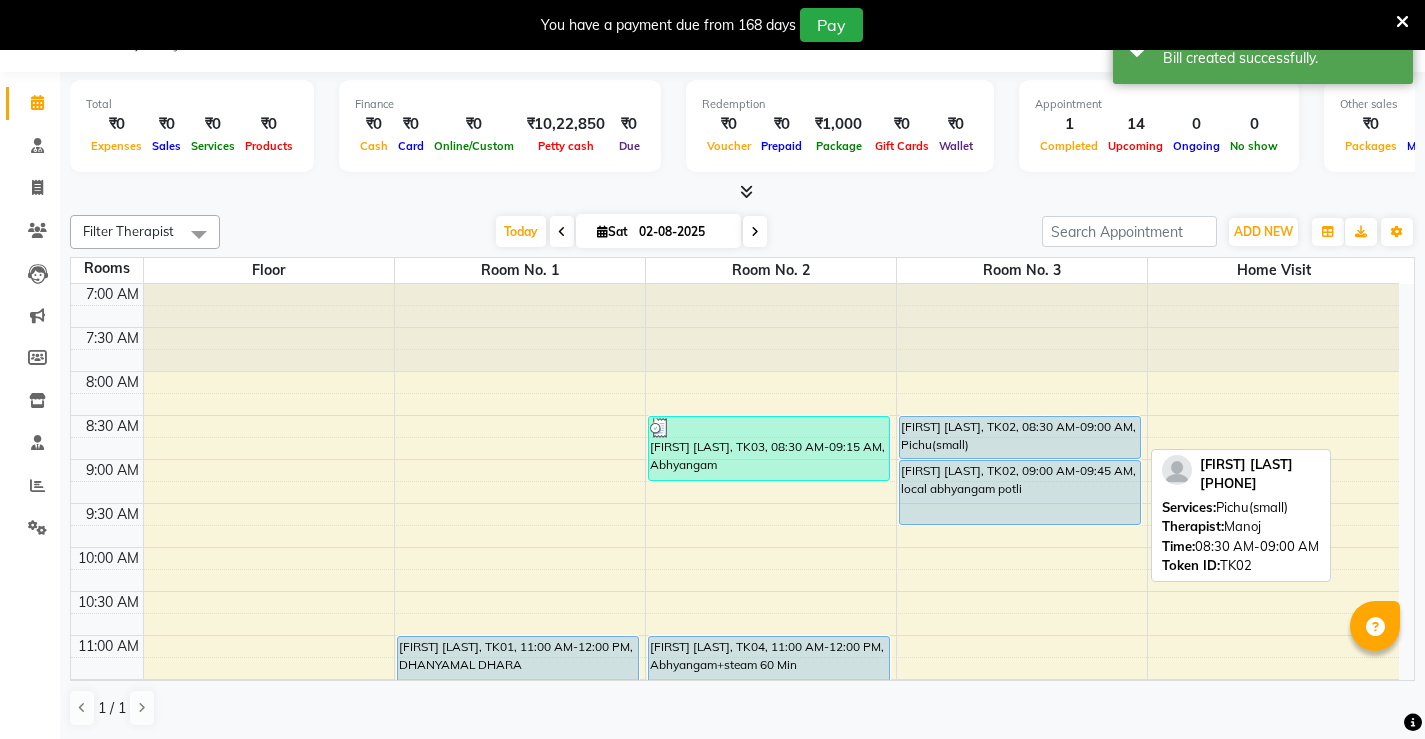click on "[FIRST] [LAST], TK02, 08:30 AM-09:00 AM, Pichu(small)" at bounding box center (1020, 437) 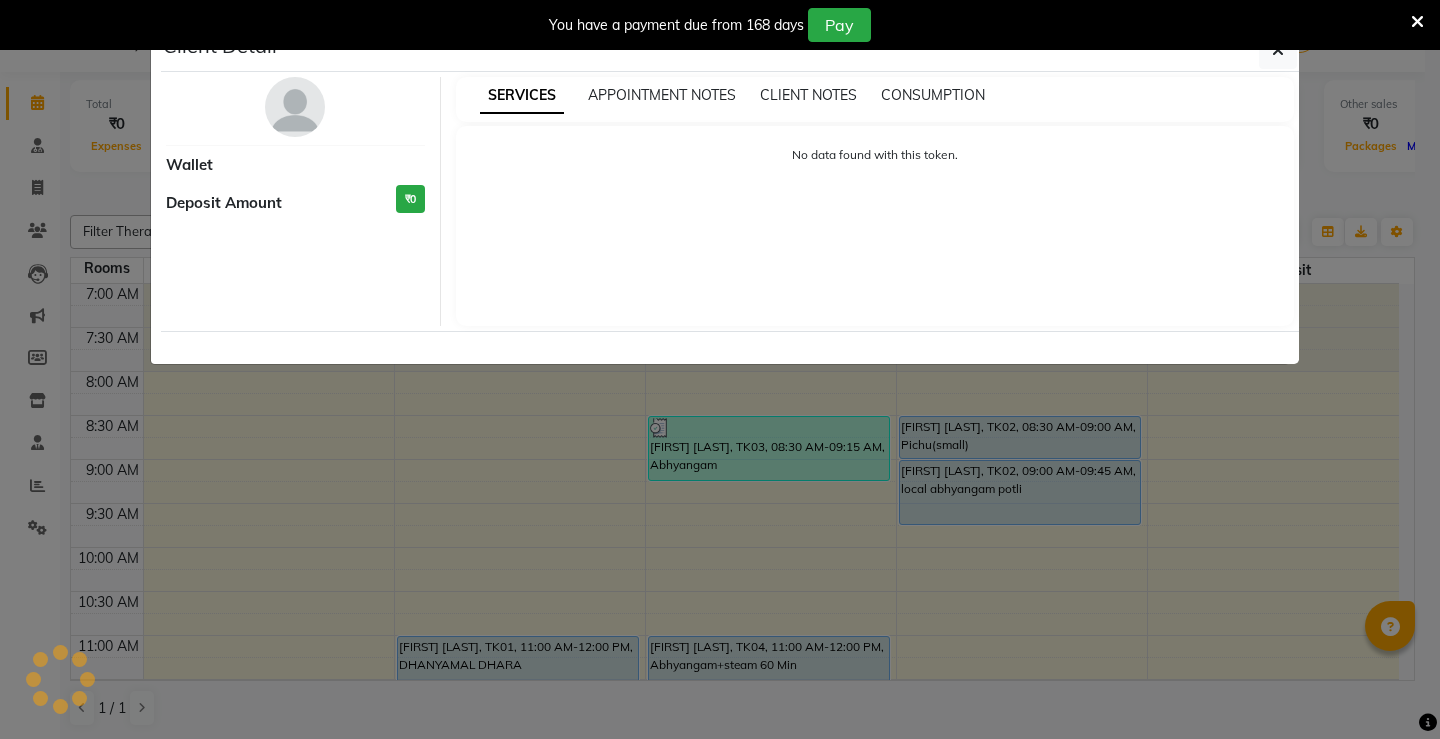 select on "5" 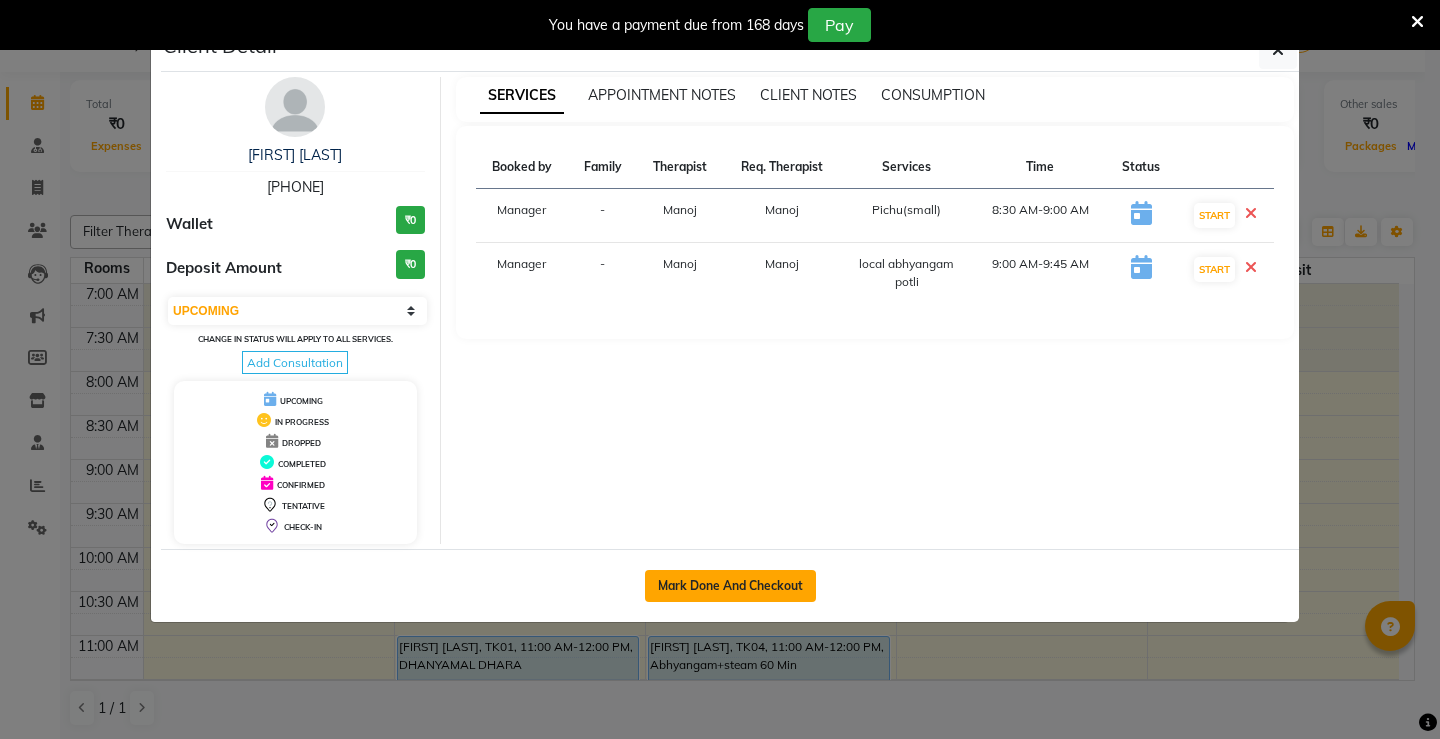 click on "Mark Done And Checkout" 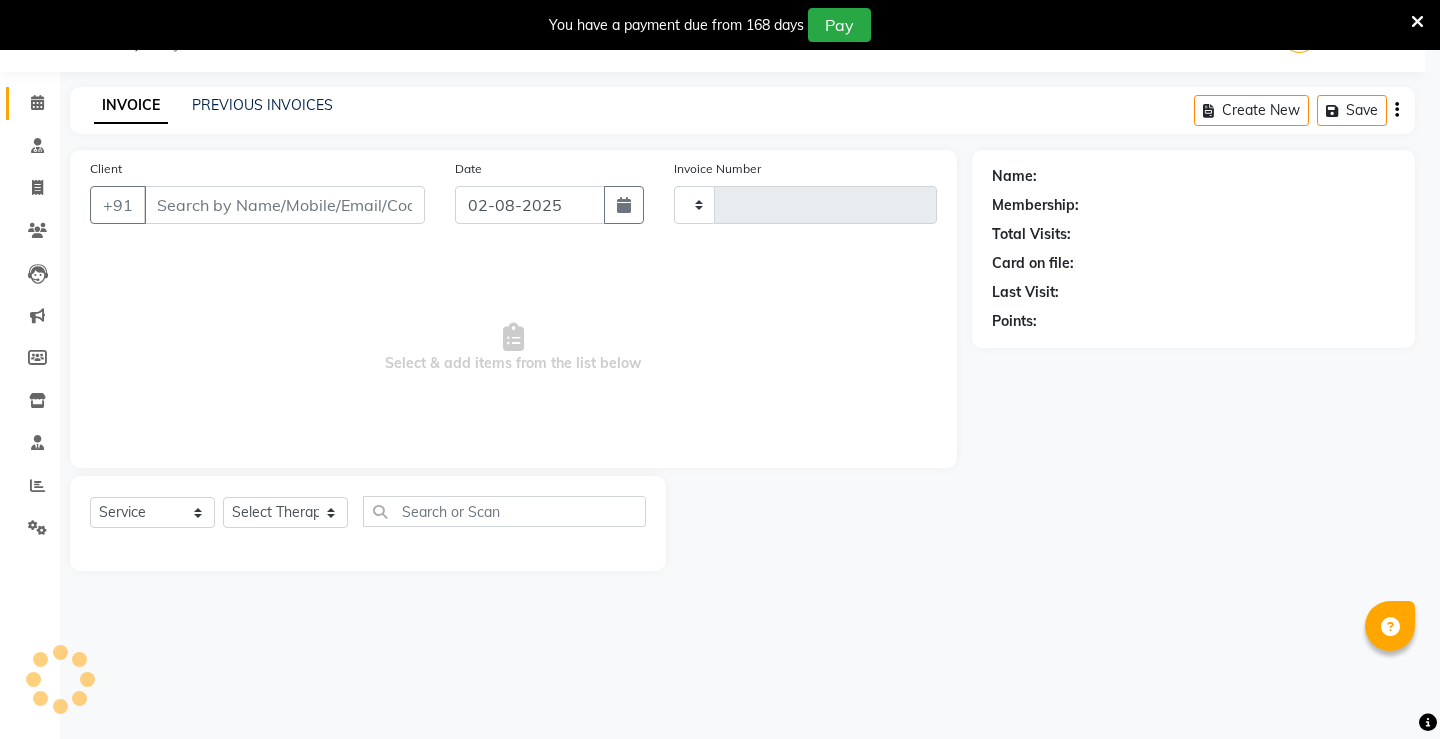 type on "1081" 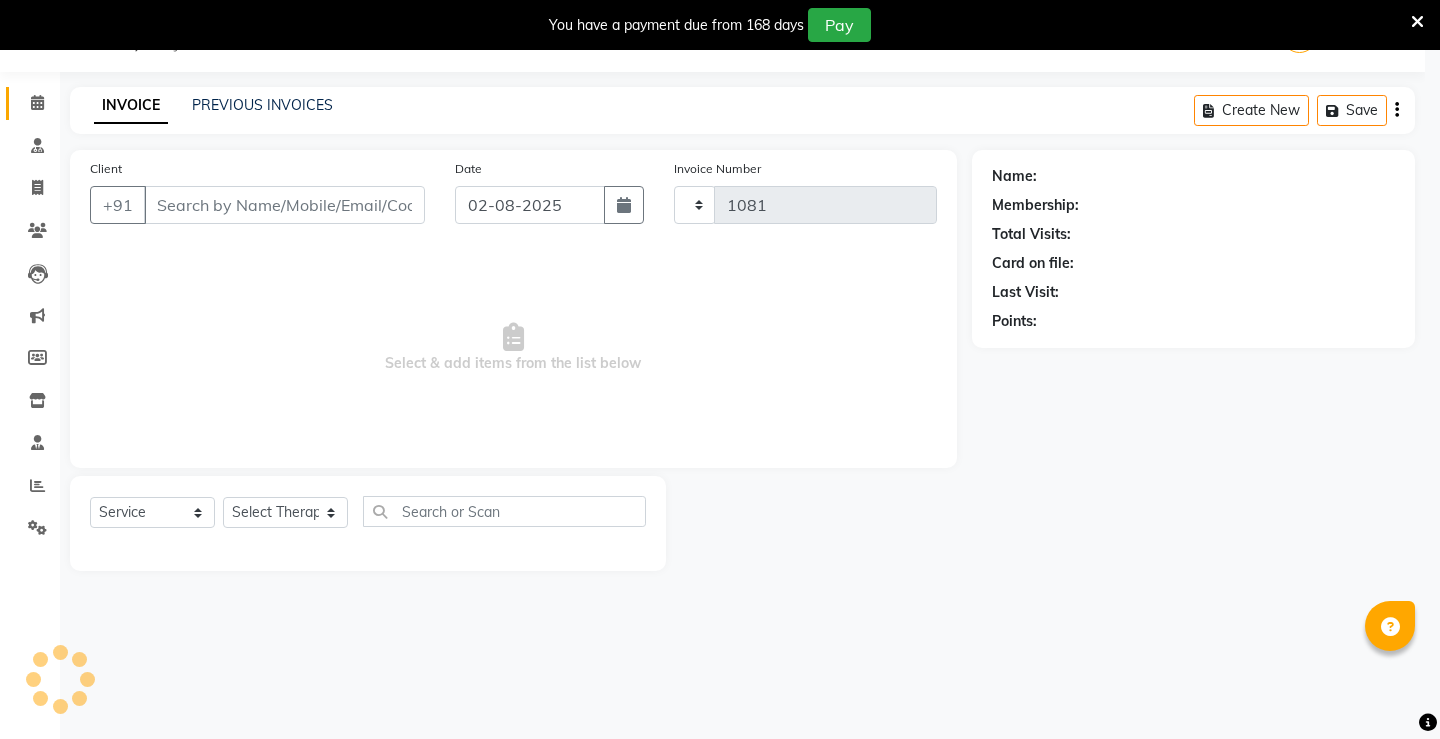 select on "5587" 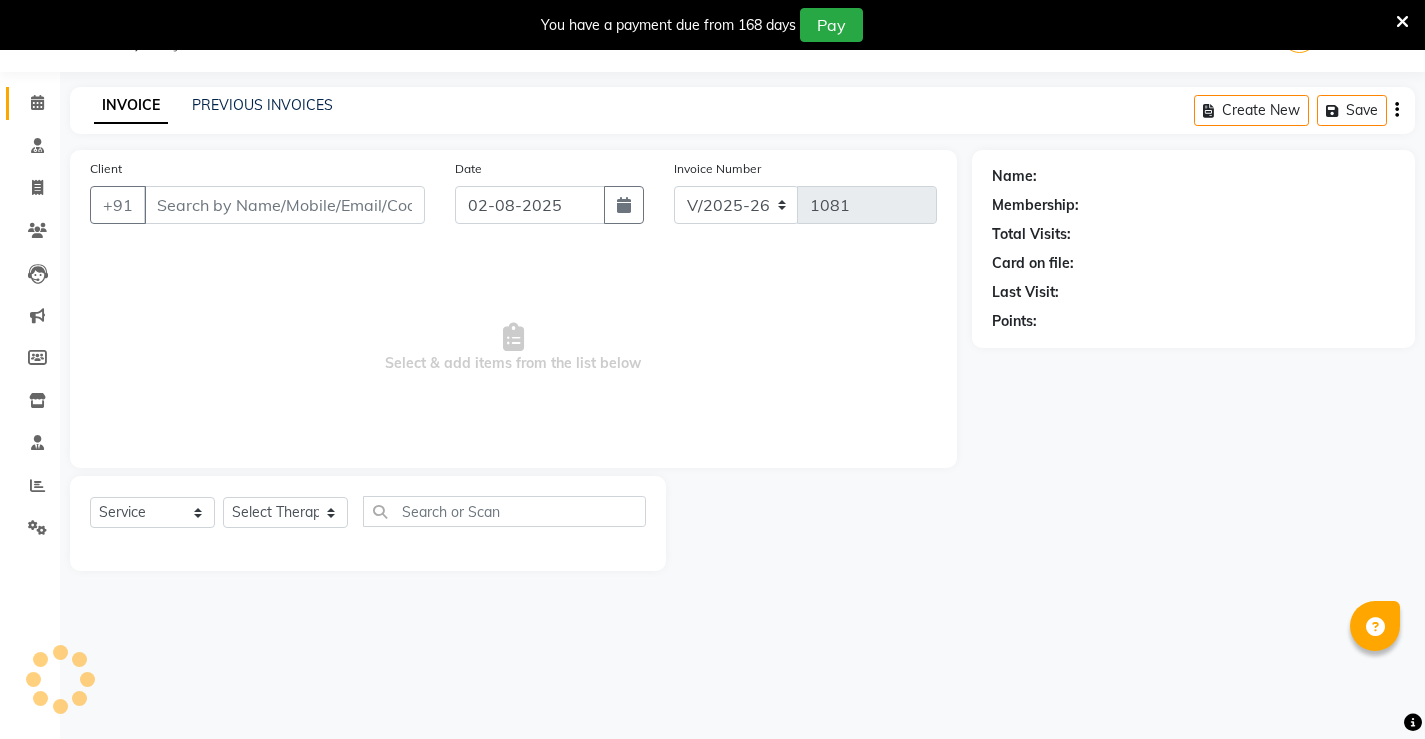 type on "[PHONE]" 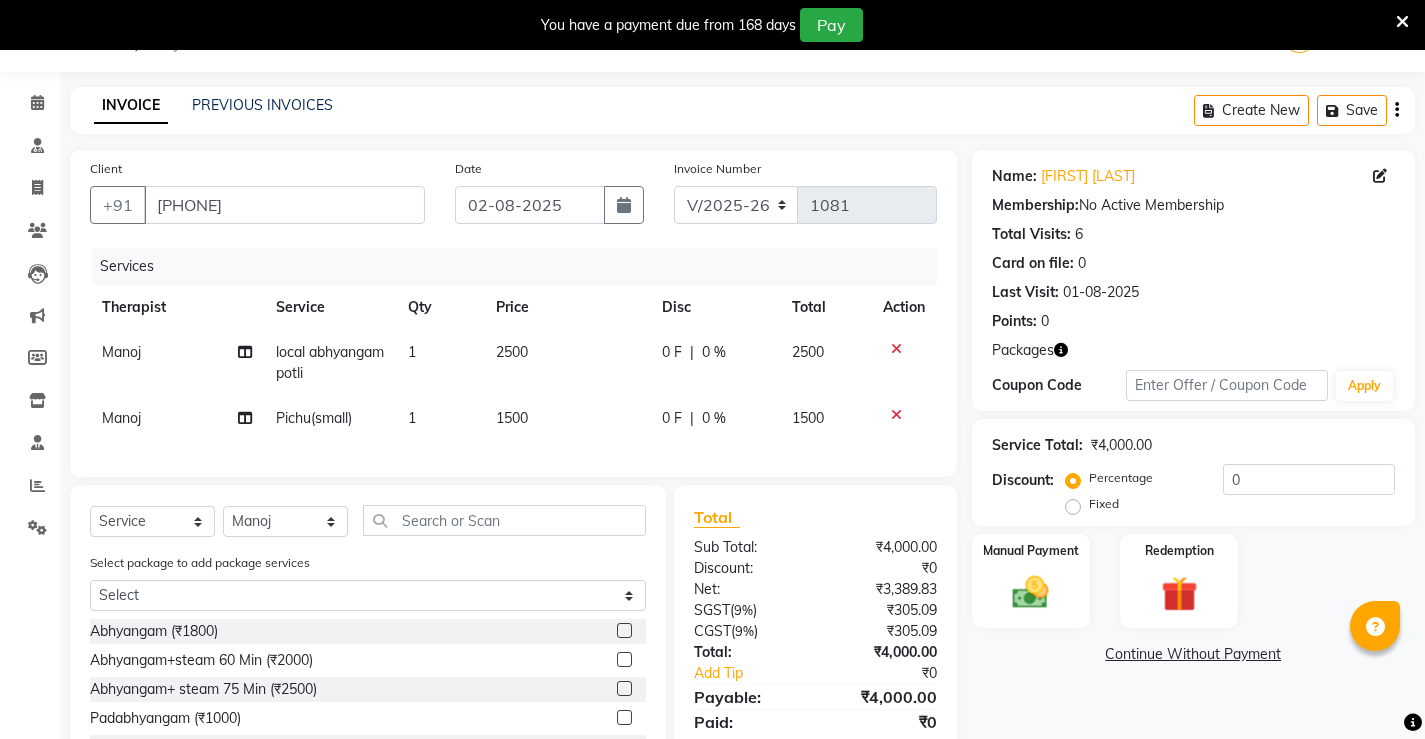 click 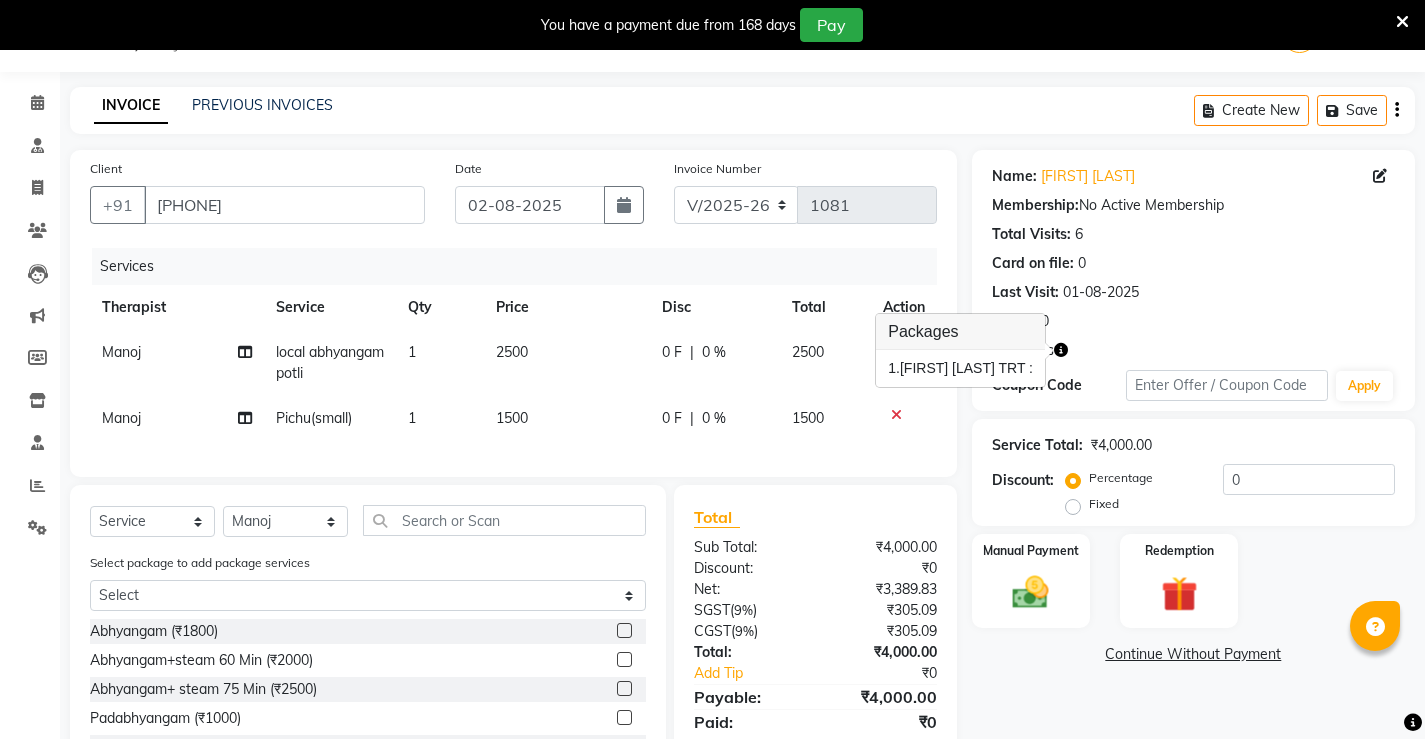 click on "1.   Sayad Marsook TRT :" at bounding box center [960, 368] 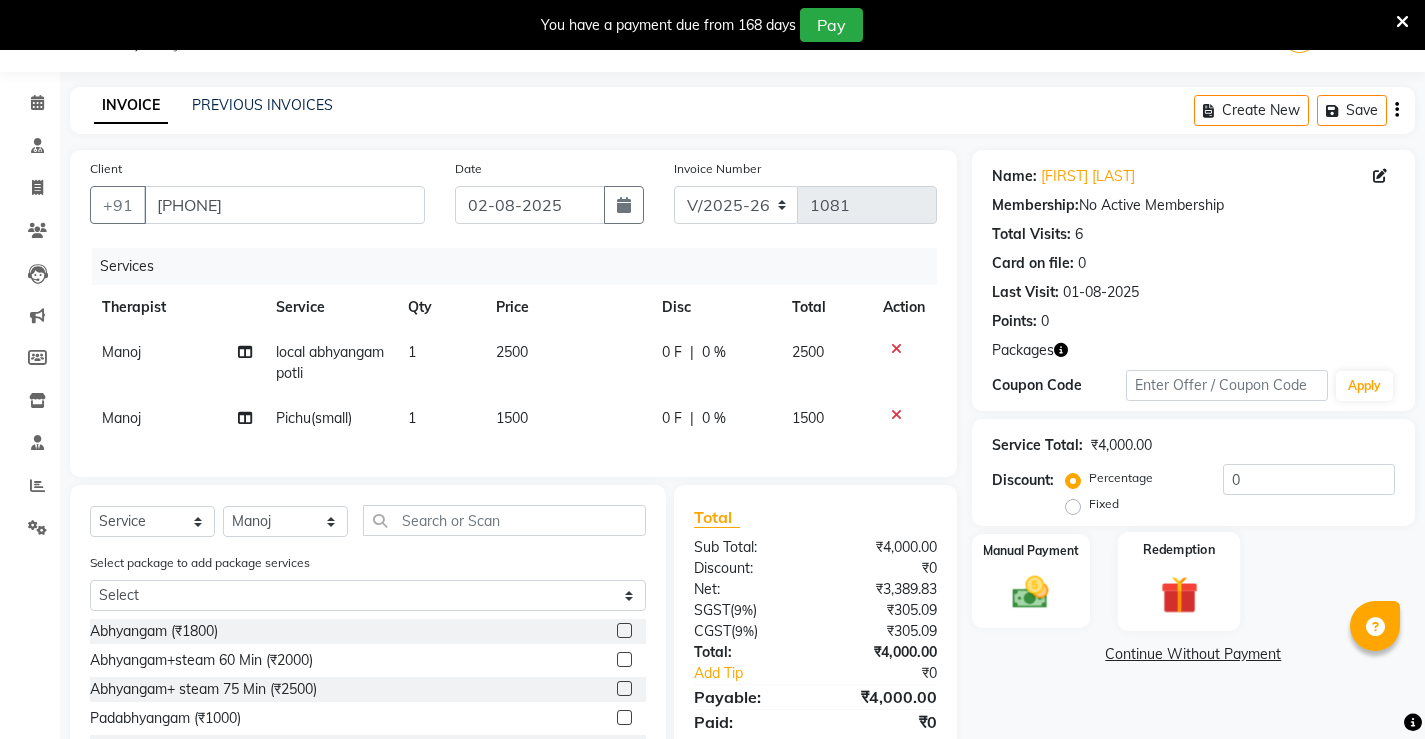 click 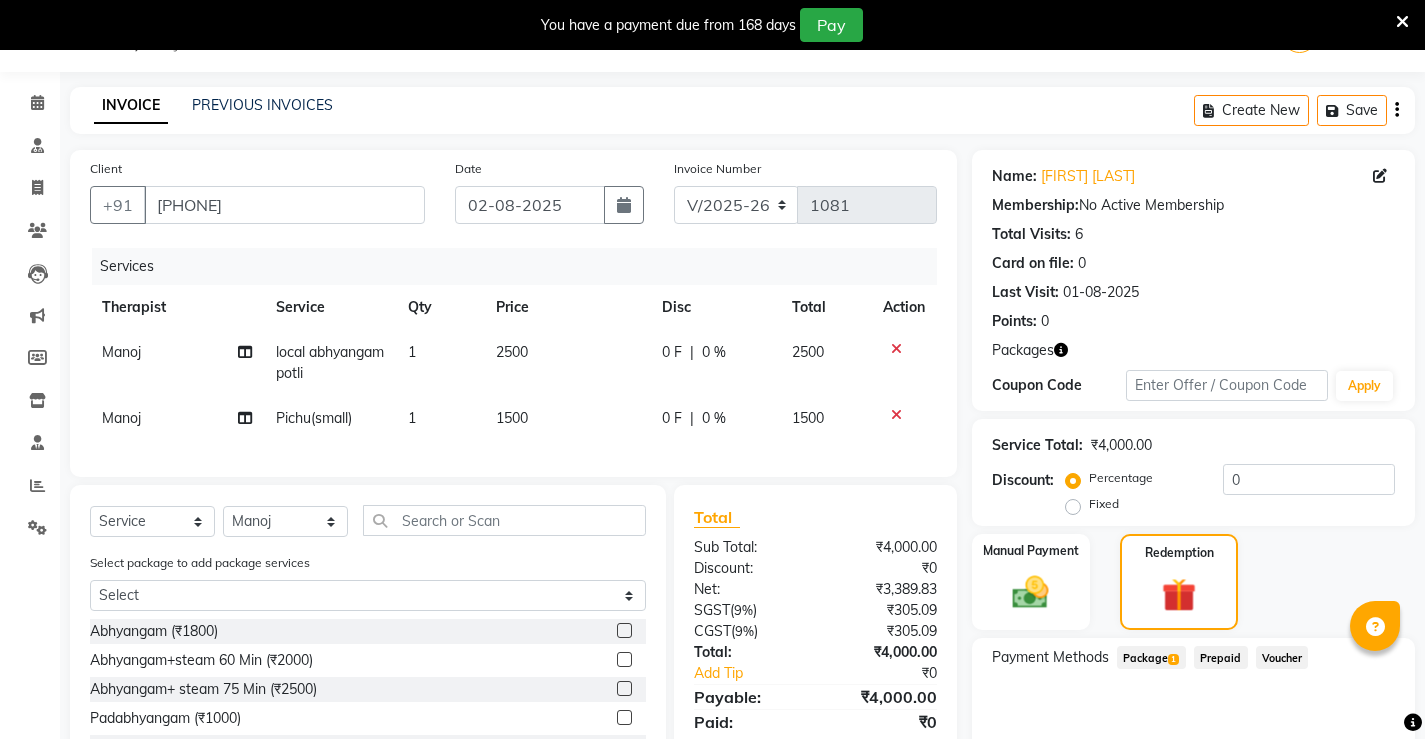 click on "Package  1" 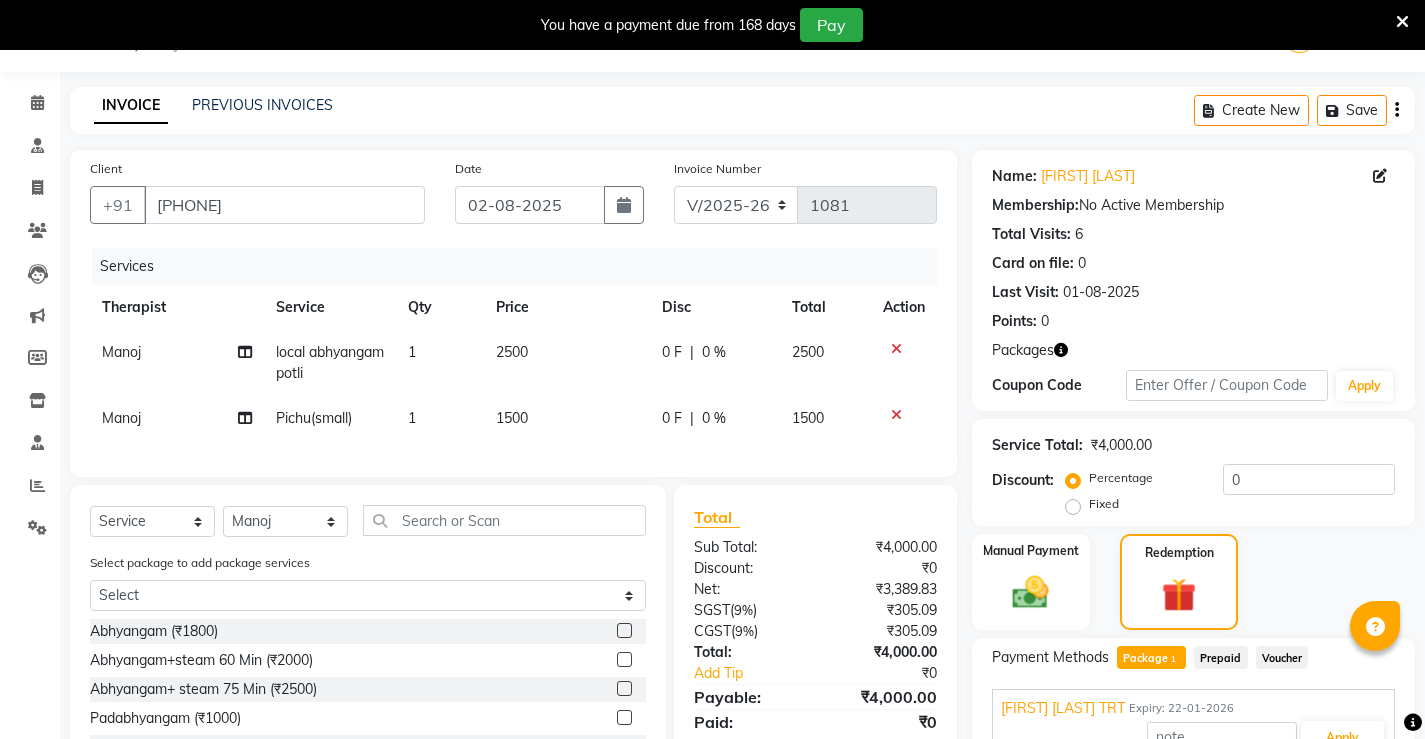 scroll, scrollTop: 241, scrollLeft: 0, axis: vertical 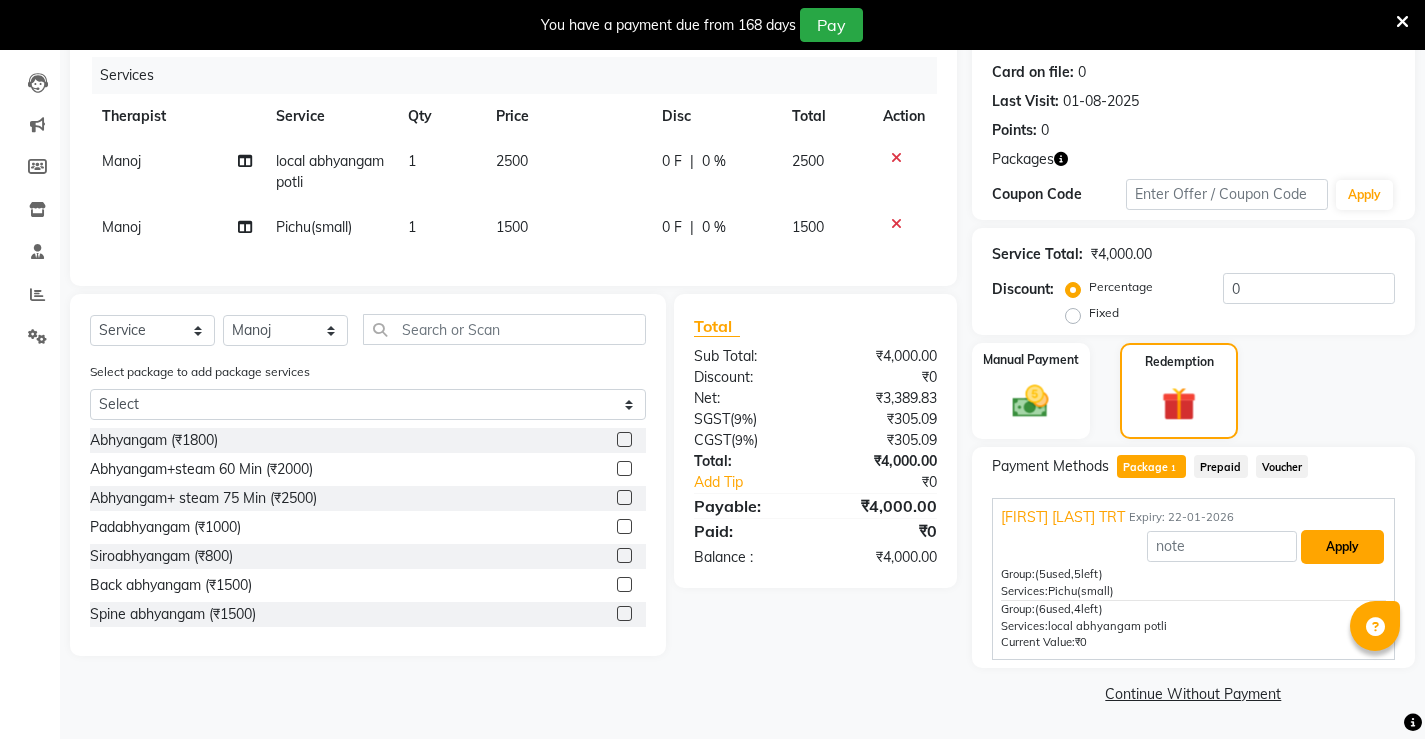click on "Apply" at bounding box center (1342, 547) 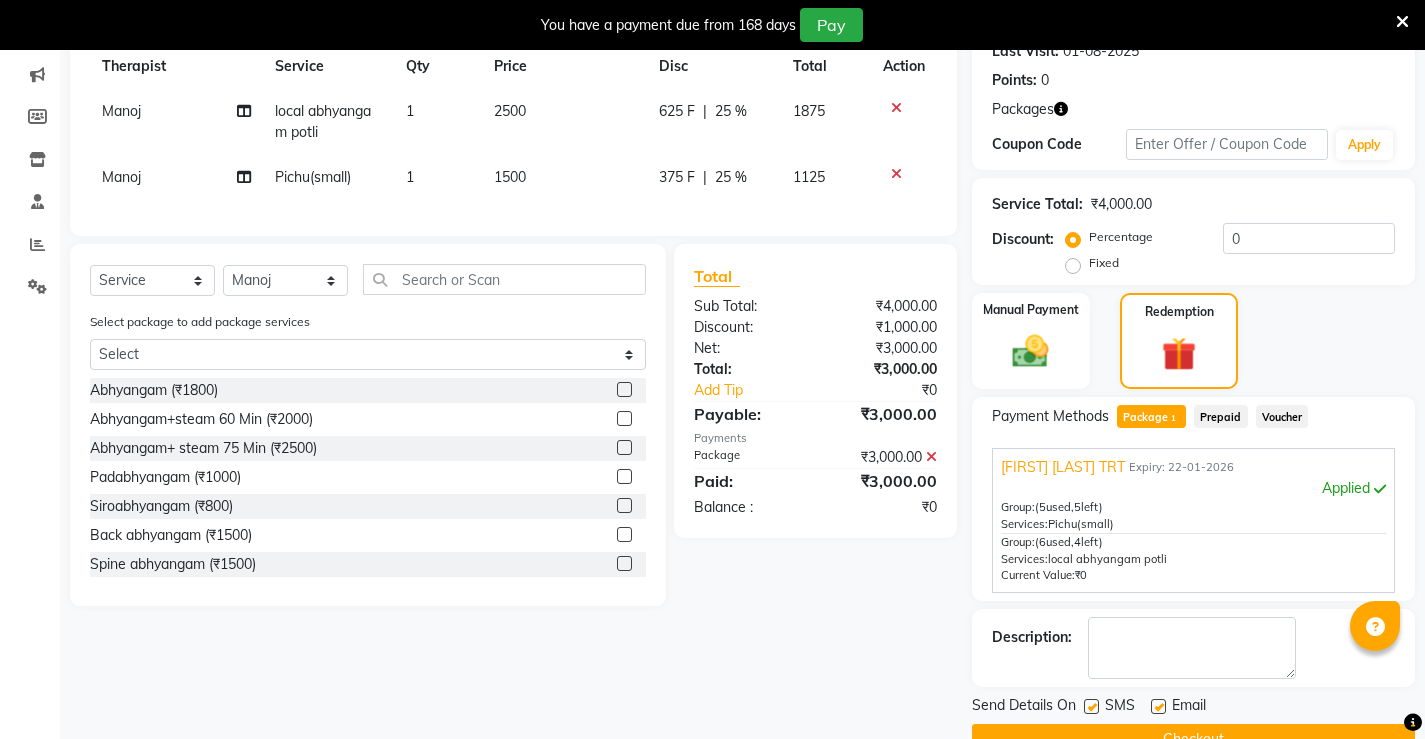 scroll, scrollTop: 337, scrollLeft: 0, axis: vertical 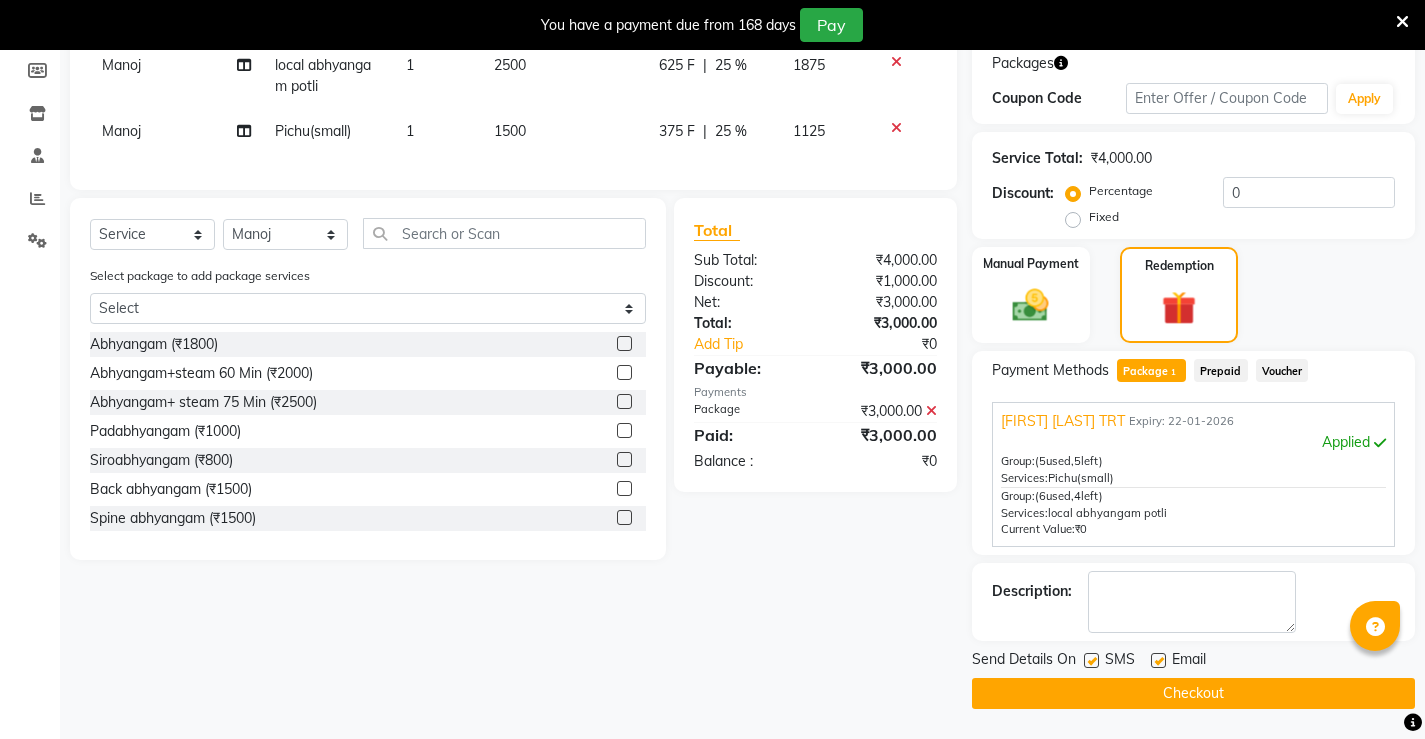 click 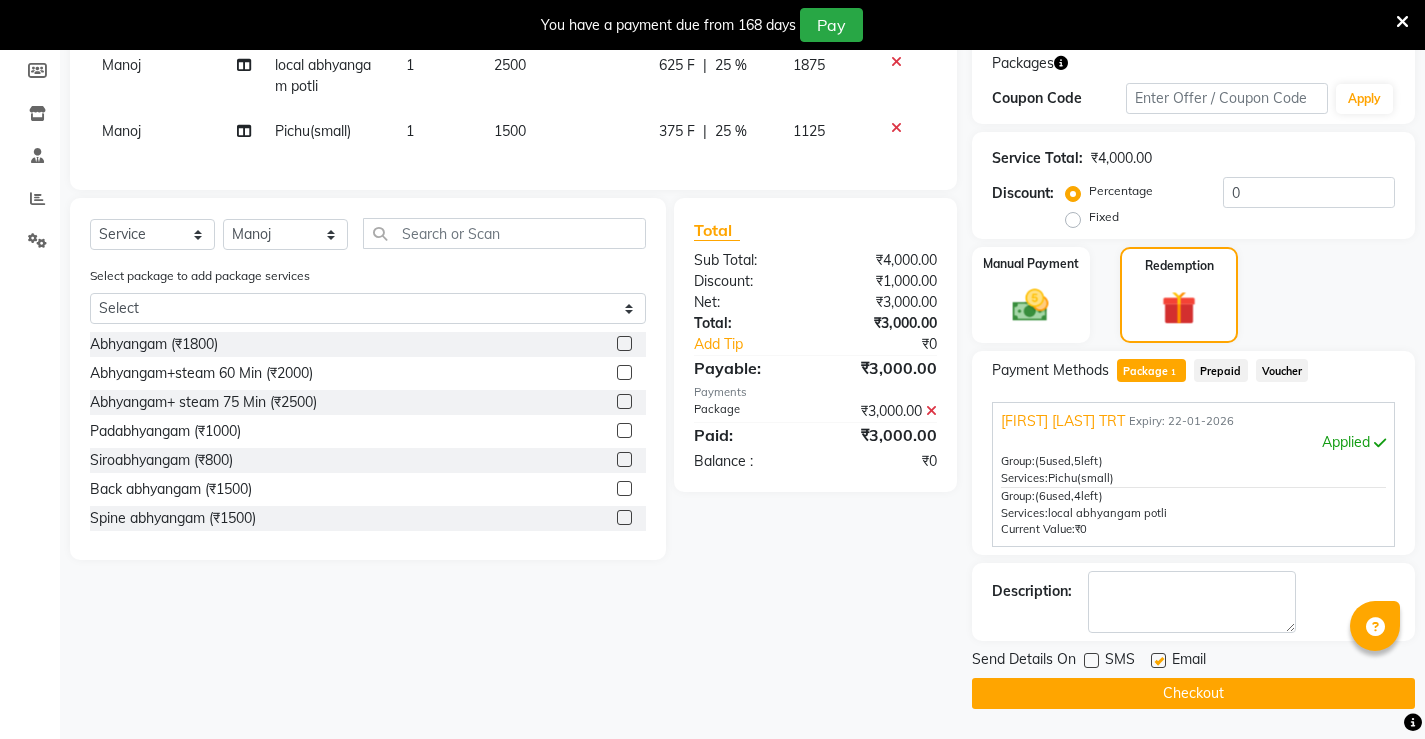 click 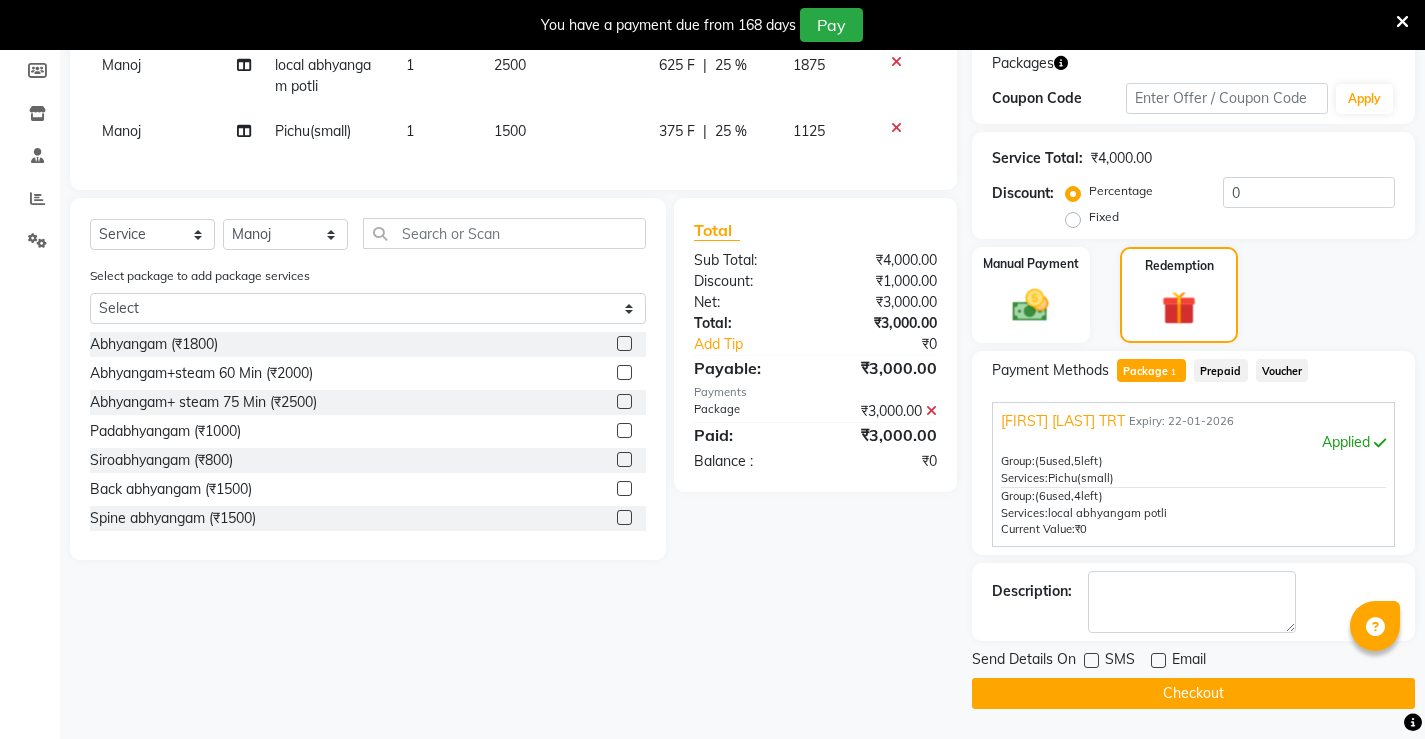 click on "Checkout" 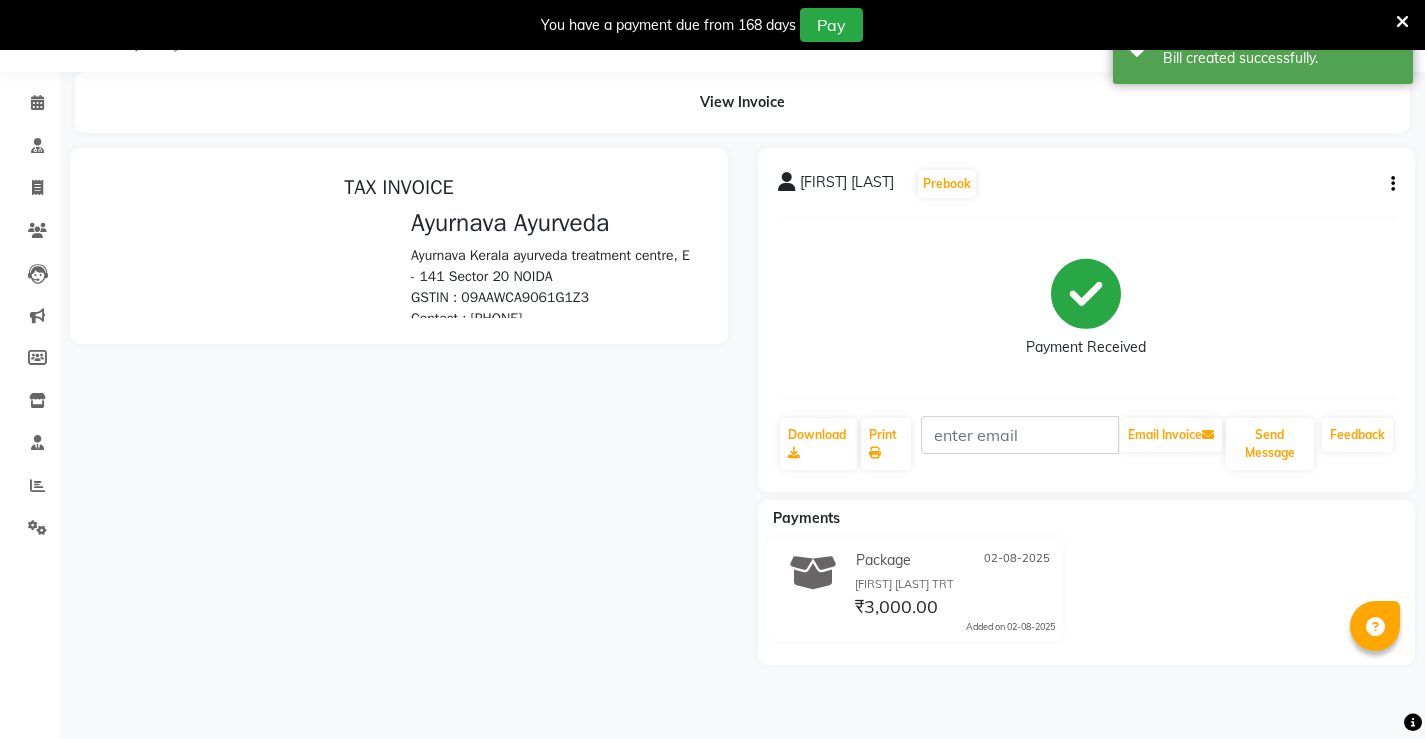 scroll, scrollTop: 92, scrollLeft: 0, axis: vertical 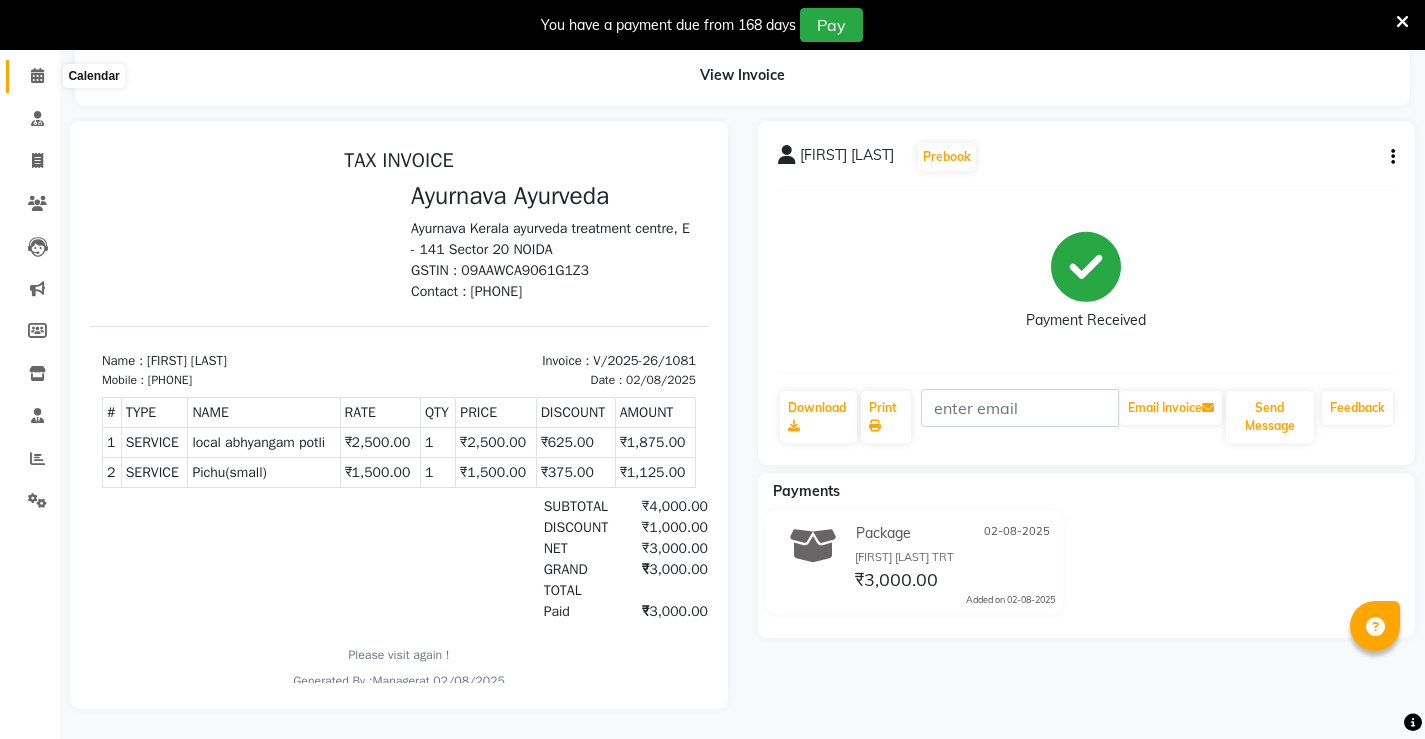 click 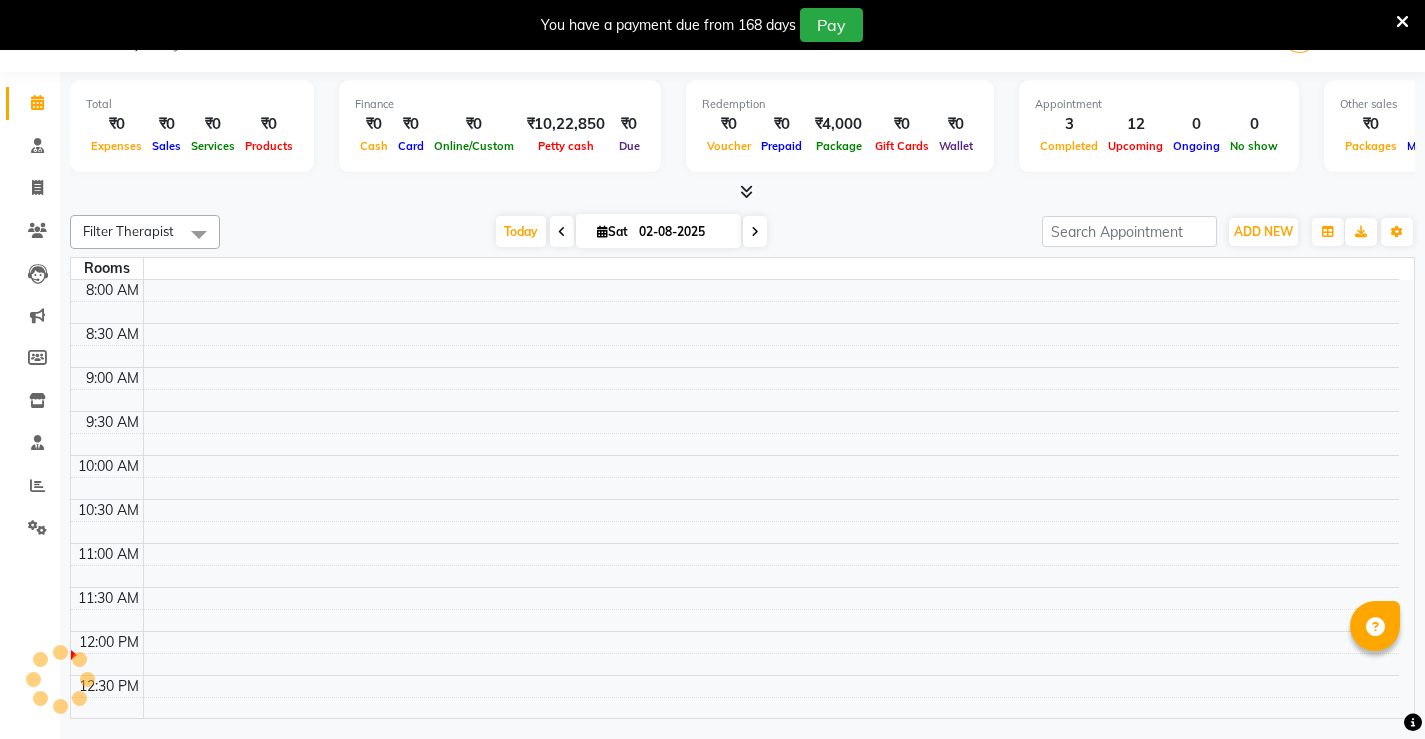 scroll, scrollTop: 50, scrollLeft: 0, axis: vertical 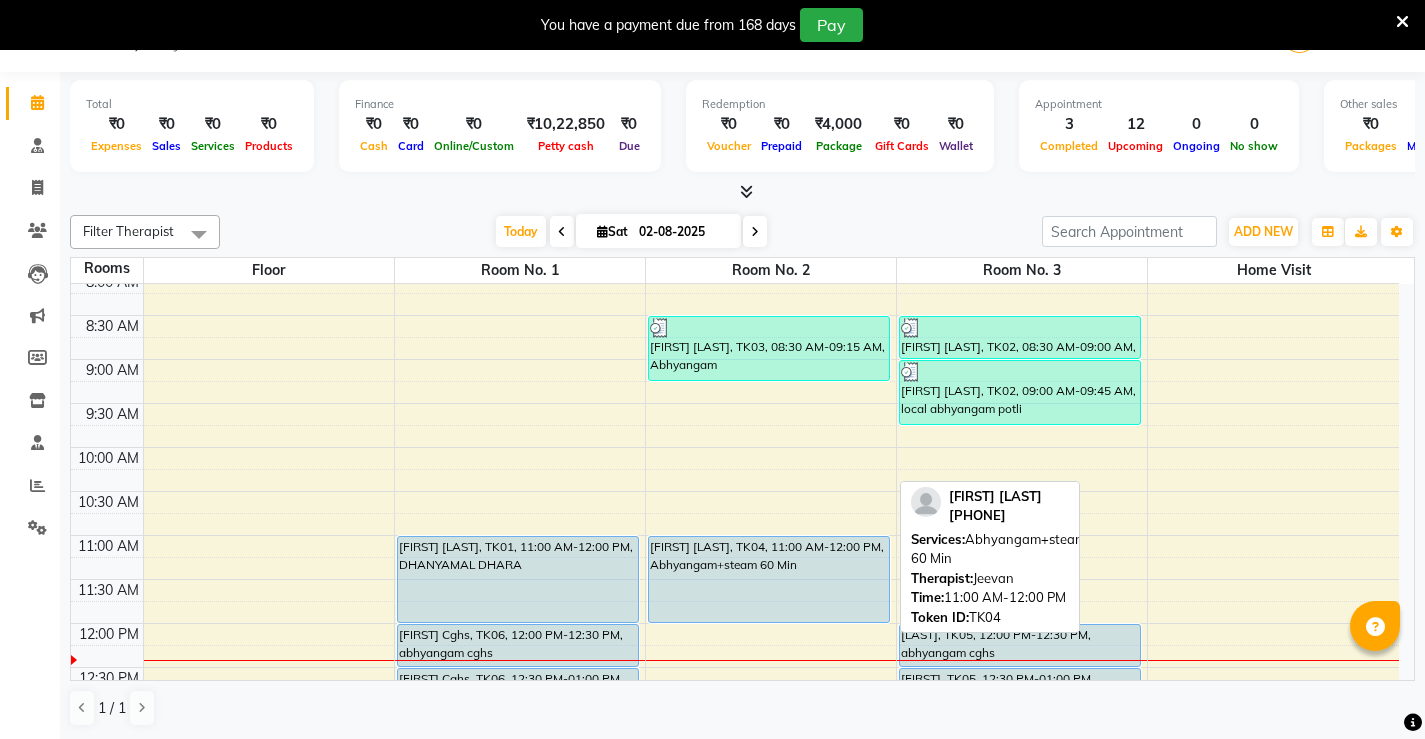 click on "[FIRST] [LAST], TK04, 11:00 AM-12:00 PM, Abhyangam+steam 60 Min" at bounding box center (769, 579) 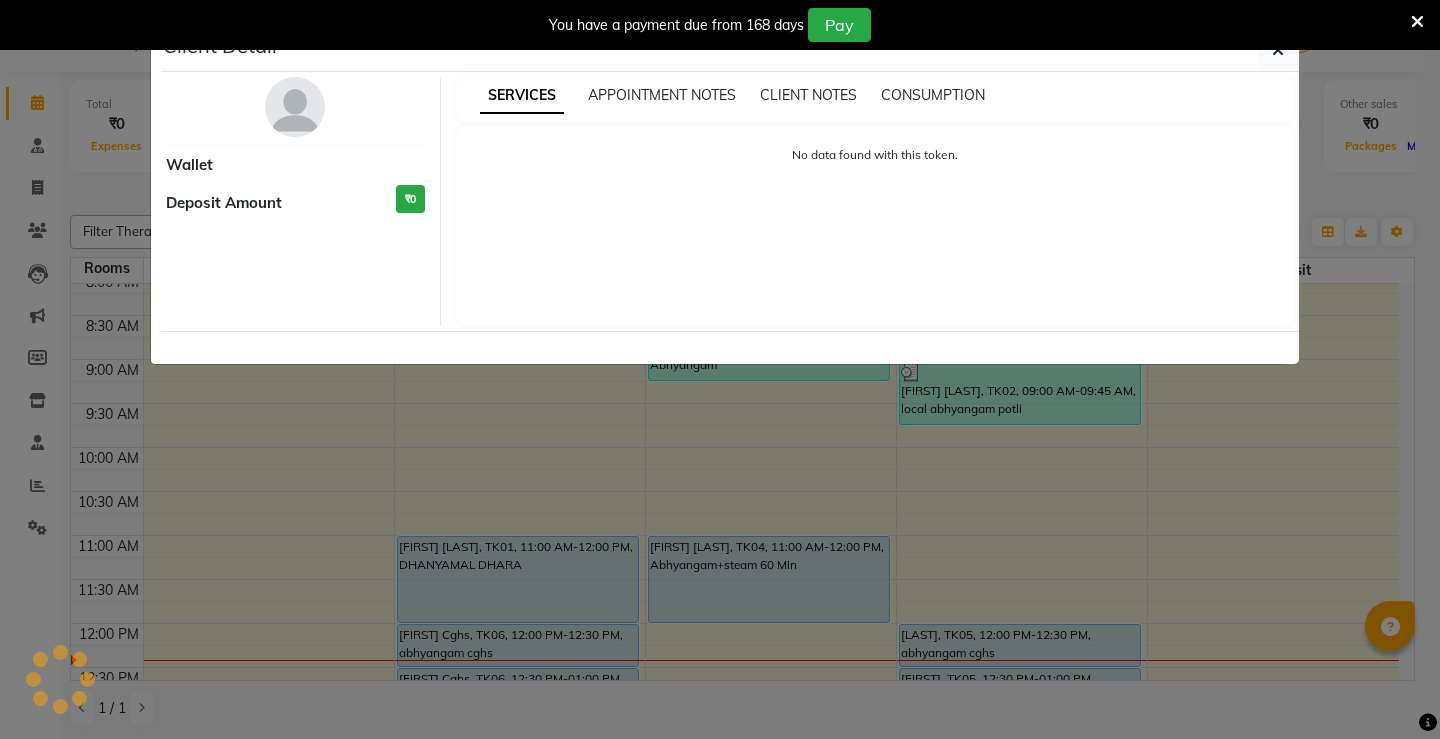select on "5" 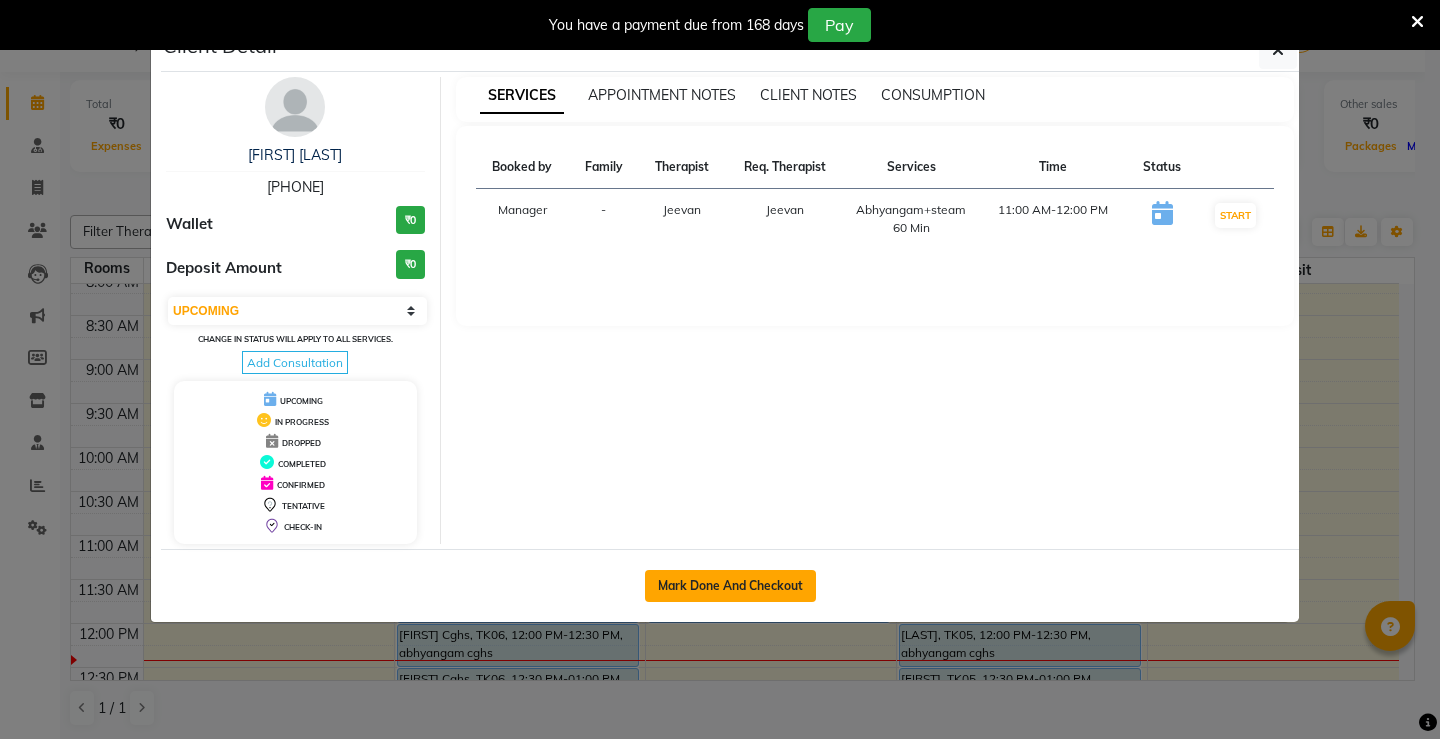 click on "Mark Done And Checkout" 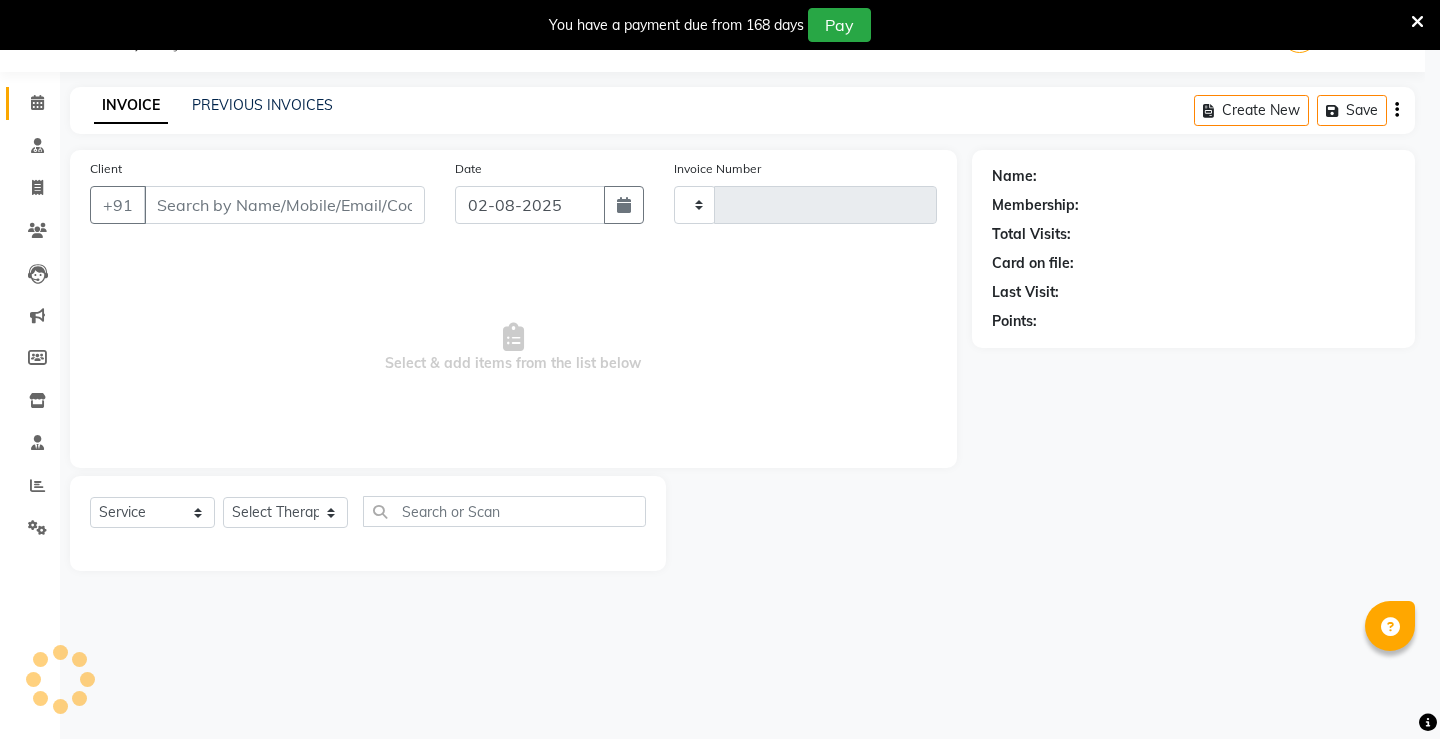 type on "1082" 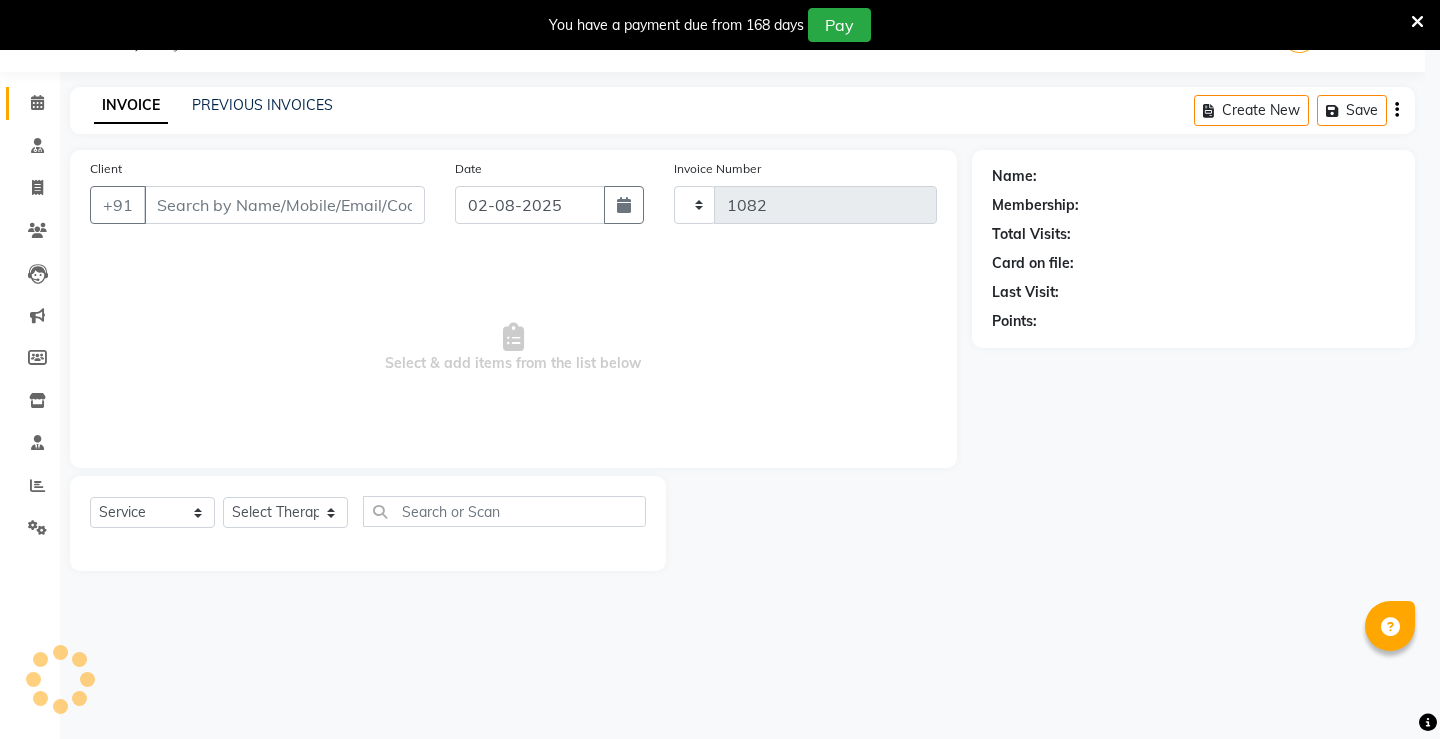 select on "5587" 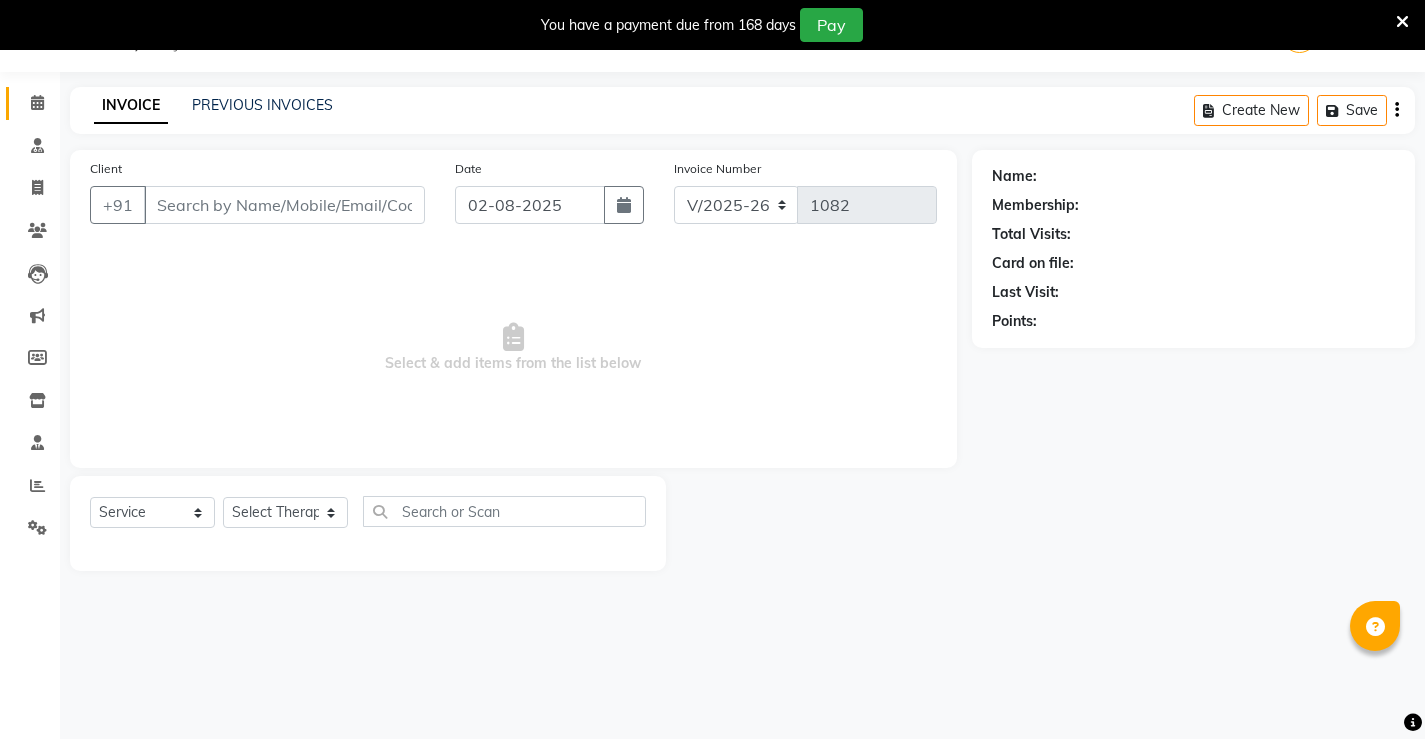 type on "[PHONE]" 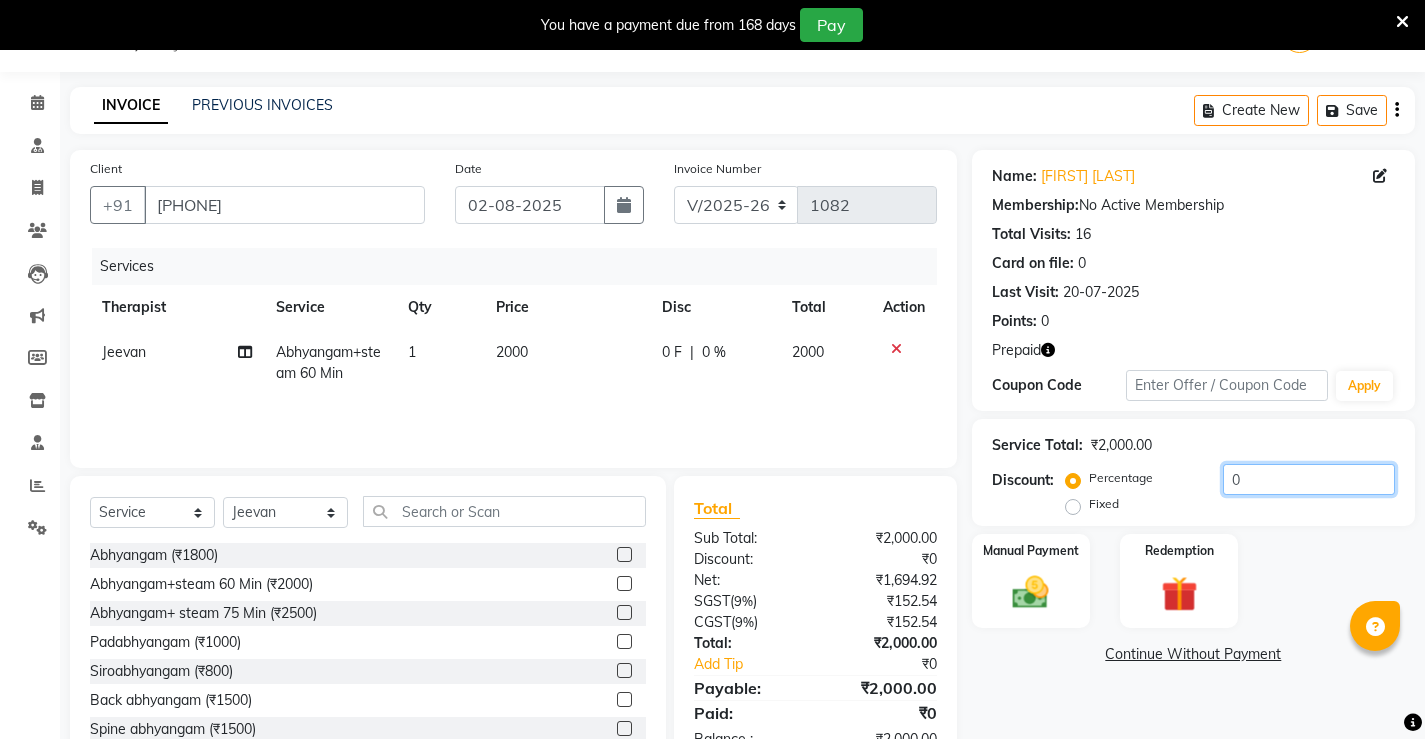 click on "0" 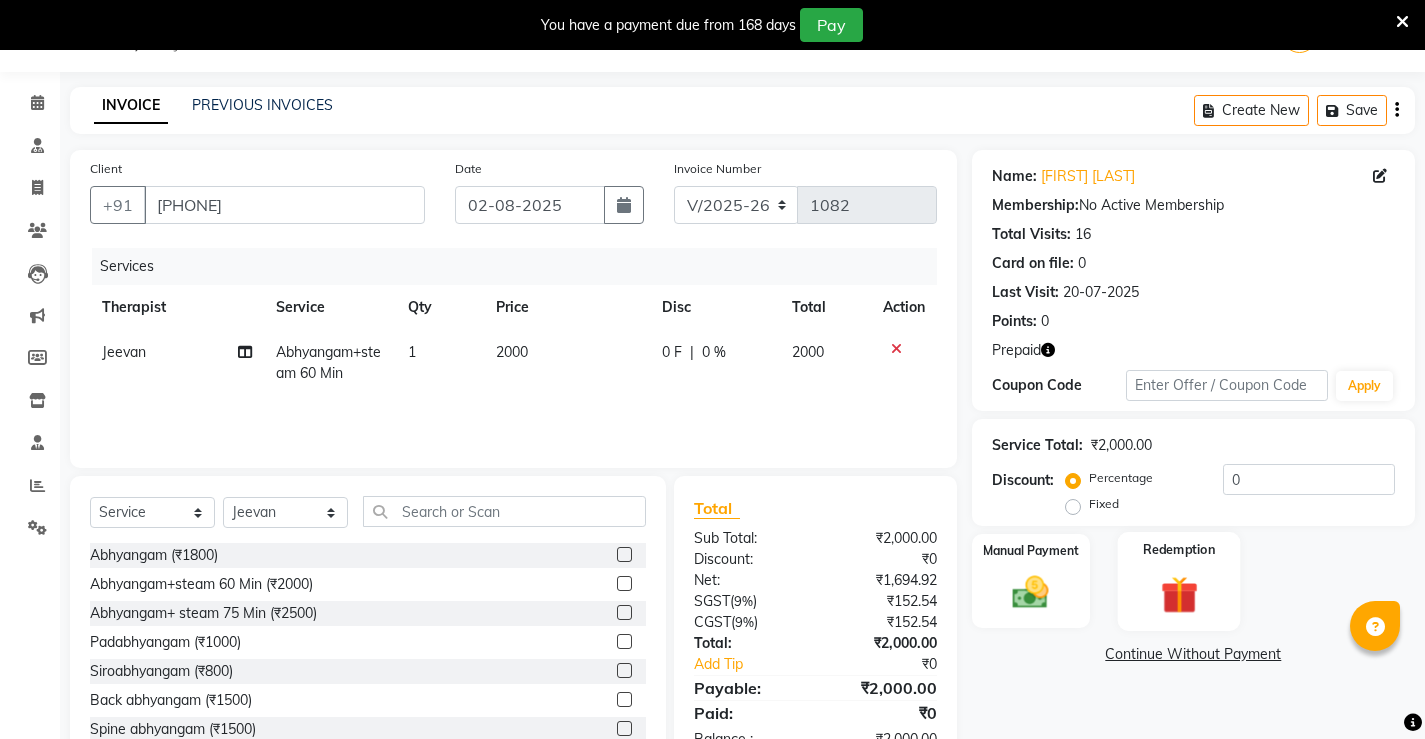 click on "Redemption" 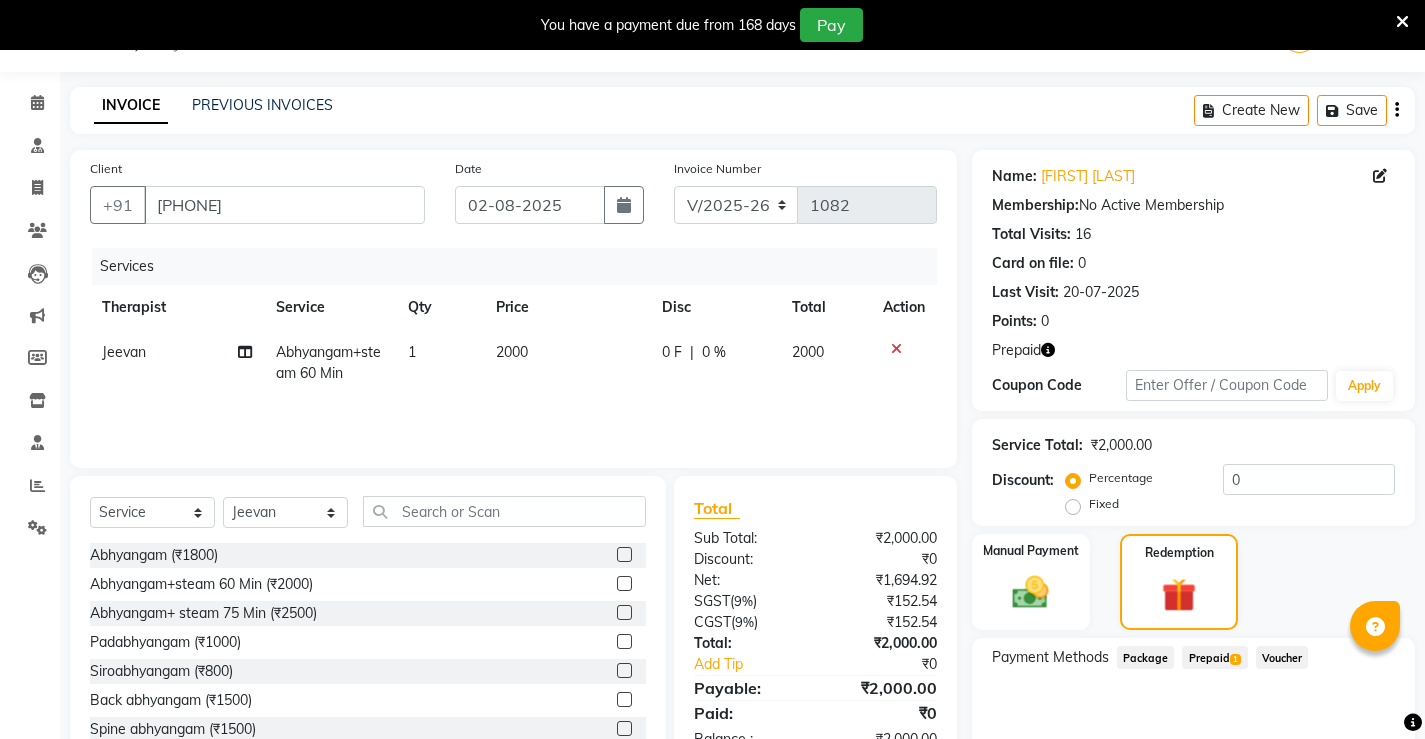 click on "Prepaid  1" 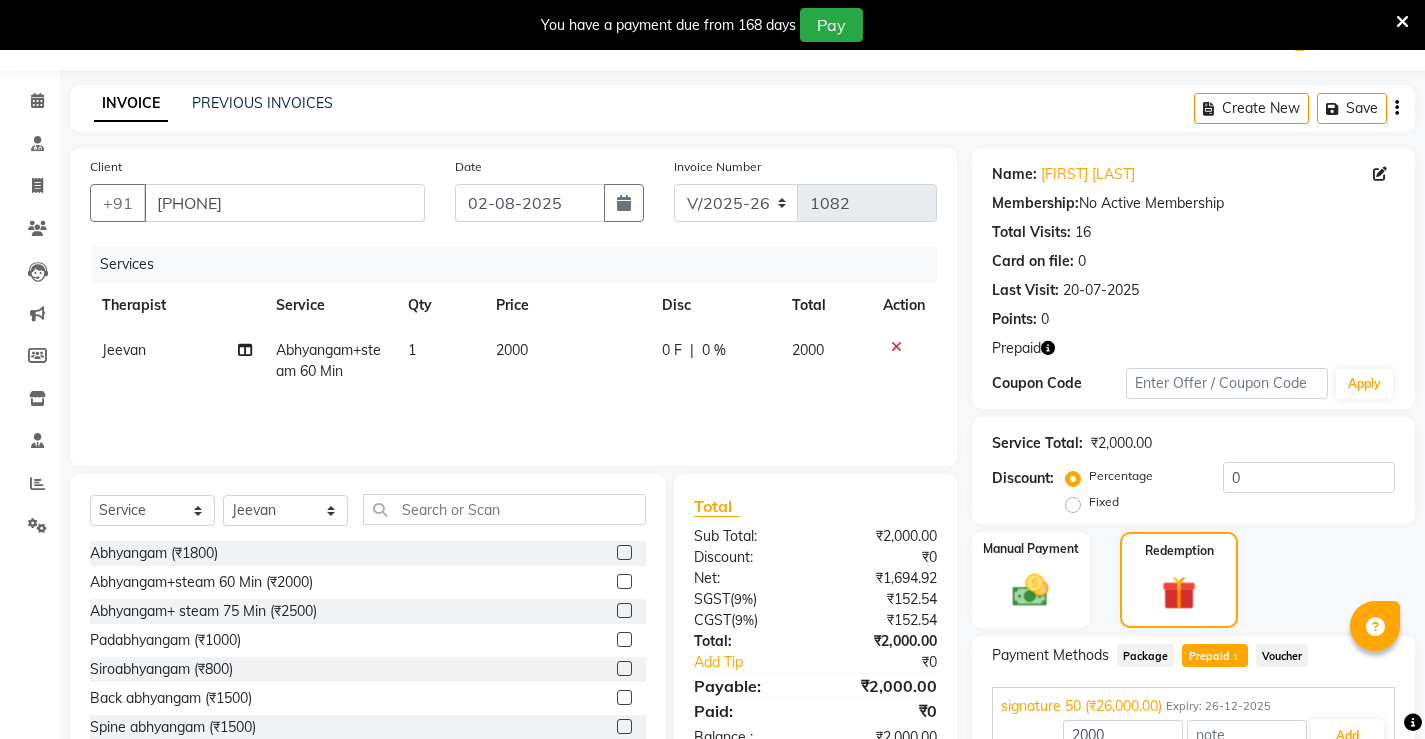scroll, scrollTop: 156, scrollLeft: 0, axis: vertical 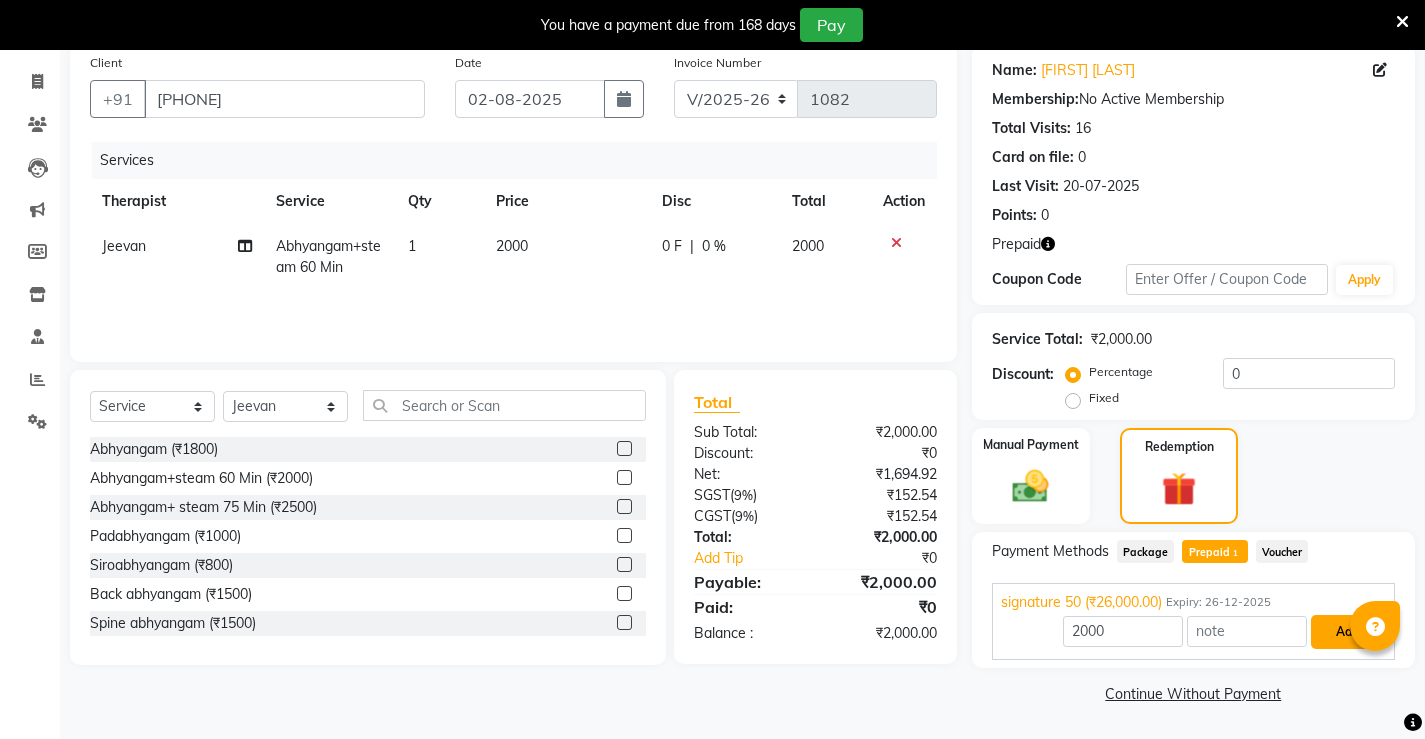 click on "Add" at bounding box center (1347, 632) 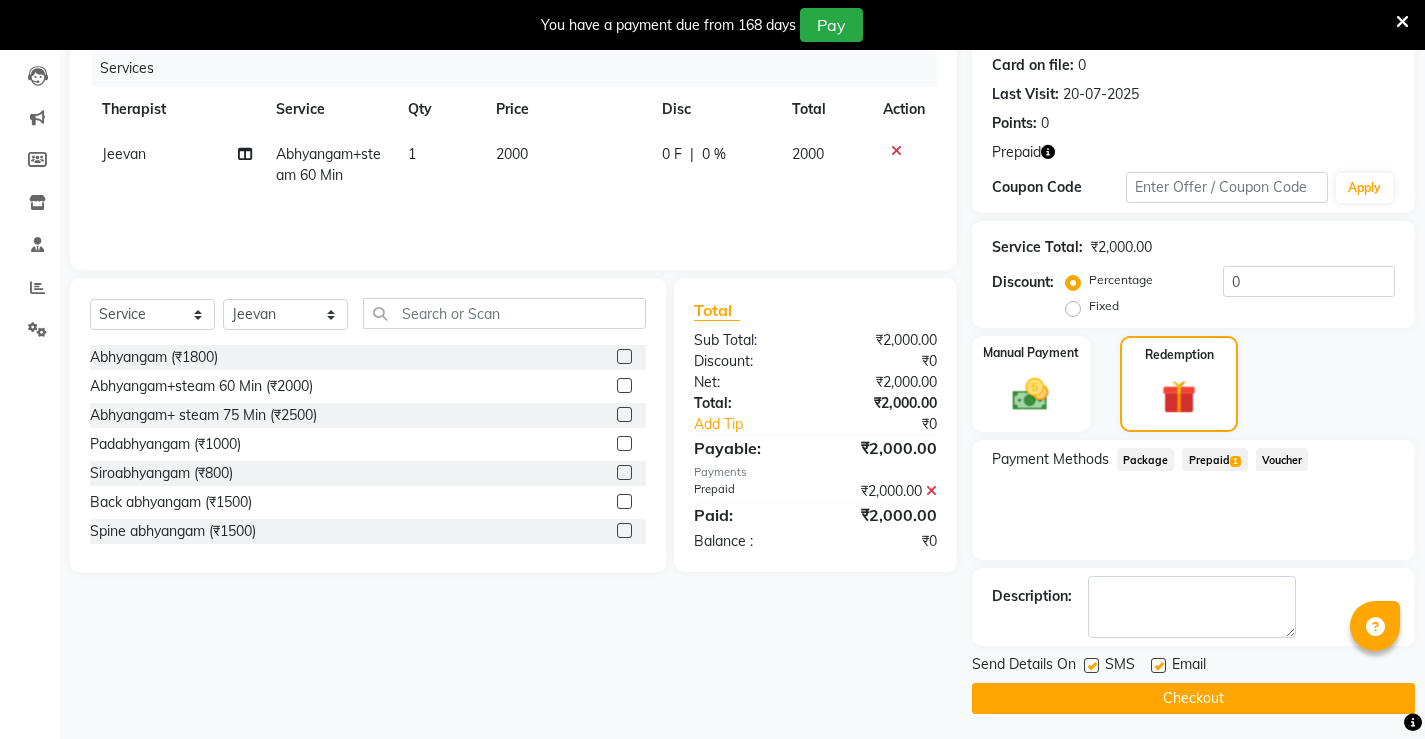 scroll, scrollTop: 253, scrollLeft: 0, axis: vertical 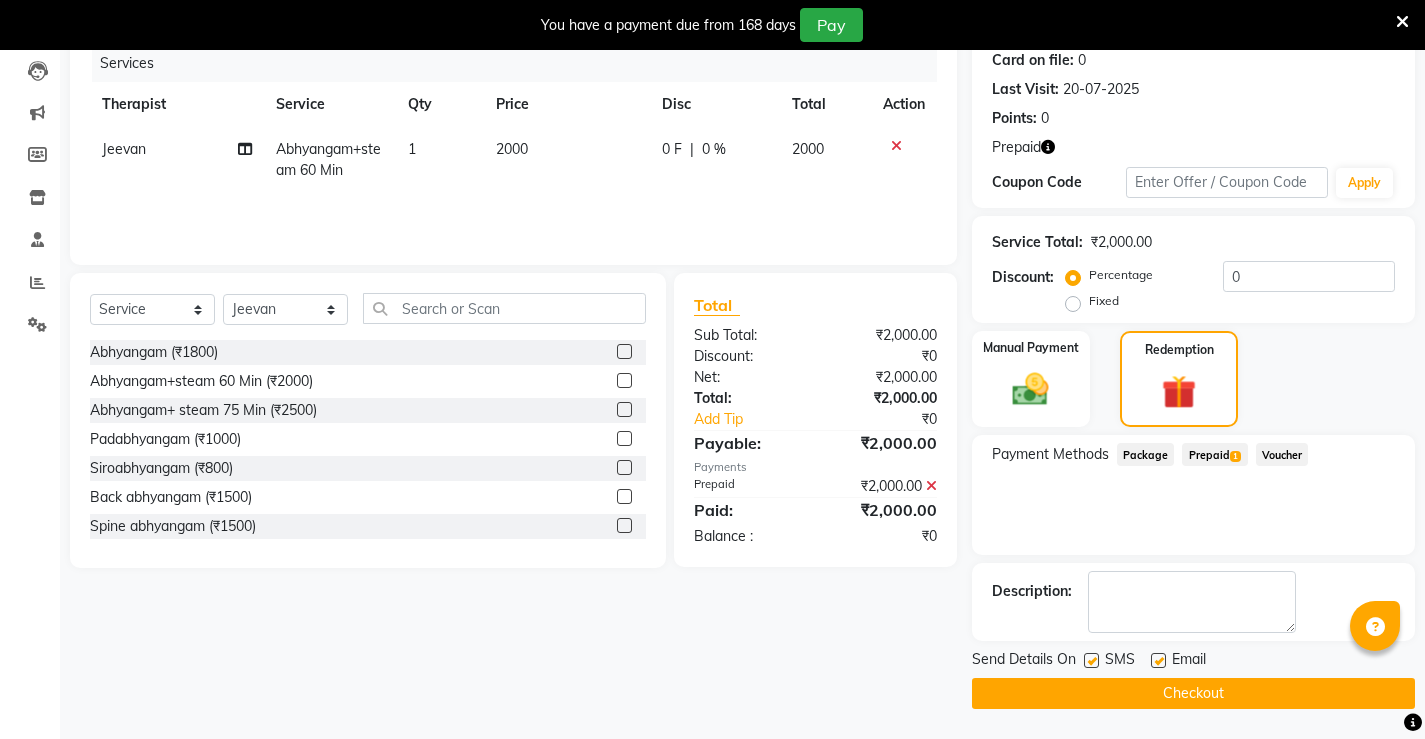 click 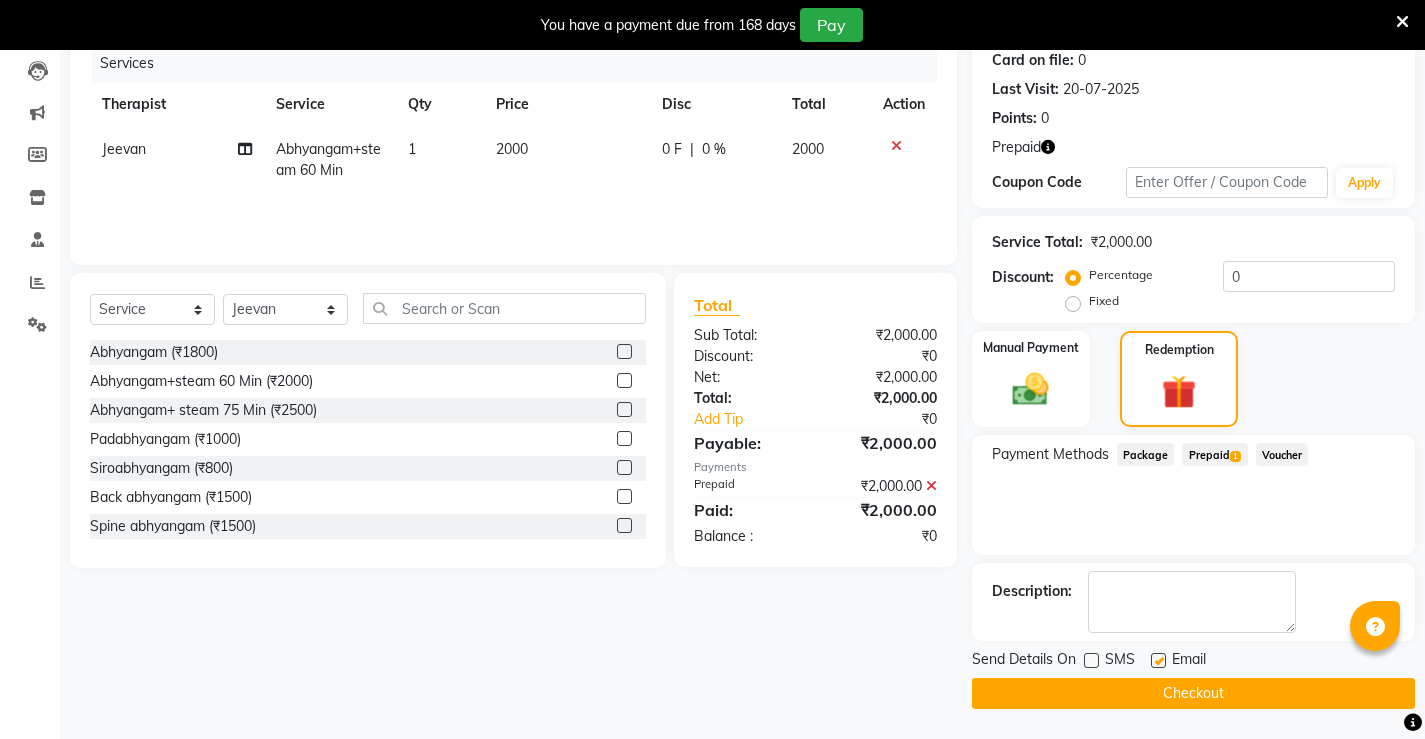 drag, startPoint x: 1155, startPoint y: 663, endPoint x: 1156, endPoint y: 684, distance: 21.023796 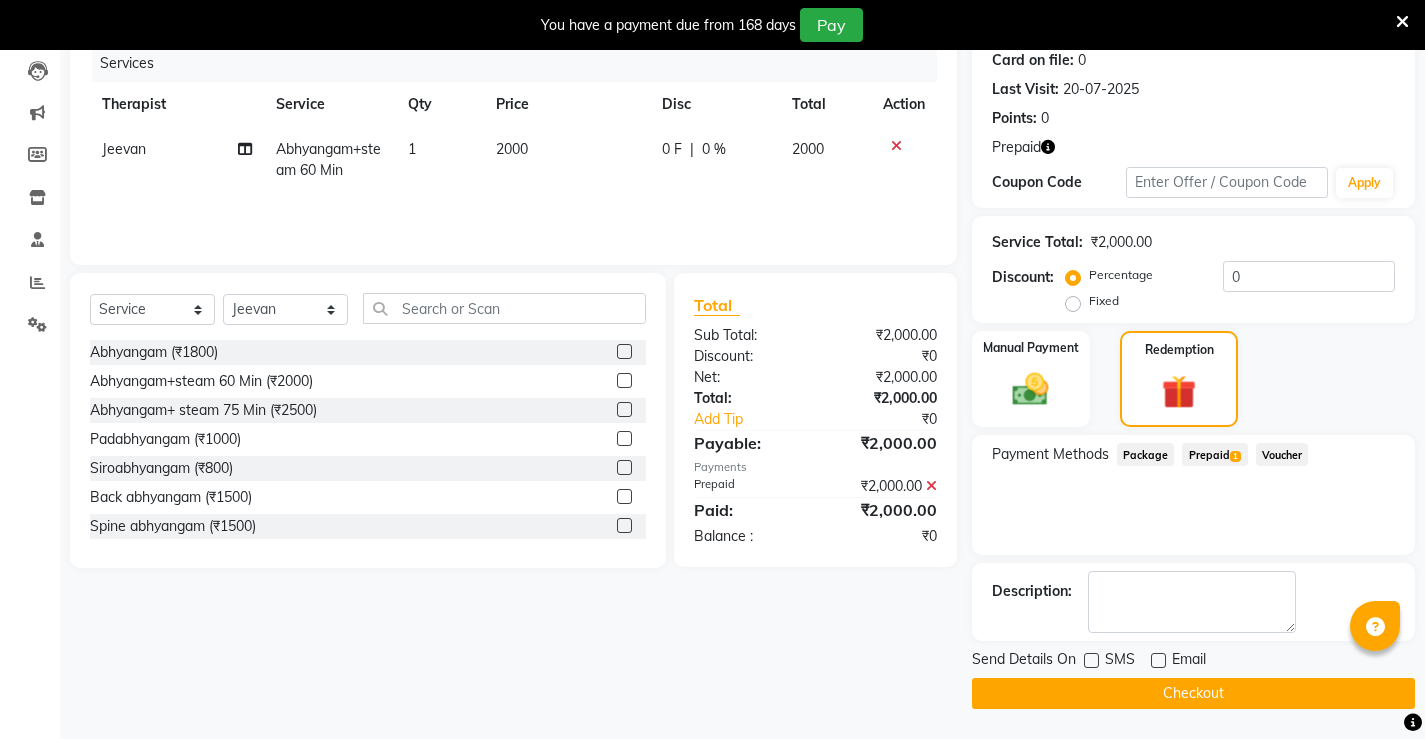 click on "Prepaid  1" 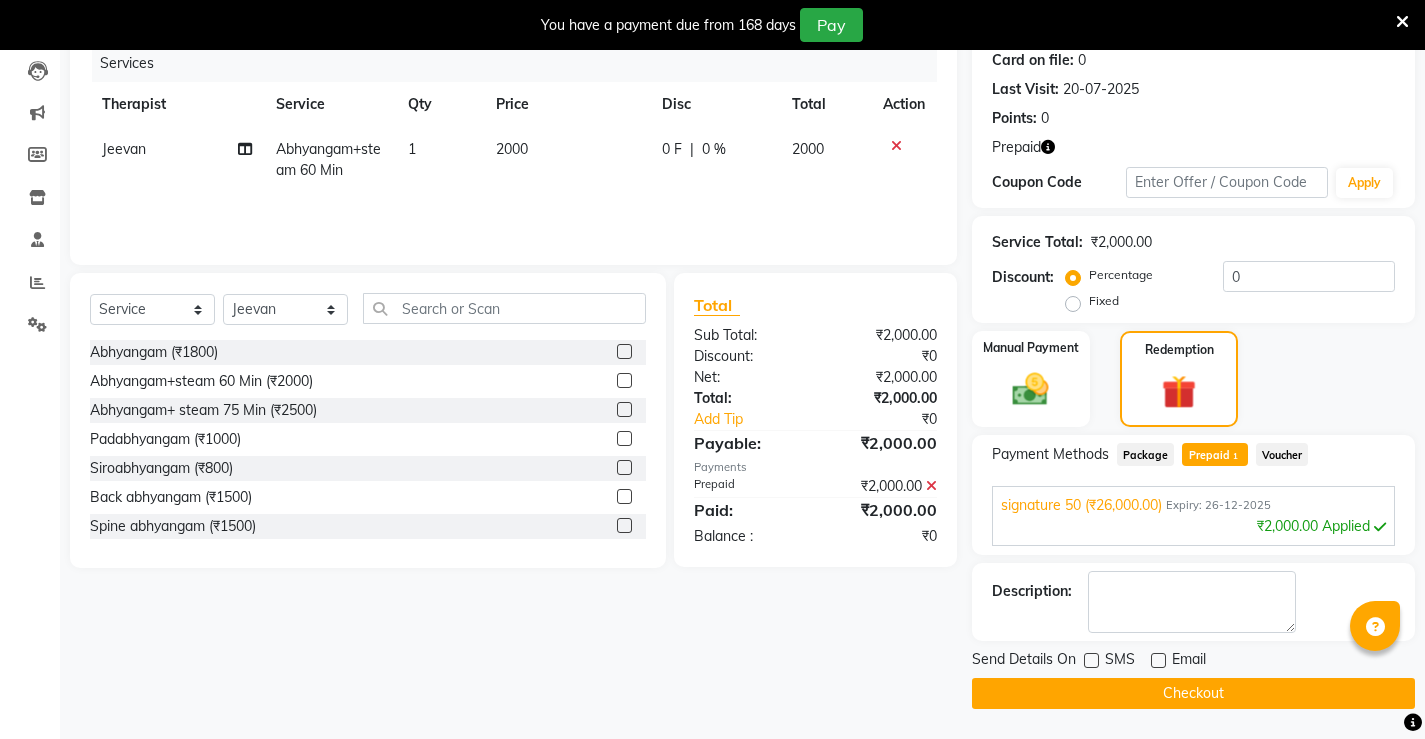 click on "Checkout" 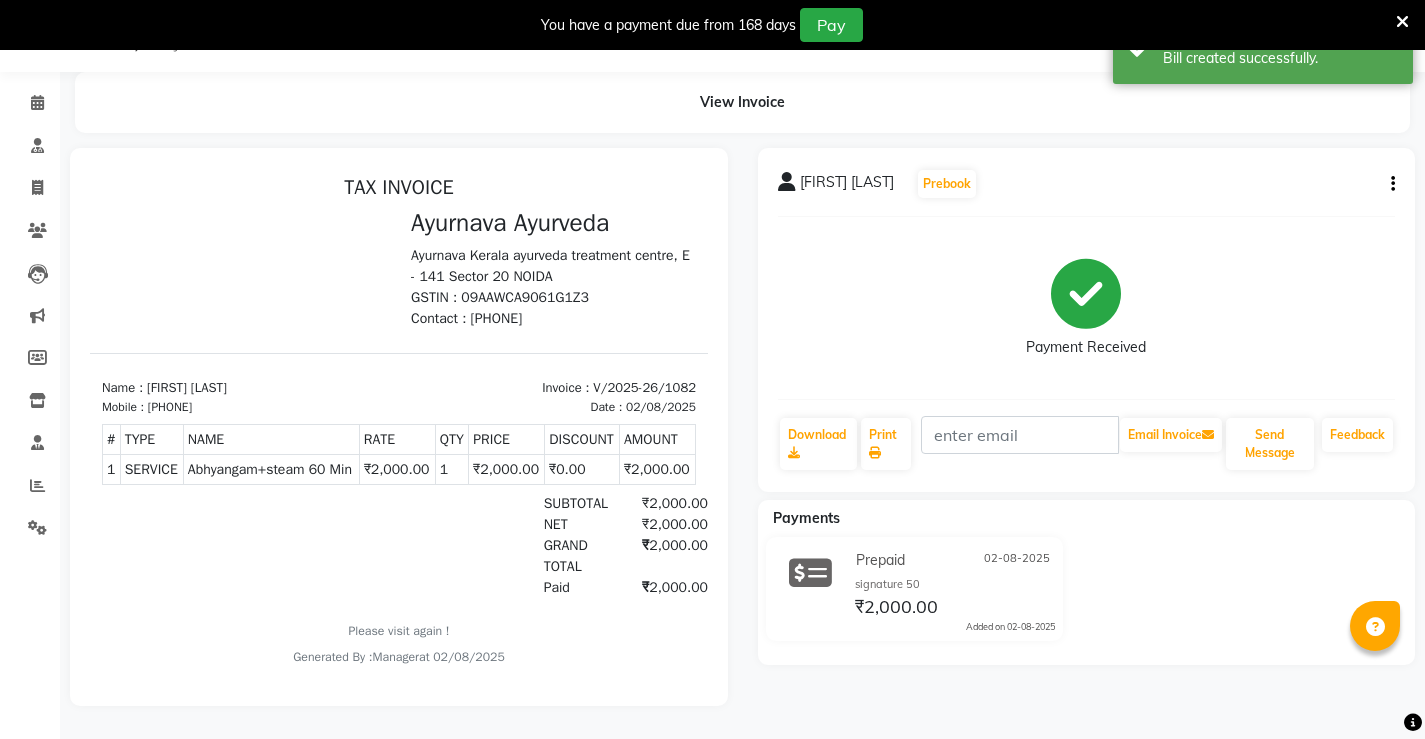 scroll, scrollTop: 62, scrollLeft: 0, axis: vertical 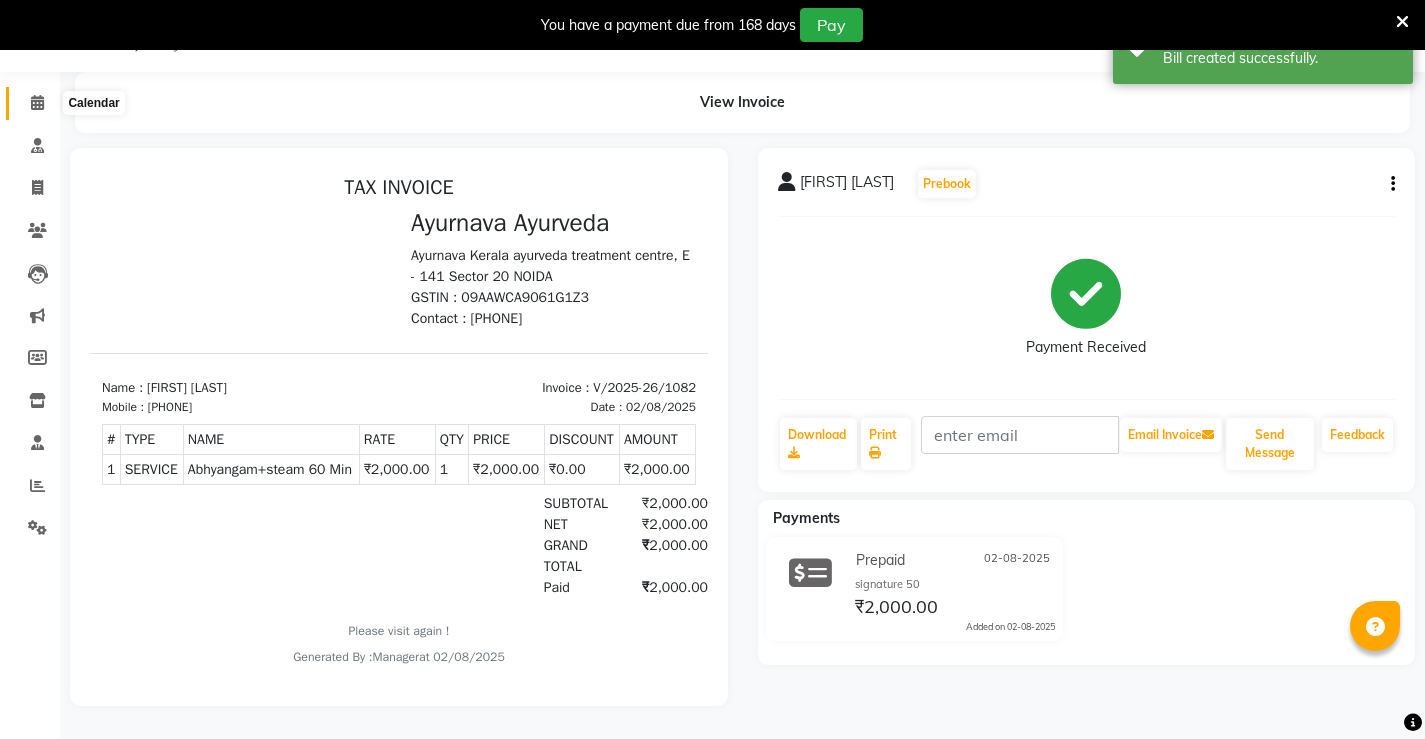click 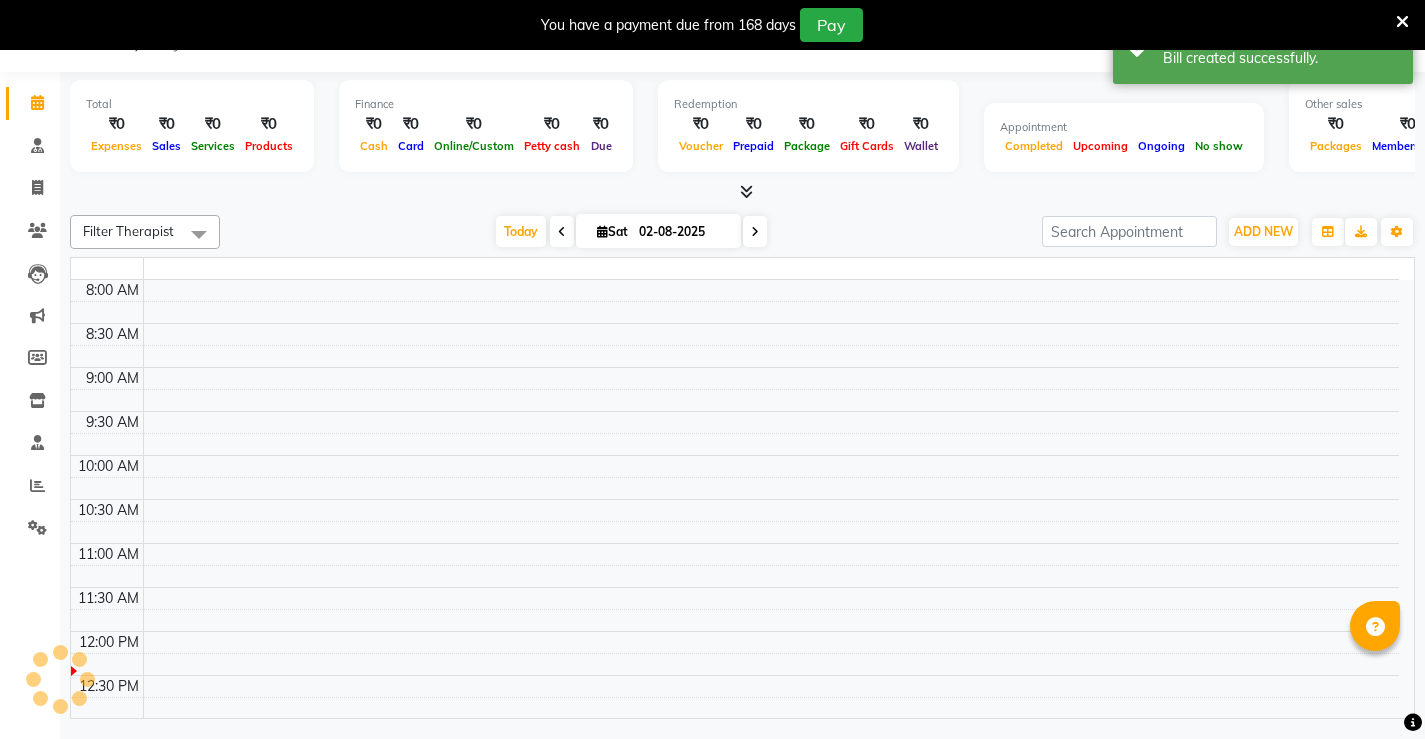 scroll, scrollTop: 50, scrollLeft: 0, axis: vertical 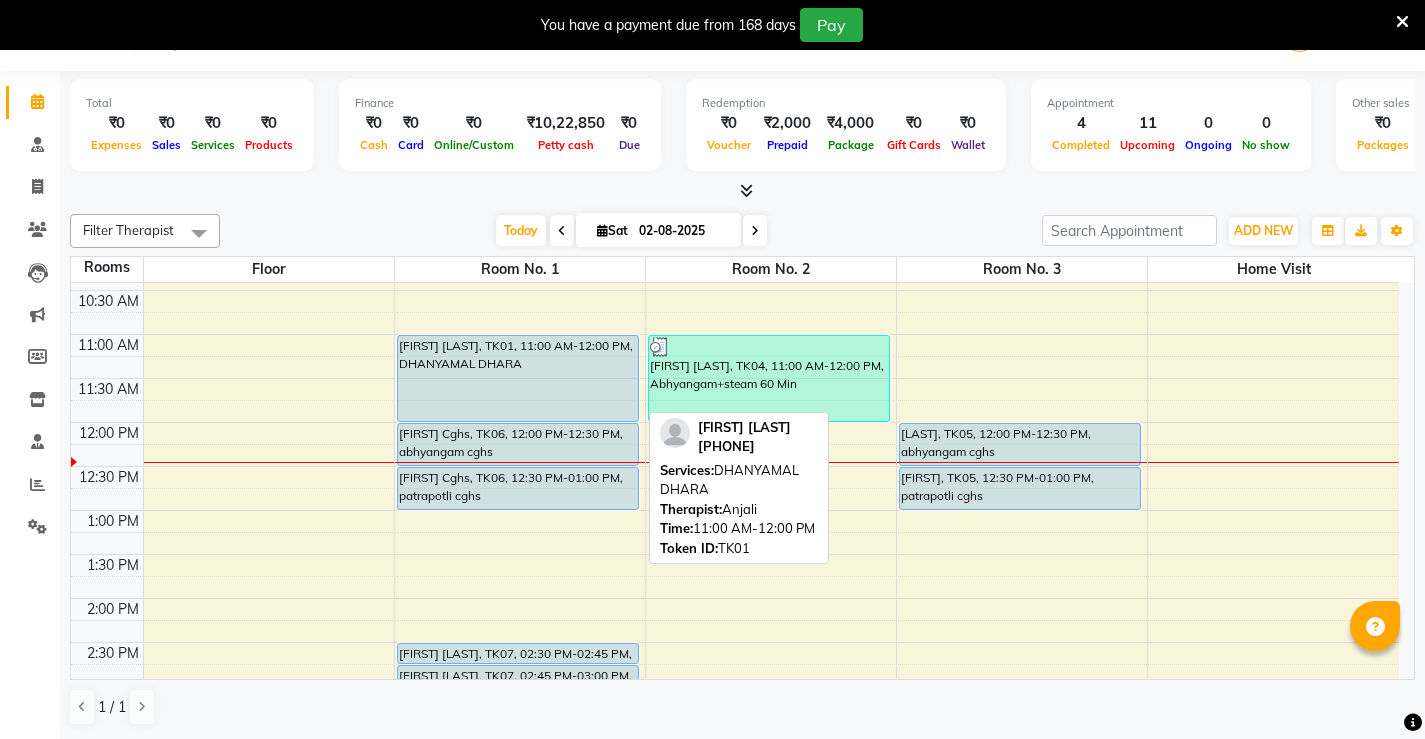 click on "[FIRST] [LAST], TK01, 11:00 AM-12:00 PM, DHANYAMAL DHARA" at bounding box center (518, 378) 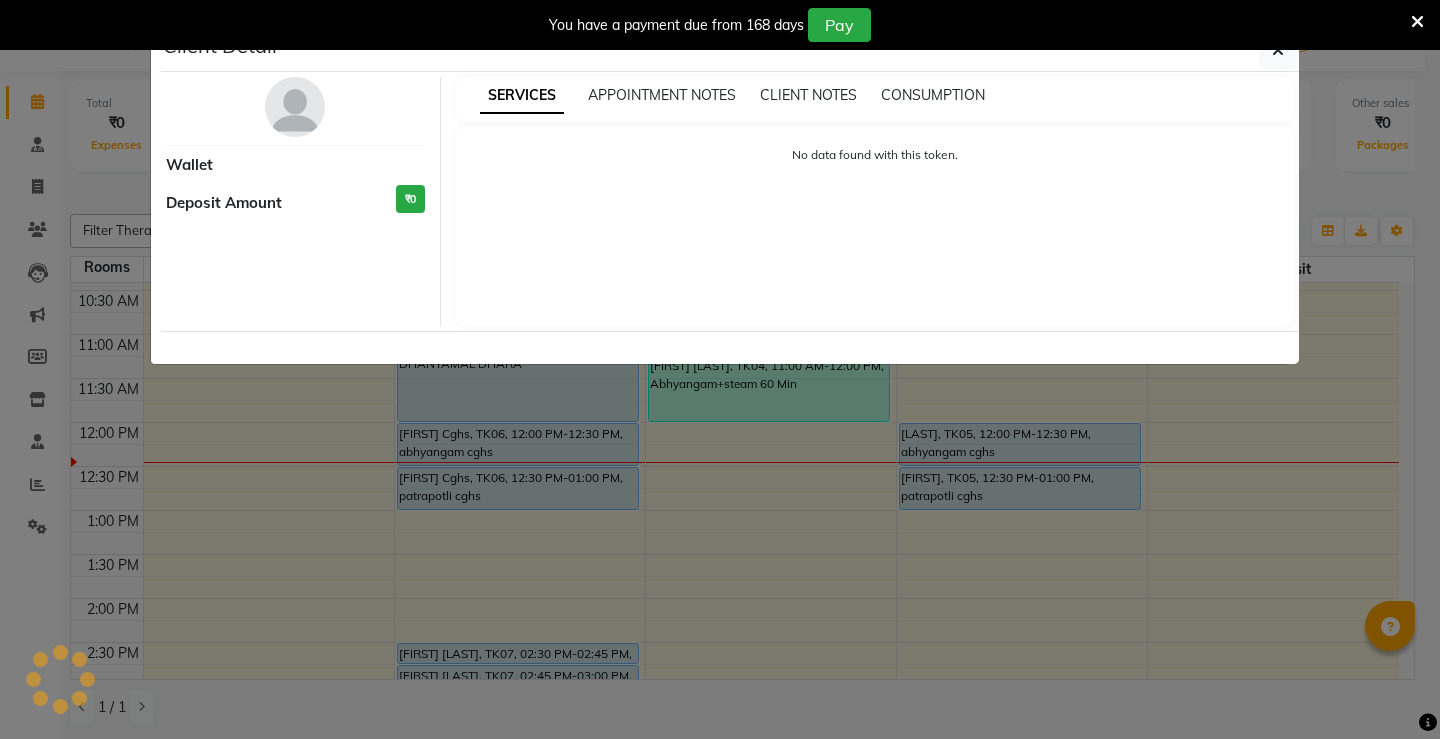 select on "5" 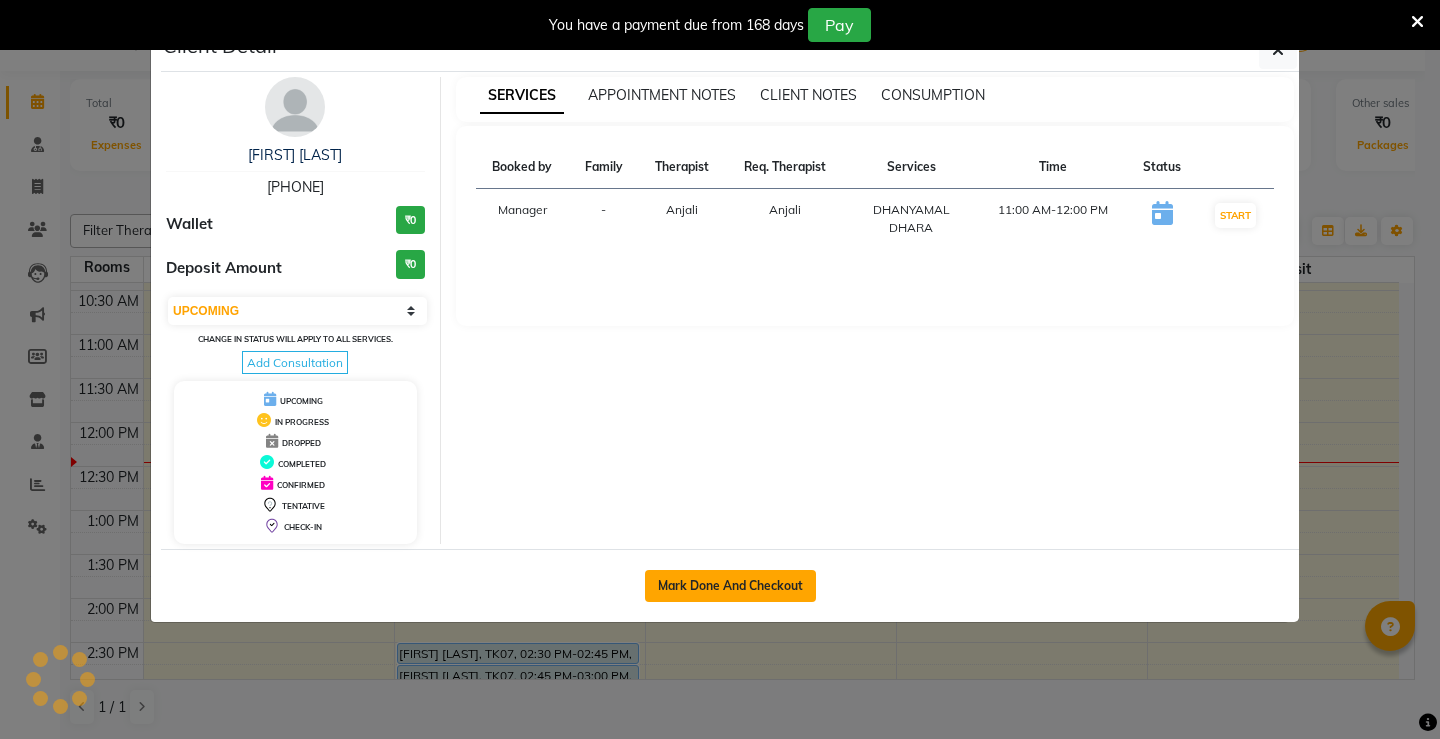 click on "Mark Done And Checkout" 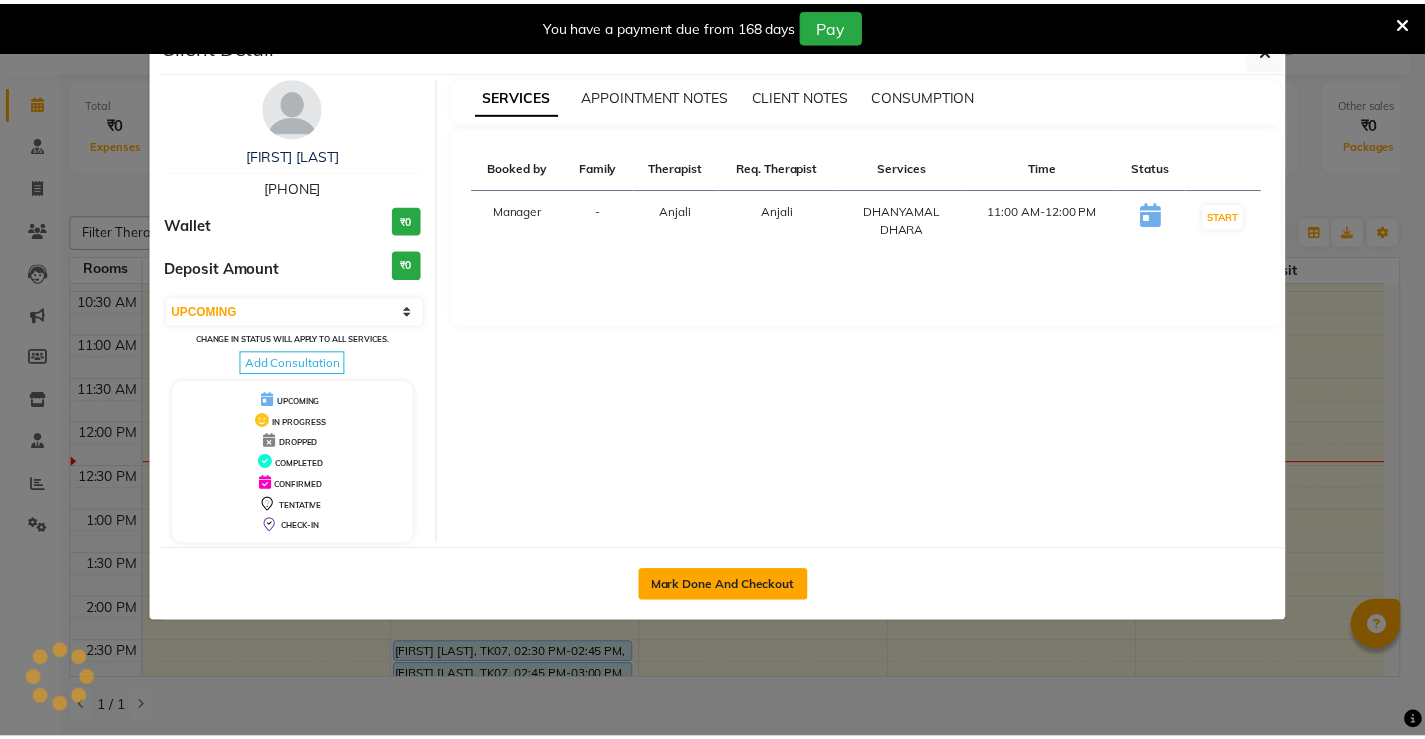 scroll, scrollTop: 50, scrollLeft: 0, axis: vertical 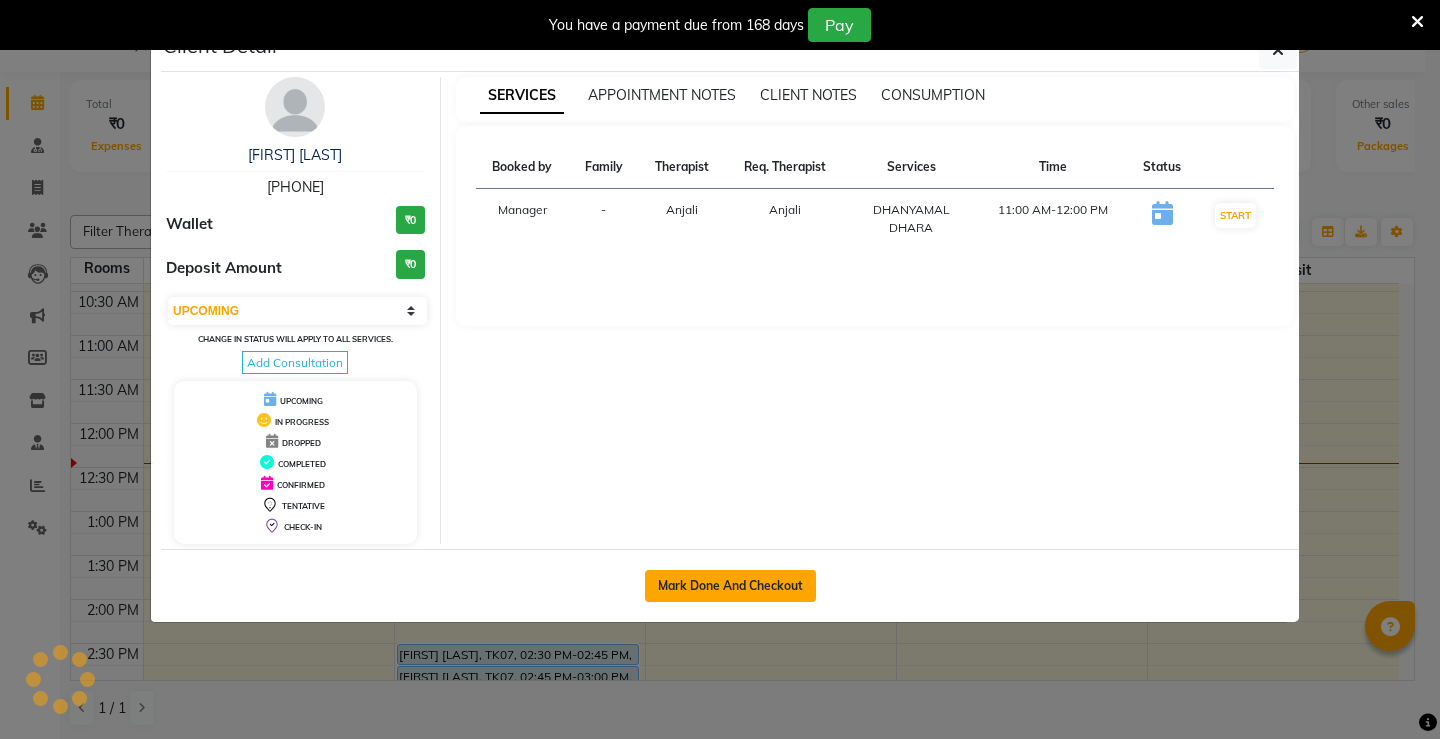 select on "service" 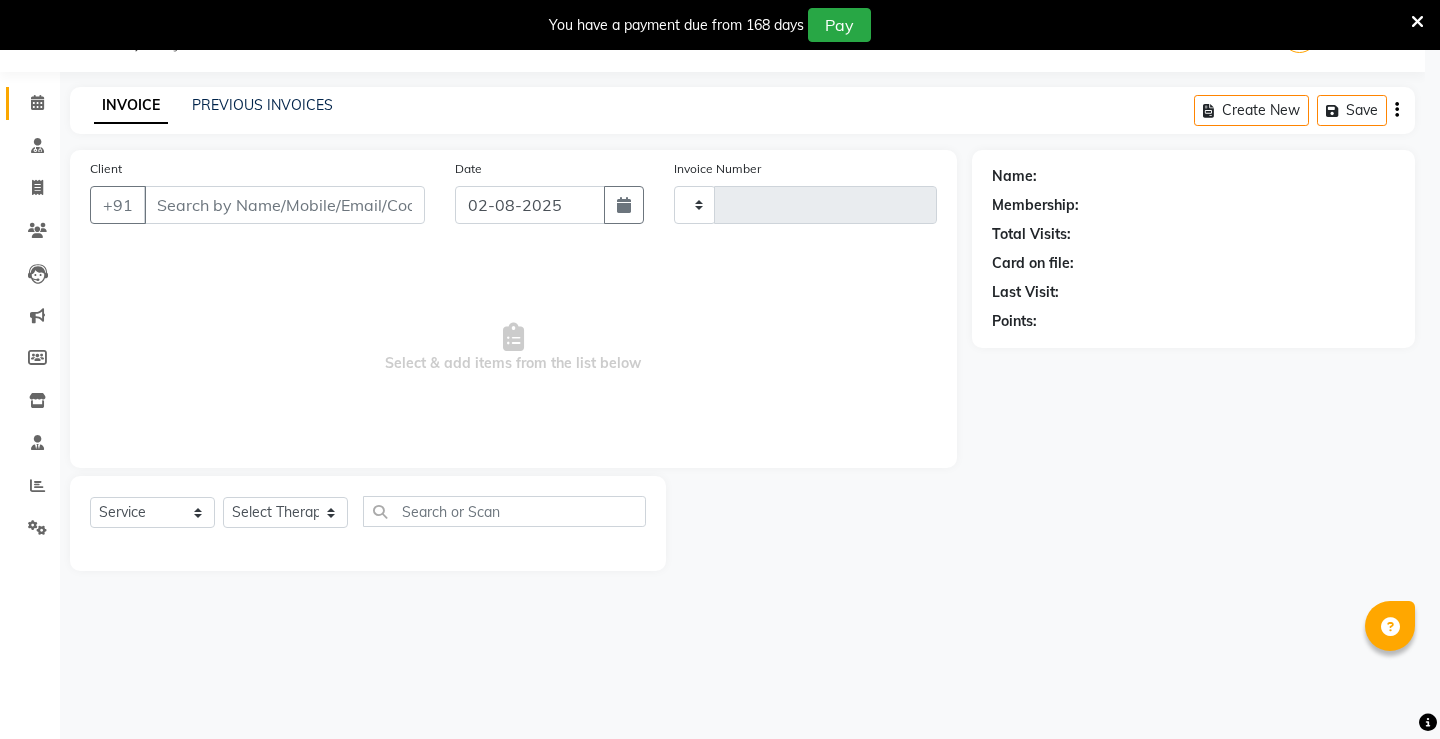 type on "1083" 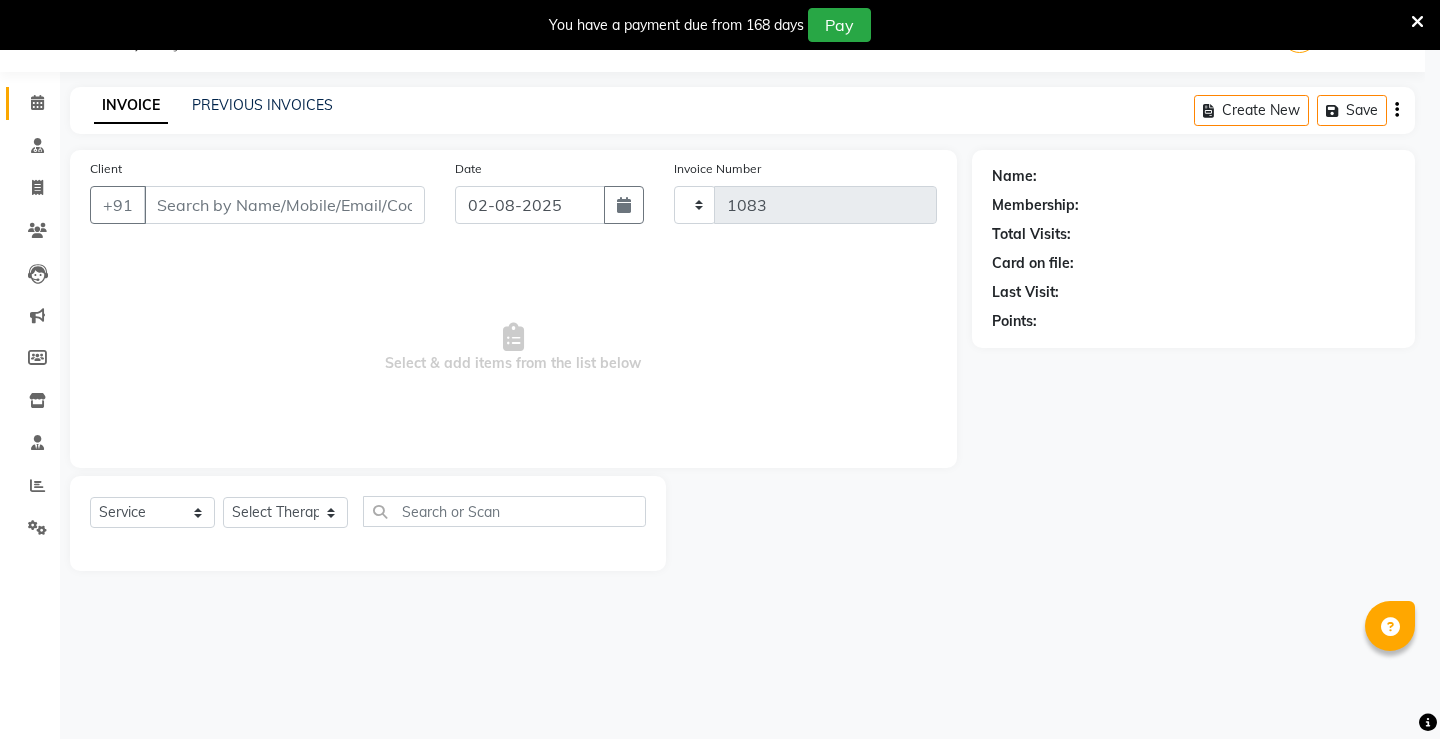 select on "3" 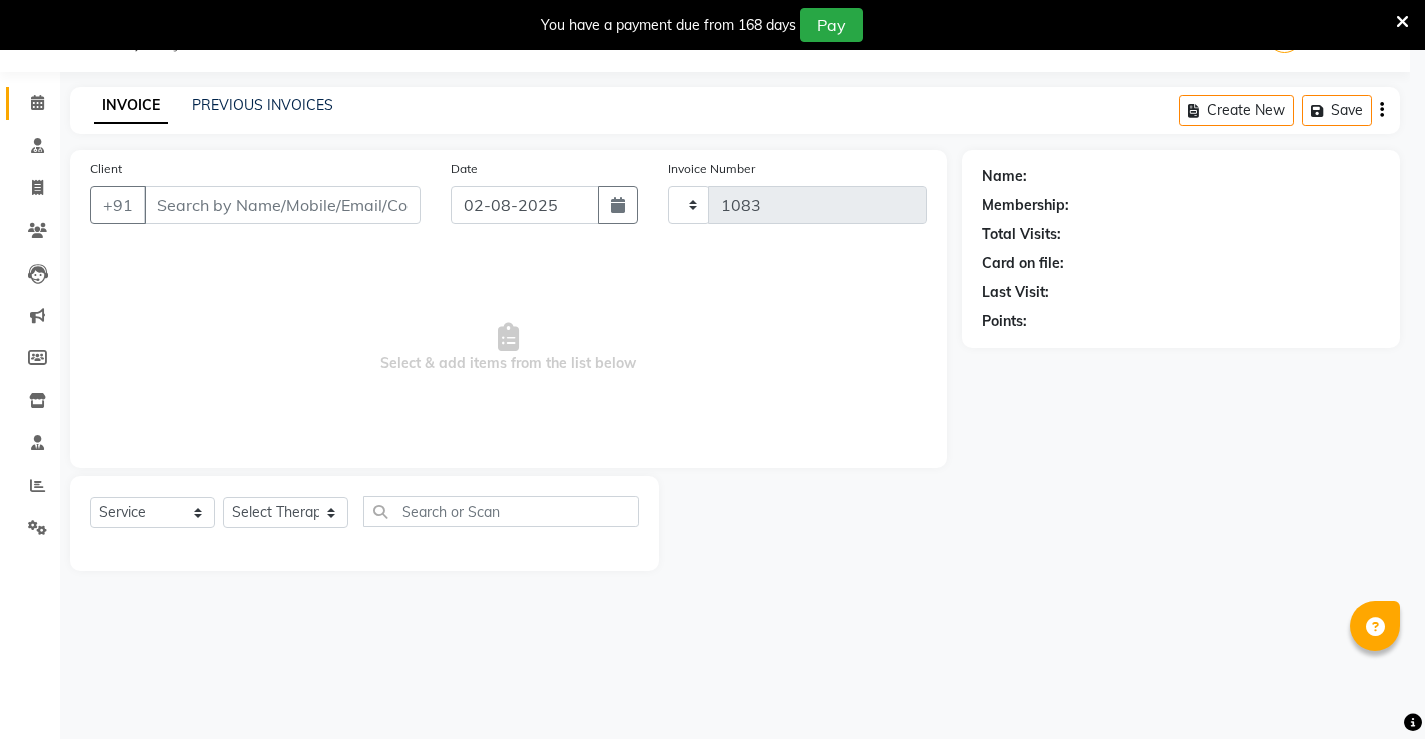 select on "5587" 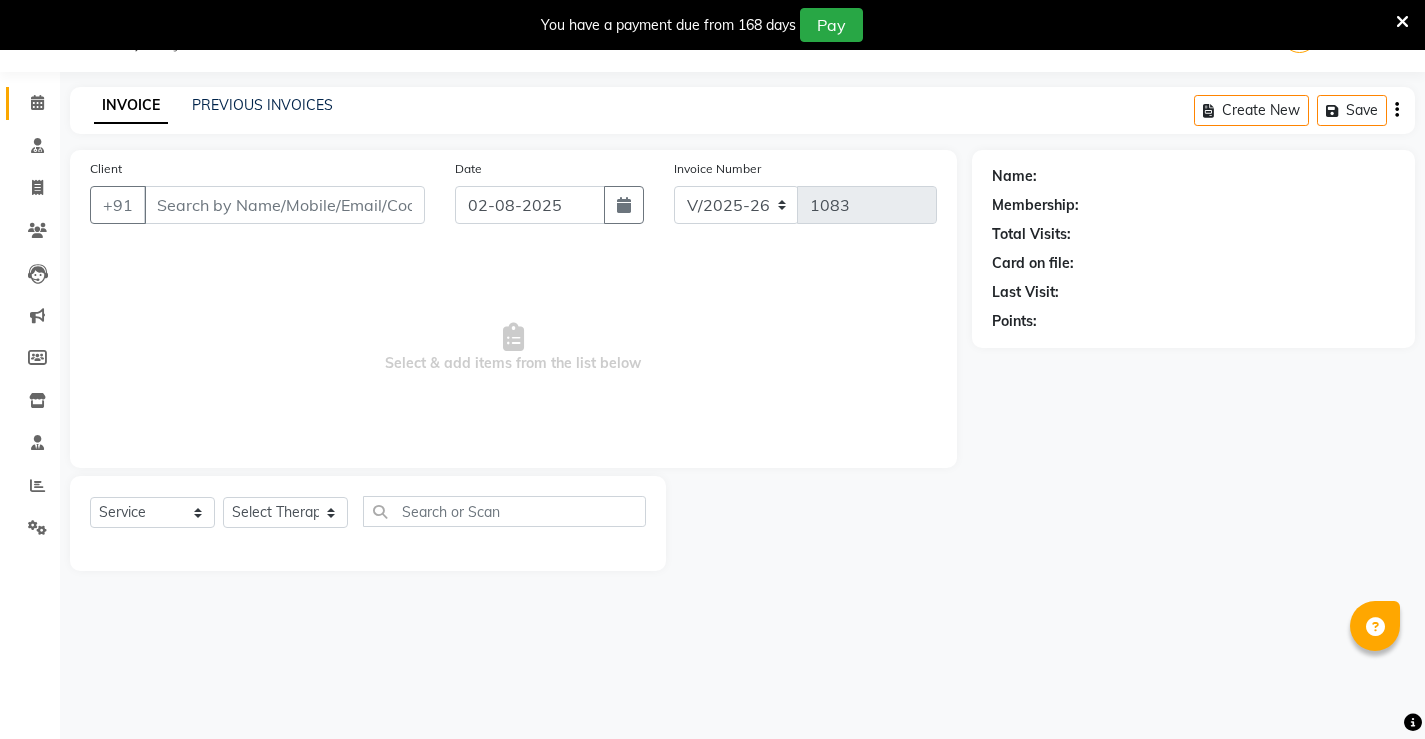 type on "[PHONE]" 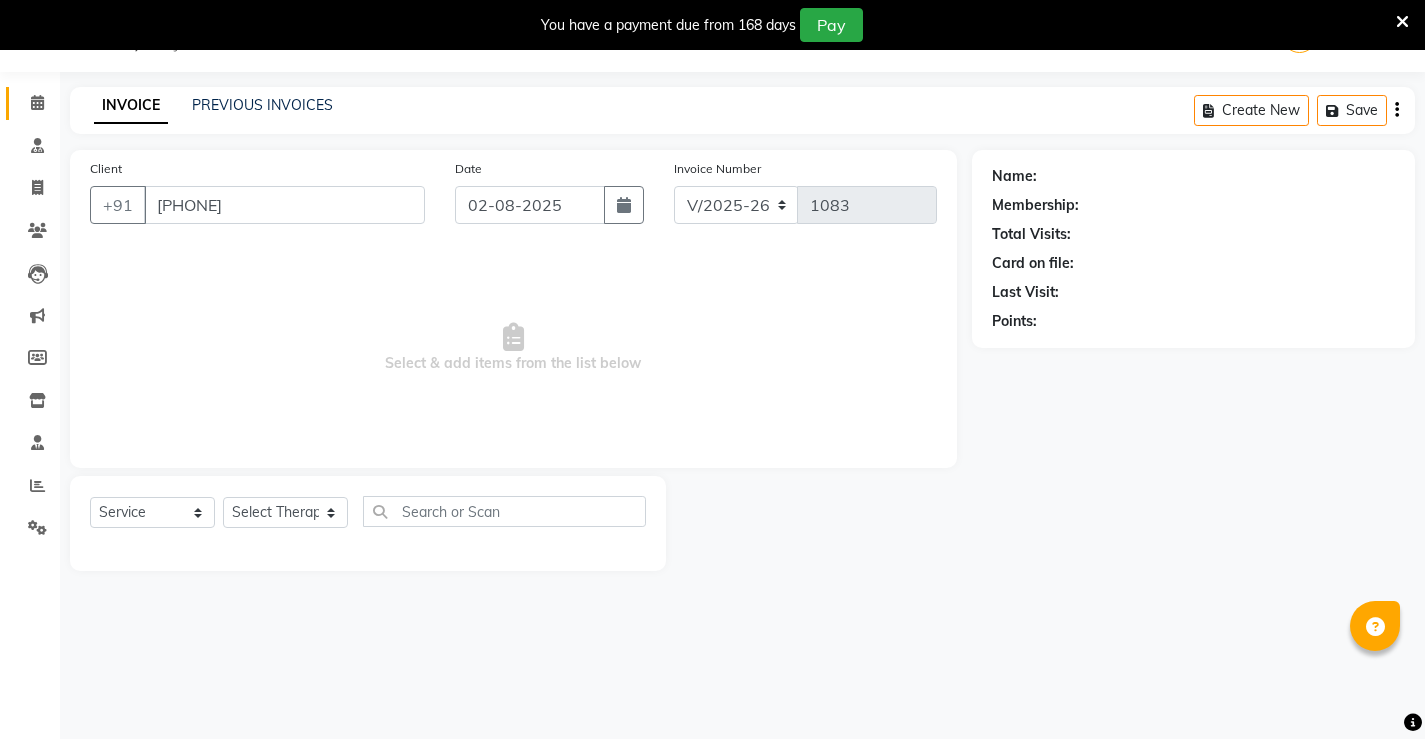 select on "68703" 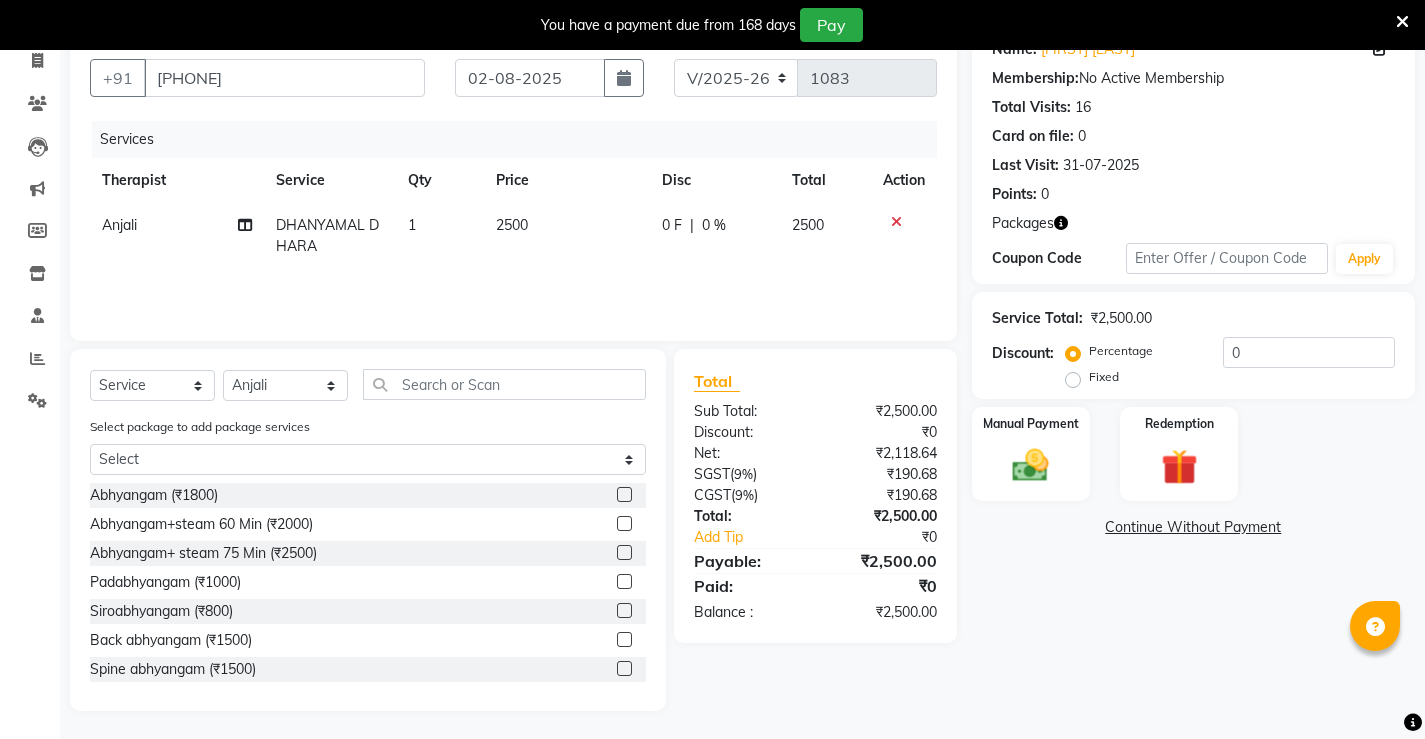scroll, scrollTop: 179, scrollLeft: 0, axis: vertical 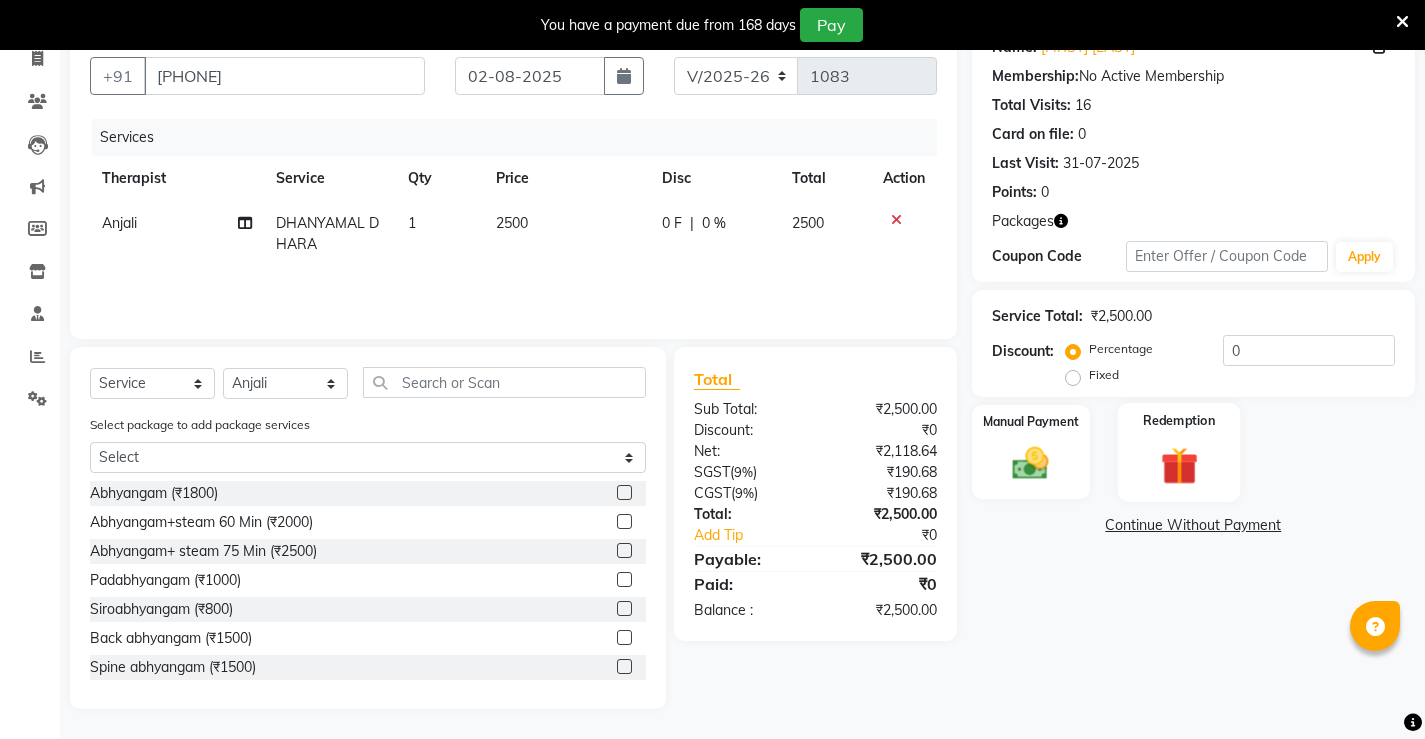 click 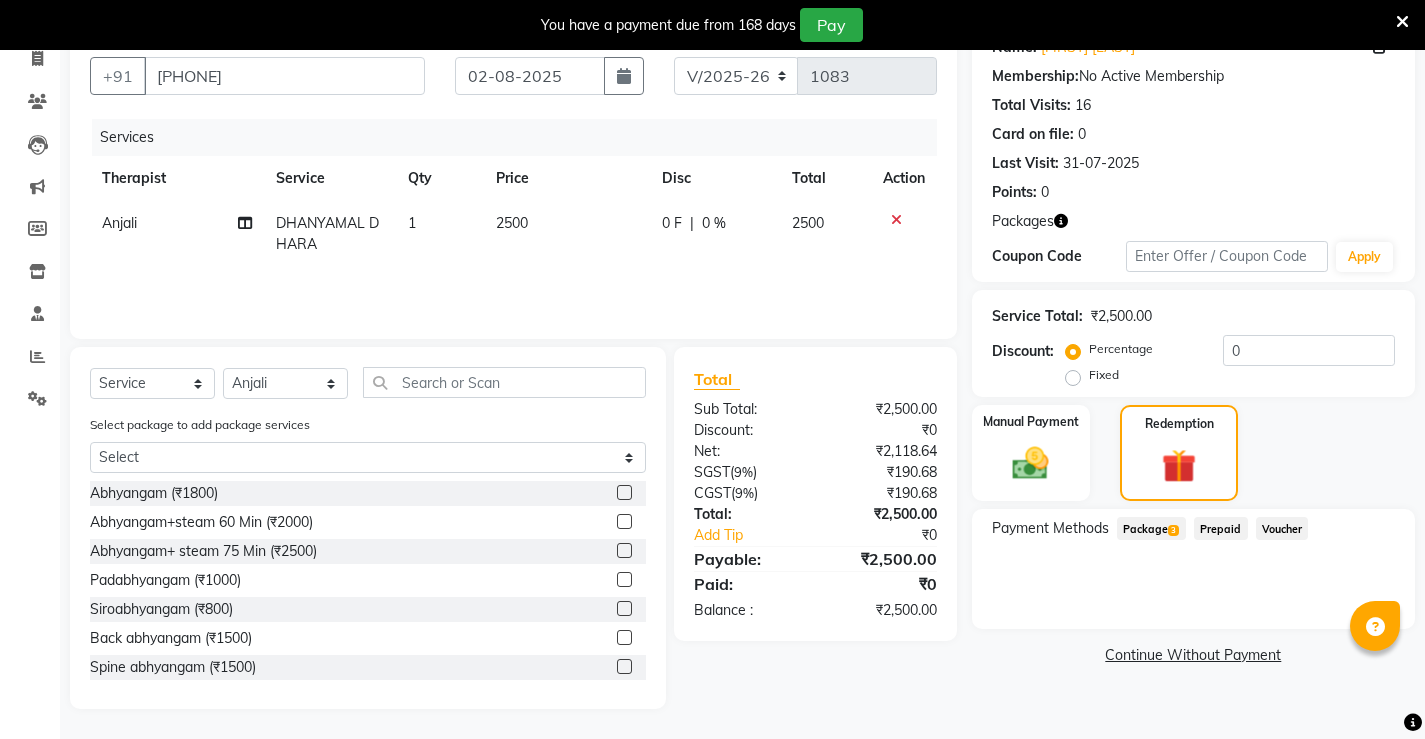click on "Package  3" 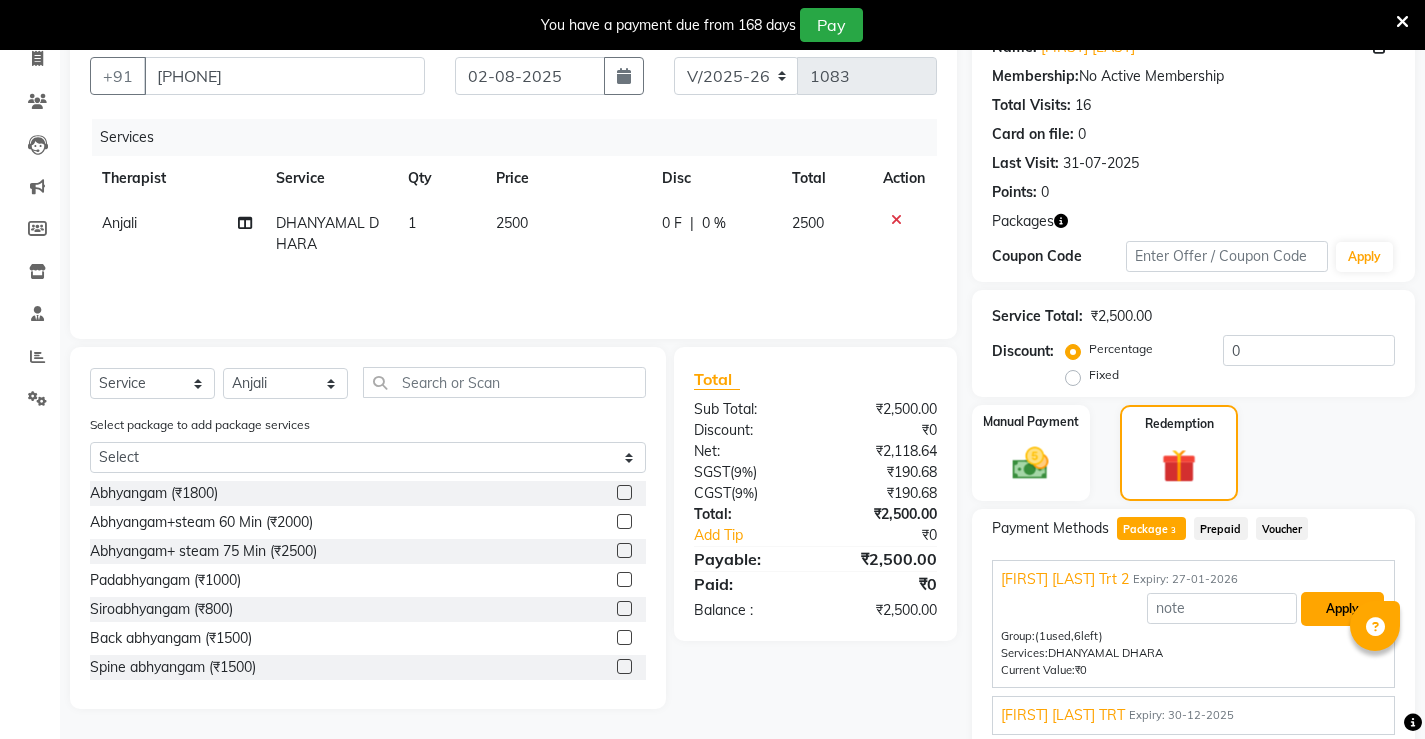 click on "Apply" at bounding box center (1342, 609) 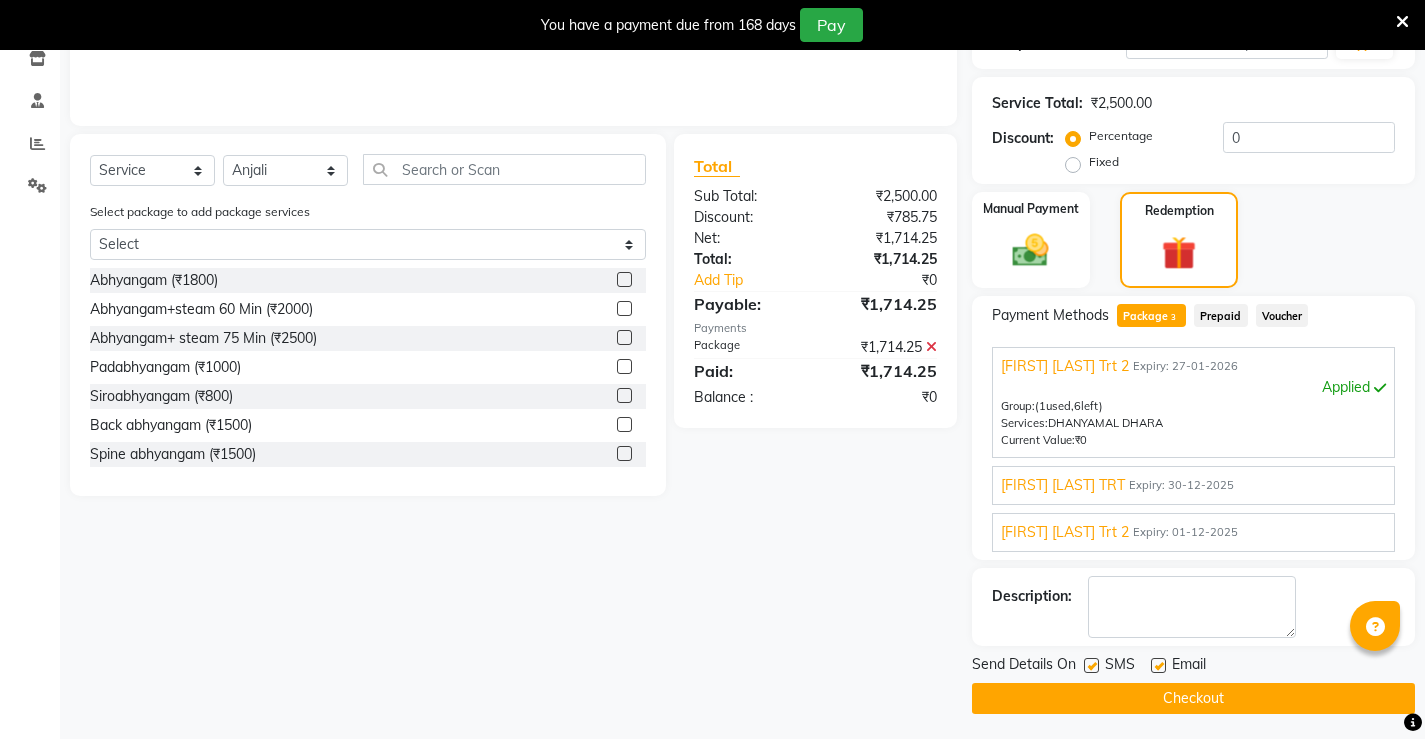 scroll, scrollTop: 397, scrollLeft: 0, axis: vertical 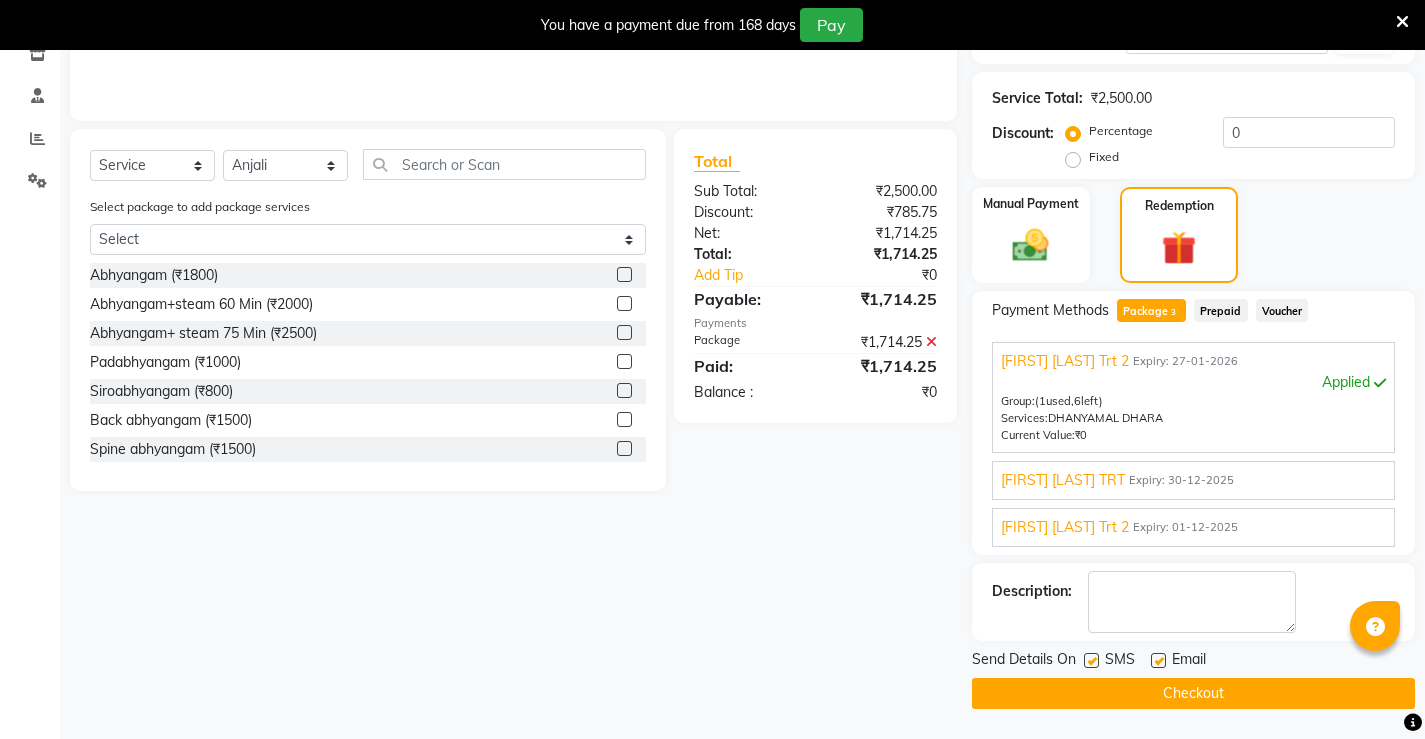 click 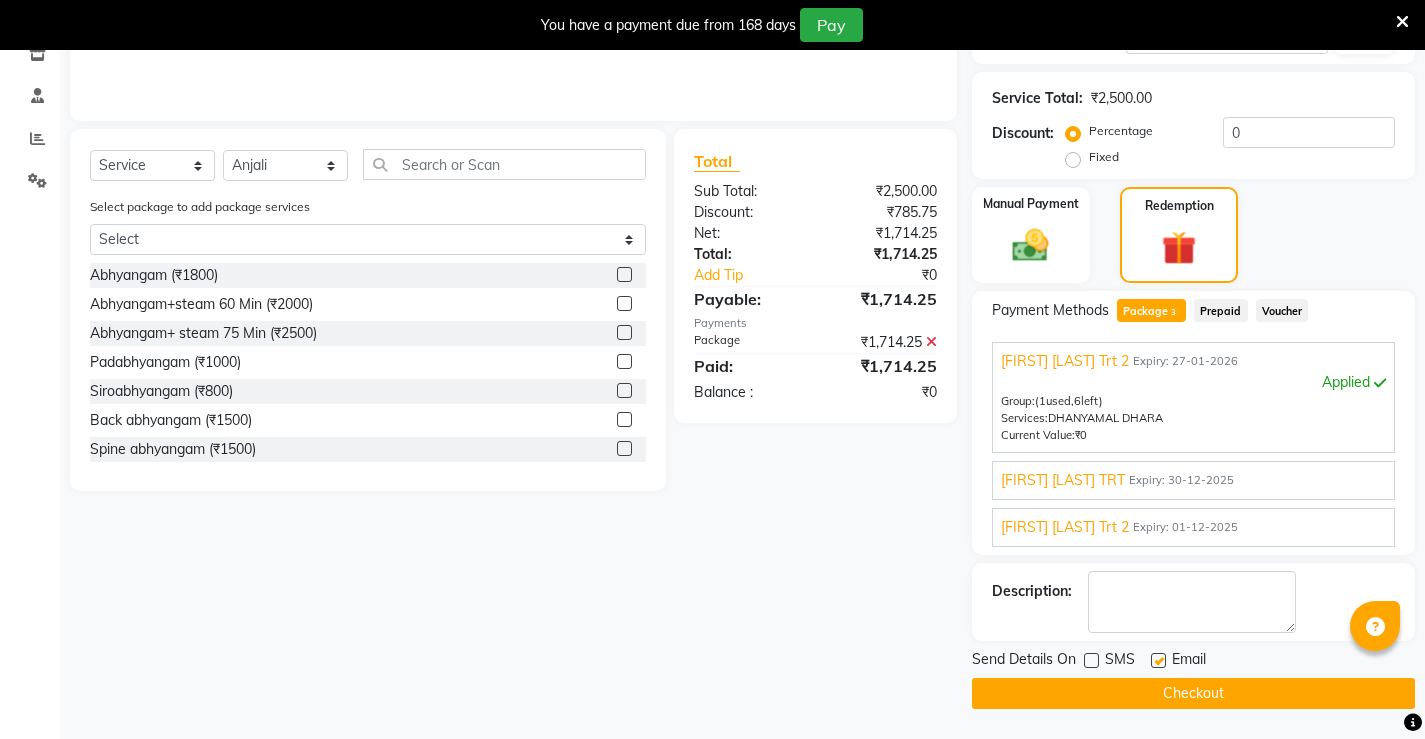 click 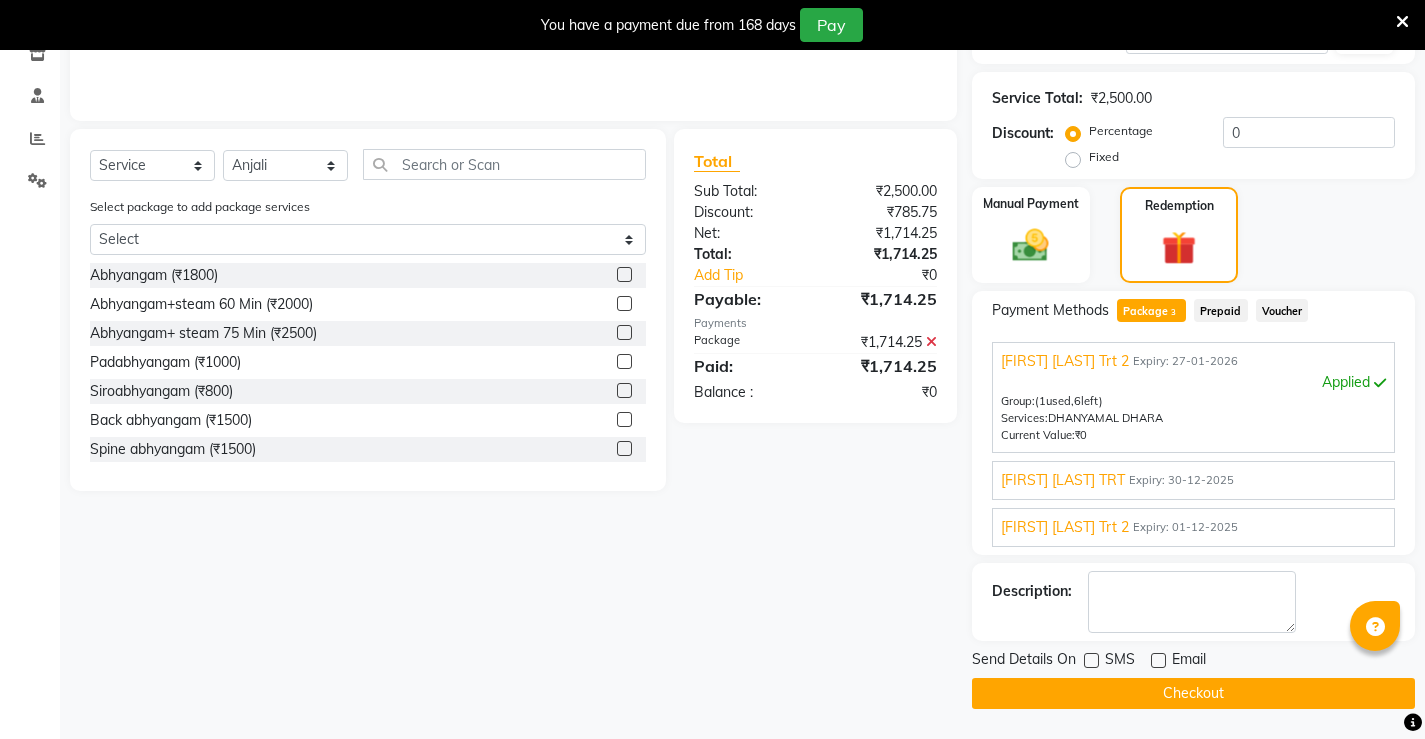 click on "Checkout" 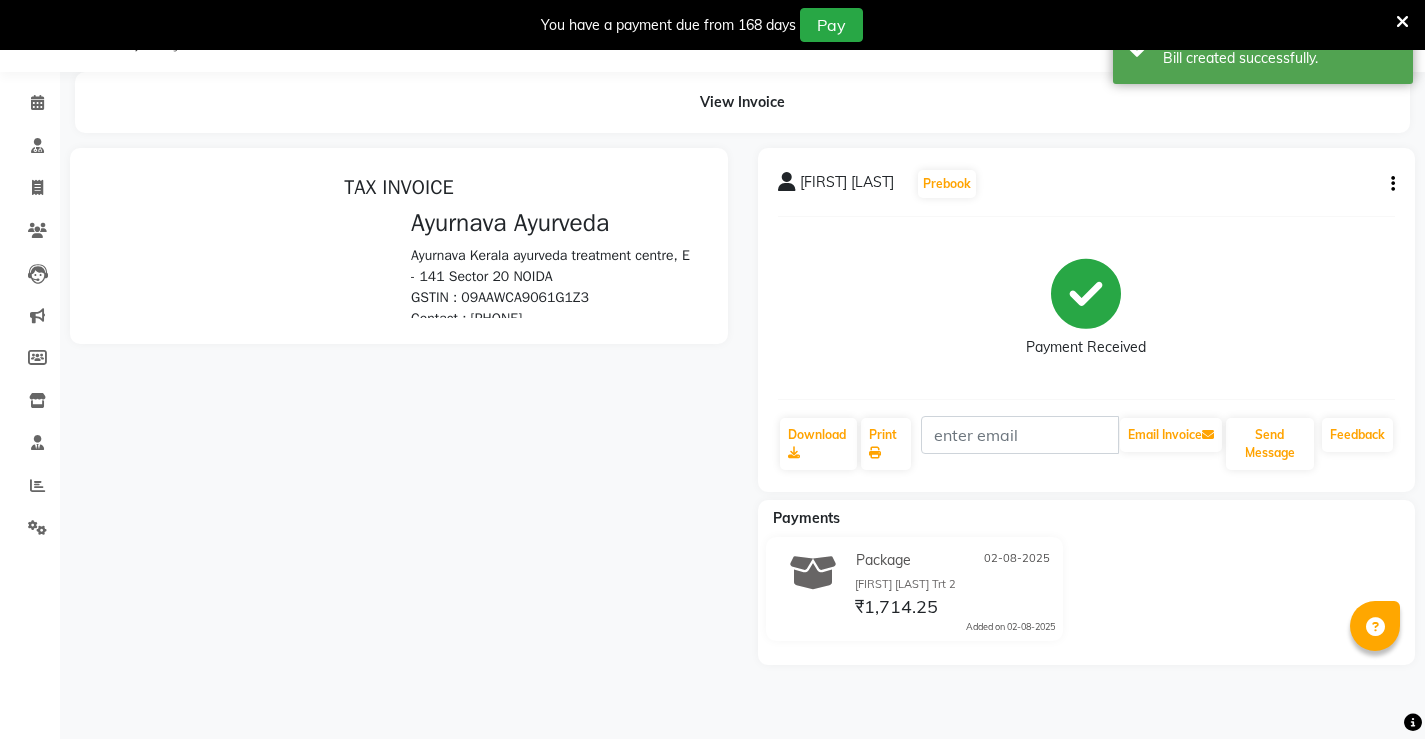 scroll, scrollTop: 0, scrollLeft: 0, axis: both 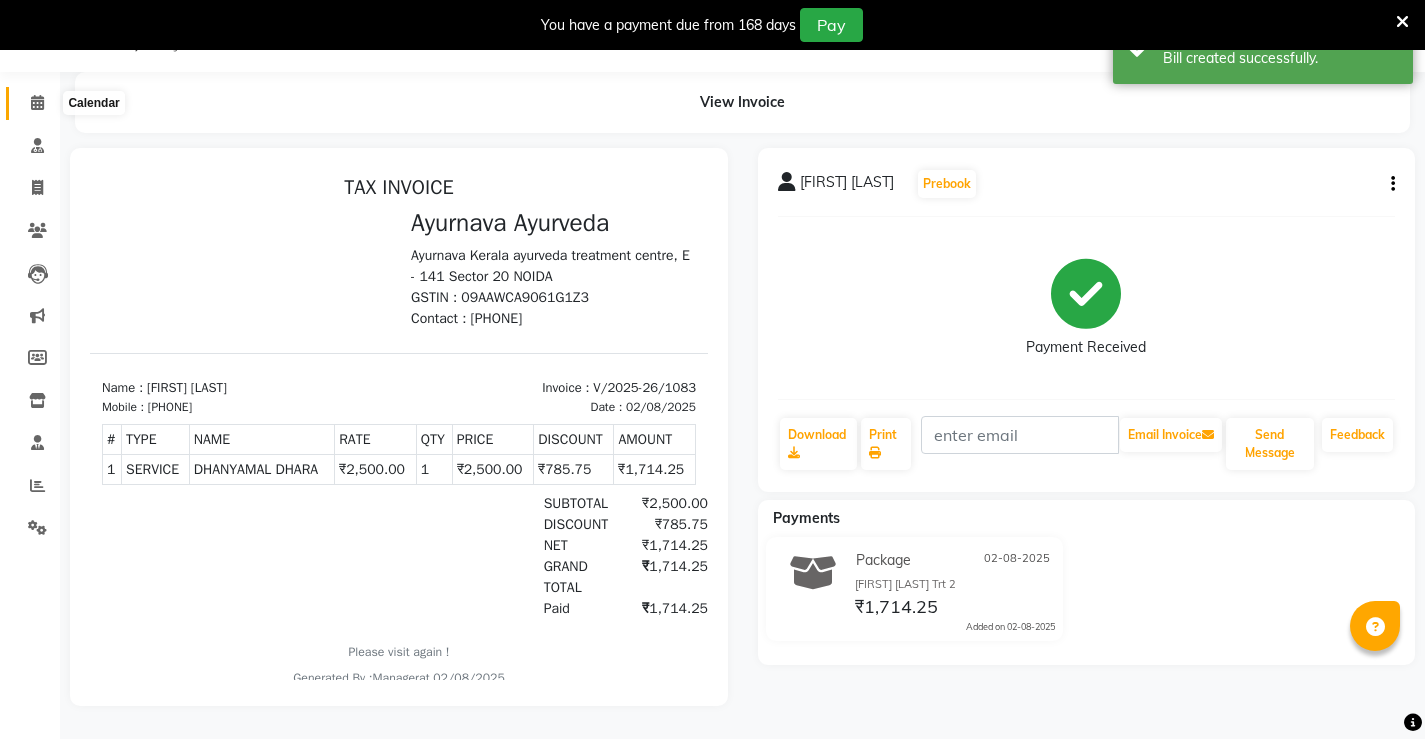 click 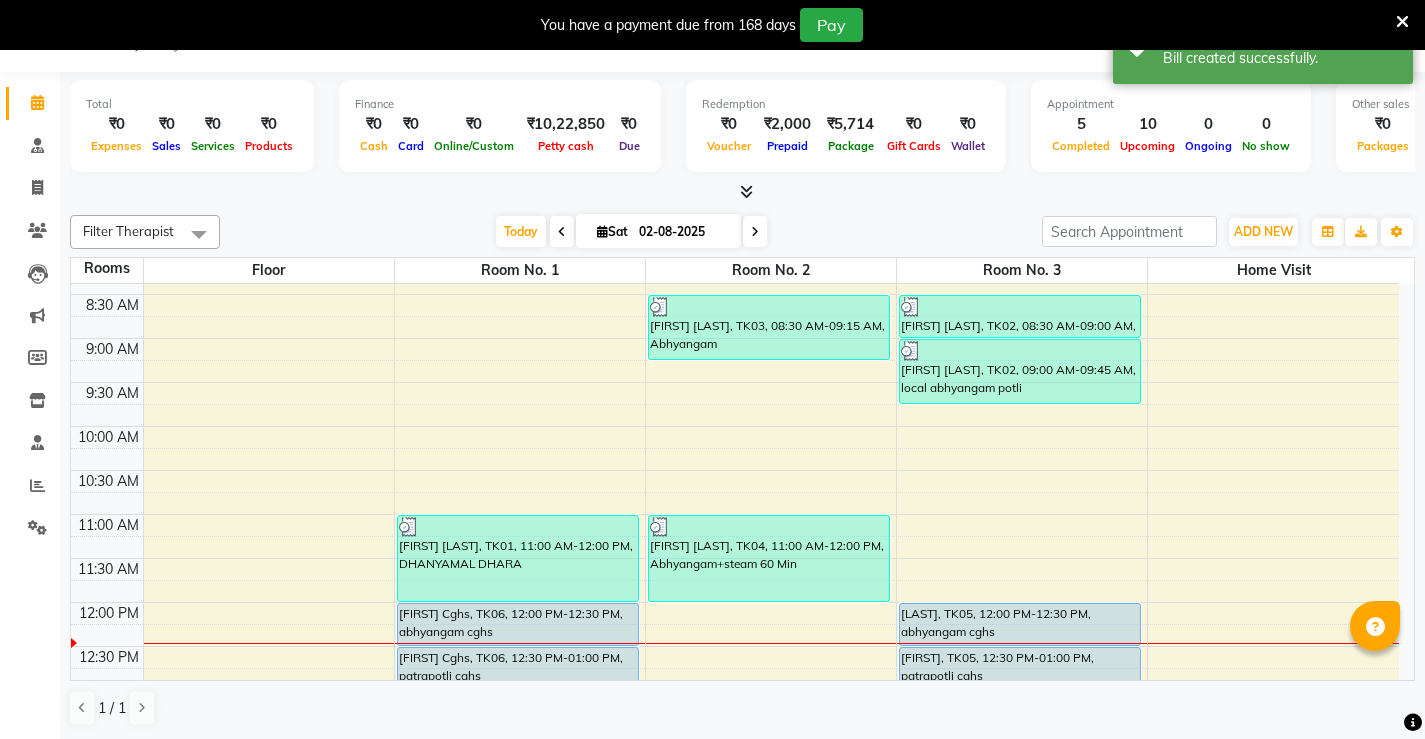scroll, scrollTop: 300, scrollLeft: 0, axis: vertical 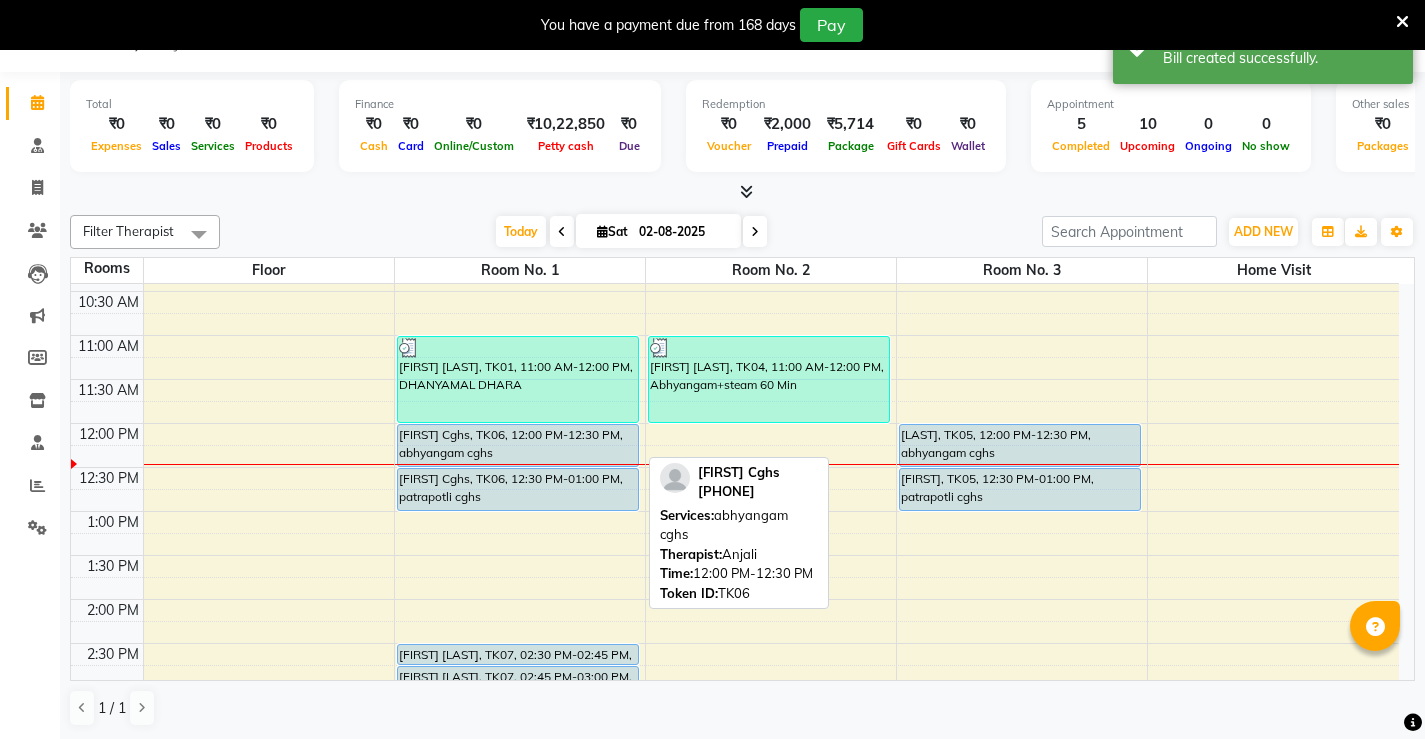 click on "[FIRST] [LAST], TK06, 12:00 PM-12:30 PM, abhyangam cghs" at bounding box center [518, 445] 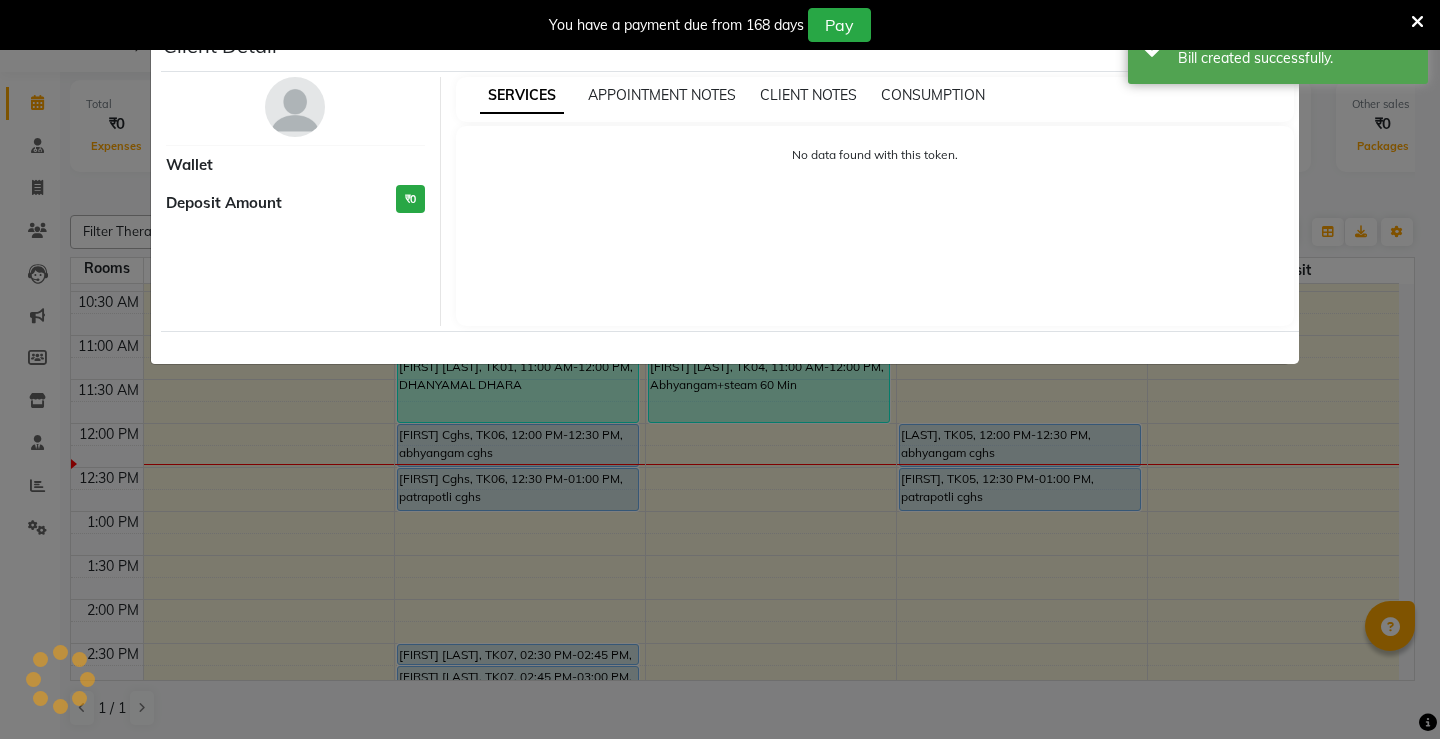 select on "5" 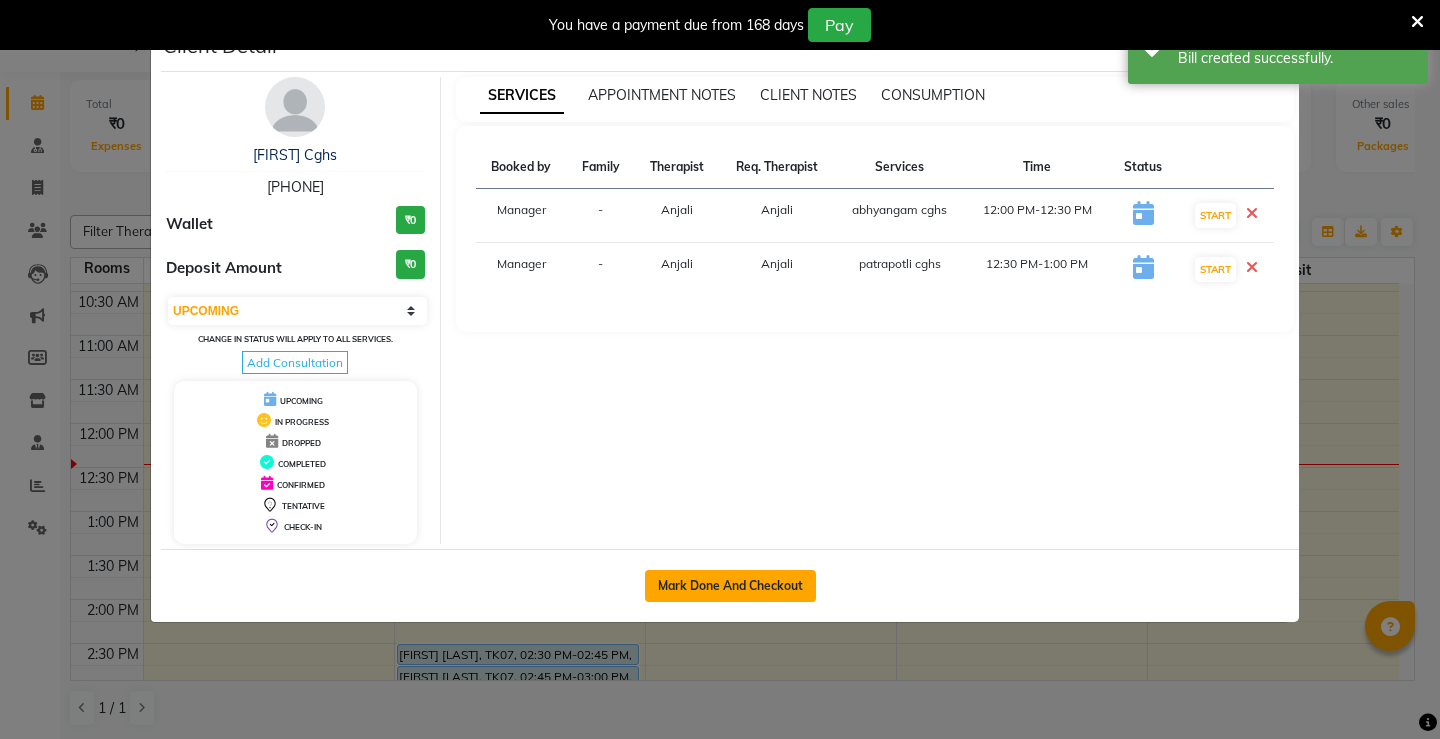 click on "Mark Done And Checkout" 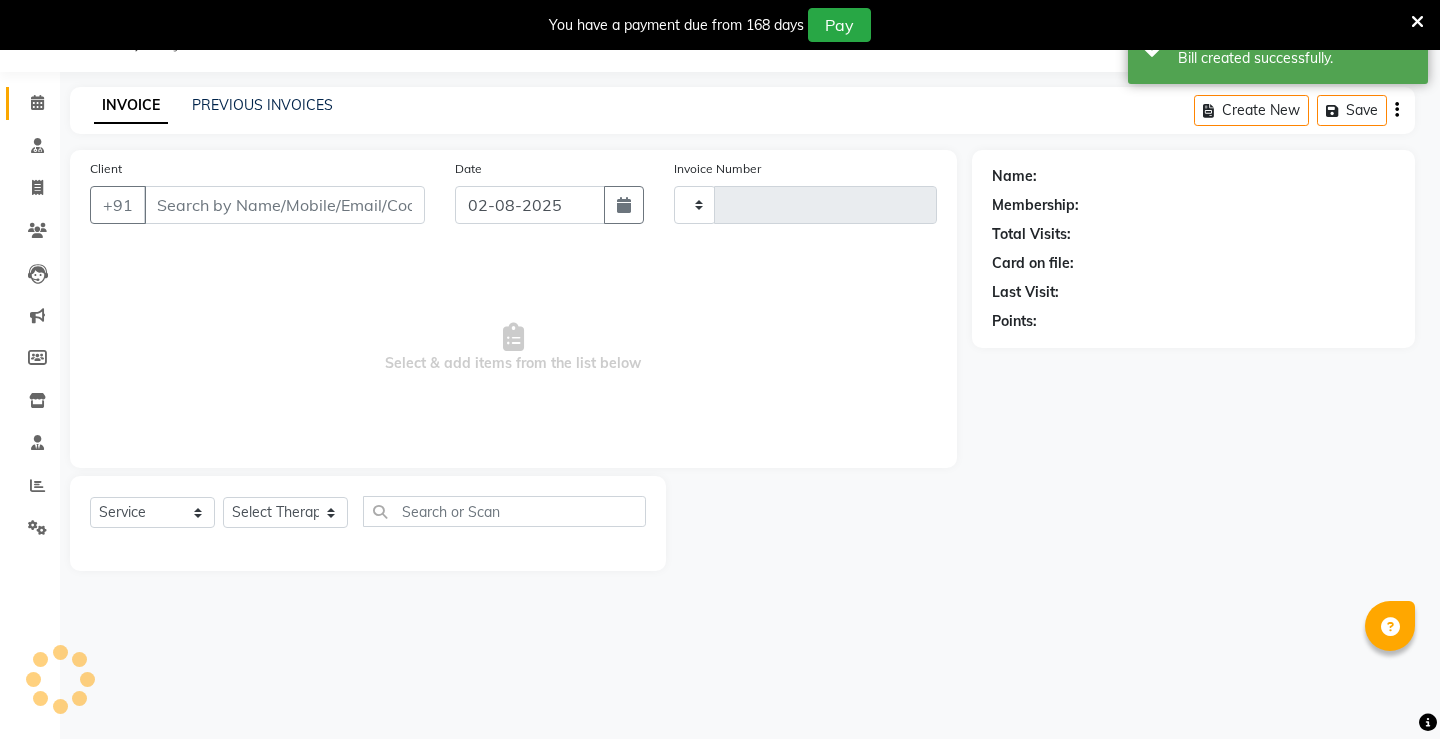 select on "3" 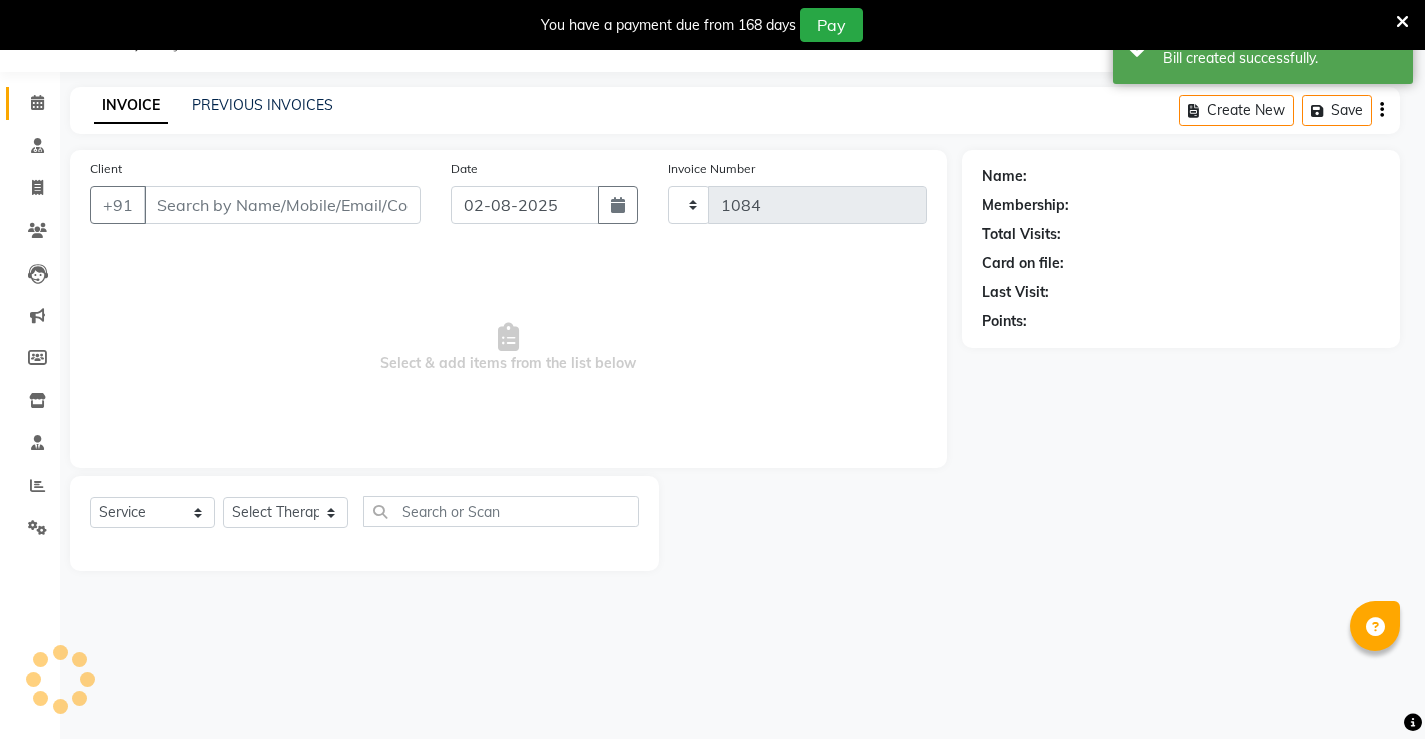 select on "5587" 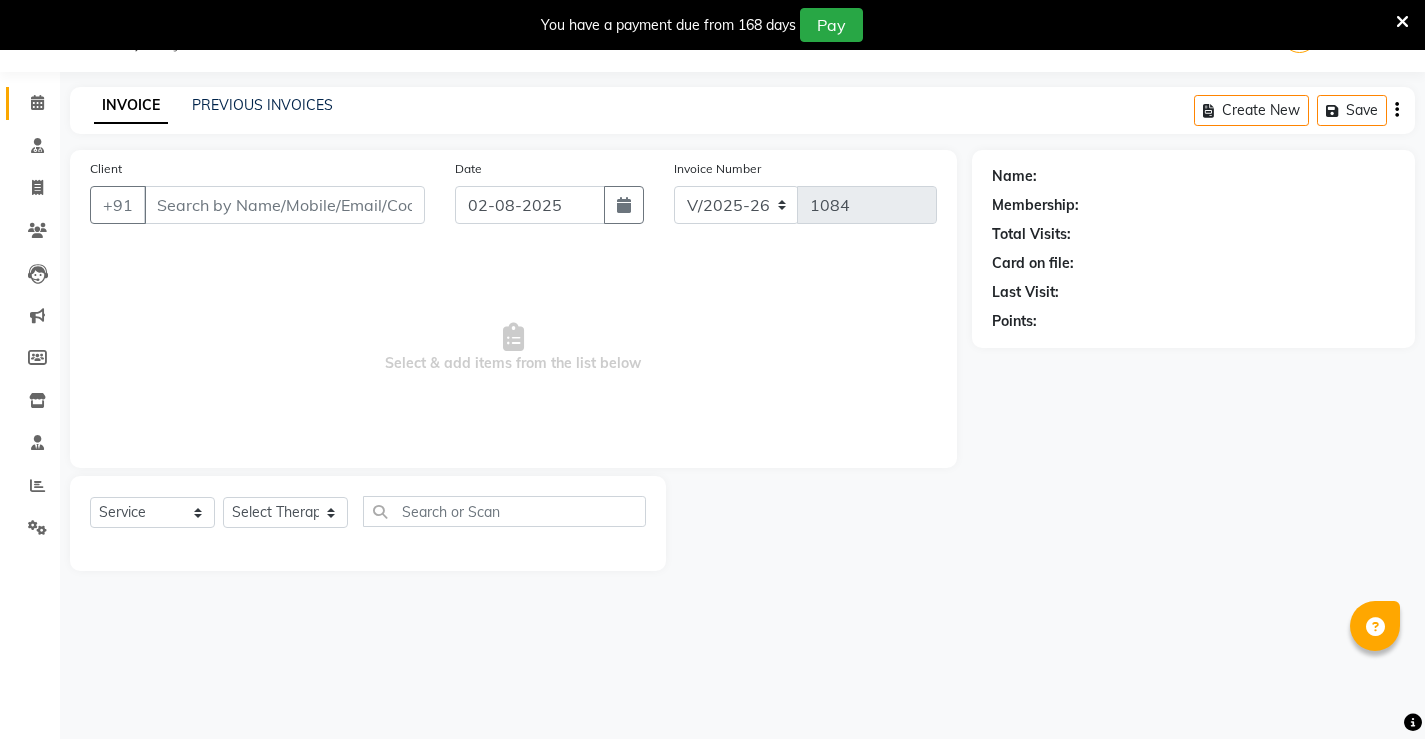 type on "[PHONE]" 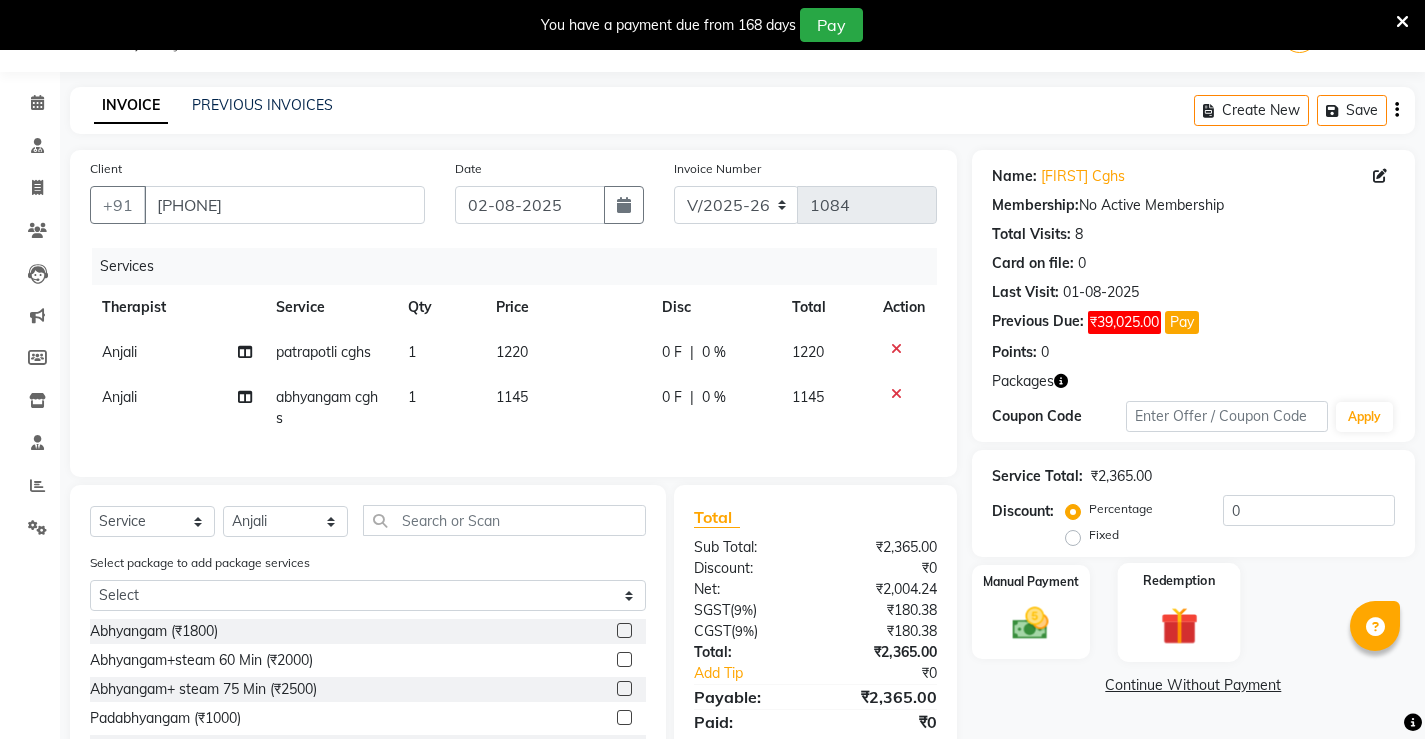 click 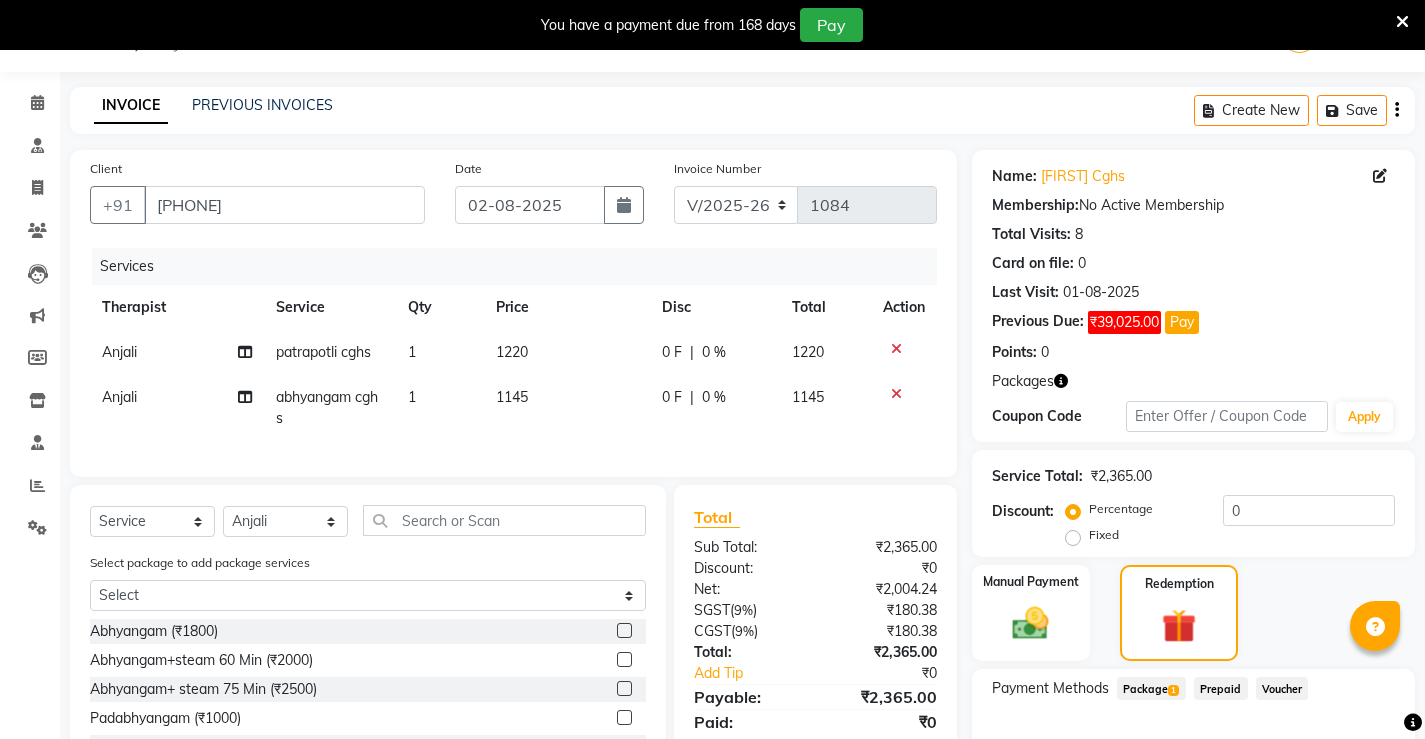 click on "Package  1" 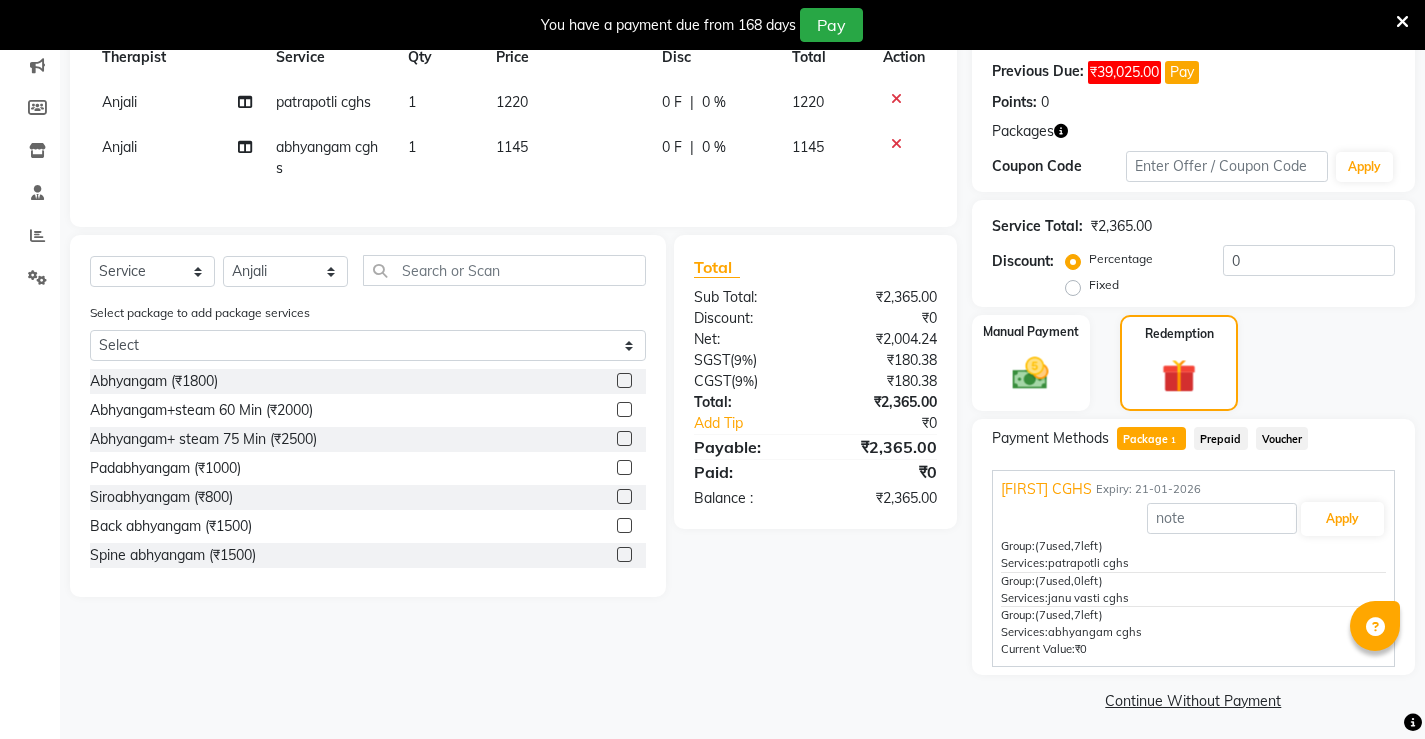 scroll, scrollTop: 307, scrollLeft: 0, axis: vertical 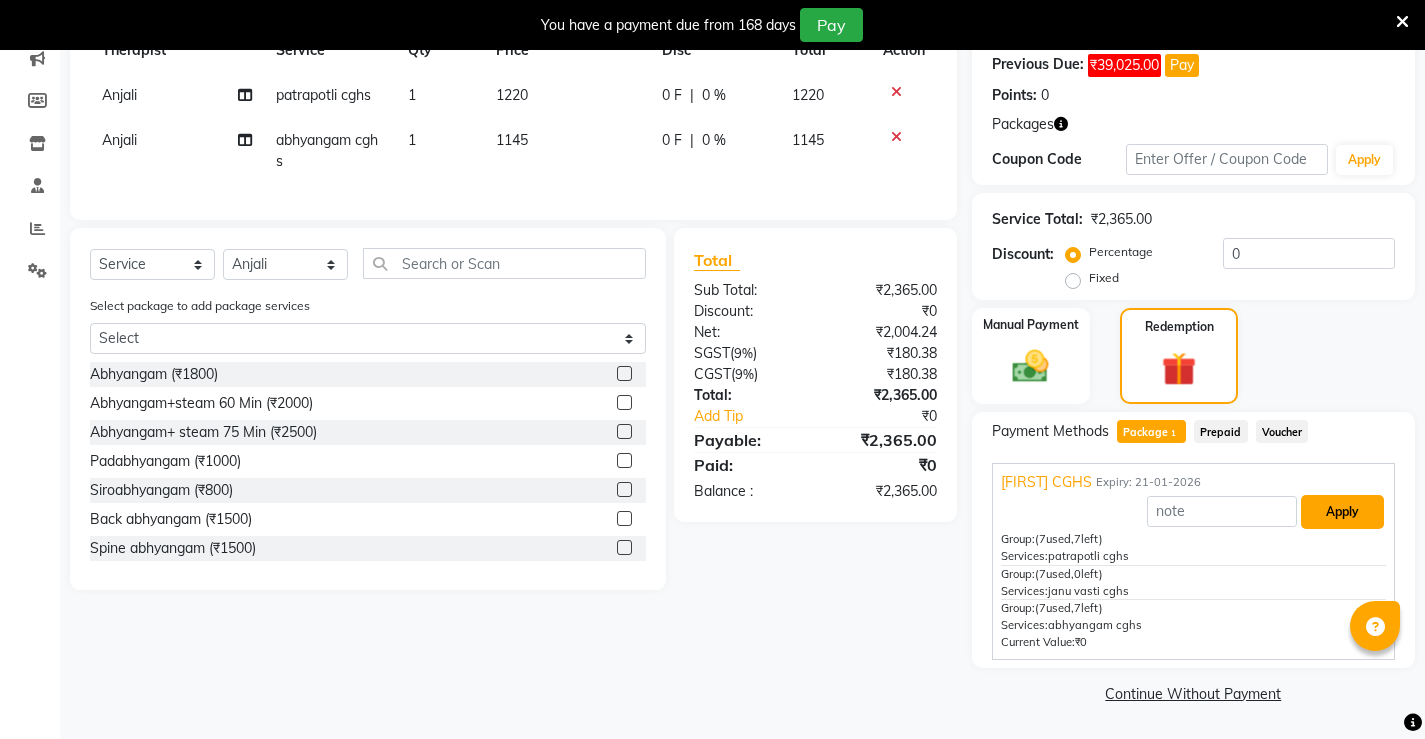 click on "Apply" at bounding box center [1342, 512] 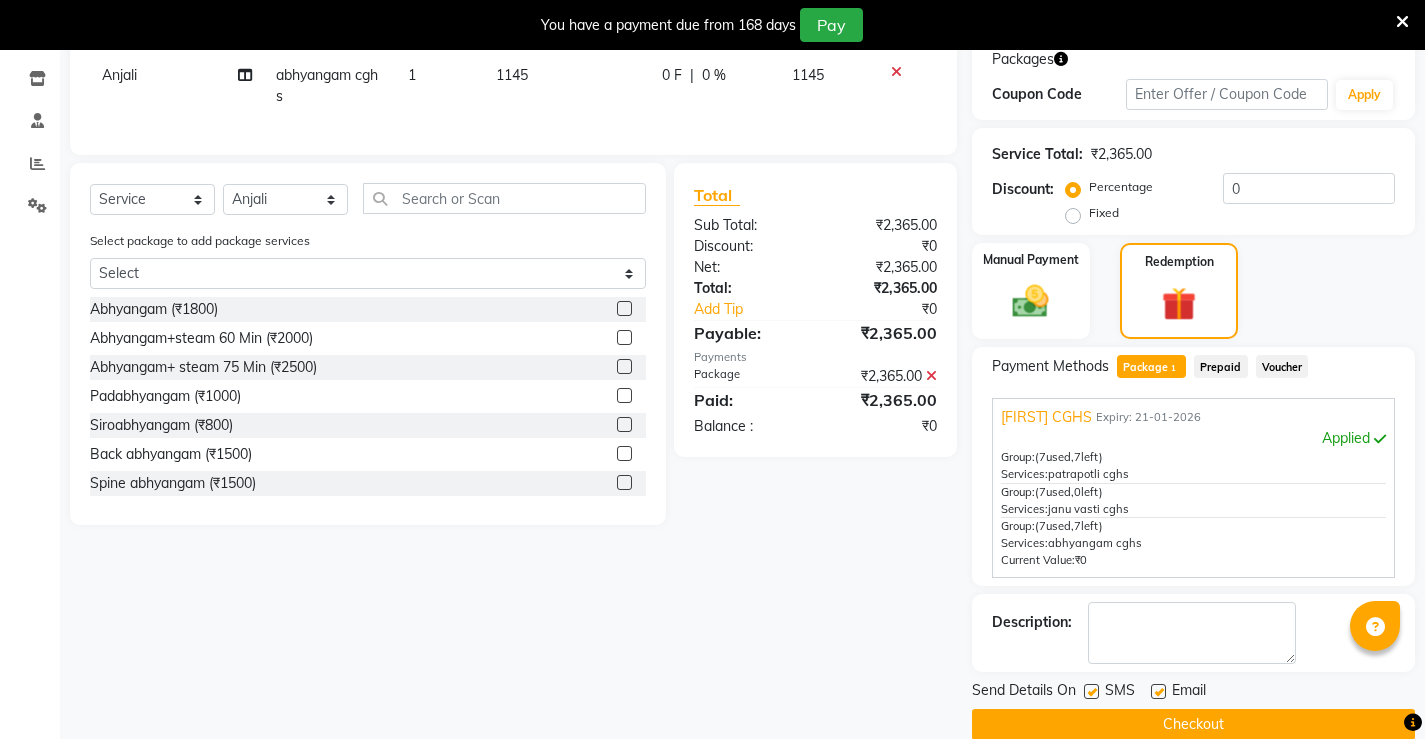 scroll, scrollTop: 403, scrollLeft: 0, axis: vertical 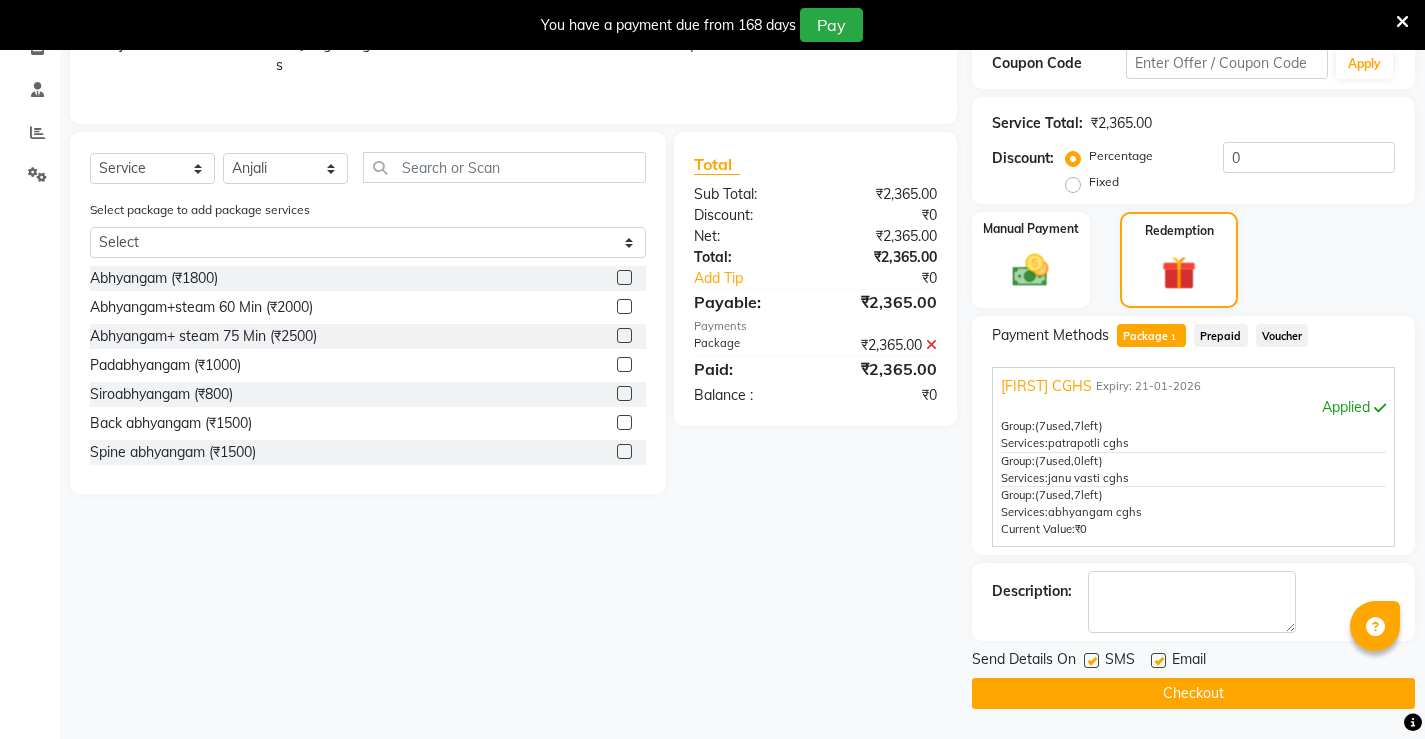 click 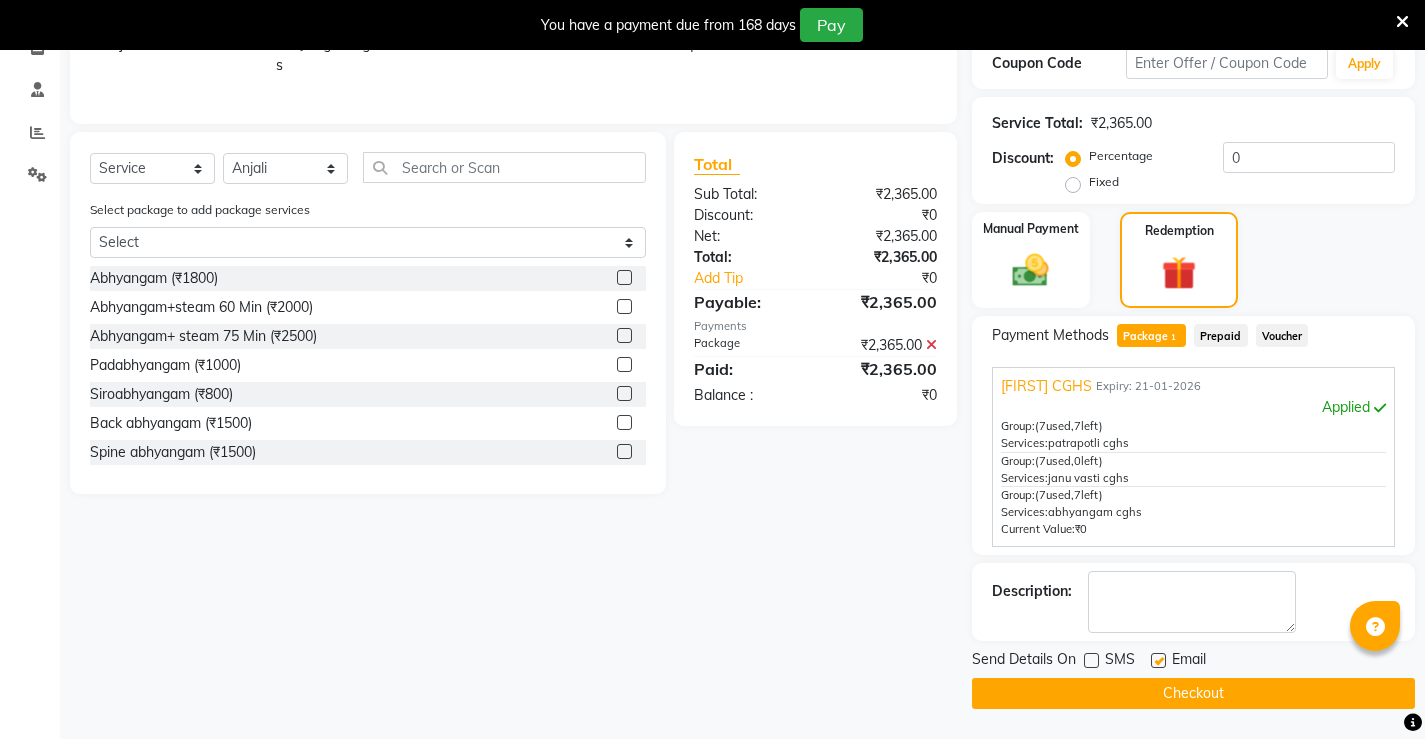 click 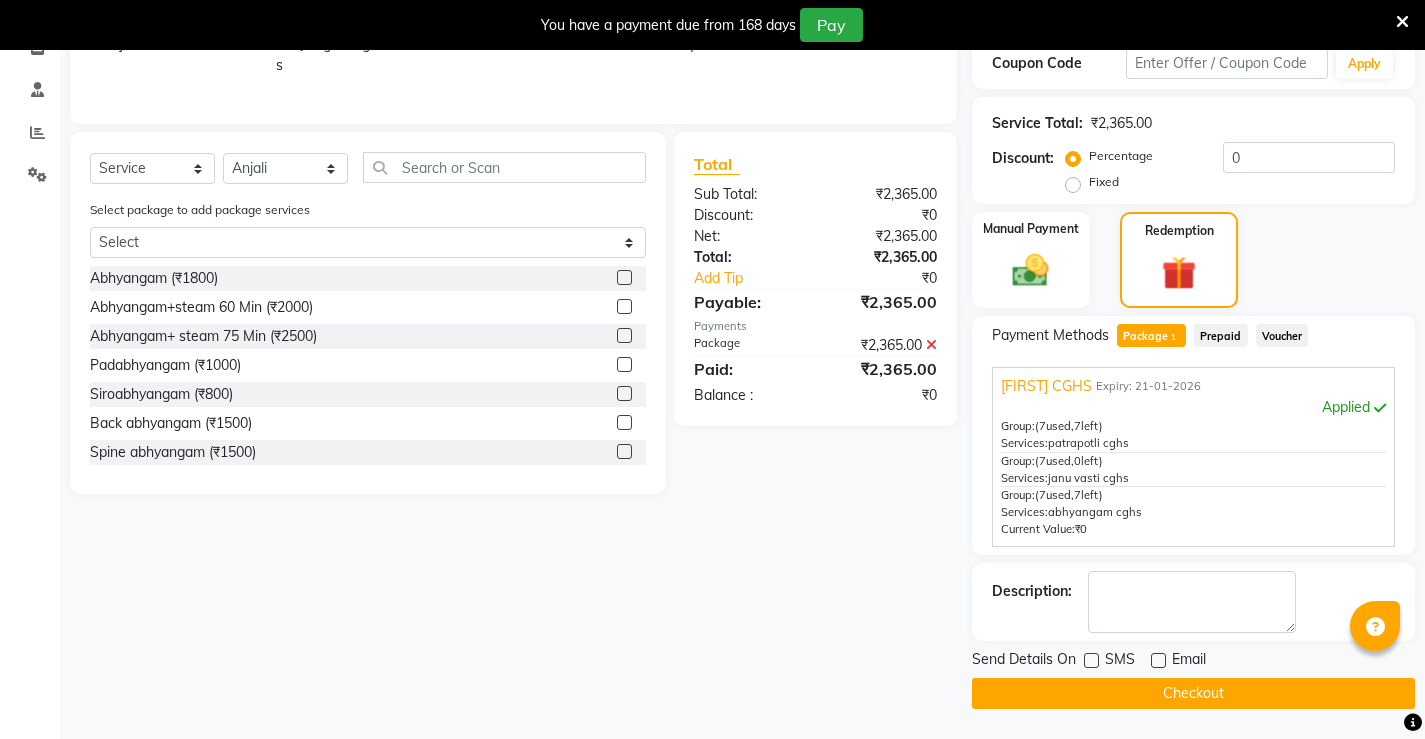 click on "Checkout" 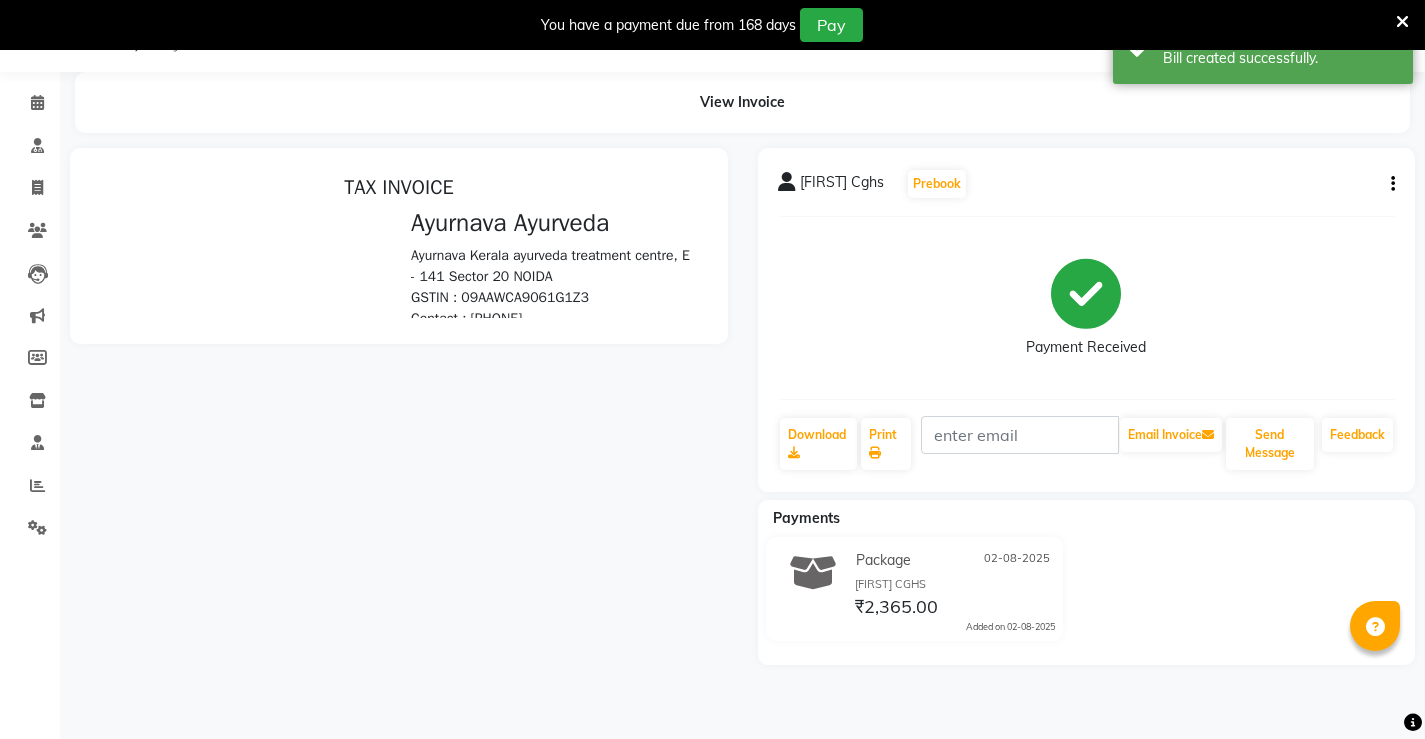 scroll, scrollTop: 71, scrollLeft: 0, axis: vertical 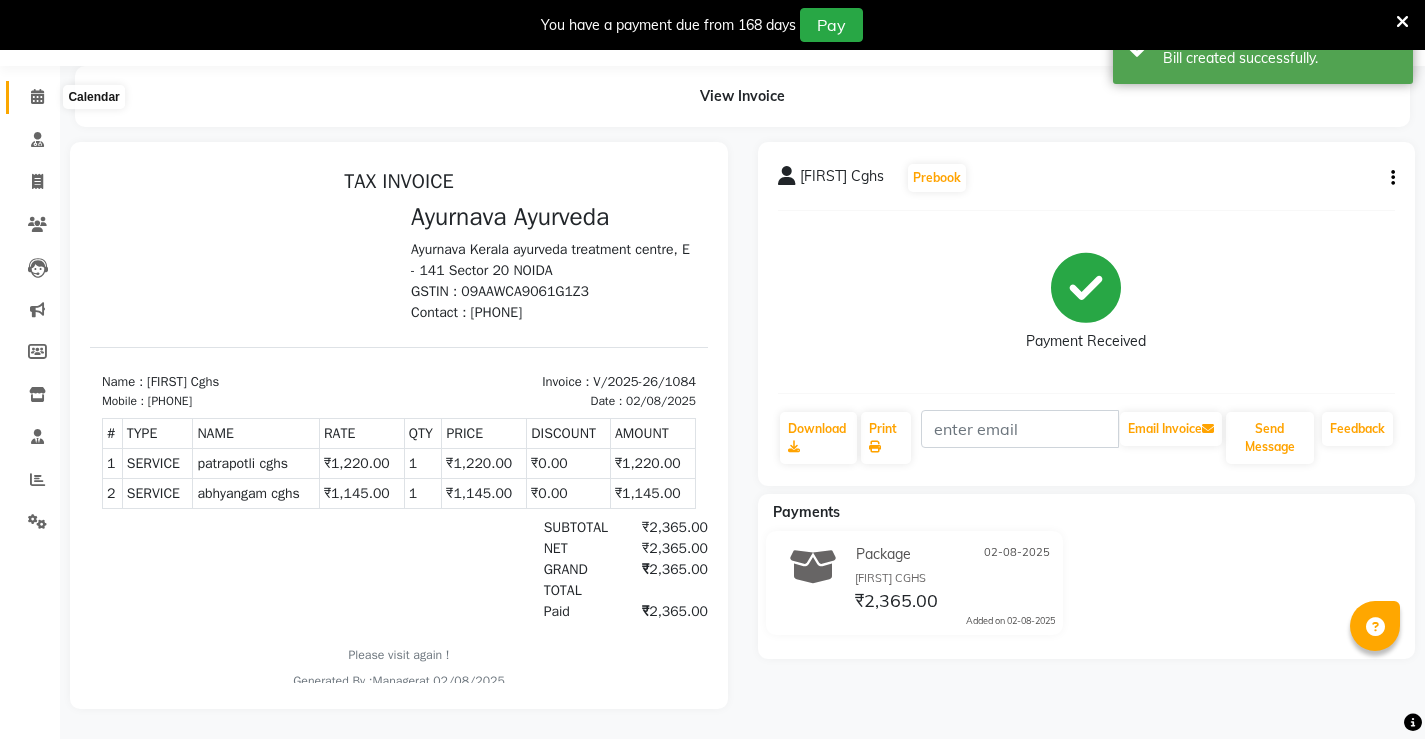 click 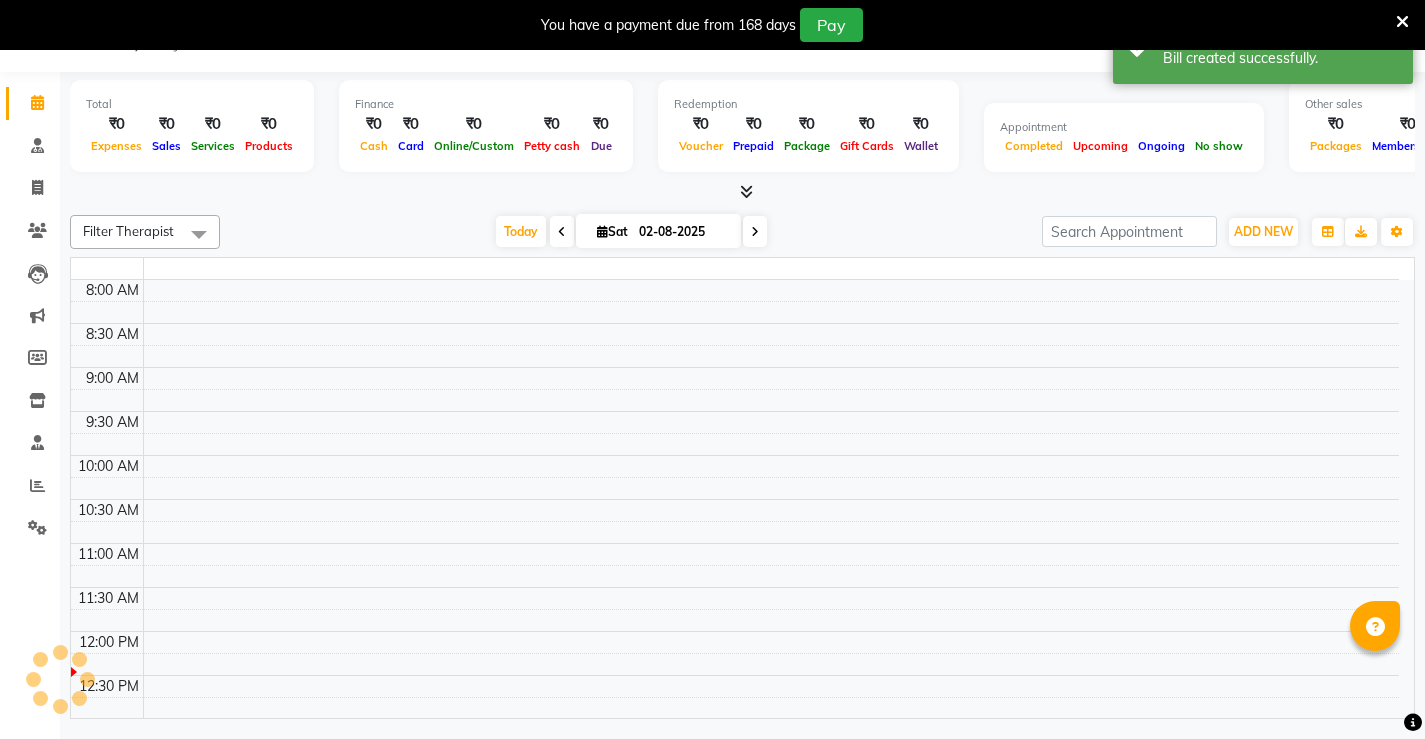 scroll, scrollTop: 50, scrollLeft: 0, axis: vertical 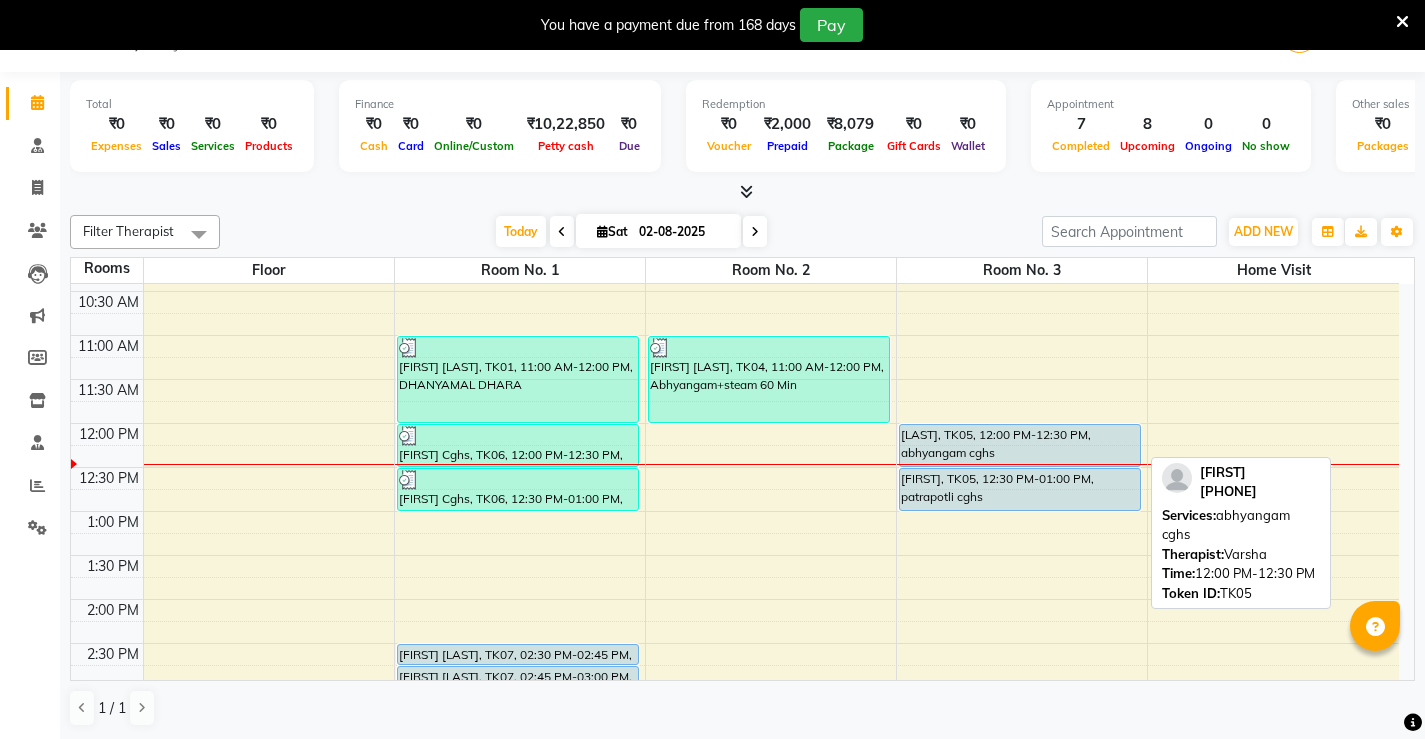 click on "[FIRST], TK05, 12:00 PM-12:30 PM, abhyangam cghs" at bounding box center [1020, 445] 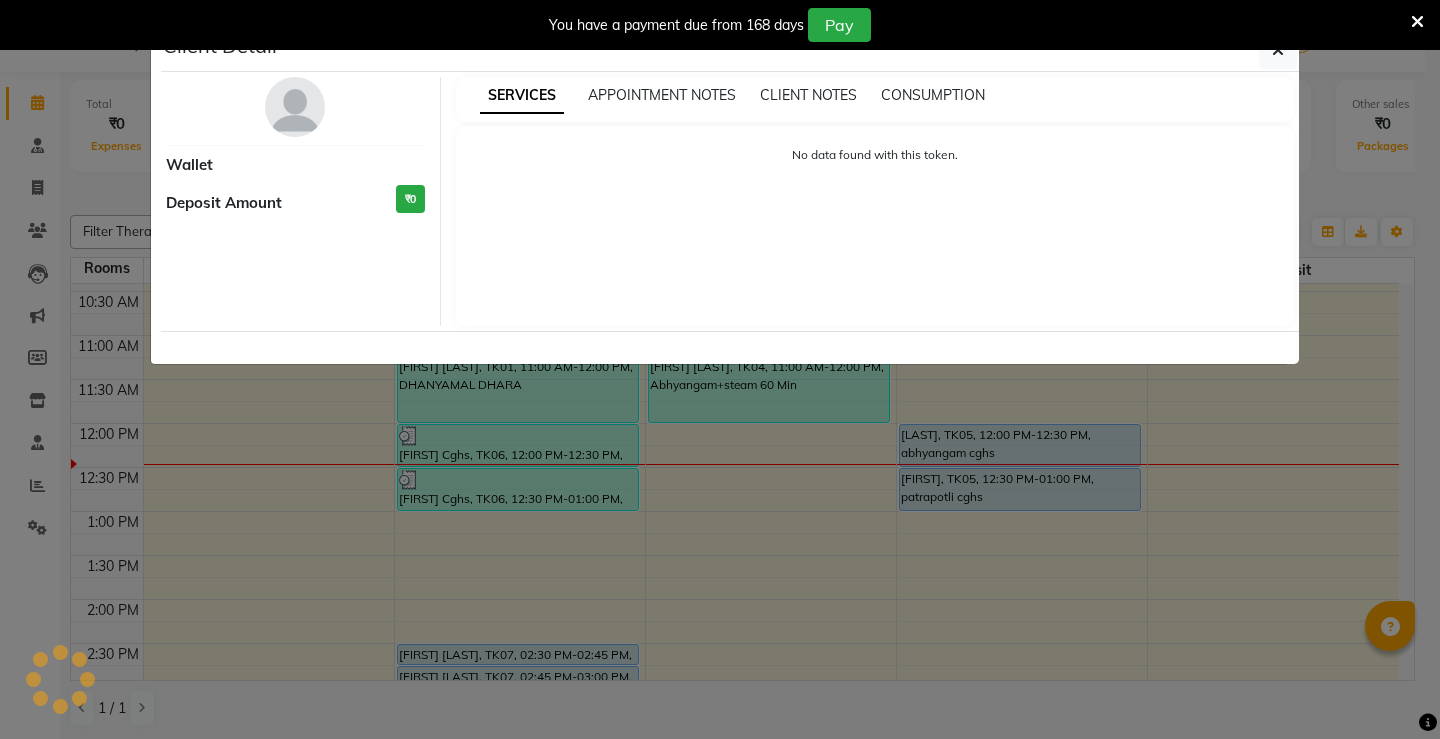 select on "5" 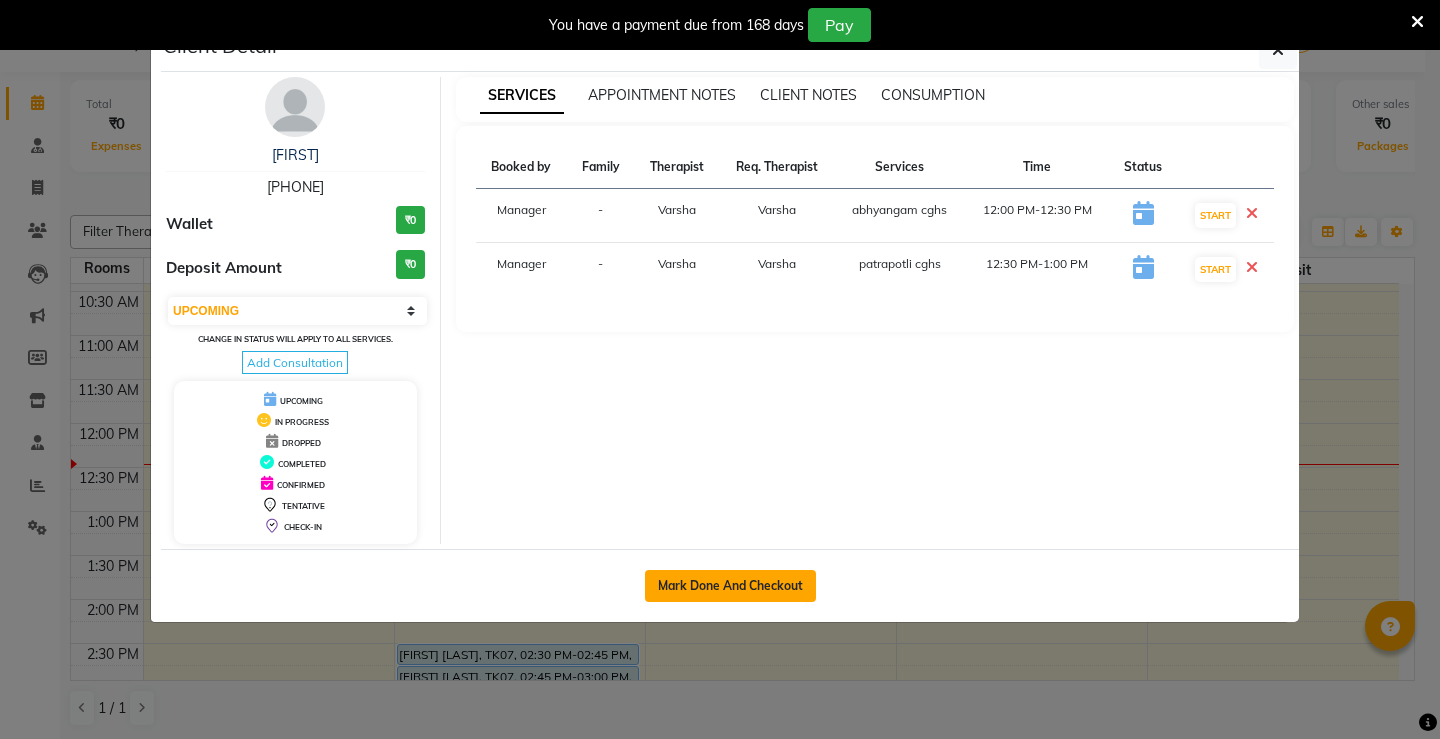 click on "Mark Done And Checkout" 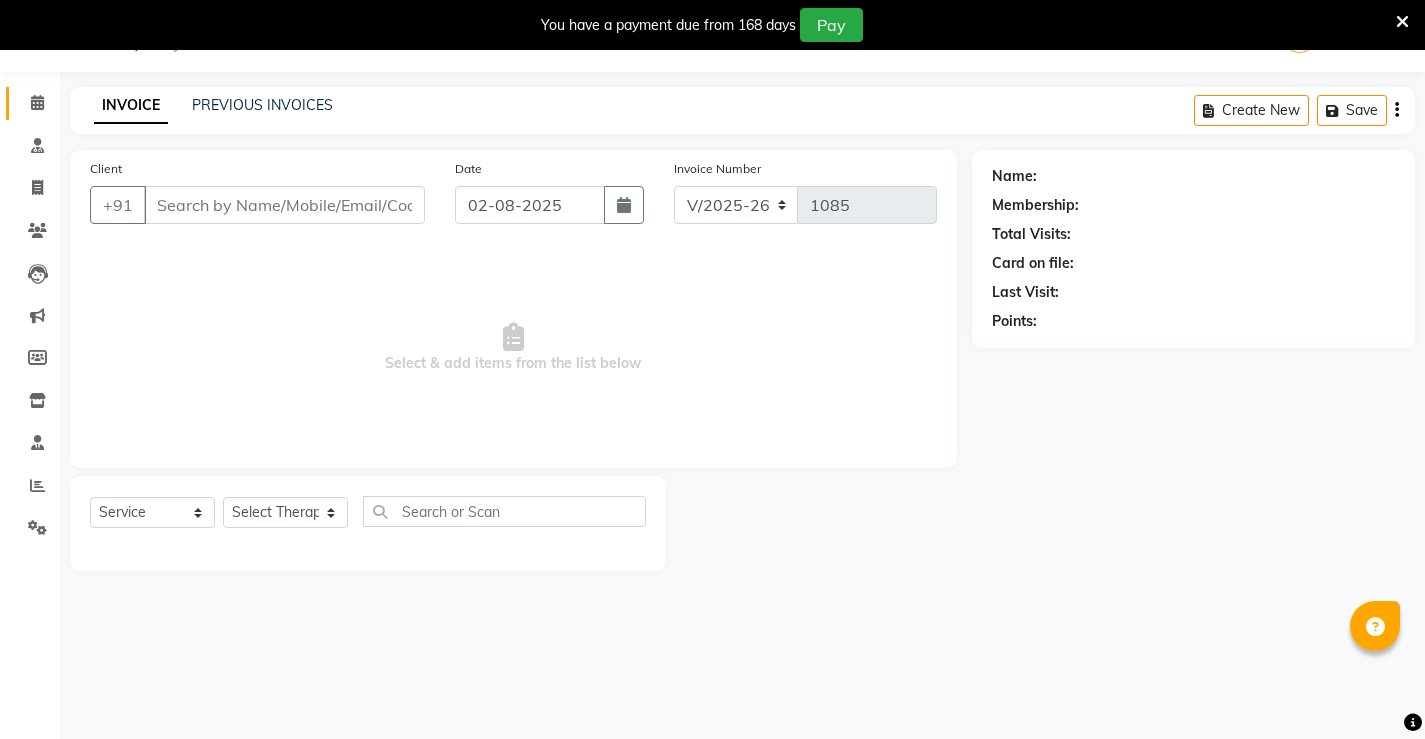 type on "[PHONE]" 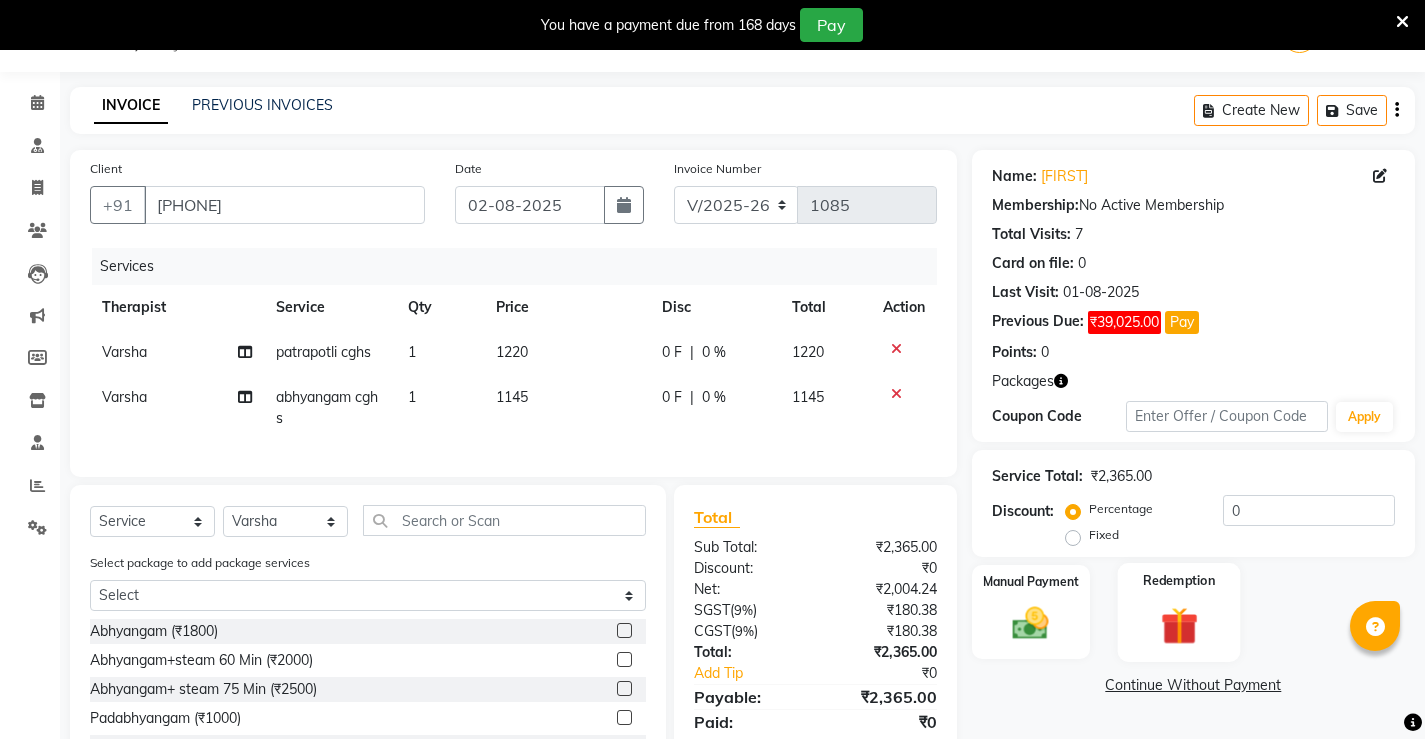 click 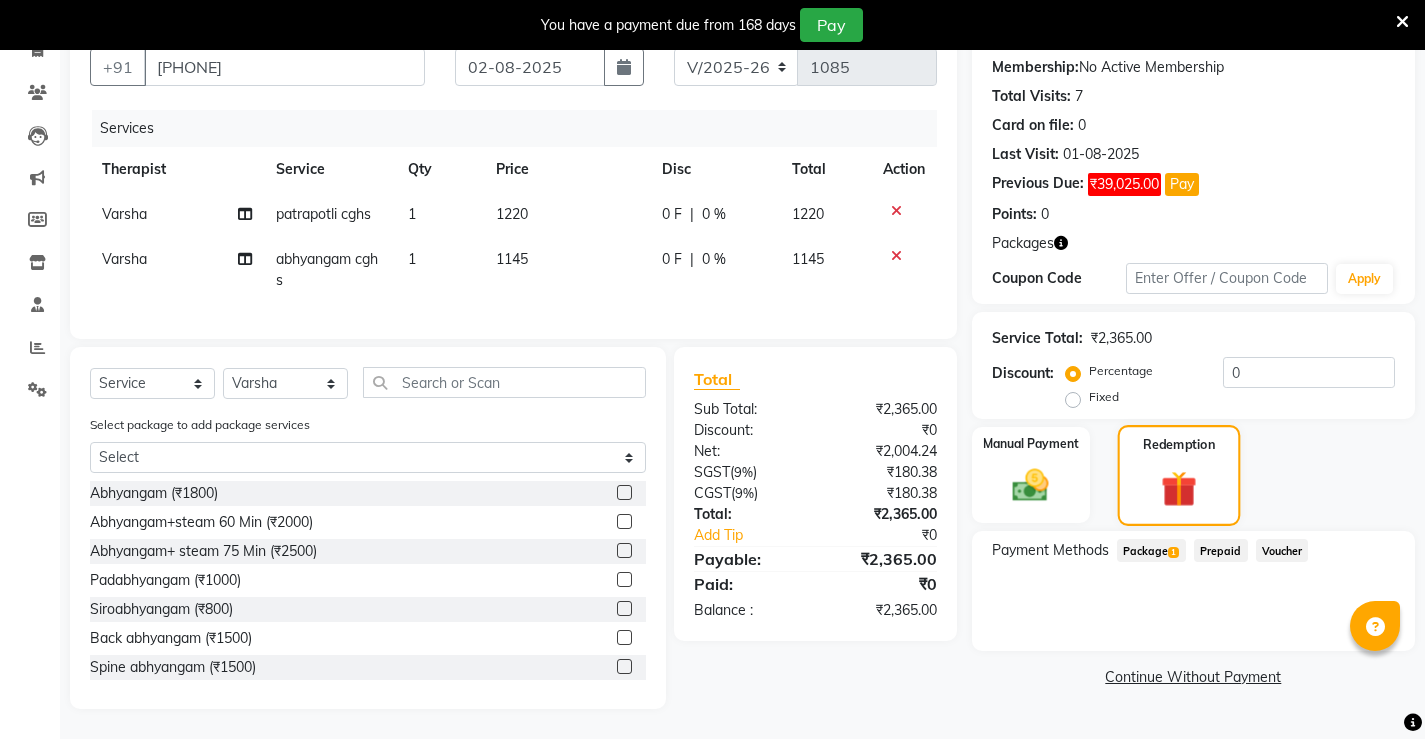 scroll, scrollTop: 203, scrollLeft: 0, axis: vertical 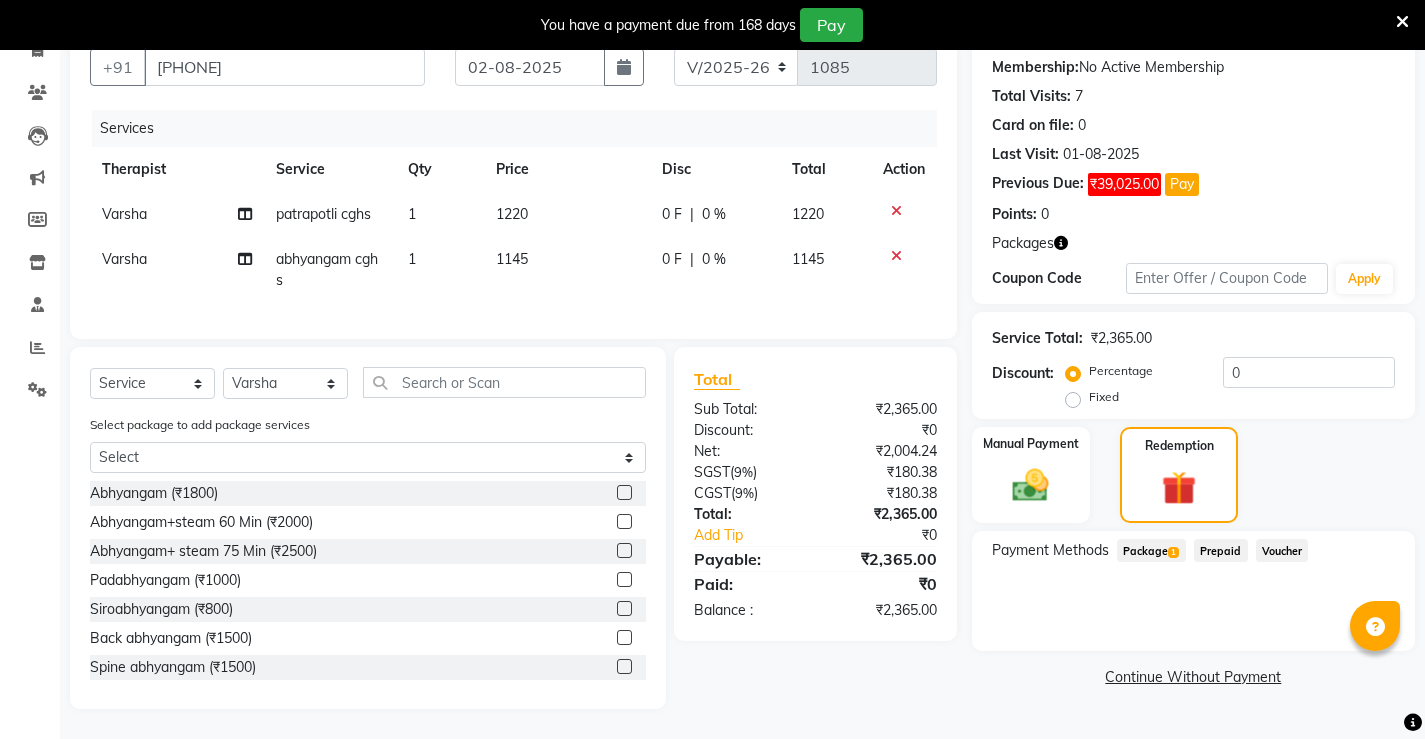 click on "Package  1" 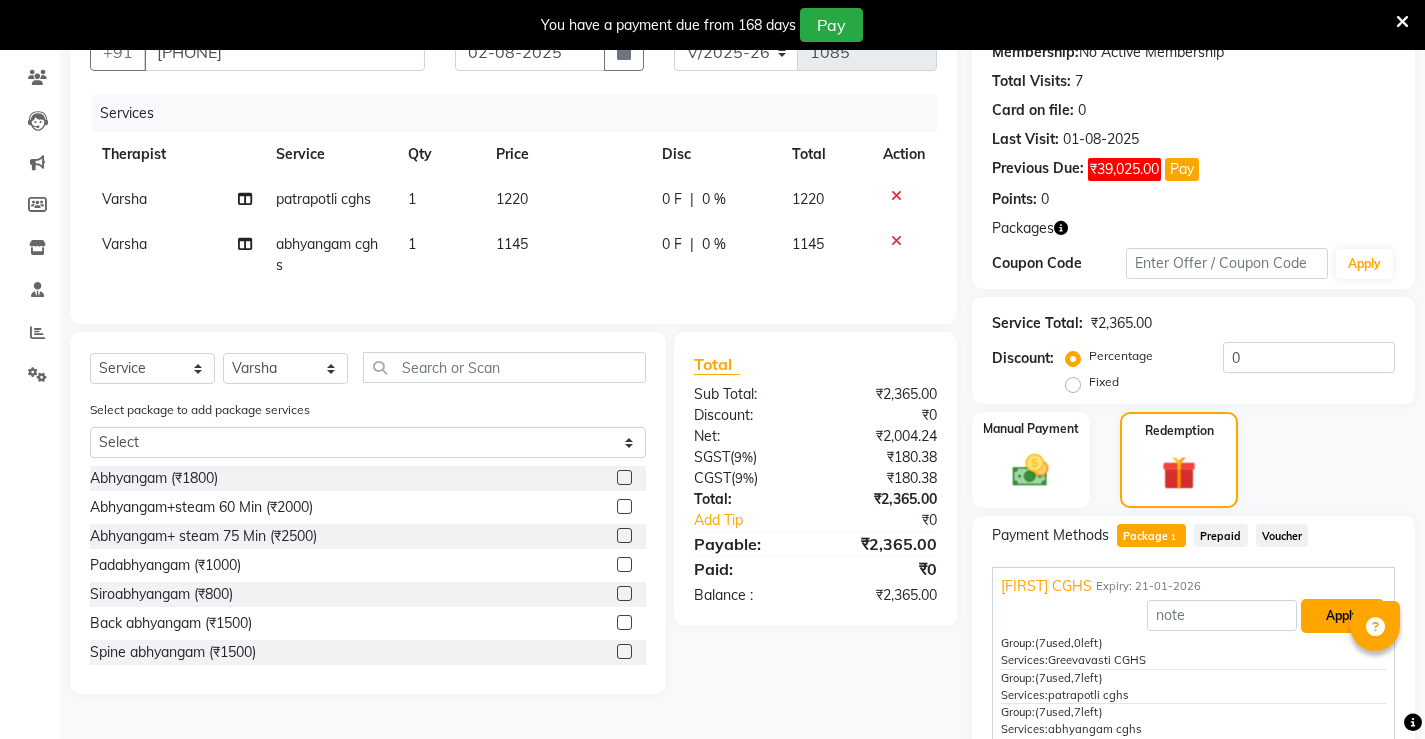 click on "Apply" at bounding box center [1342, 616] 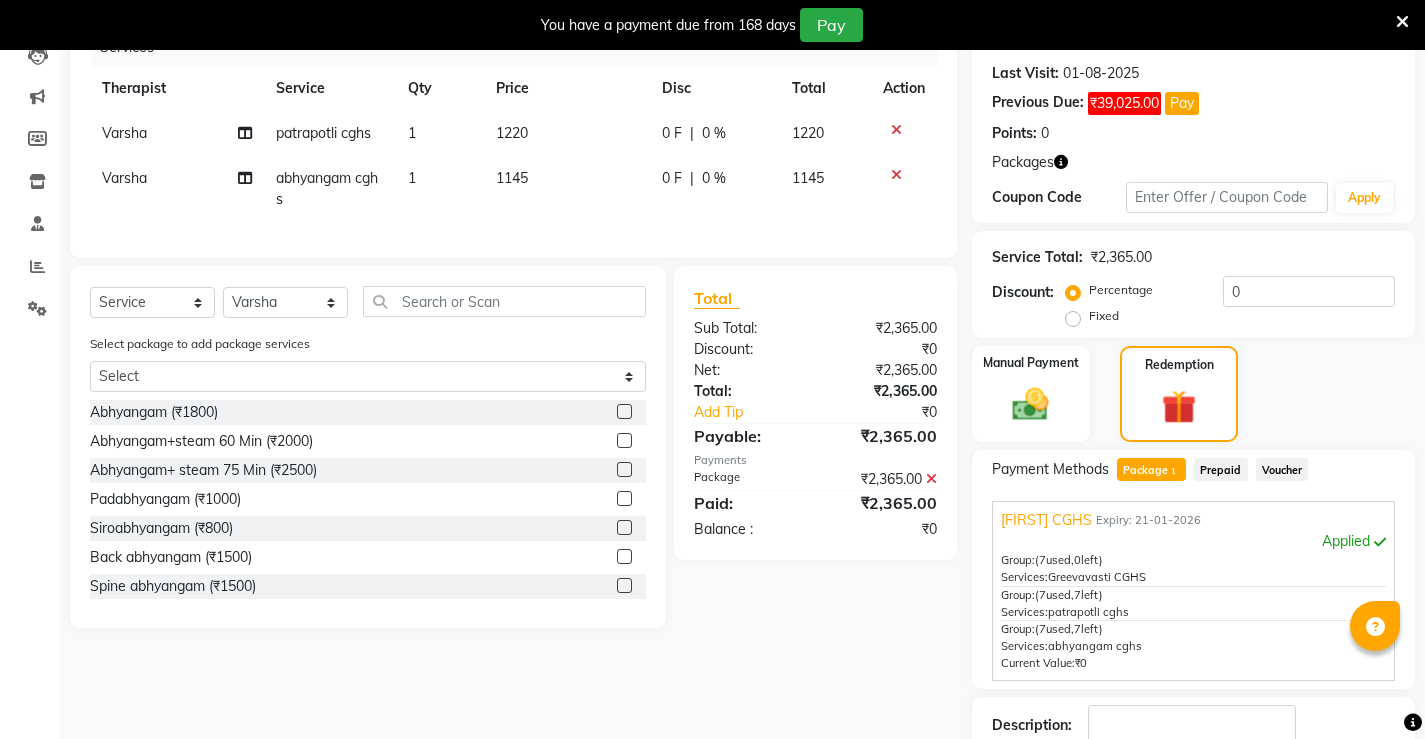 scroll, scrollTop: 403, scrollLeft: 0, axis: vertical 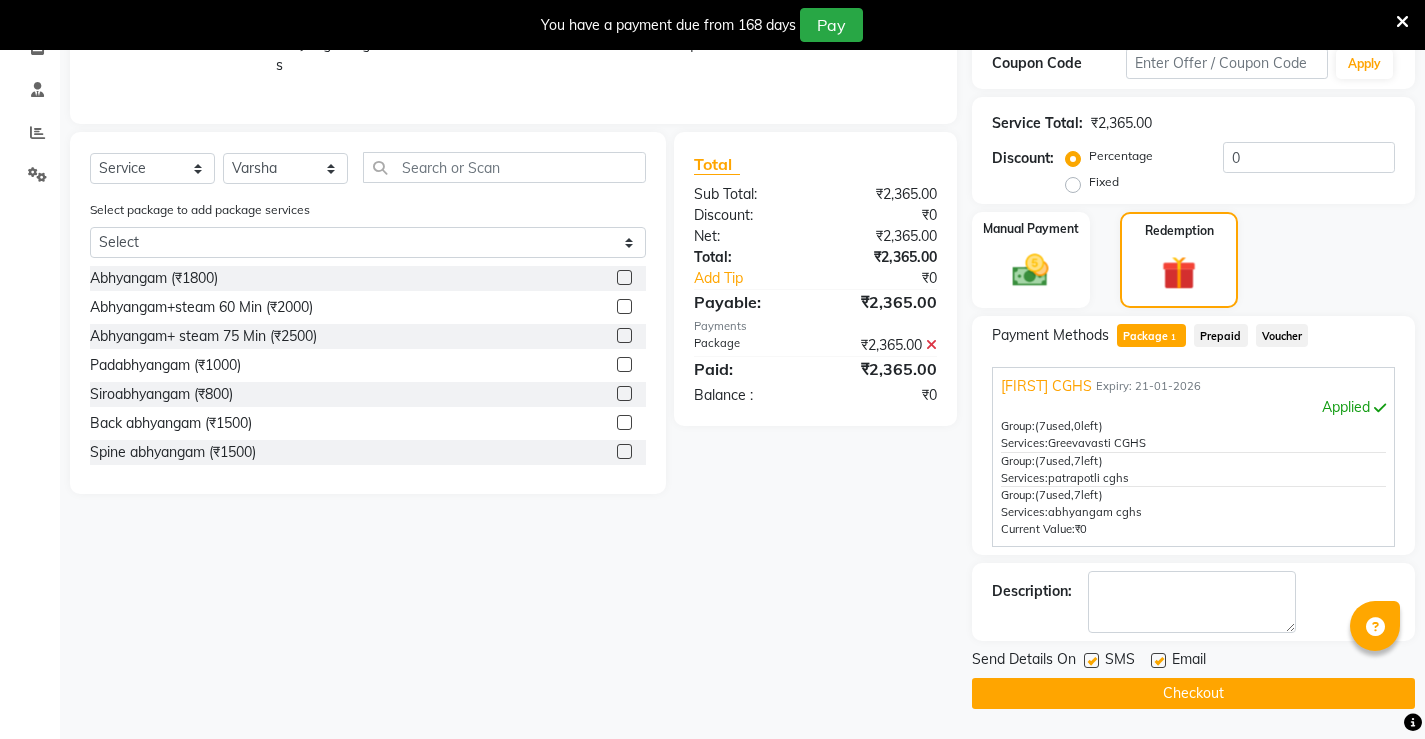click 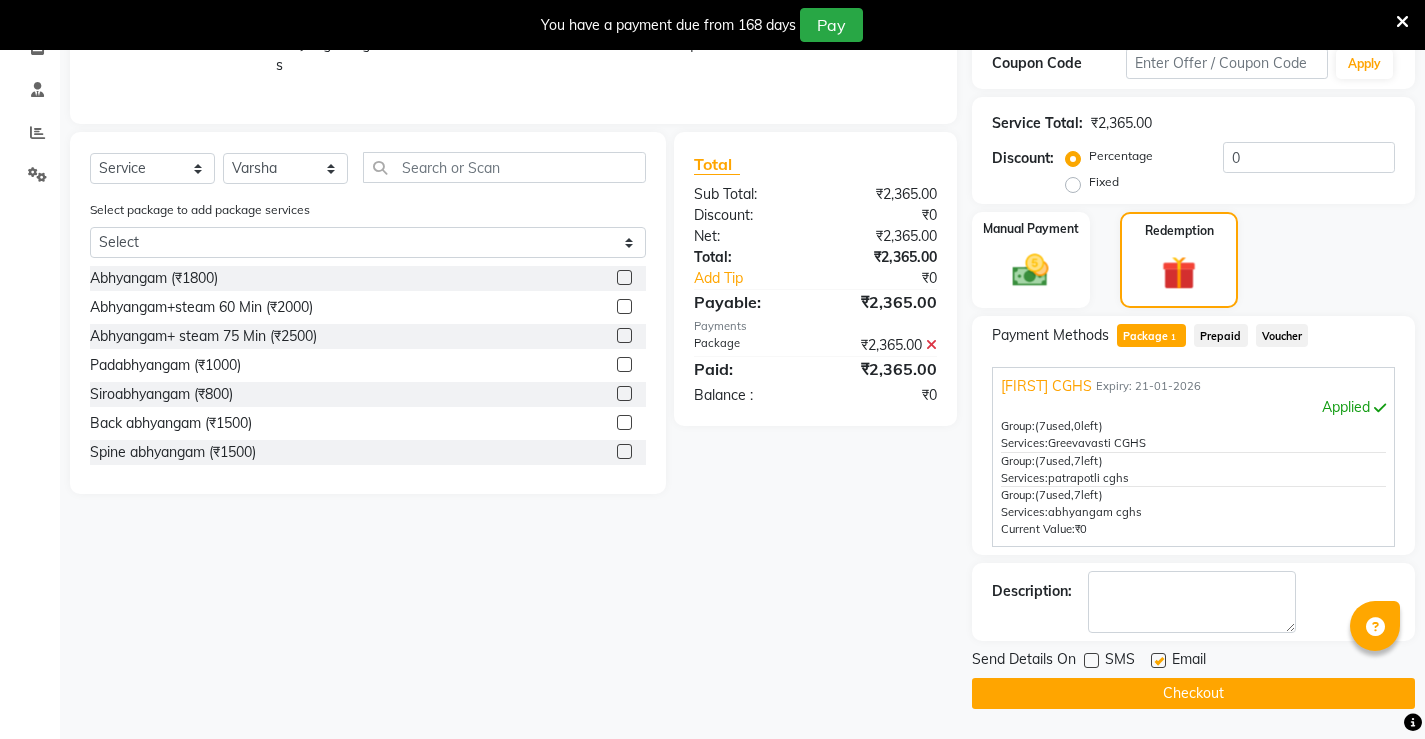 click 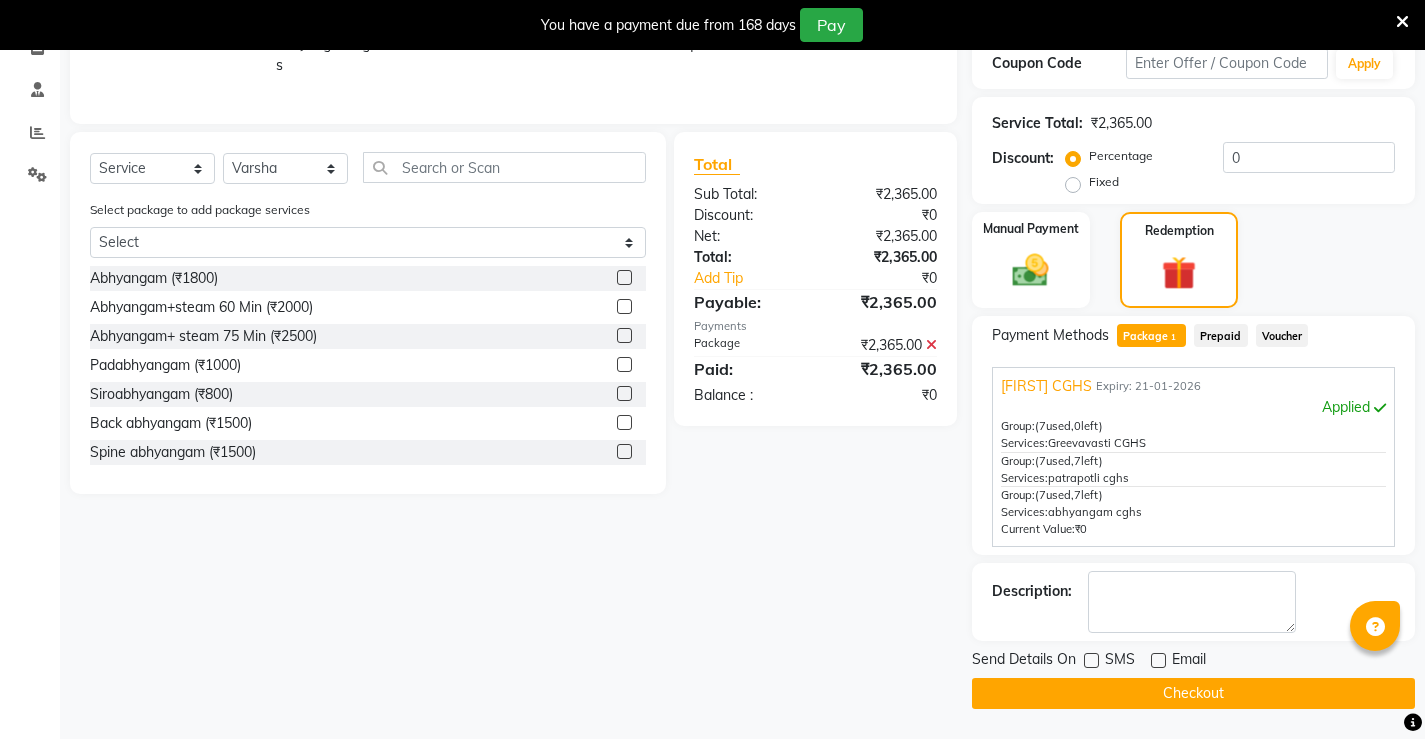 click on "Checkout" 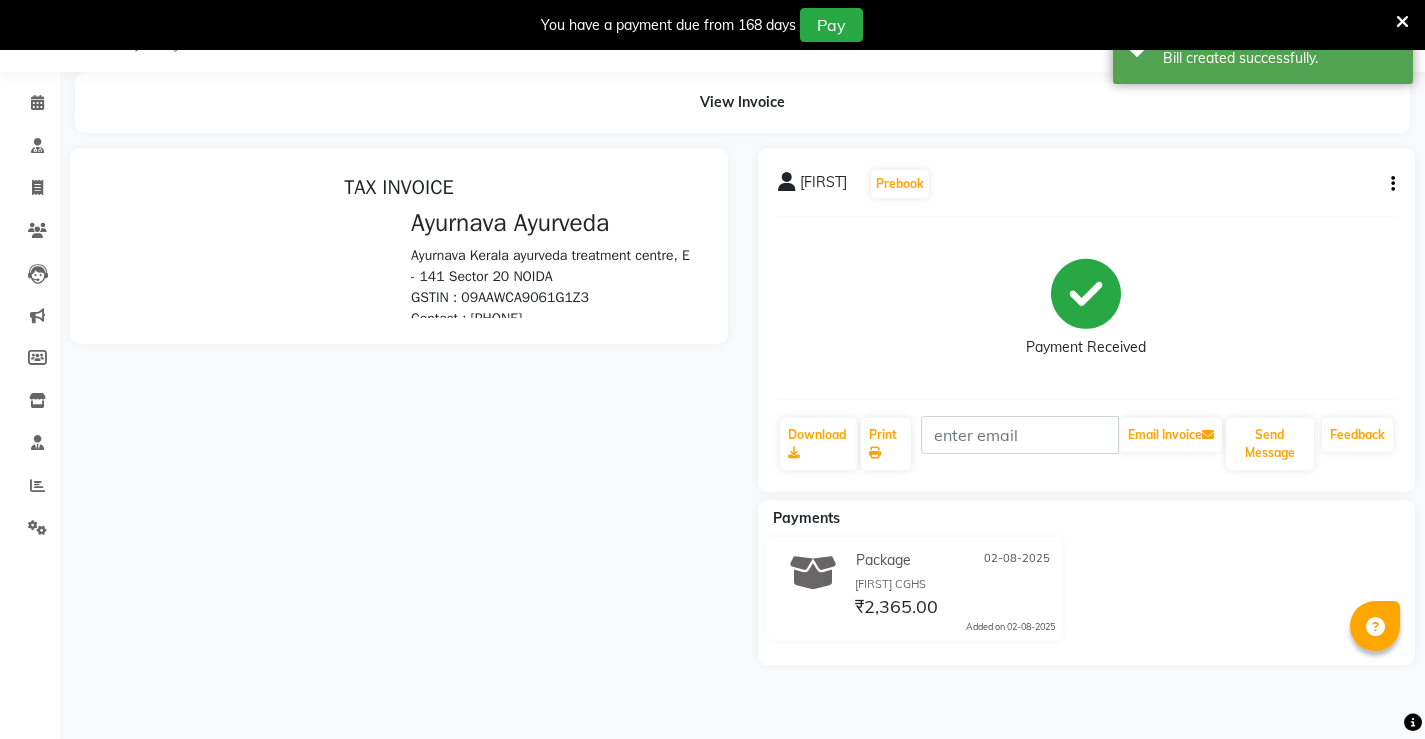 scroll, scrollTop: 0, scrollLeft: 0, axis: both 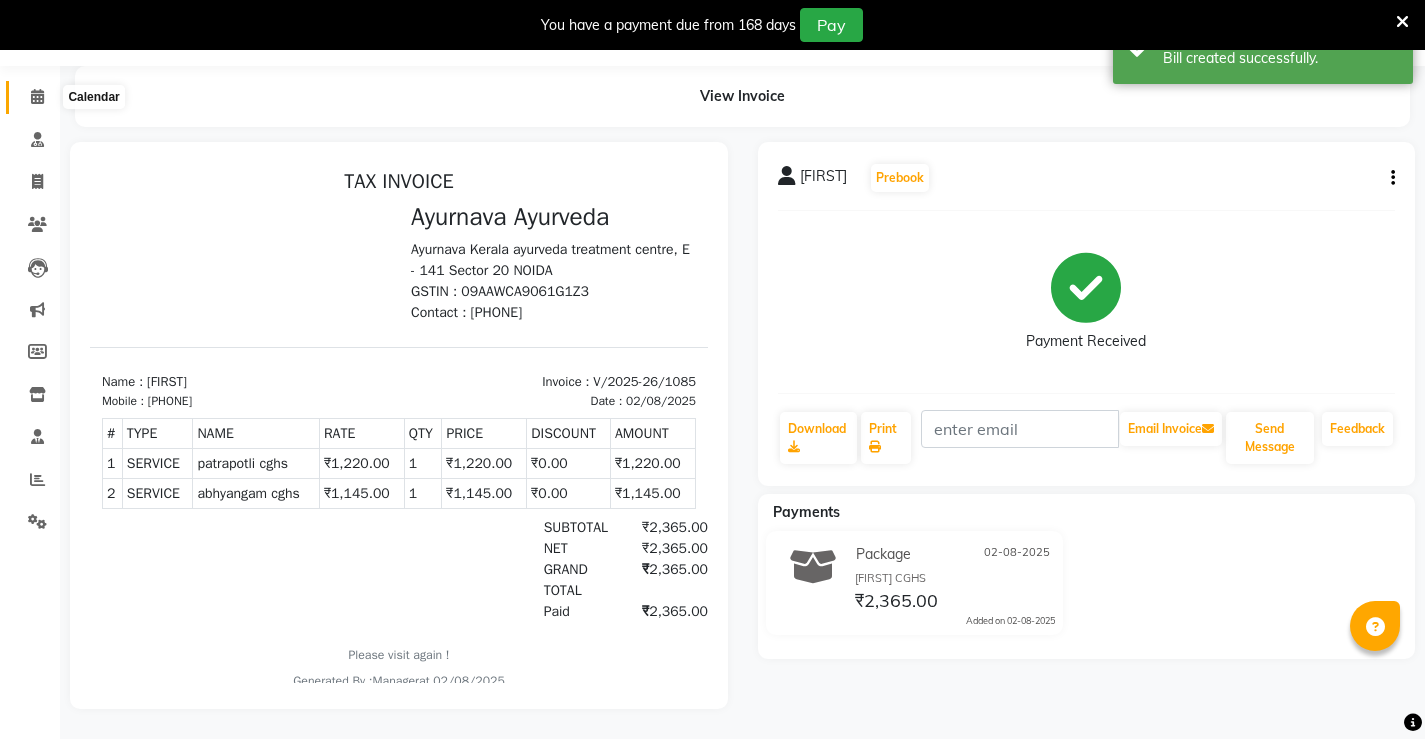 click 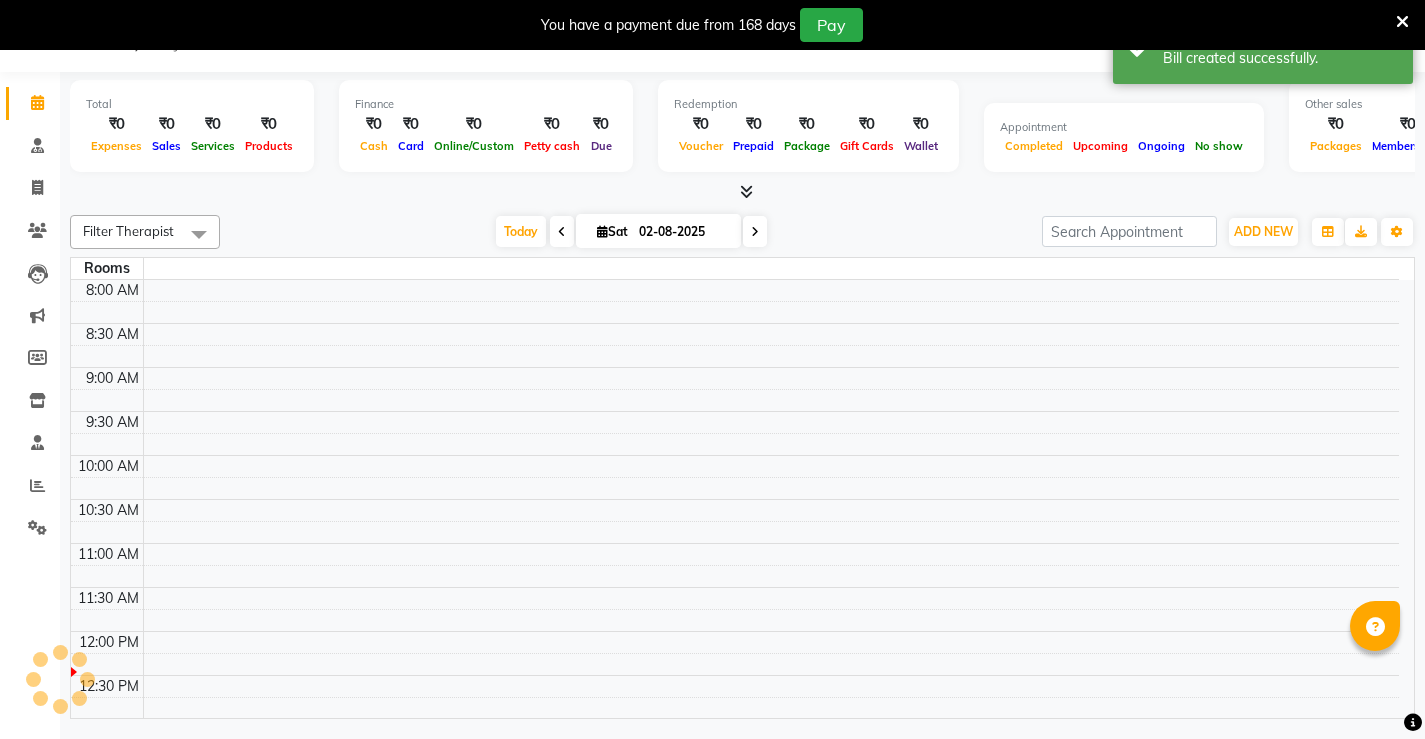 scroll, scrollTop: 50, scrollLeft: 0, axis: vertical 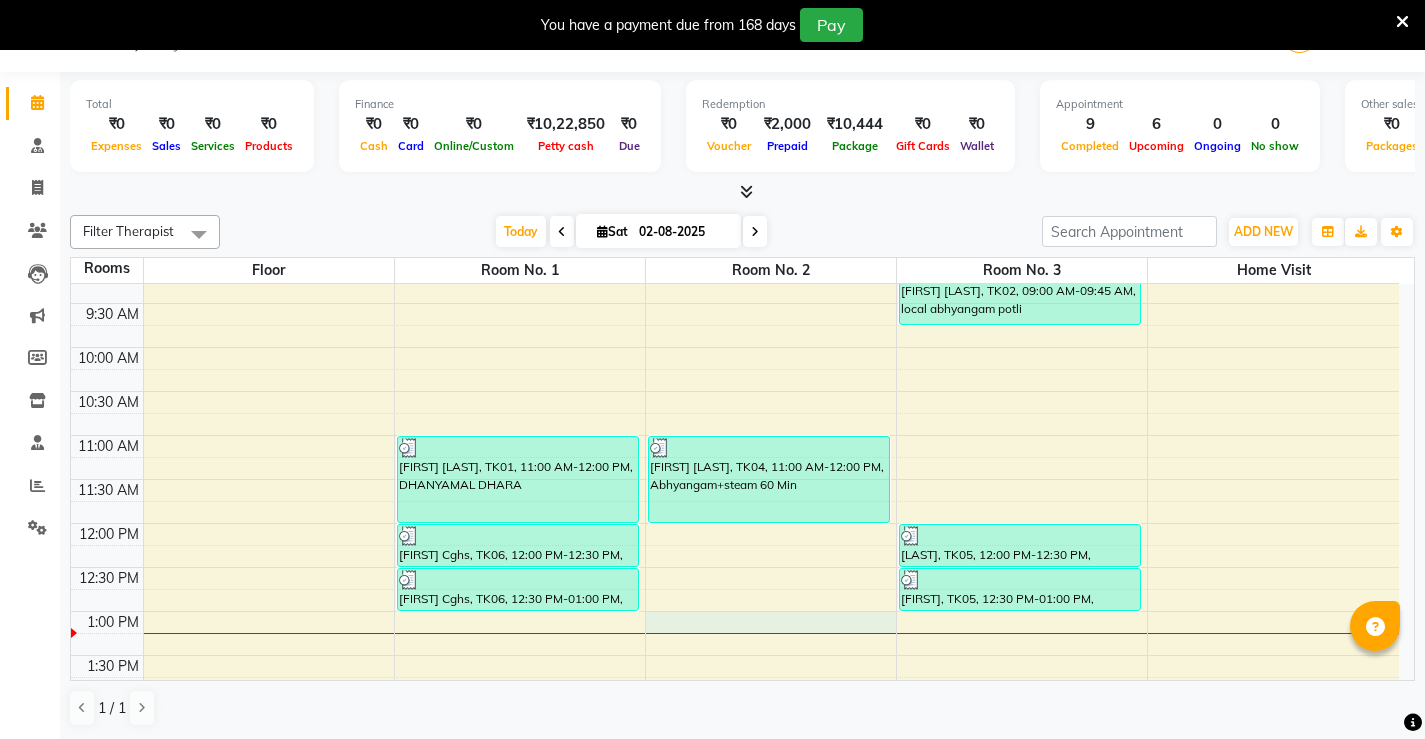 click on "7:00 AM 7:30 AM 8:00 AM 8:30 AM 9:00 AM 9:30 AM 10:00 AM 10:30 AM 11:00 AM 11:30 AM 12:00 PM 12:30 PM 1:00 PM 1:30 PM 2:00 PM 2:30 PM 3:00 PM 3:30 PM 4:00 PM 4:30 PM 5:00 PM 5:30 PM 6:00 PM 6:30 PM 7:00 PM 7:30 PM 8:00 PM 8:30 PM     Monika Bhatt, TK01, 11:00 AM-12:00 PM, DHANYAMAL DHARA     Meenakshi Cghs, TK06, 12:00 PM-12:30 PM, abhyangam cghs     Meenakshi Cghs, TK06, 12:30 PM-01:00 PM, patrapotli cghs    Soni Mishra, TK07, 02:30 PM-02:45 PM, Lepam    Soni Mishra, TK07, 02:45 PM-03:00 PM, Lepam bandage    Soni Mishra, TK07, 03:00 PM-03:45 PM, Patrapotliswedam     SATIS SHARMA, TK03, 08:30 AM-09:15 AM, Abhyangam     Aartee Agarwal, TK04, 11:00 AM-12:00 PM, Abhyangam+steam 60 Min    mandakini, TK08, 03:00 PM-03:40 PM, Nasyam    Bini Mathew, TK09, 07:30 PM-08:00 PM, Local Abyangam    Bini Mathew, TK09, 08:00 PM-08:20 PM, local dhara     SAYAD MARSOOK, TK02, 08:30 AM-09:00 AM, Pichu(small)     SAYAD MARSOOK, TK02, 09:00 AM-09:45 AM, local abhyangam potli     VIMALA, TK05, 12:00 PM-12:30 PM, abhyangam cghs" at bounding box center (735, 699) 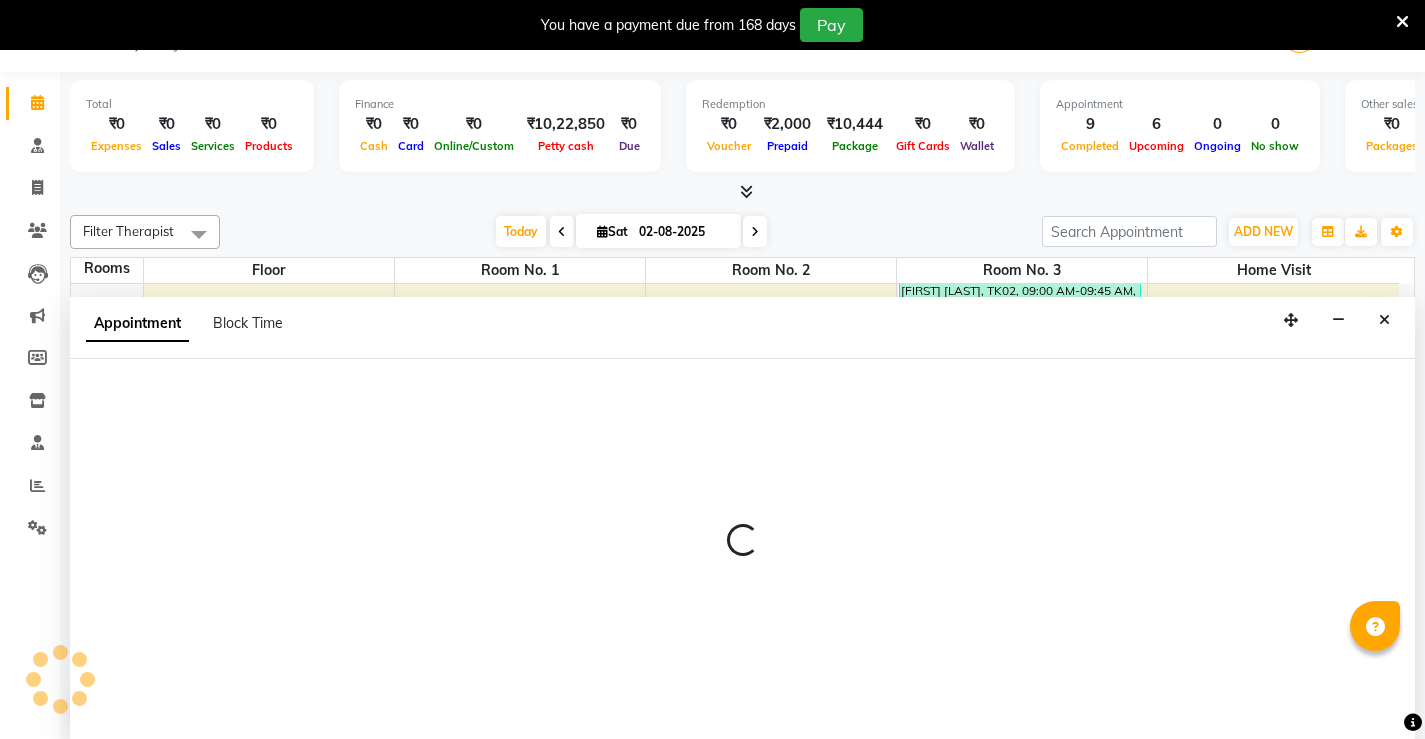 scroll, scrollTop: 51, scrollLeft: 0, axis: vertical 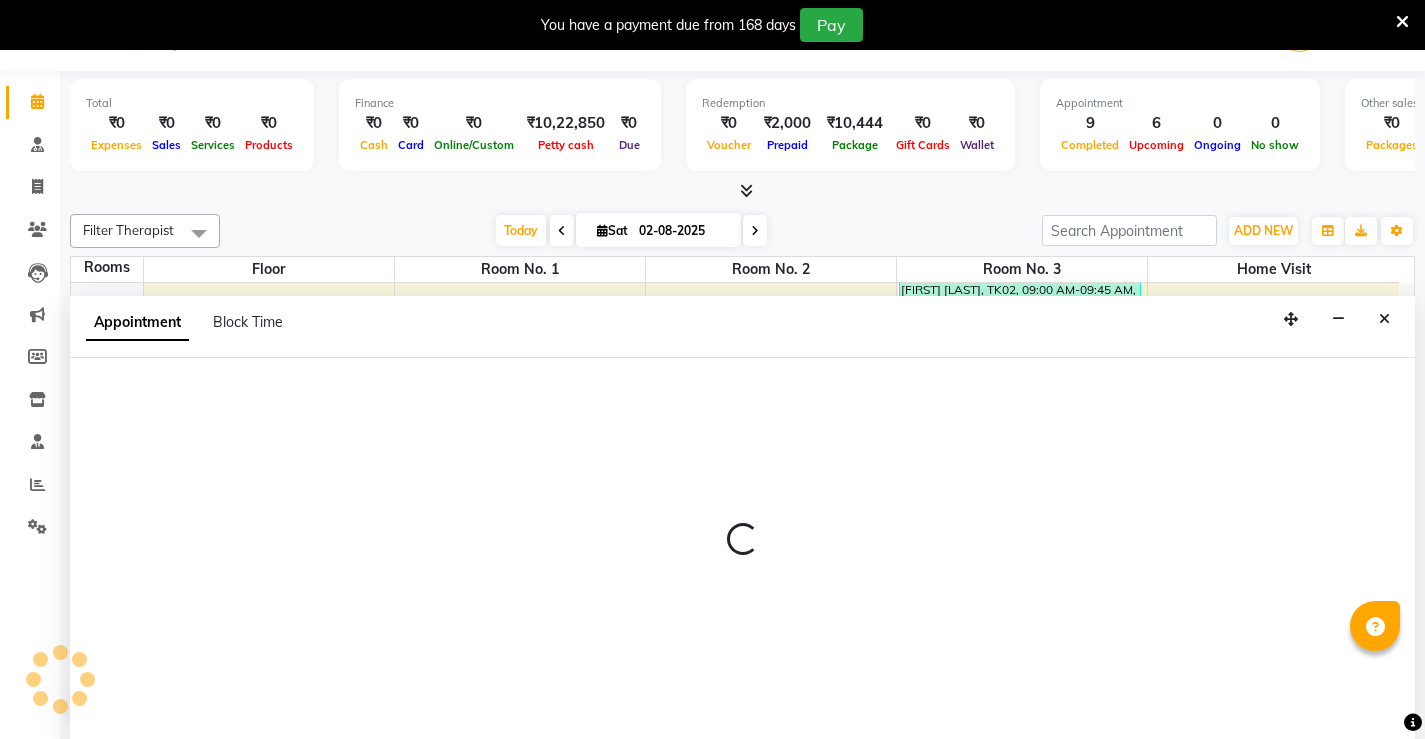 select on "780" 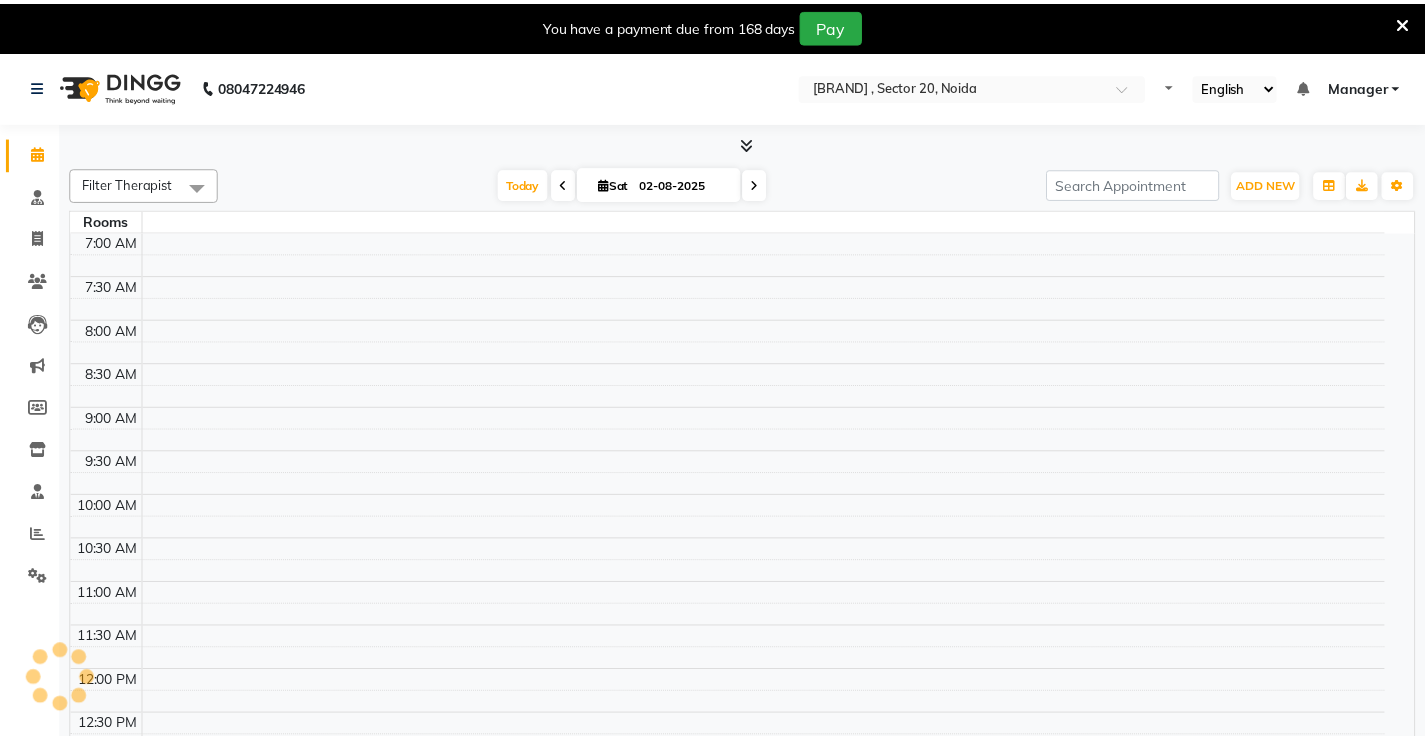scroll, scrollTop: 0, scrollLeft: 0, axis: both 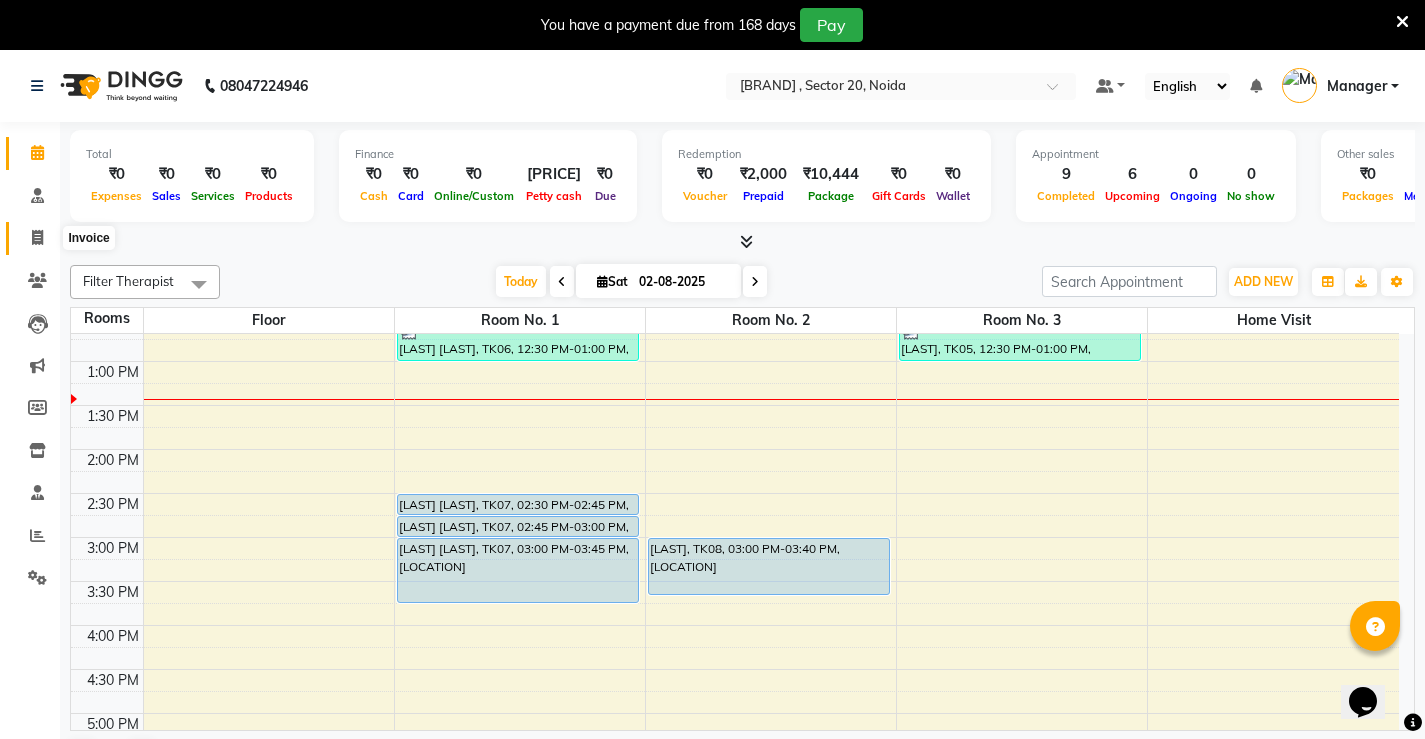click 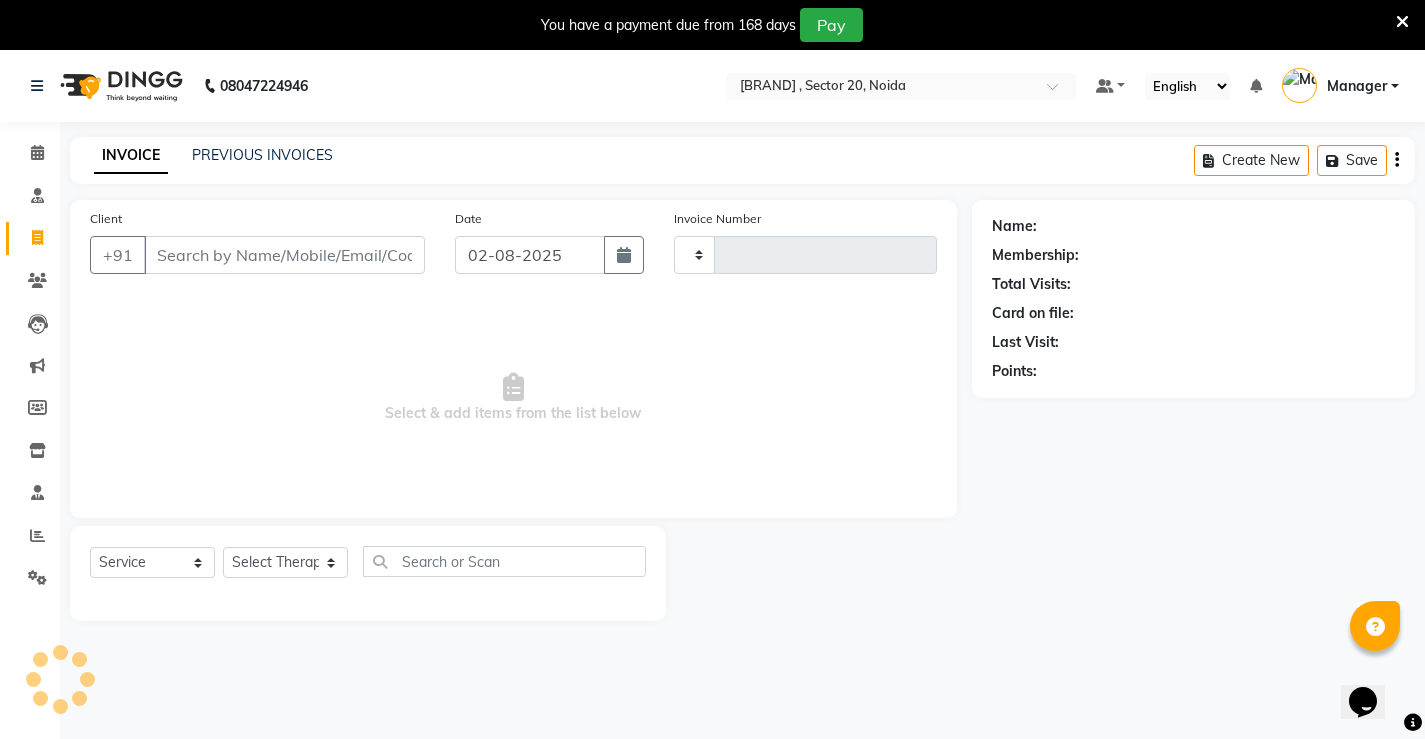 type on "1086" 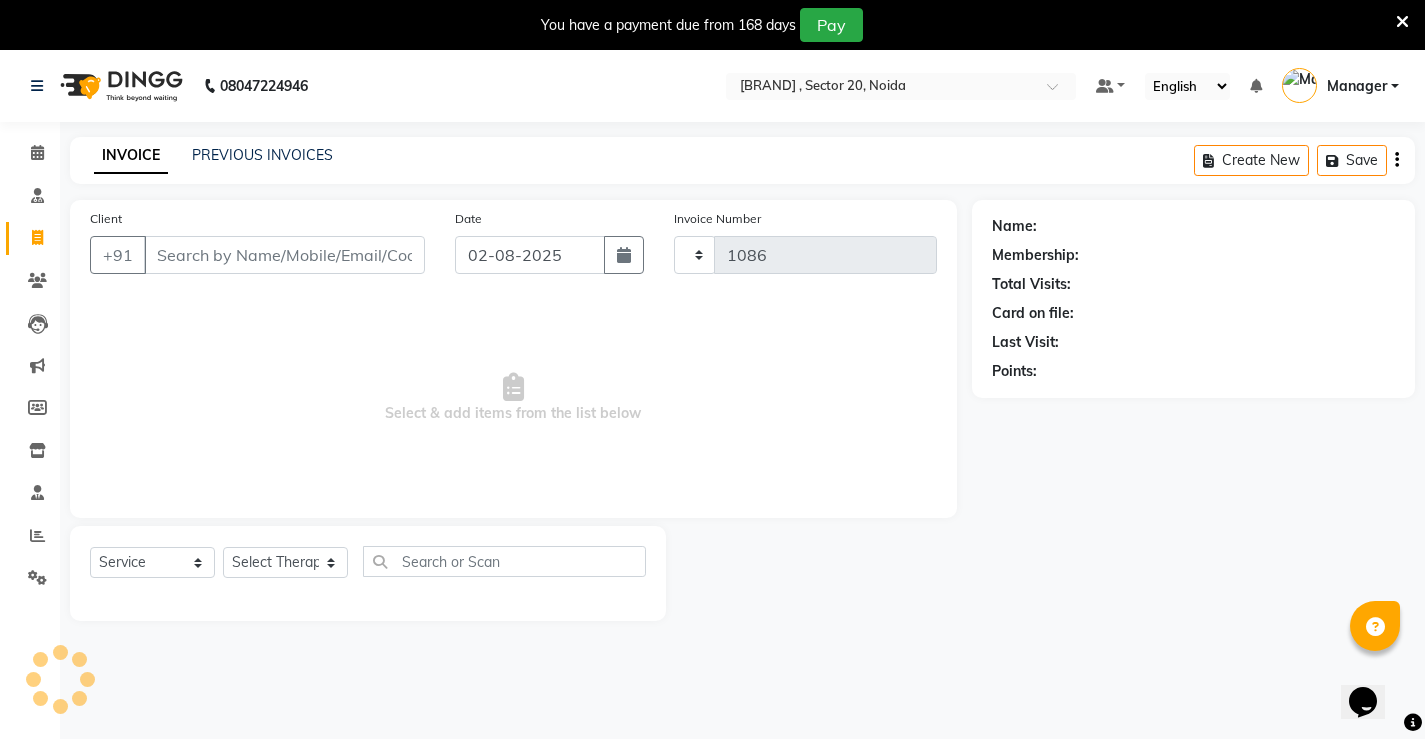 select on "5587" 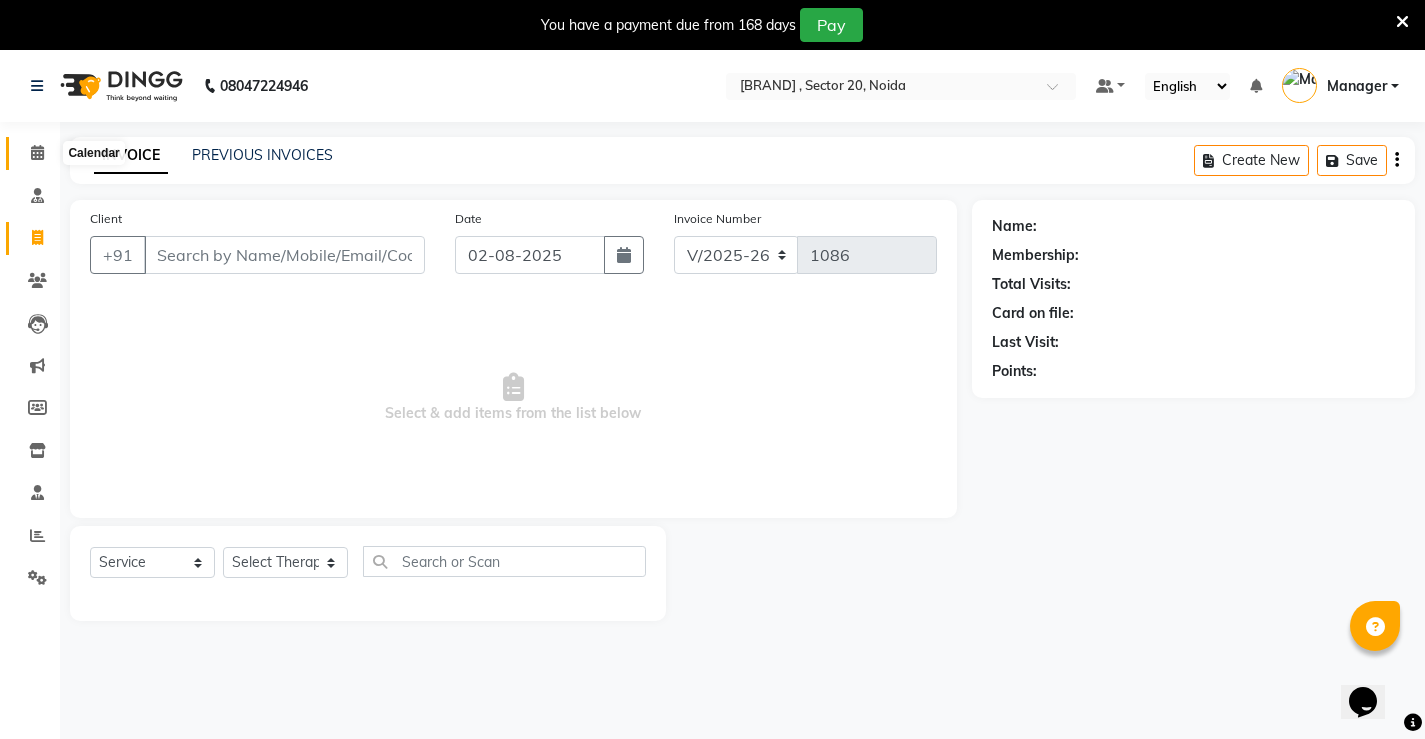 click 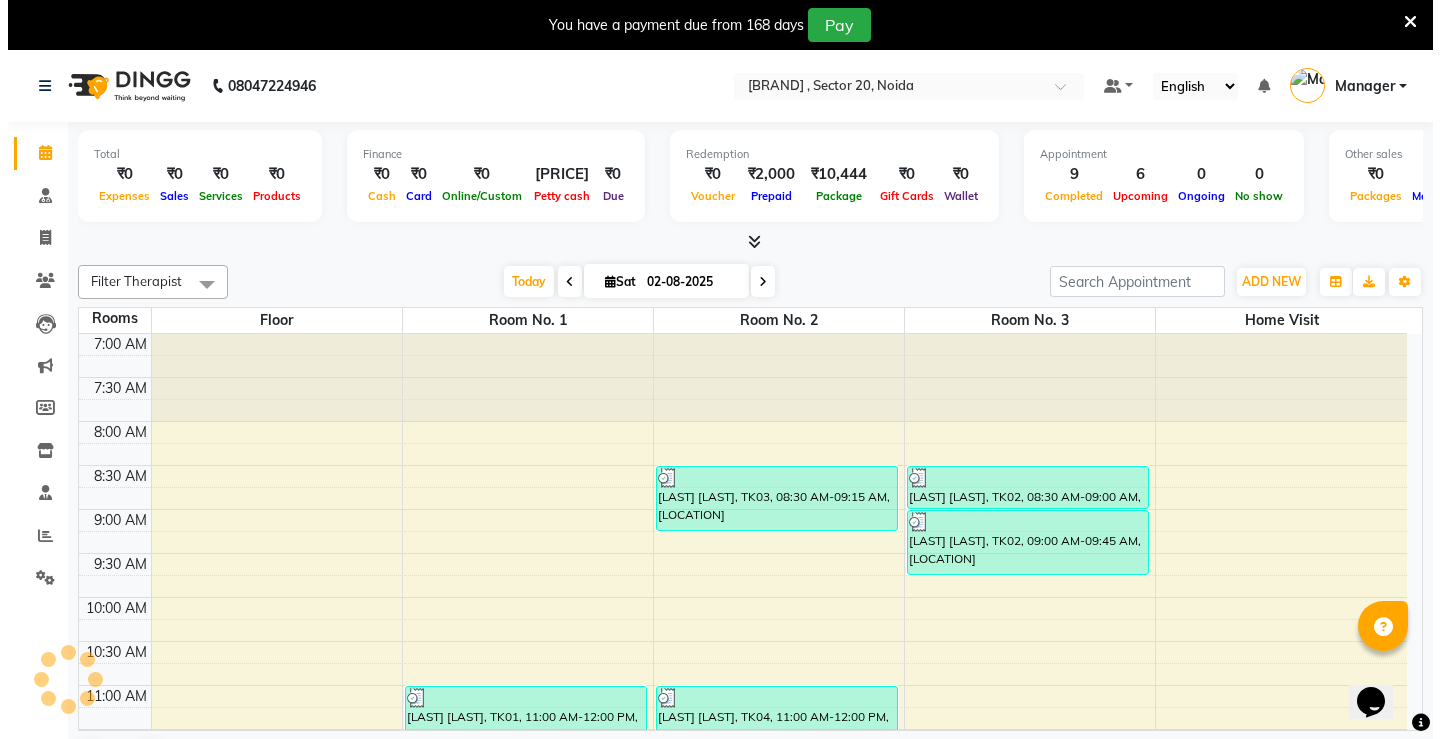 scroll, scrollTop: 0, scrollLeft: 0, axis: both 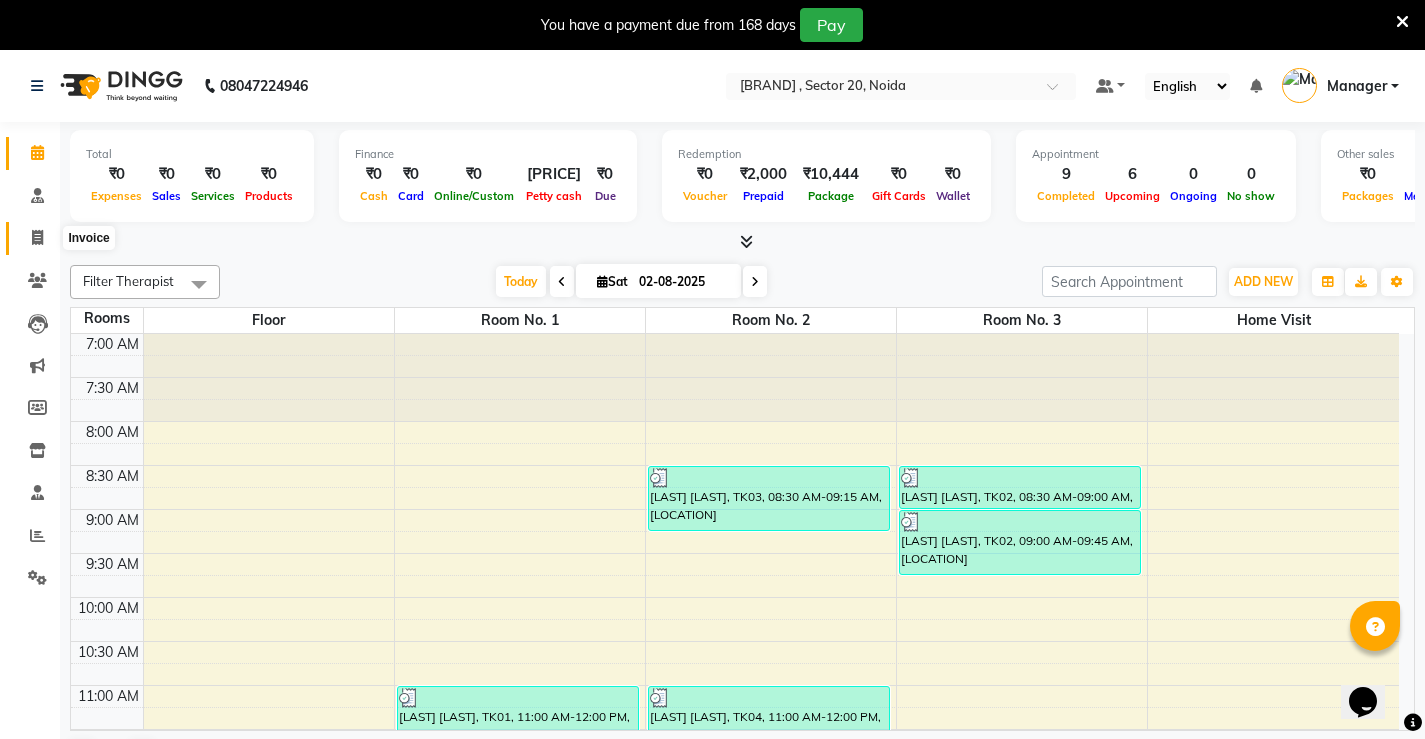click 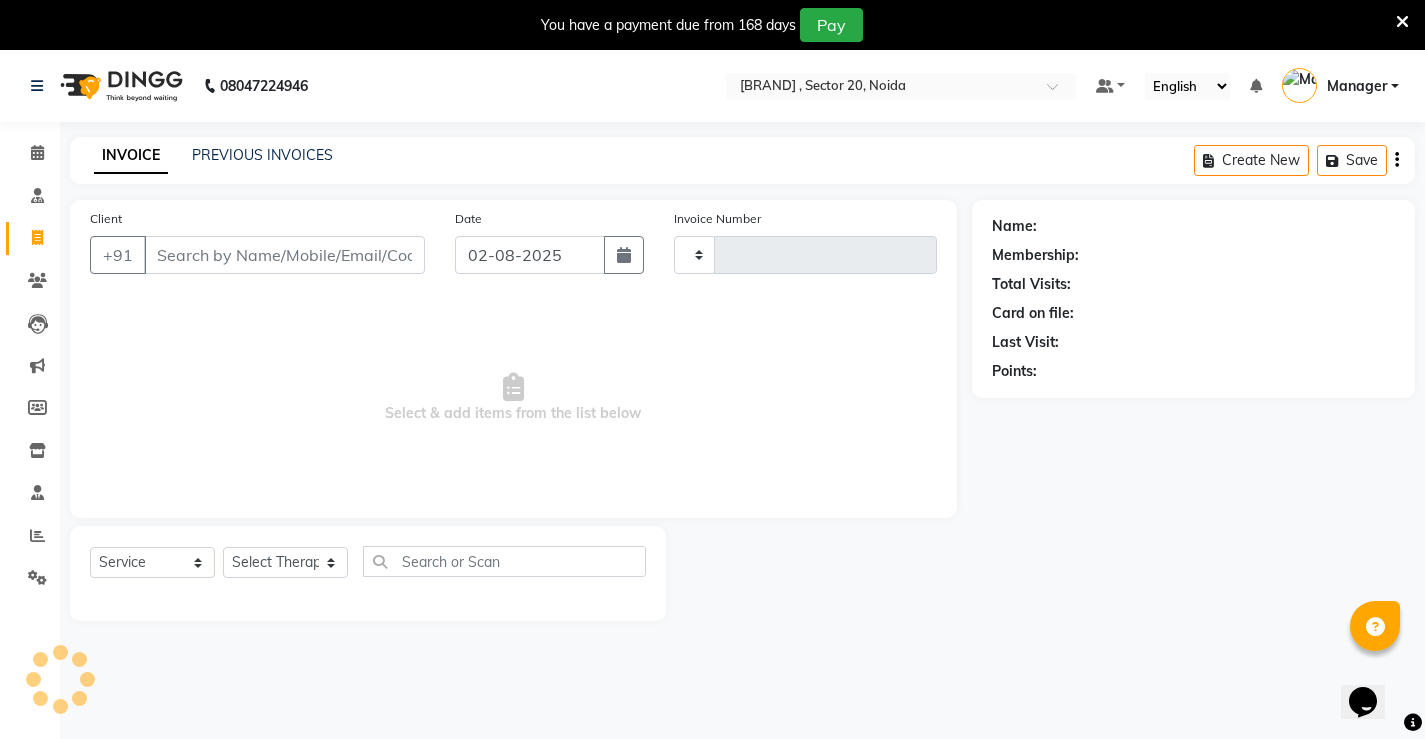 type on "1086" 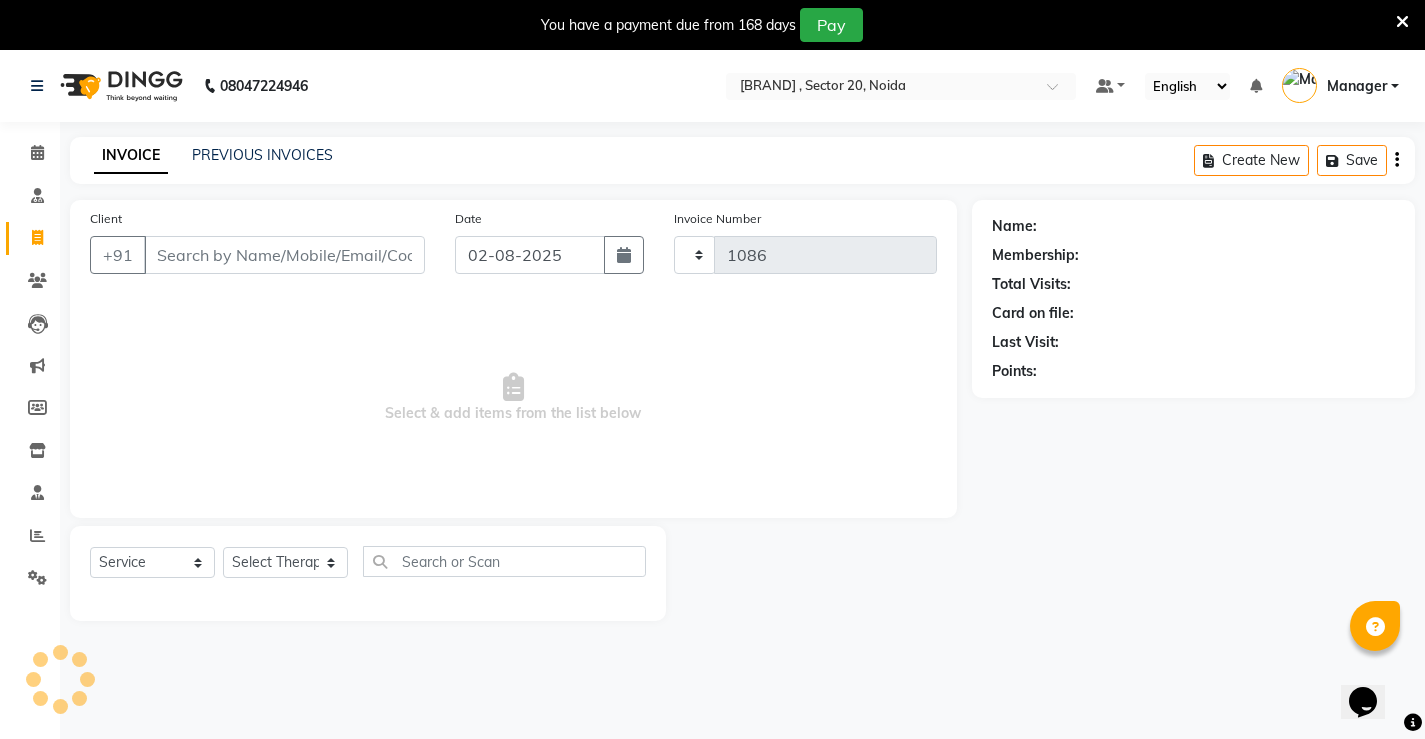 select on "5587" 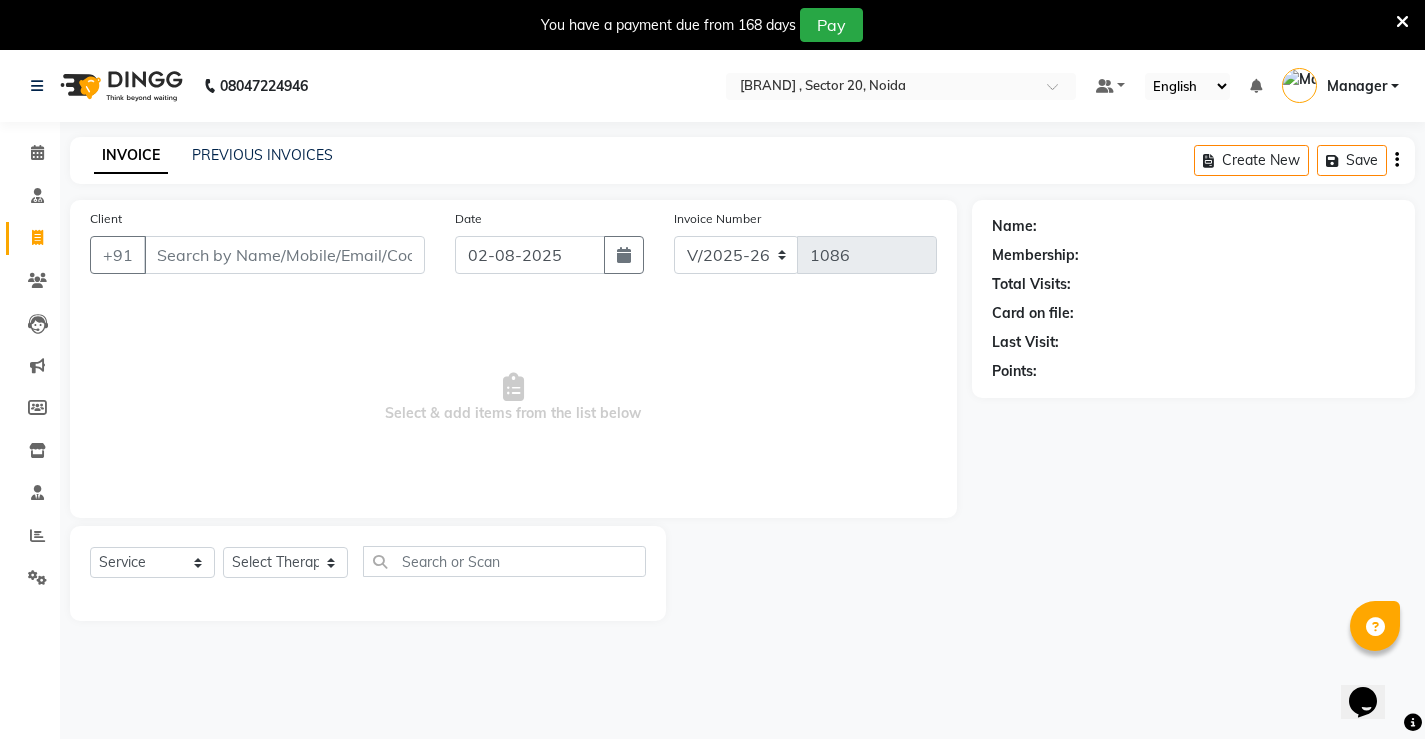click on "Client" at bounding box center [284, 255] 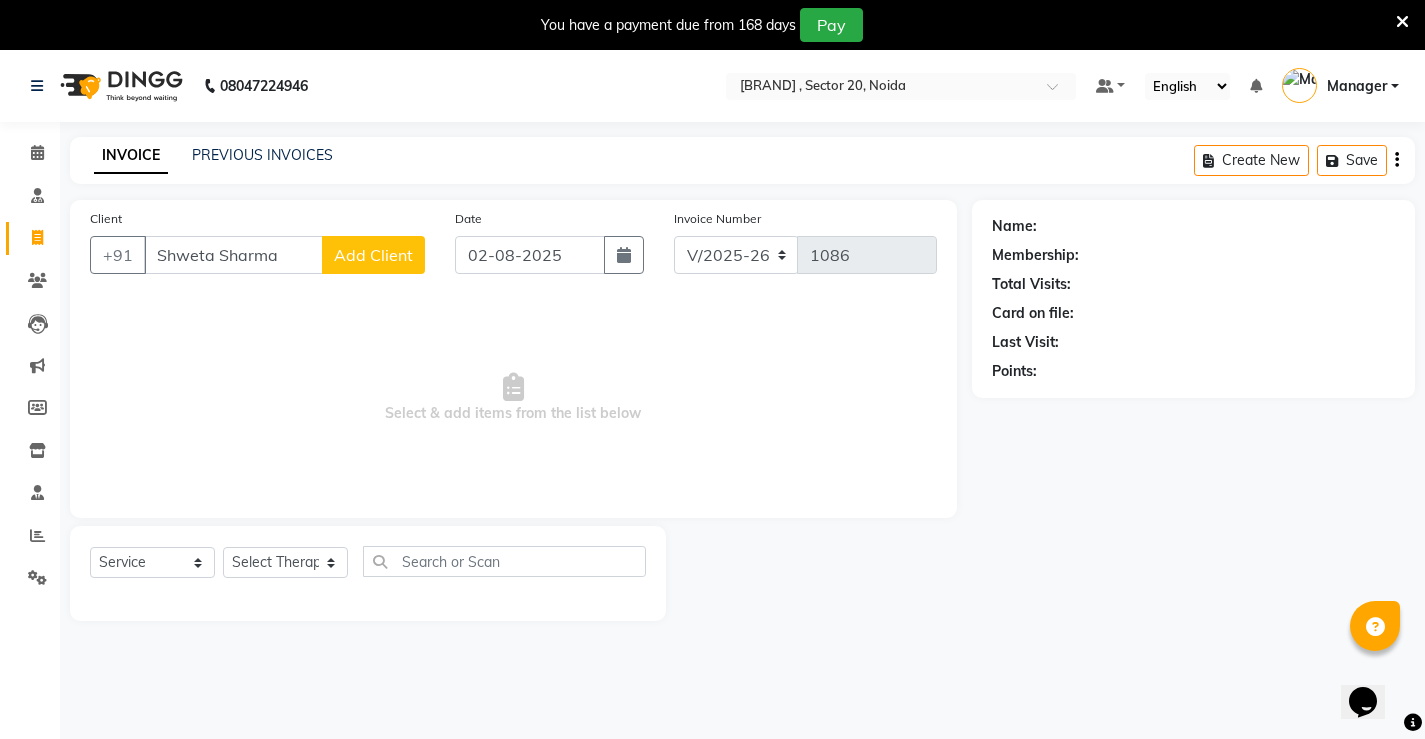 type on "Shweta Sharma" 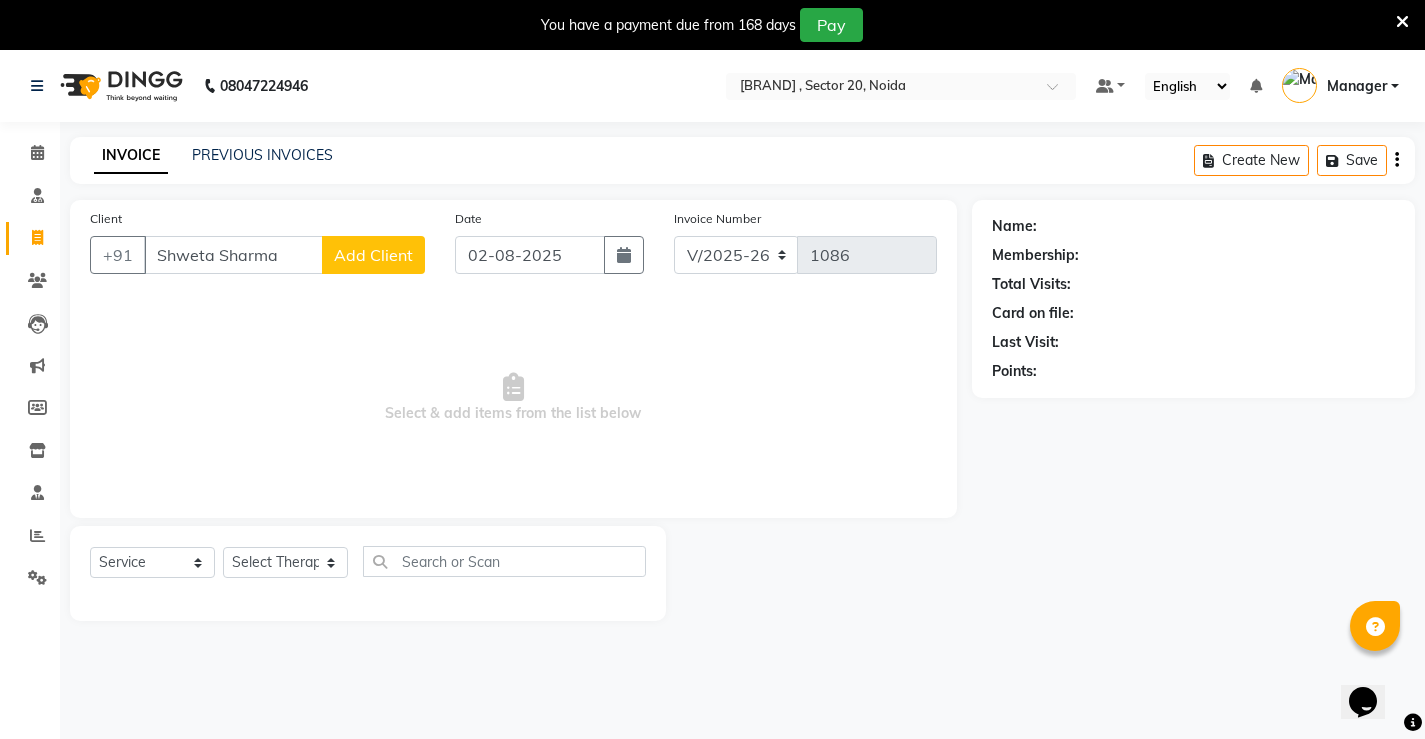 click on "Add Client" 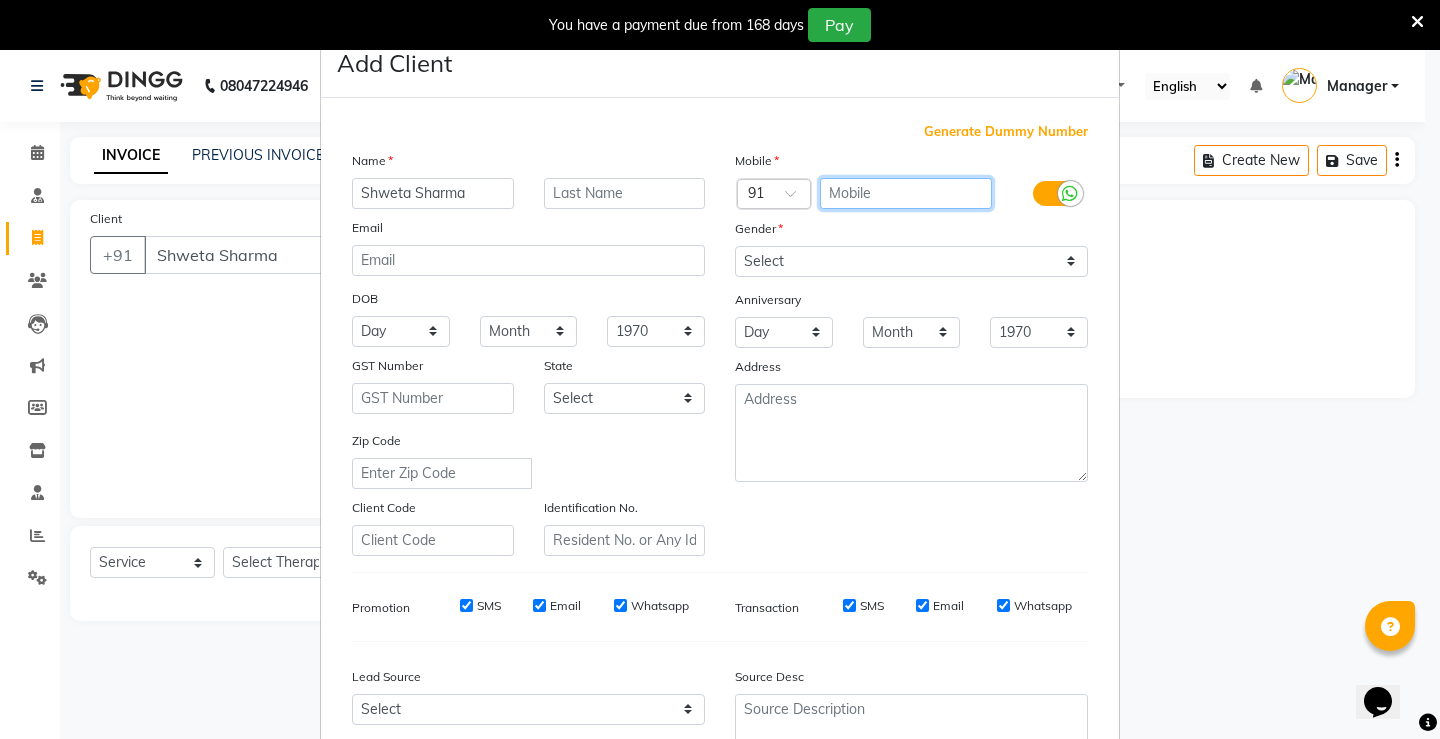 click at bounding box center (906, 193) 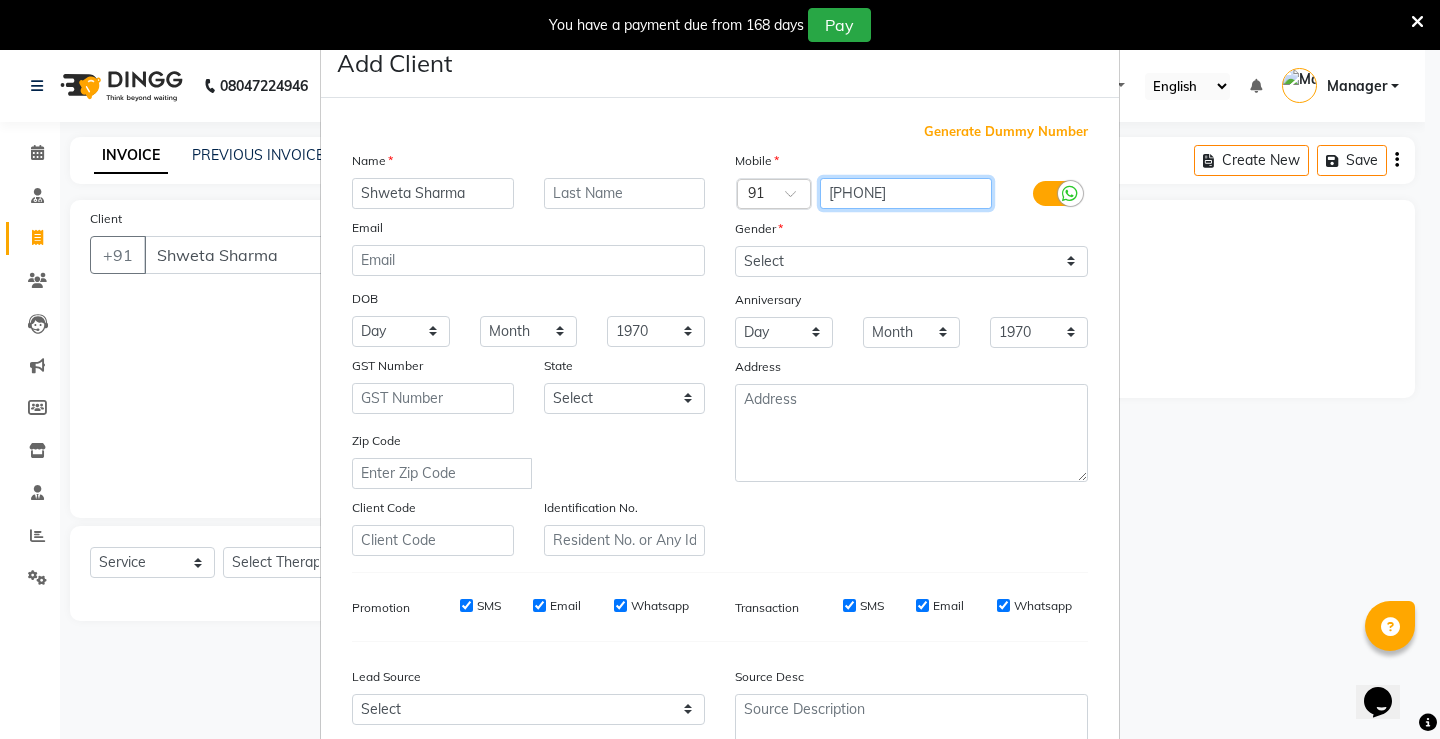 type on "8800480433" 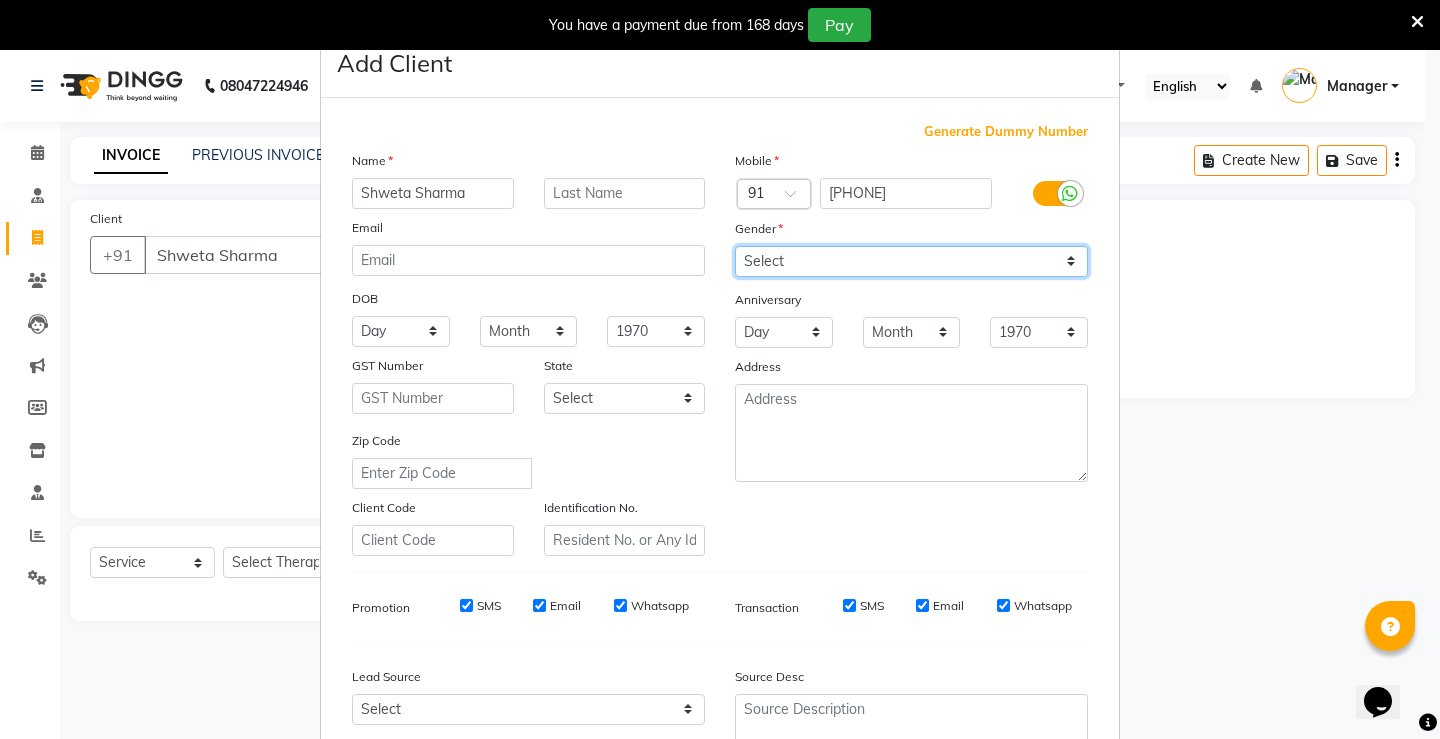 click on "Select Male Female Other Prefer Not To Say" at bounding box center [911, 261] 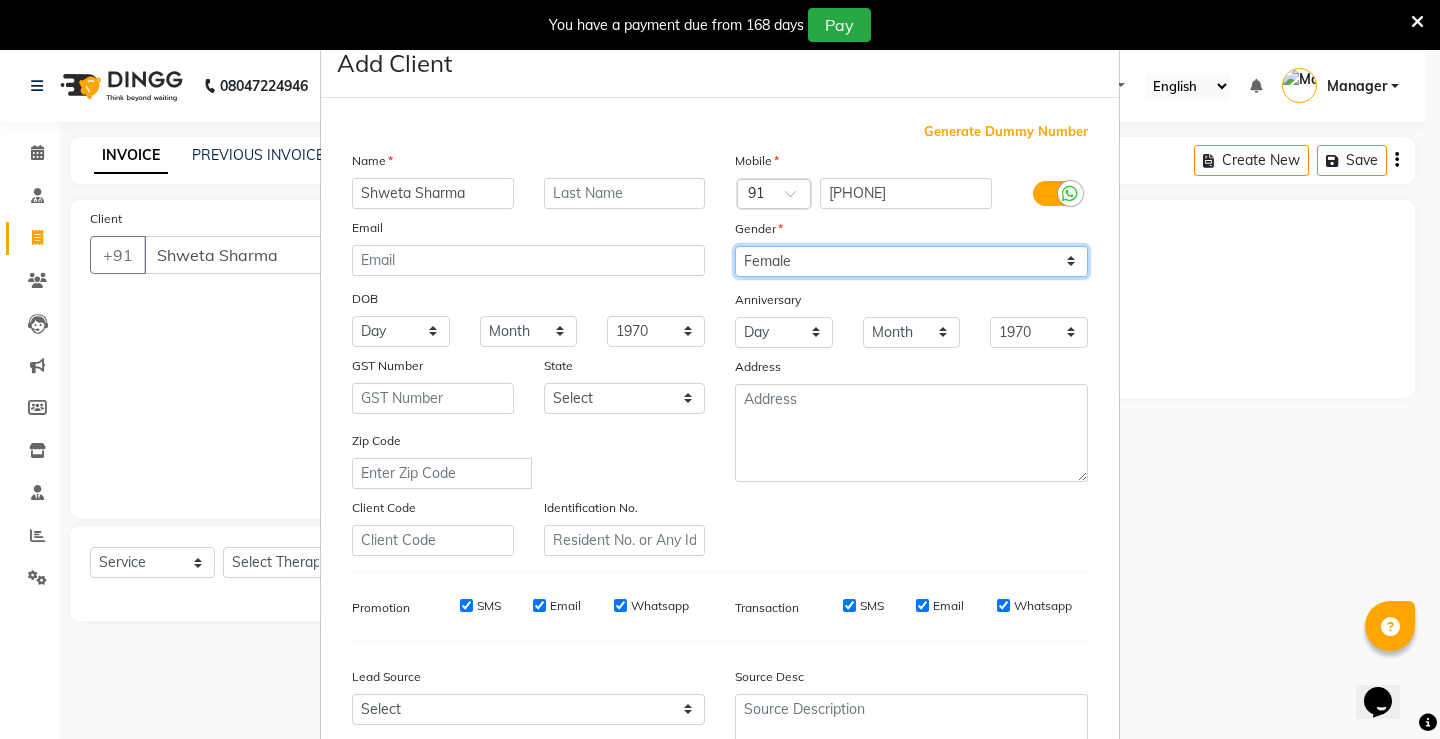 click on "Select Male Female Other Prefer Not To Say" at bounding box center [911, 261] 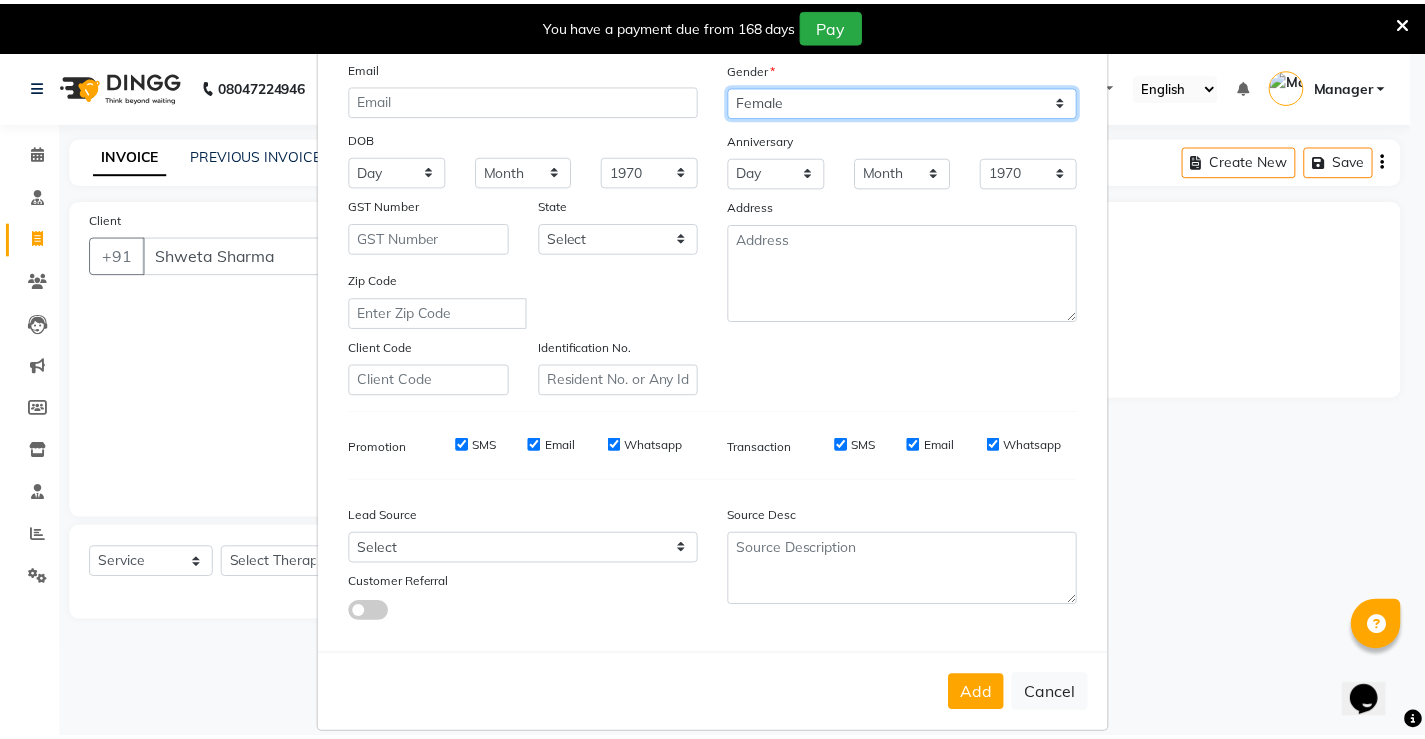 scroll, scrollTop: 184, scrollLeft: 0, axis: vertical 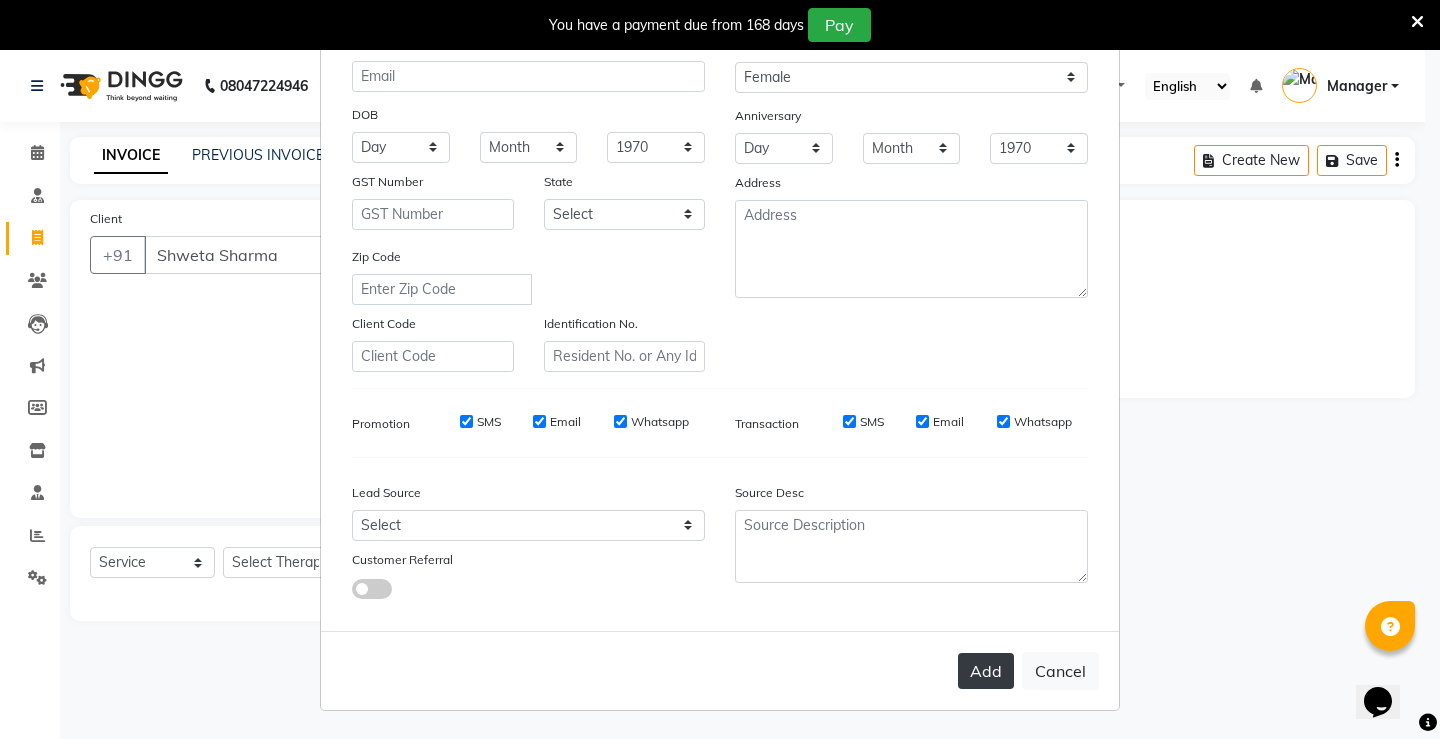 click on "Add" at bounding box center (986, 671) 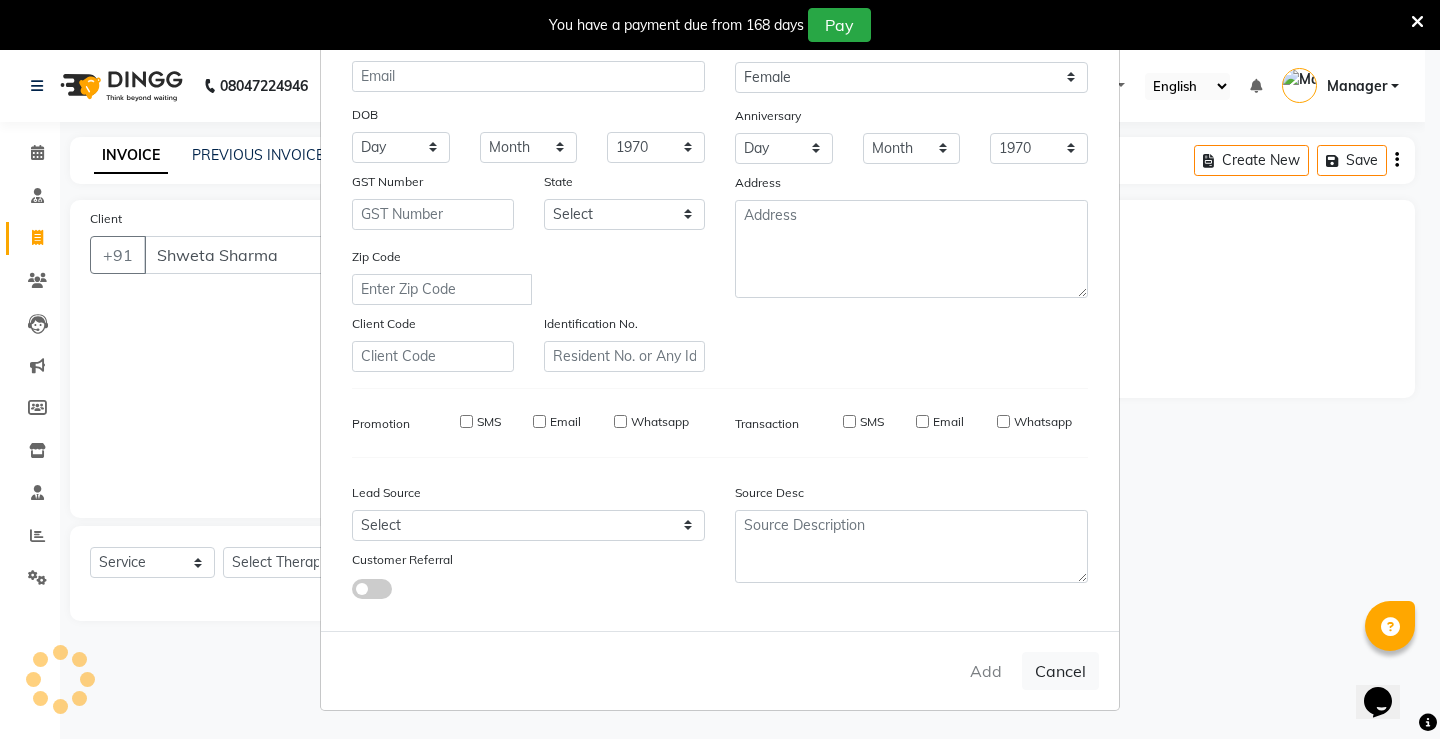 type on "8800480433" 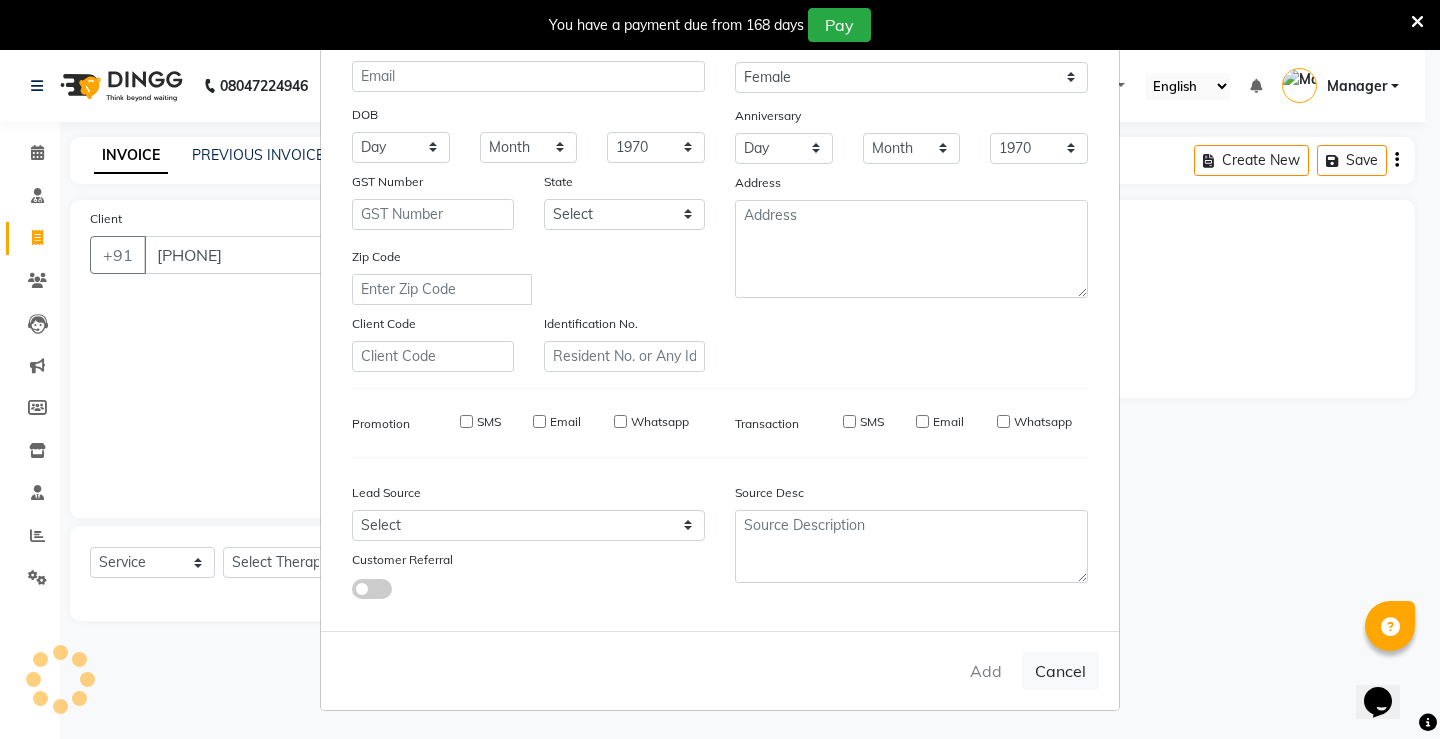 type 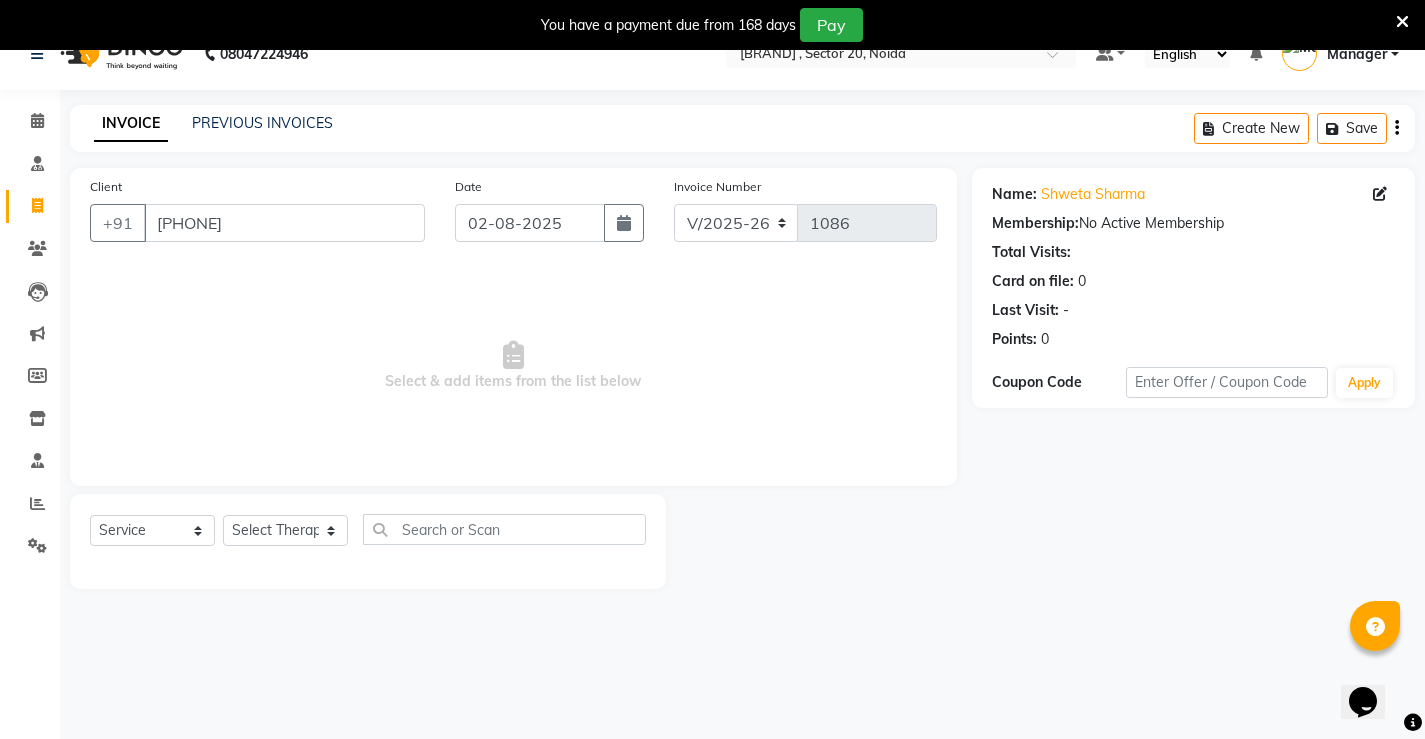 scroll, scrollTop: 50, scrollLeft: 0, axis: vertical 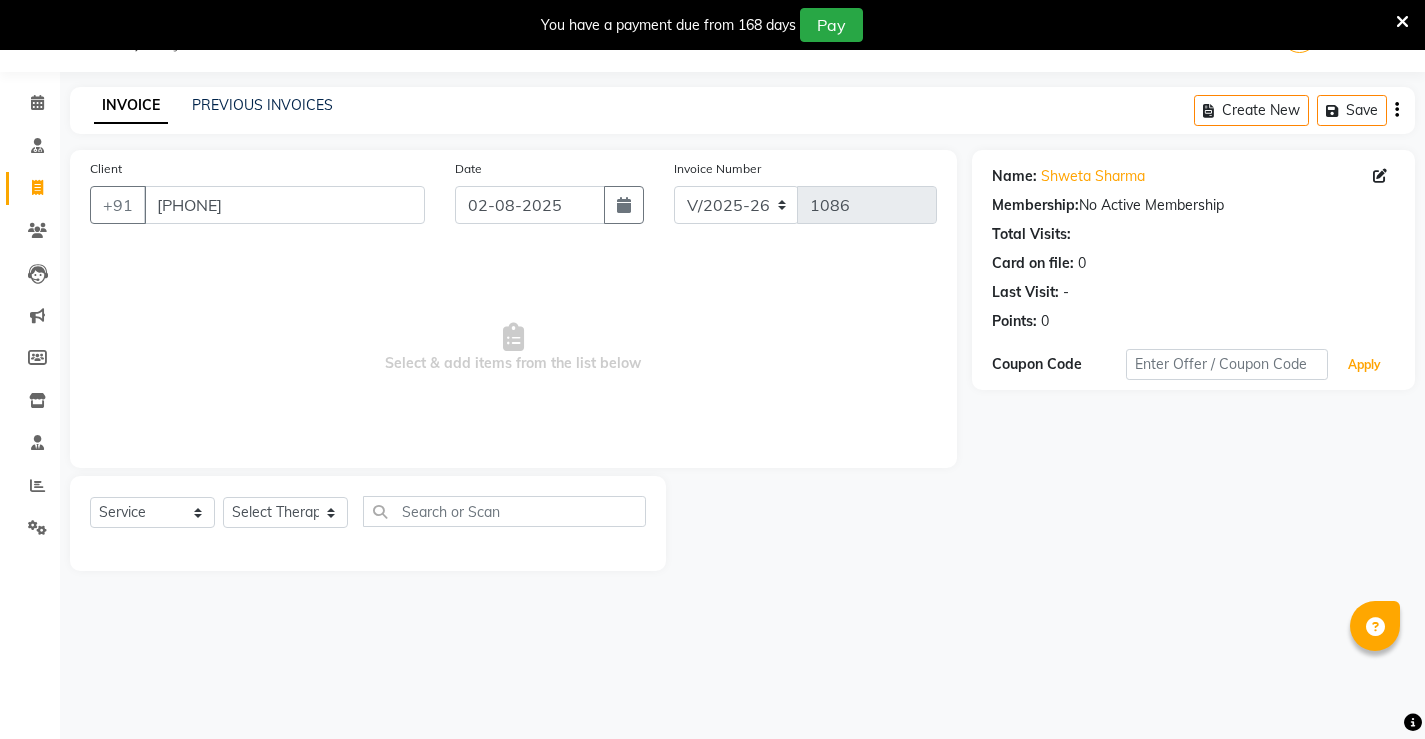 drag, startPoint x: 1347, startPoint y: 372, endPoint x: 1316, endPoint y: 379, distance: 31.780497 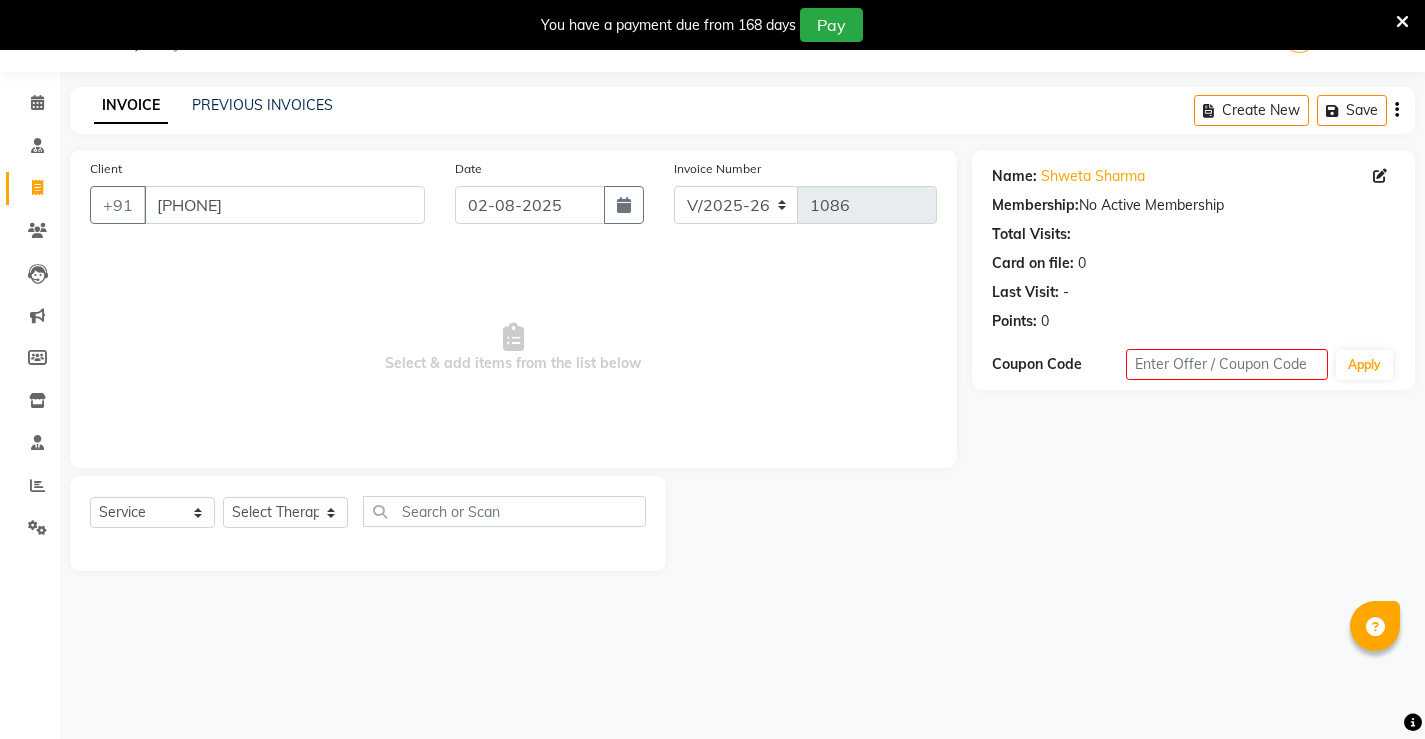 drag, startPoint x: 1205, startPoint y: 505, endPoint x: 1196, endPoint y: 534, distance: 30.364452 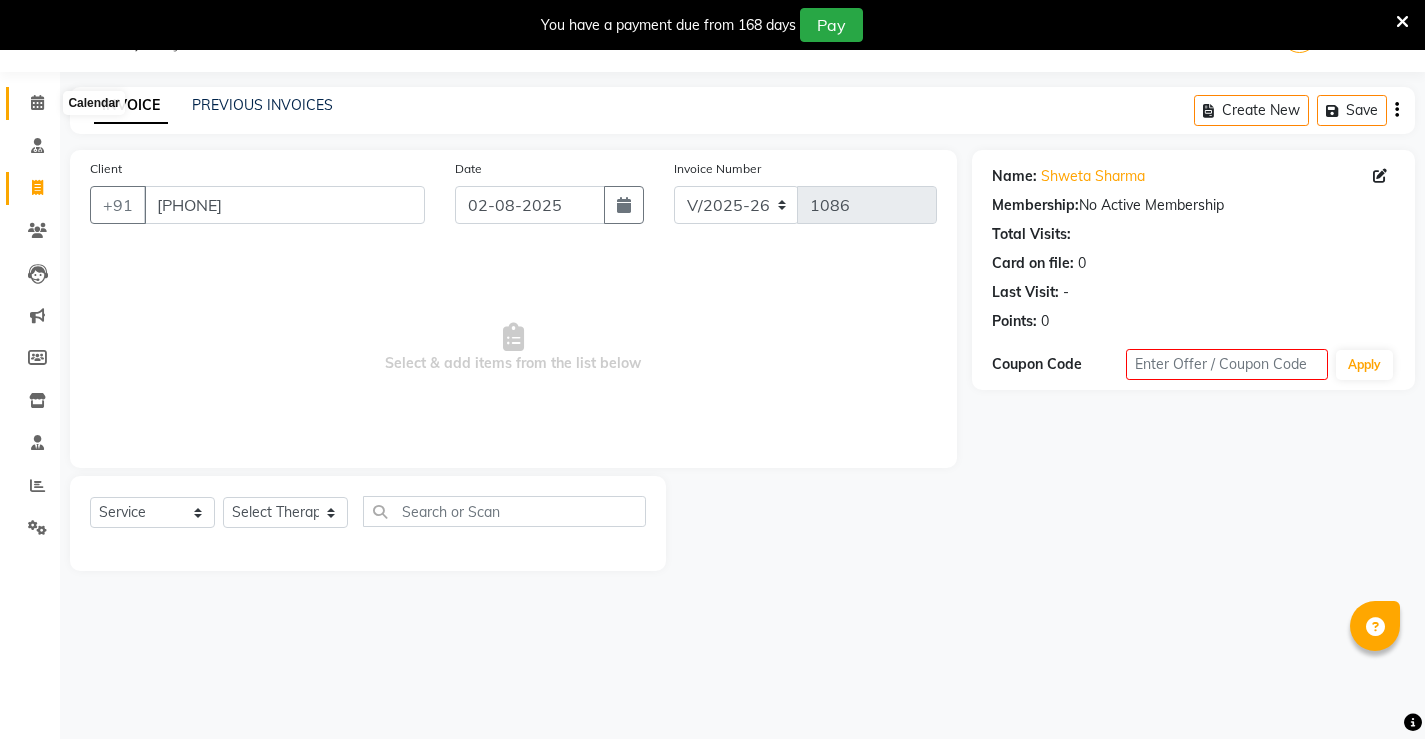 click 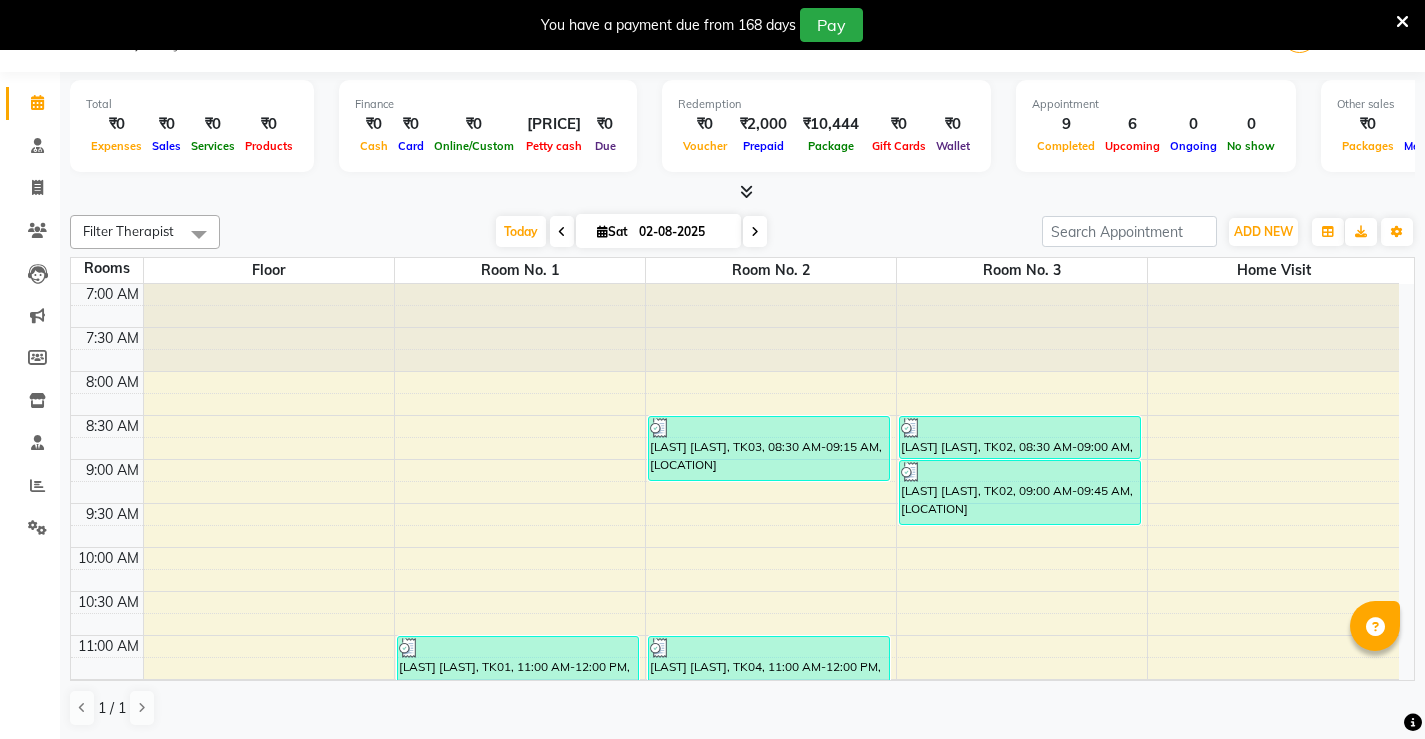 scroll, scrollTop: 300, scrollLeft: 0, axis: vertical 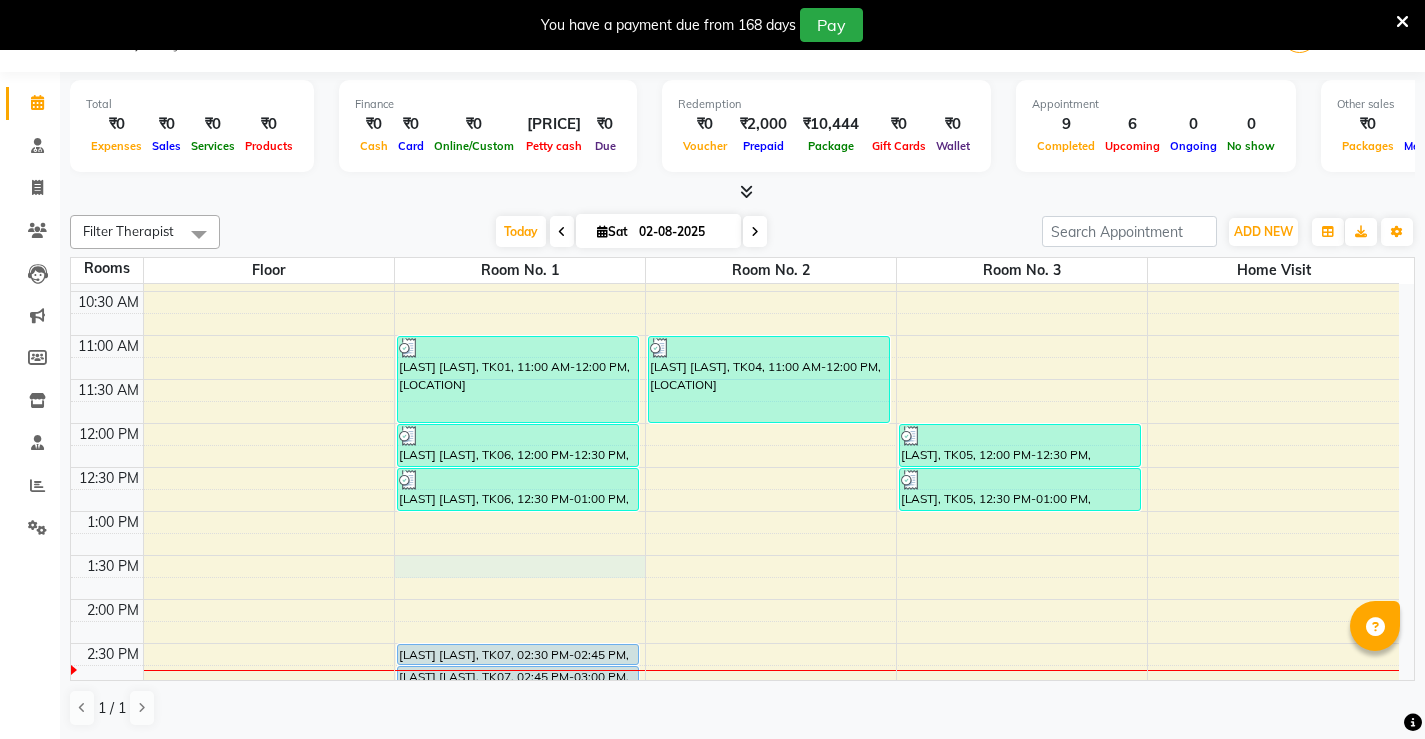 click on "7:00 AM 7:30 AM 8:00 AM 8:30 AM 9:00 AM 9:30 AM 10:00 AM 10:30 AM 11:00 AM 11:30 AM 12:00 PM 12:30 PM 1:00 PM 1:30 PM 2:00 PM 2:30 PM 3:00 PM 3:30 PM 4:00 PM 4:30 PM 5:00 PM 5:30 PM 6:00 PM 6:30 PM 7:00 PM 7:30 PM 8:00 PM 8:30 PM     Monika Bhatt, TK01, 11:00 AM-12:00 PM, DHANYAMAL DHARA     Meenakshi Cghs, TK06, 12:00 PM-12:30 PM, abhyangam cghs     Meenakshi Cghs, TK06, 12:30 PM-01:00 PM, patrapotli cghs    Soni Mishra, TK07, 02:30 PM-02:45 PM, Lepam    Soni Mishra, TK07, 02:45 PM-03:00 PM, Lepam bandage    Soni Mishra, TK07, 03:00 PM-03:45 PM, Patrapotliswedam     SATIS SHARMA, TK03, 08:30 AM-09:15 AM, Abhyangam     Aartee Agarwal, TK04, 11:00 AM-12:00 PM, Abhyangam+steam 60 Min    mandakini, TK08, 03:00 PM-03:40 PM, Nasyam    Bini Mathew, TK09, 07:30 PM-08:00 PM, Local Abyangam    Bini Mathew, TK09, 08:00 PM-08:20 PM, local dhara     SAYAD MARSOOK, TK02, 08:30 AM-09:00 AM, Pichu(small)     SAYAD MARSOOK, TK02, 09:00 AM-09:45 AM, local abhyangam potli     VIMALA, TK05, 12:00 PM-12:30 PM, abhyangam cghs" at bounding box center [735, 599] 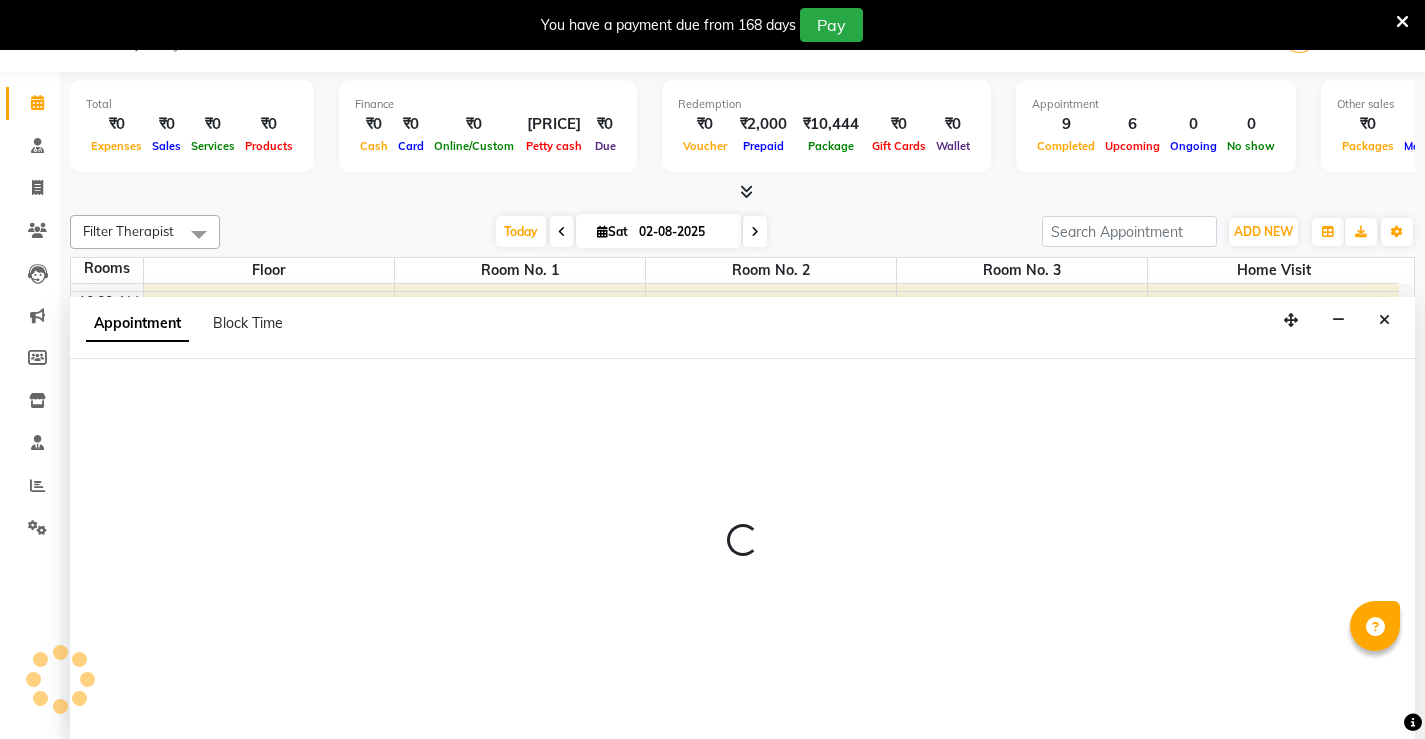 scroll, scrollTop: 51, scrollLeft: 0, axis: vertical 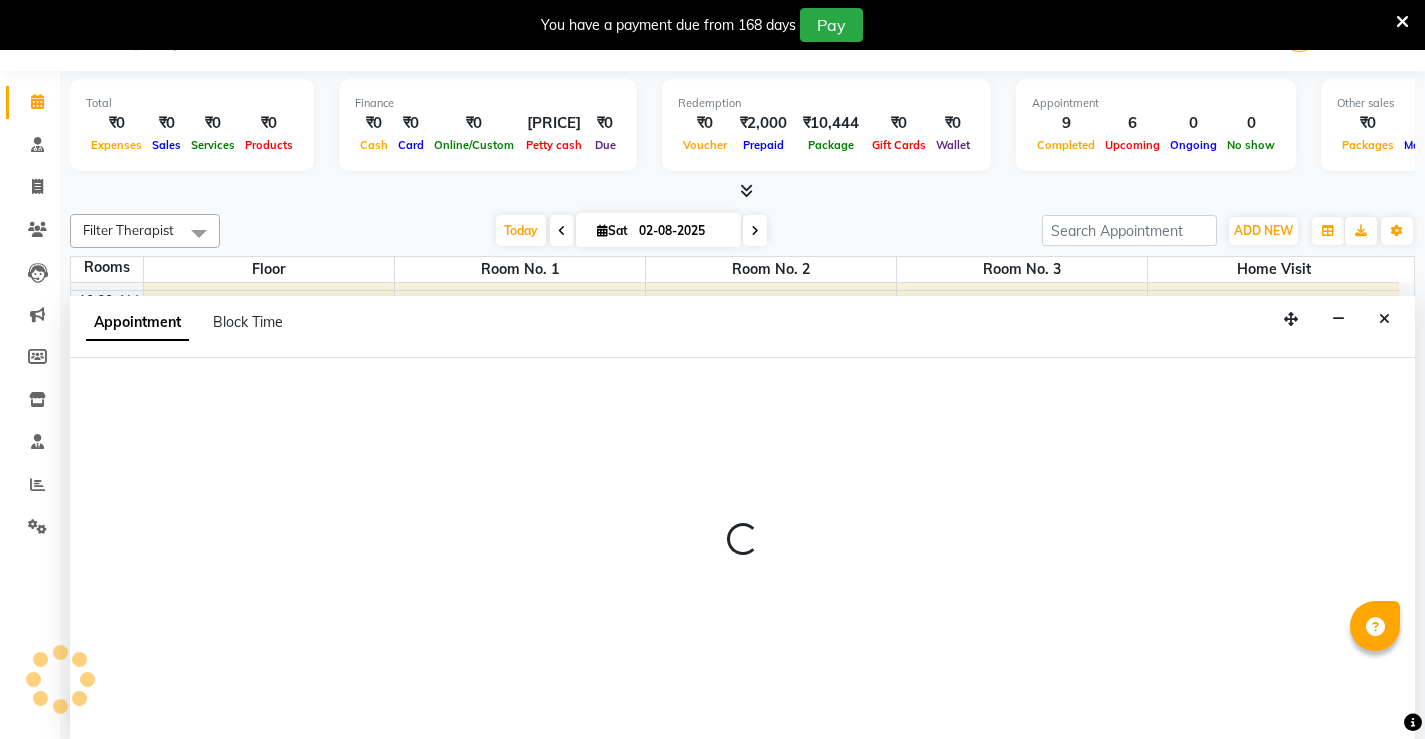select on "810" 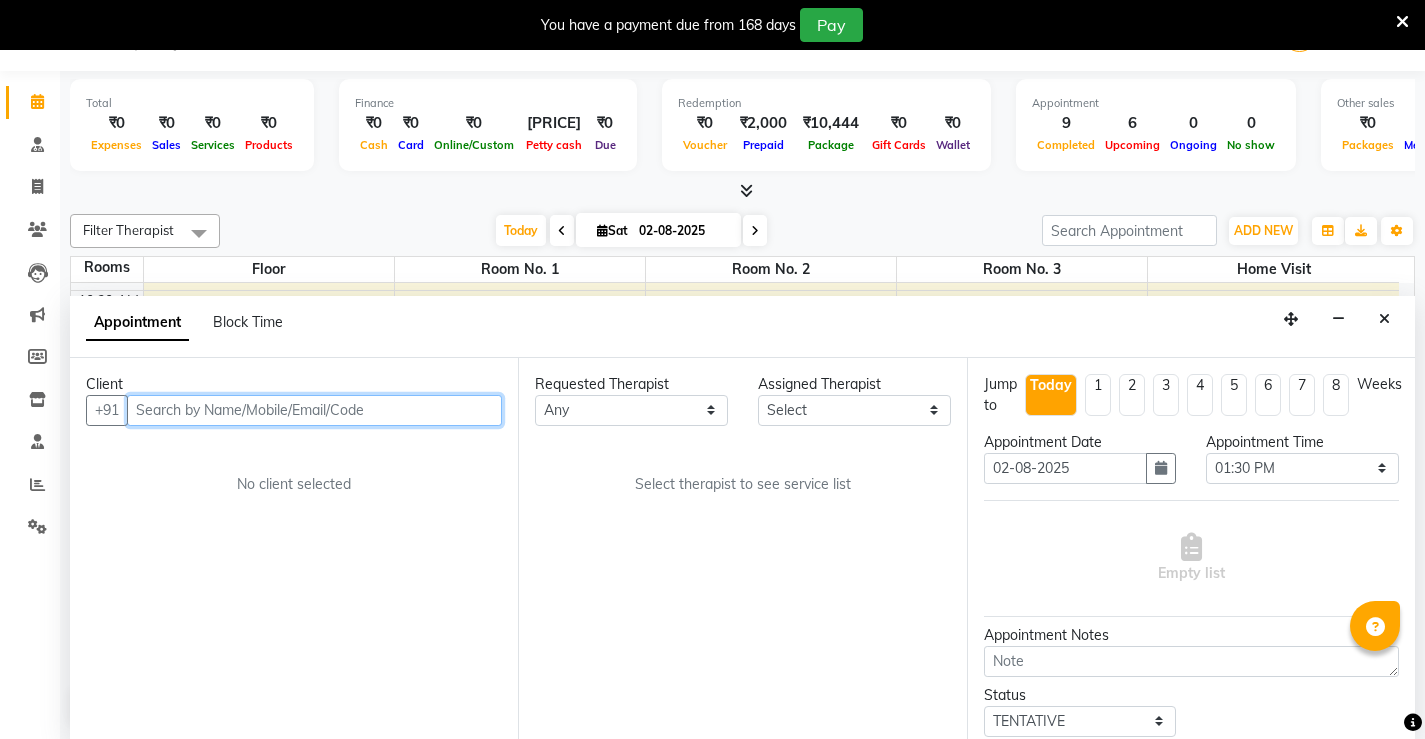 click at bounding box center (314, 410) 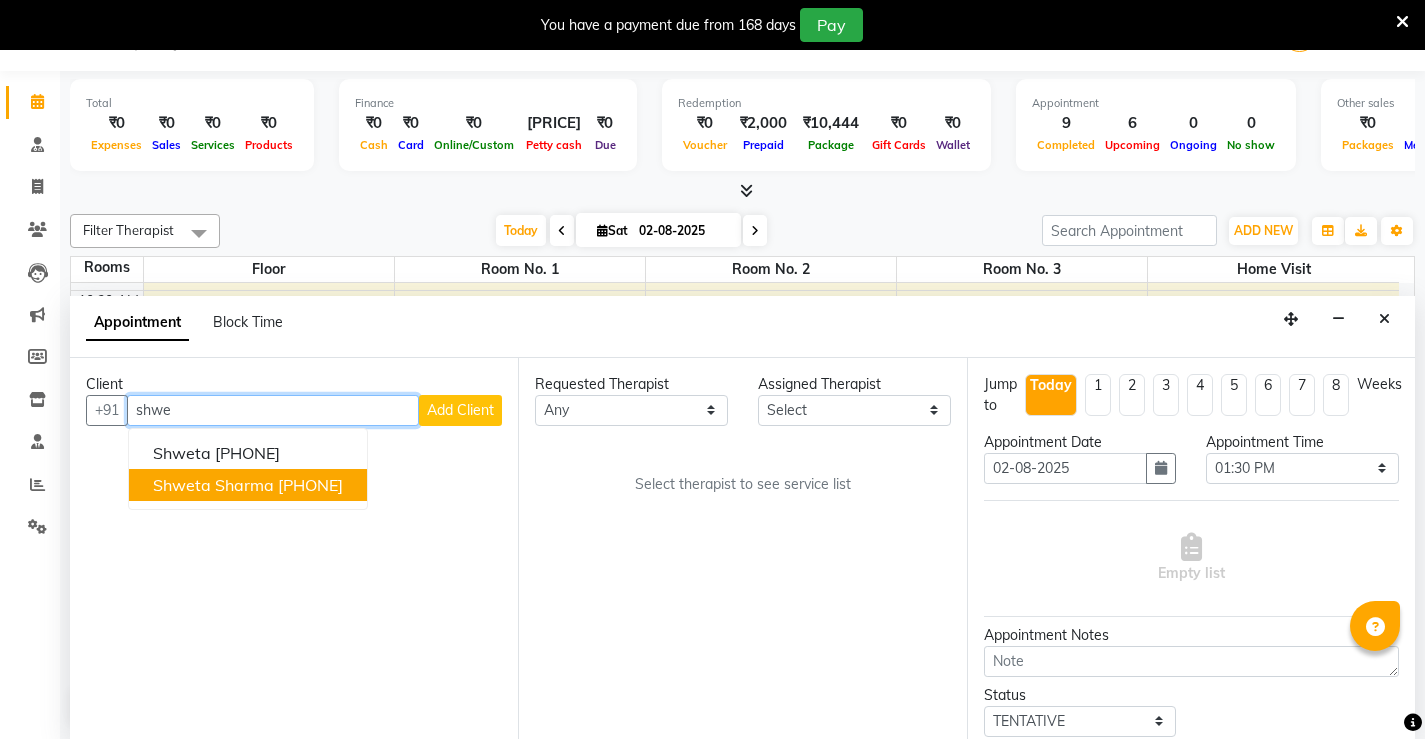 click on "Shweta Sharma" at bounding box center (213, 485) 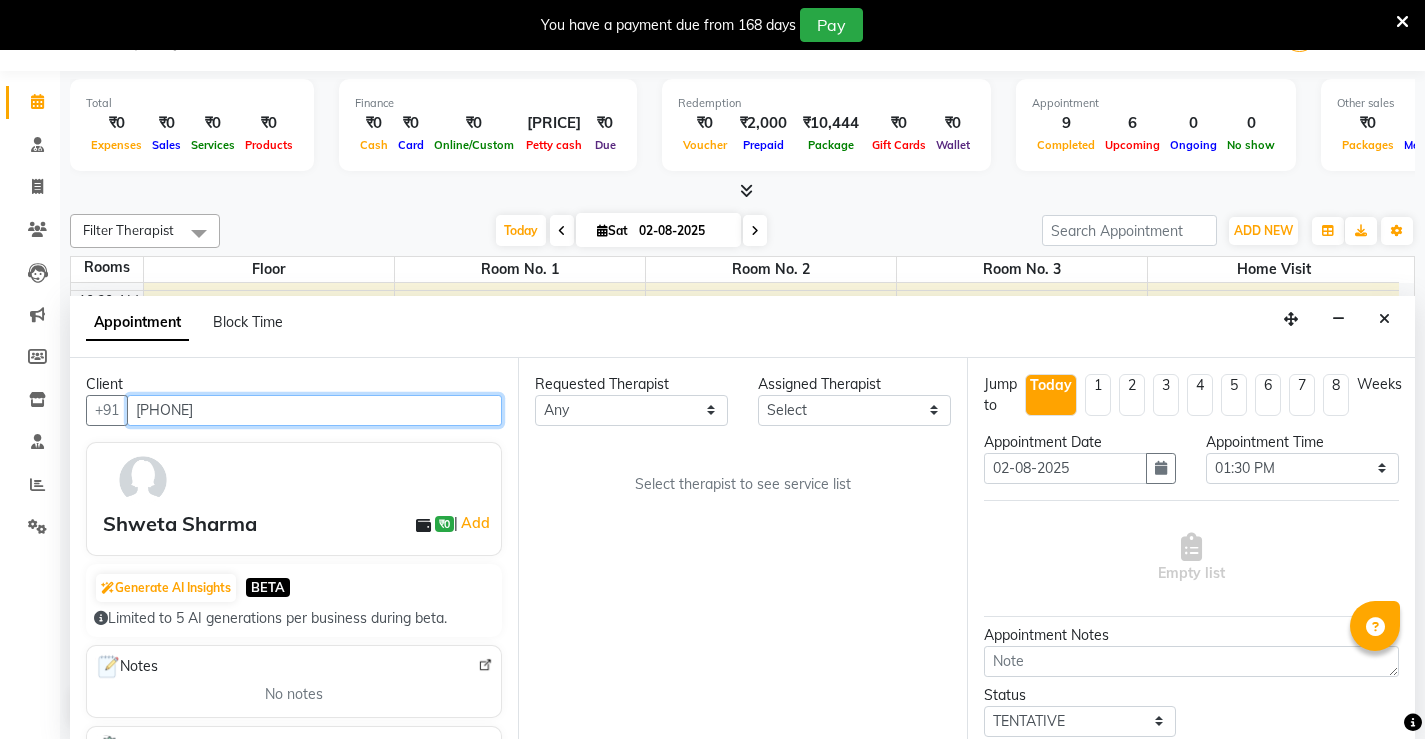 type on "8800480433" 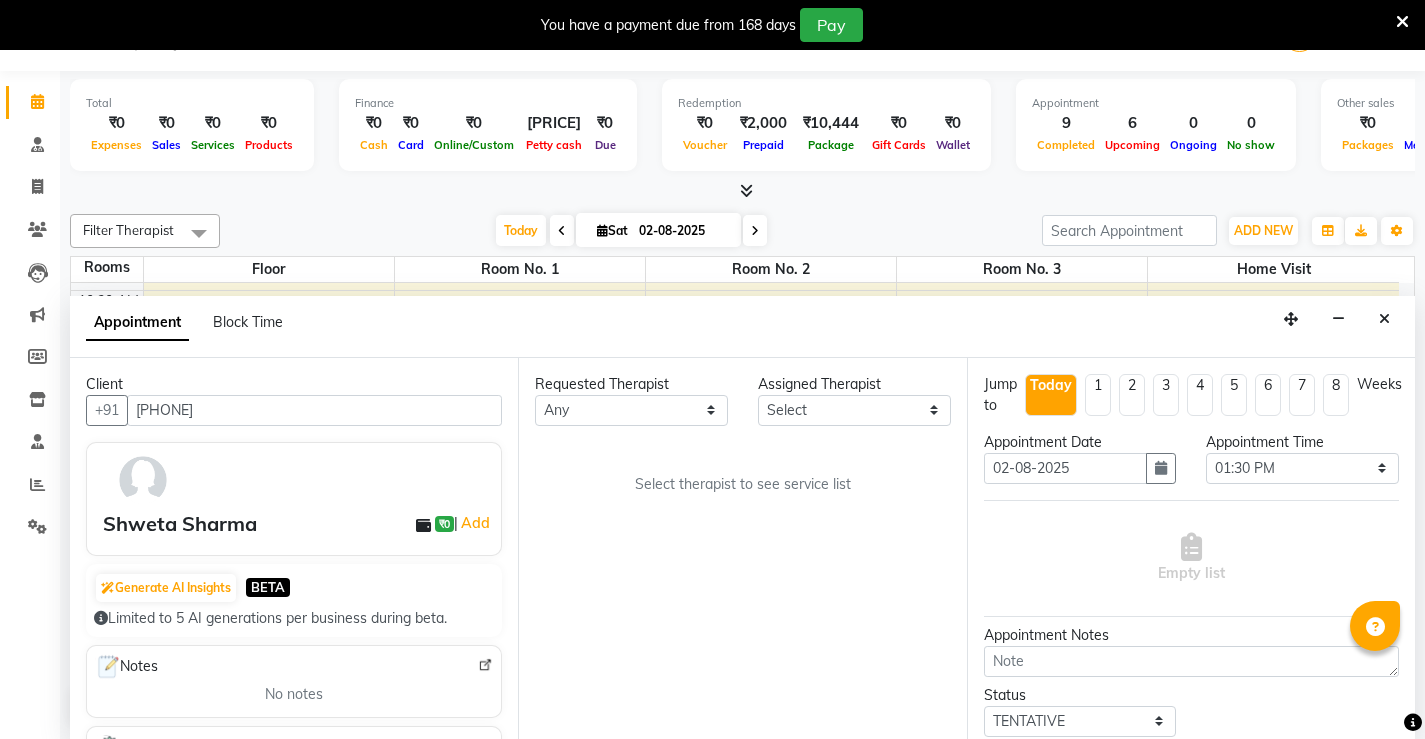 click at bounding box center (143, 480) 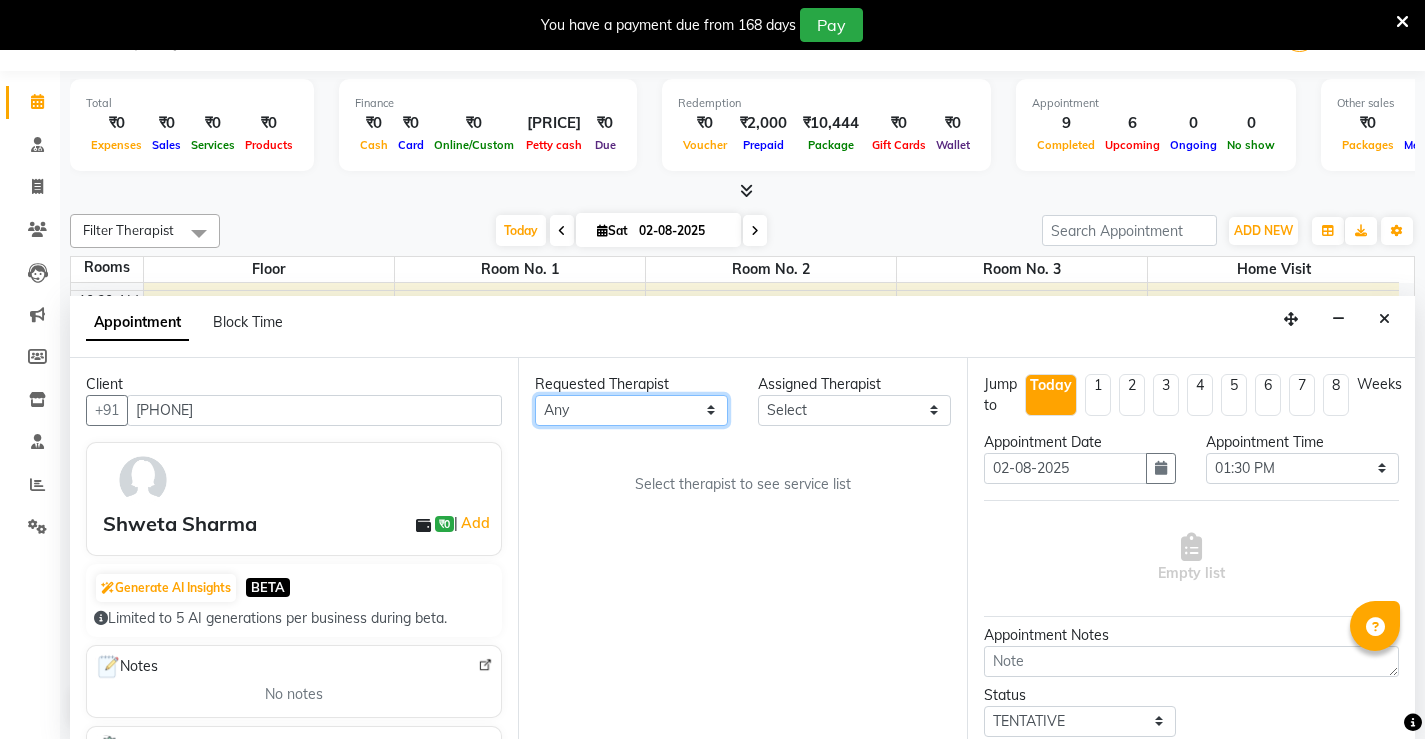 click on "Any [FIRST] [FIRST] [FIRST] [FIRST] [FIRST] [FIRST] [FIRST] [FIRST] [FIRST] [FIRST] [FIRST] [FIRST] [FIRST] [FIRST] [FIRST] [FIRST] [FIRST] [FIRST] [FIRST] [FIRST] [FIRST] [FIRST]" at bounding box center [631, 410] 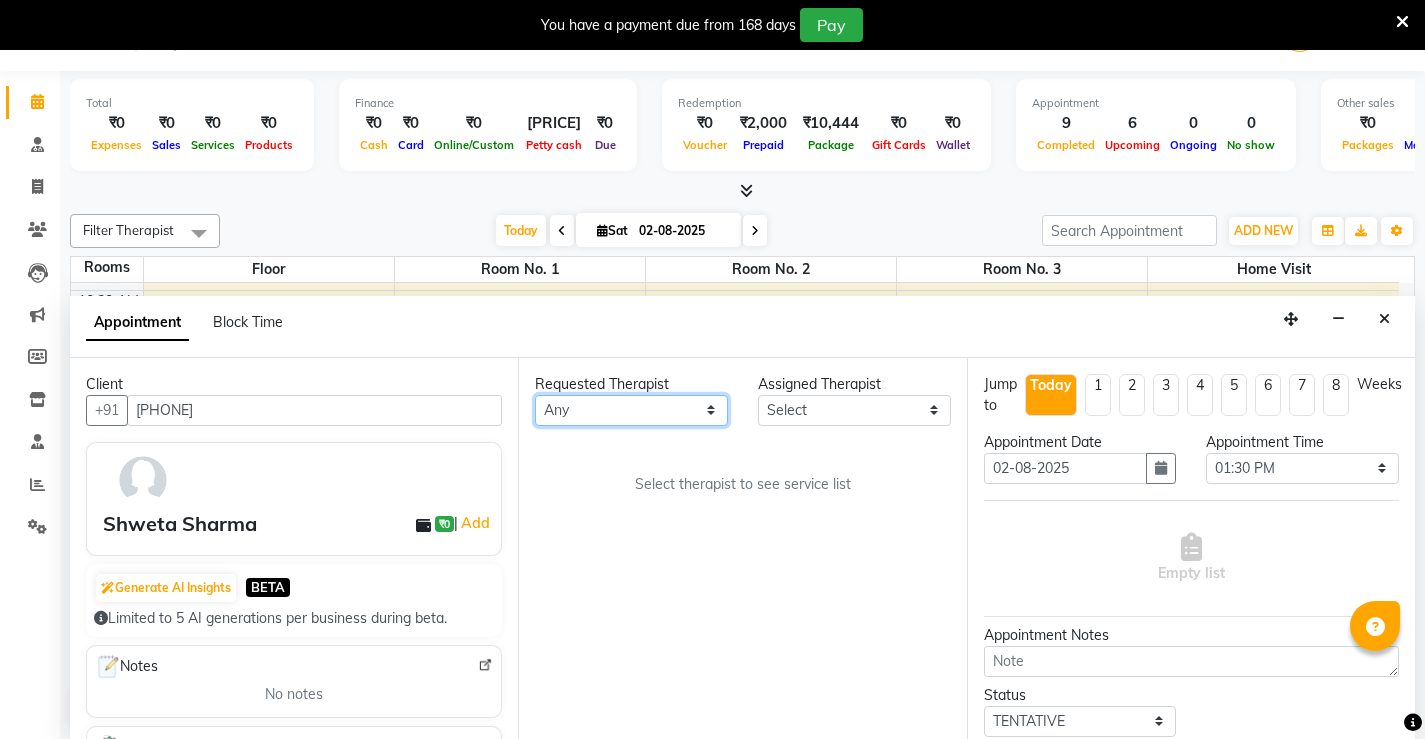 select on "68703" 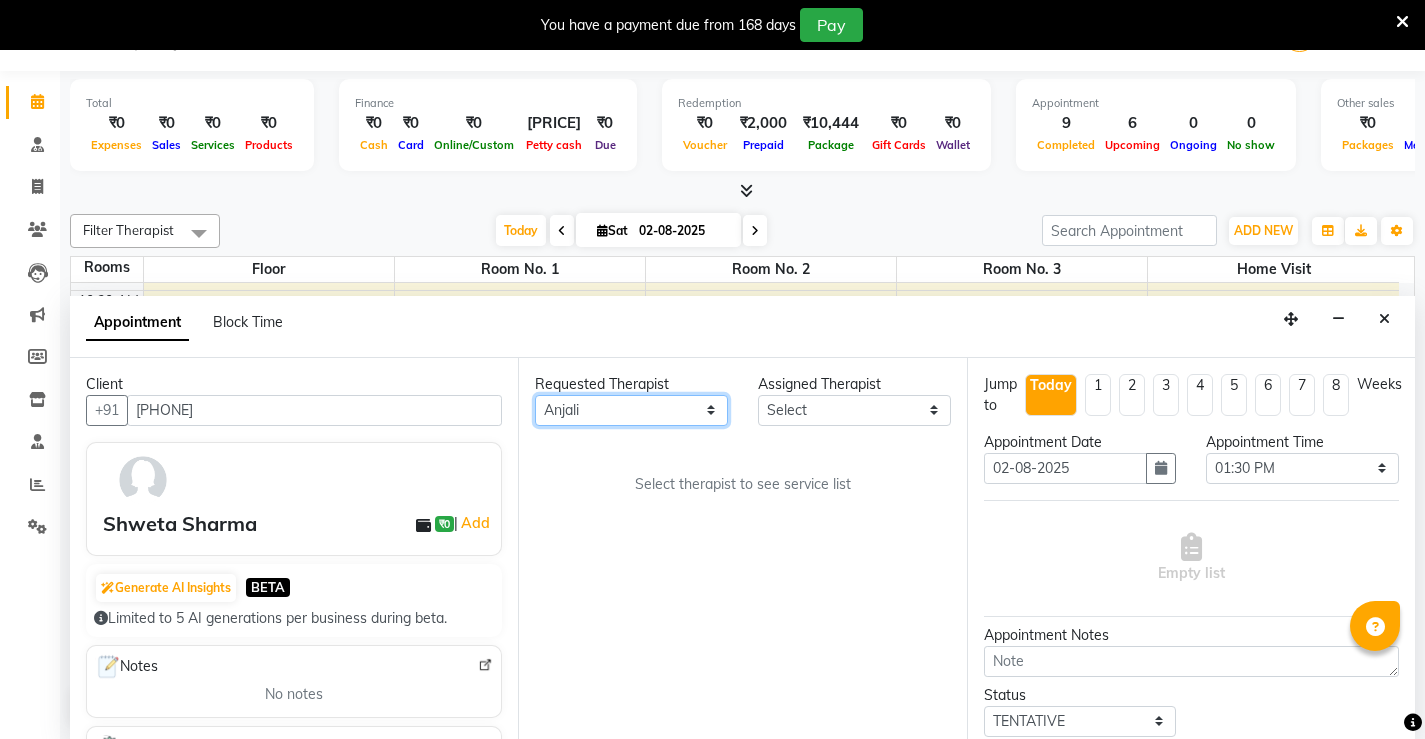 click on "Any [FIRST] [FIRST] [FIRST] [FIRST] [FIRST] [FIRST] [FIRST] [FIRST] [FIRST] [FIRST] [FIRST] [FIRST] [FIRST] [FIRST] [FIRST] [FIRST] [FIRST] [FIRST] [FIRST] [FIRST] [FIRST] [FIRST]" at bounding box center [631, 410] 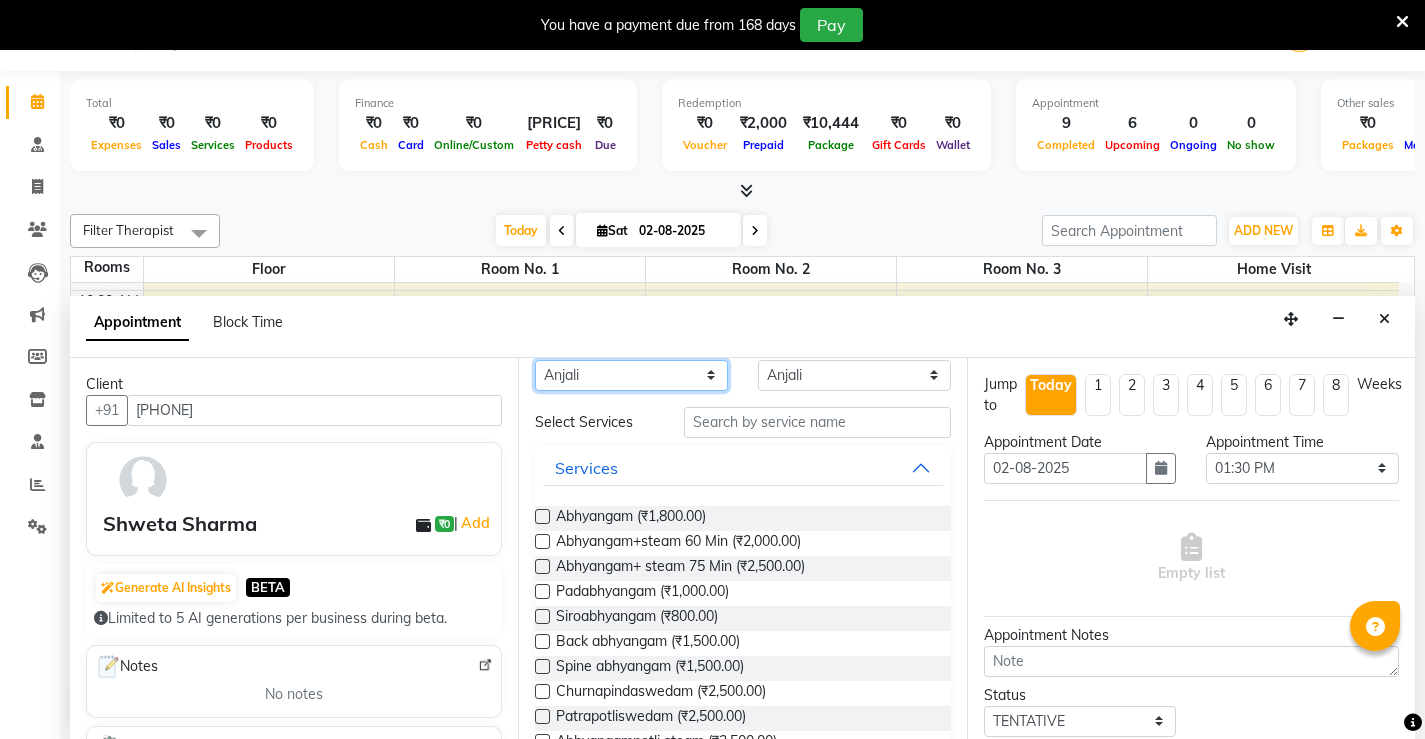 scroll, scrollTop: 0, scrollLeft: 0, axis: both 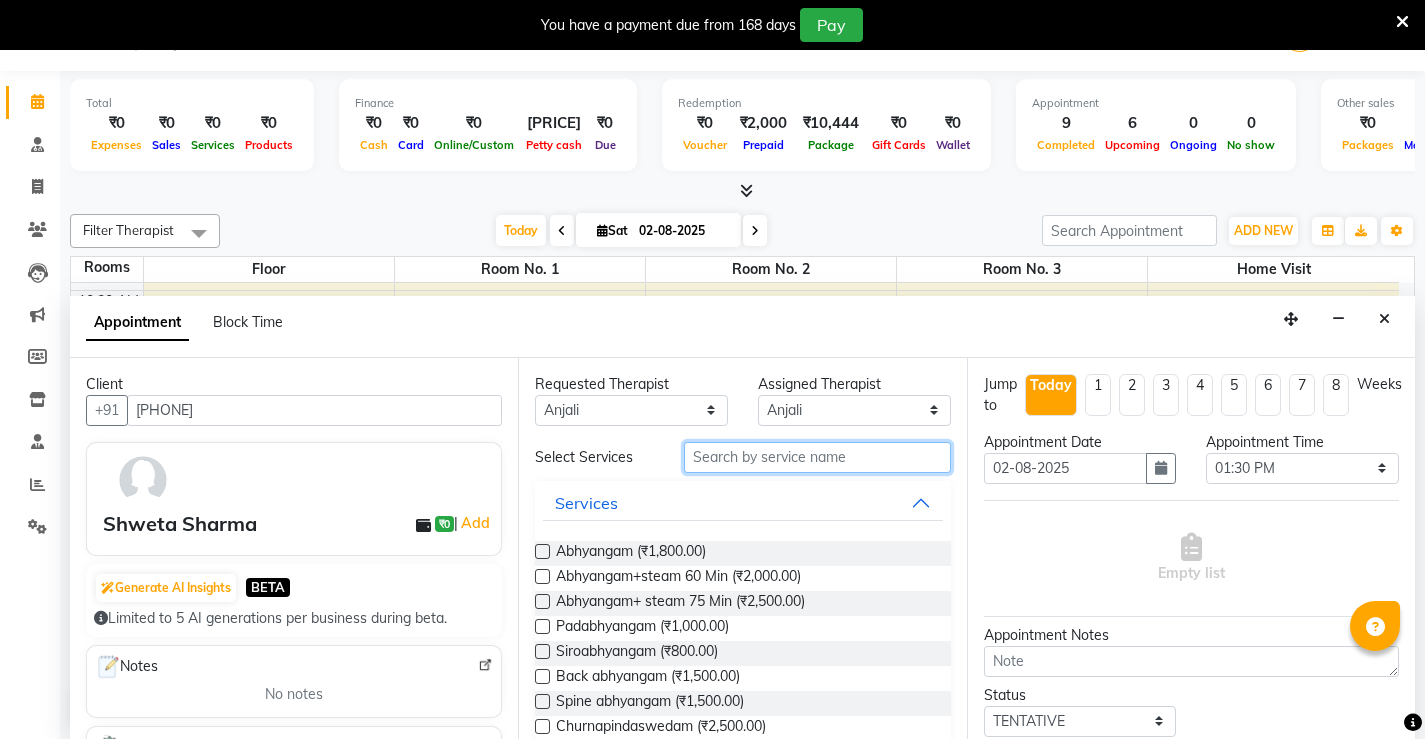 click at bounding box center (817, 457) 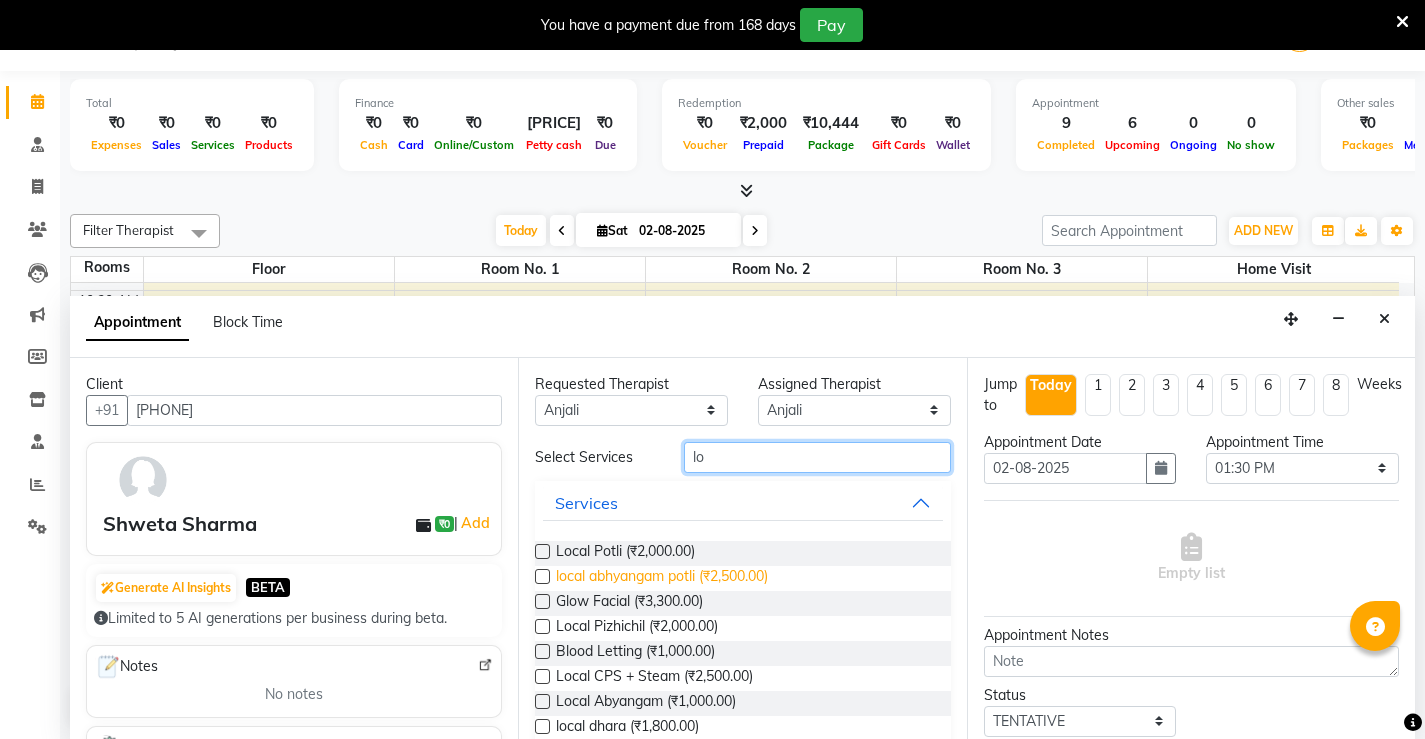 type on "lo" 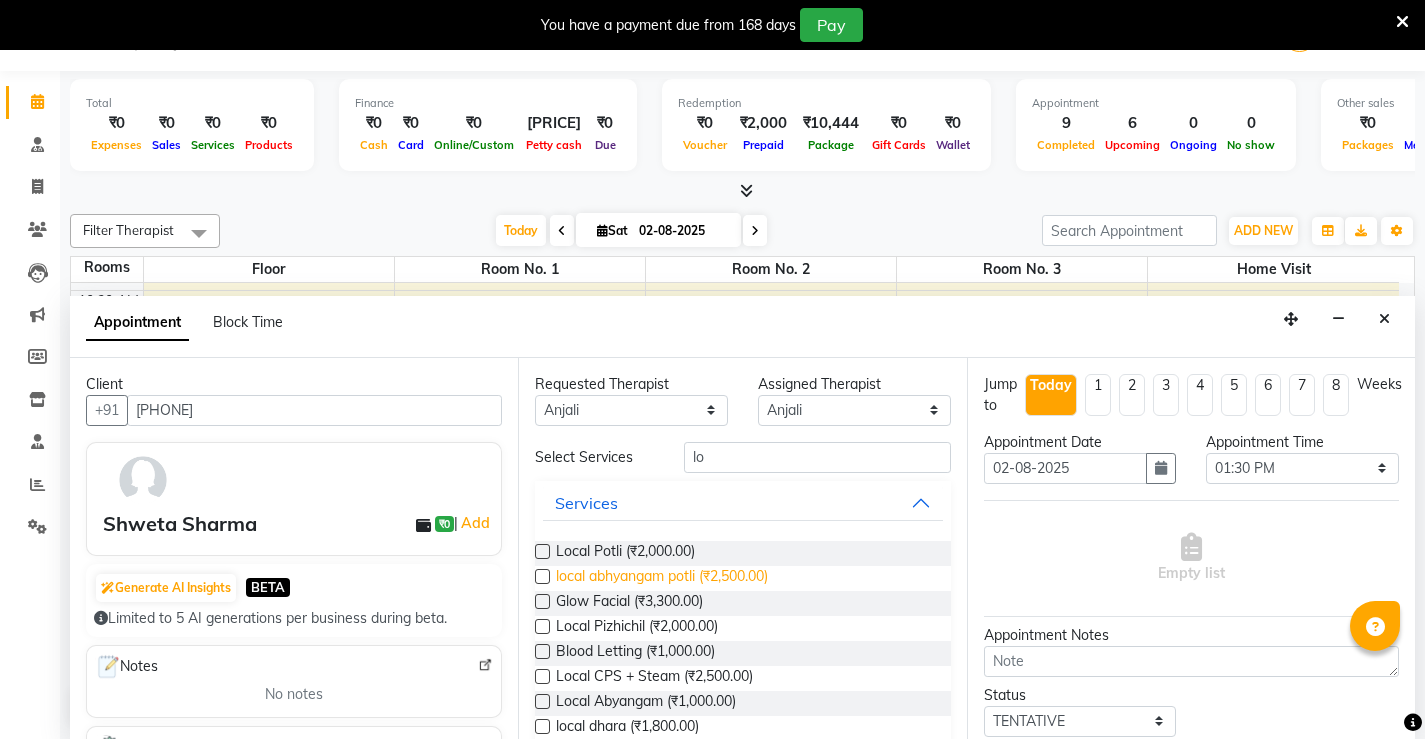 click on "local abhyangam potli (₹2,500.00)" at bounding box center [662, 578] 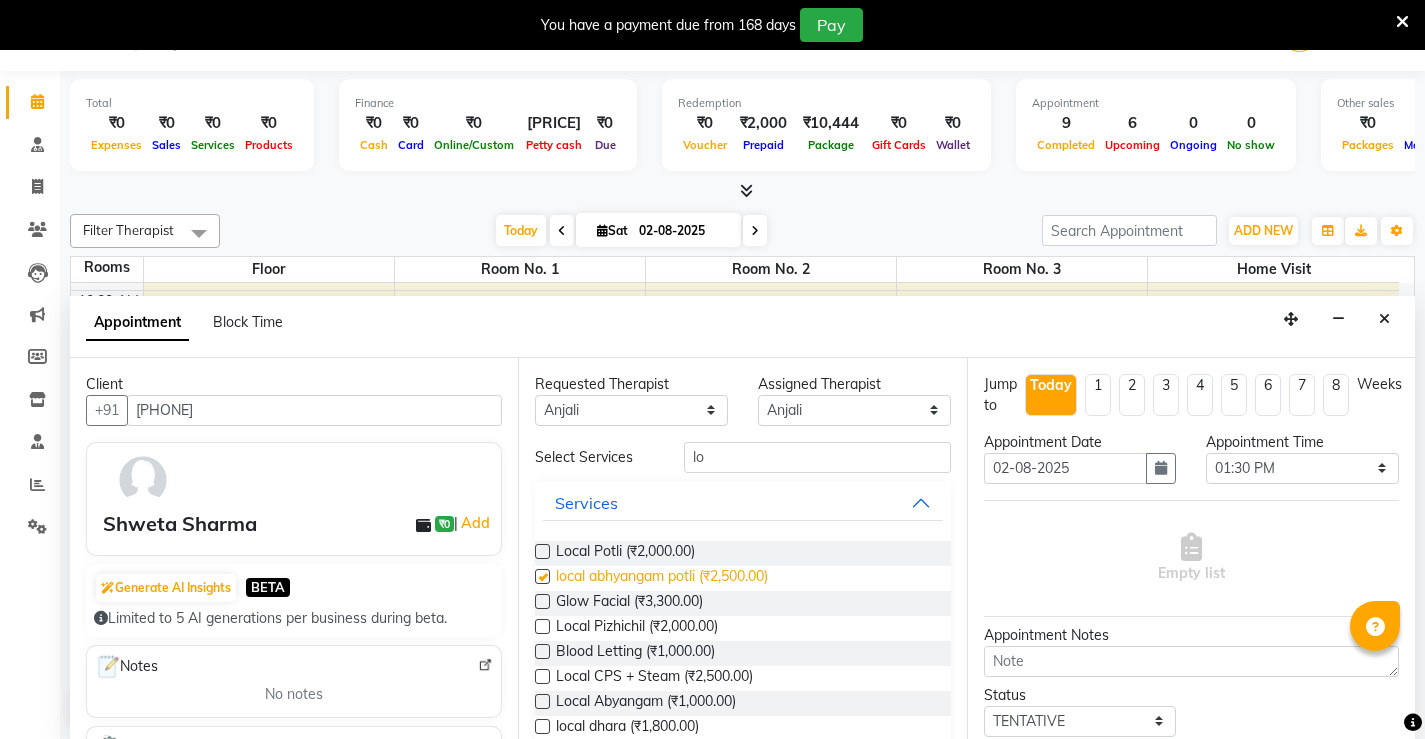 checkbox on "true" 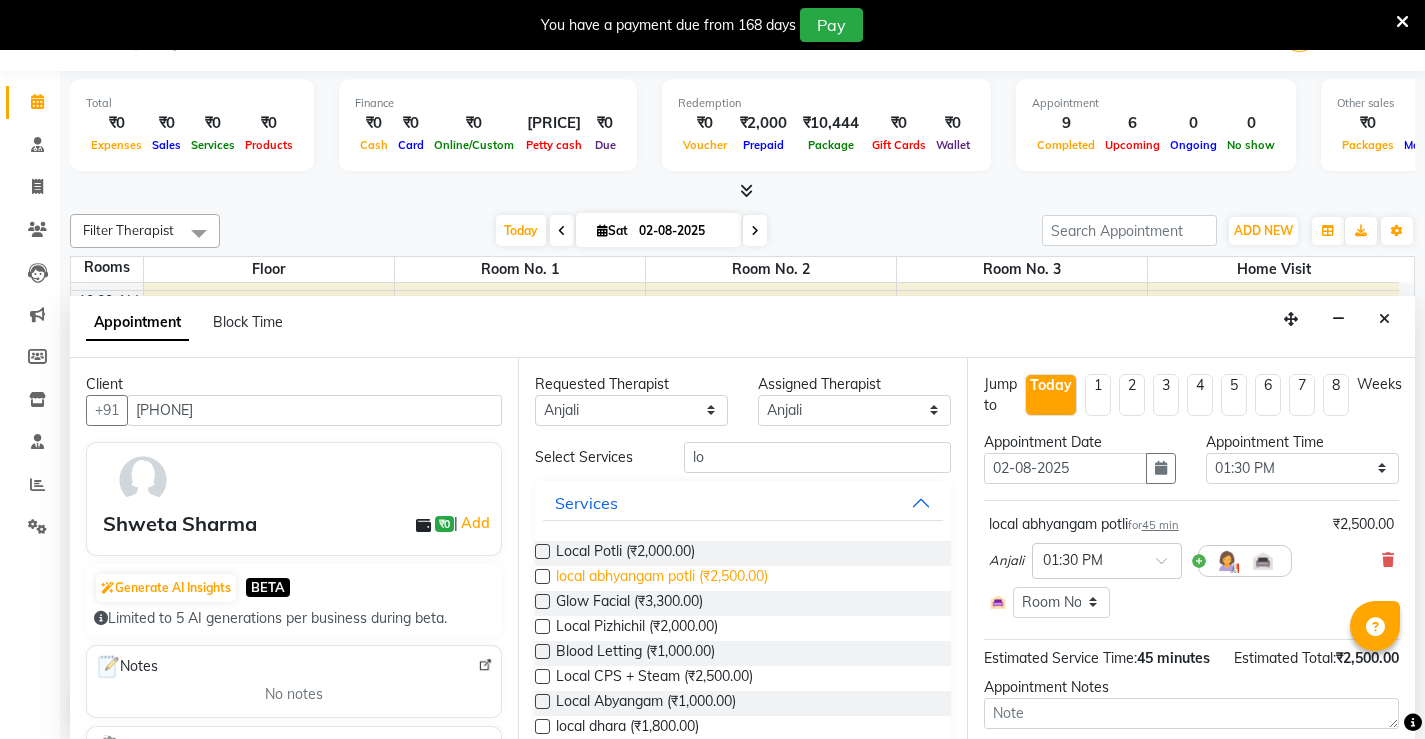 checkbox on "false" 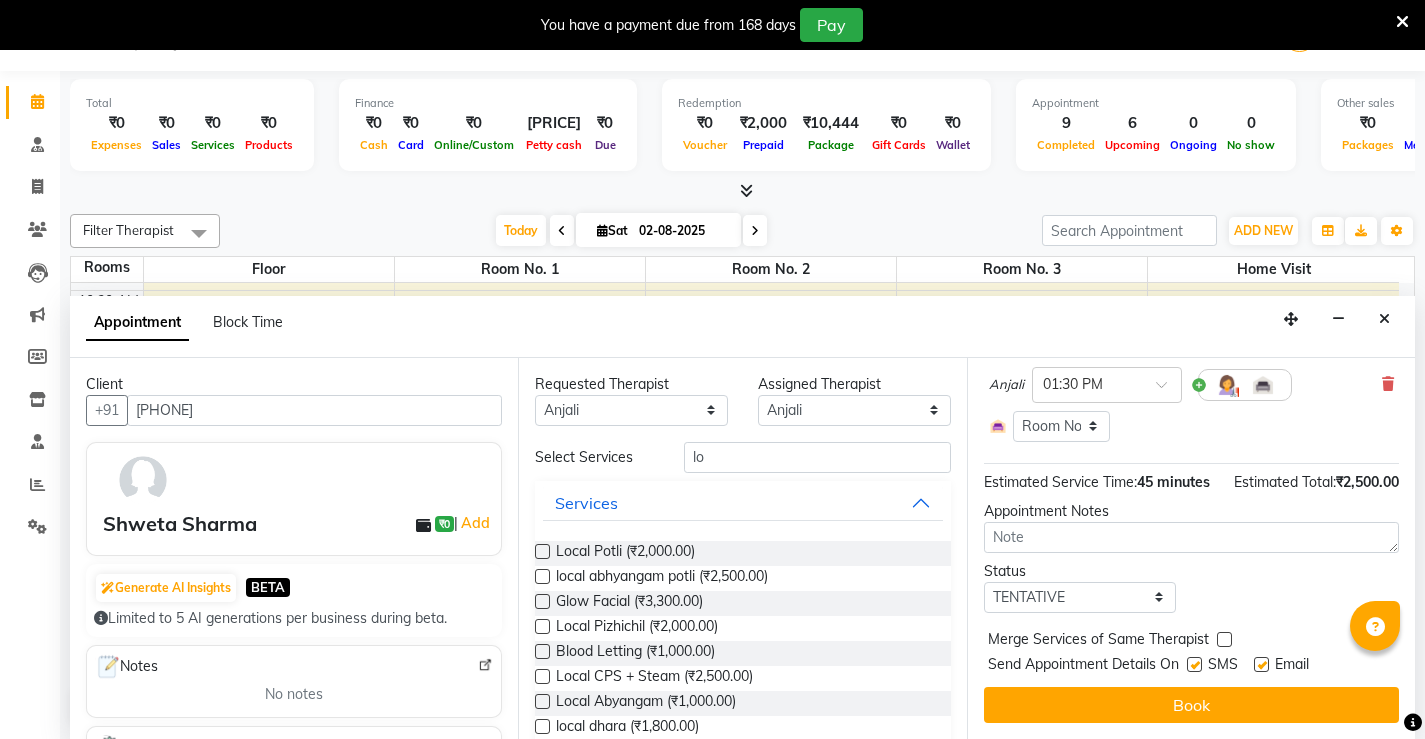 scroll, scrollTop: 197, scrollLeft: 0, axis: vertical 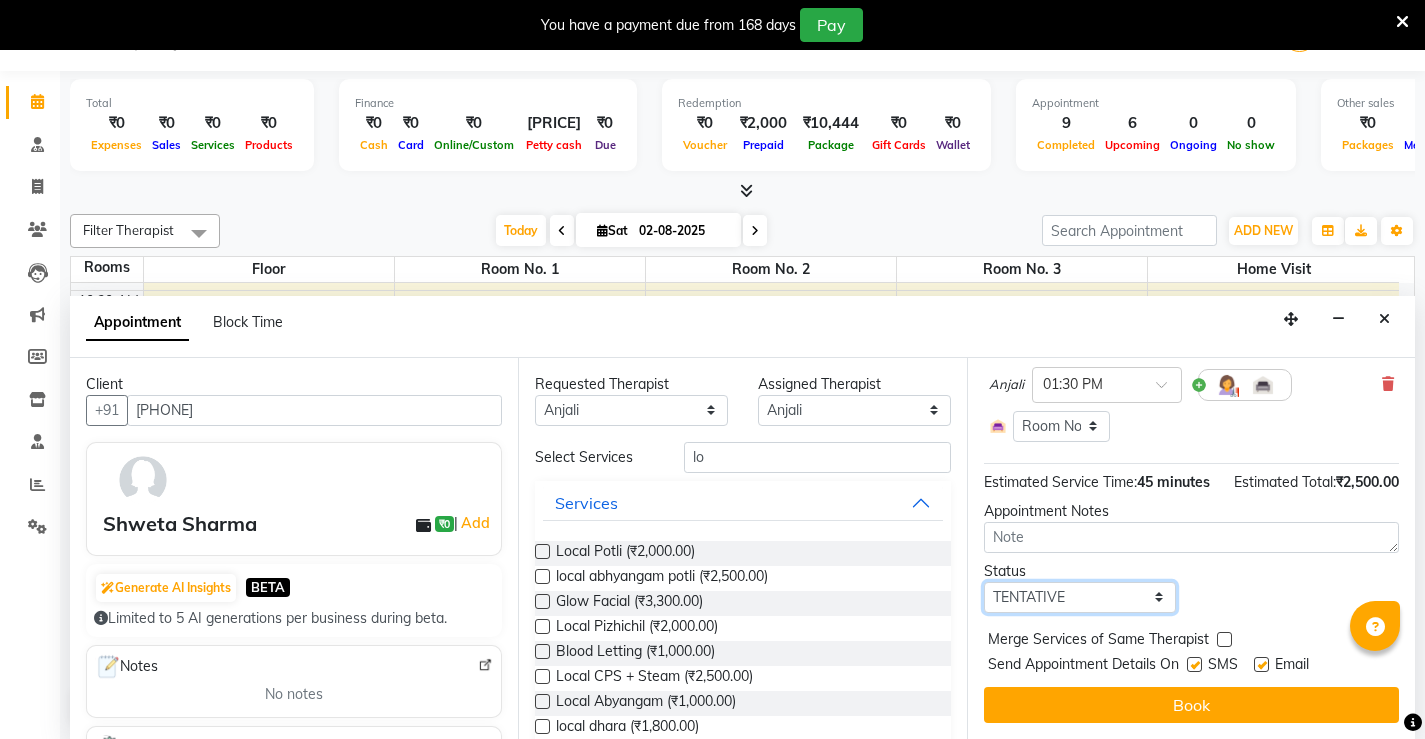 click on "Select TENTATIVE CONFIRM CHECK-IN UPCOMING" at bounding box center (1080, 597) 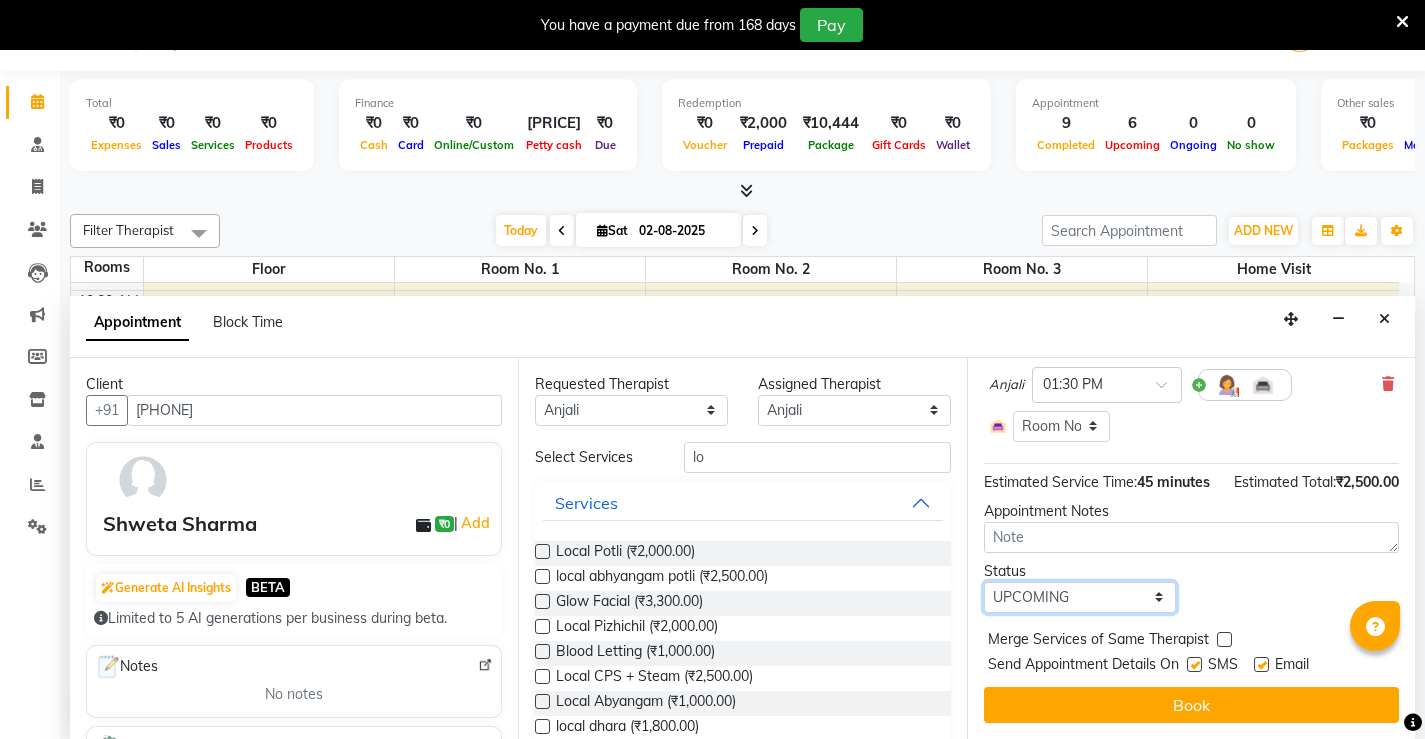 click on "Select TENTATIVE CONFIRM CHECK-IN UPCOMING" at bounding box center [1080, 597] 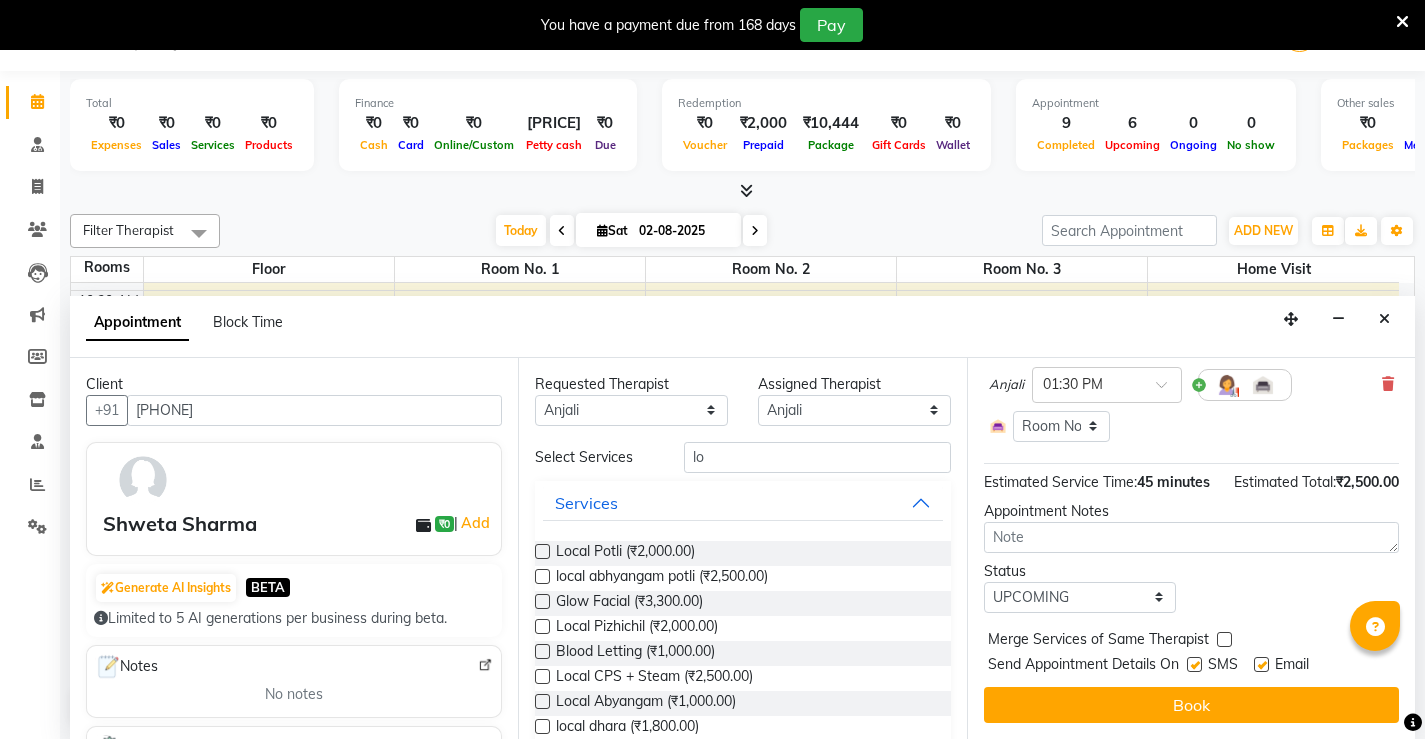 click at bounding box center (1194, 664) 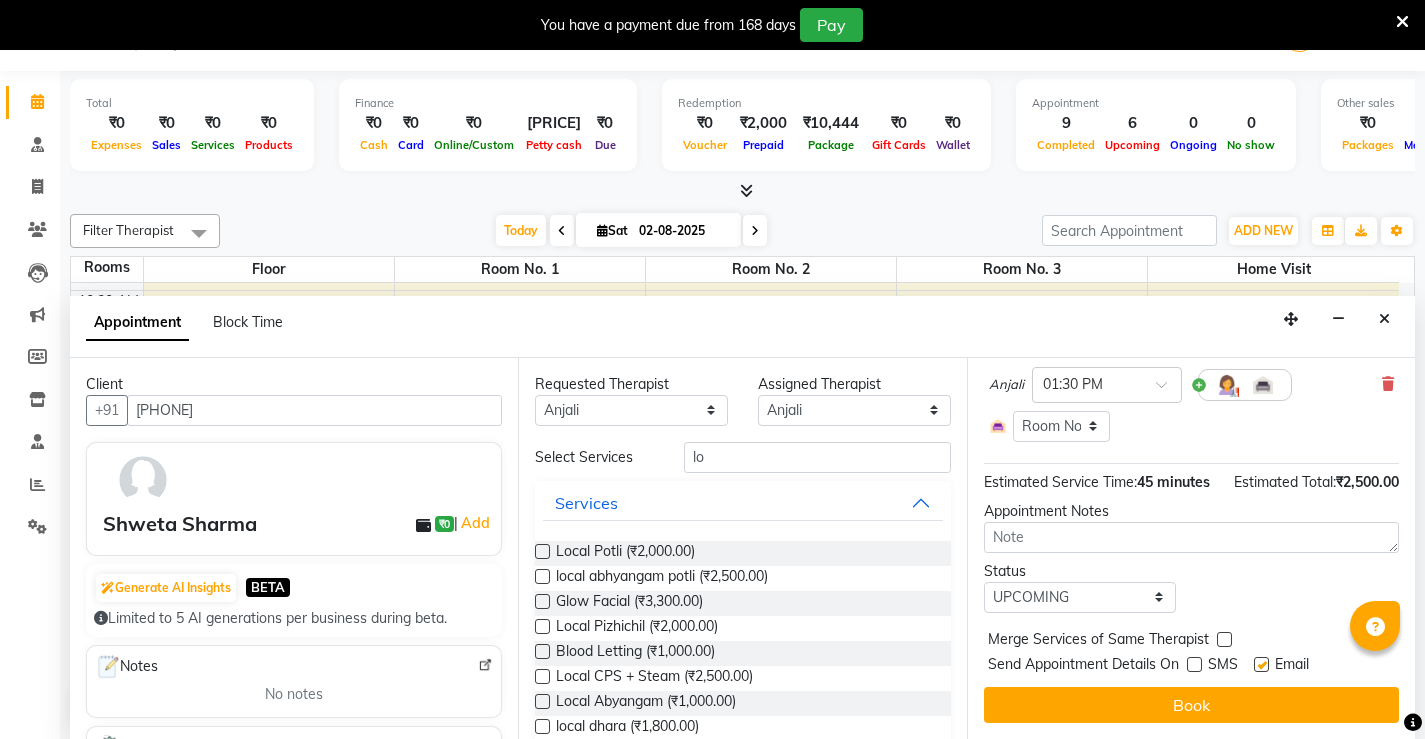 click at bounding box center [1261, 664] 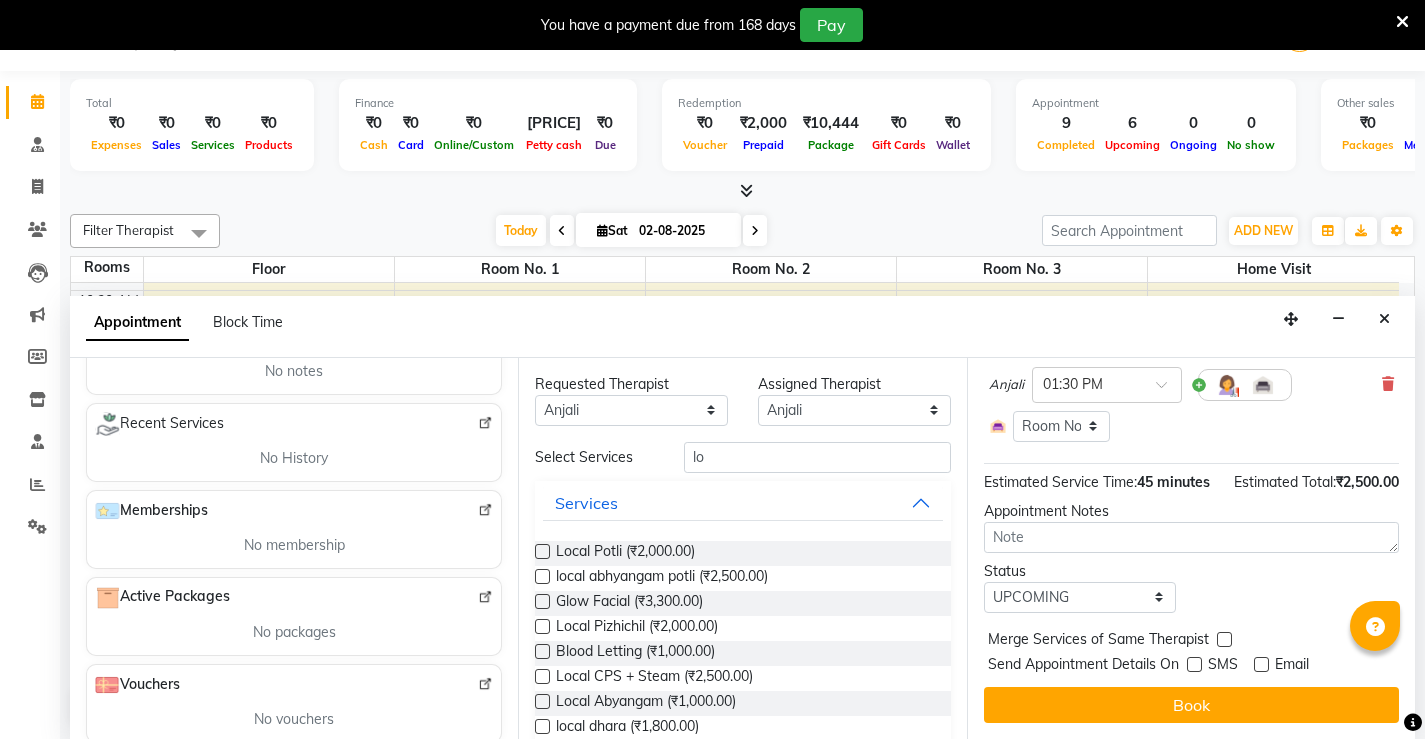 scroll, scrollTop: 343, scrollLeft: 0, axis: vertical 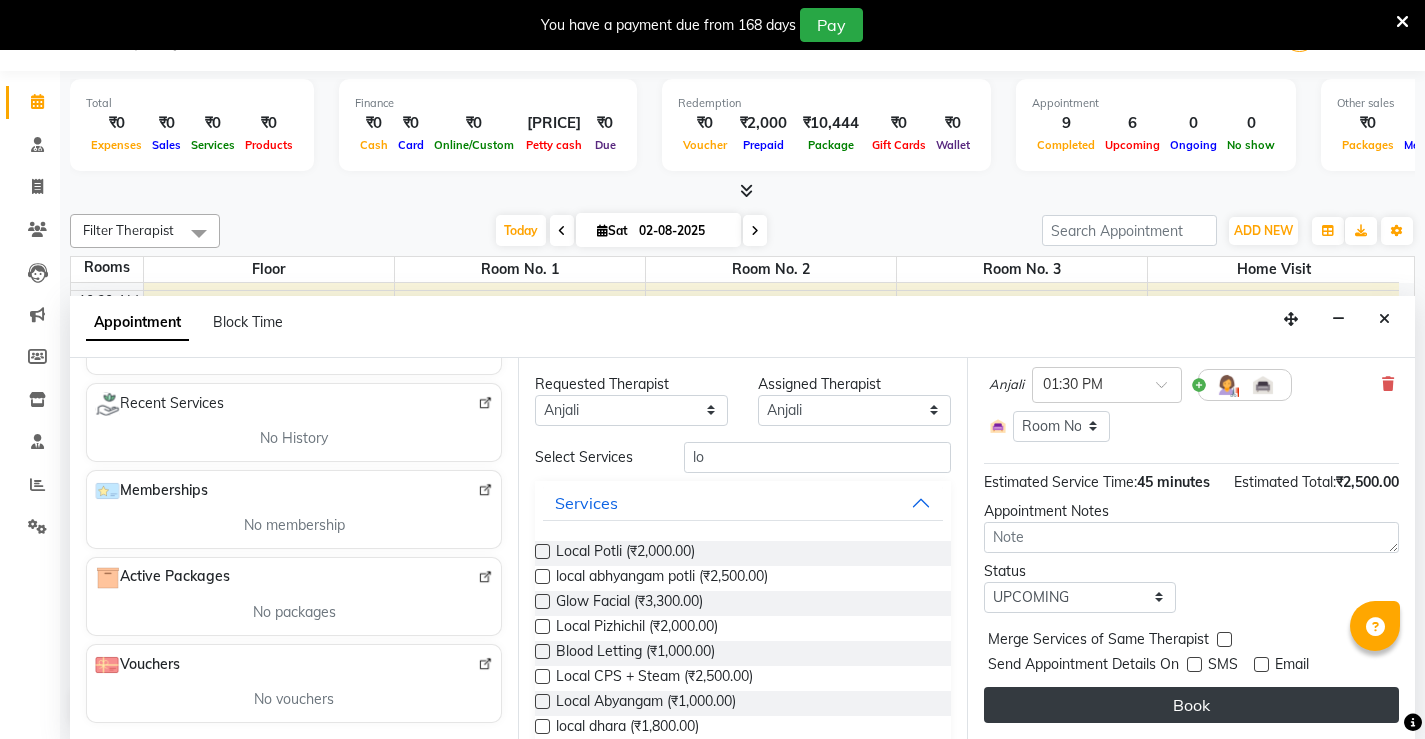 click on "Book" at bounding box center [1191, 705] 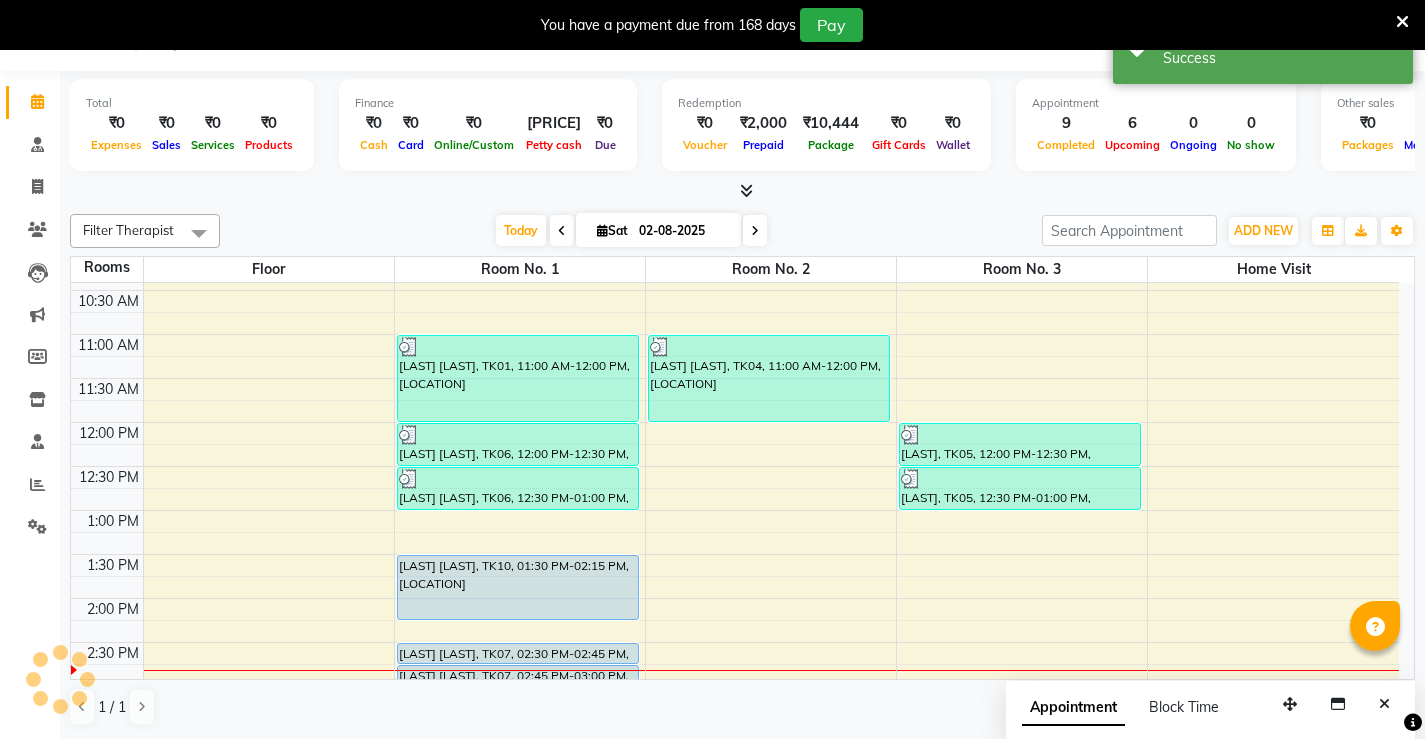 scroll, scrollTop: 0, scrollLeft: 0, axis: both 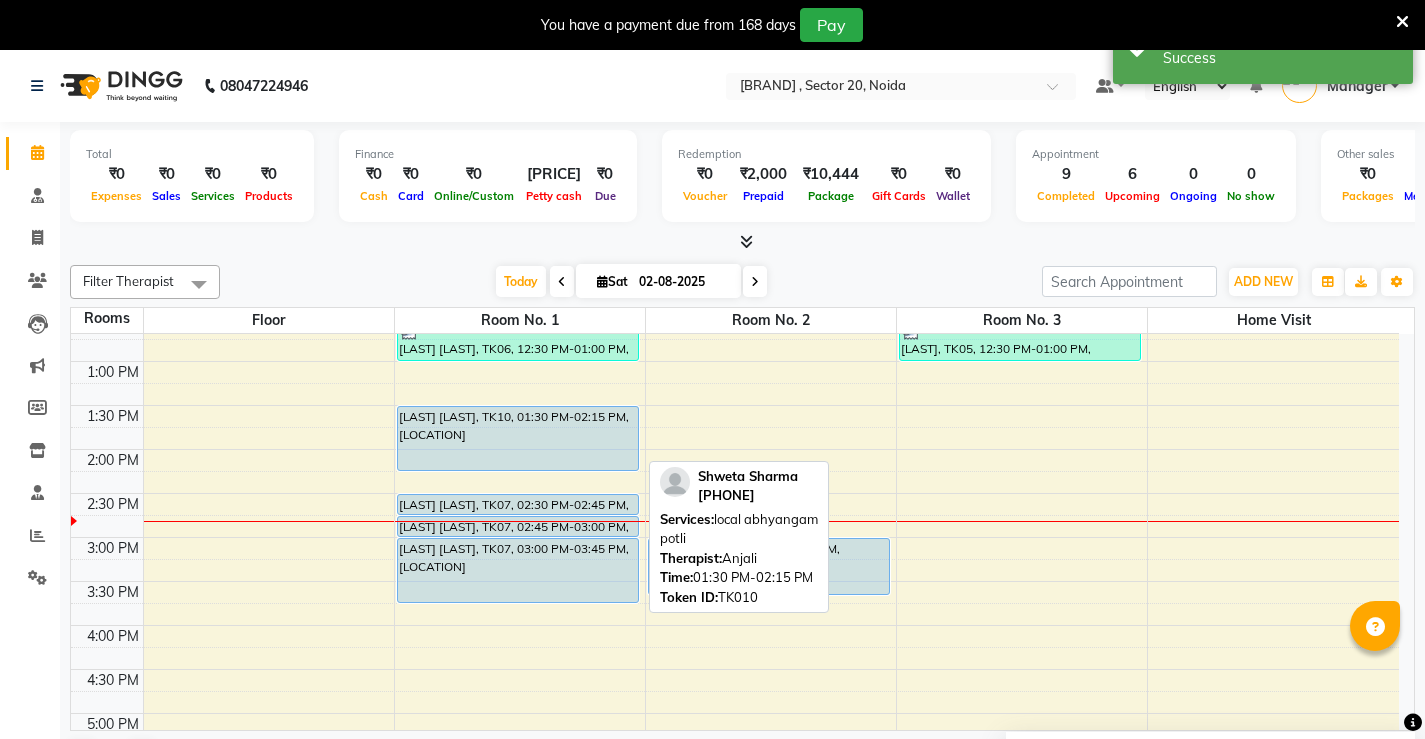 click on "Shweta Sharma, TK10, 01:30 PM-02:15 PM, local abhyangam potli" at bounding box center (518, 438) 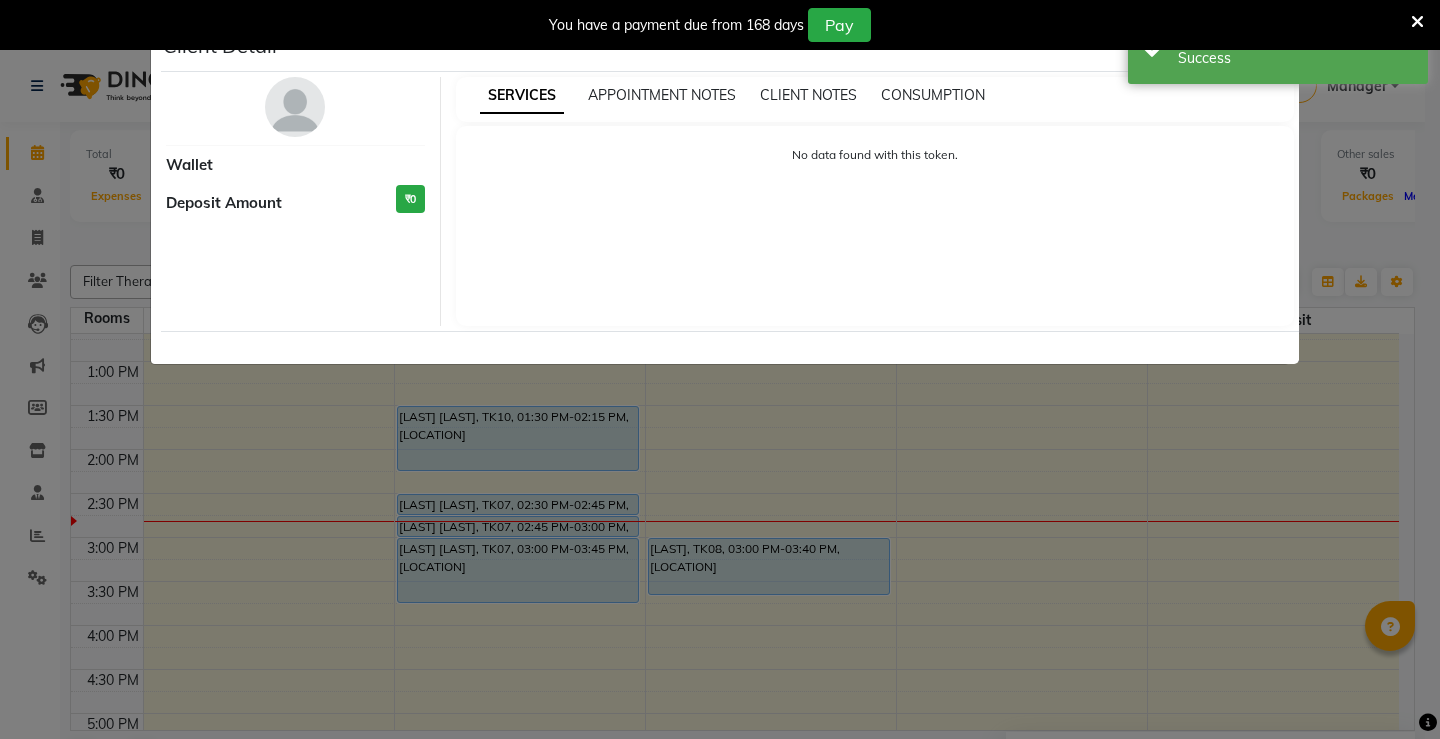 select on "5" 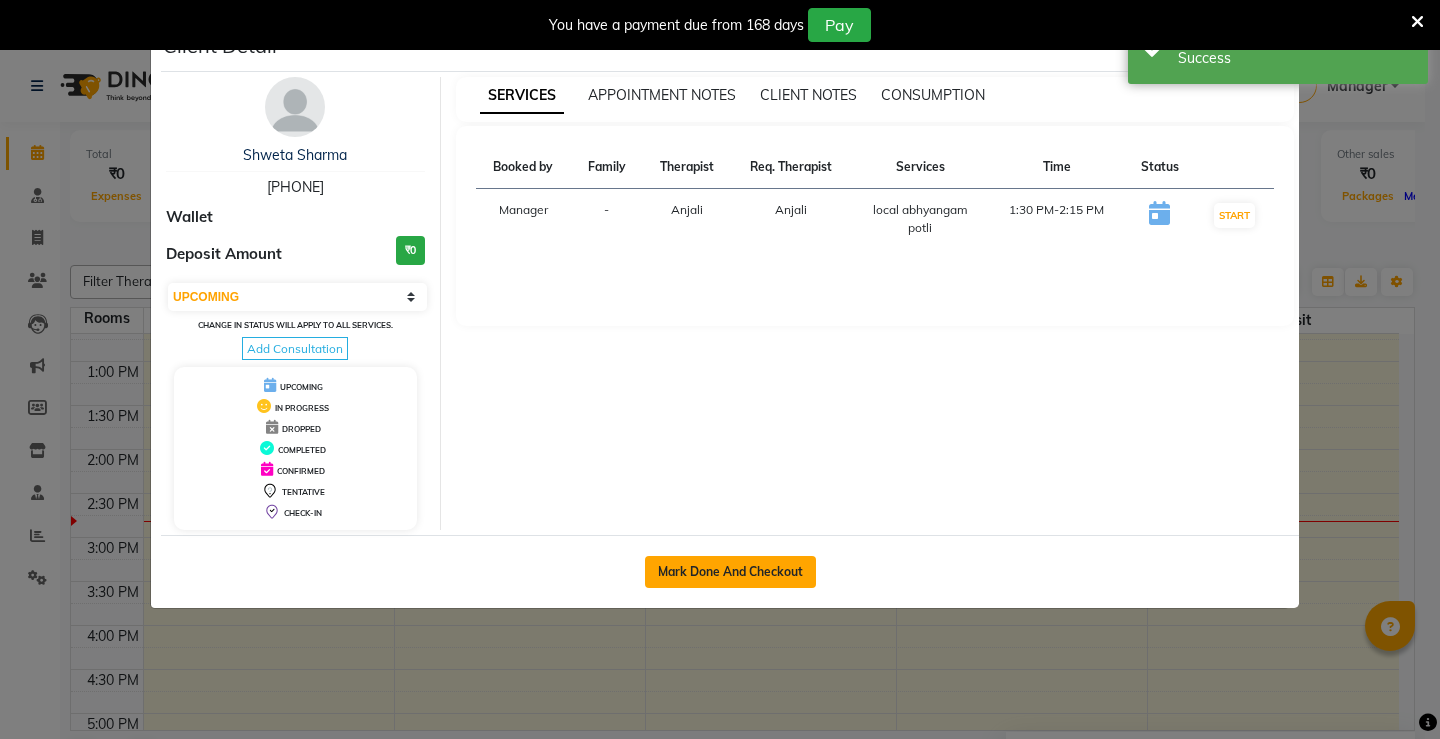 click on "Mark Done And Checkout" 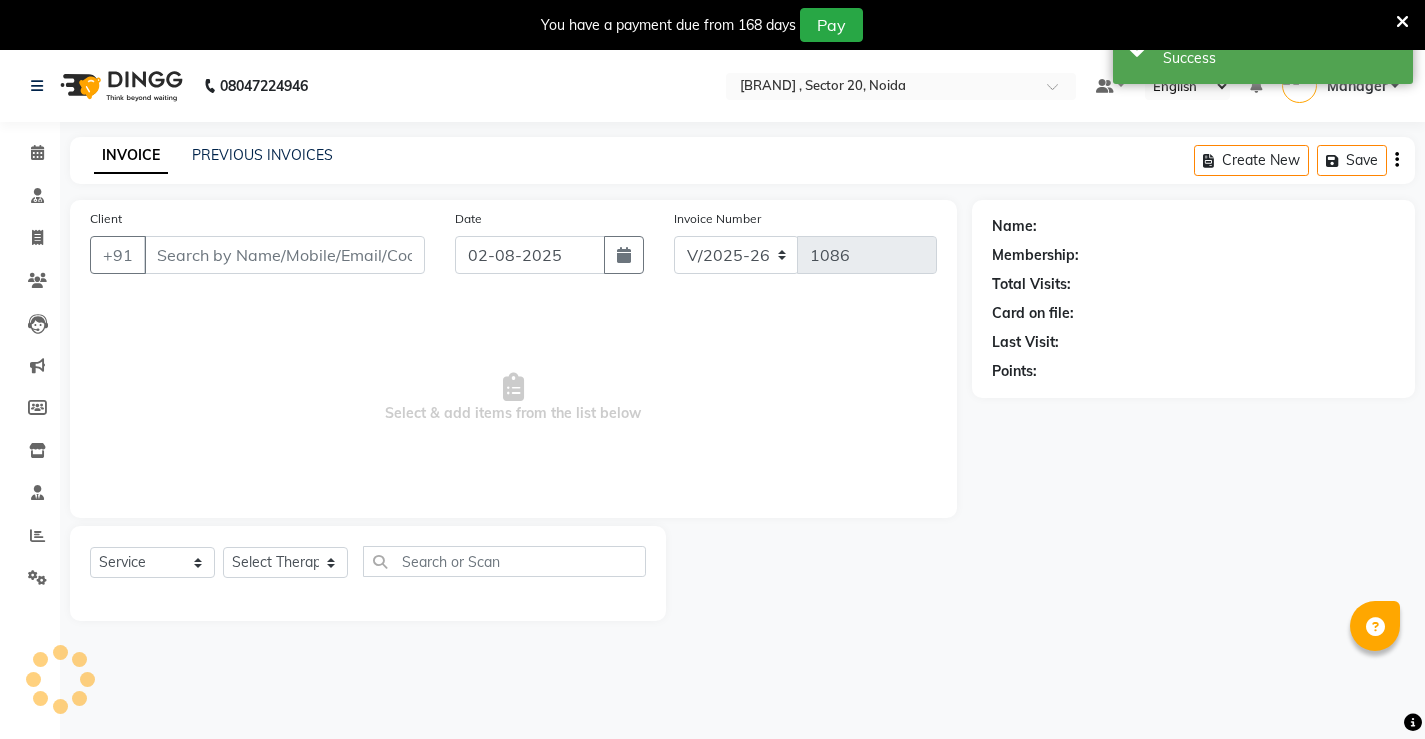 type on "8800480433" 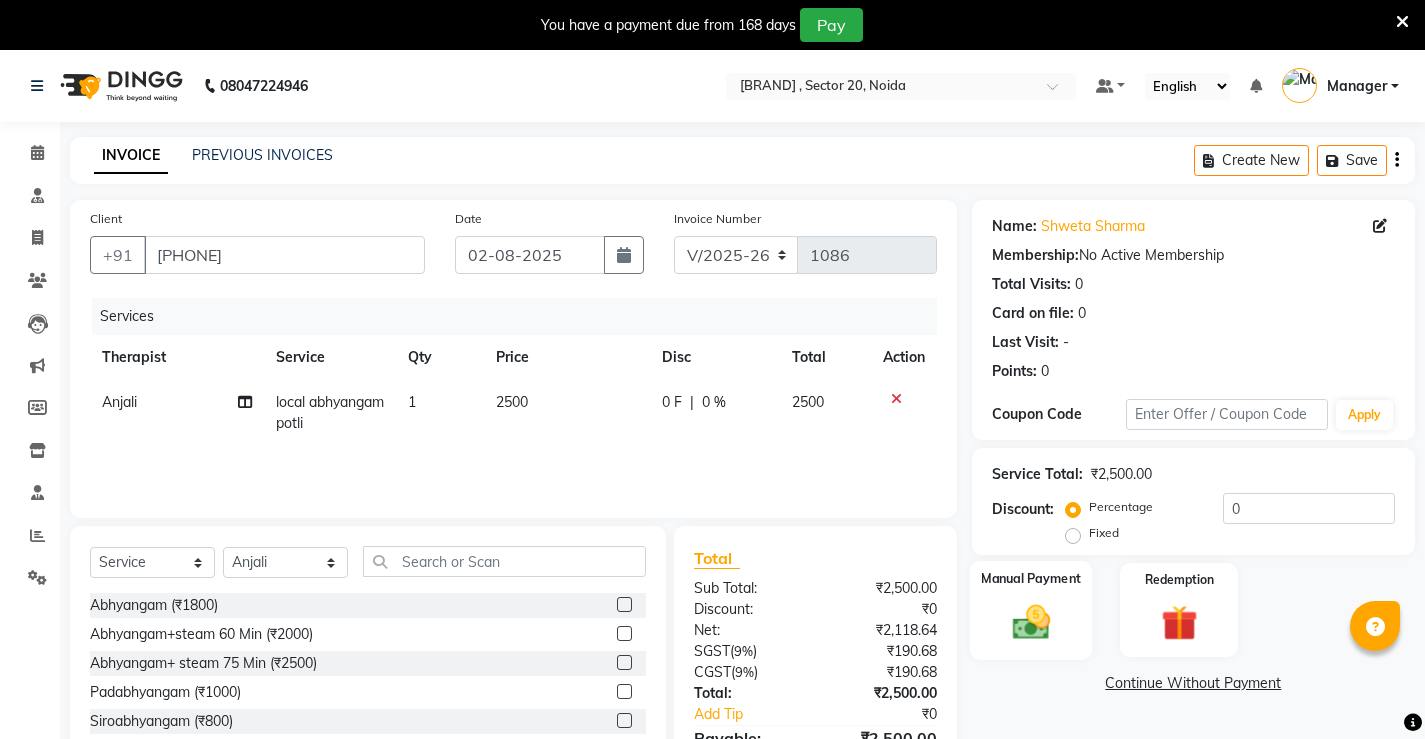 click 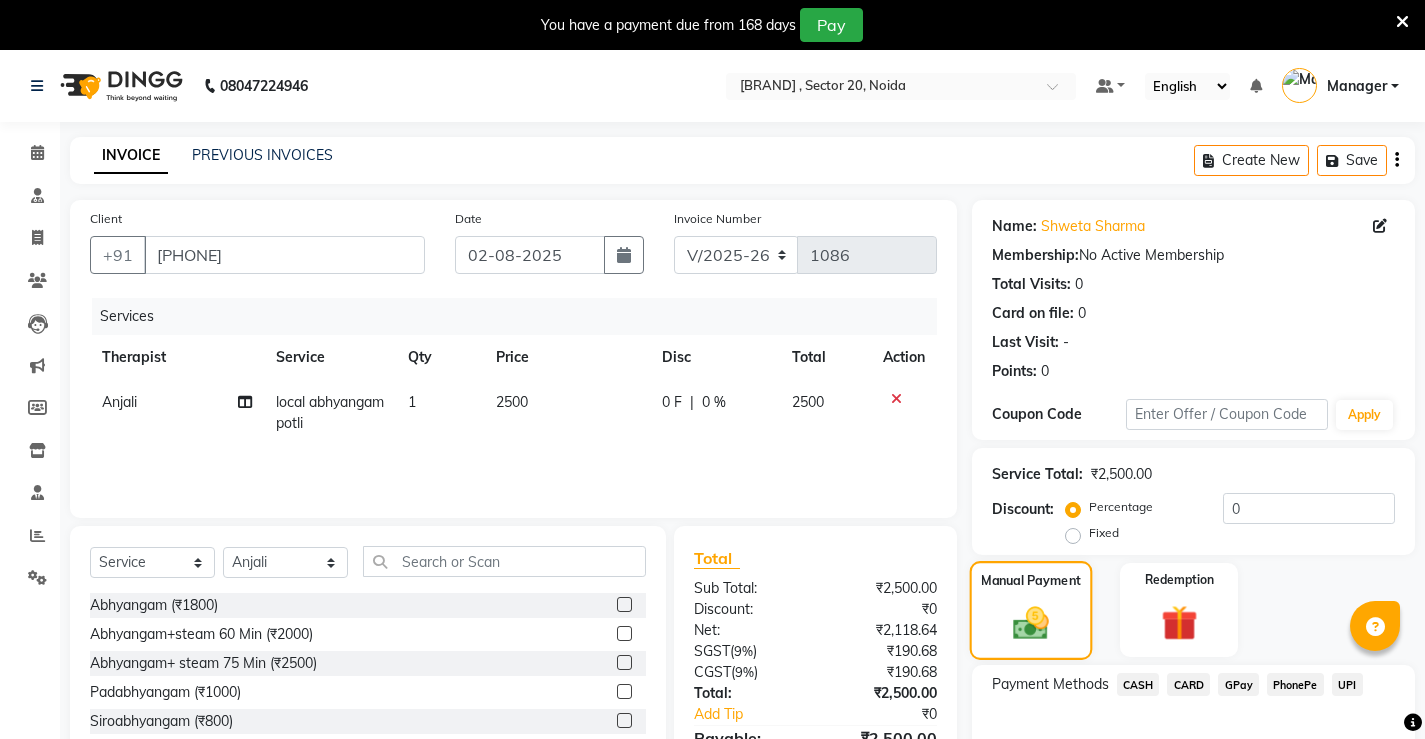 click 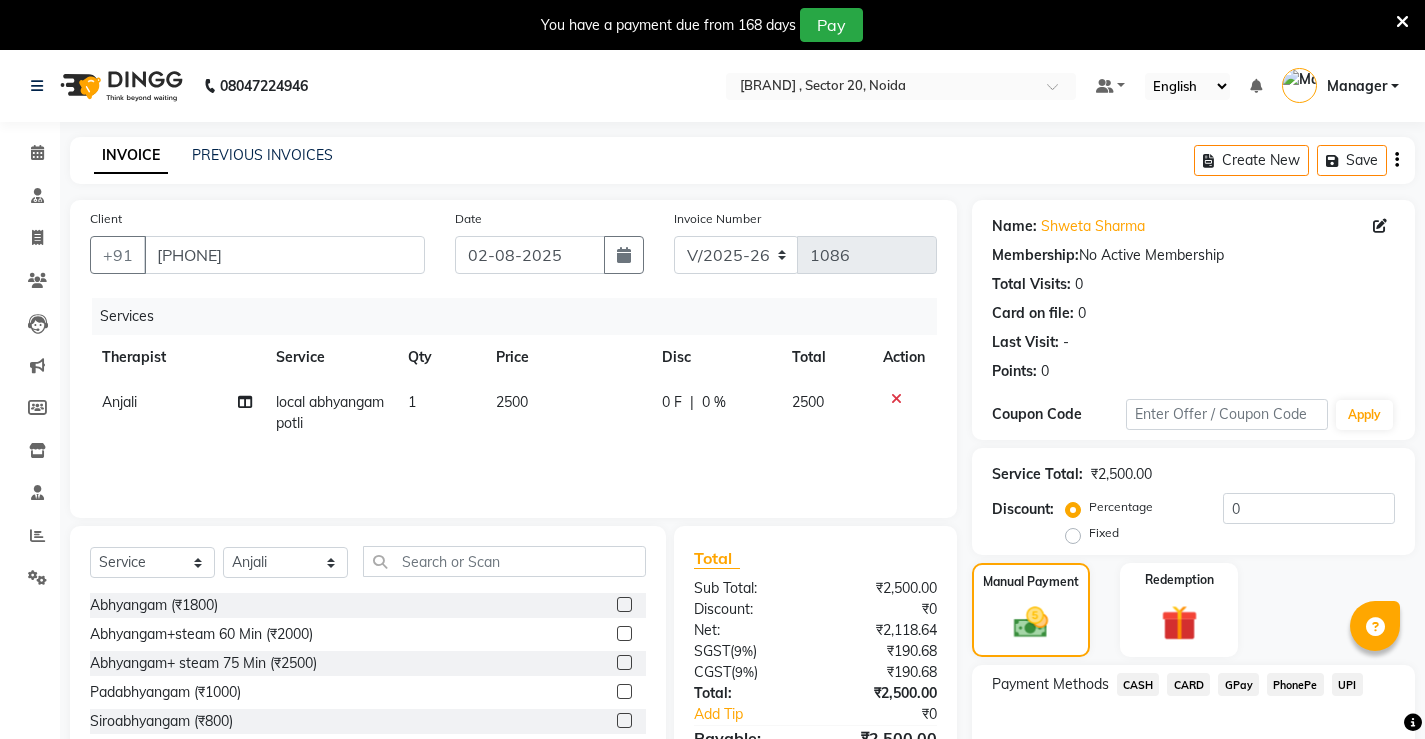 click on "UPI" 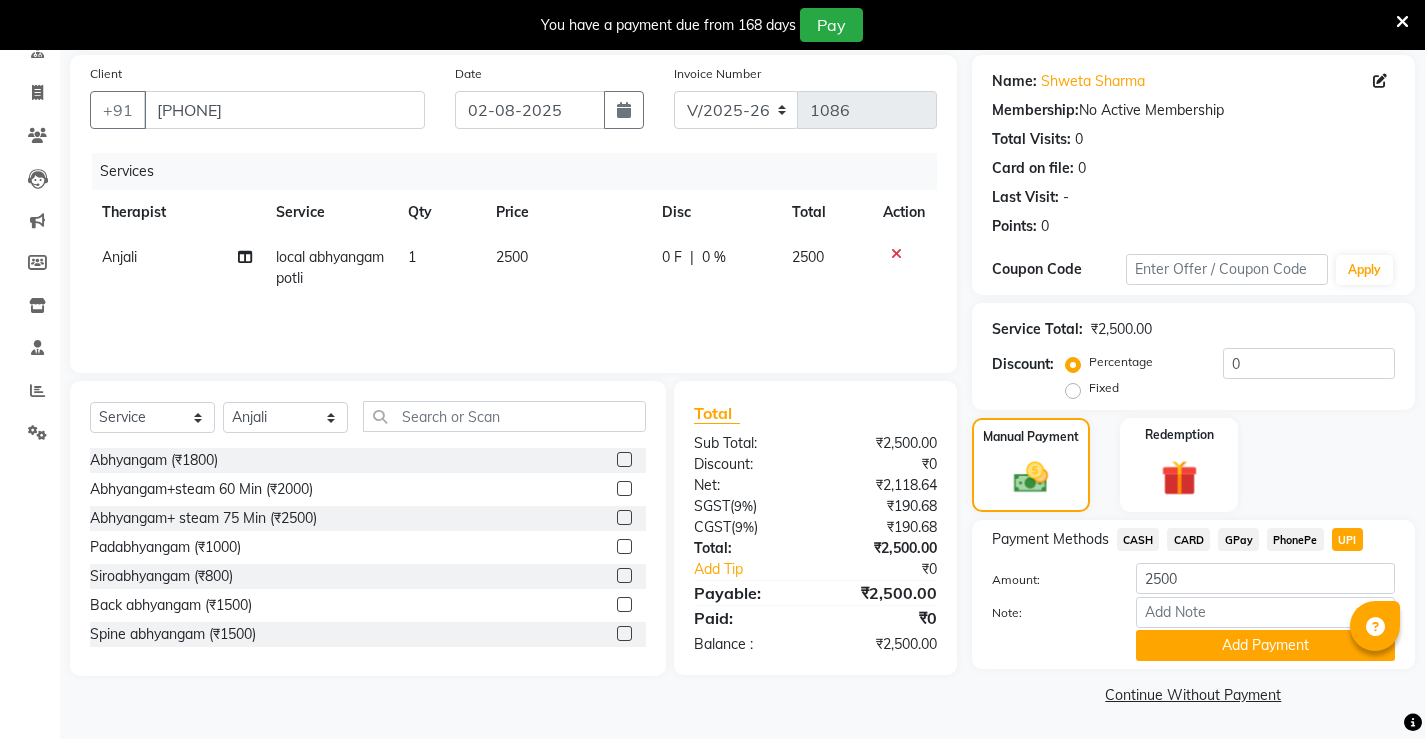 scroll, scrollTop: 146, scrollLeft: 0, axis: vertical 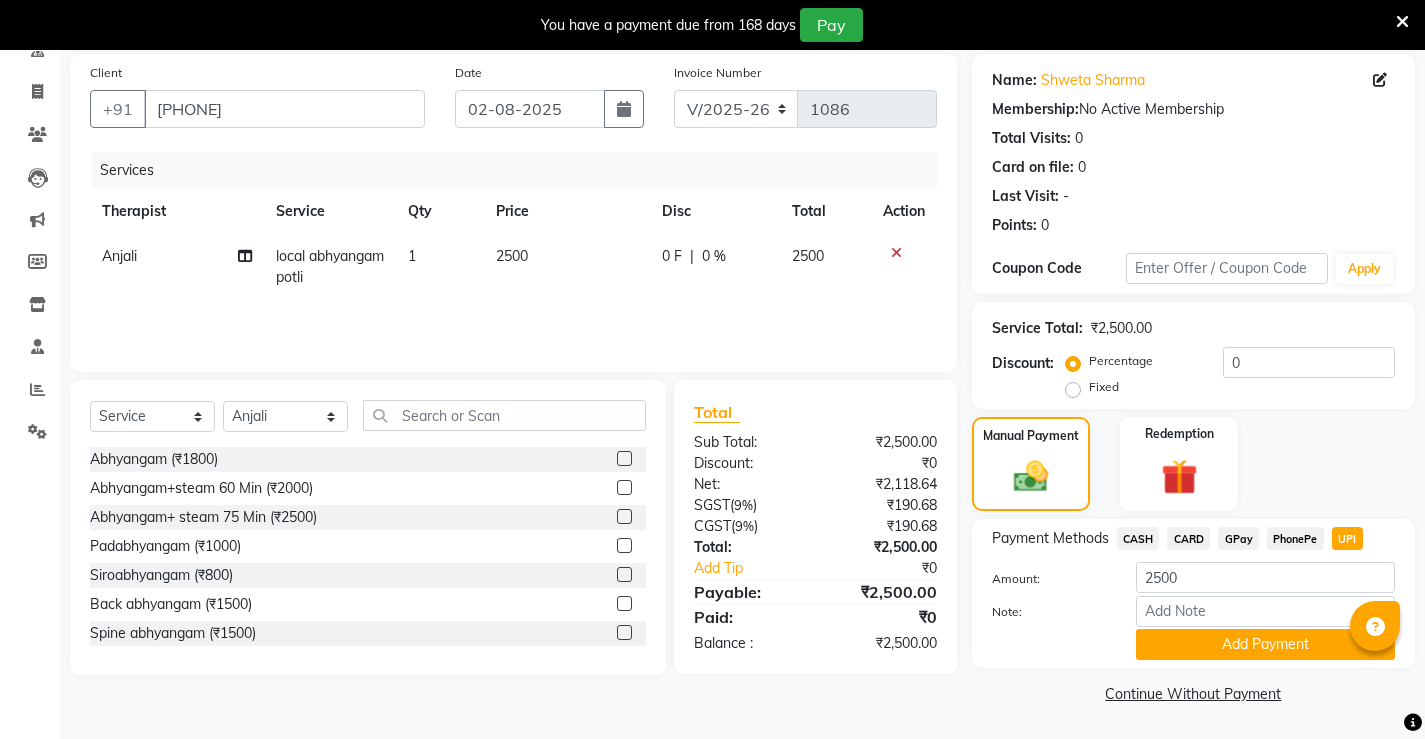 click on "Add Payment" 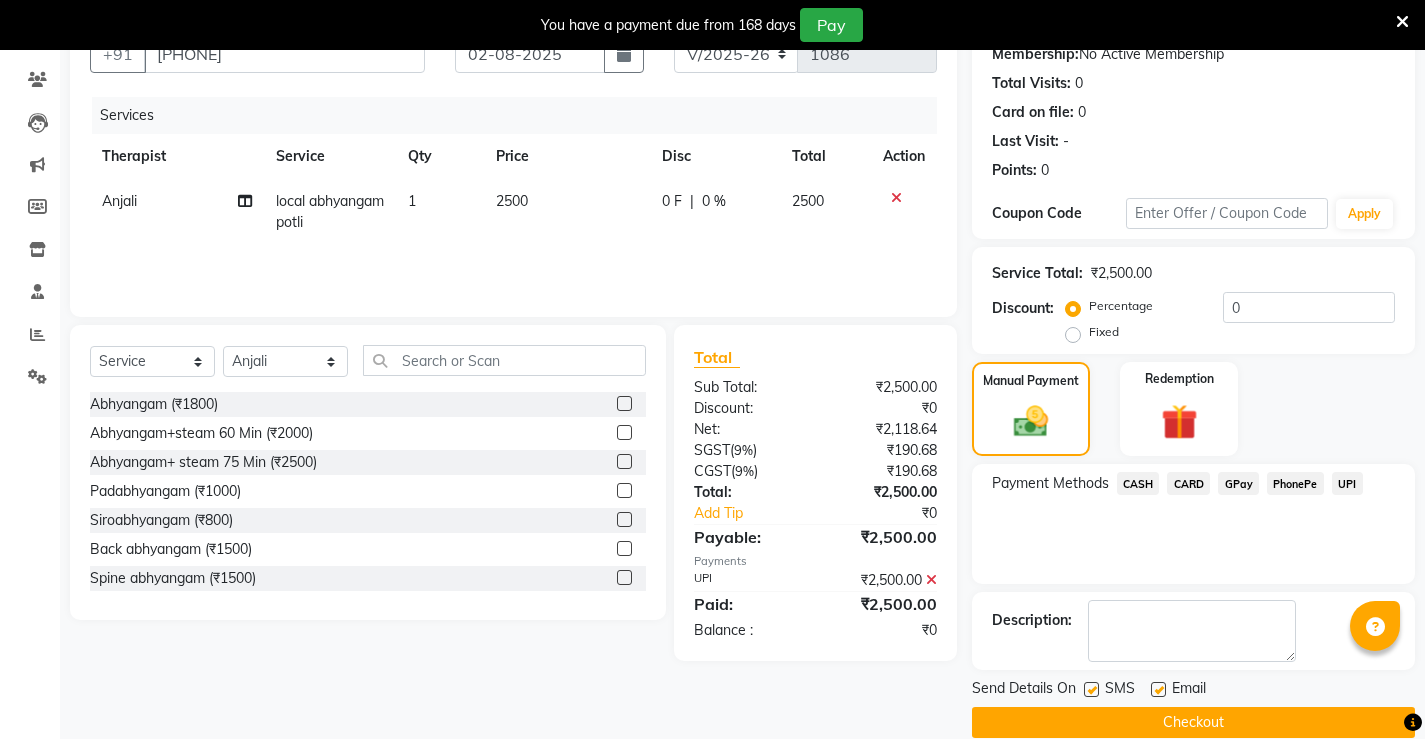scroll, scrollTop: 230, scrollLeft: 0, axis: vertical 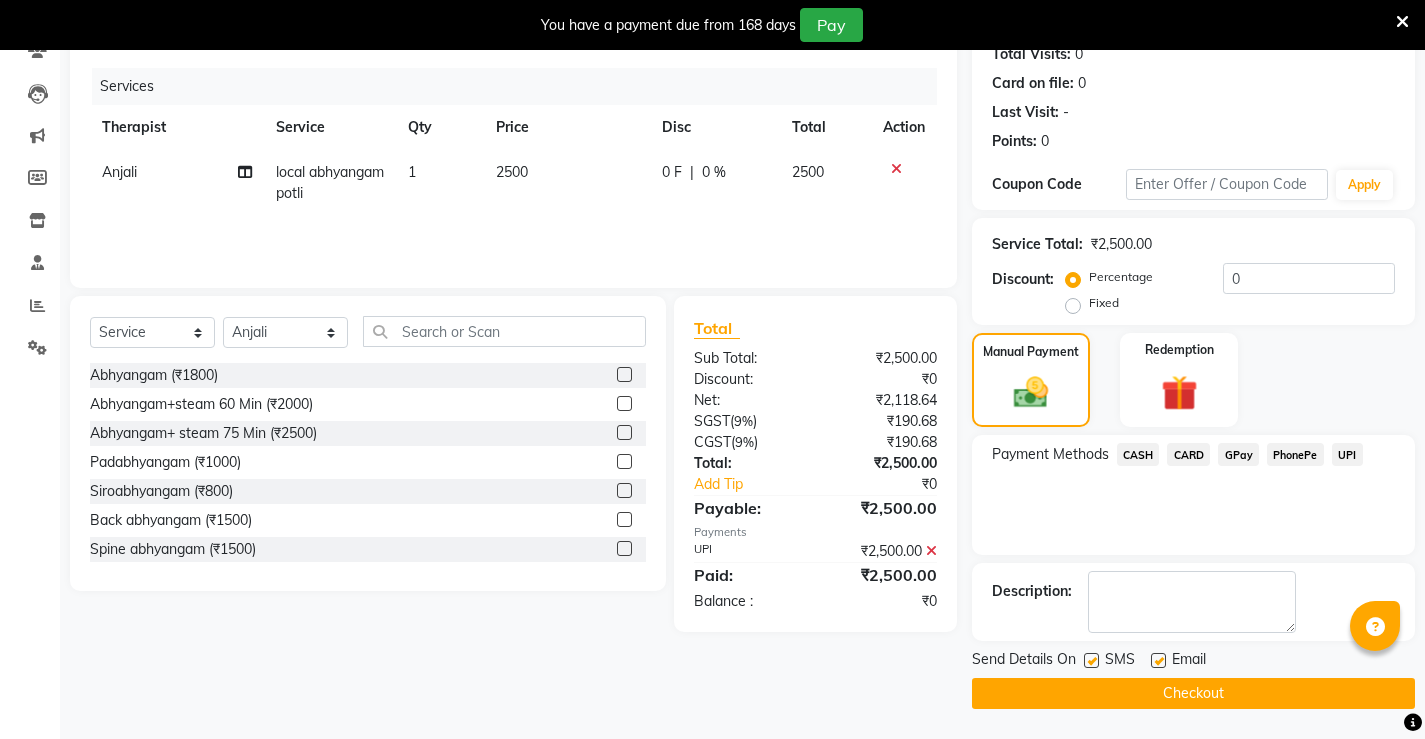 click 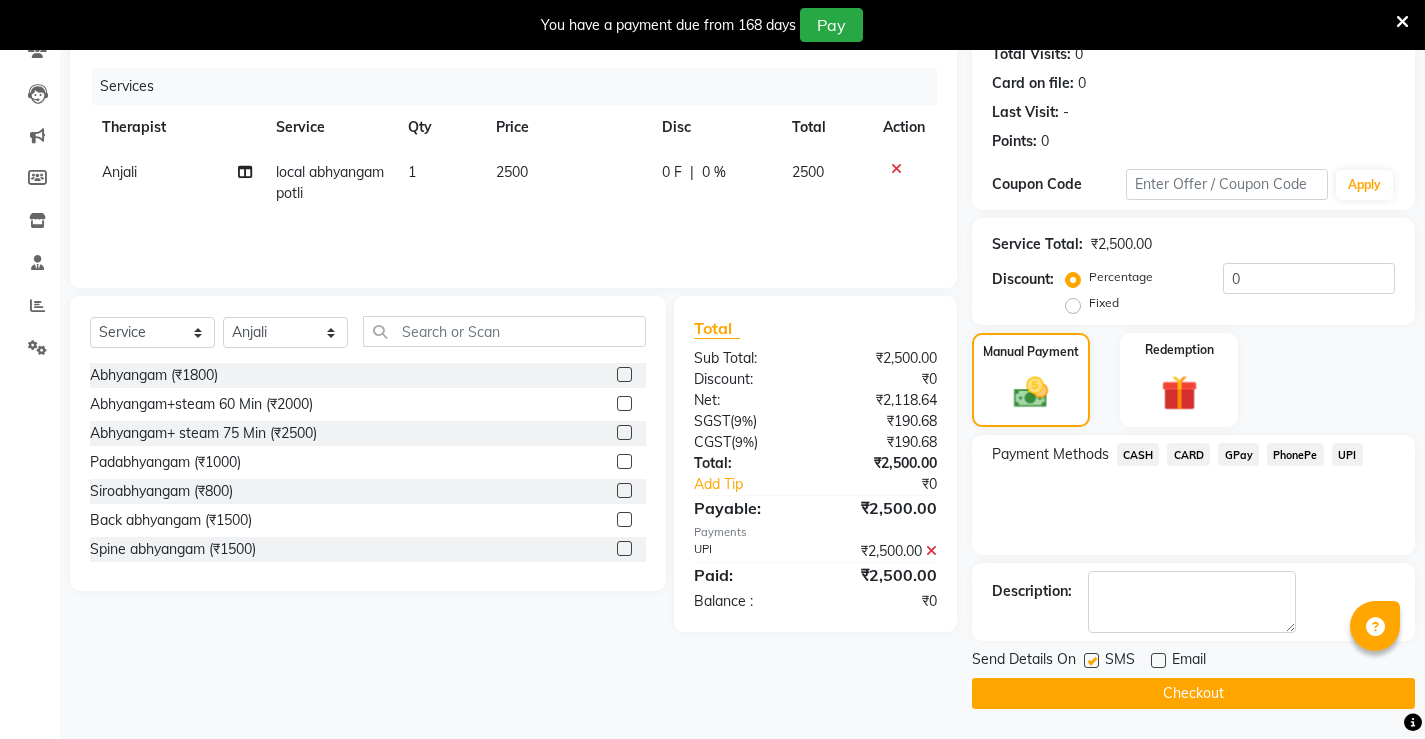click 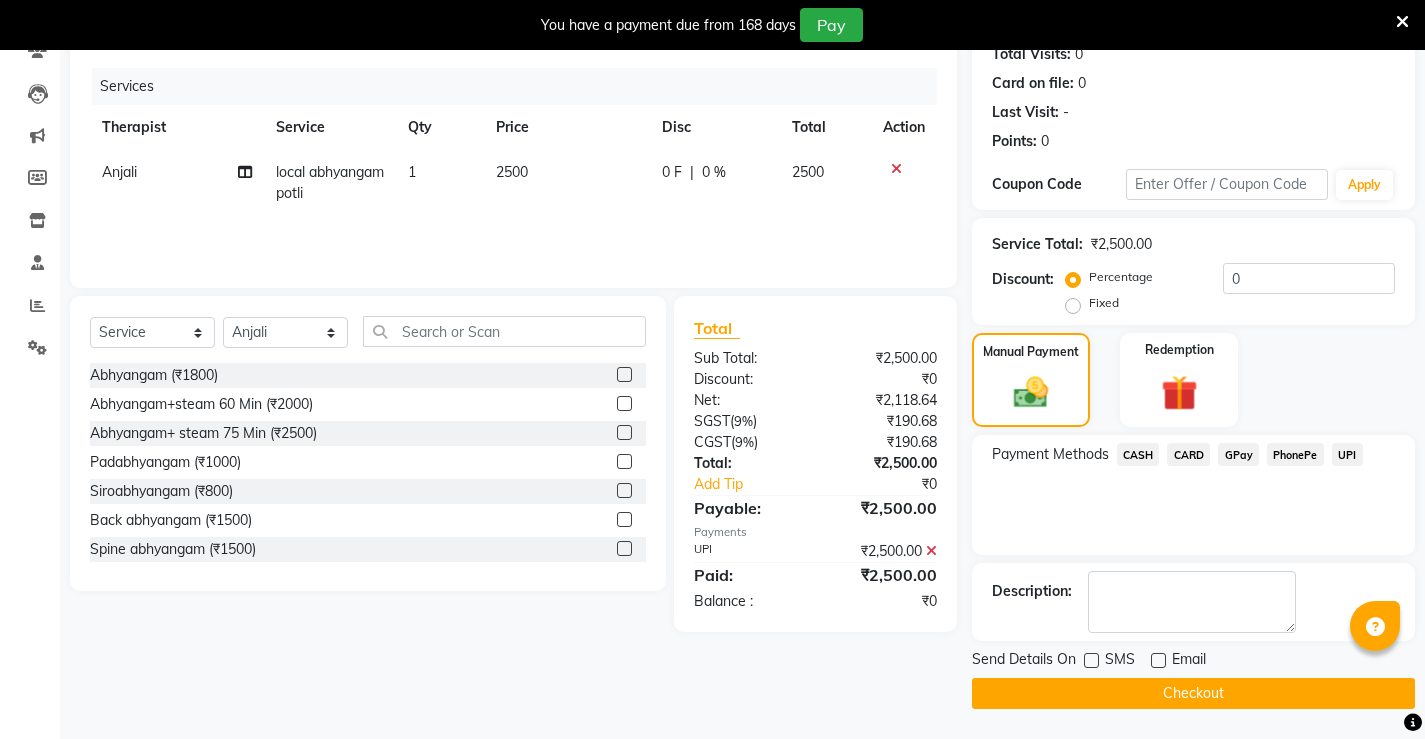 click on "Checkout" 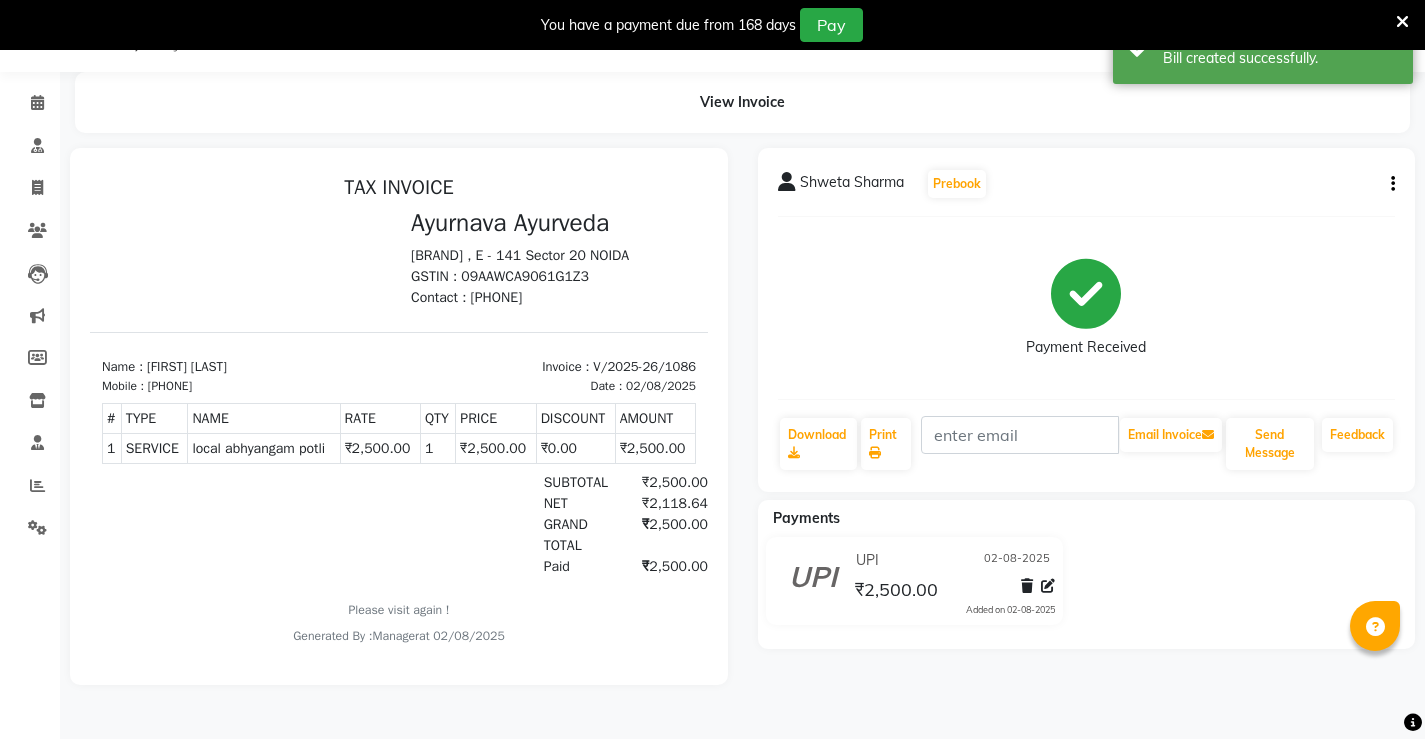 scroll, scrollTop: 0, scrollLeft: 0, axis: both 